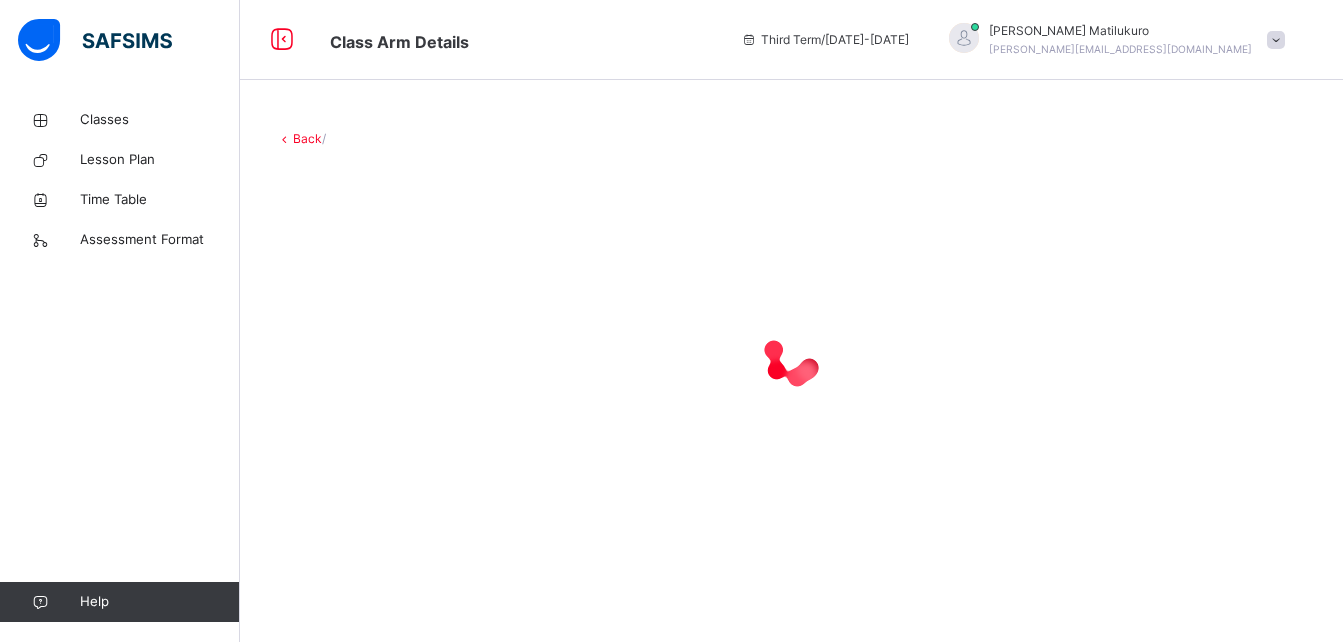 scroll, scrollTop: 0, scrollLeft: 0, axis: both 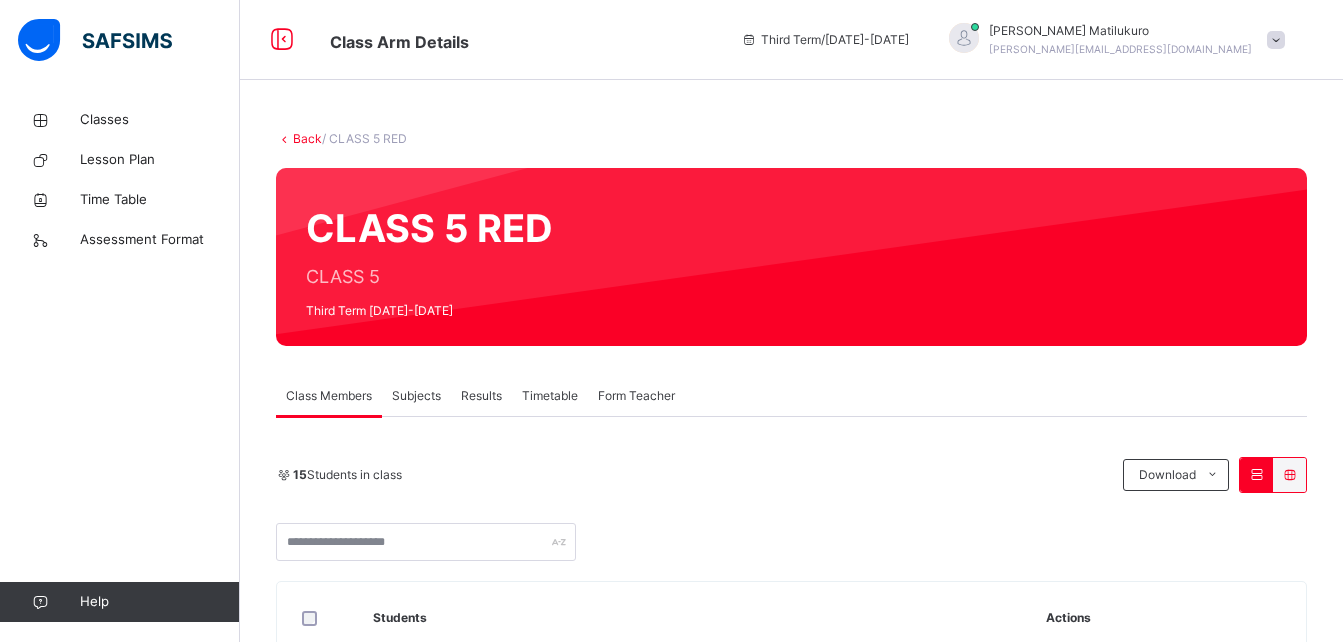 click on "Subjects" at bounding box center (416, 396) 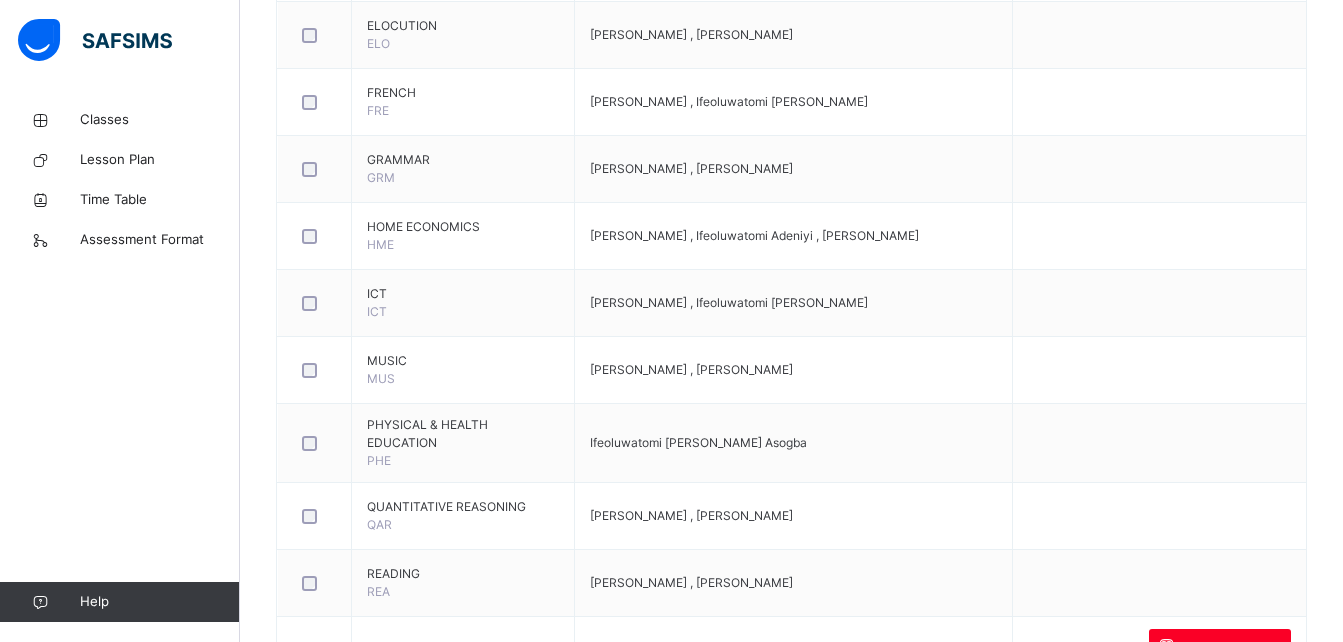 scroll, scrollTop: 1053, scrollLeft: 0, axis: vertical 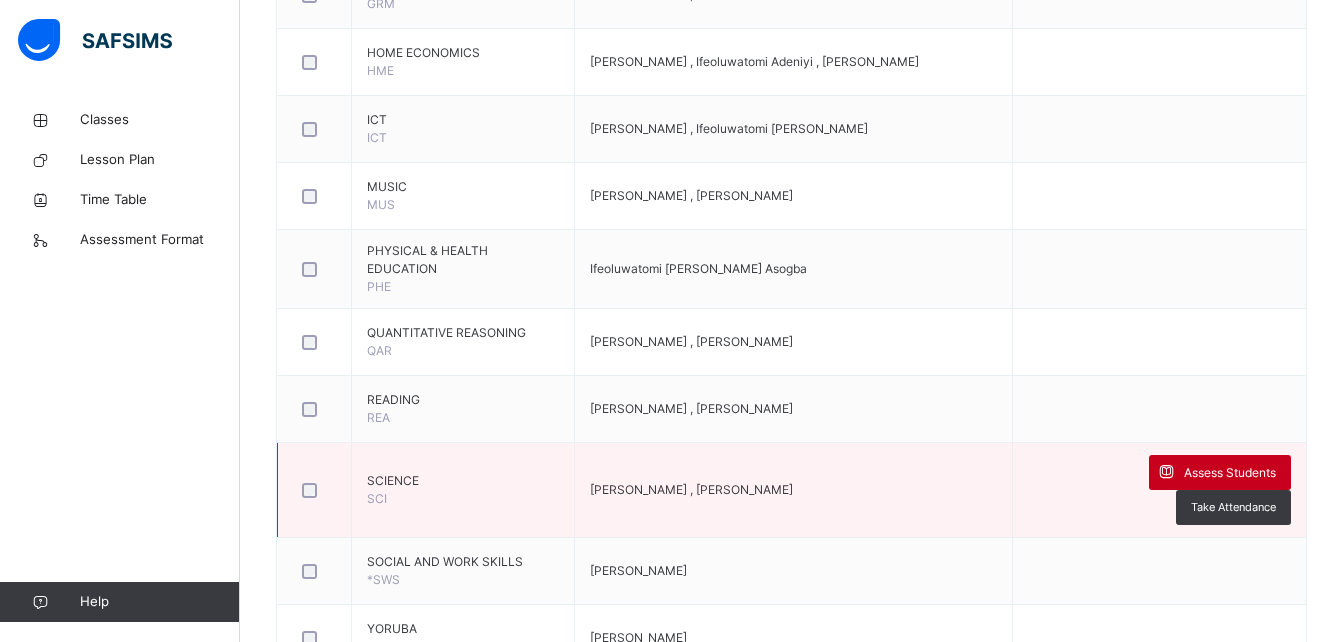 click on "Assess Students" at bounding box center [1230, 473] 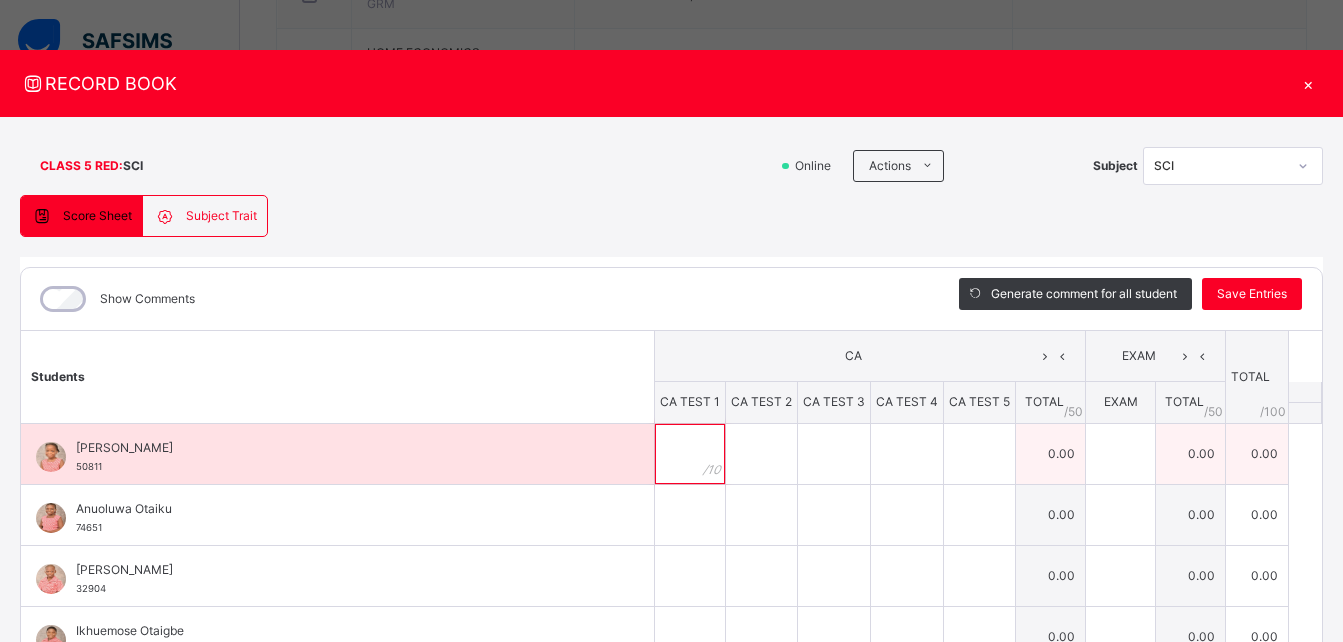 click at bounding box center (690, 454) 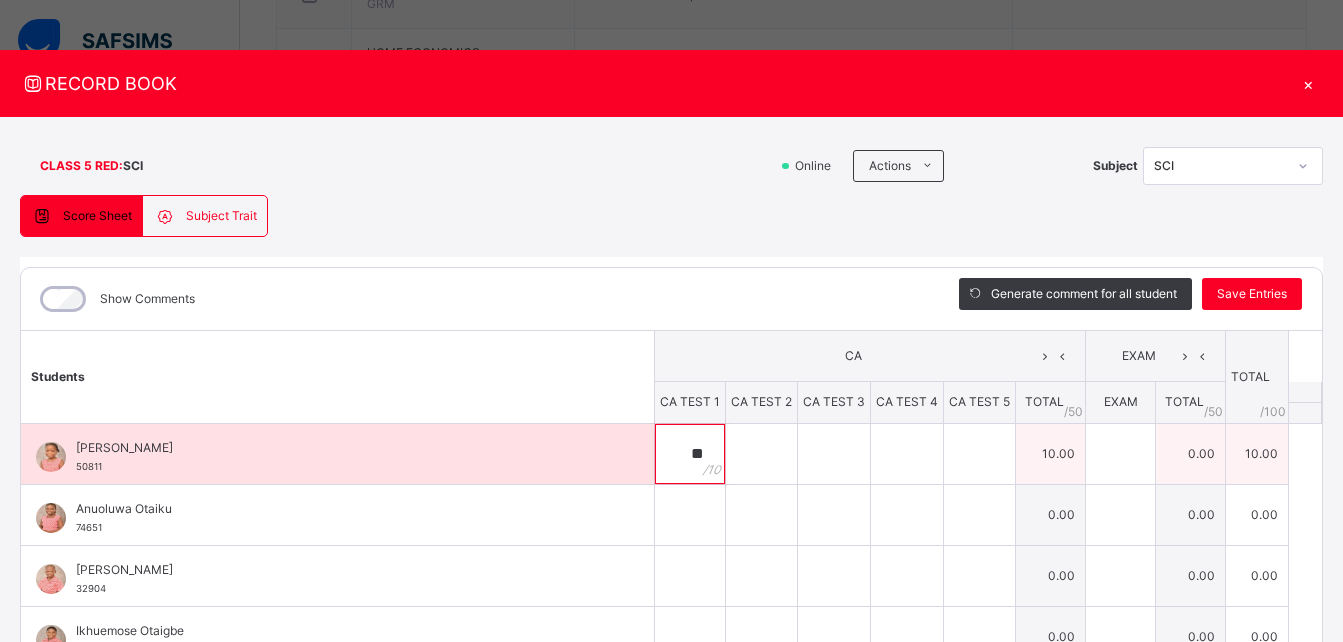 type on "**" 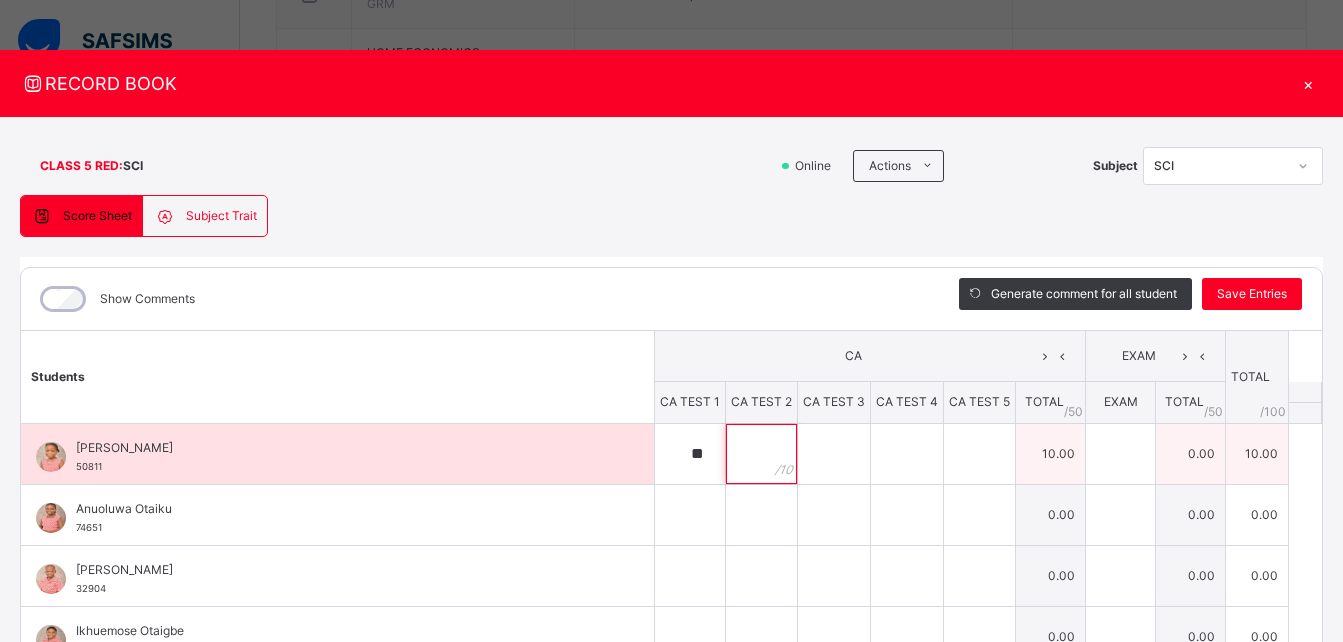 click at bounding box center [761, 454] 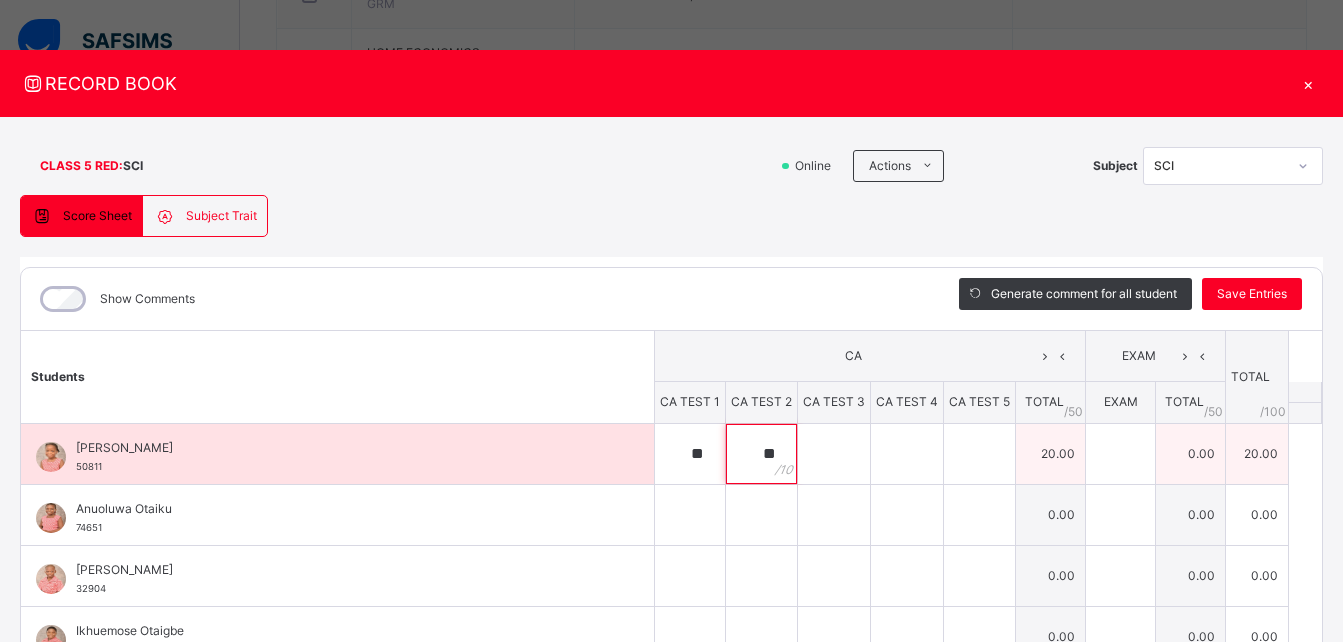 type on "**" 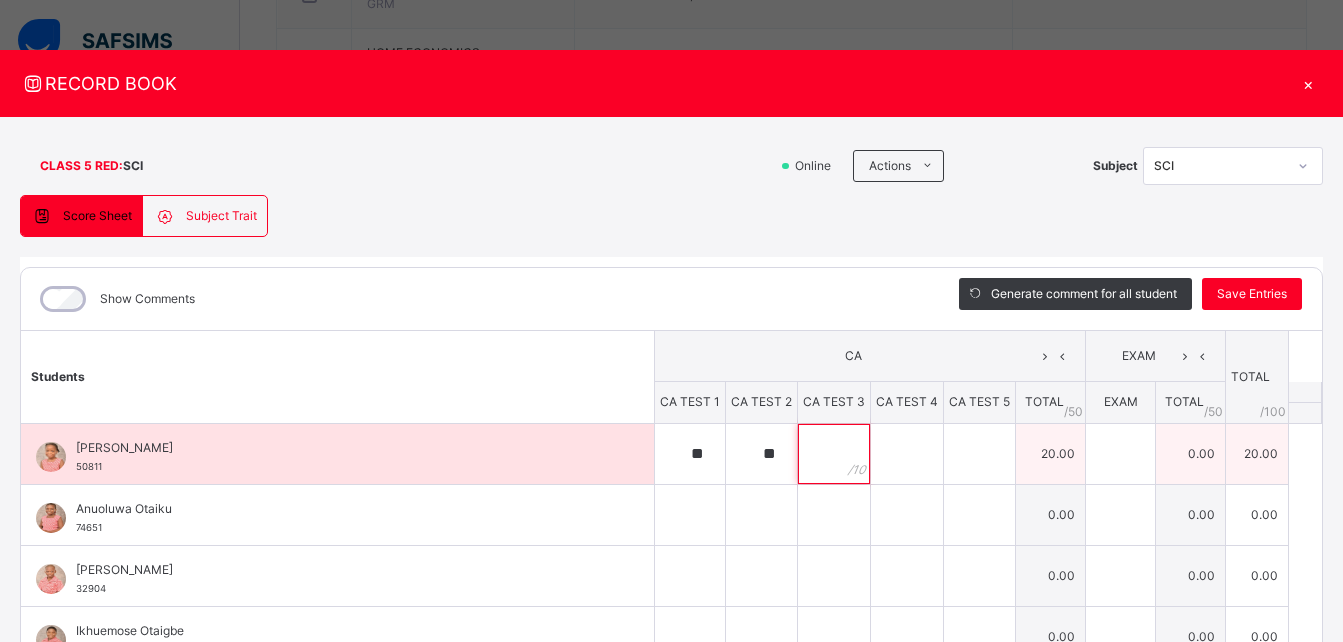 click at bounding box center (834, 454) 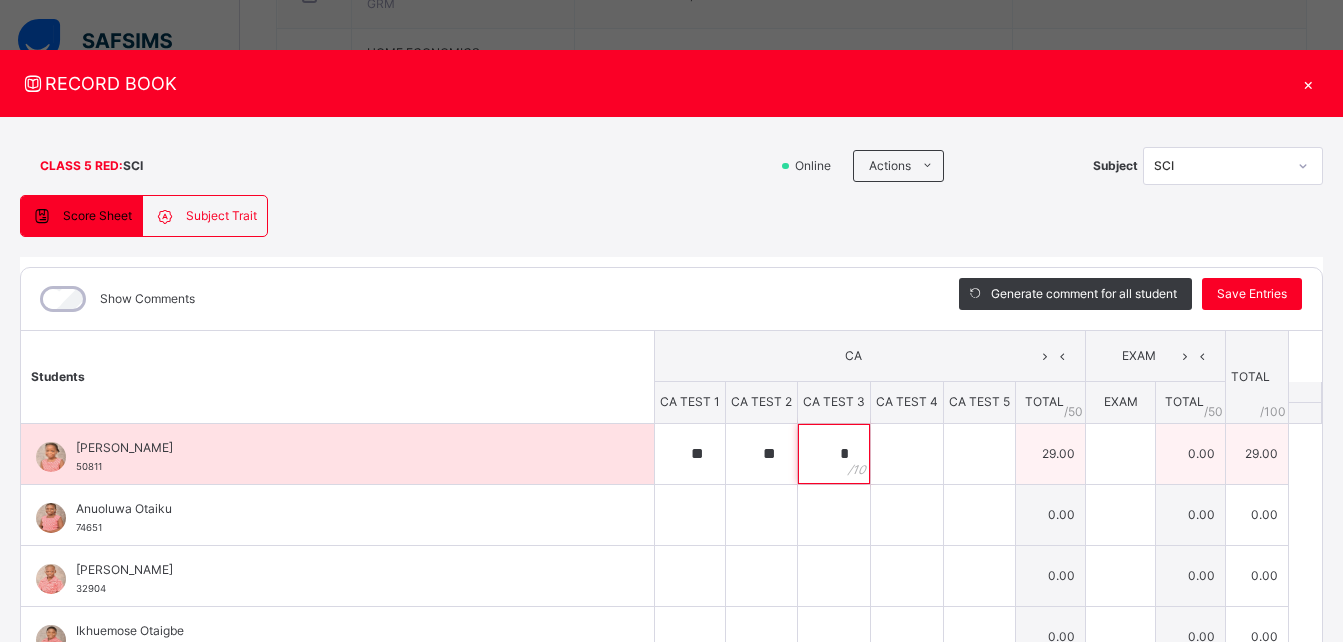 type on "*" 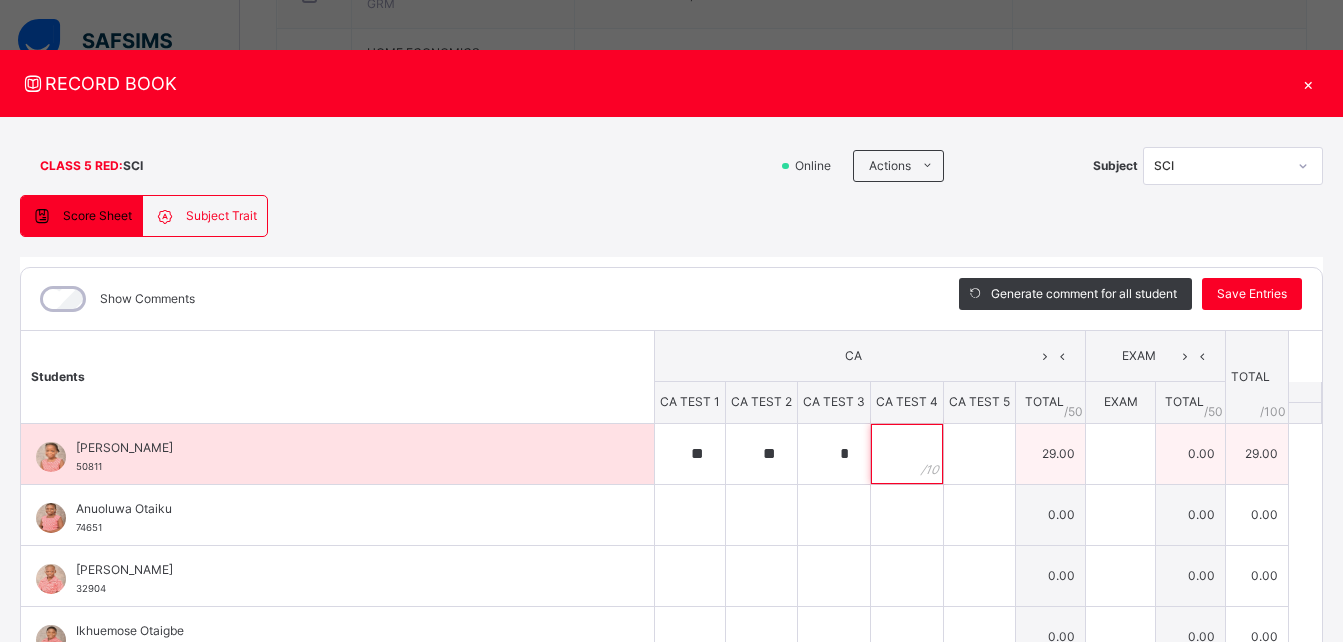 click at bounding box center (907, 454) 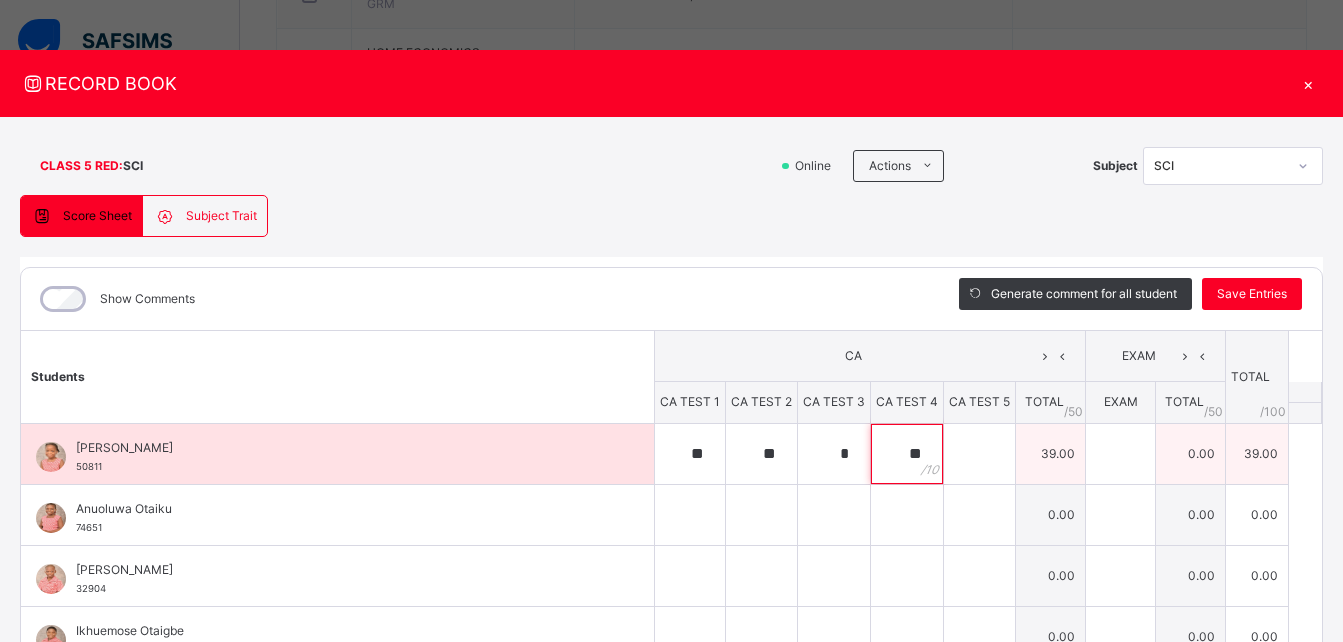 type on "**" 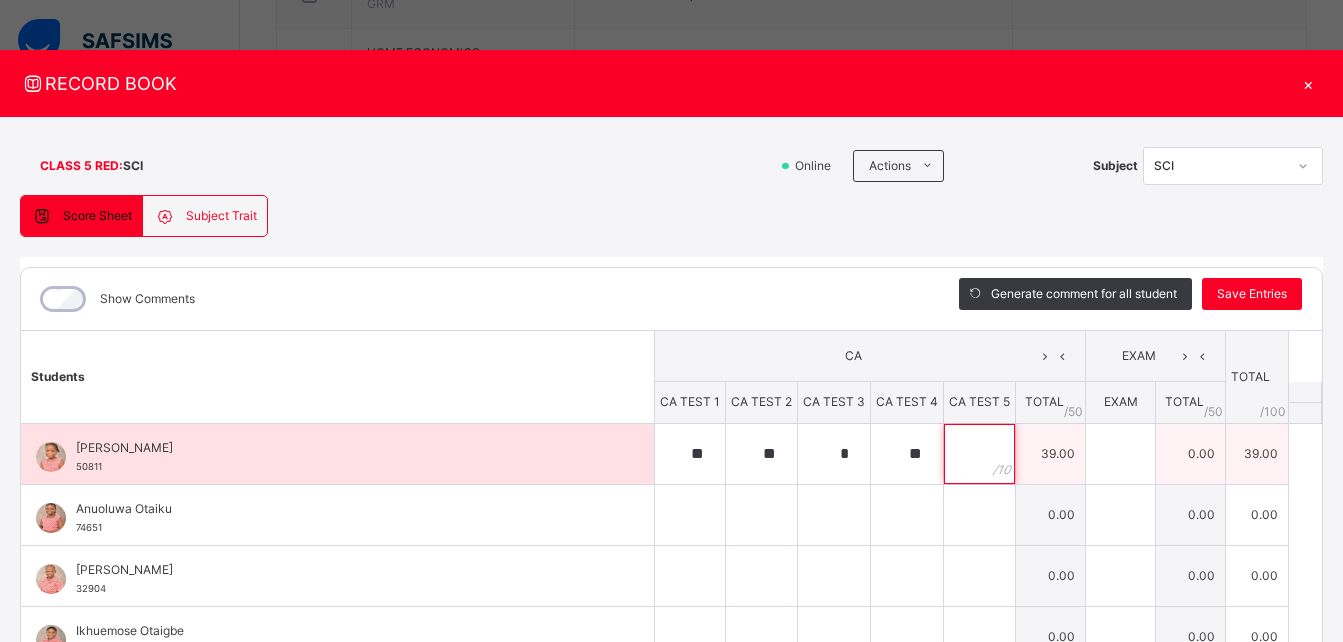 click at bounding box center (979, 454) 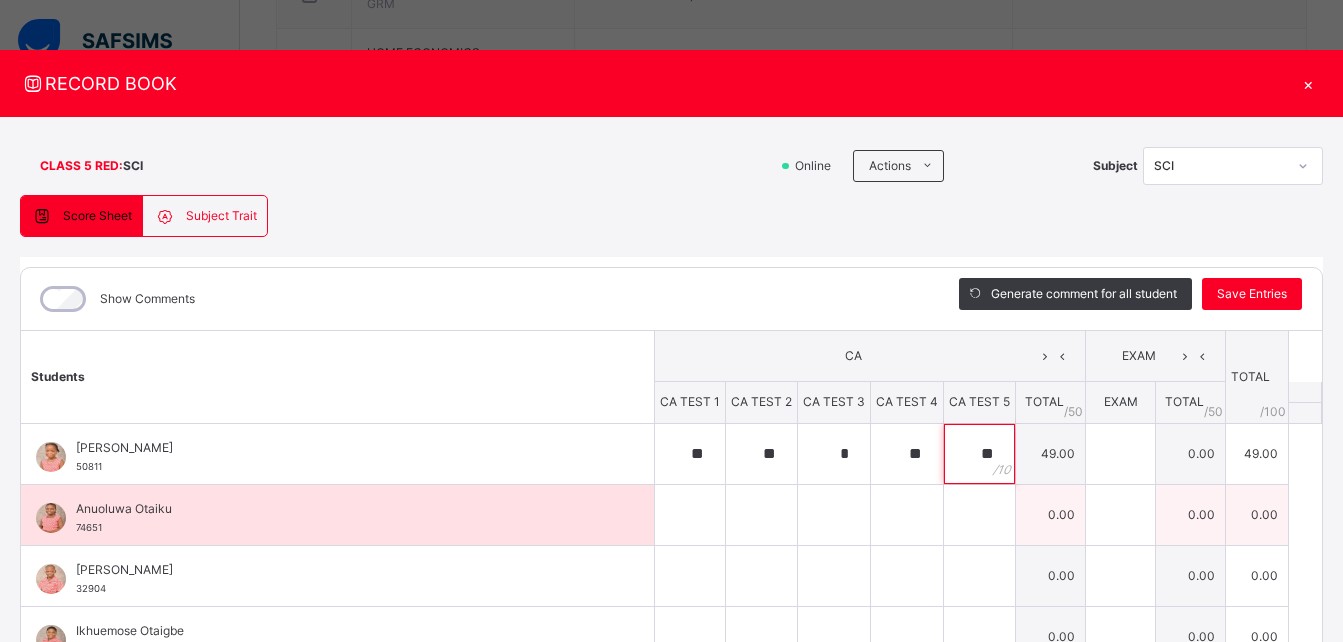 type on "**" 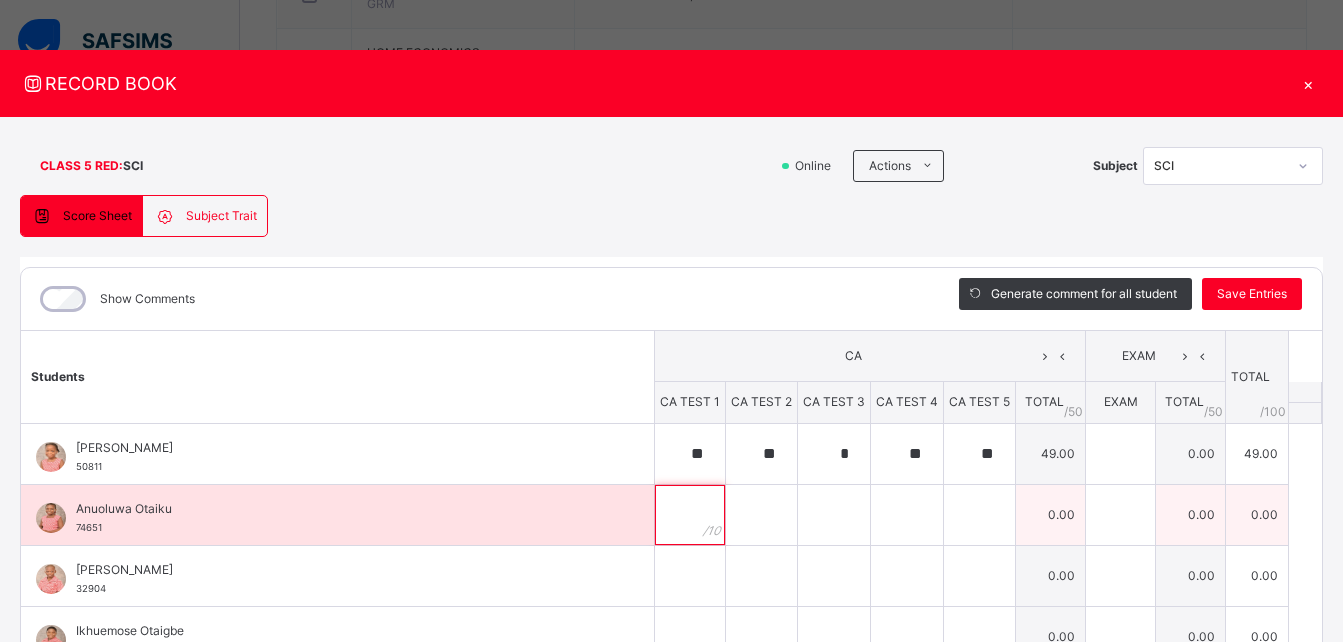 click at bounding box center [690, 515] 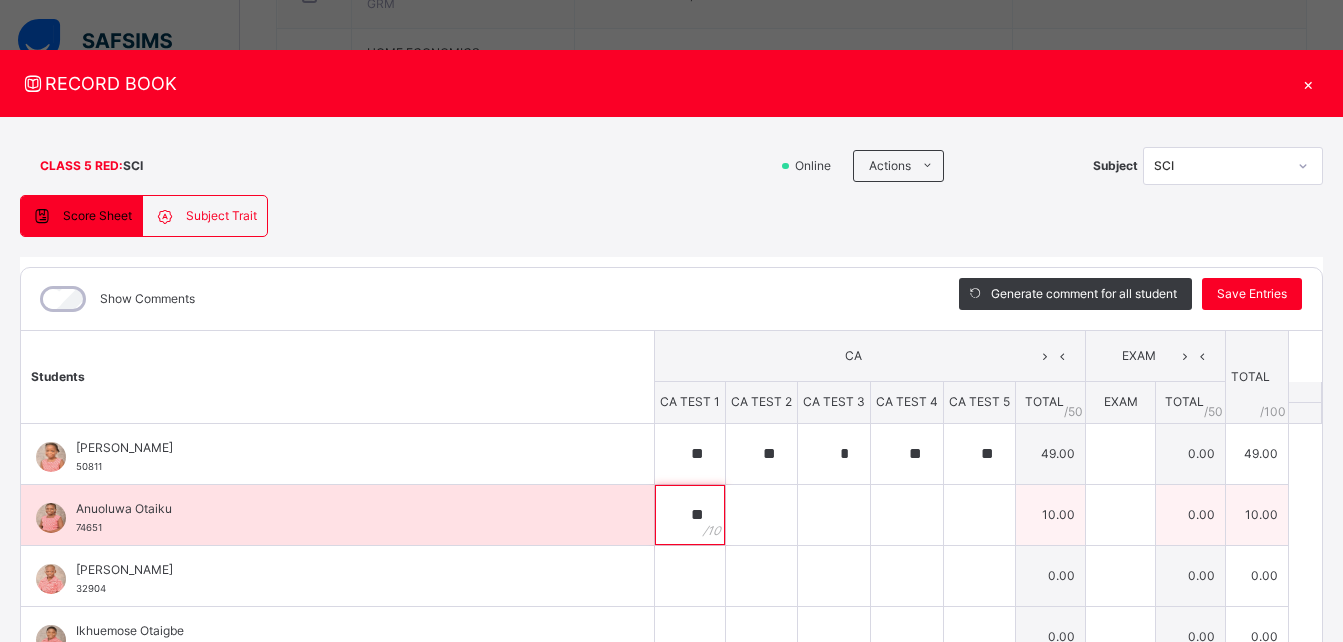 type on "**" 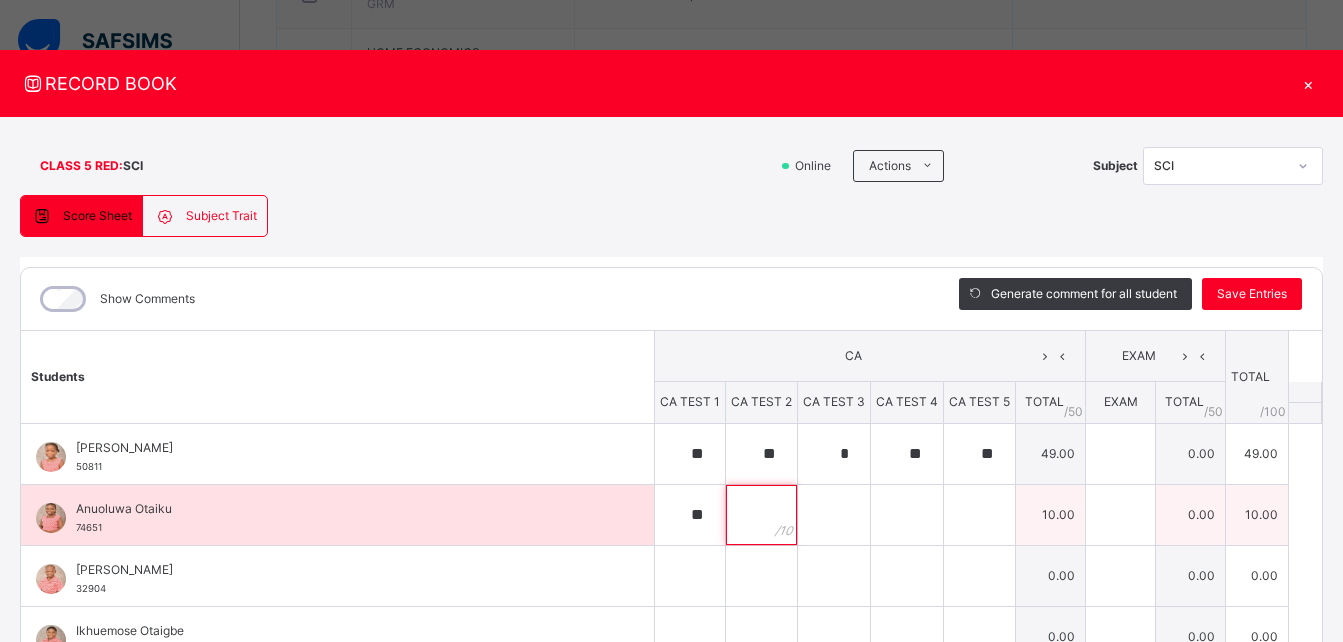 click at bounding box center [761, 515] 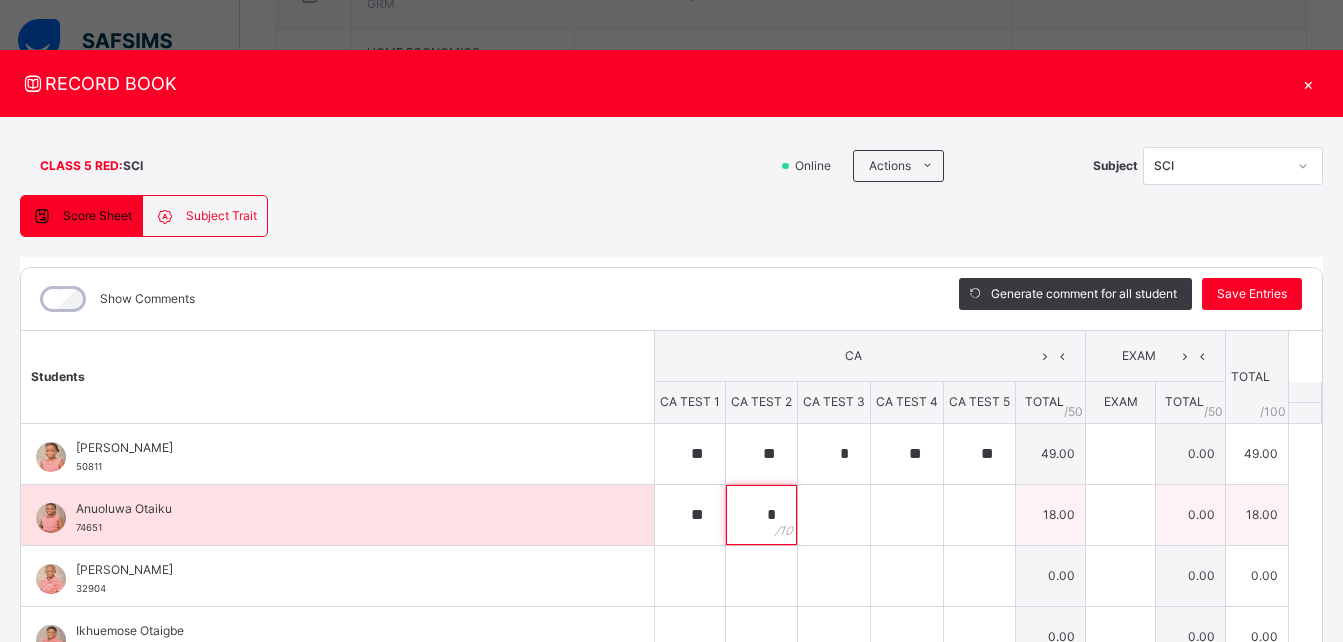 type on "*" 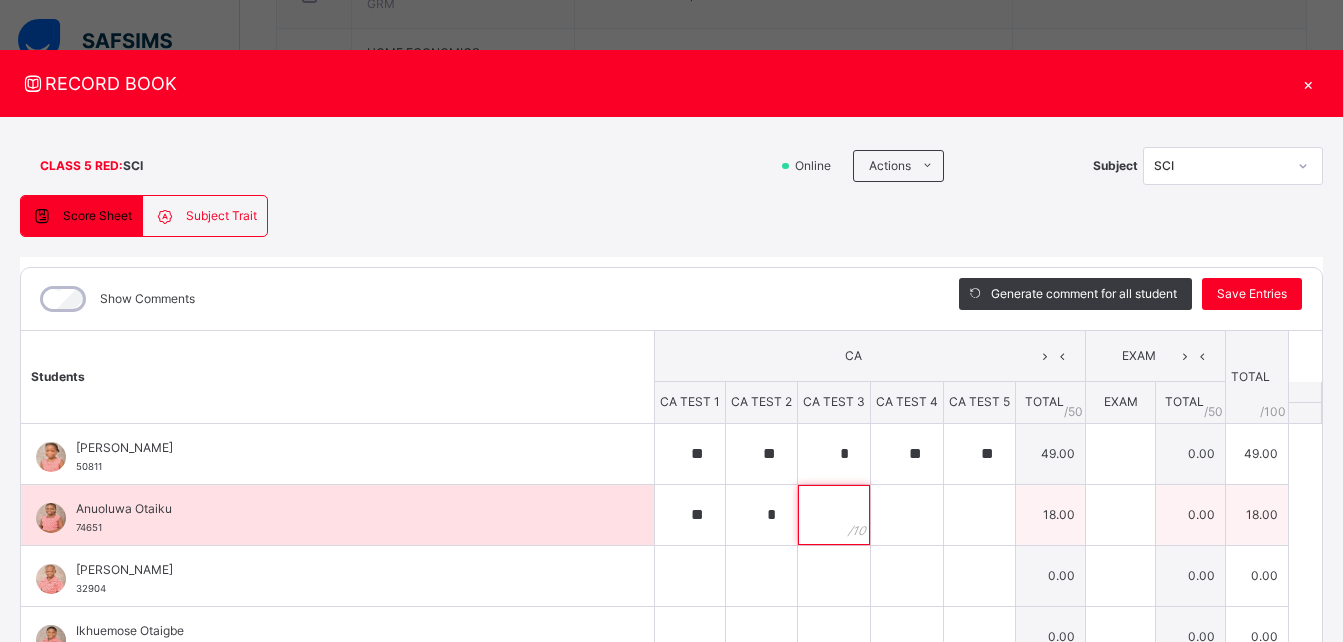 click at bounding box center [834, 515] 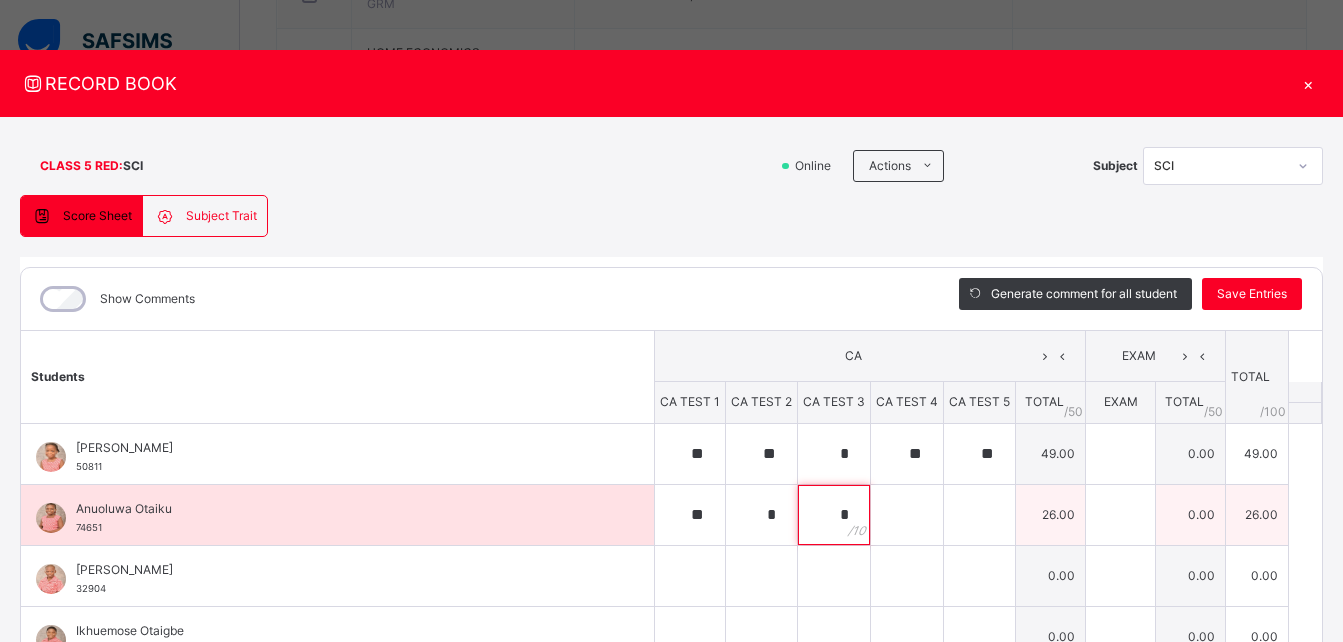 type on "*" 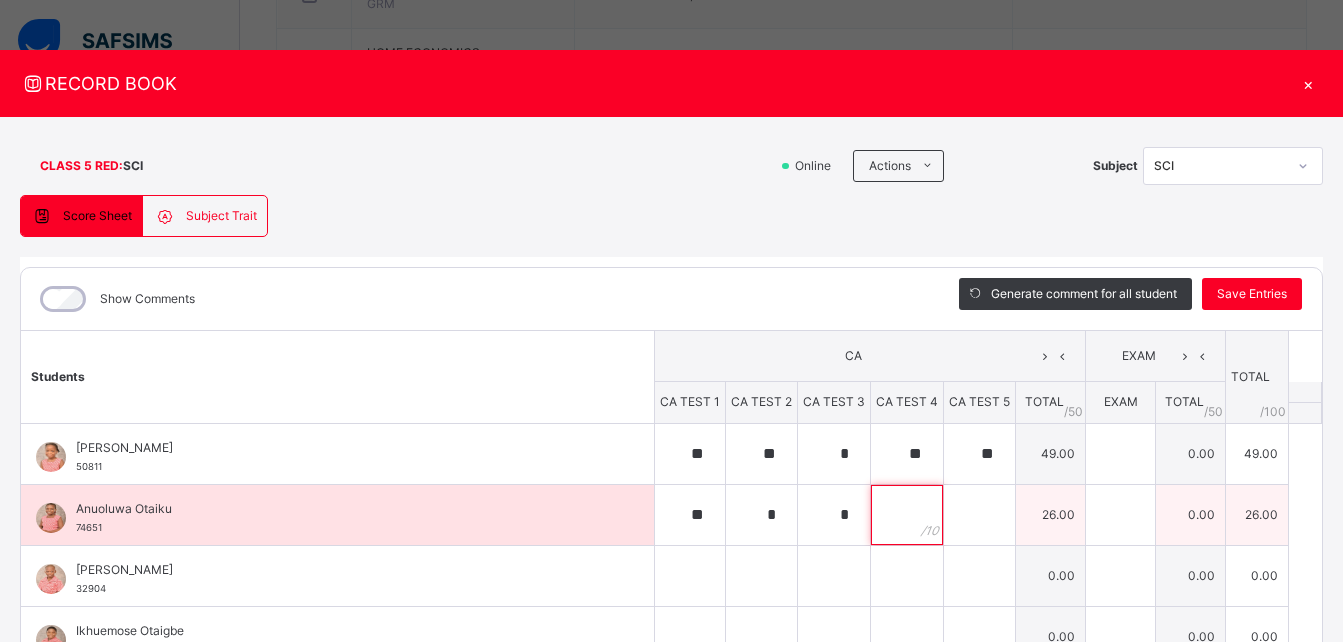 click at bounding box center (907, 515) 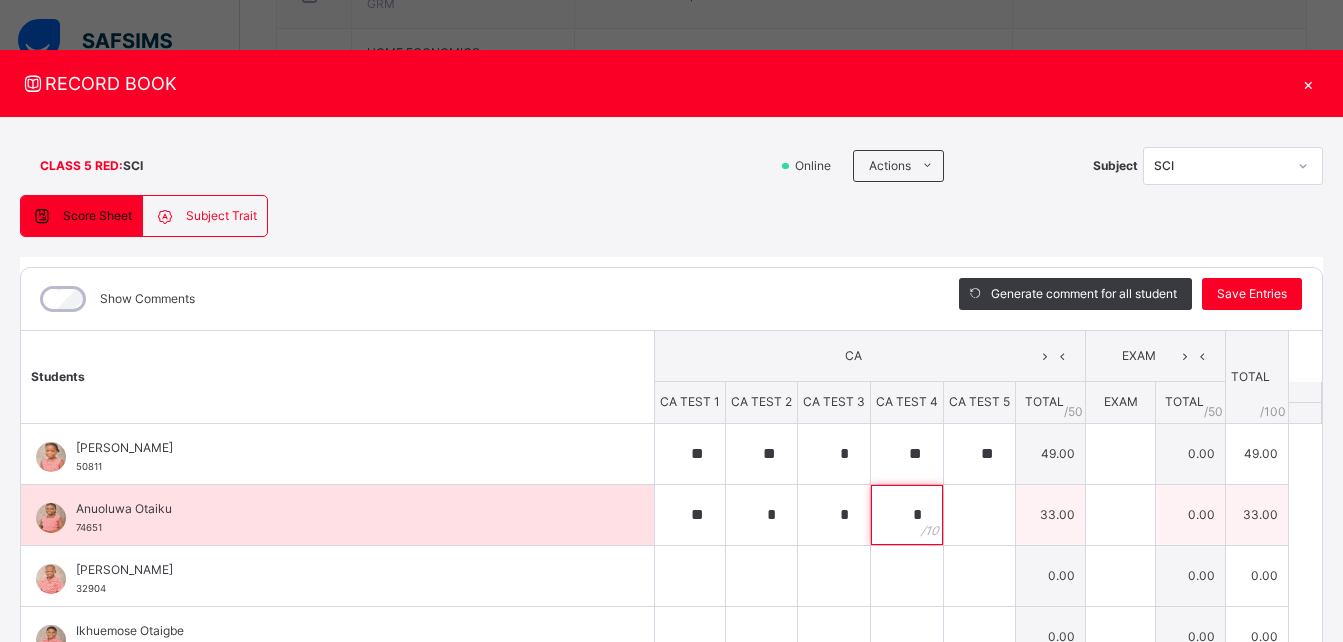 type on "*" 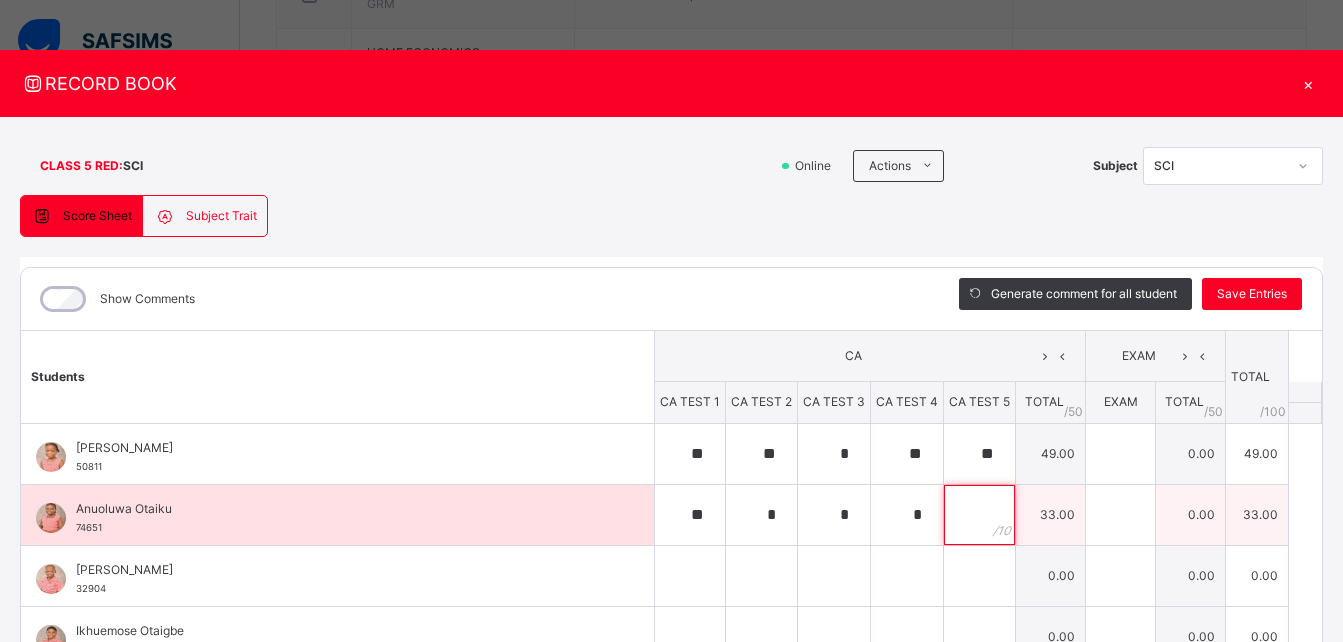 click at bounding box center [979, 515] 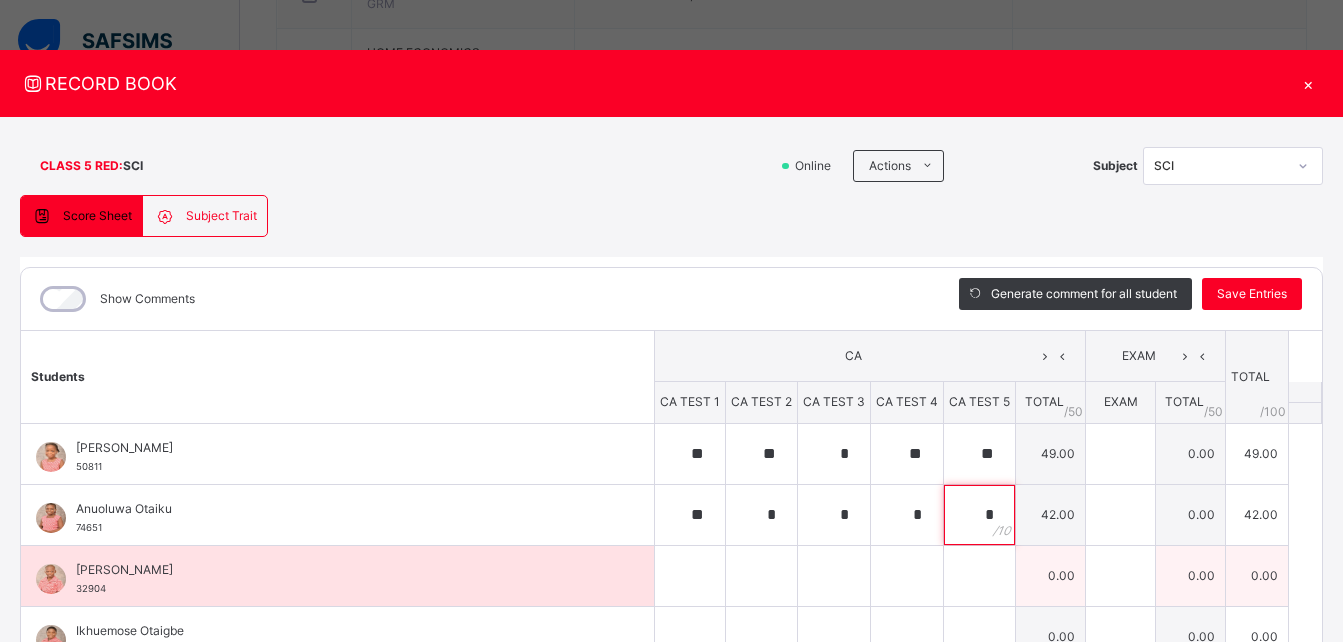 type on "*" 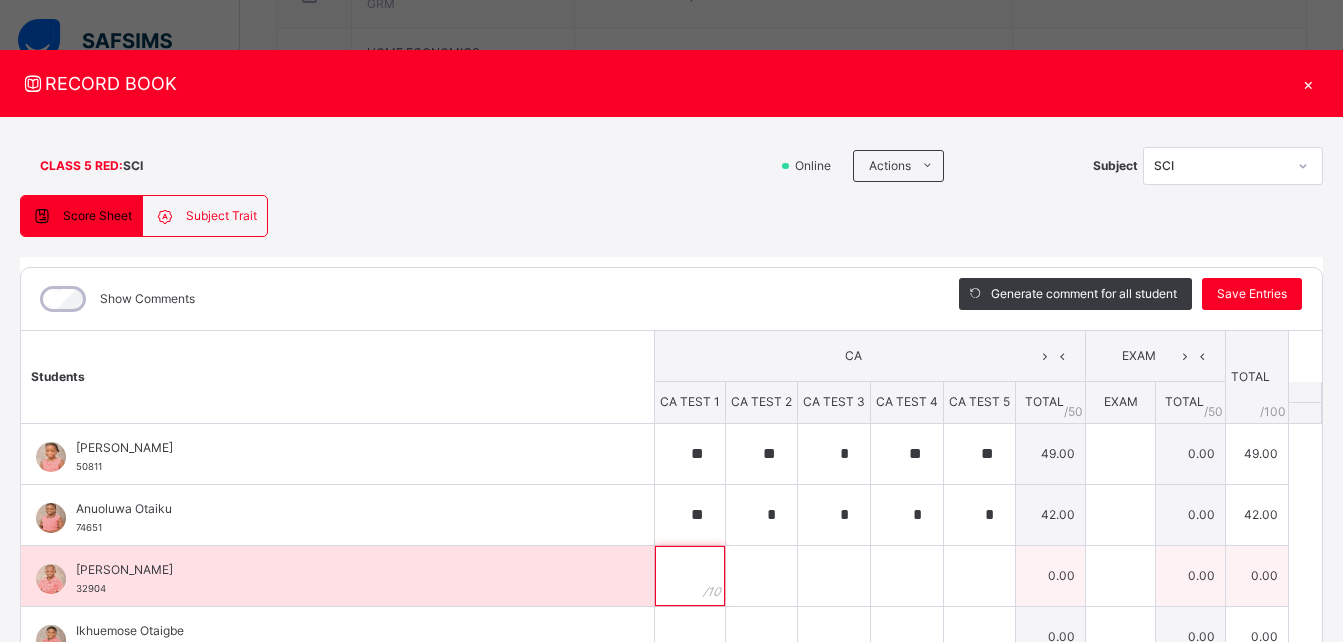 click at bounding box center (690, 576) 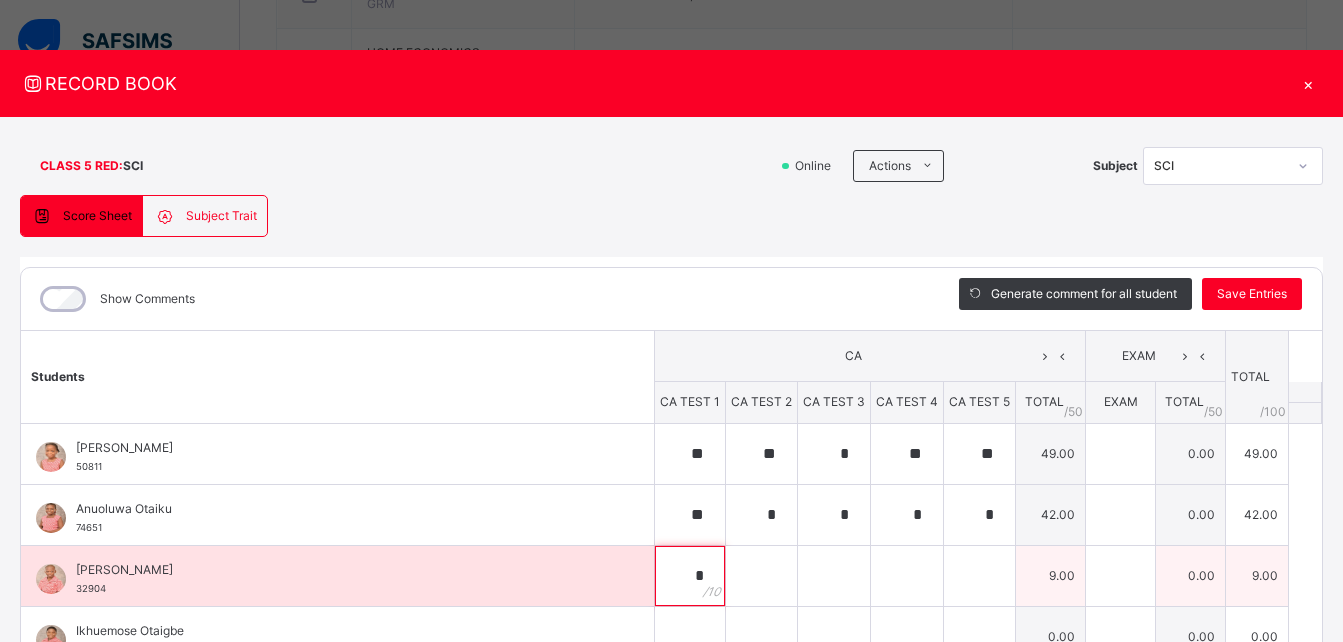 type on "*" 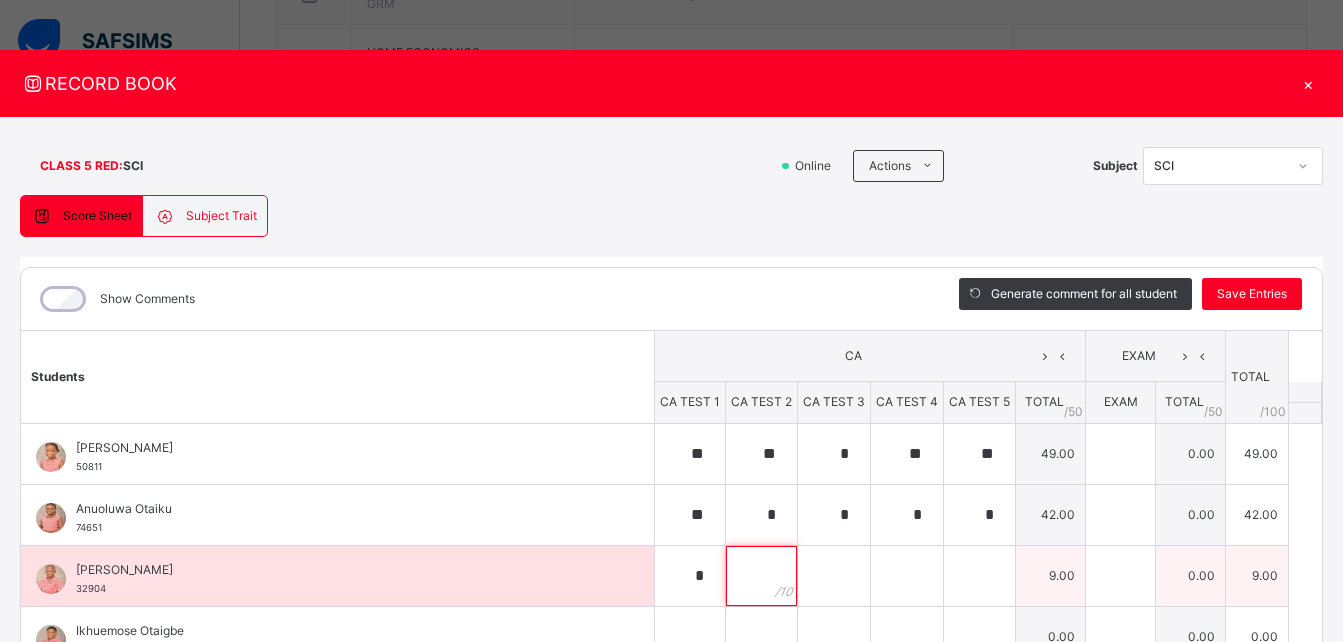 click at bounding box center (761, 576) 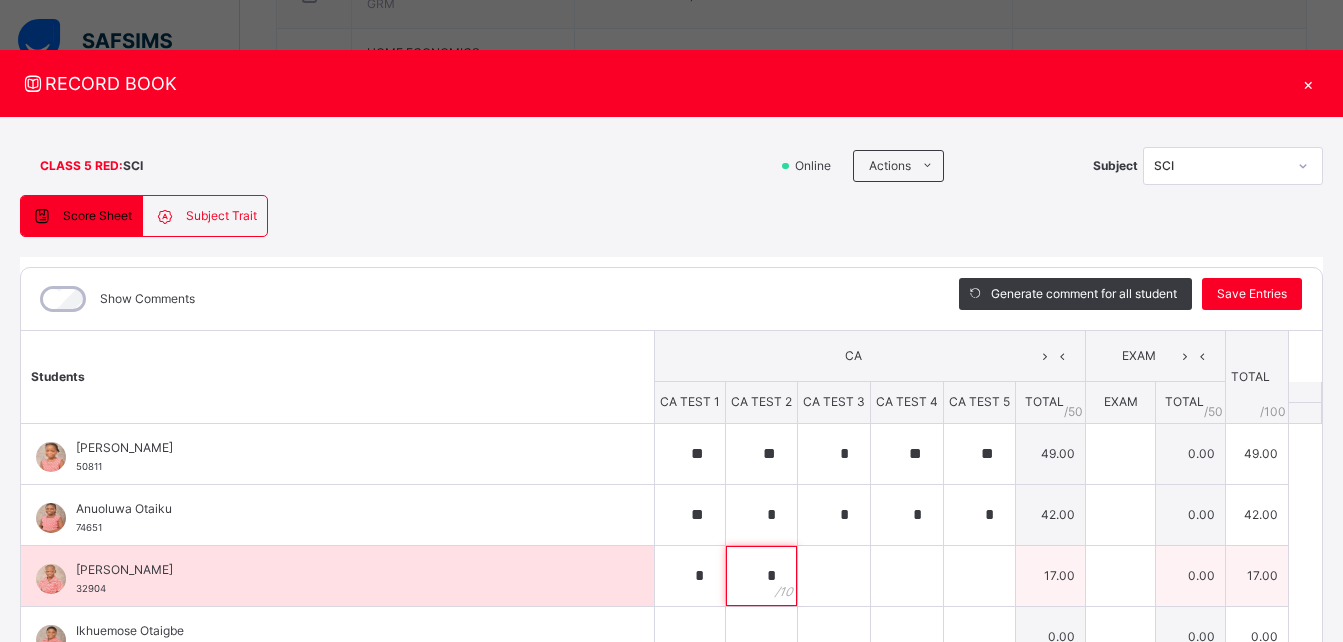 type on "*" 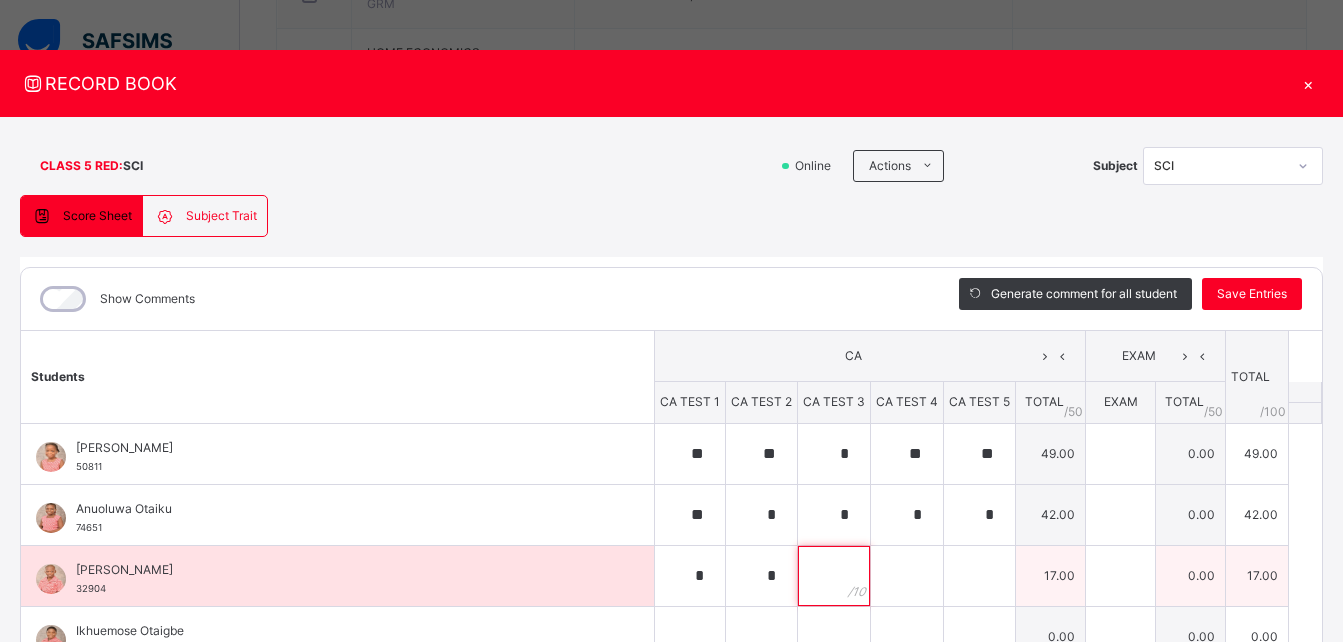 click at bounding box center (834, 576) 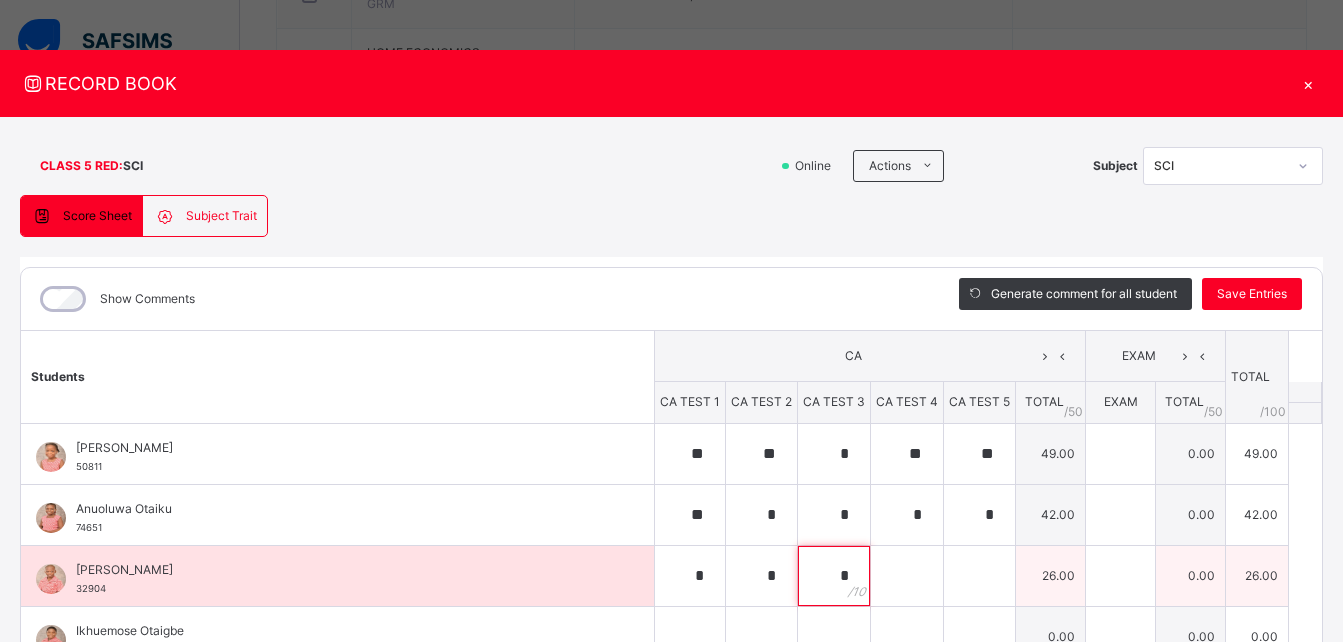 type on "*" 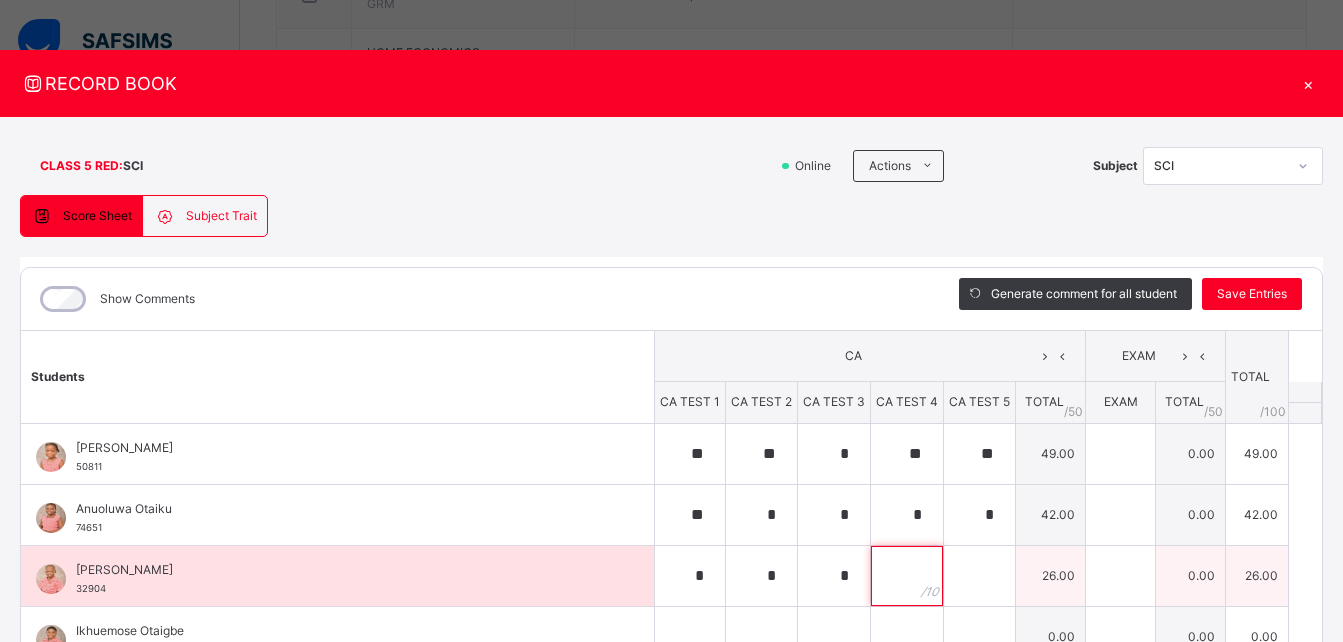 click at bounding box center [907, 576] 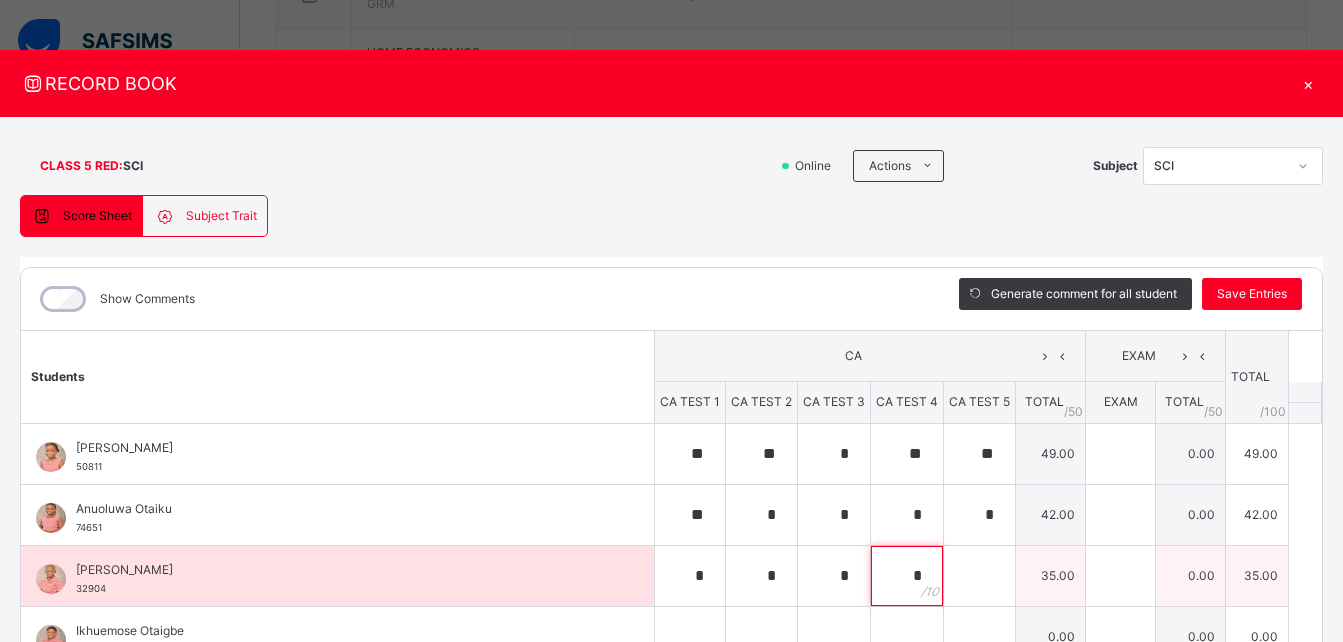 type on "*" 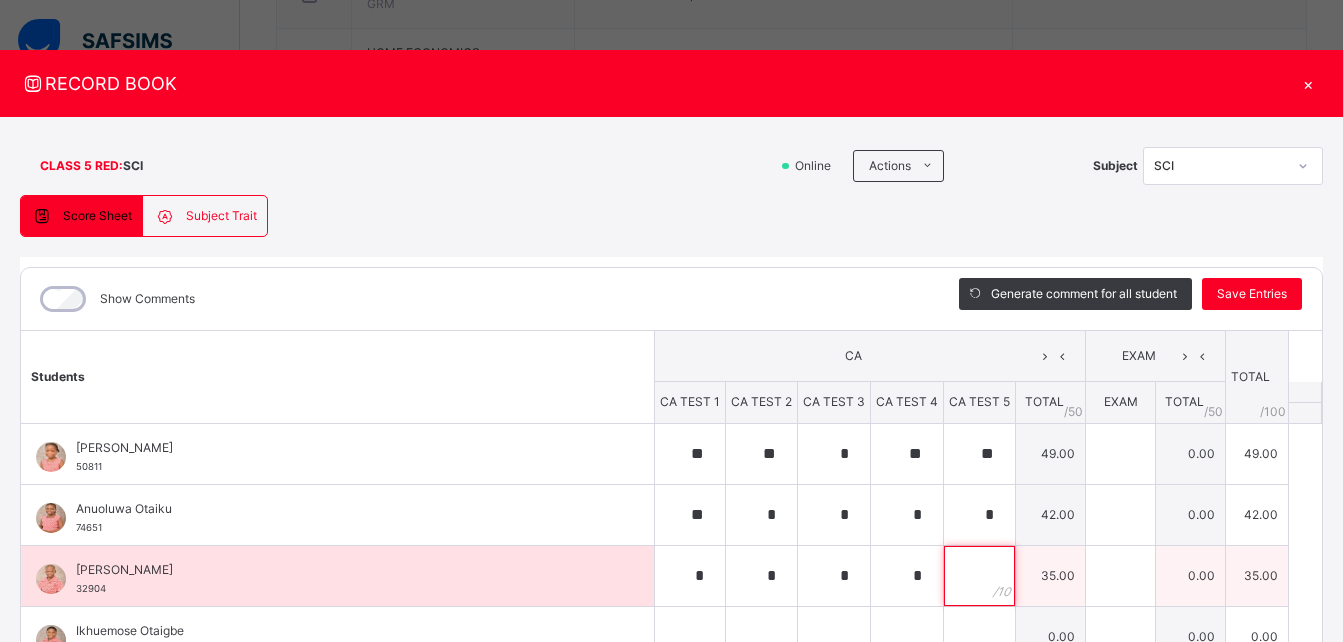 click at bounding box center [979, 576] 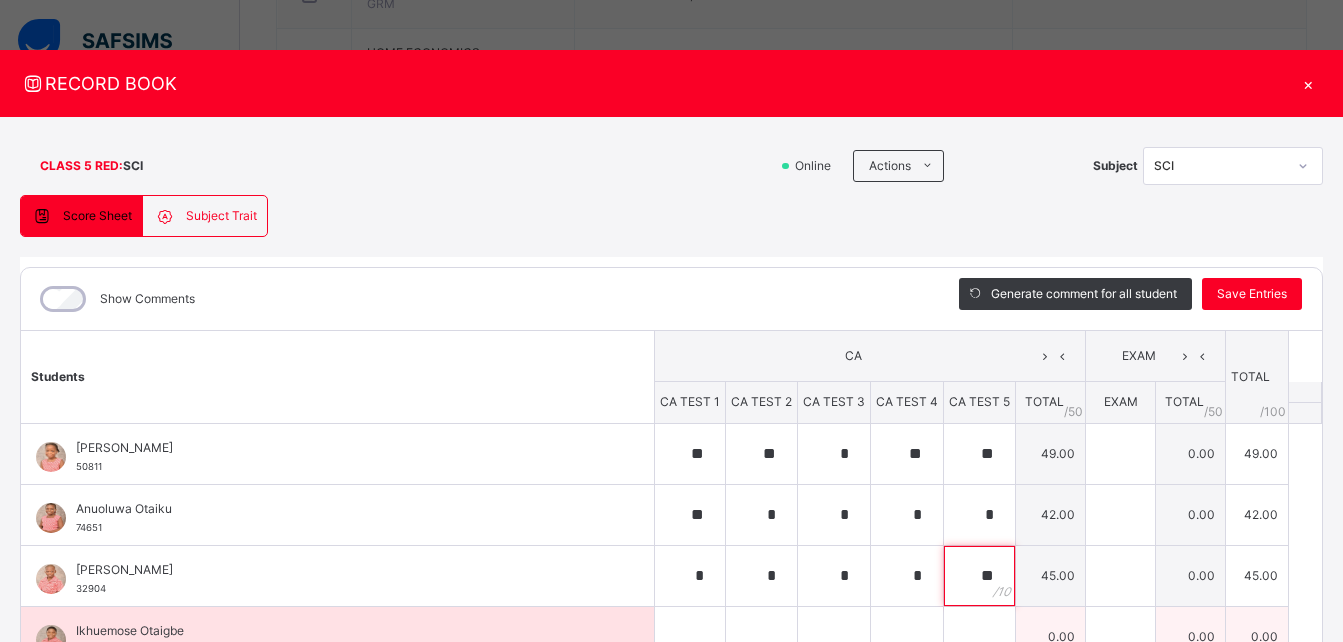 type on "**" 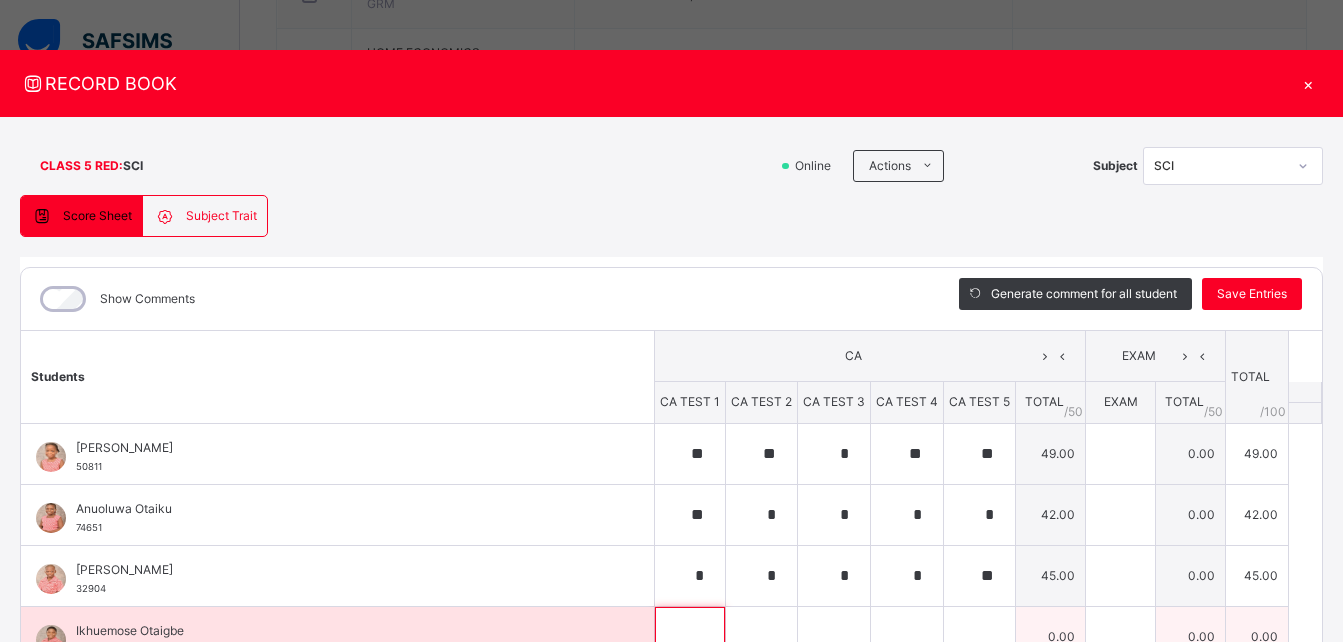 click at bounding box center [690, 637] 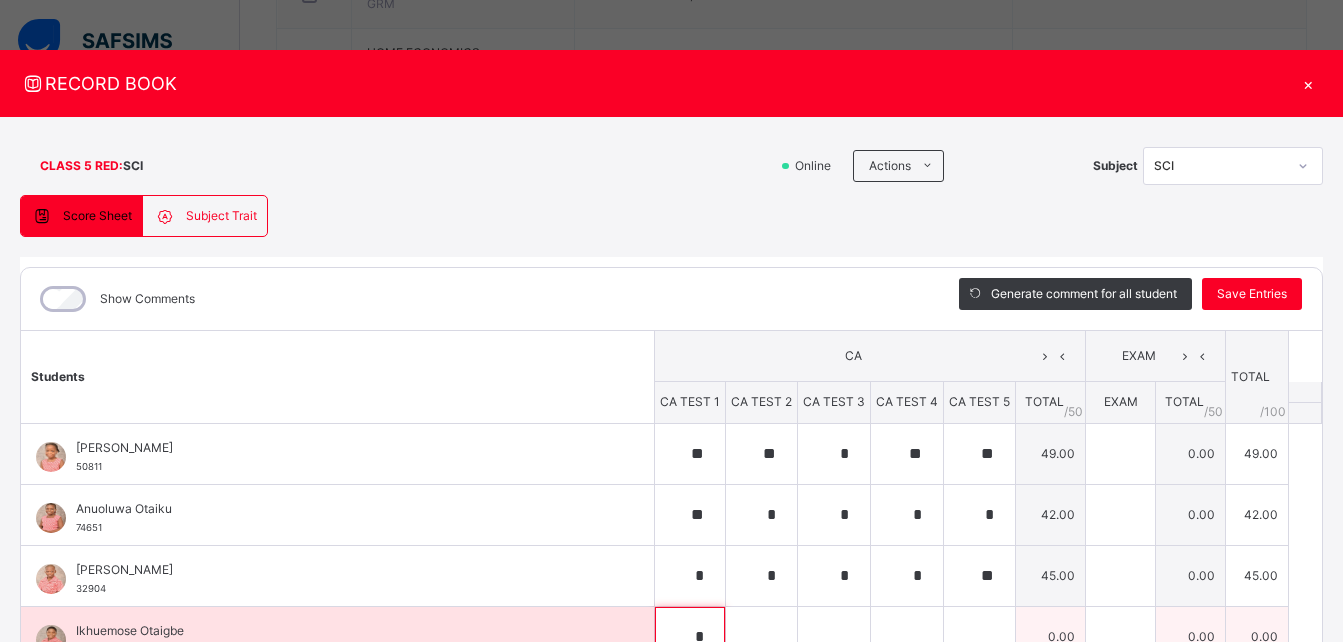 scroll, scrollTop: 5, scrollLeft: 0, axis: vertical 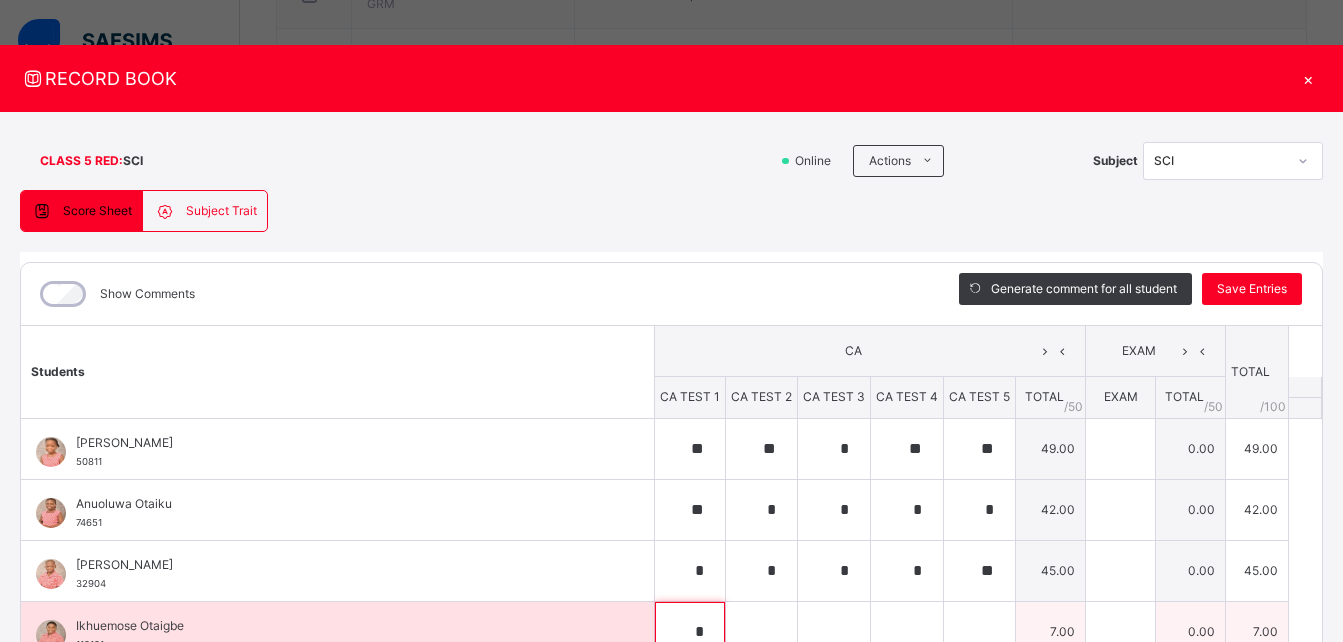 type on "*" 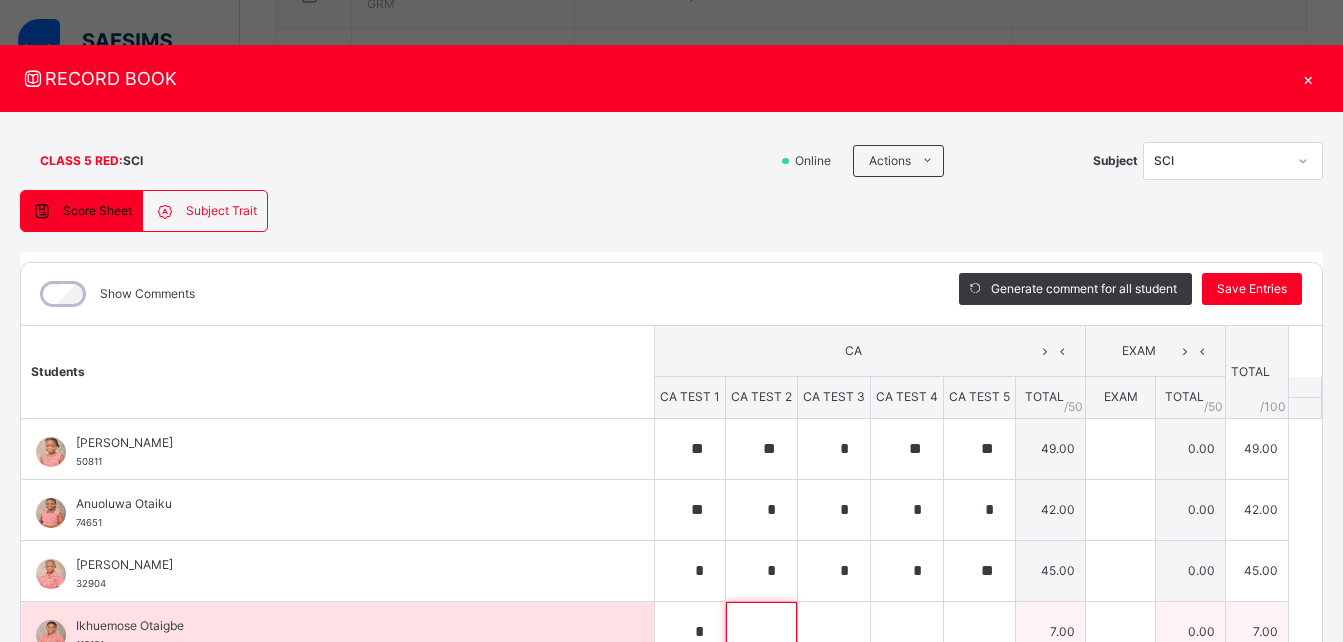 click at bounding box center (761, 632) 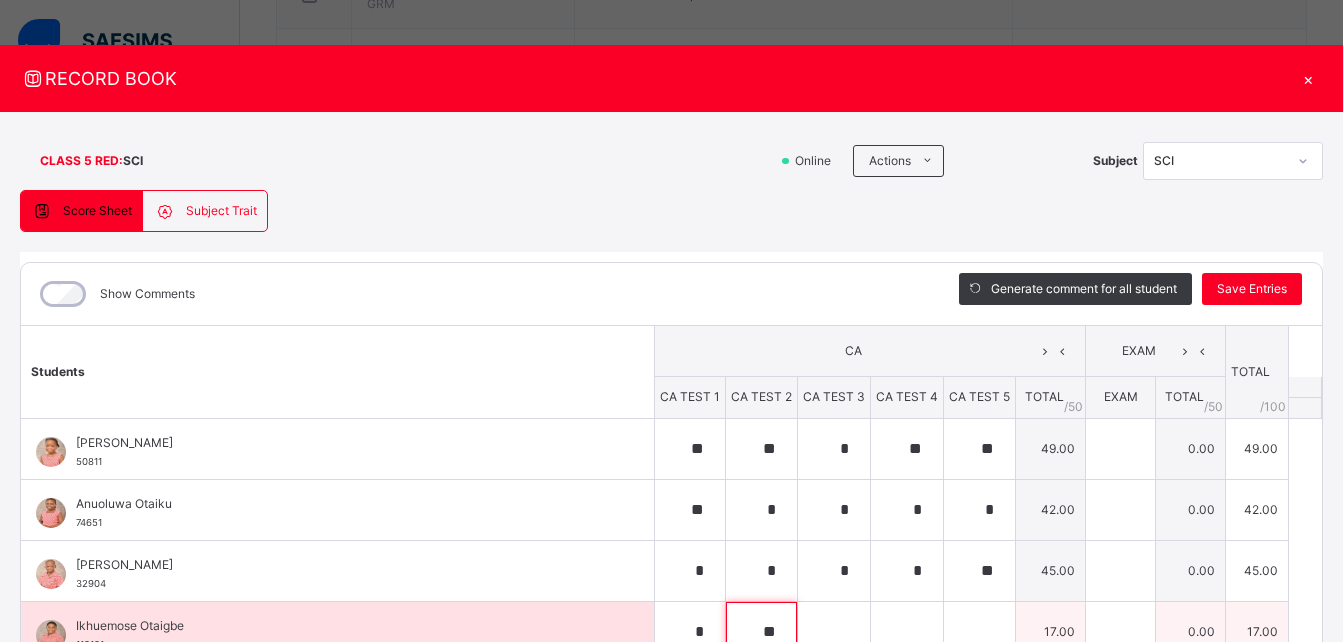 type on "**" 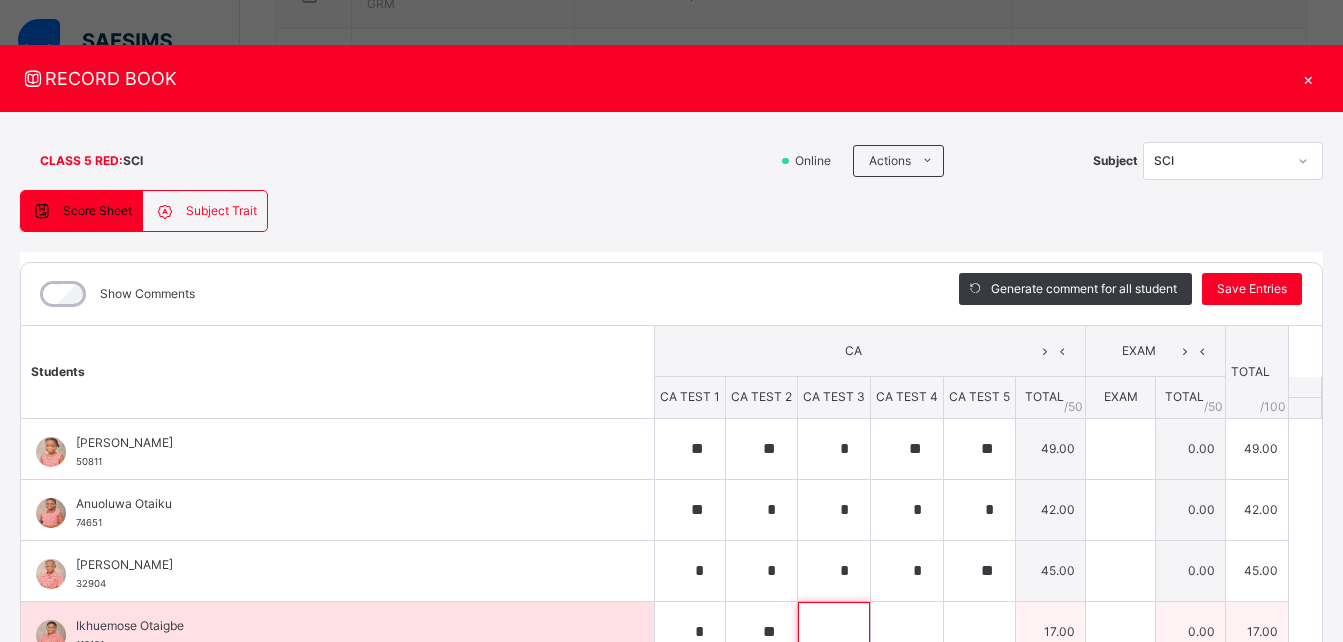 click at bounding box center [834, 632] 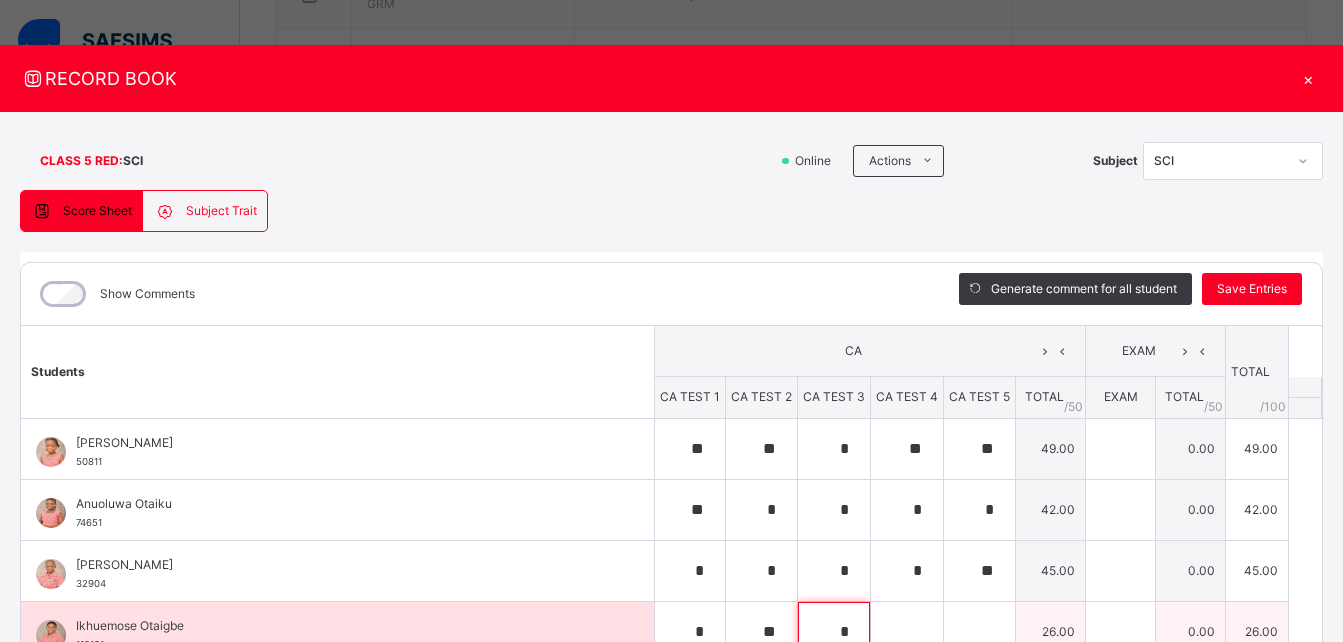 type on "*" 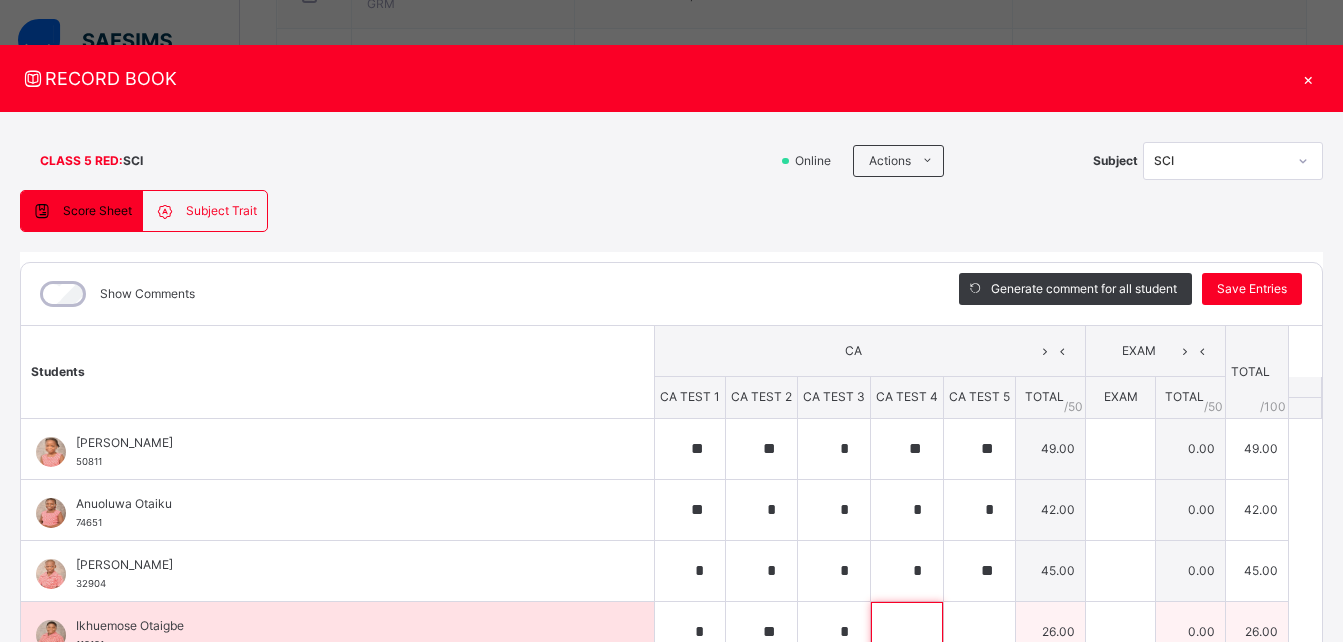 click at bounding box center [907, 632] 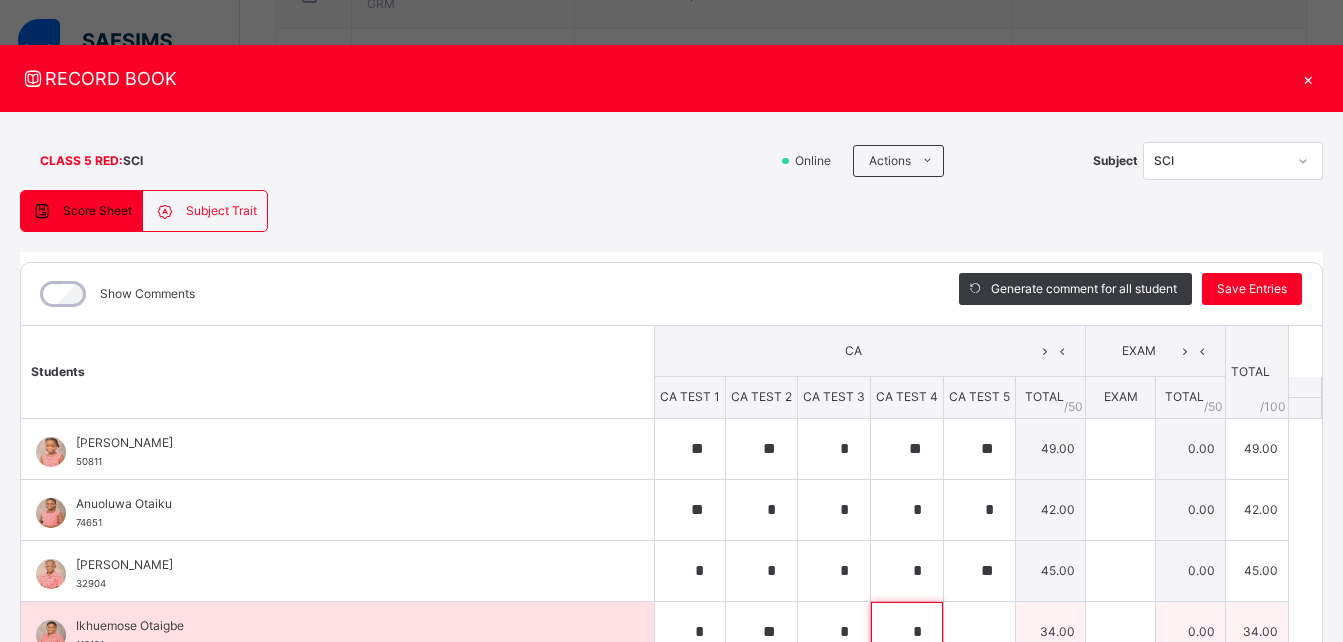 type on "*" 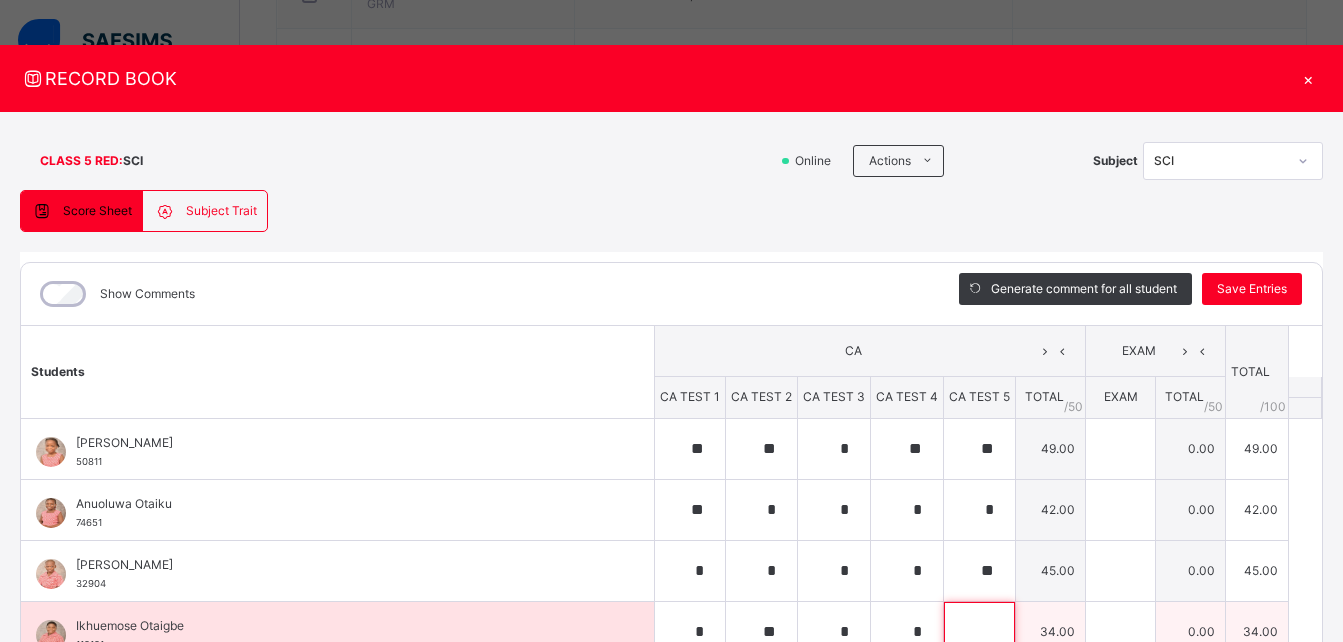 click at bounding box center [979, 632] 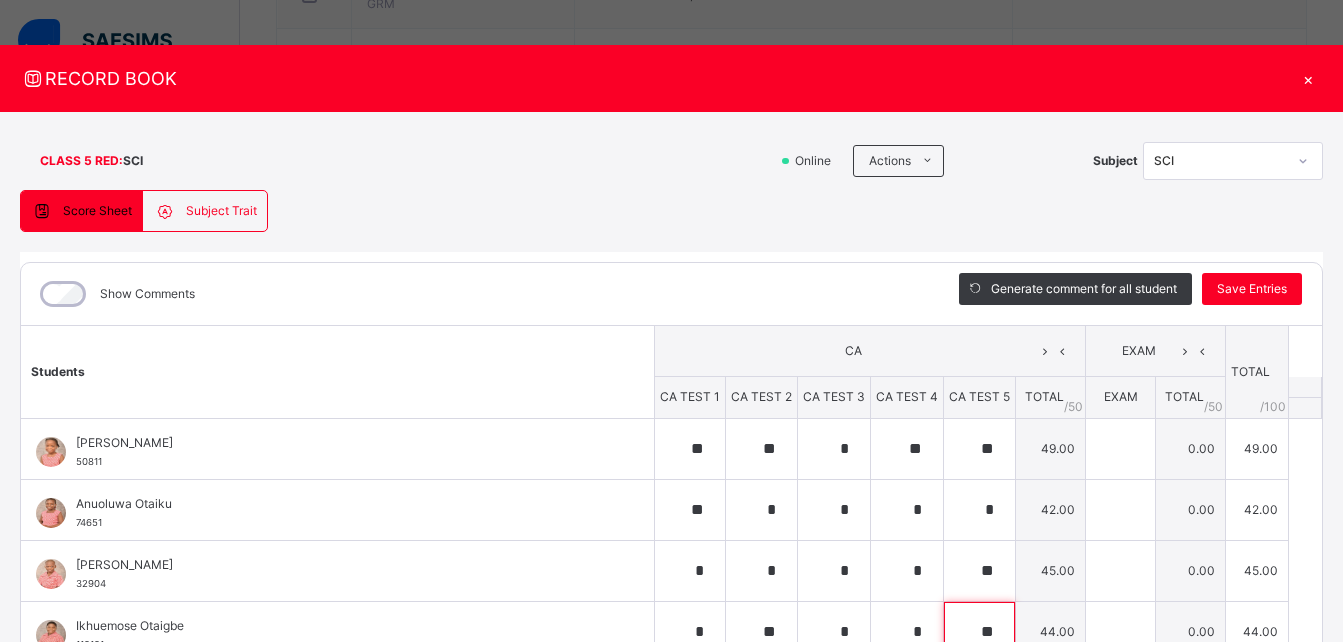scroll, scrollTop: 437, scrollLeft: 0, axis: vertical 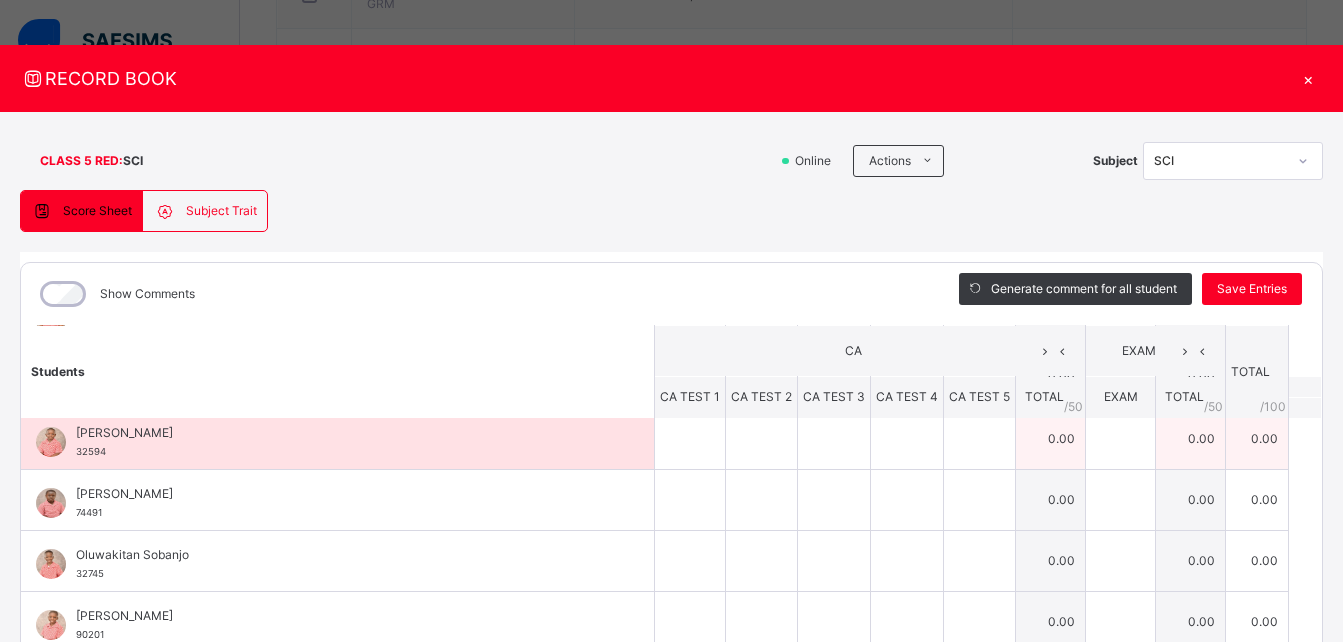 type on "**" 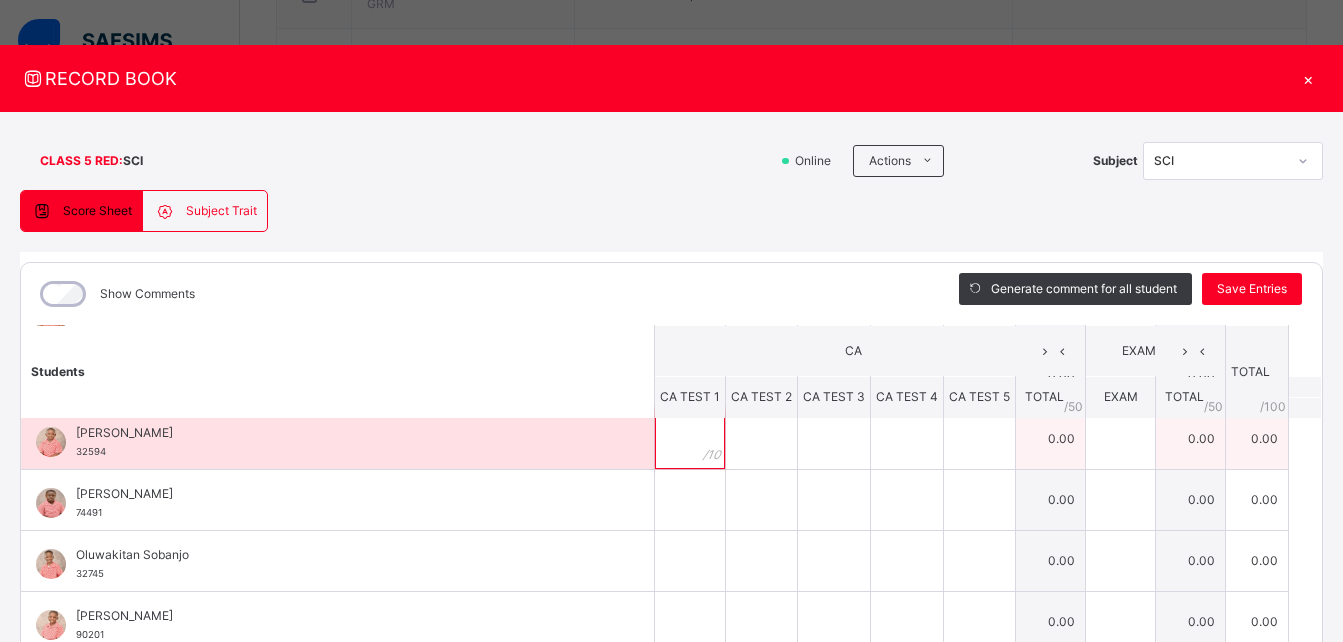 click at bounding box center [690, 439] 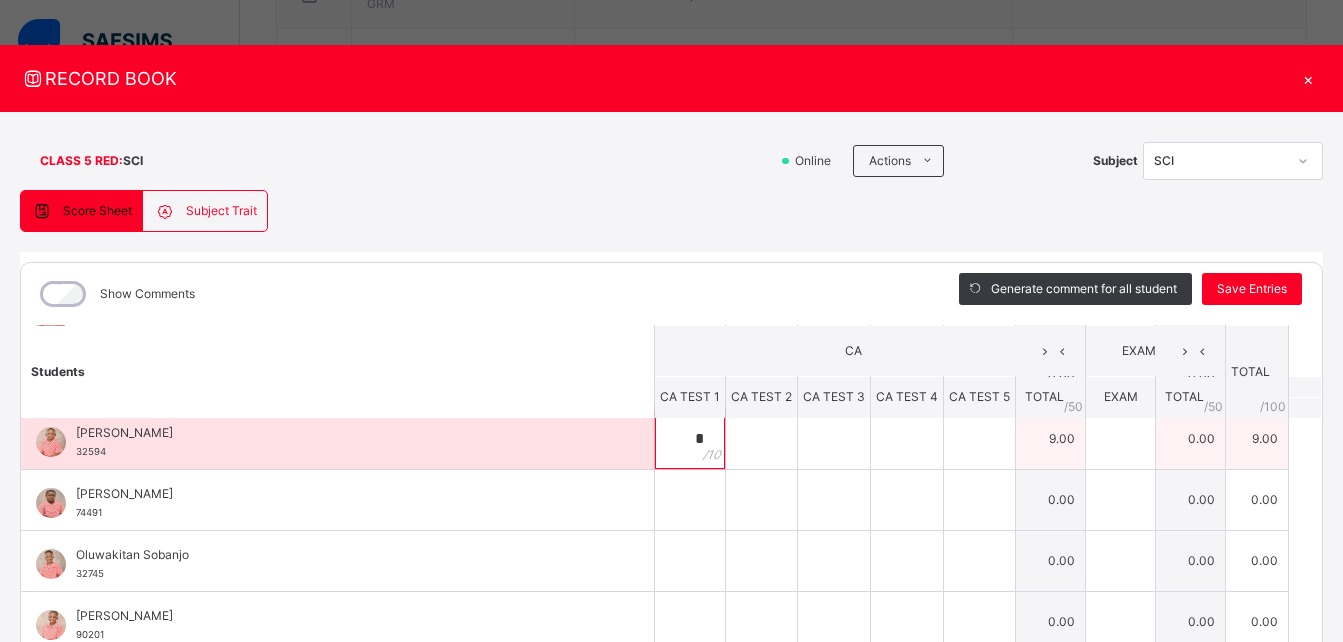 type on "*" 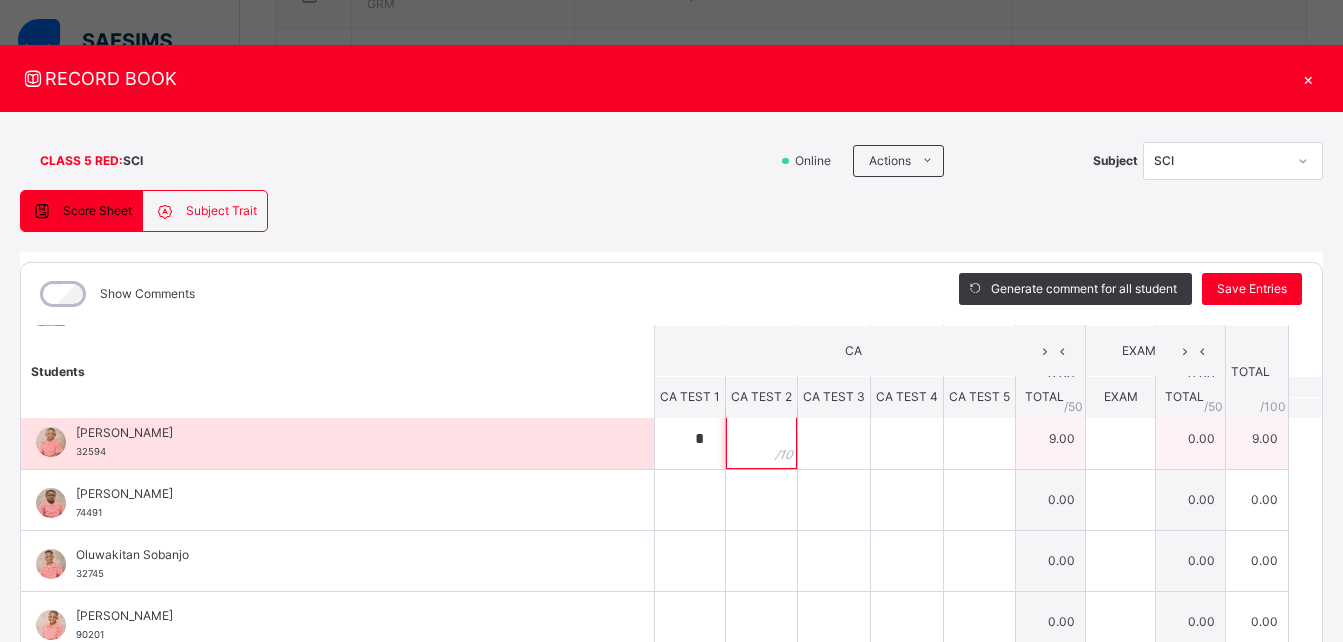 click at bounding box center (761, 439) 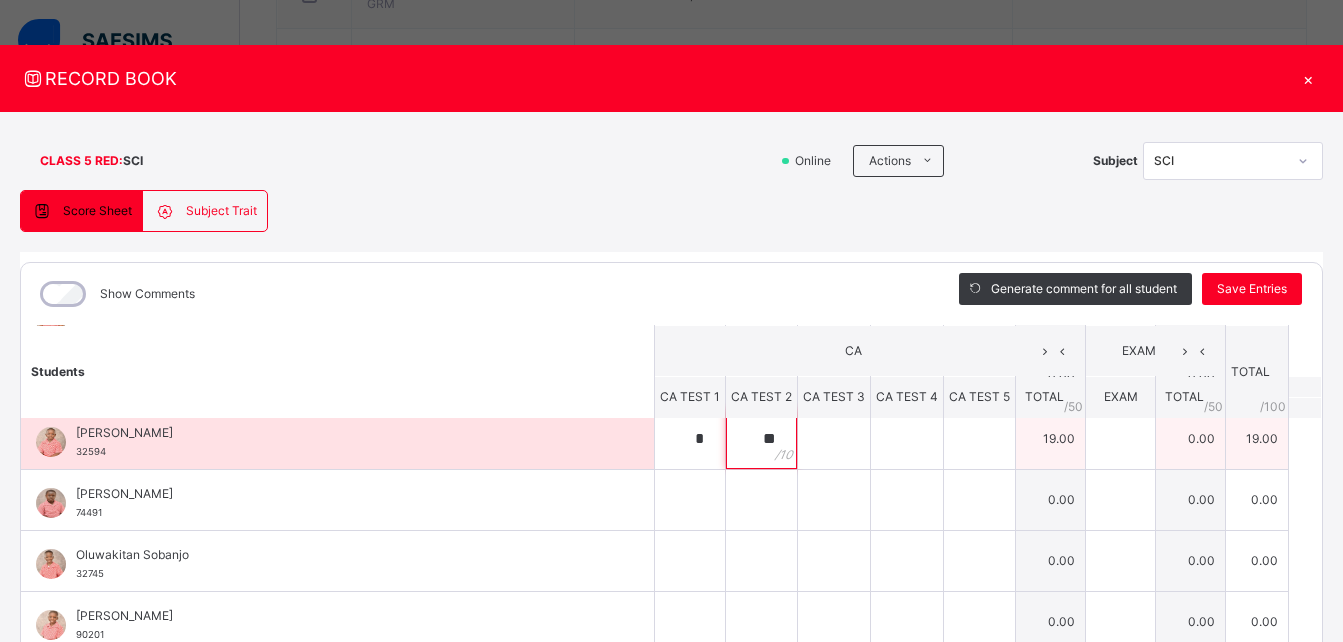 type on "**" 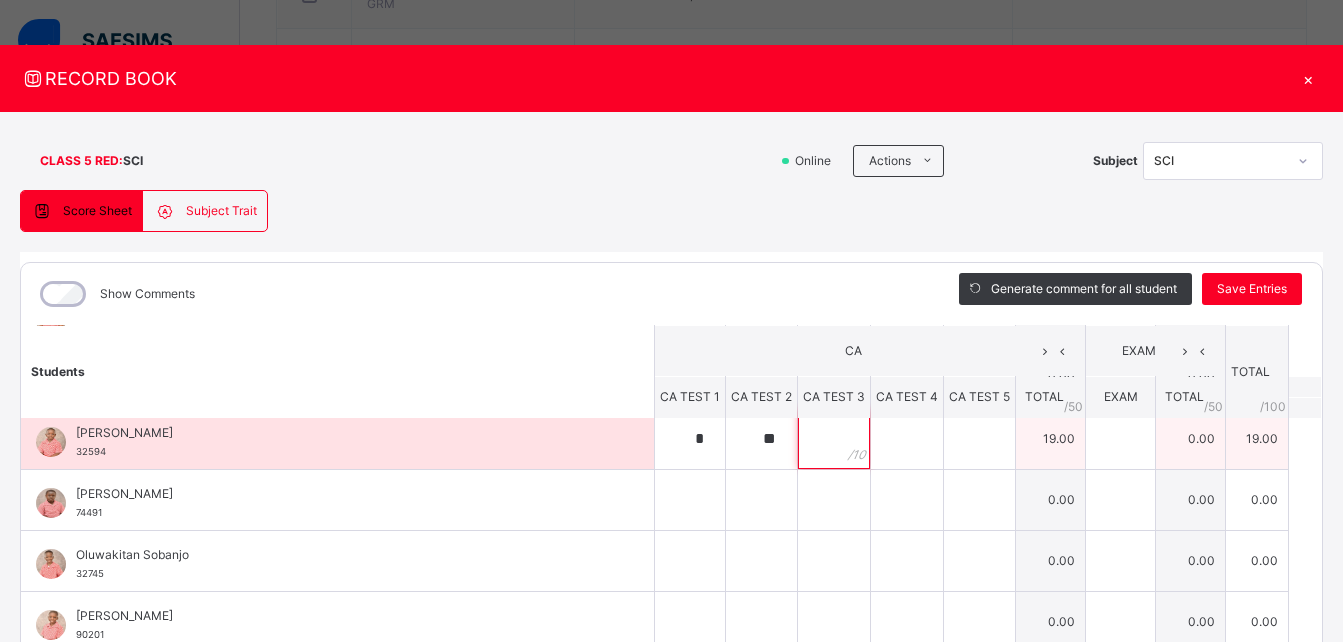 click at bounding box center (834, 439) 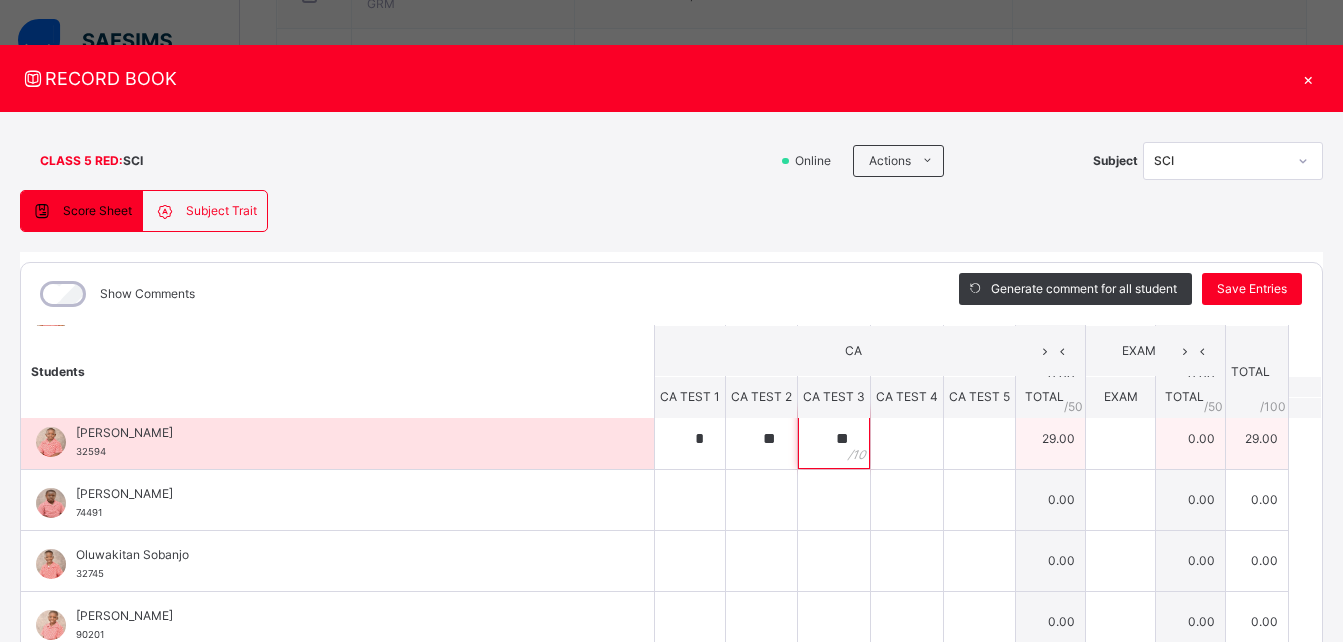 type on "**" 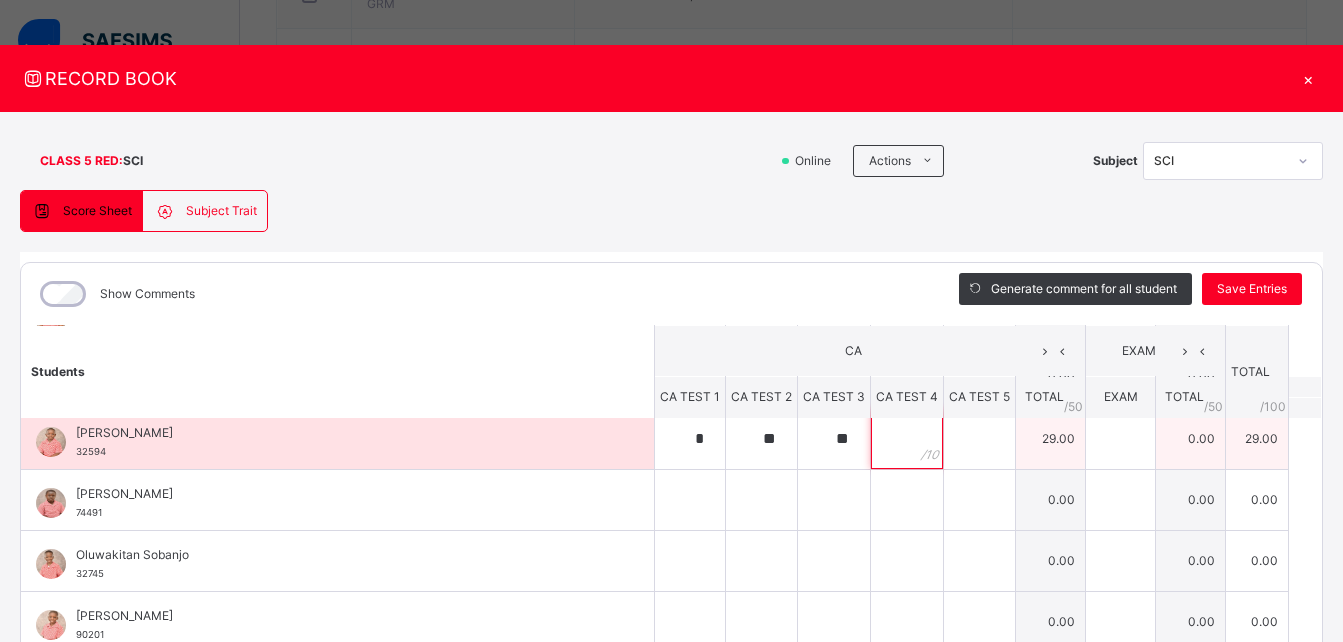 click at bounding box center (907, 439) 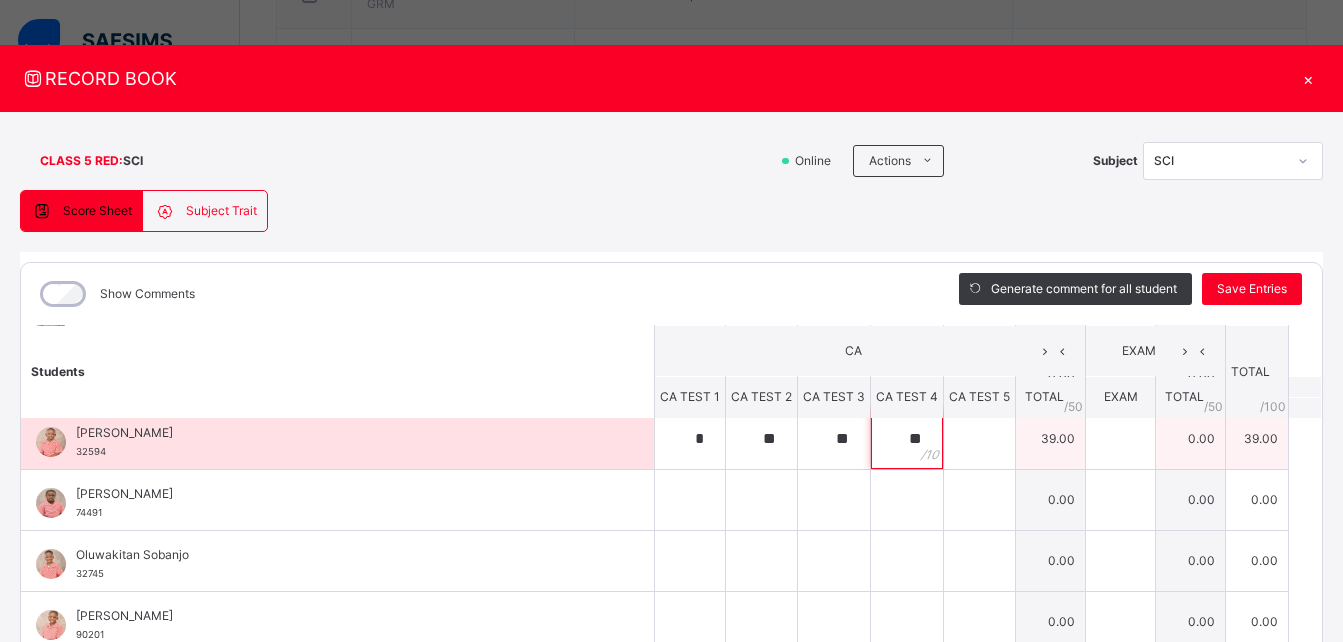 type on "**" 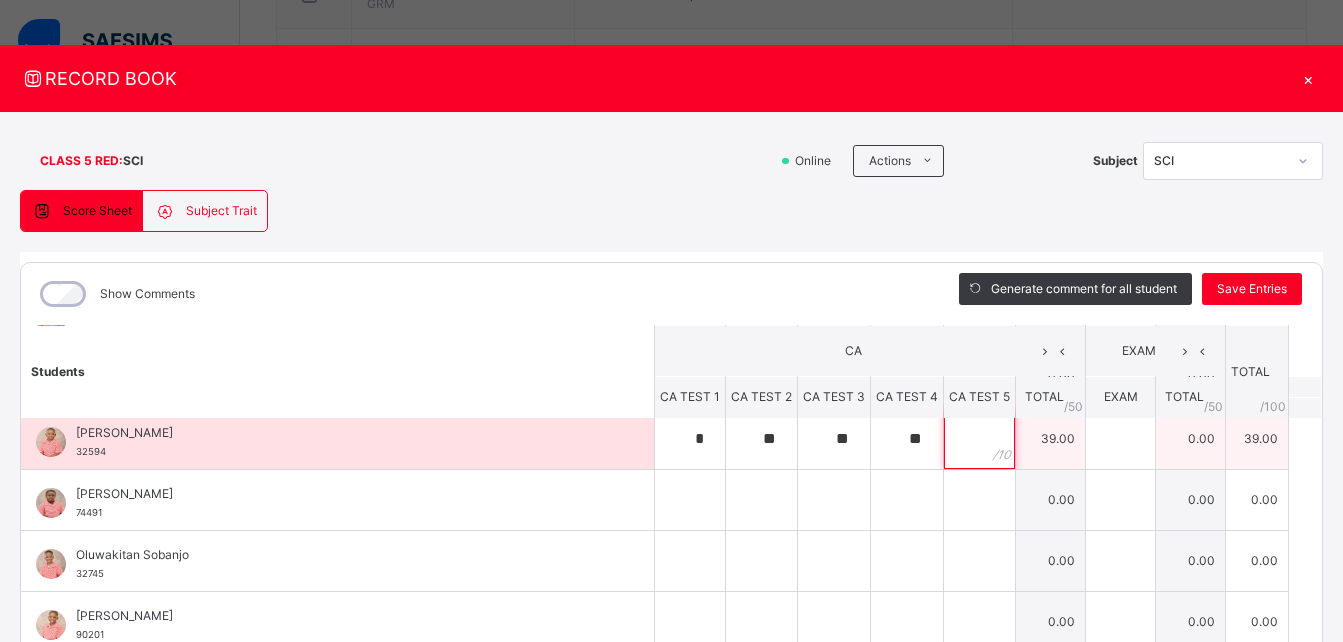 click at bounding box center (979, 439) 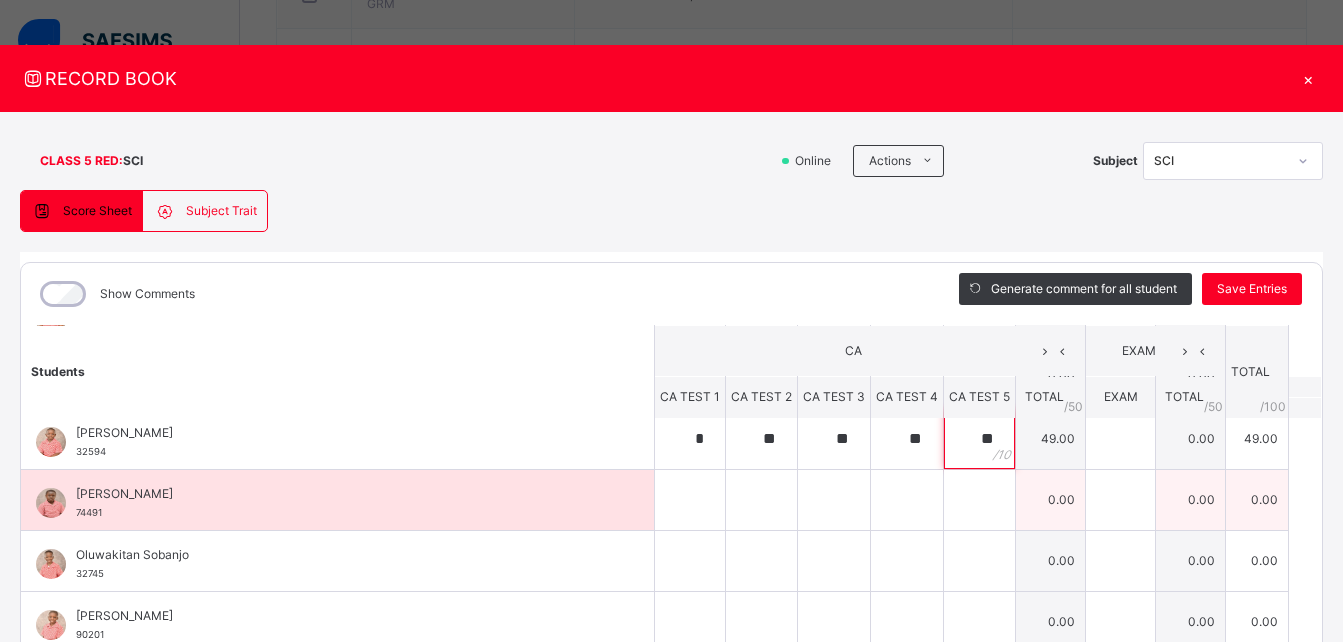 type on "**" 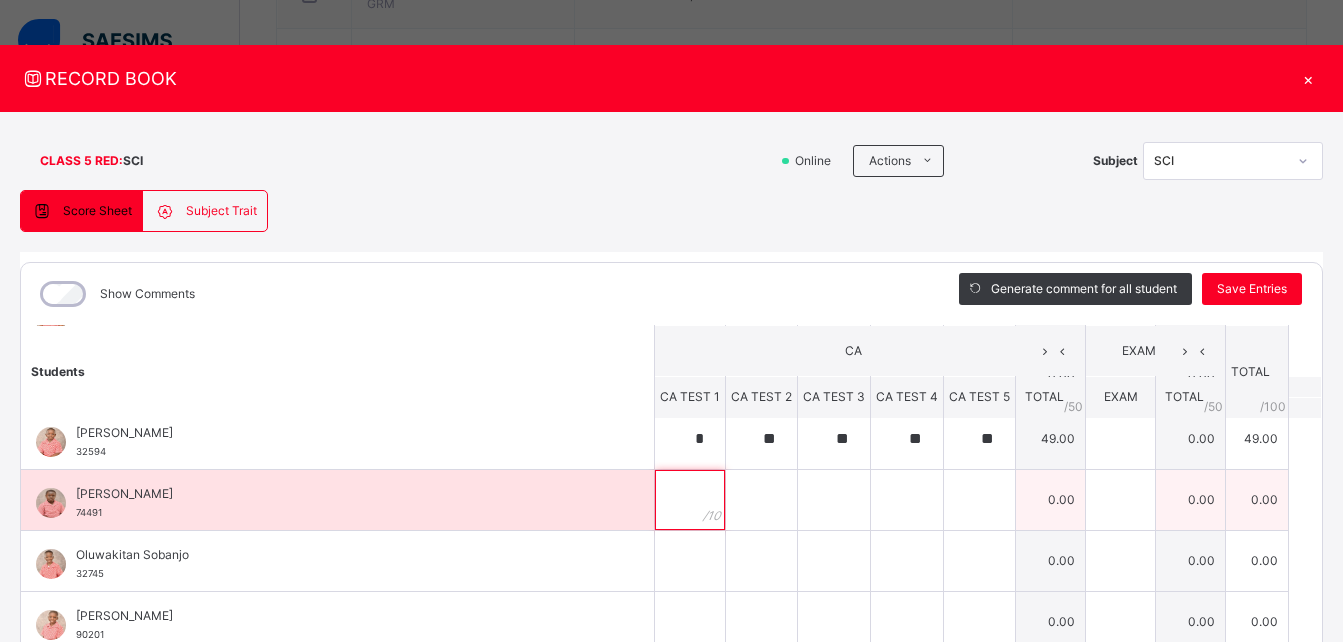 click at bounding box center [690, 500] 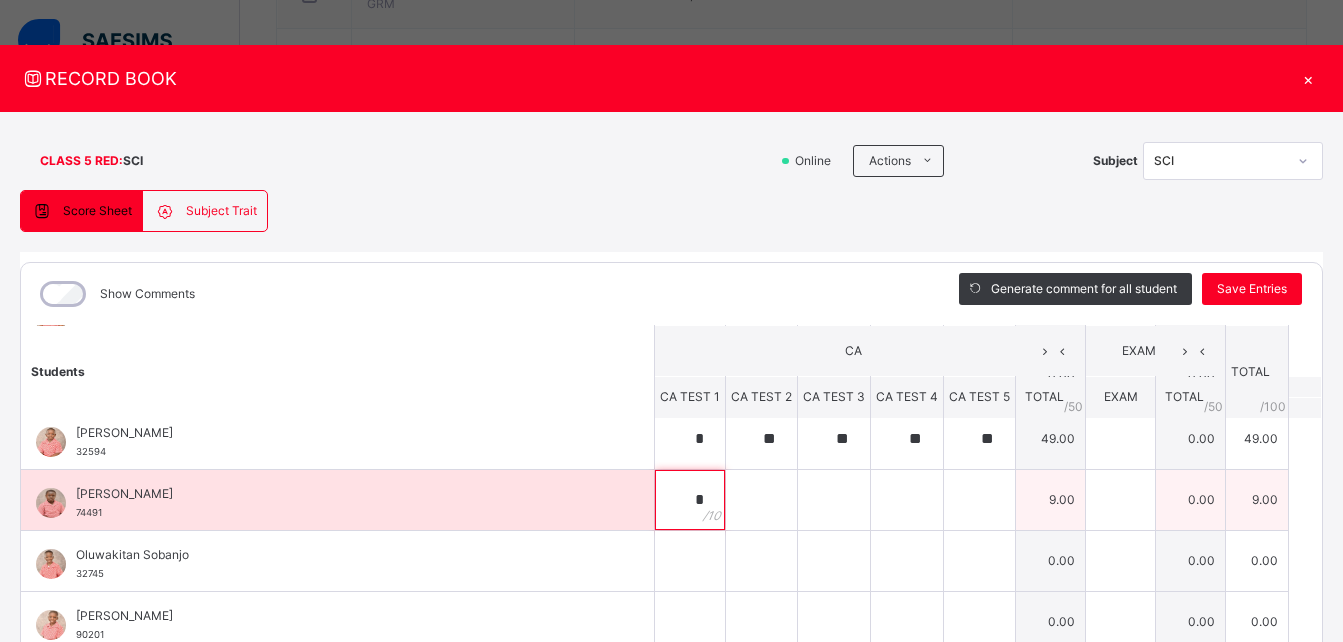 type on "*" 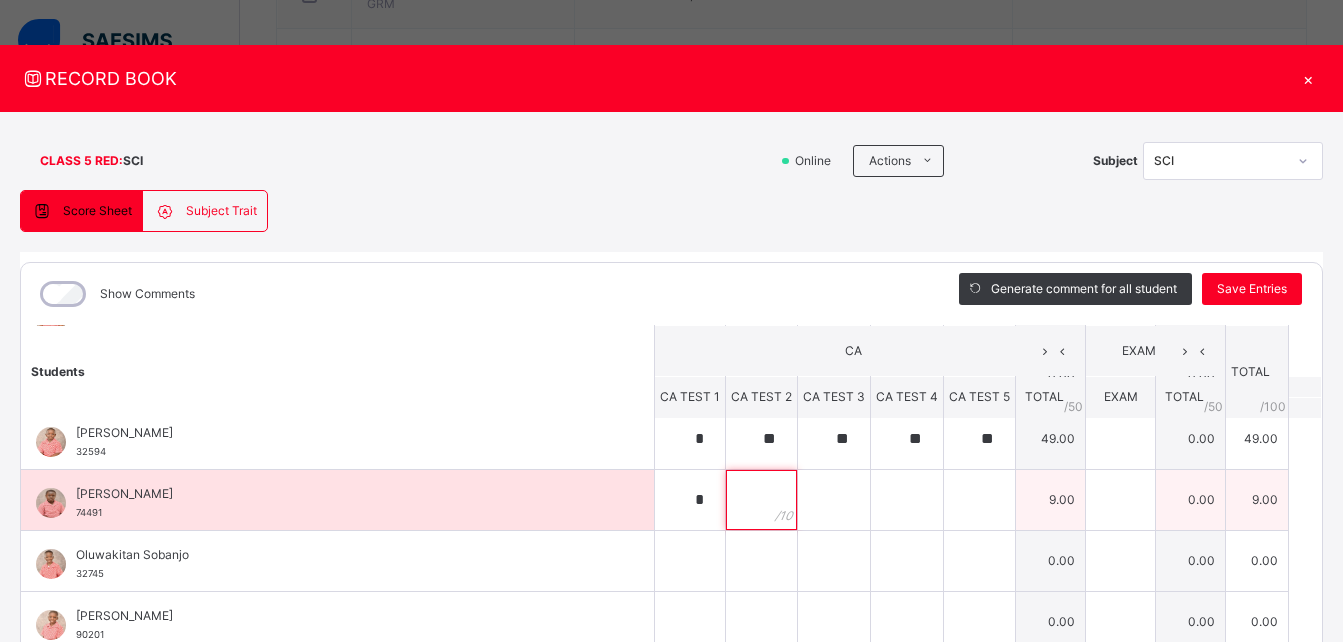 click at bounding box center [761, 500] 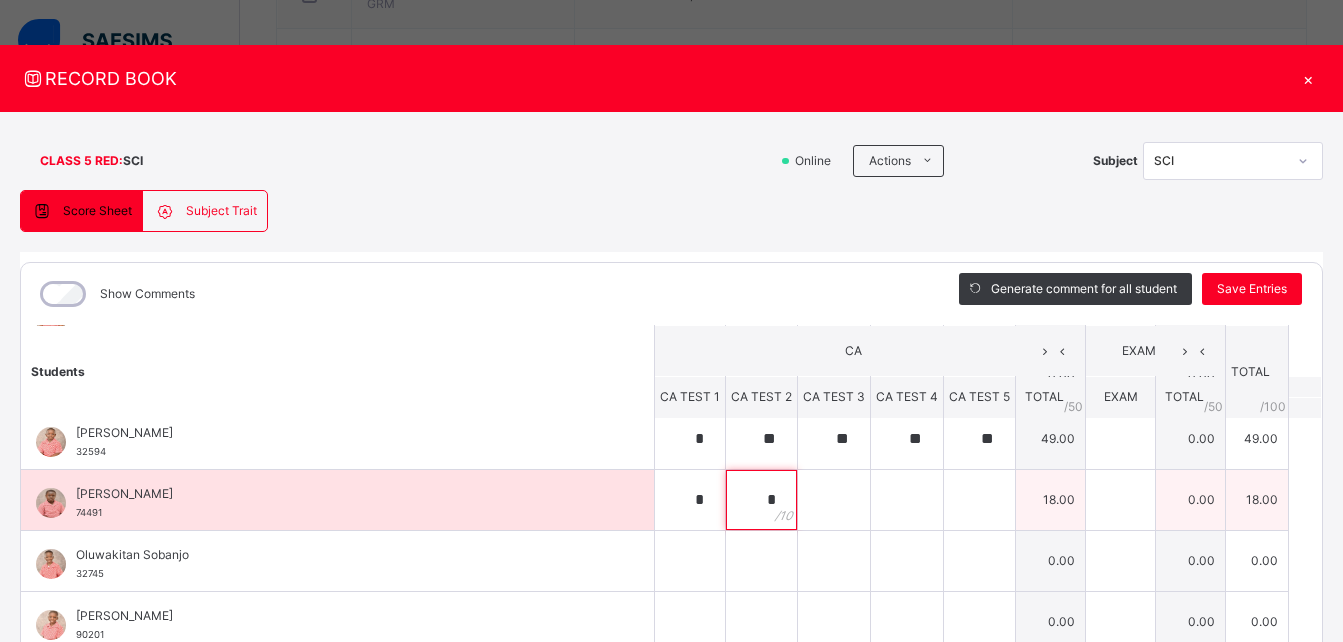type on "*" 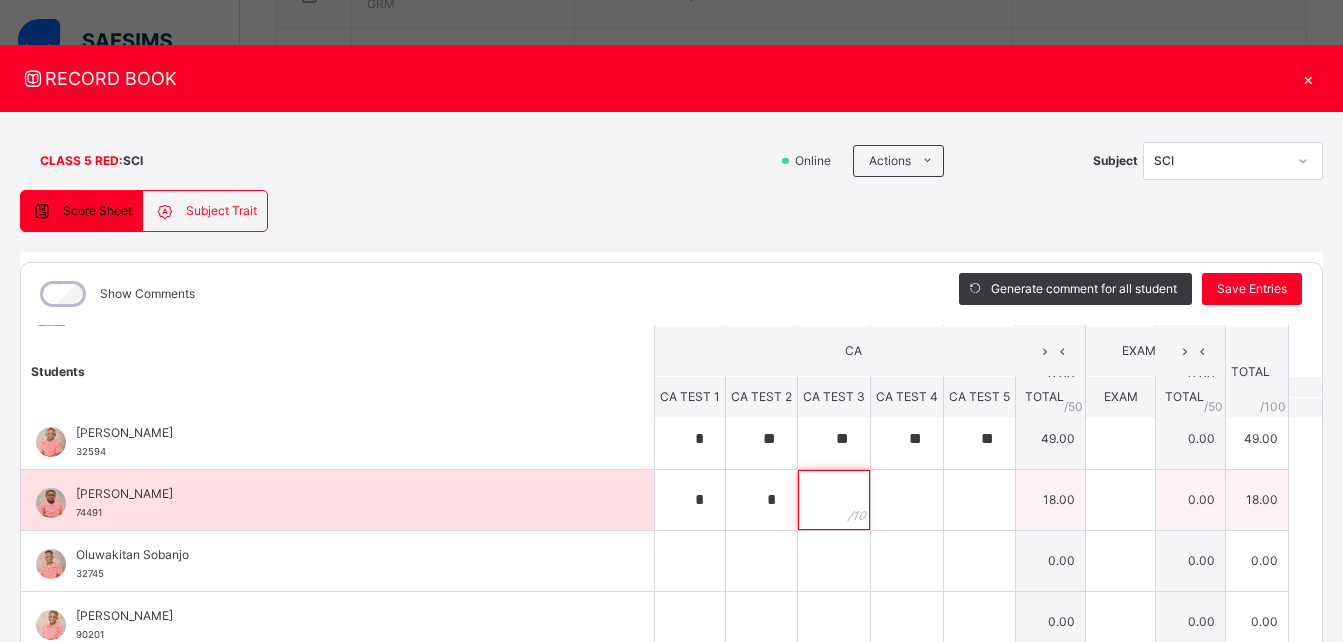 click at bounding box center [834, 500] 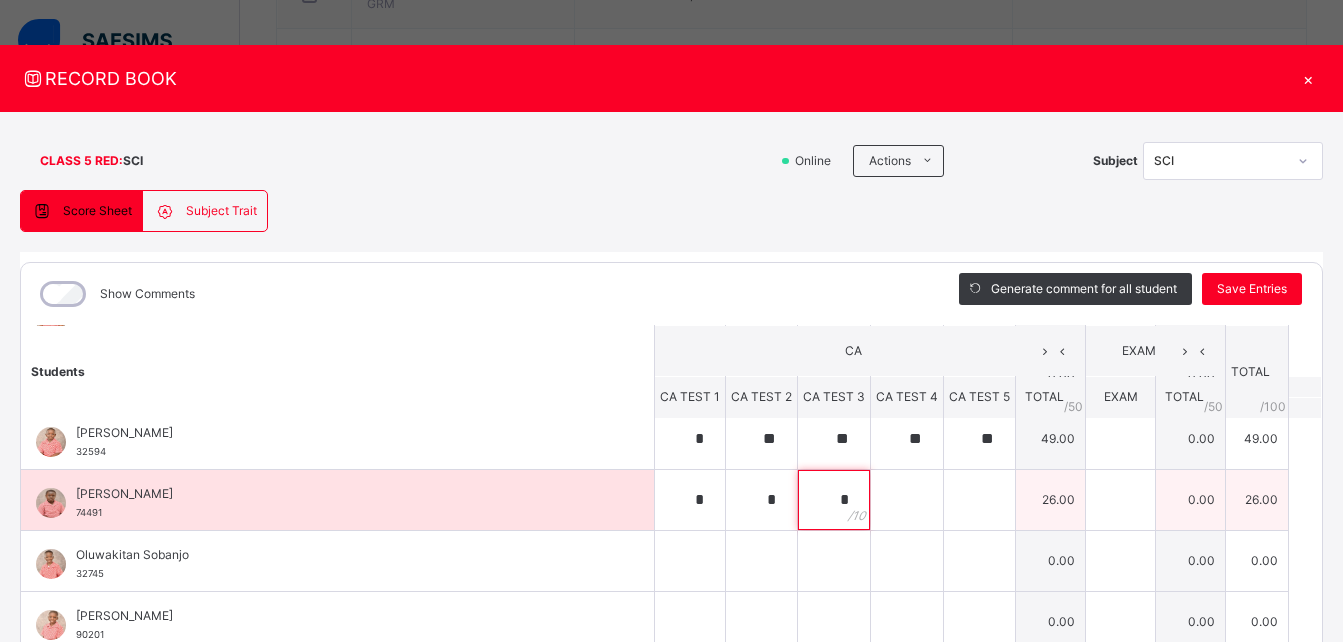 type on "*" 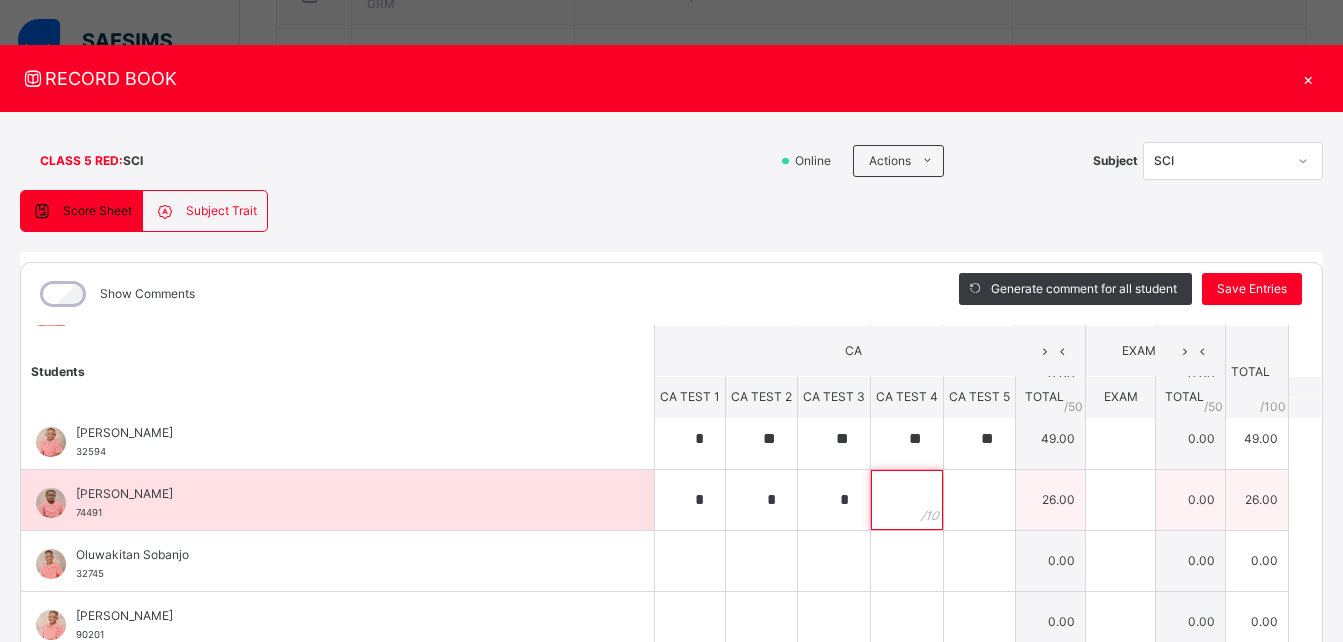 click at bounding box center (907, 500) 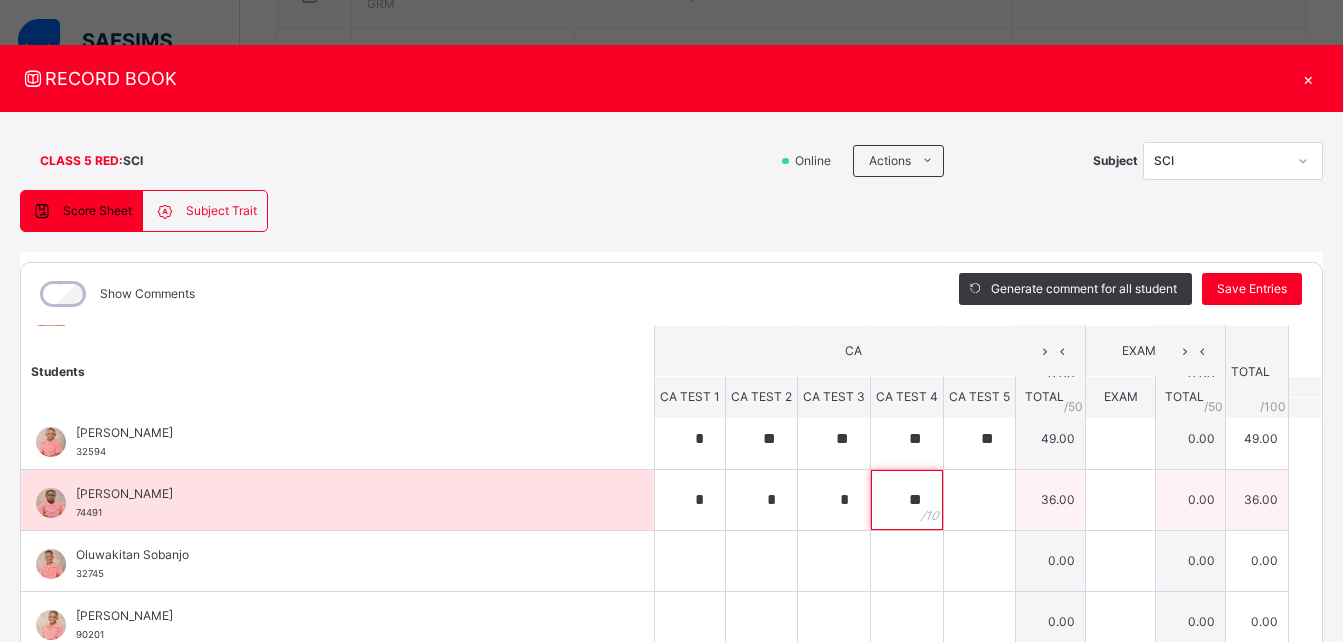 type on "**" 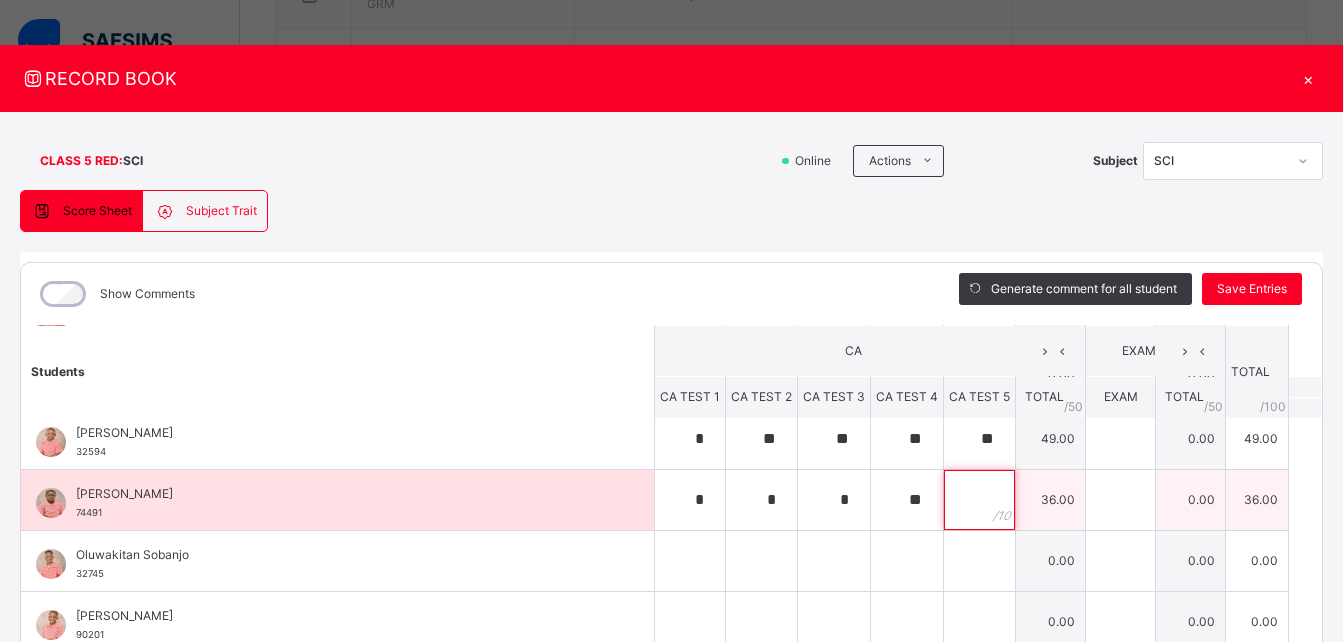 click at bounding box center (979, 500) 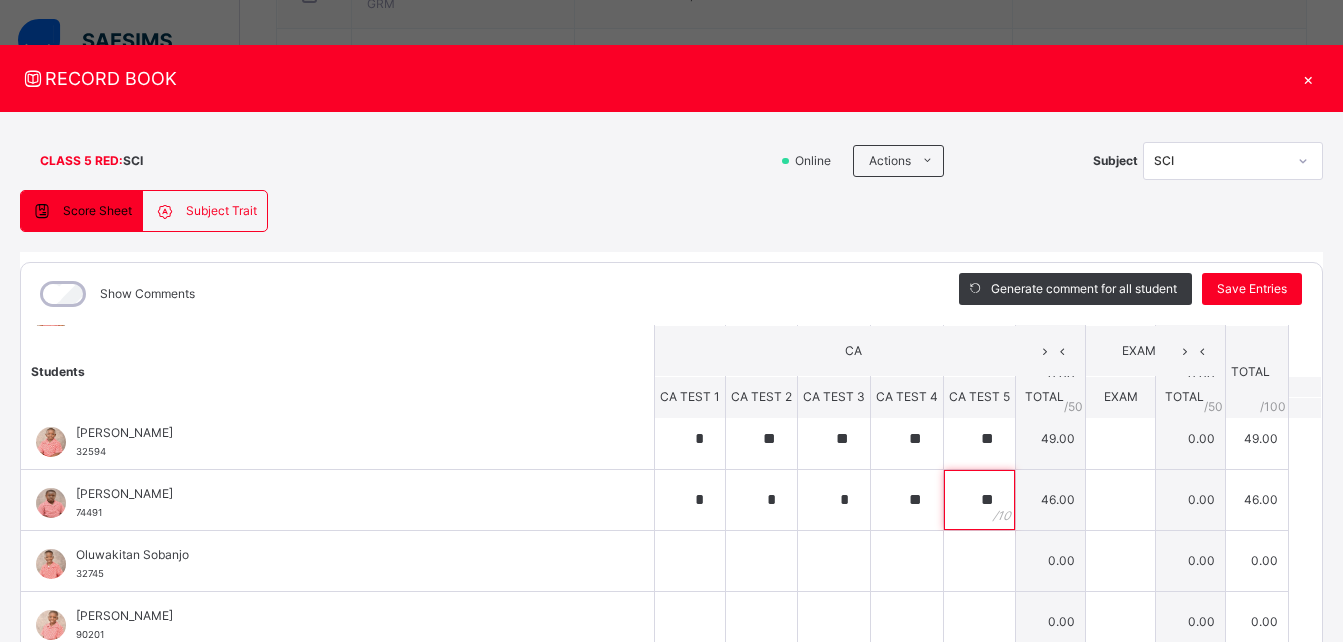 type on "**" 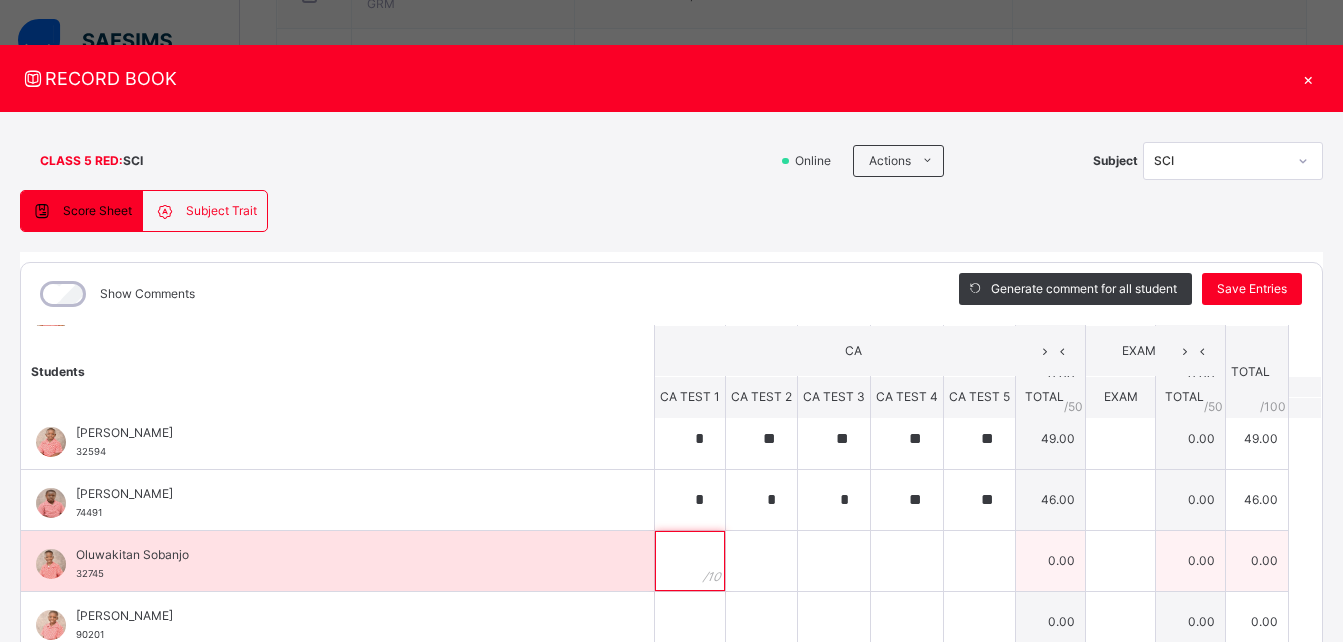 click at bounding box center [690, 561] 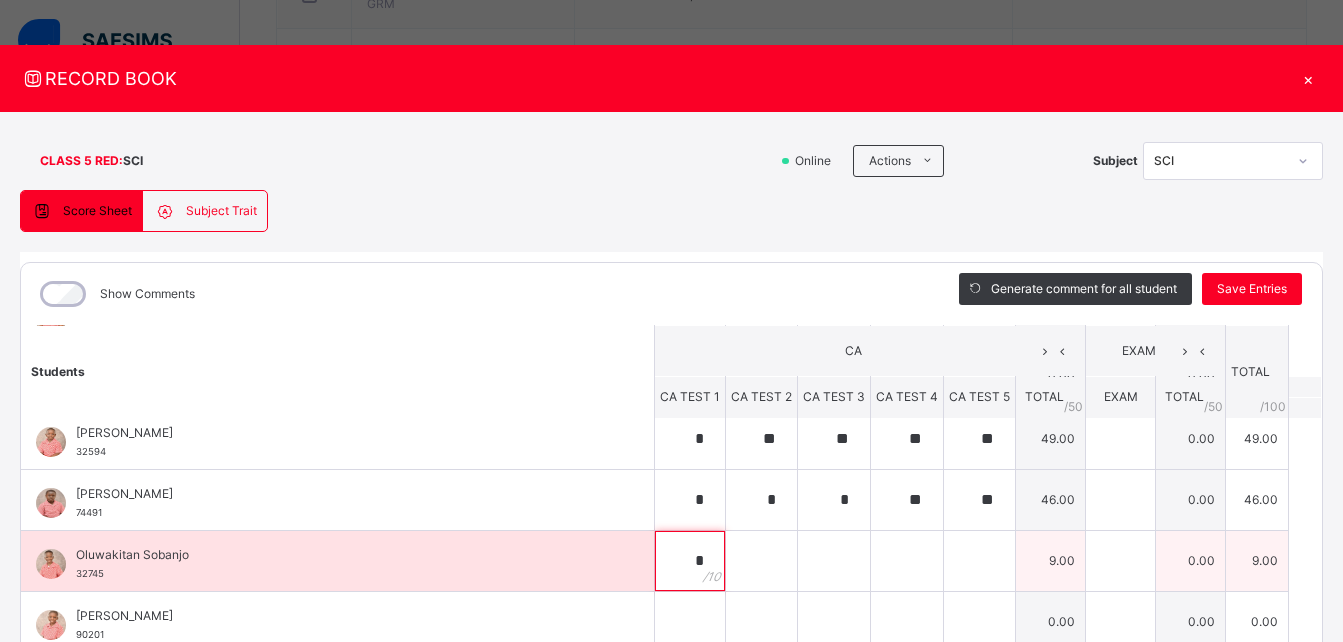type on "*" 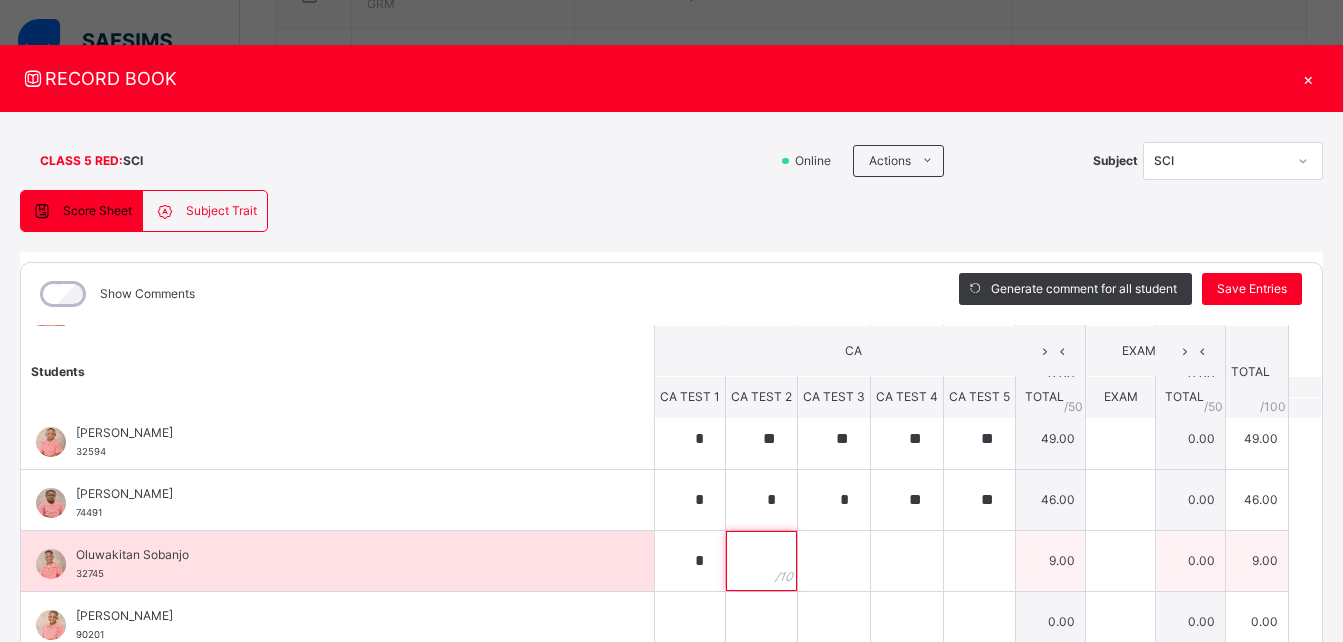 click at bounding box center [761, 561] 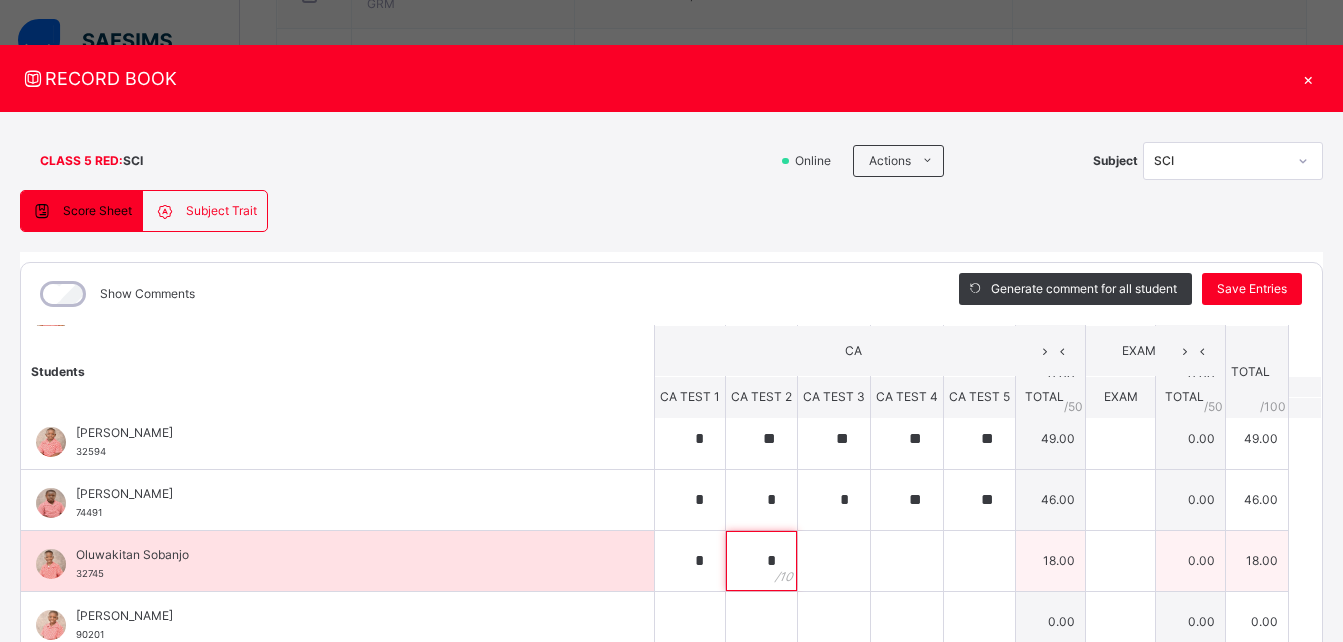 type on "*" 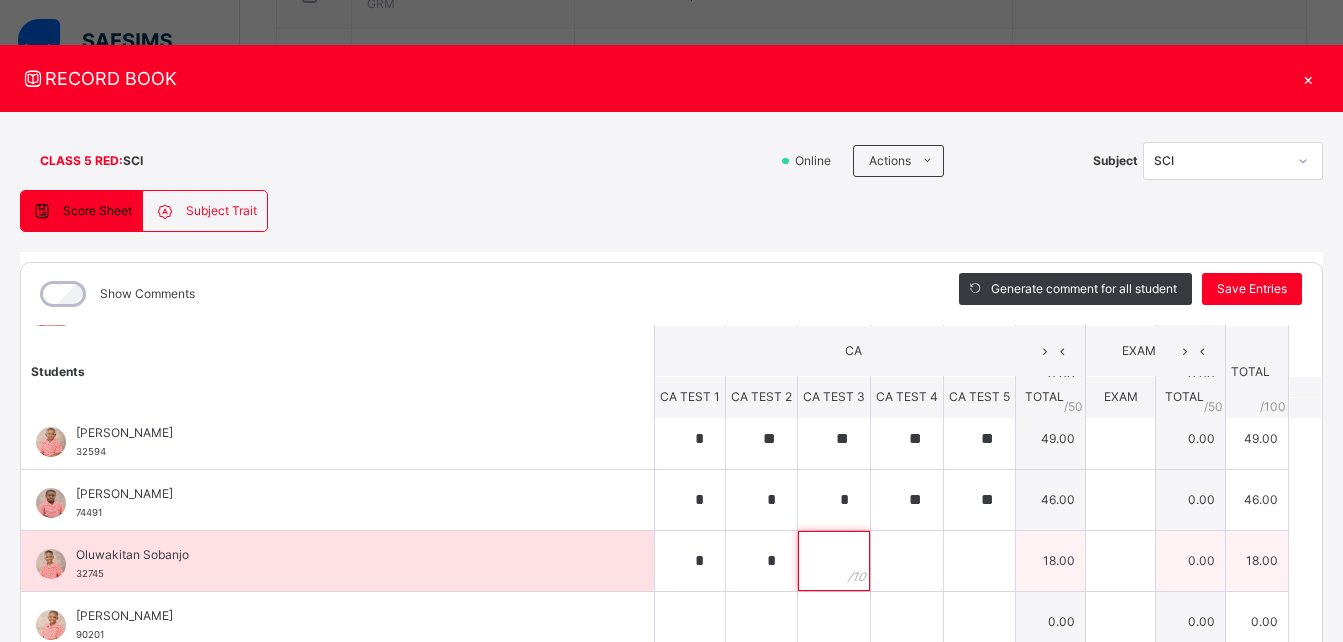 click at bounding box center (834, 561) 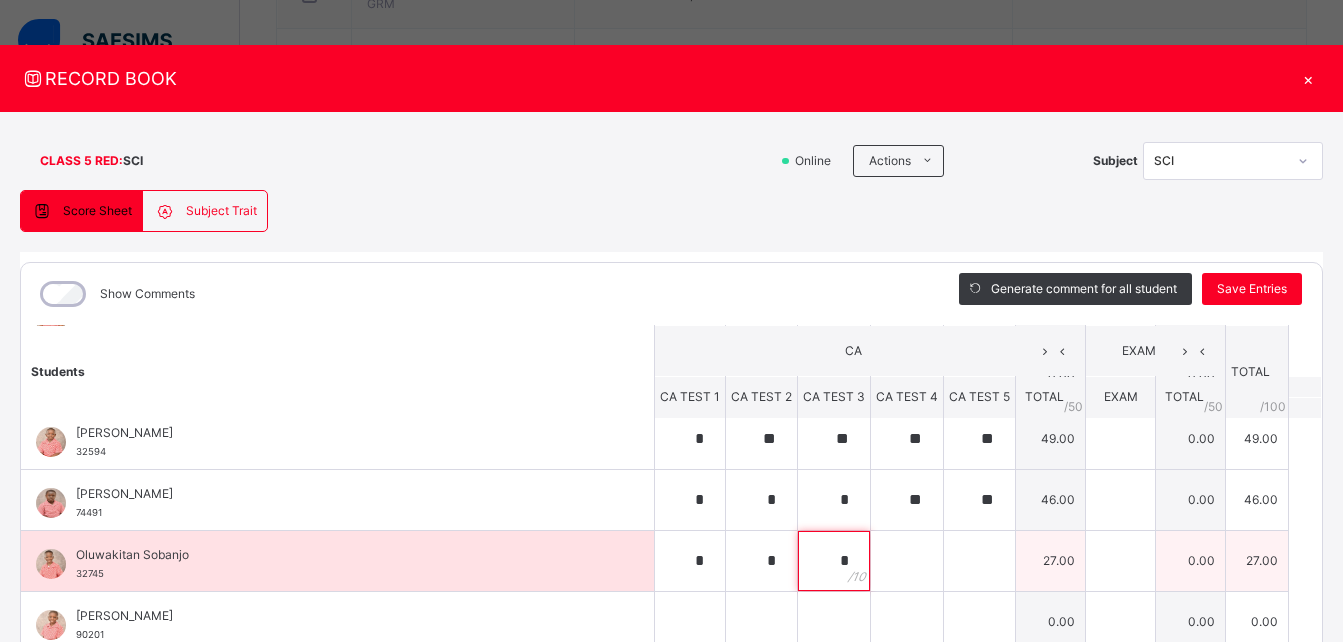 type on "*" 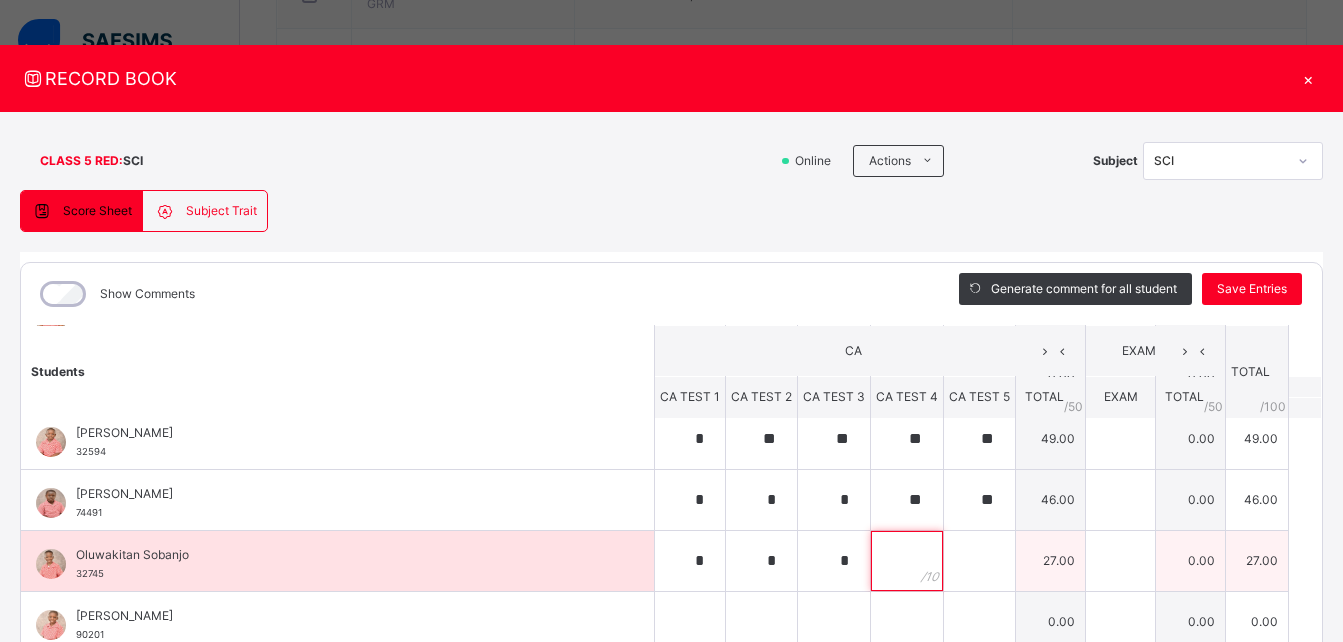 click at bounding box center [907, 561] 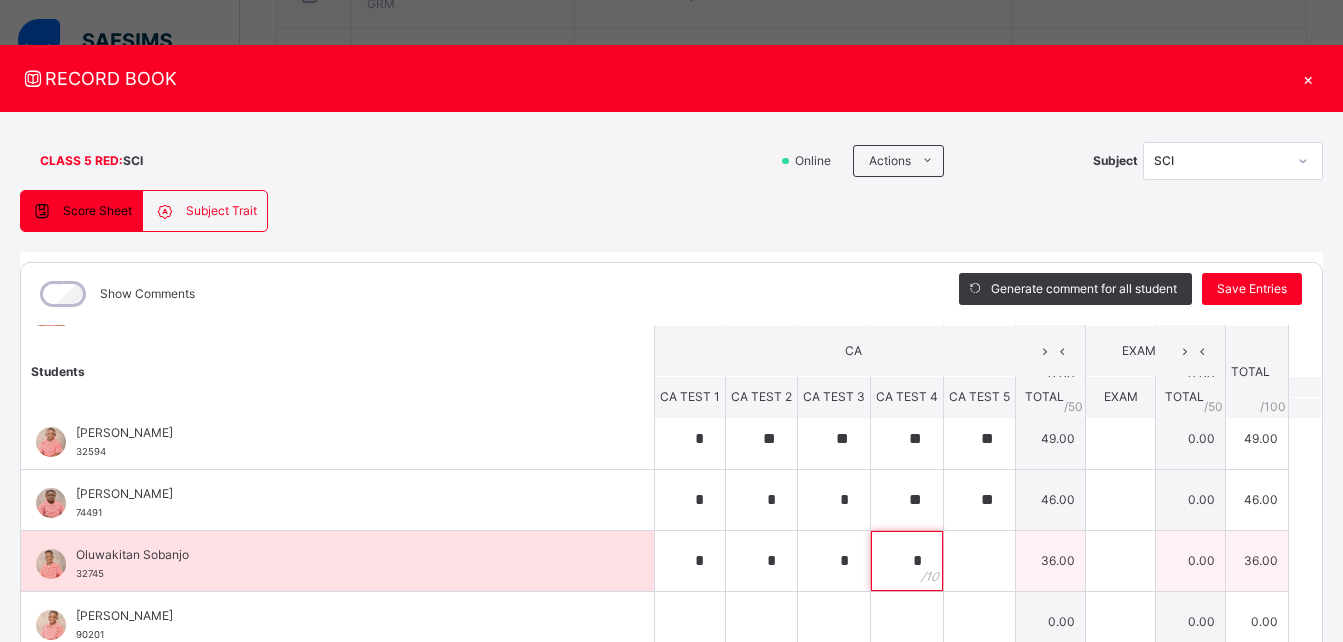 type on "*" 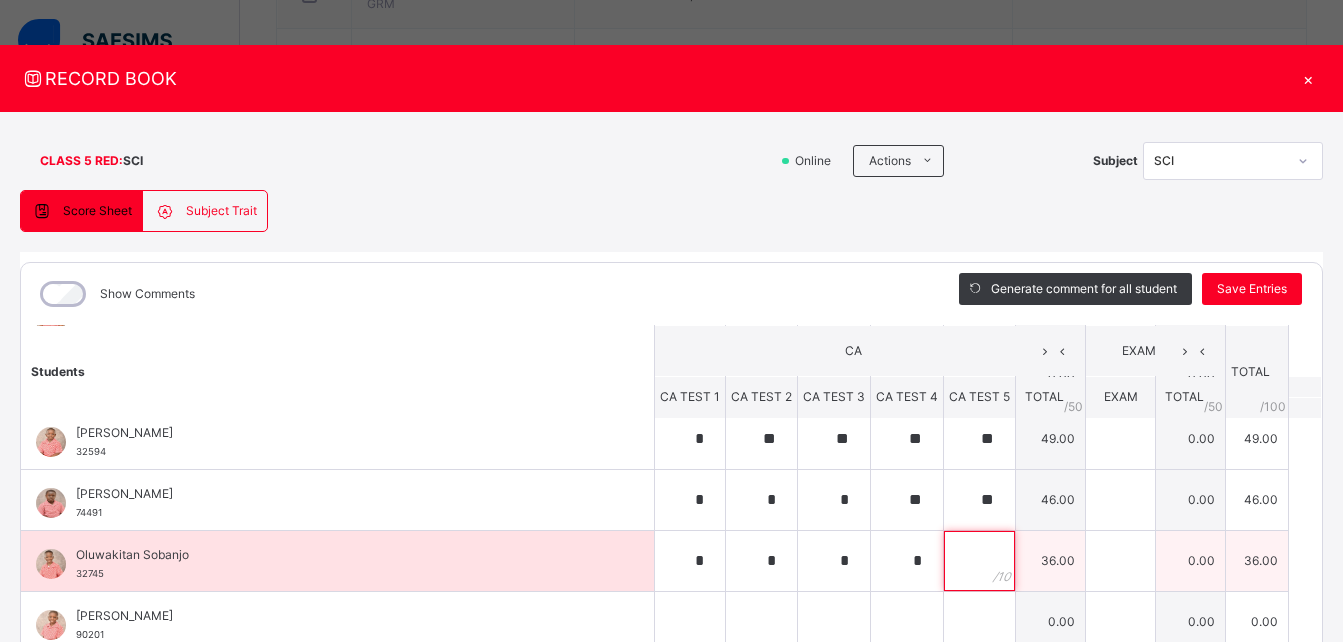 click at bounding box center [979, 561] 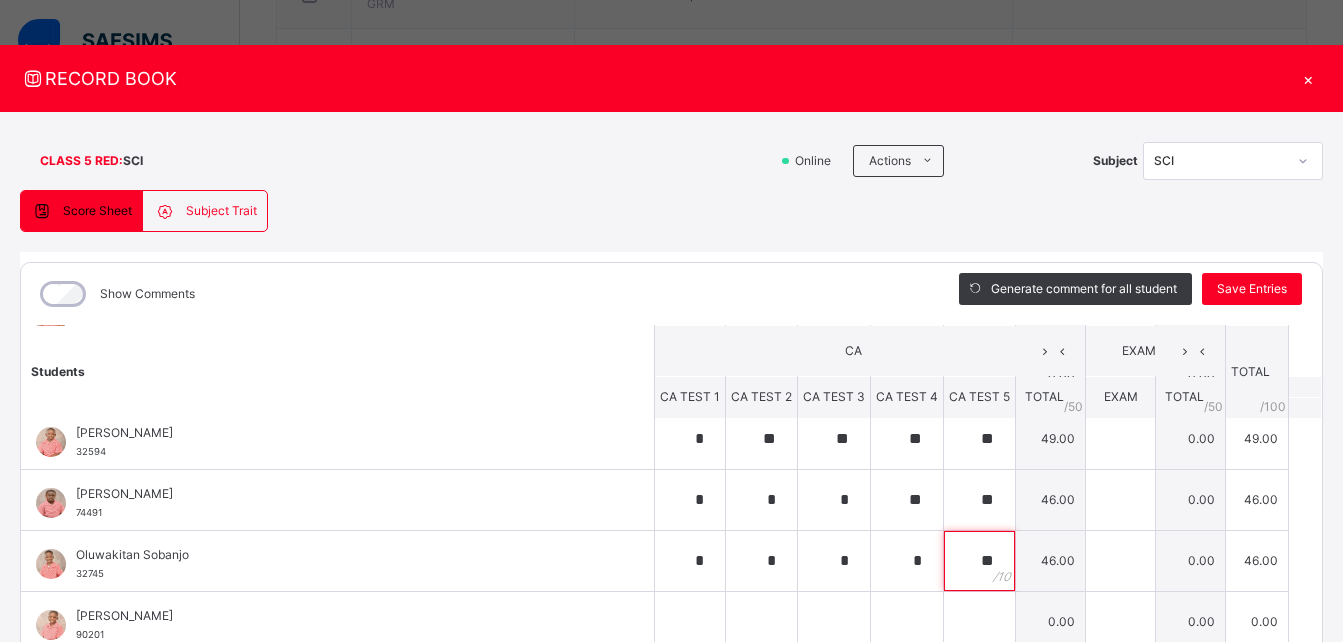scroll, scrollTop: 269, scrollLeft: 0, axis: vertical 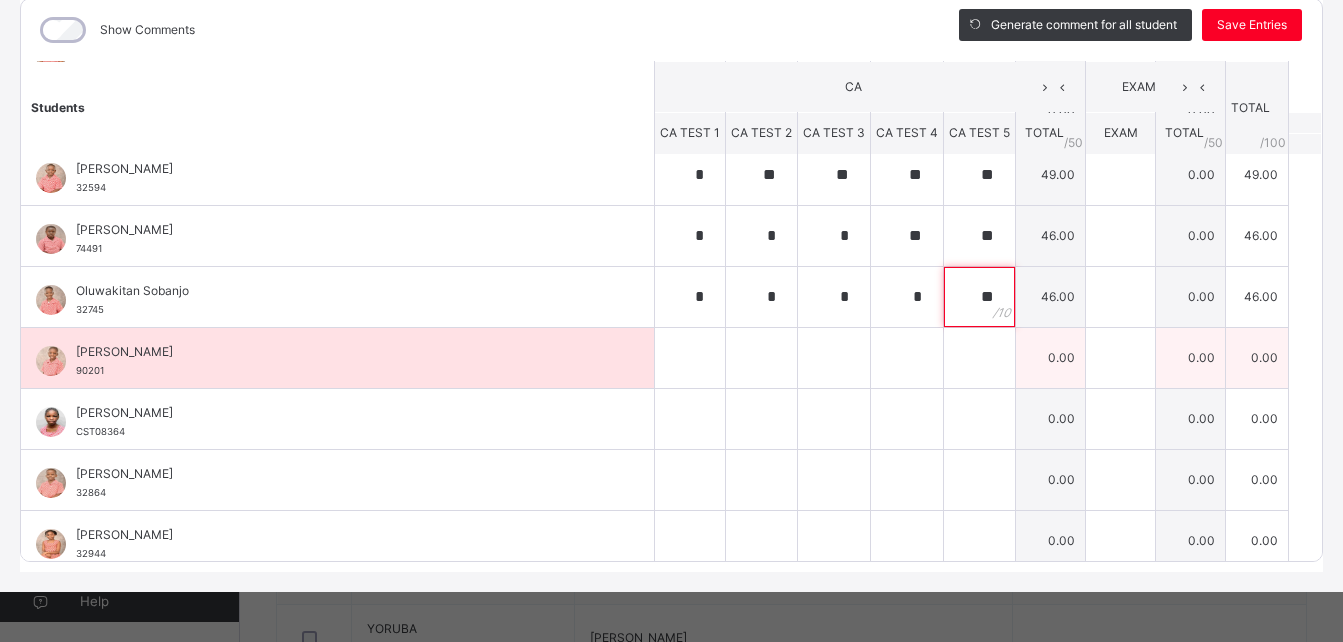 type on "**" 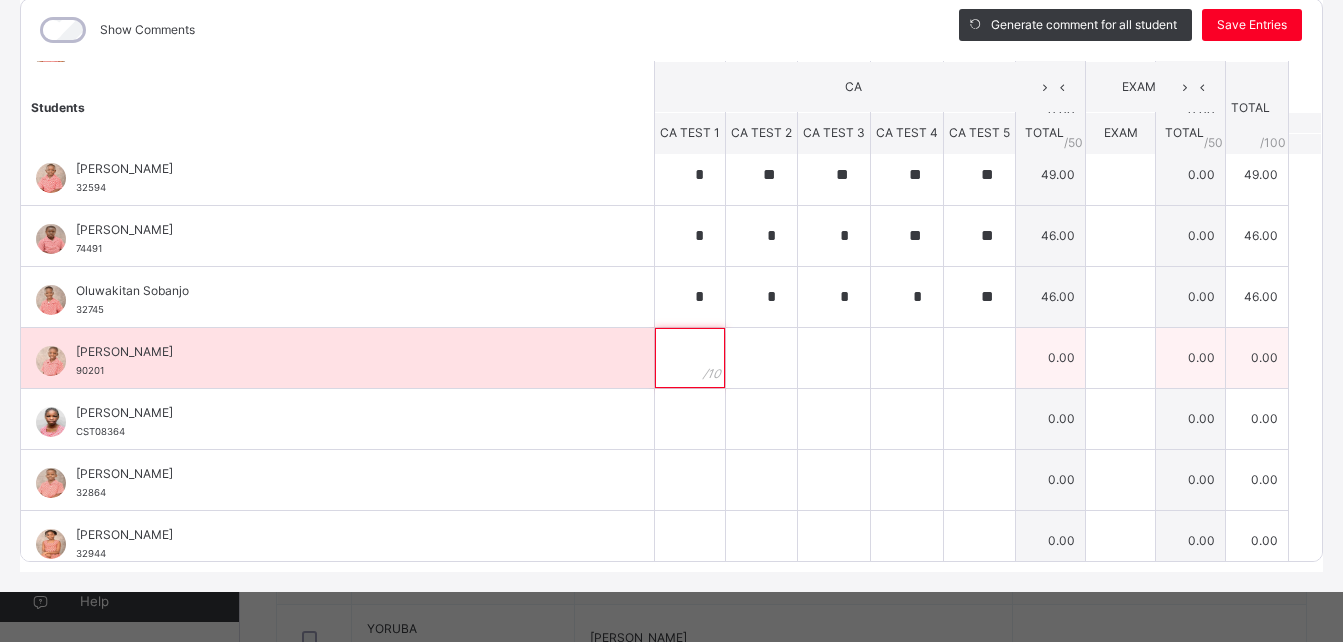 click at bounding box center (690, 358) 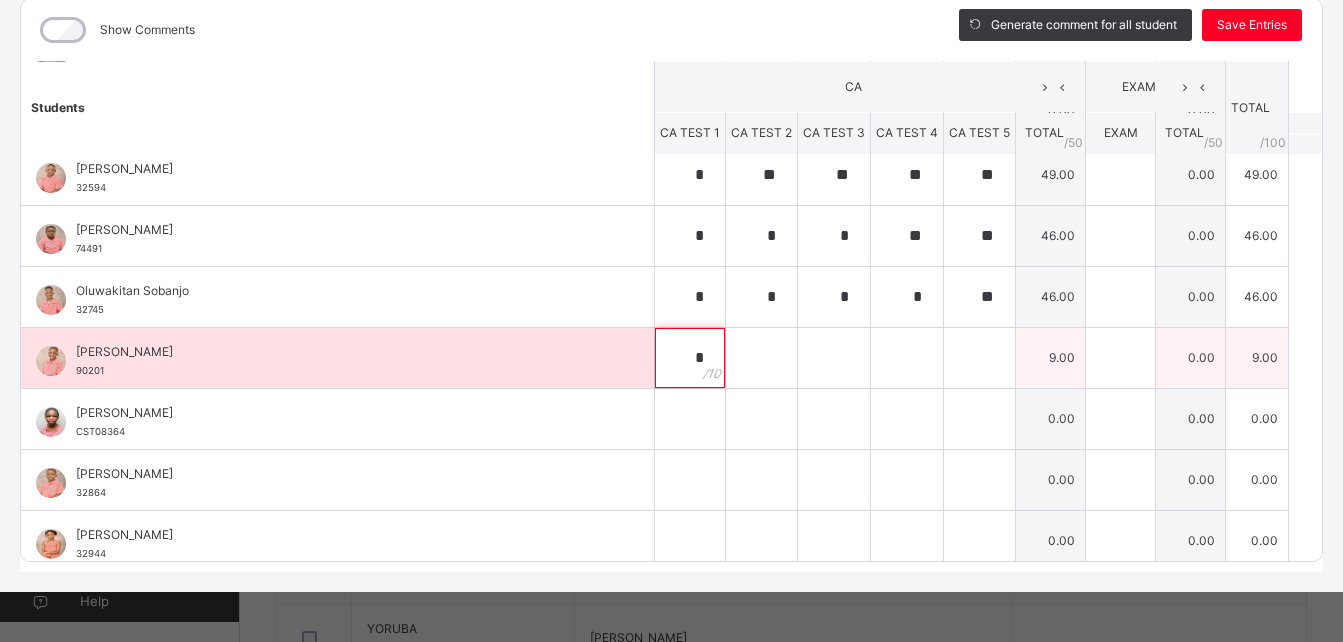 type on "*" 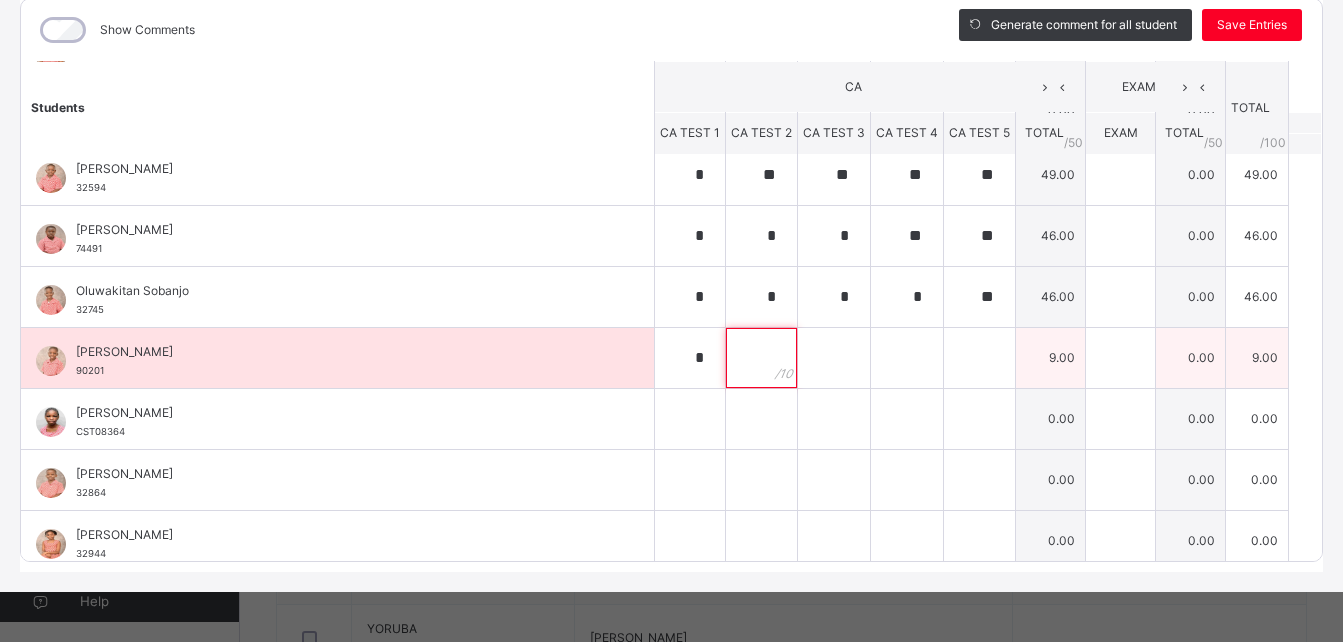click at bounding box center [761, 358] 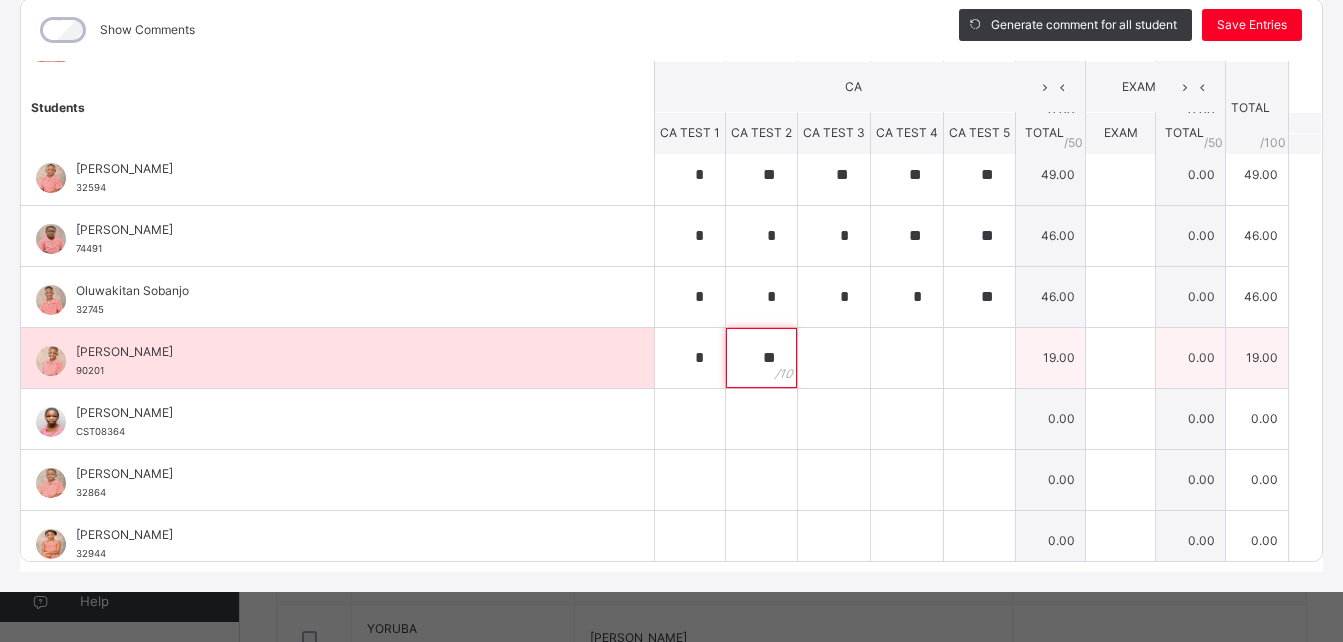 type on "**" 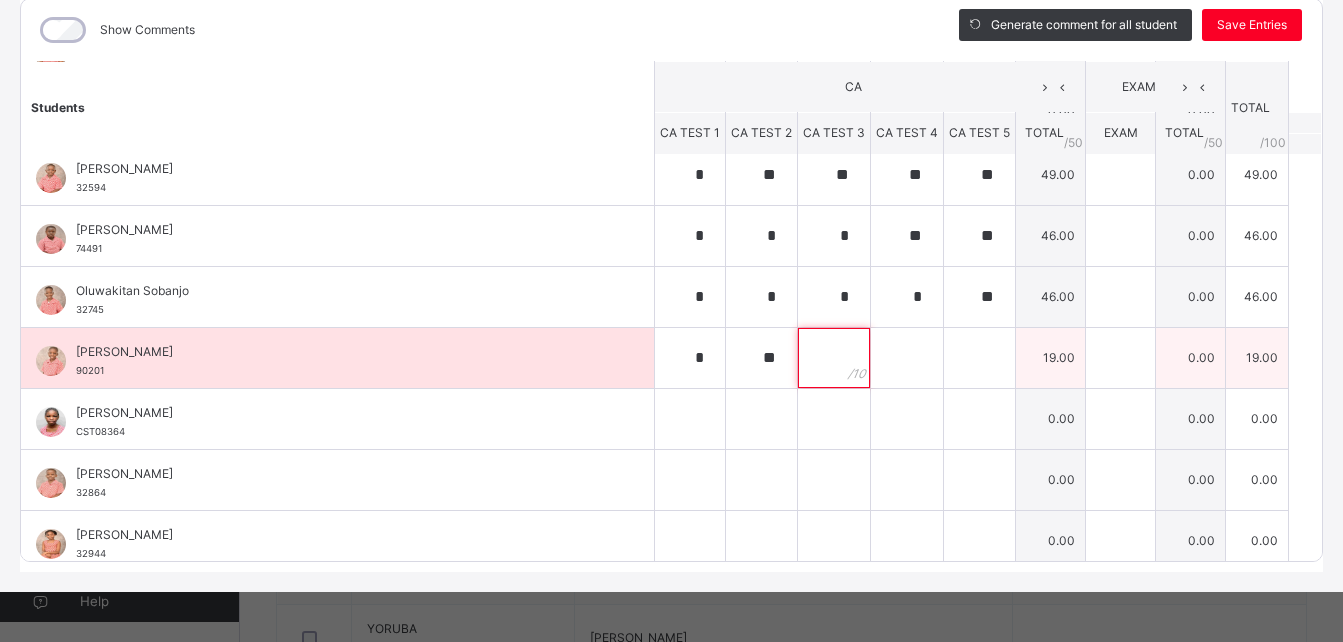 click at bounding box center [834, 358] 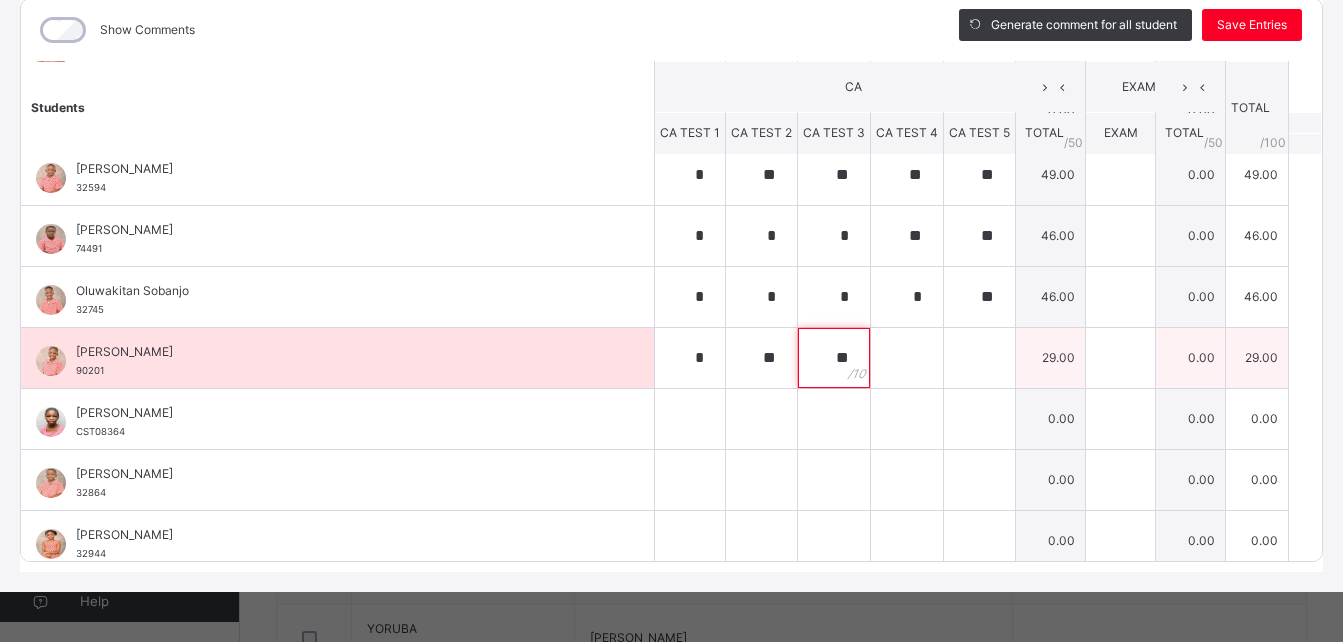 type on "**" 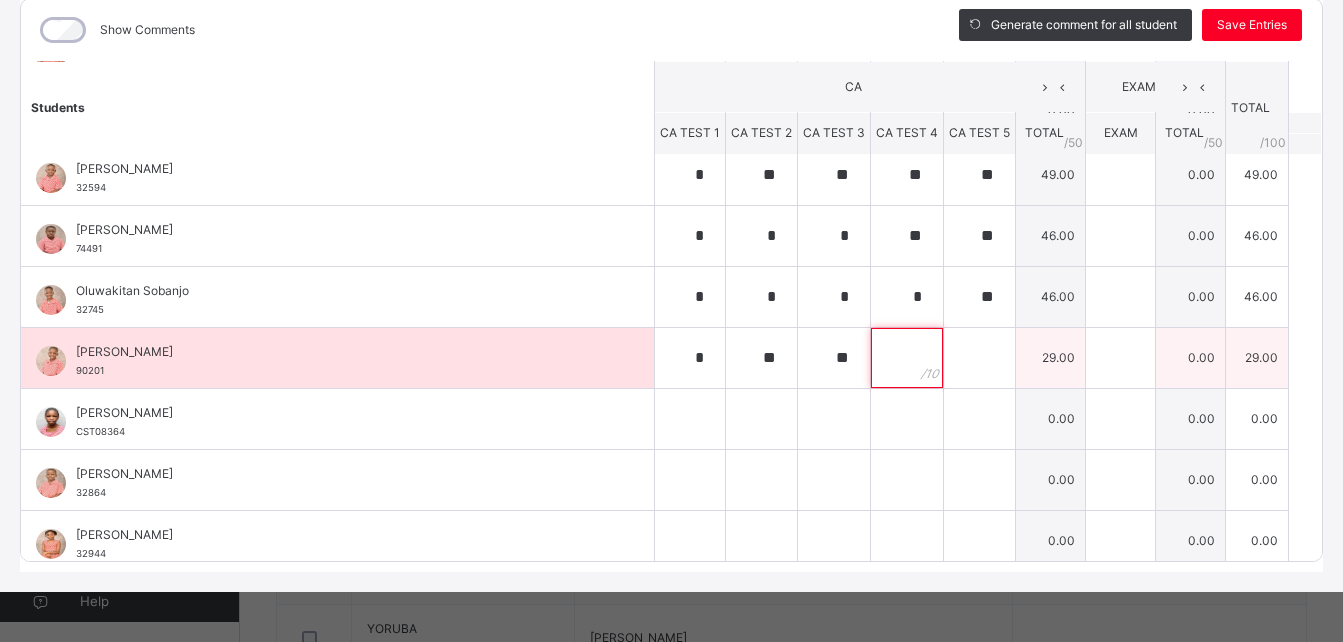 click at bounding box center [907, 358] 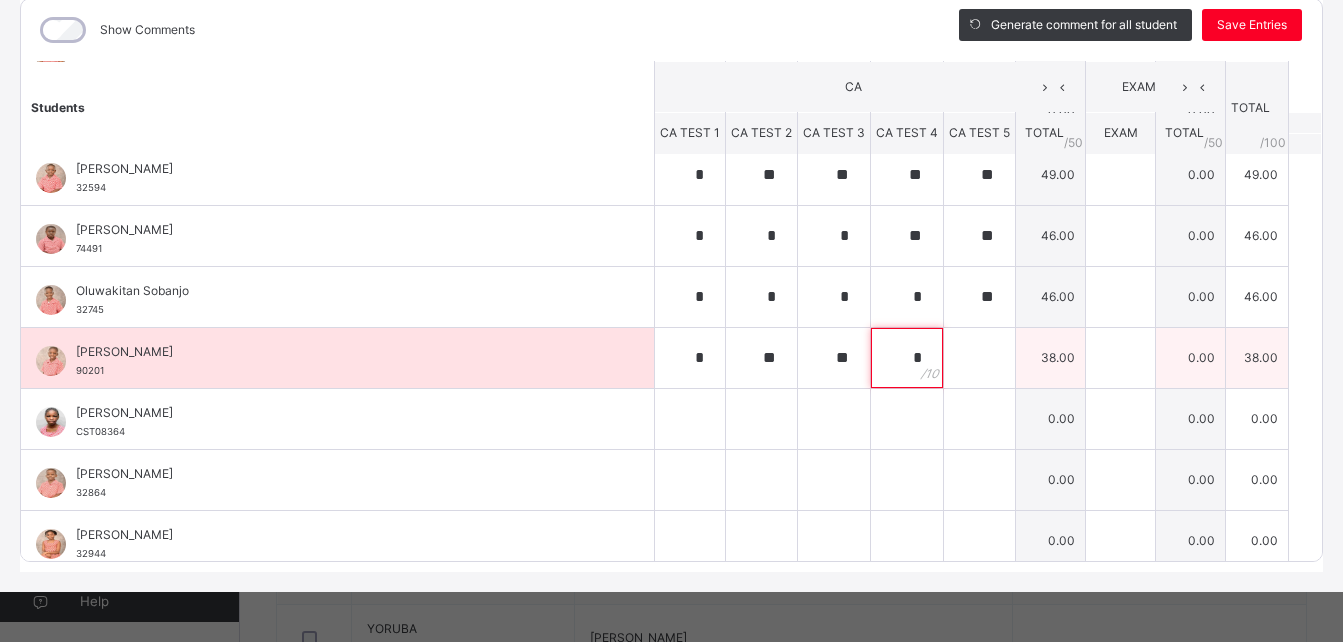 type on "*" 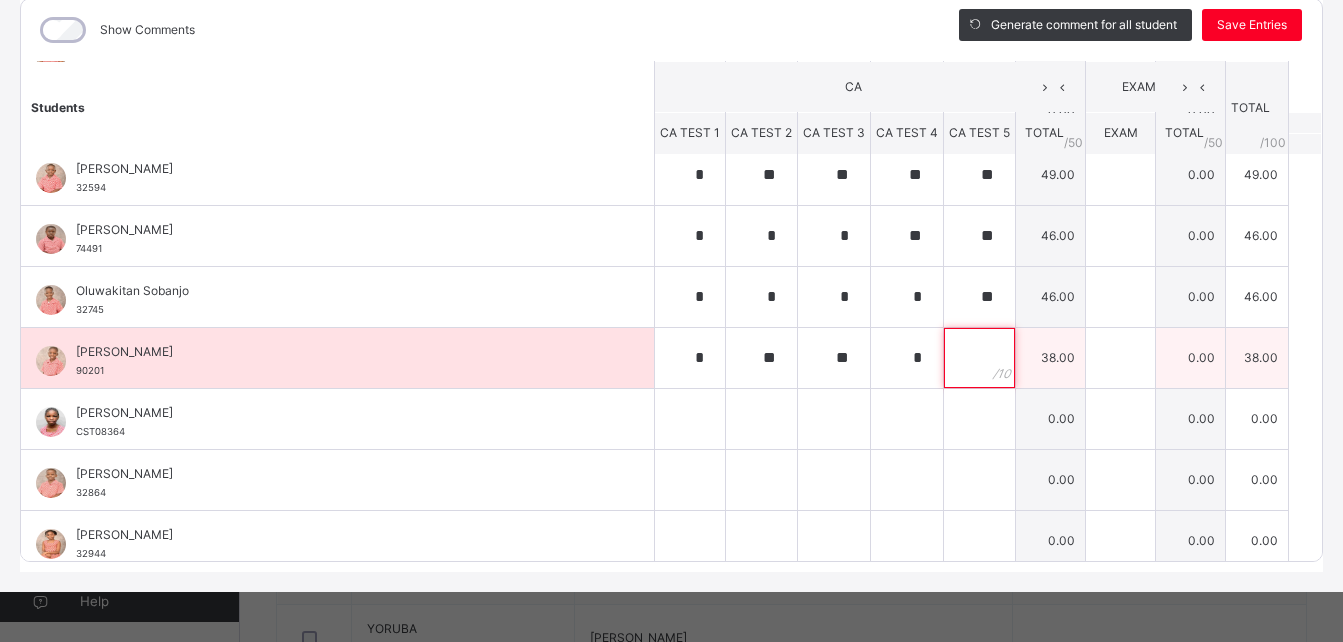 click at bounding box center (979, 358) 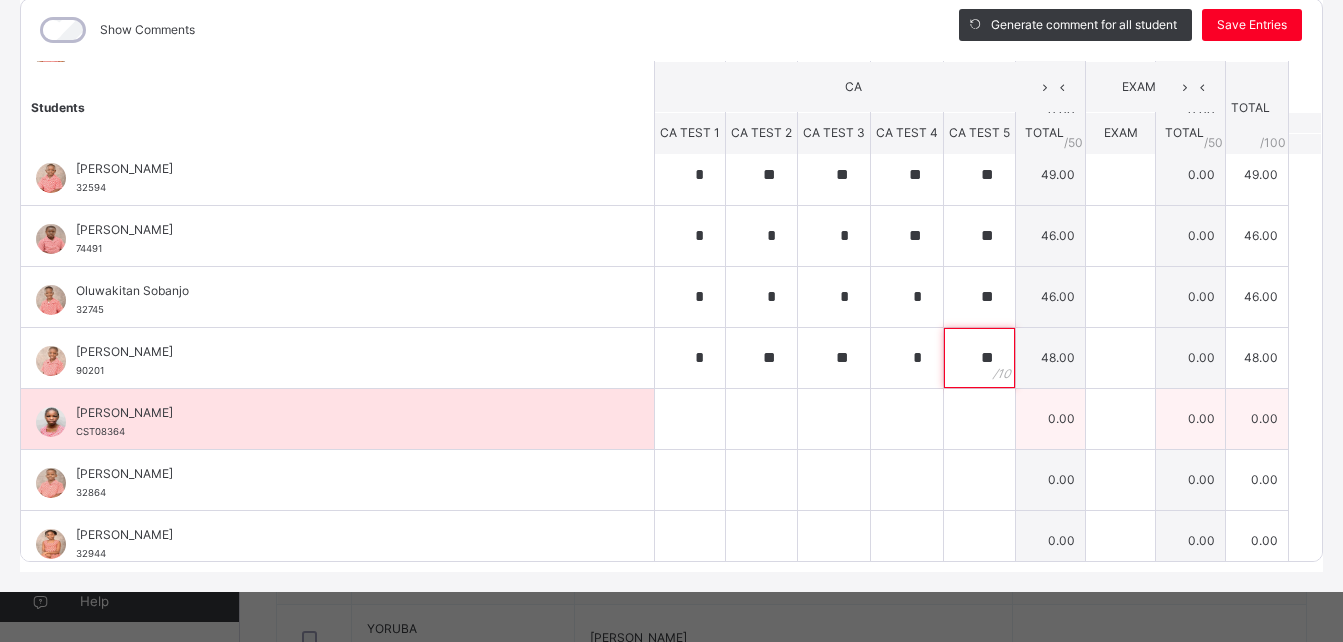 type on "**" 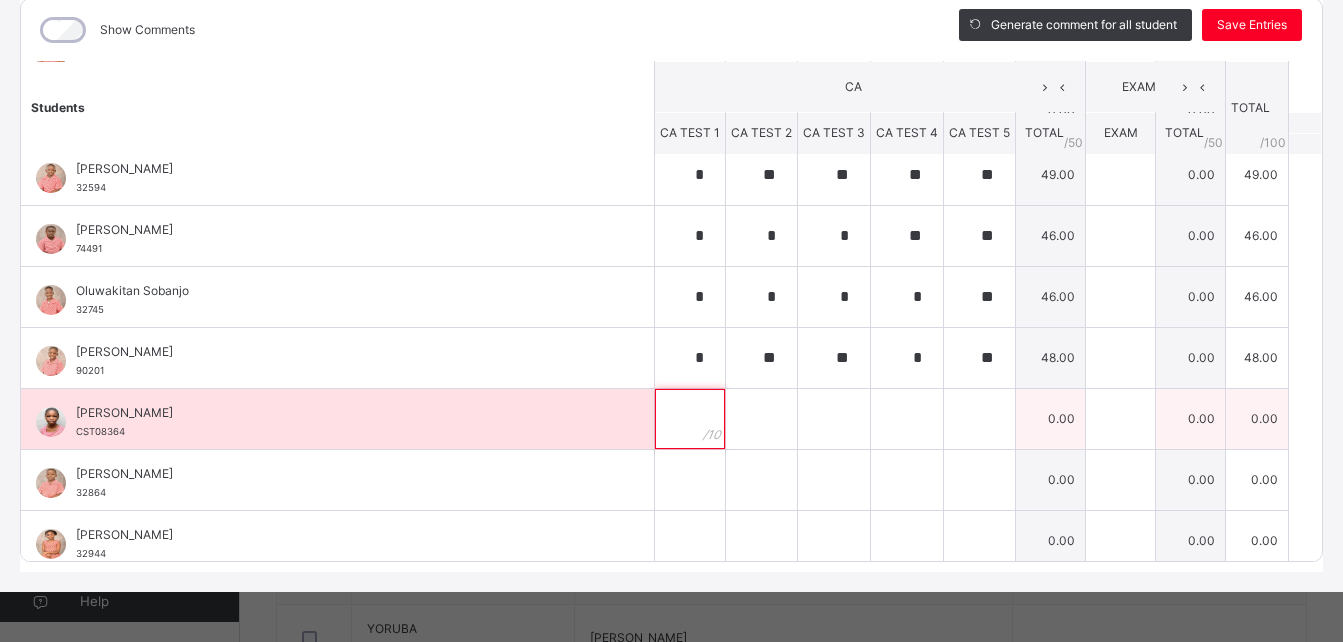 click at bounding box center [690, 419] 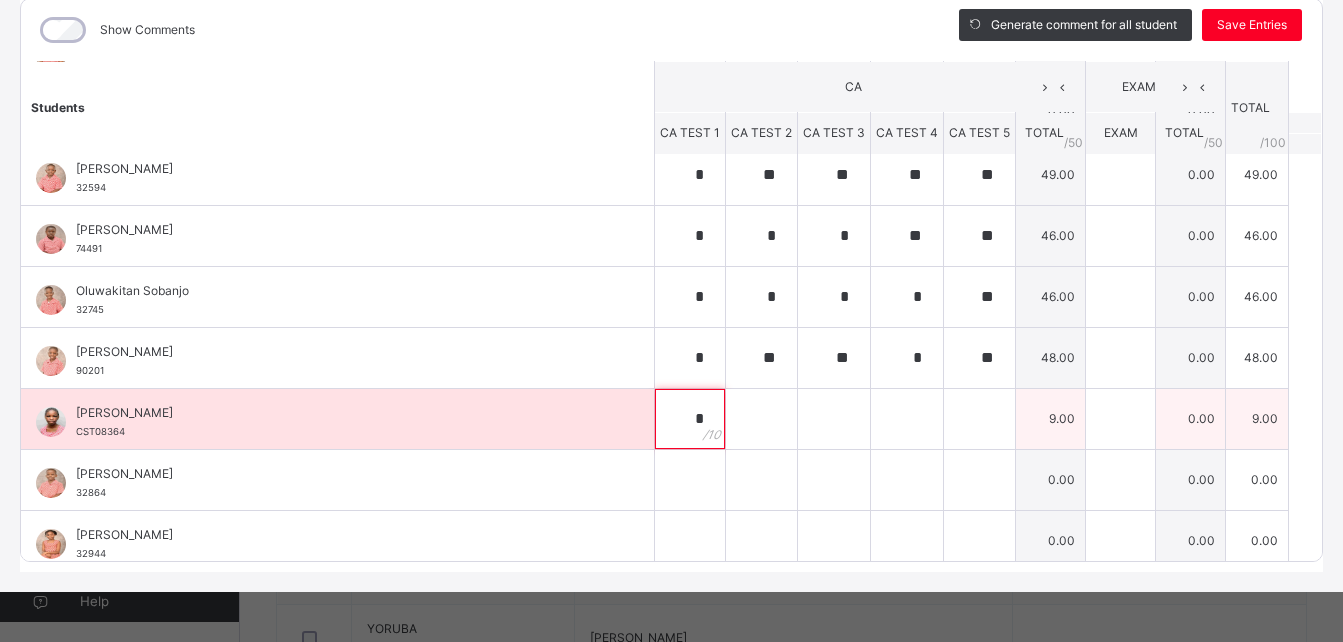 type on "*" 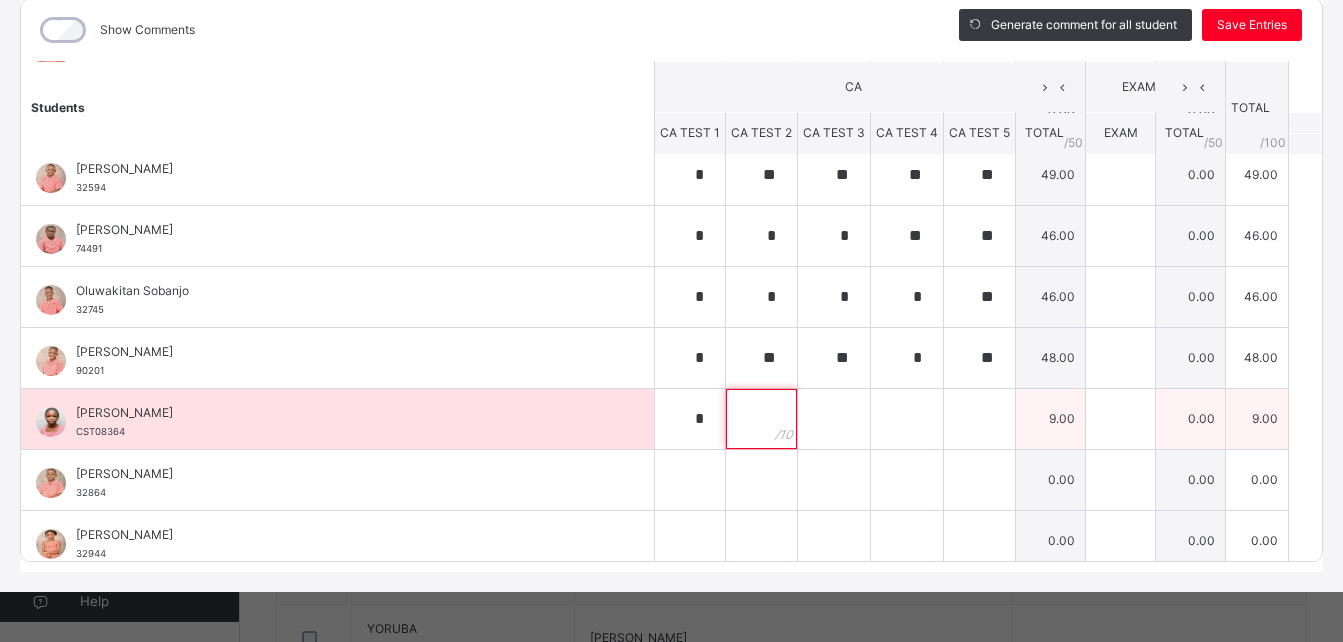 click at bounding box center (761, 419) 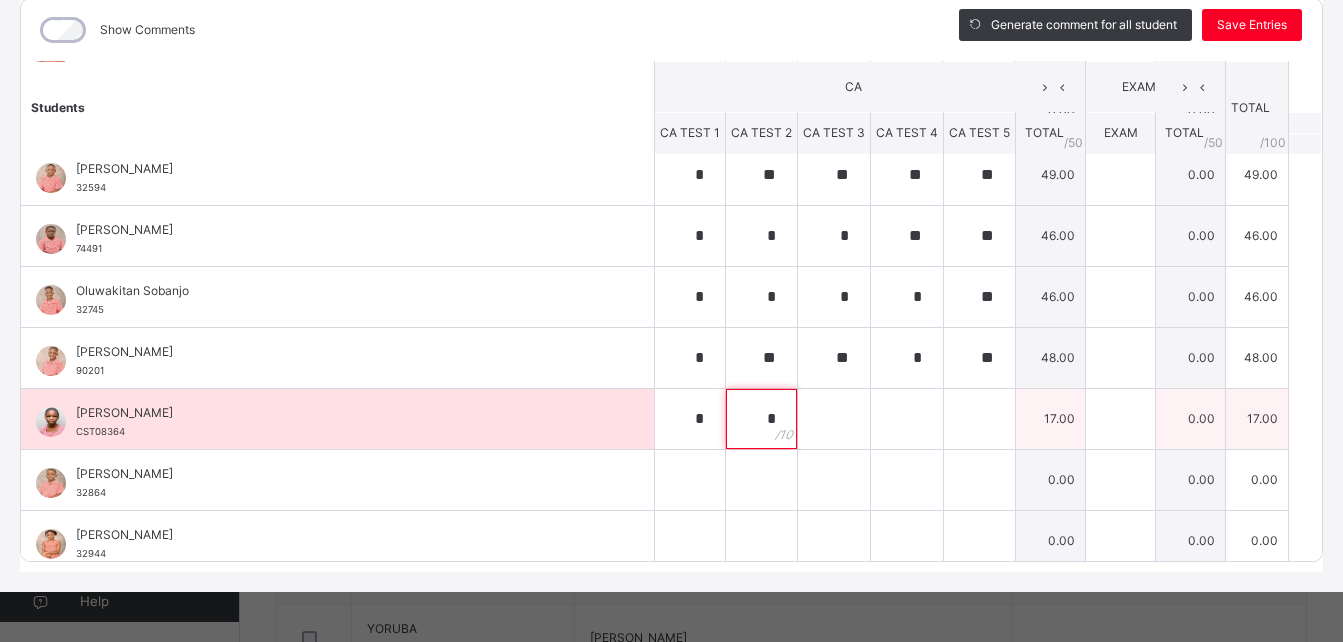 type on "*" 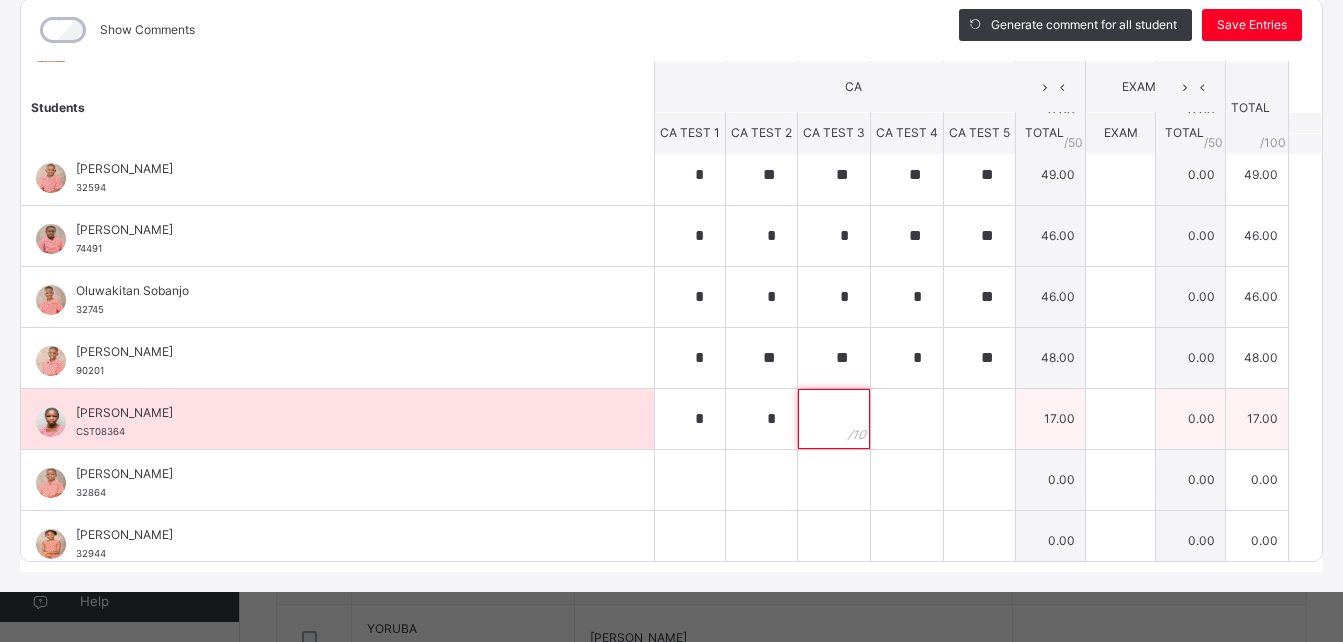 click at bounding box center (834, 419) 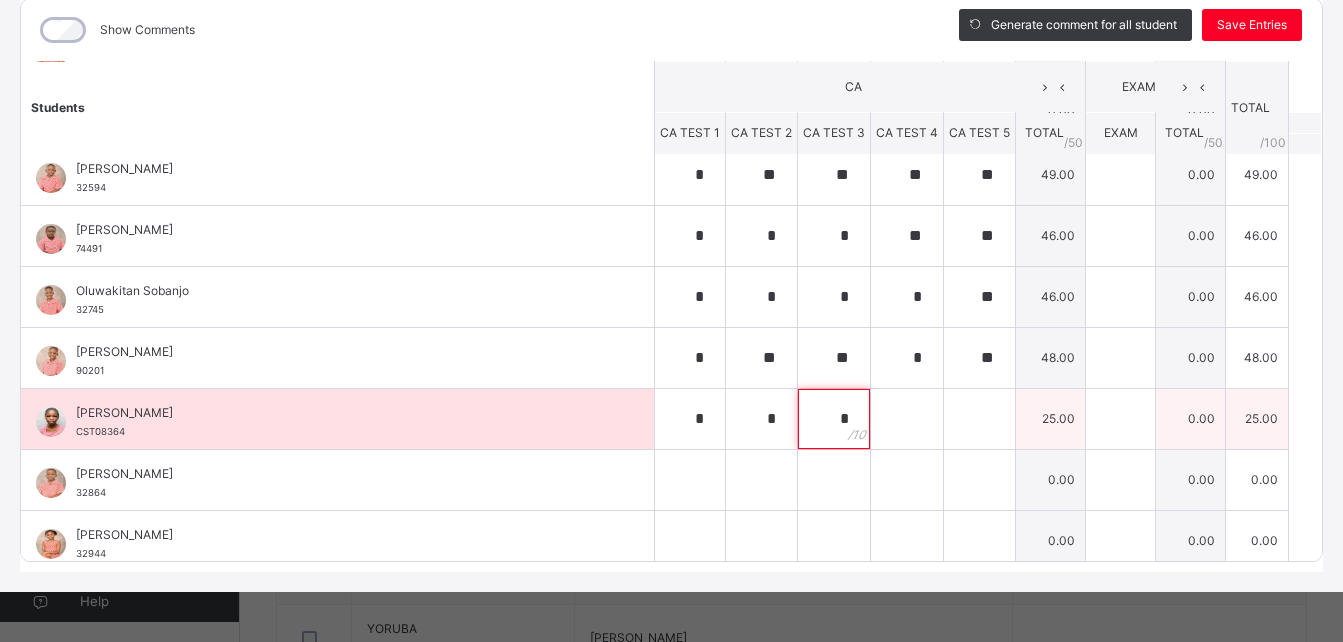 type on "*" 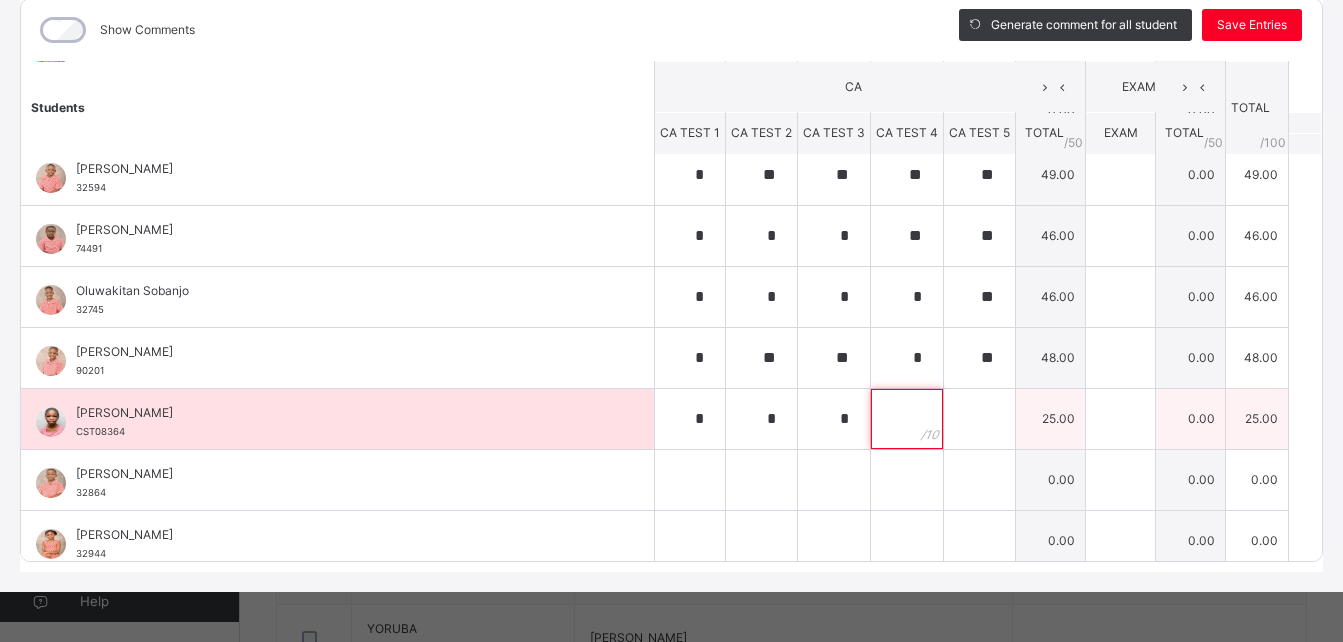 click at bounding box center (907, 419) 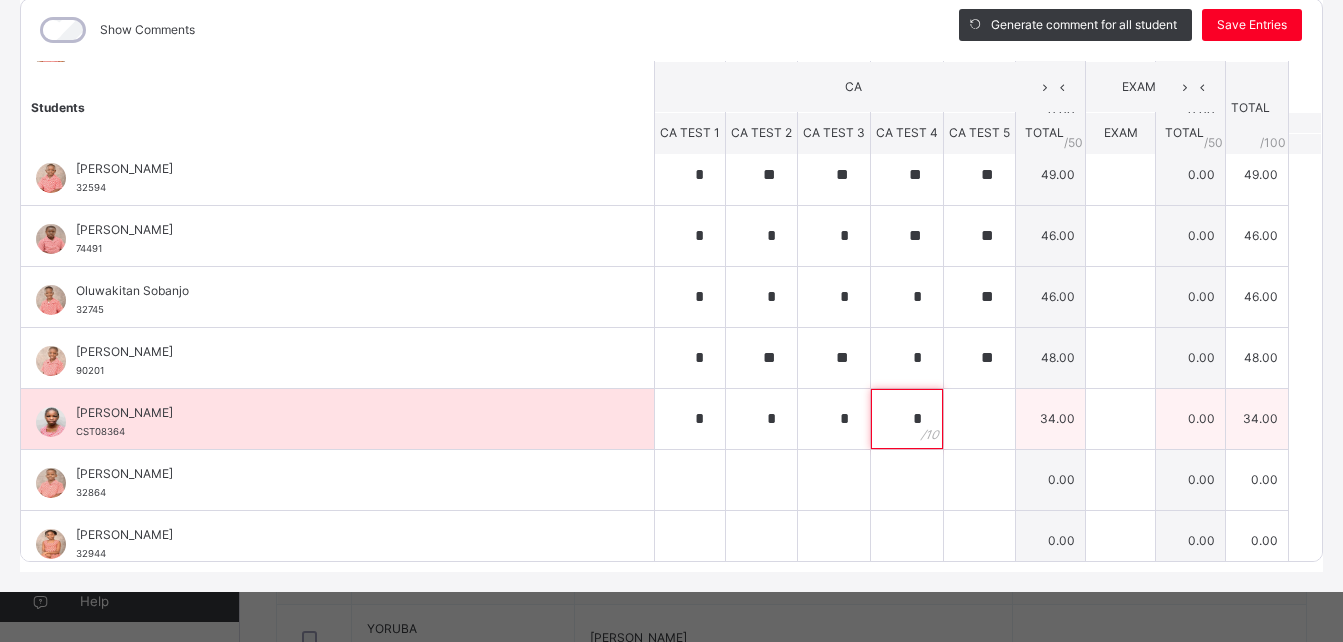 type on "*" 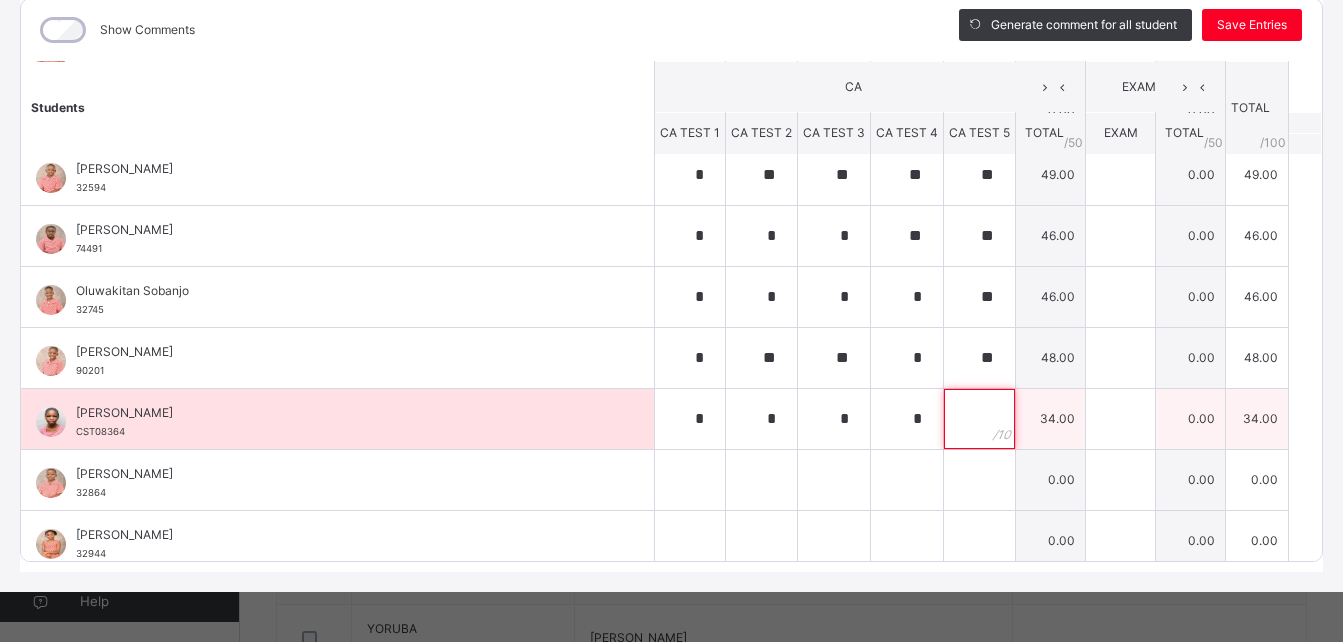 click at bounding box center (979, 419) 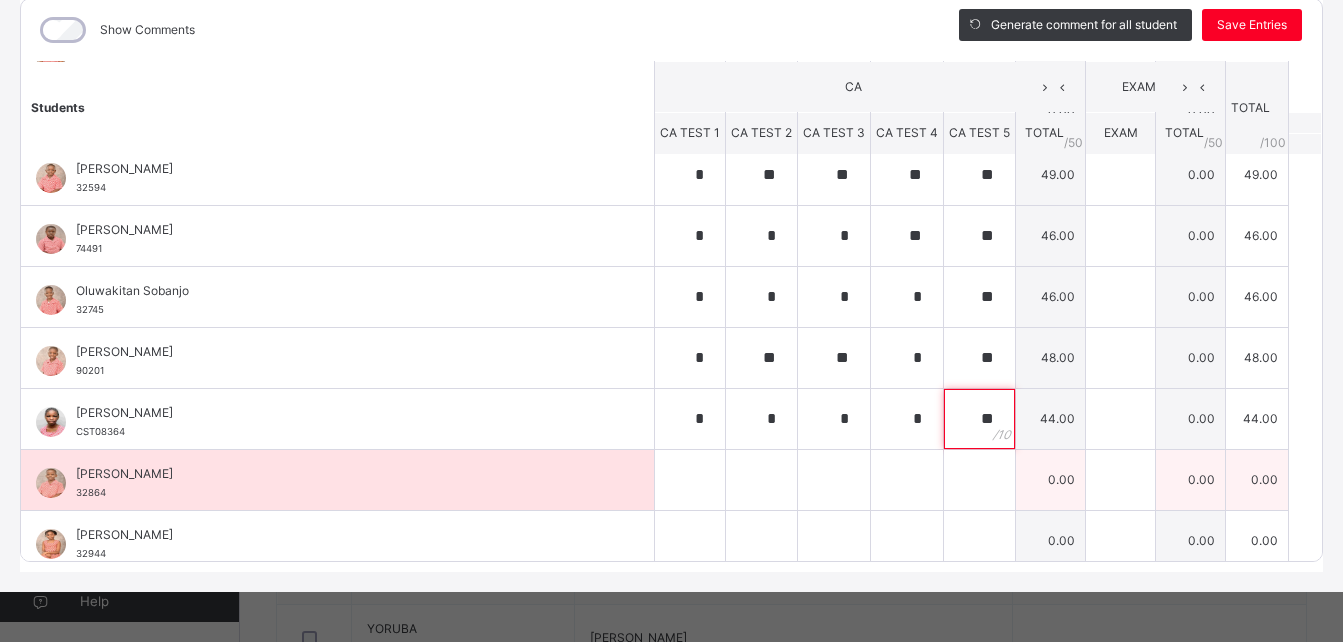 type on "**" 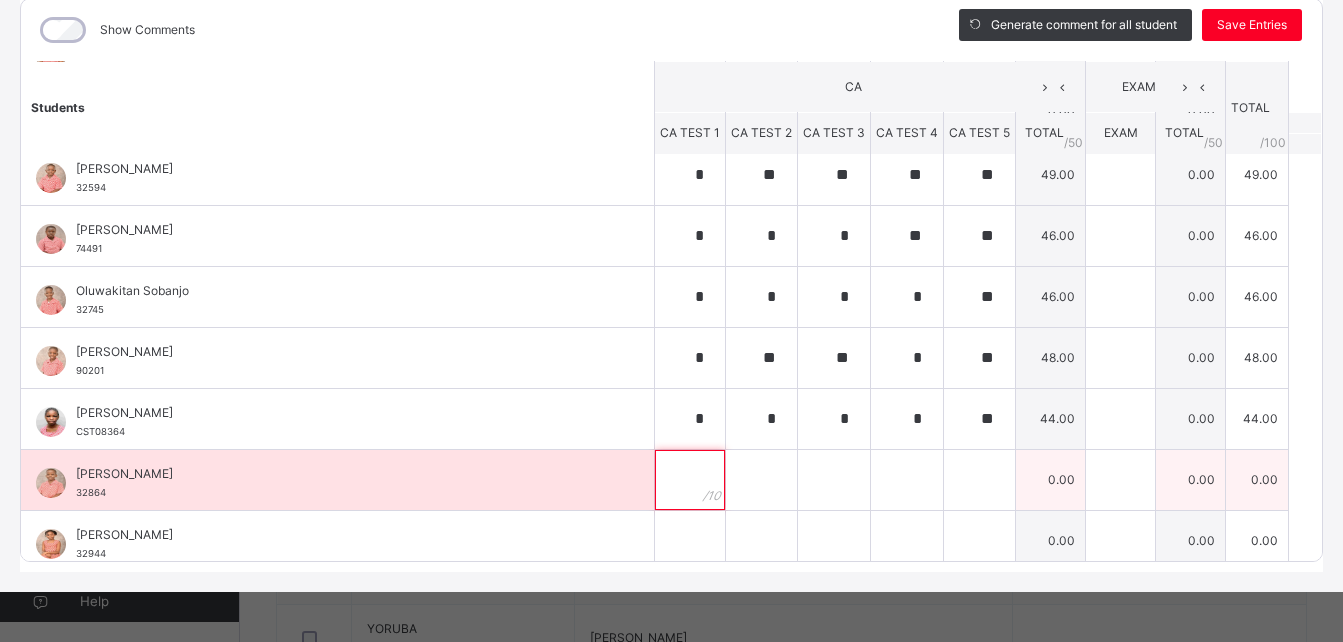 click at bounding box center [690, 480] 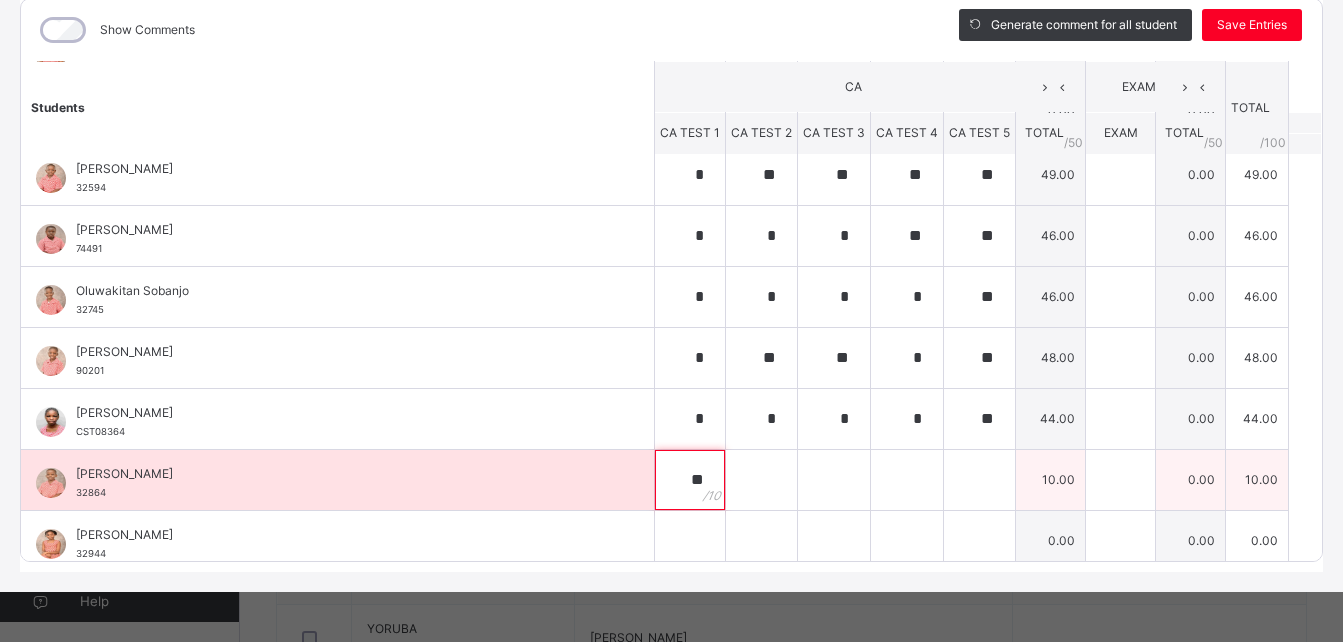 type on "**" 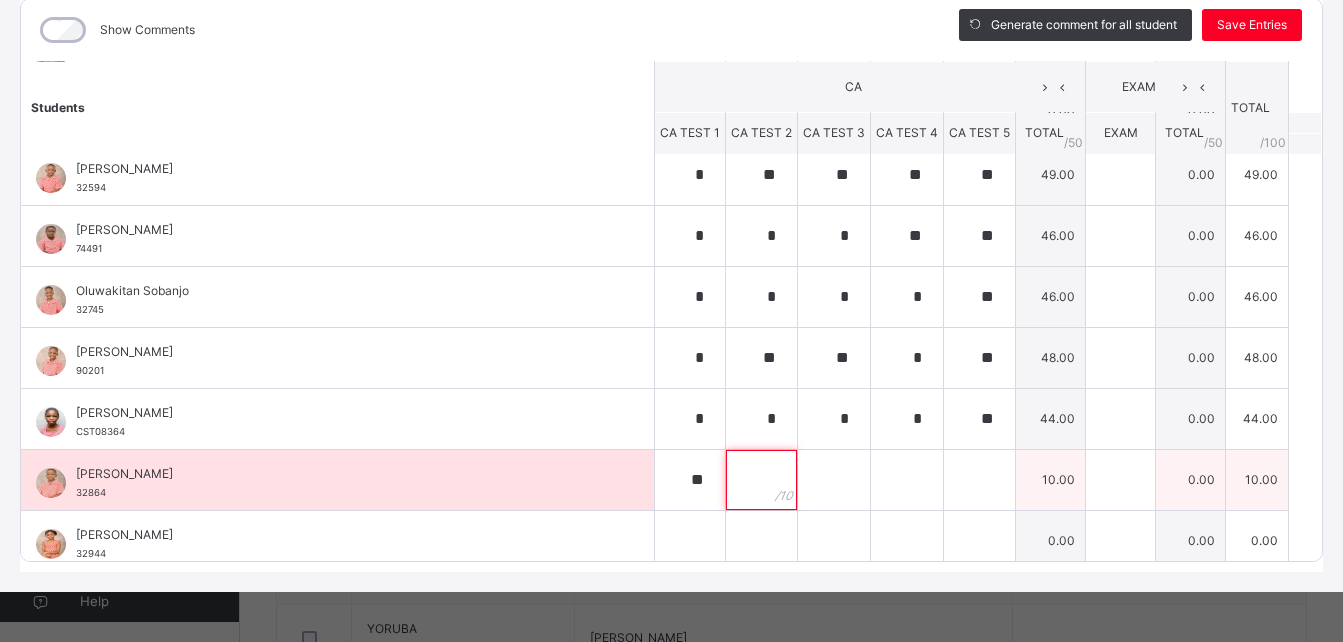 click at bounding box center [761, 480] 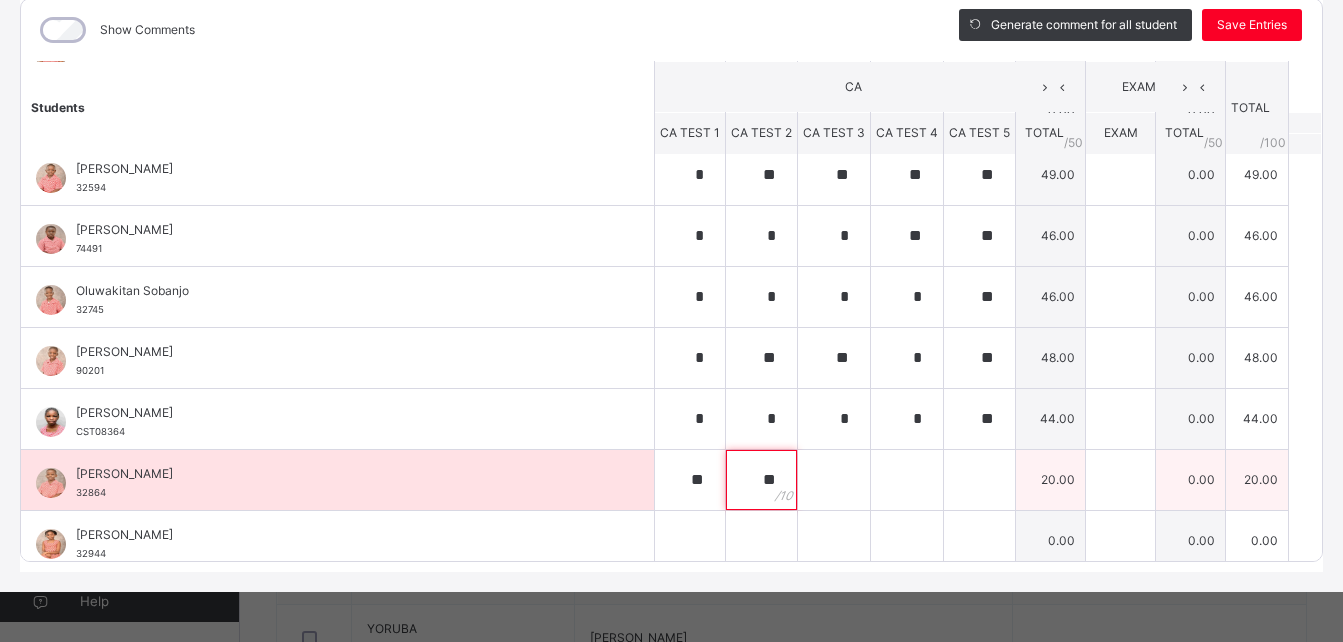 type on "**" 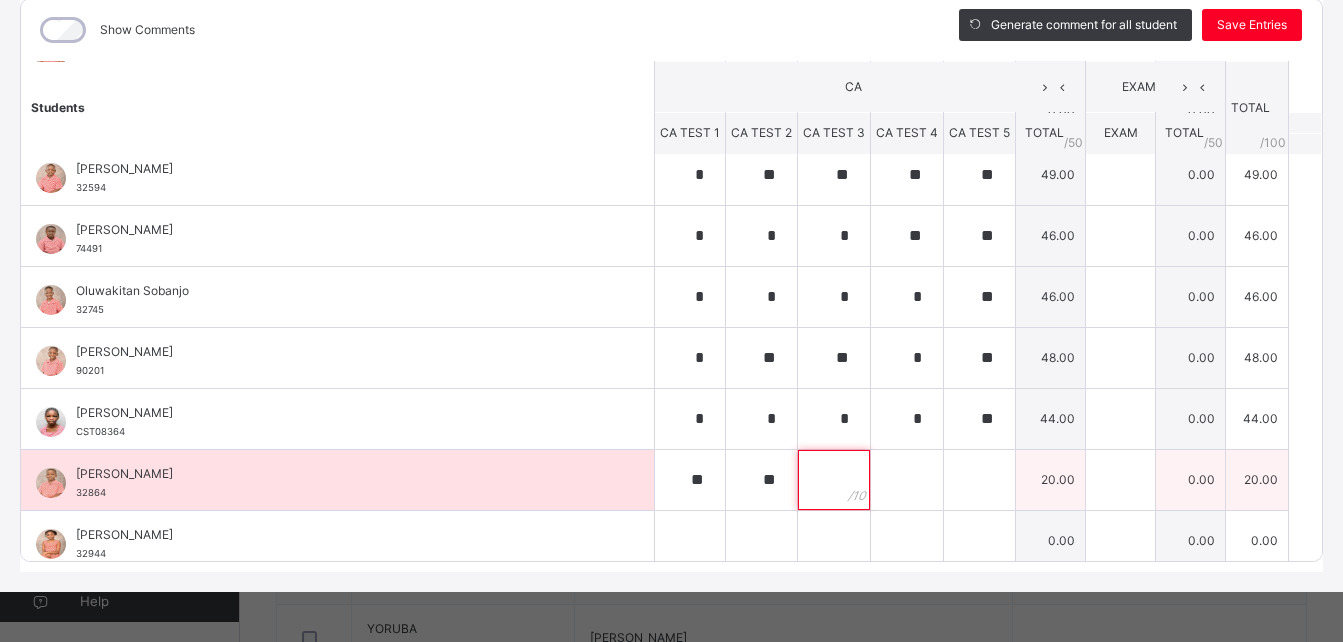 click at bounding box center [834, 480] 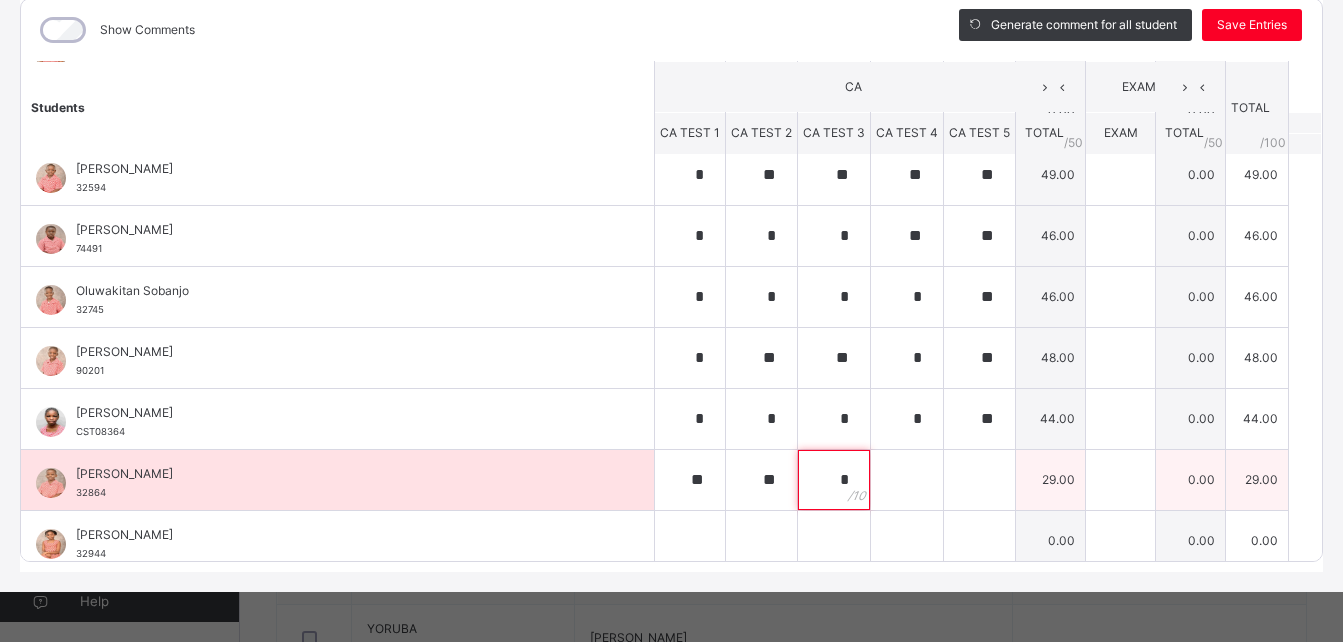 type on "*" 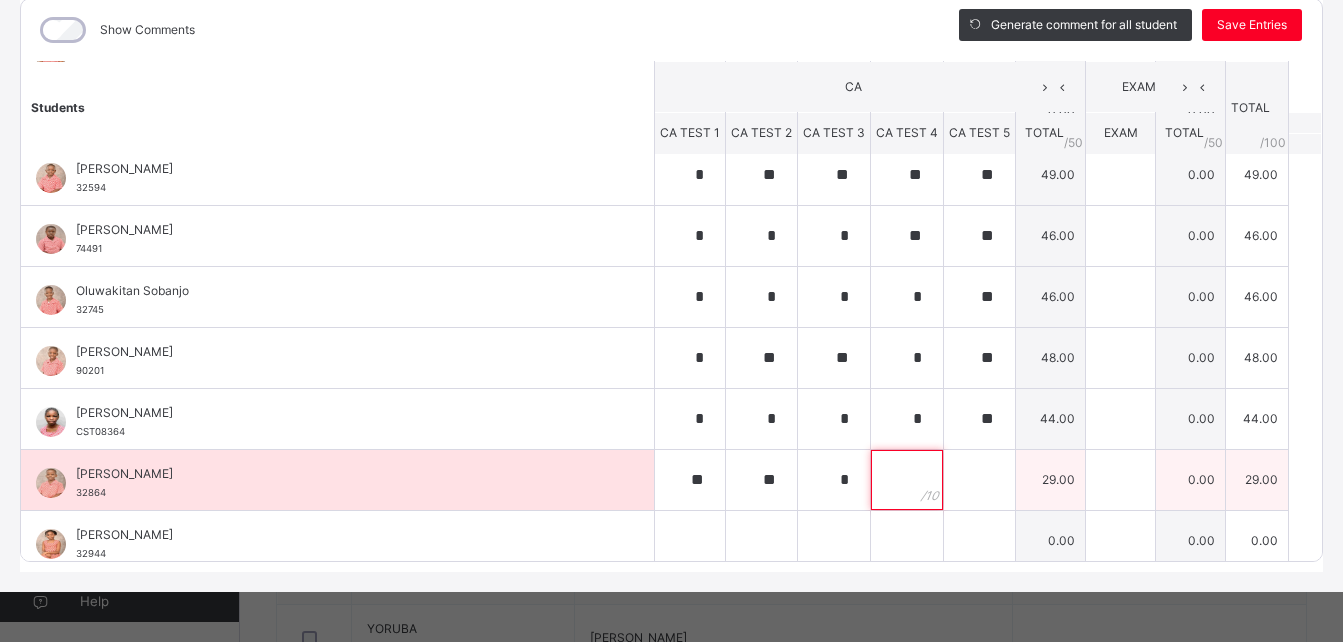 click at bounding box center (907, 480) 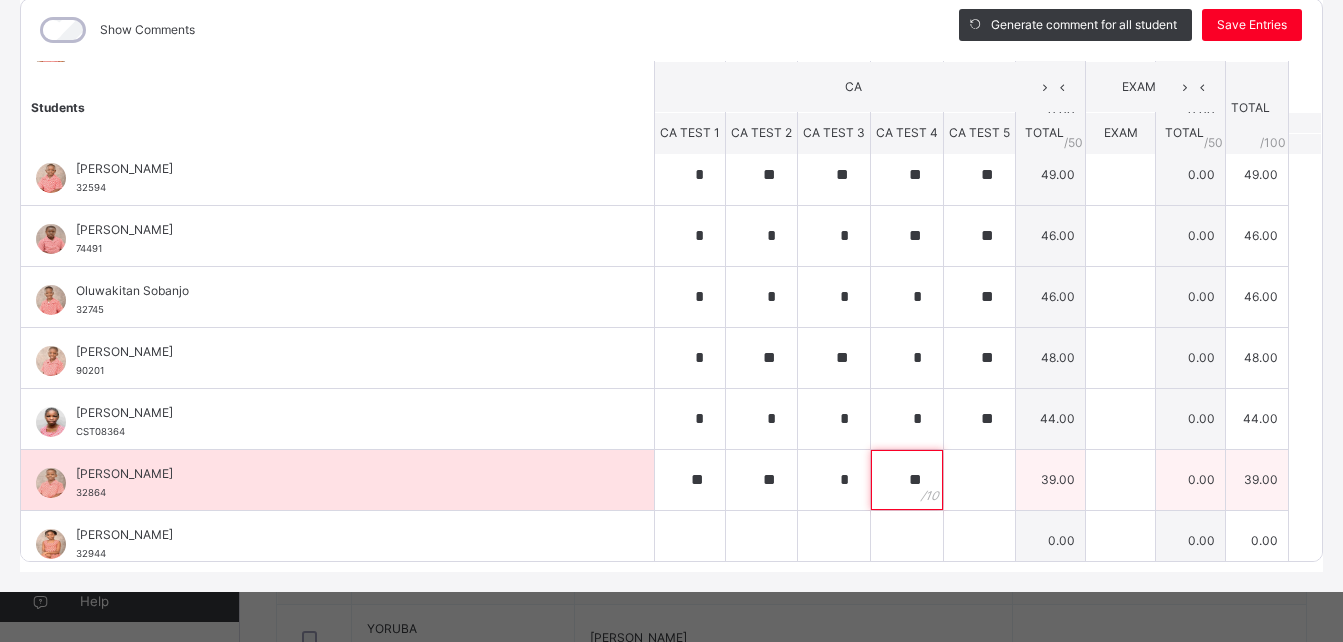 type on "**" 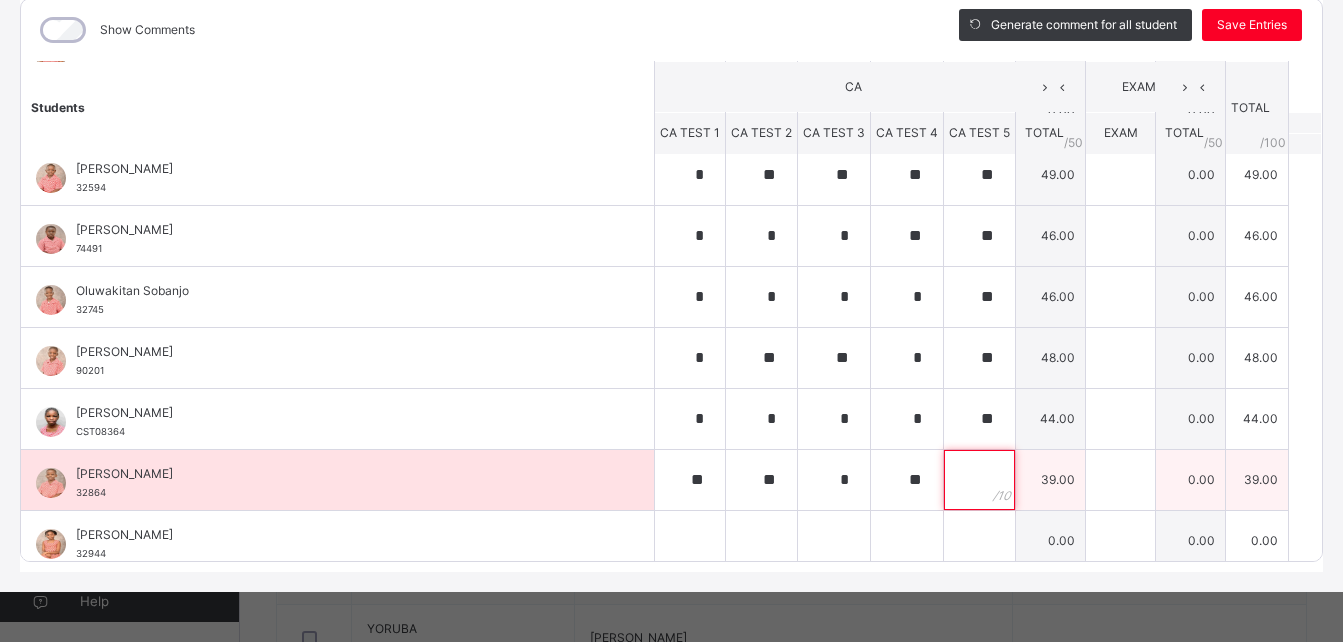 click at bounding box center [979, 480] 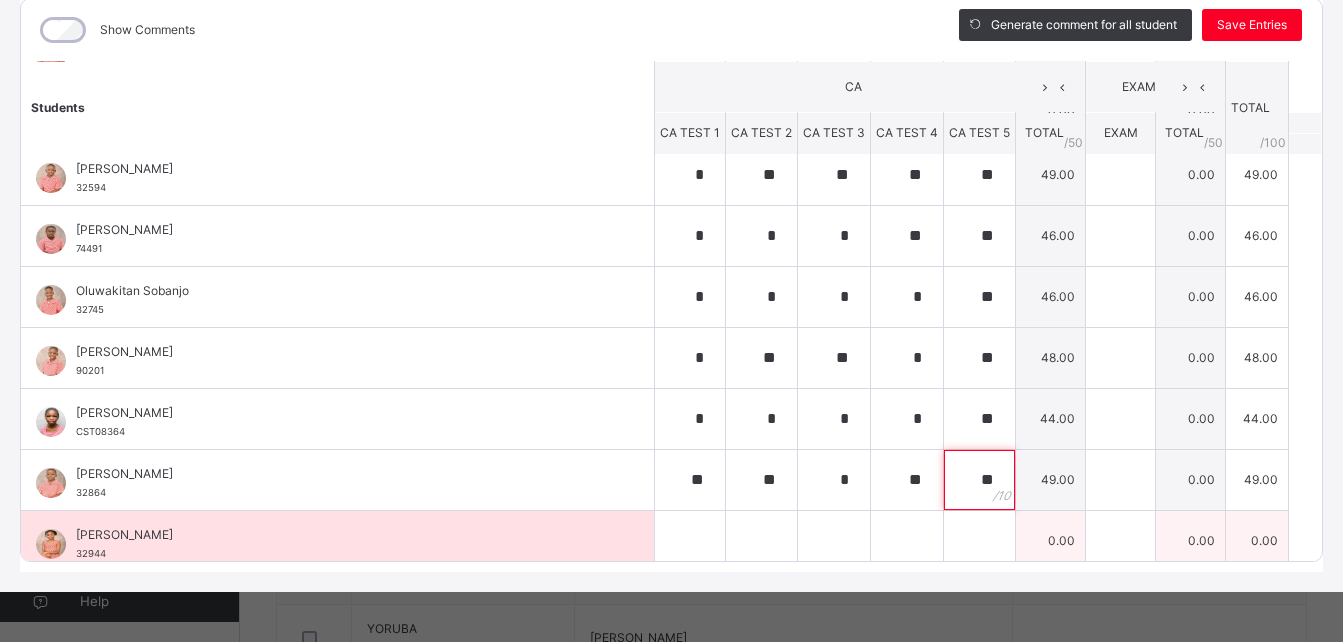 type on "**" 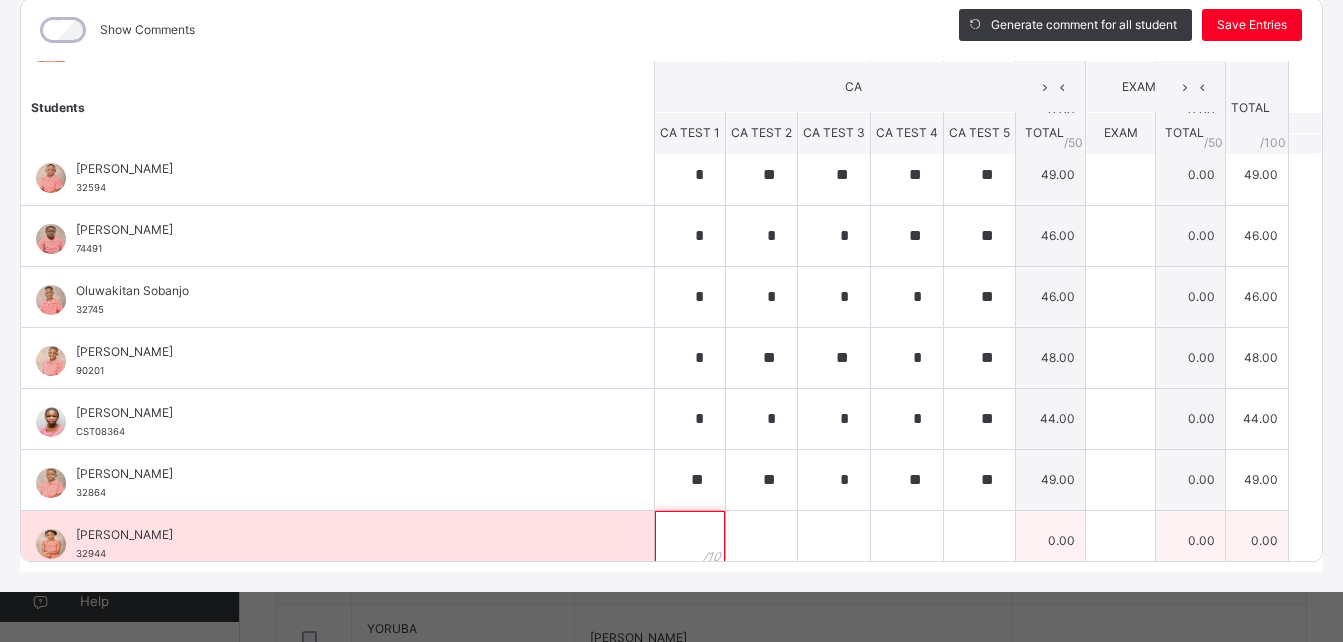 click at bounding box center (690, 541) 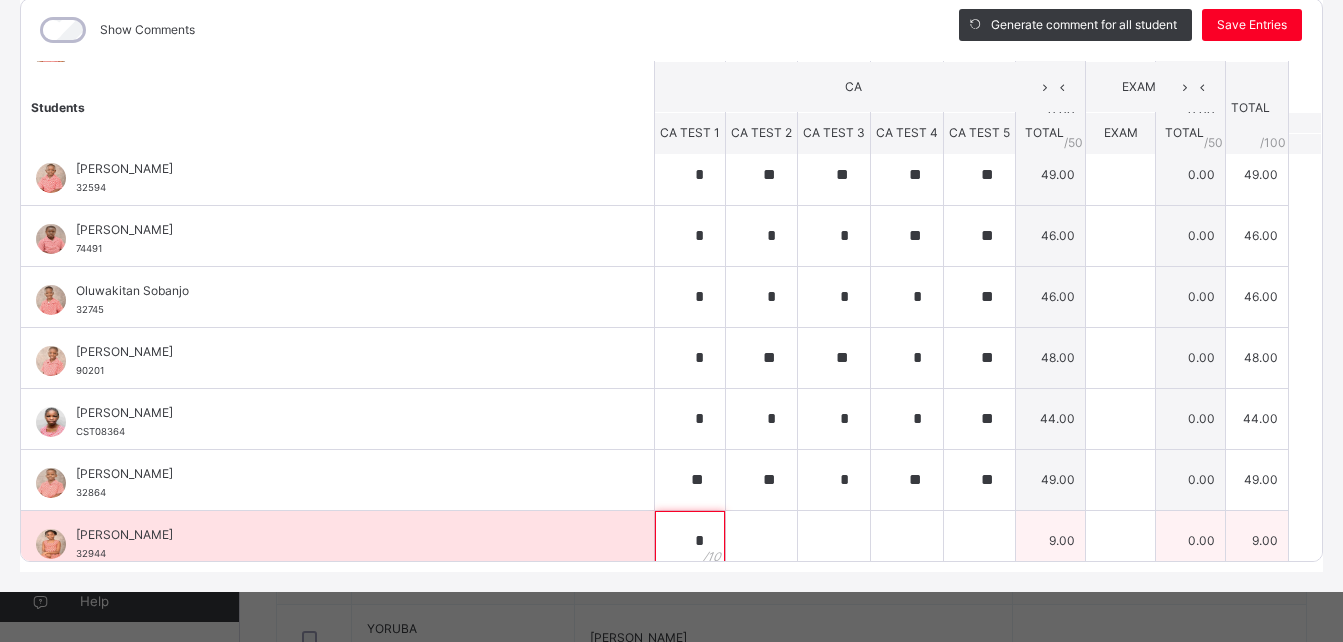type on "*" 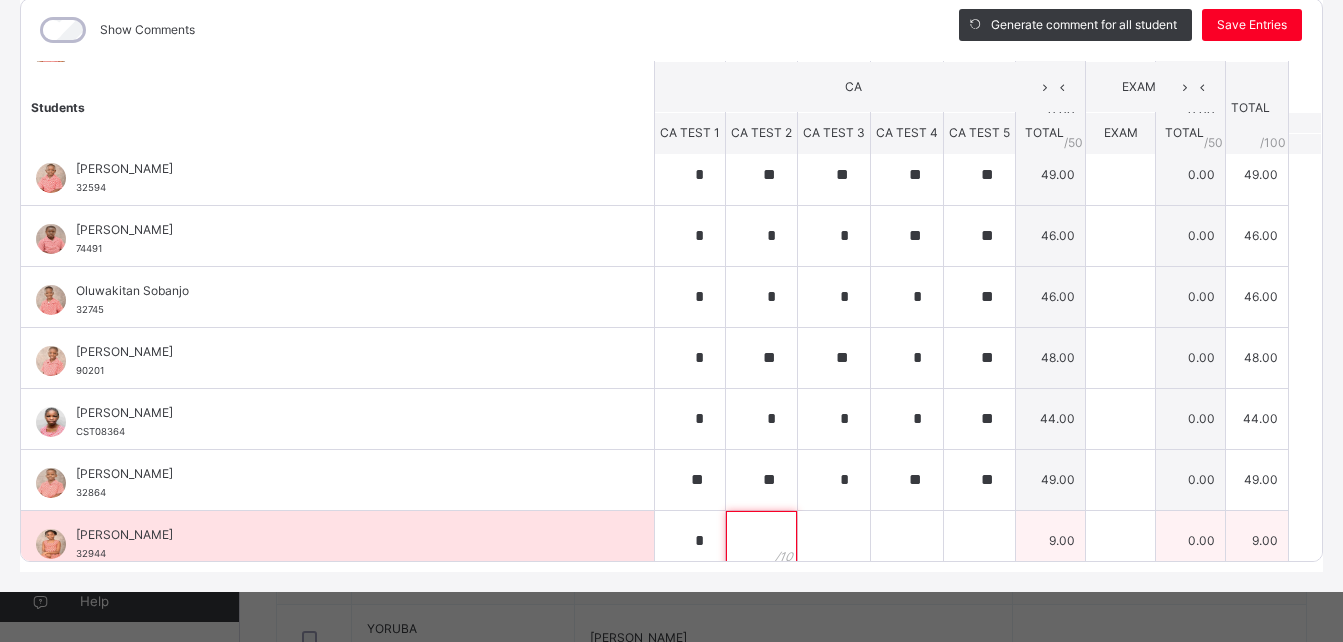 click at bounding box center [761, 541] 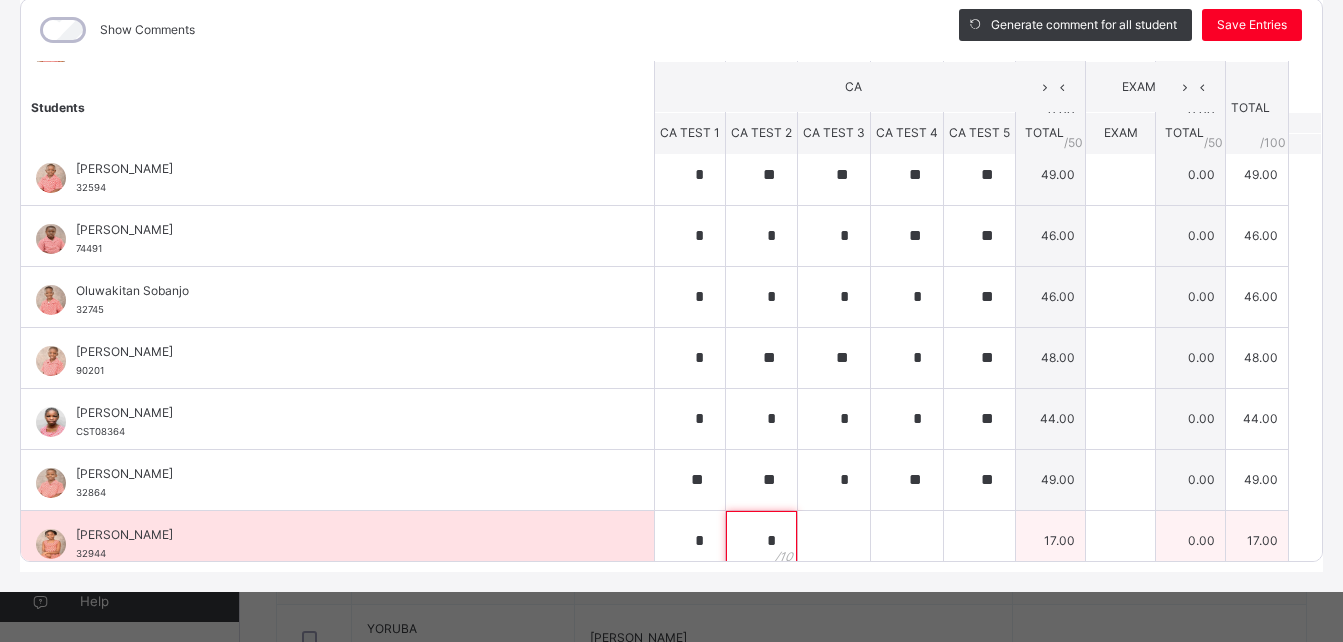 type on "*" 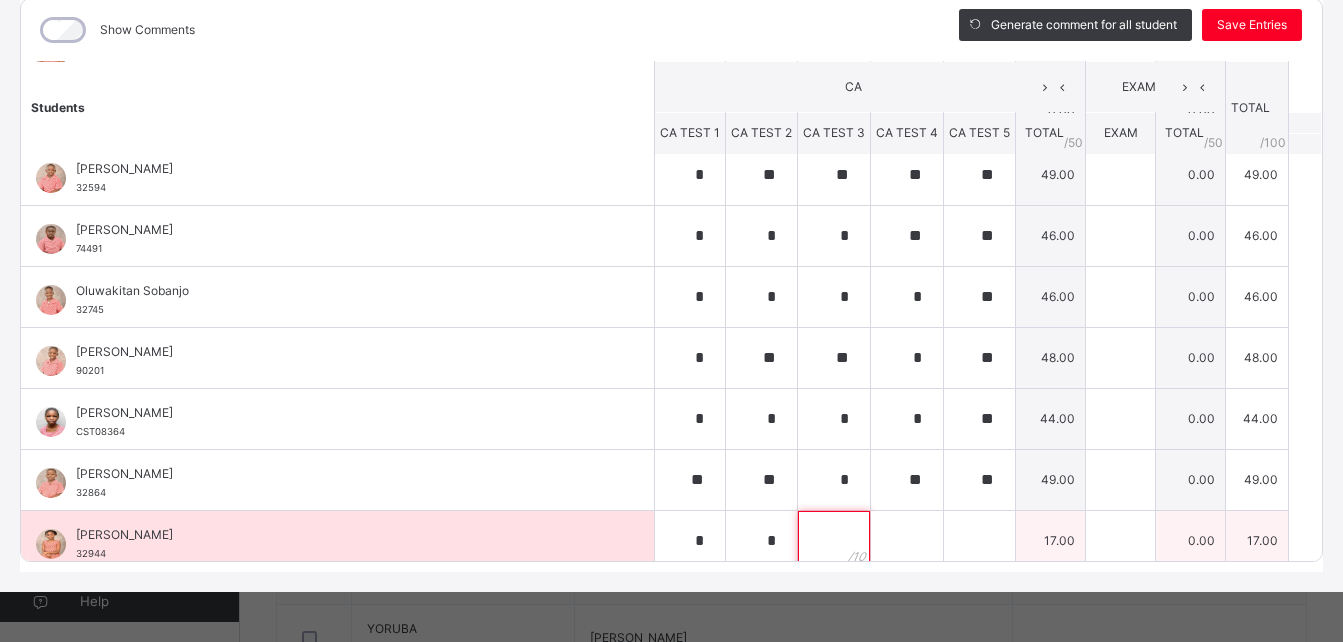 click at bounding box center (834, 541) 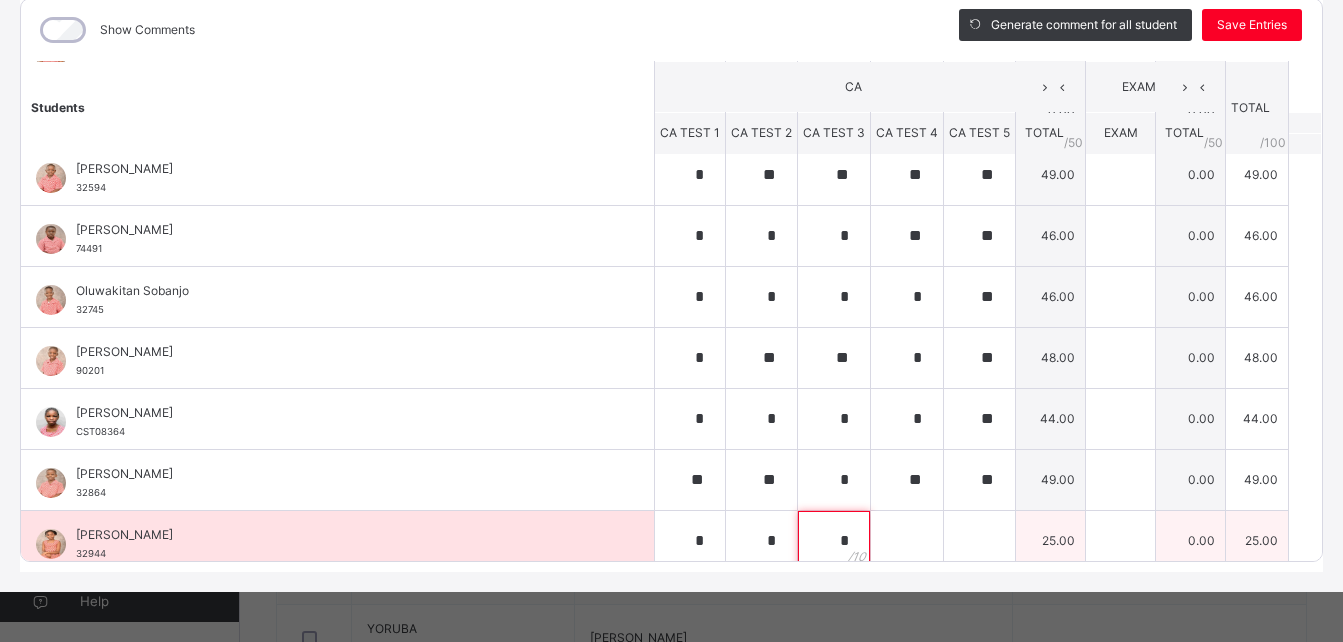 type on "*" 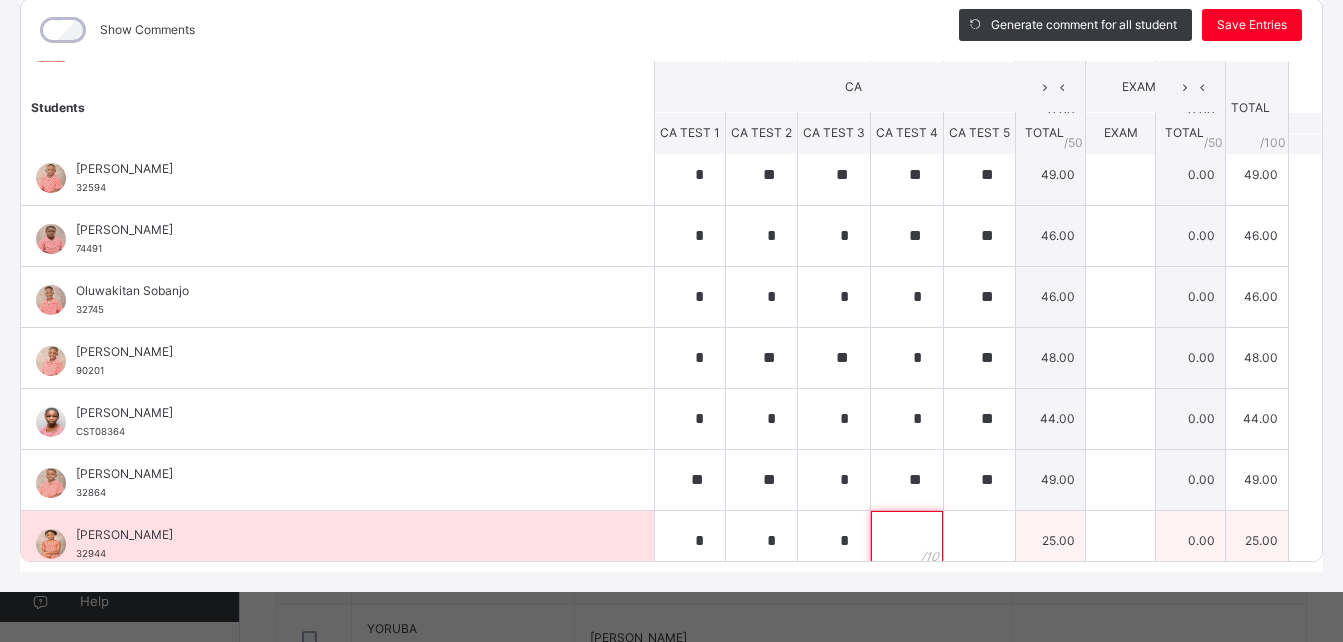 click at bounding box center (907, 541) 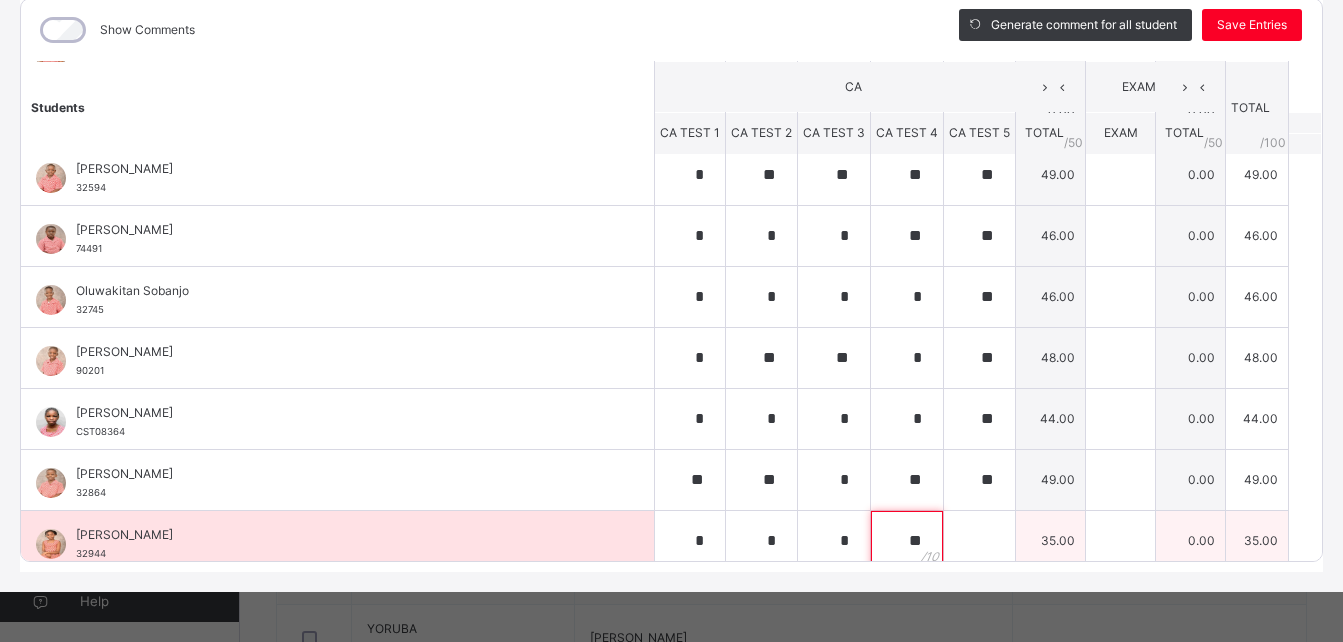 type on "**" 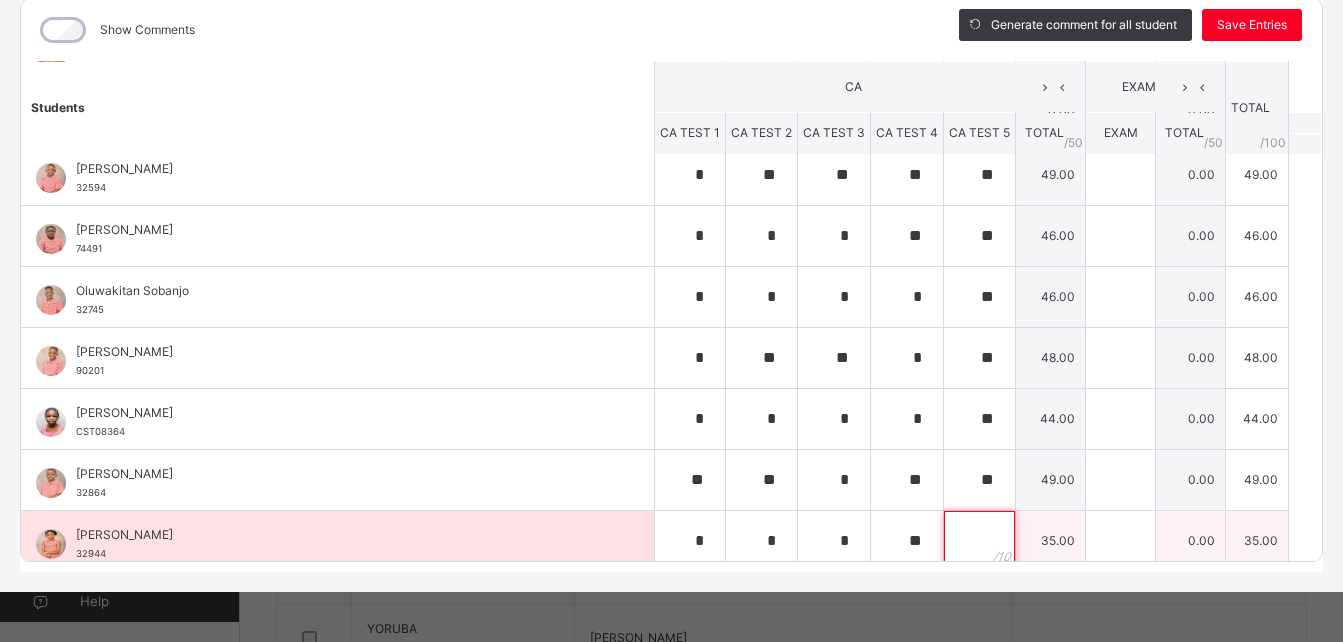 click at bounding box center [979, 541] 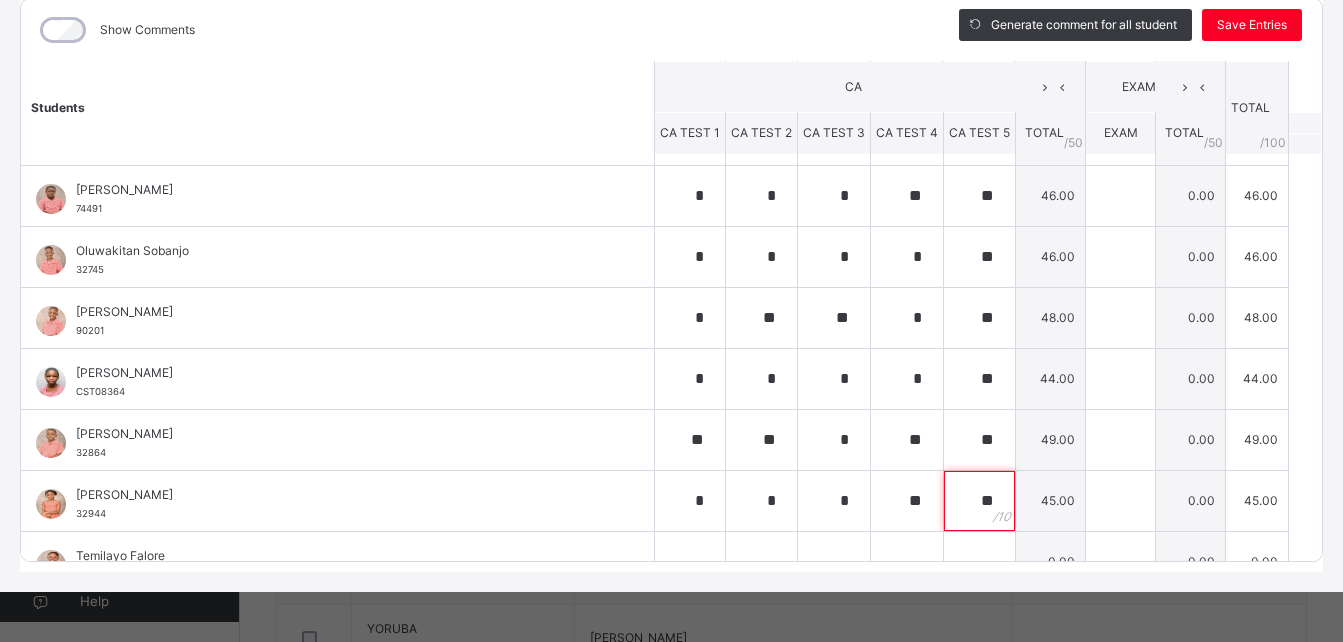 scroll, scrollTop: 509, scrollLeft: 0, axis: vertical 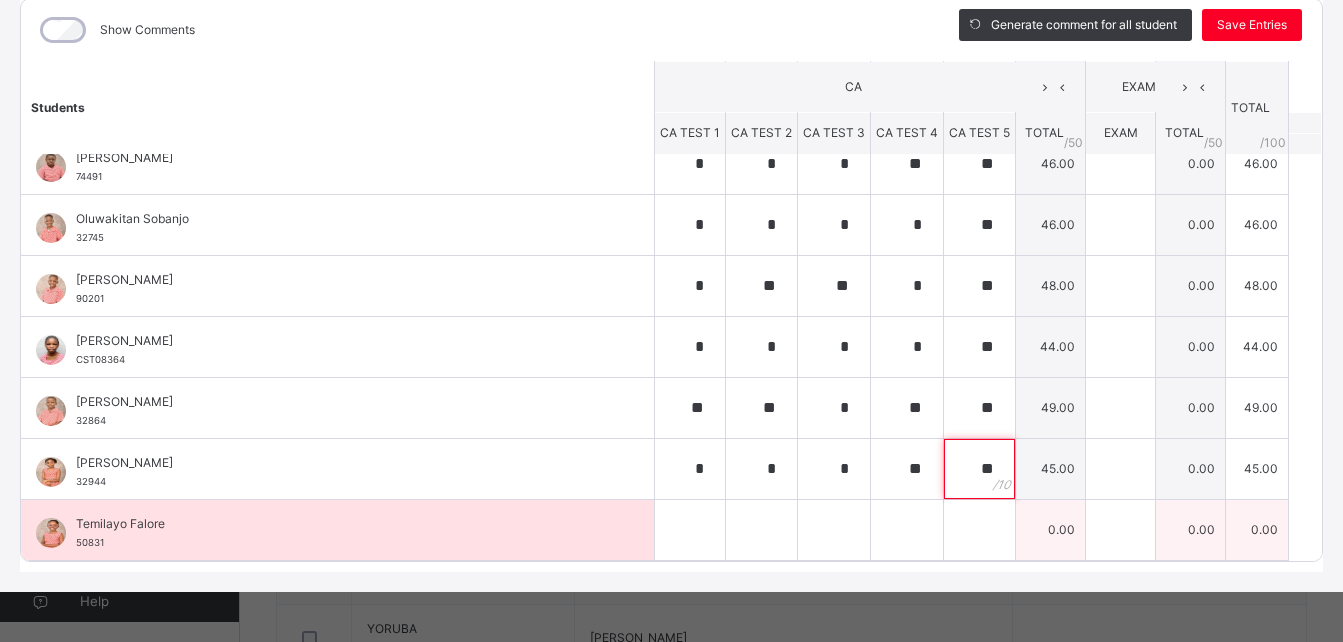 type on "**" 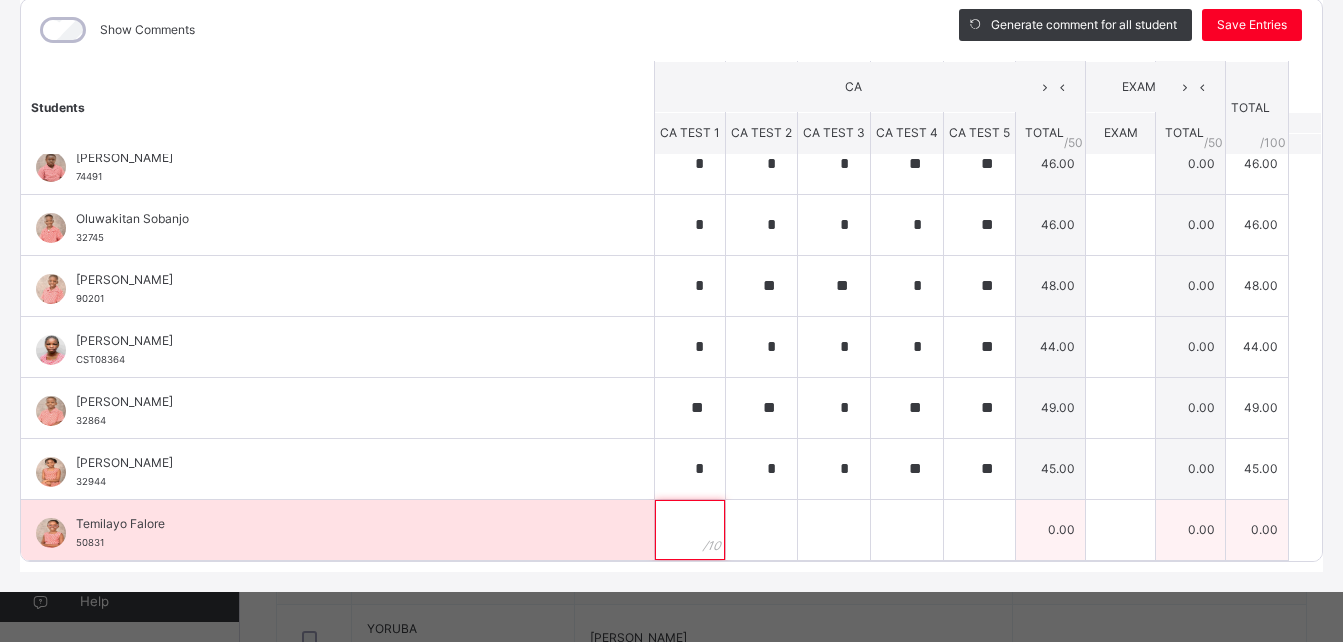 click at bounding box center [690, 530] 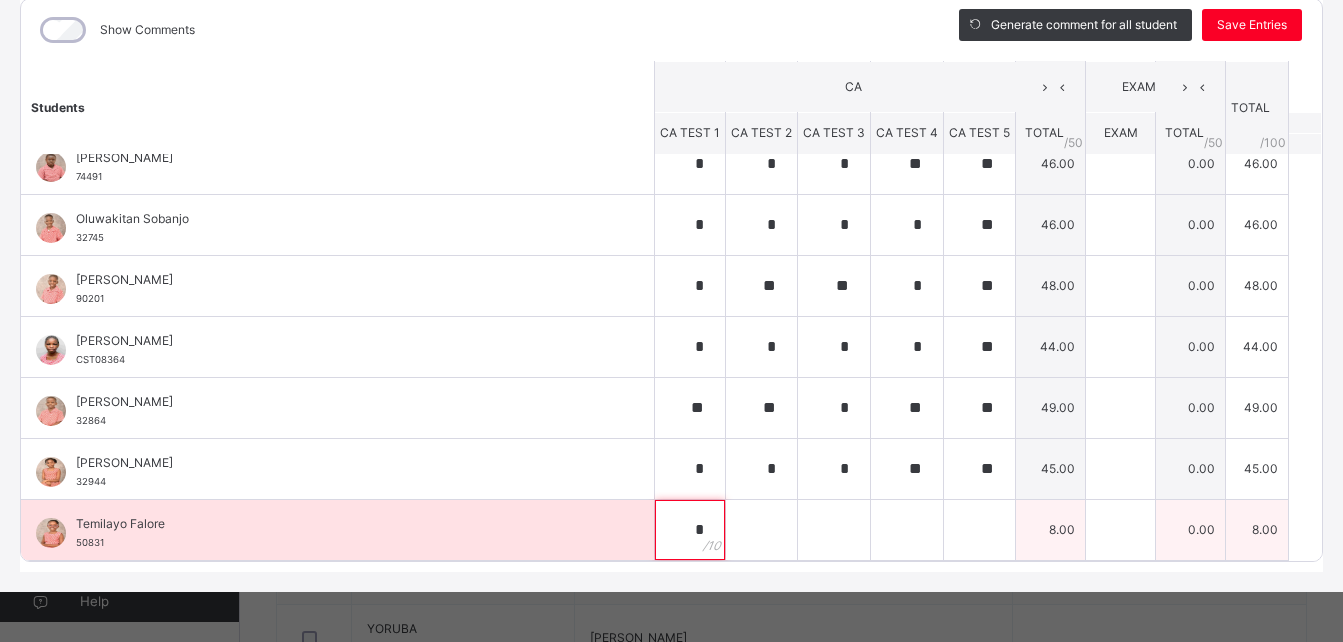 type on "*" 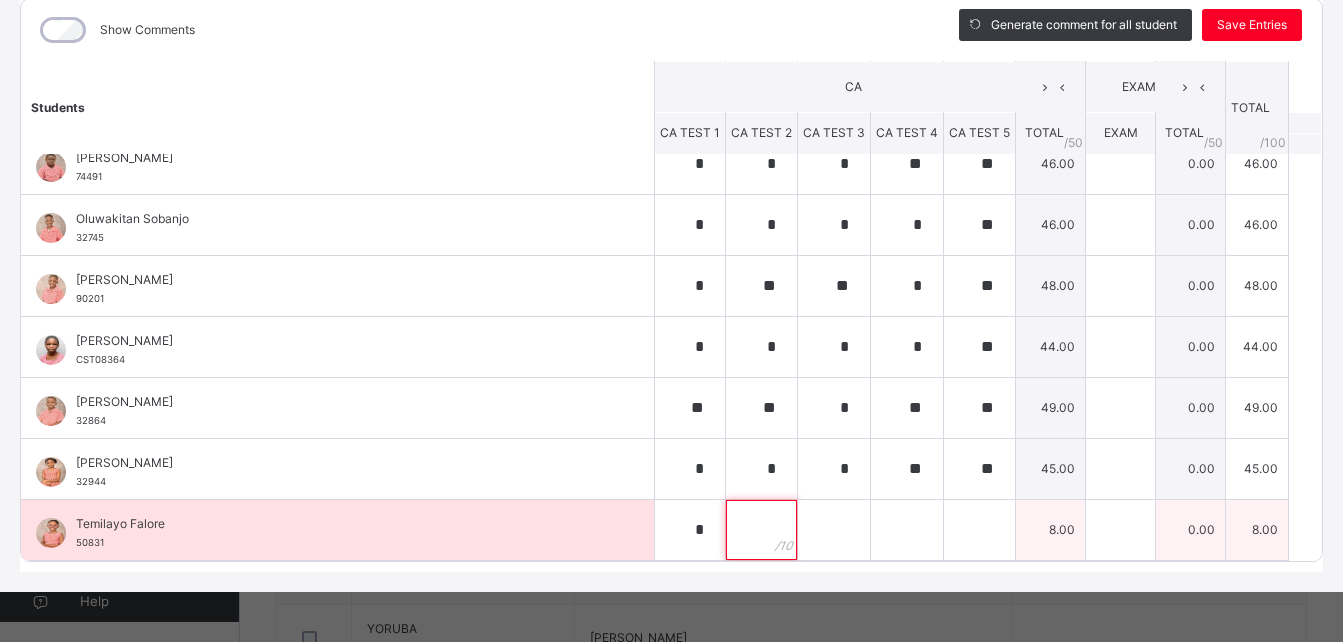 click at bounding box center [761, 530] 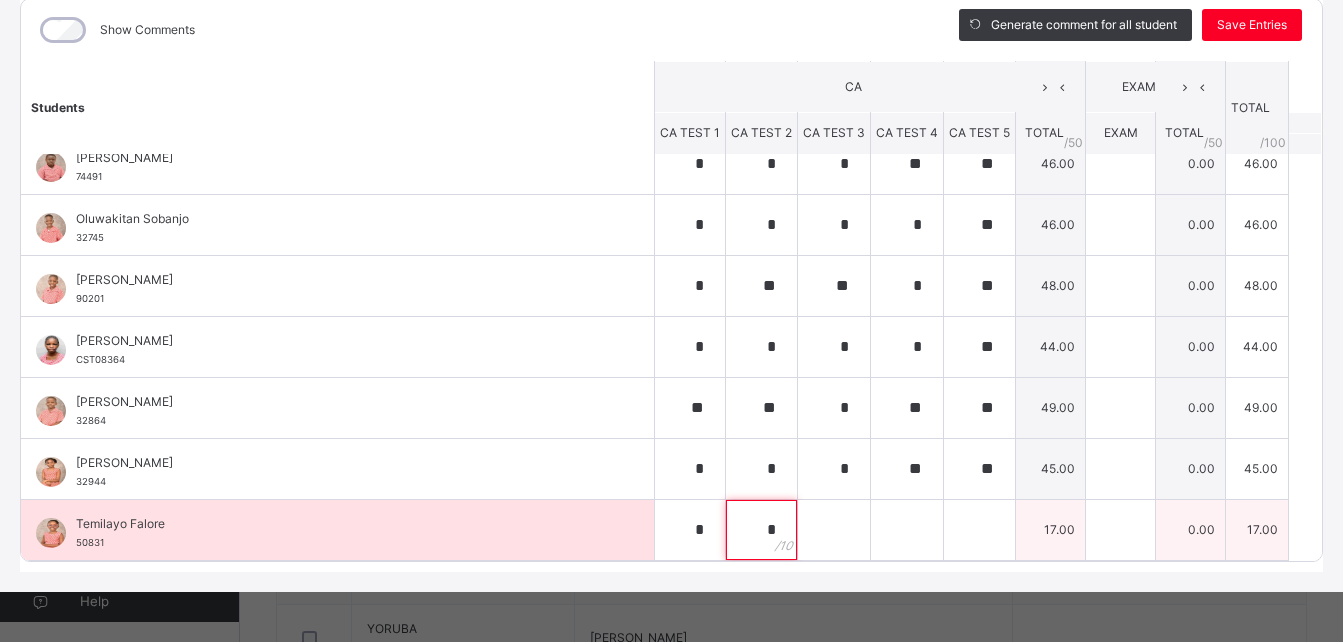 type on "*" 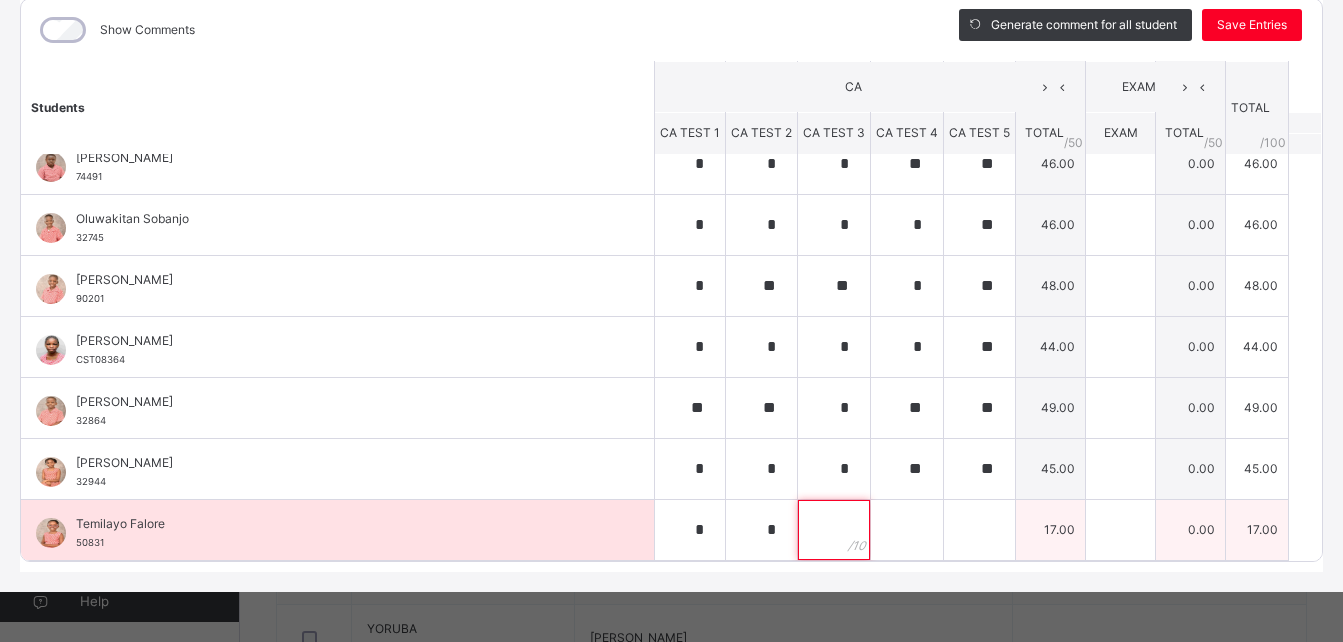 click at bounding box center (834, 530) 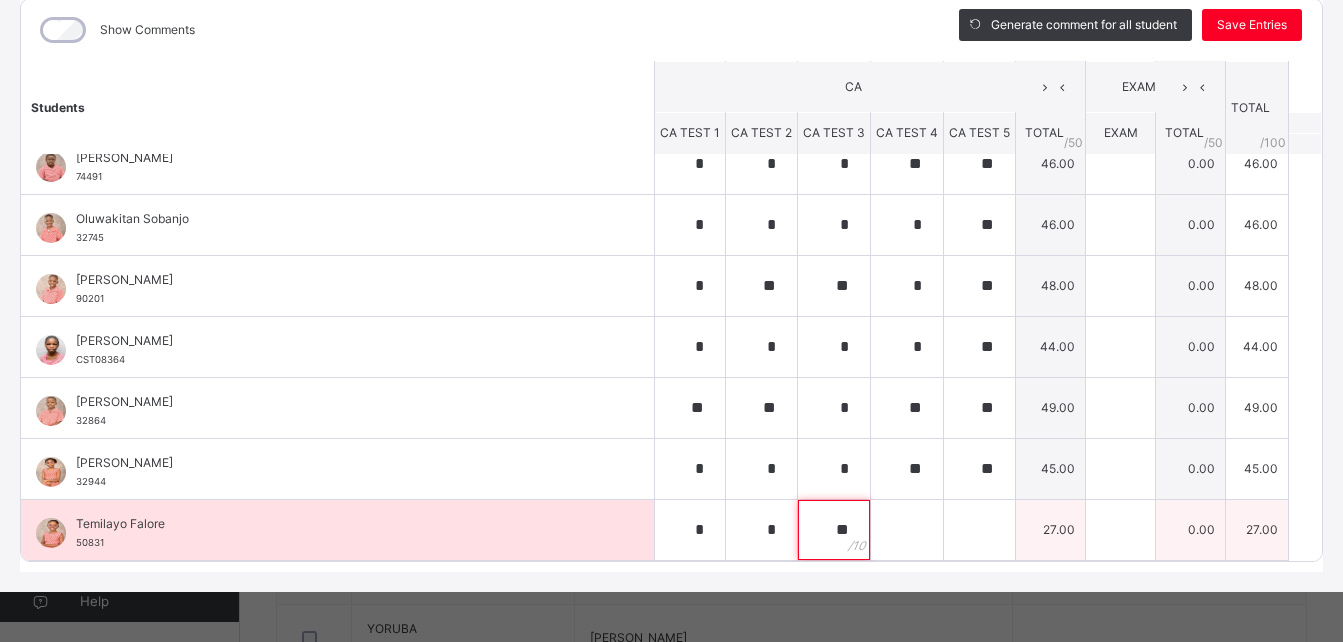 type on "**" 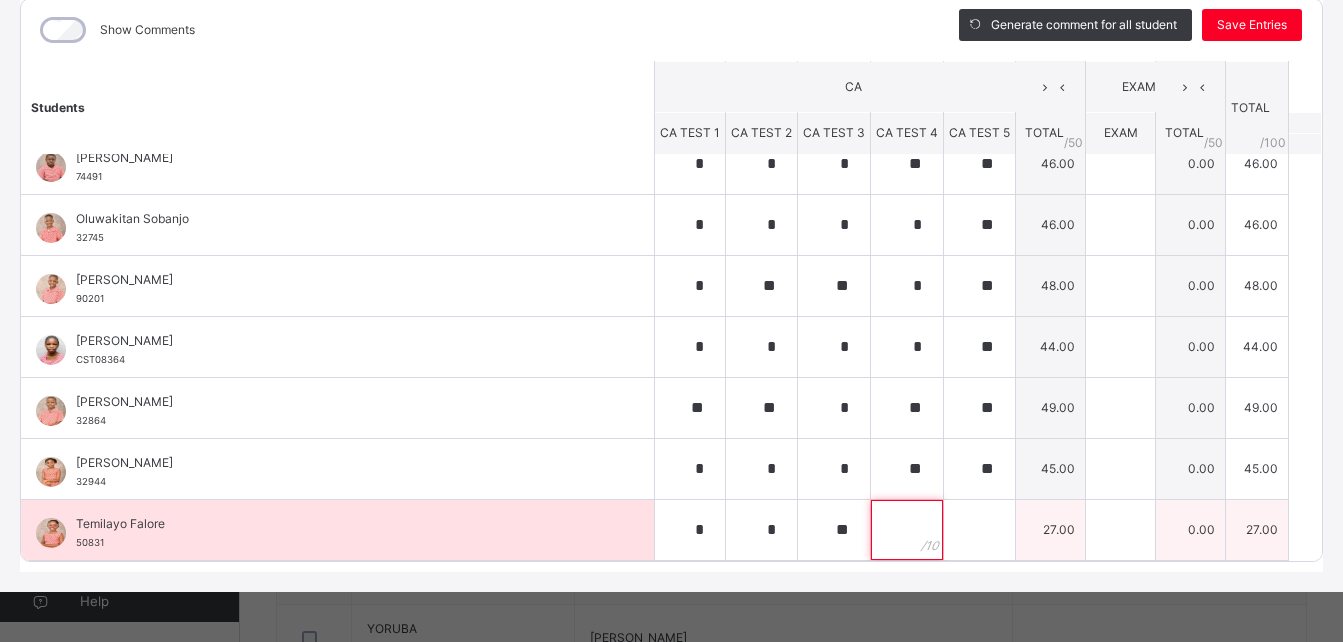 click at bounding box center [907, 530] 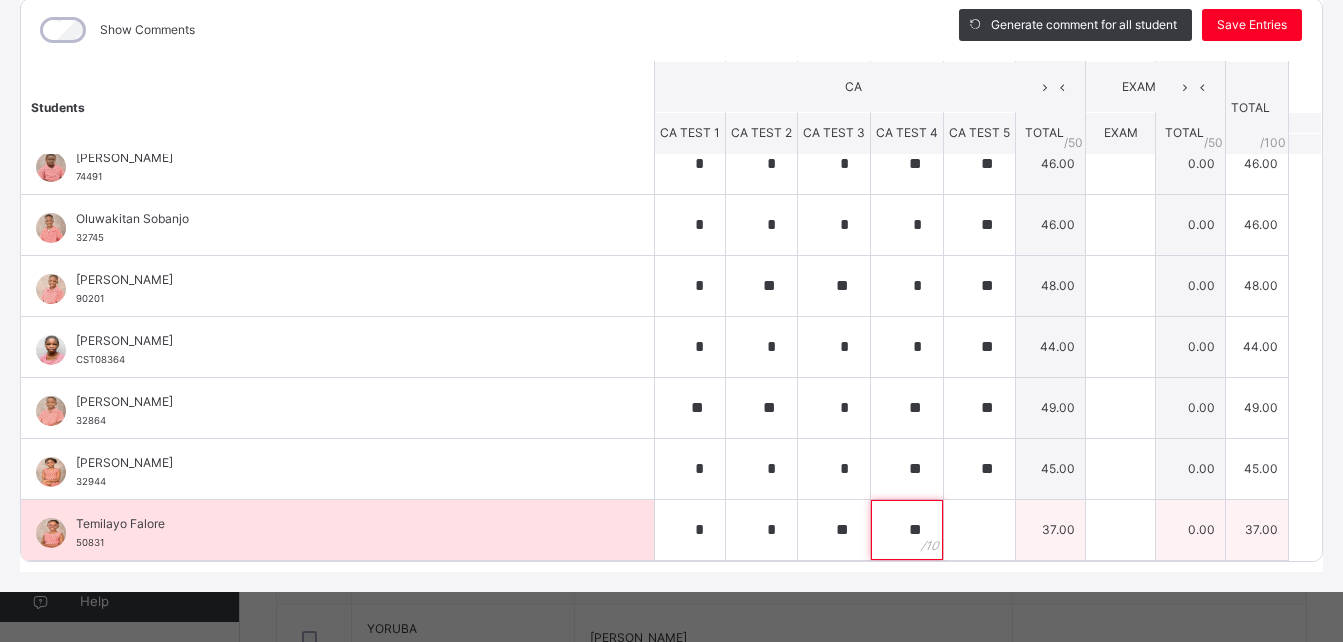 type on "**" 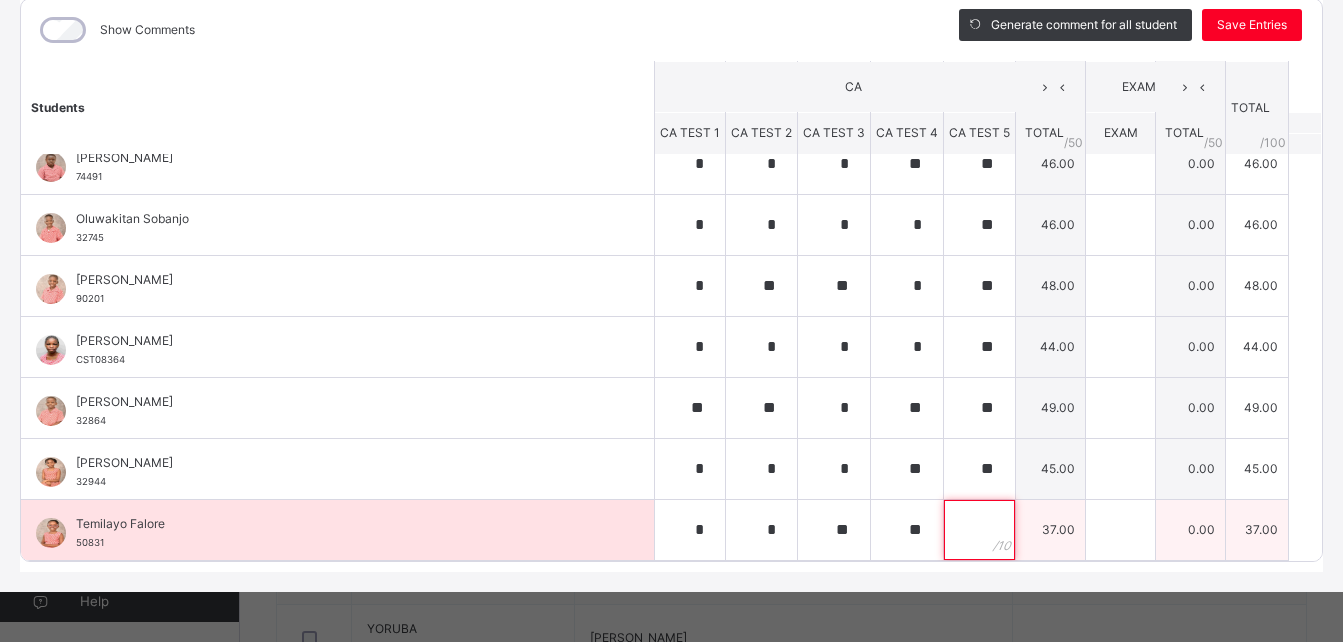 click at bounding box center [979, 530] 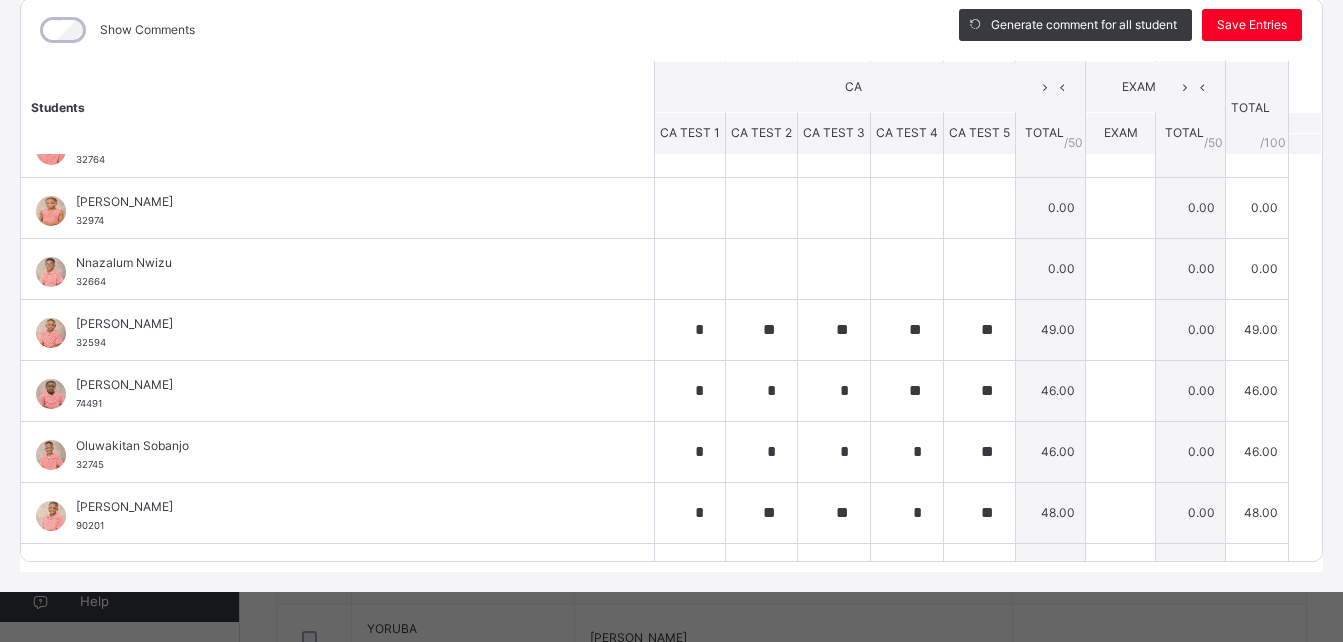 scroll, scrollTop: 122, scrollLeft: 0, axis: vertical 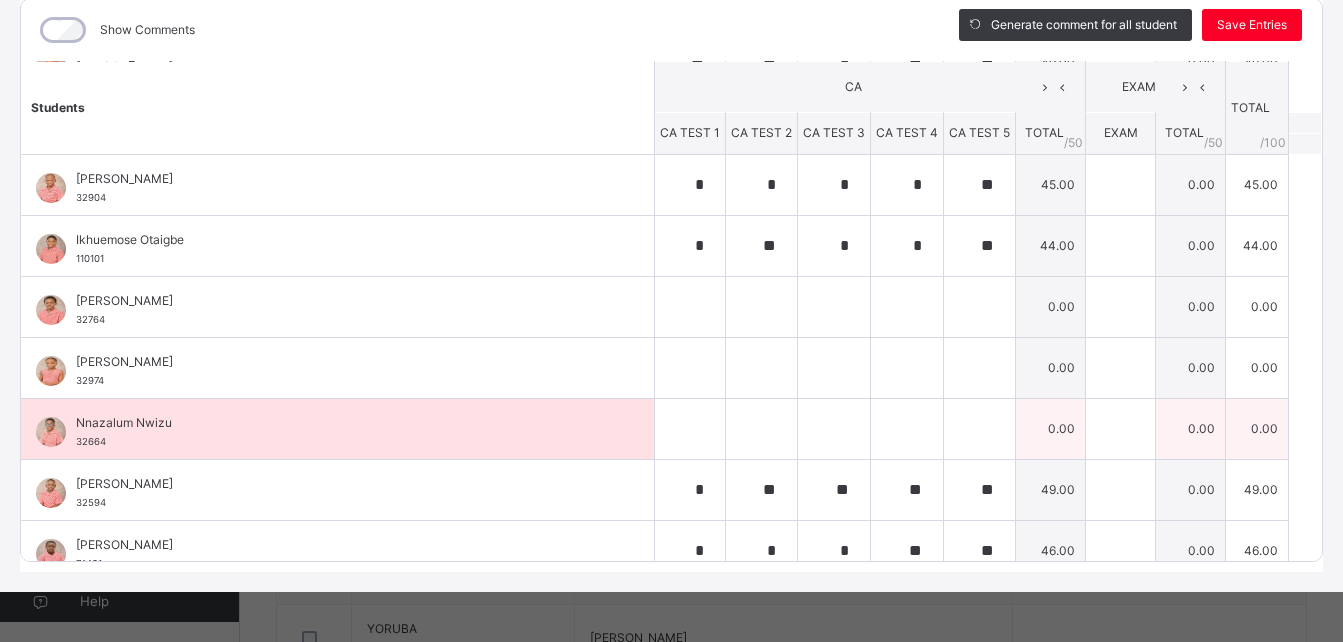 type on "**" 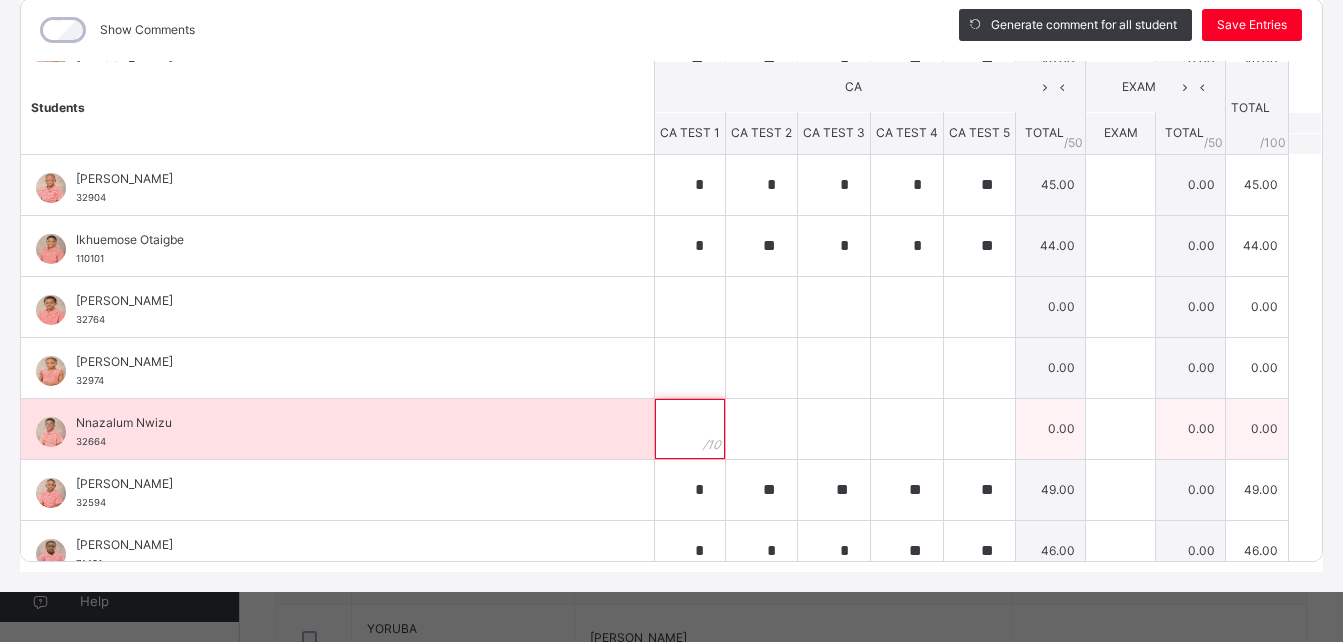 click at bounding box center [690, 429] 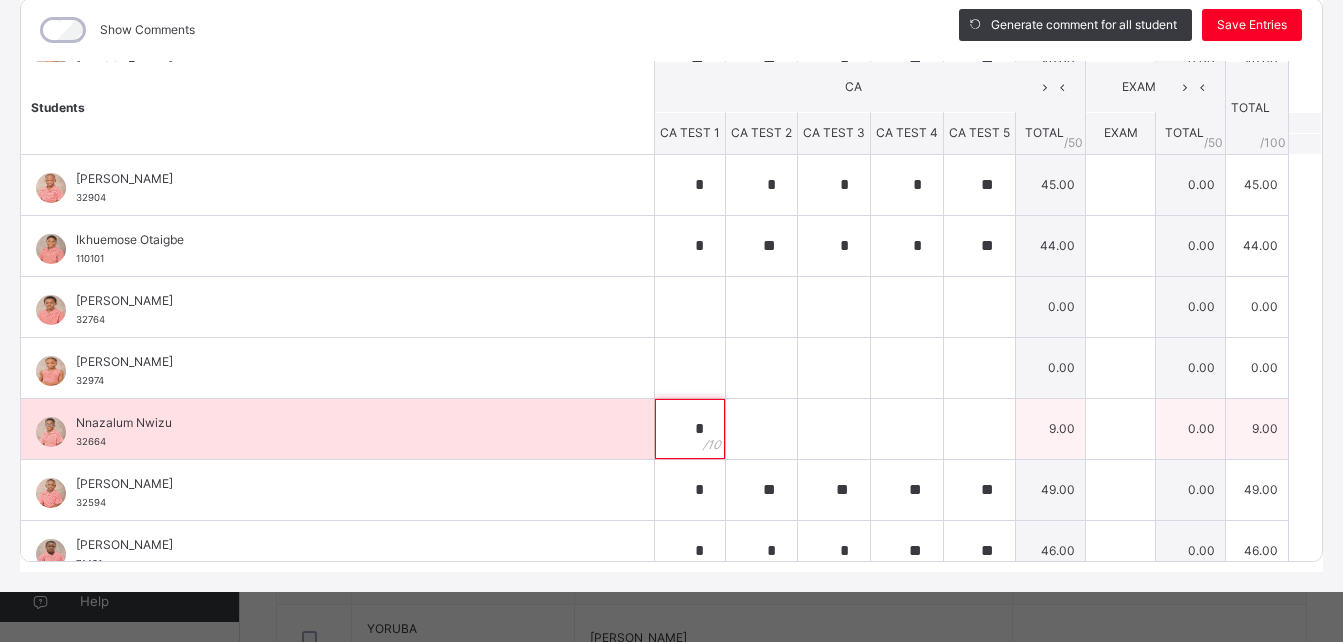 type on "*" 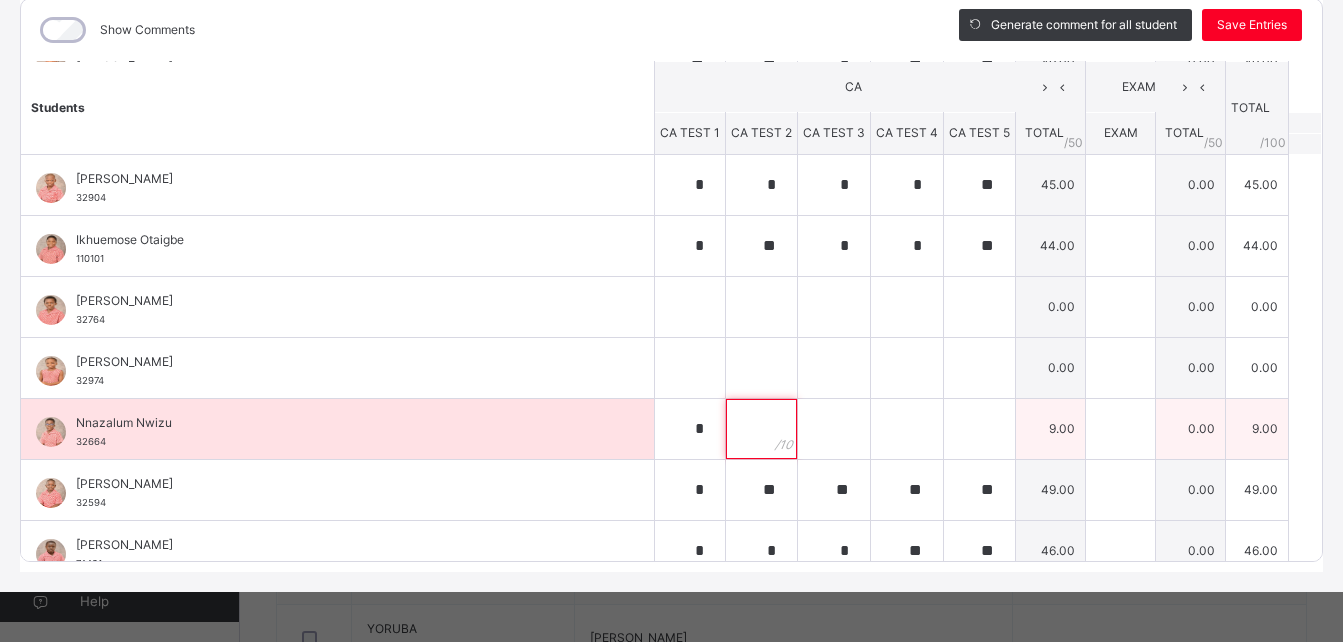 click at bounding box center [761, 429] 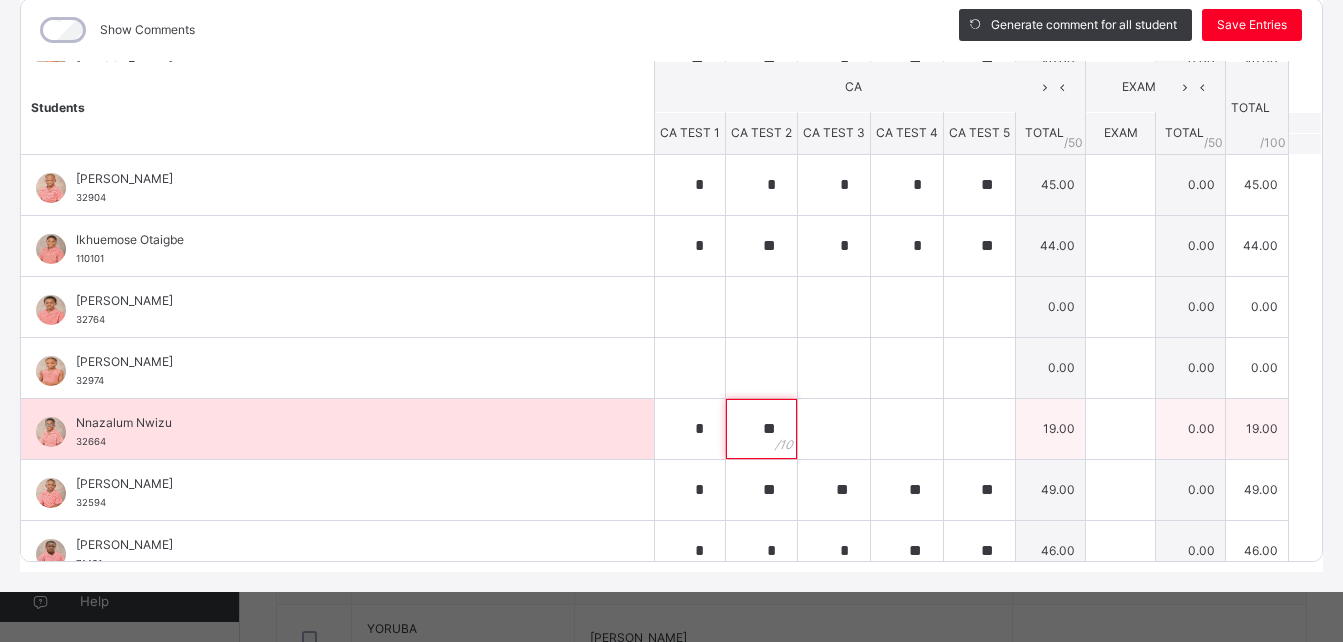 type on "**" 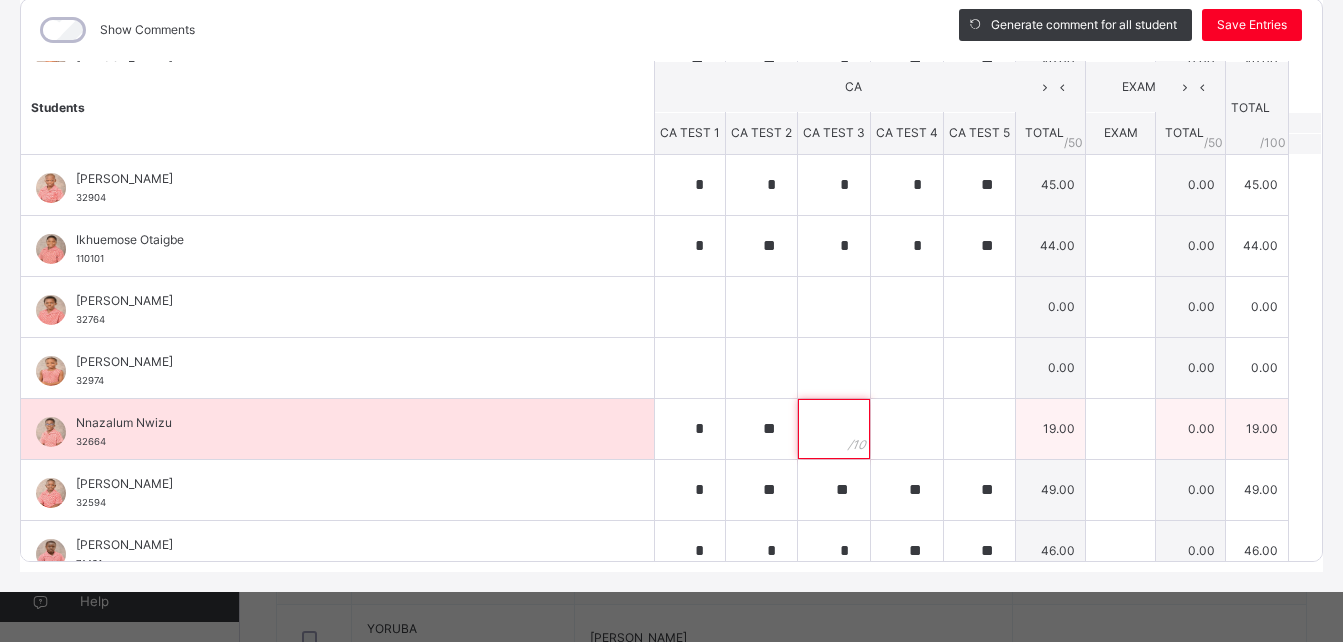 click at bounding box center (834, 429) 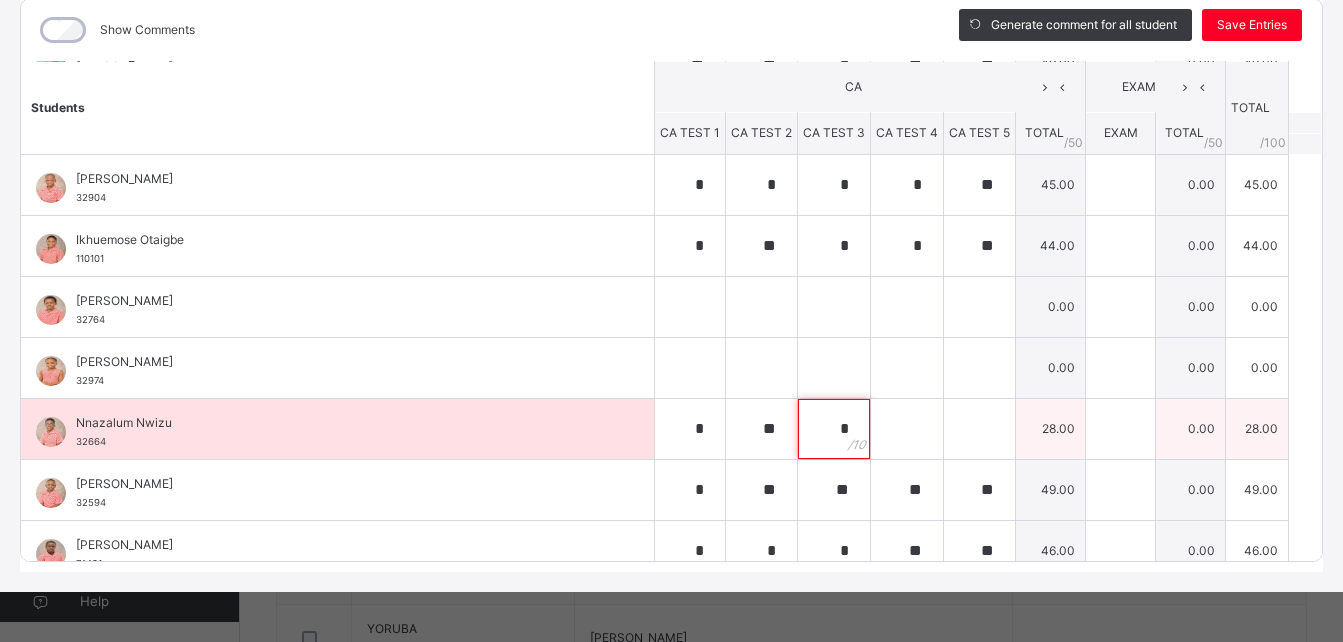 type on "*" 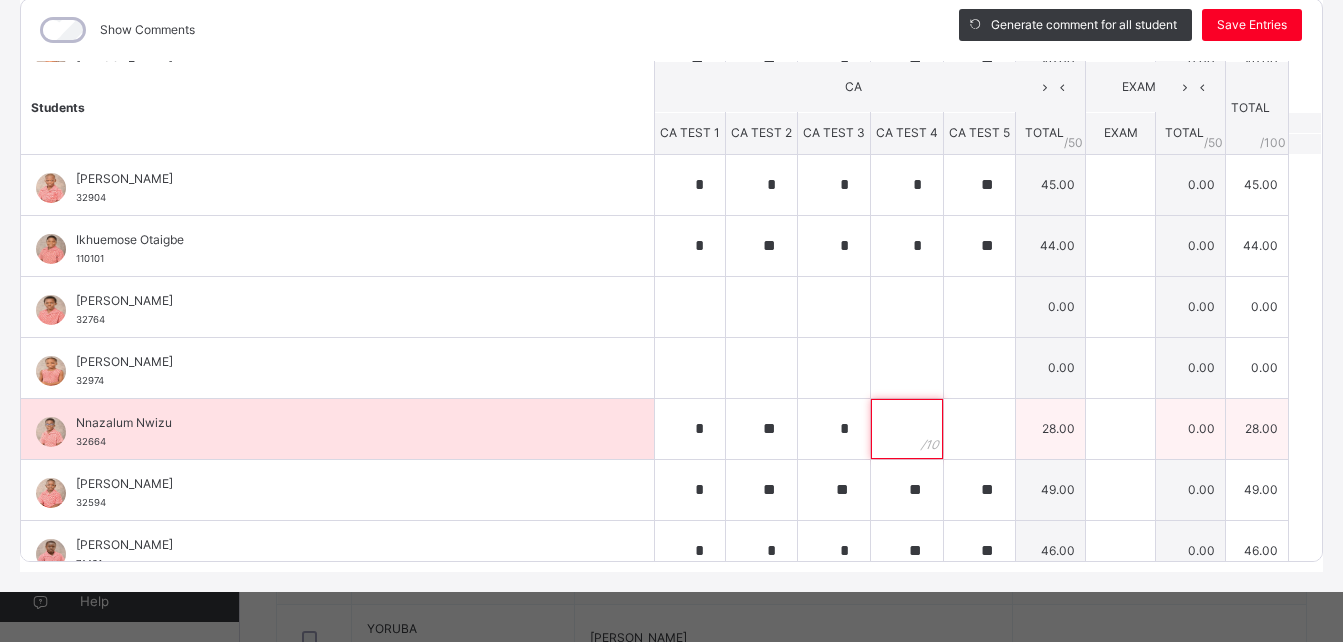click at bounding box center [907, 429] 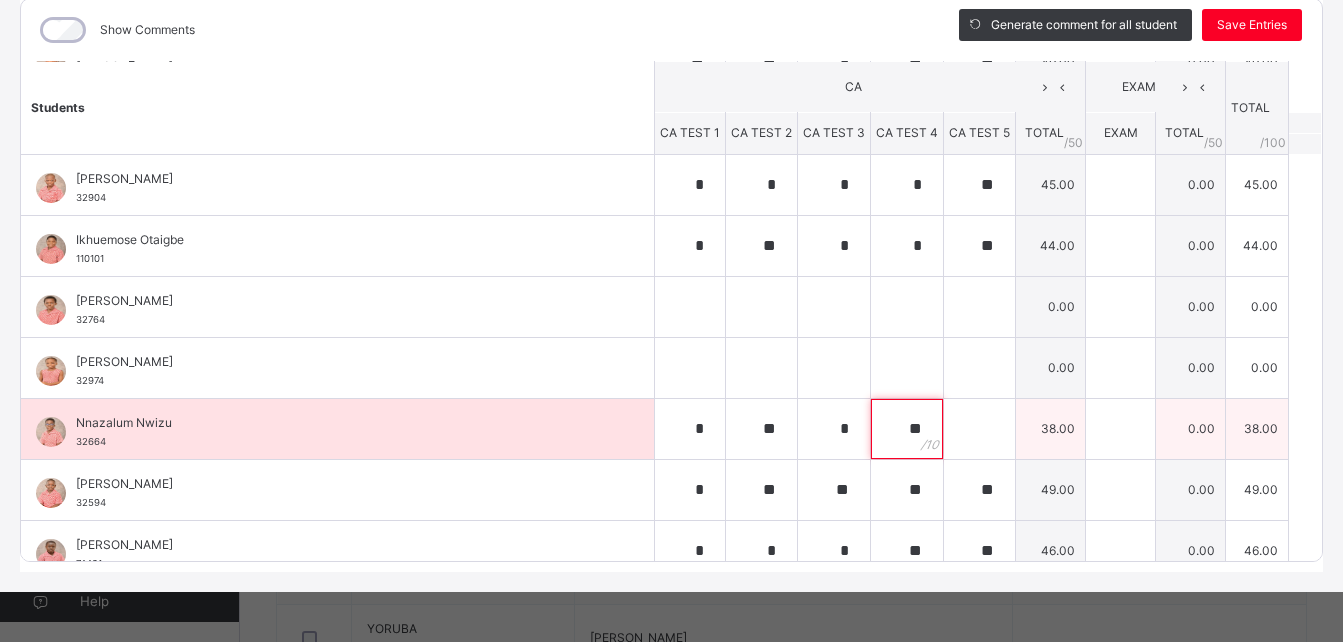 type on "**" 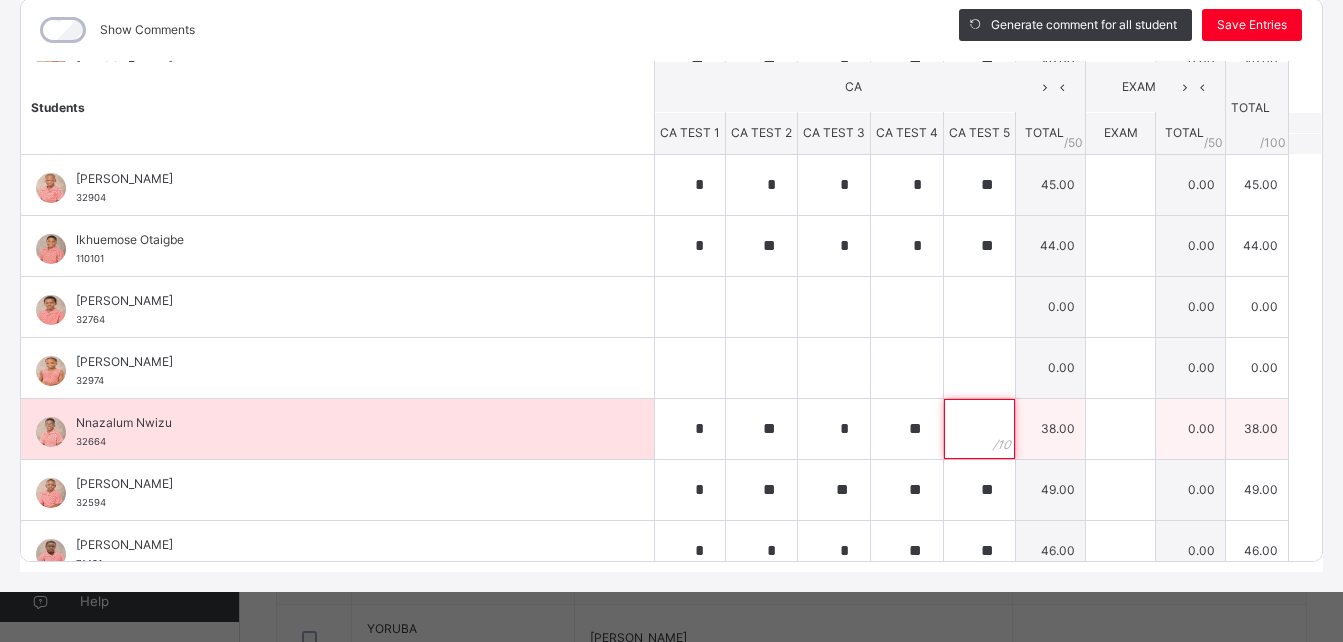 click at bounding box center [979, 429] 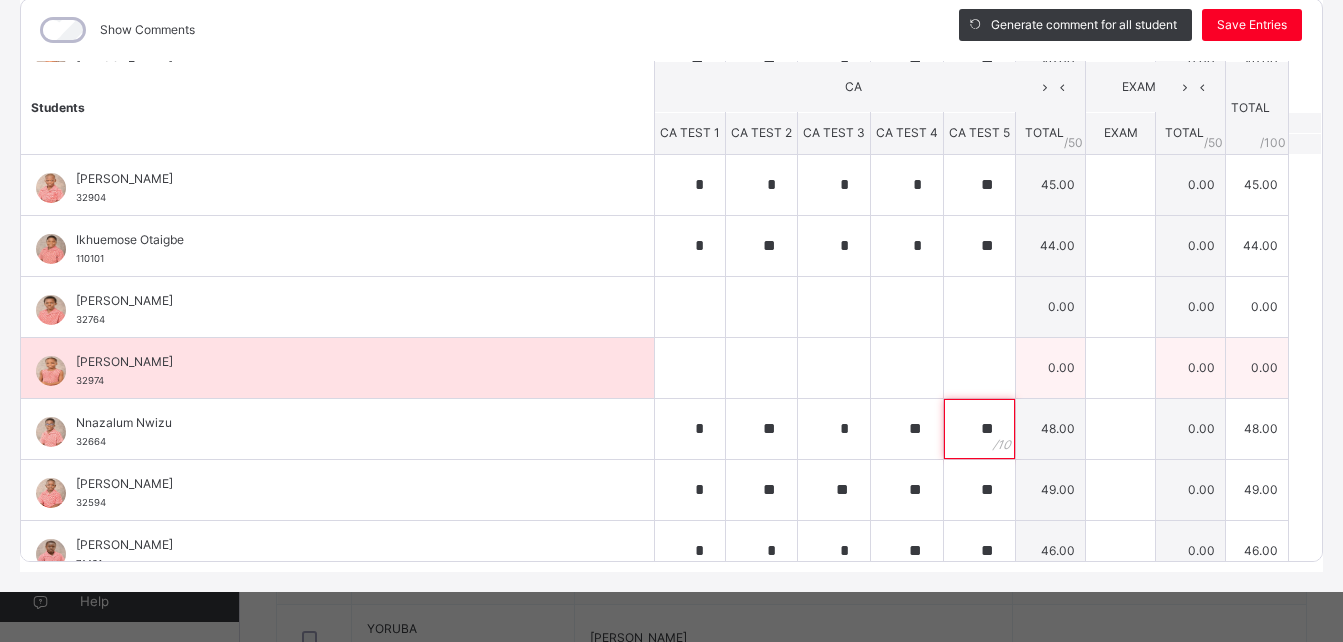 type on "**" 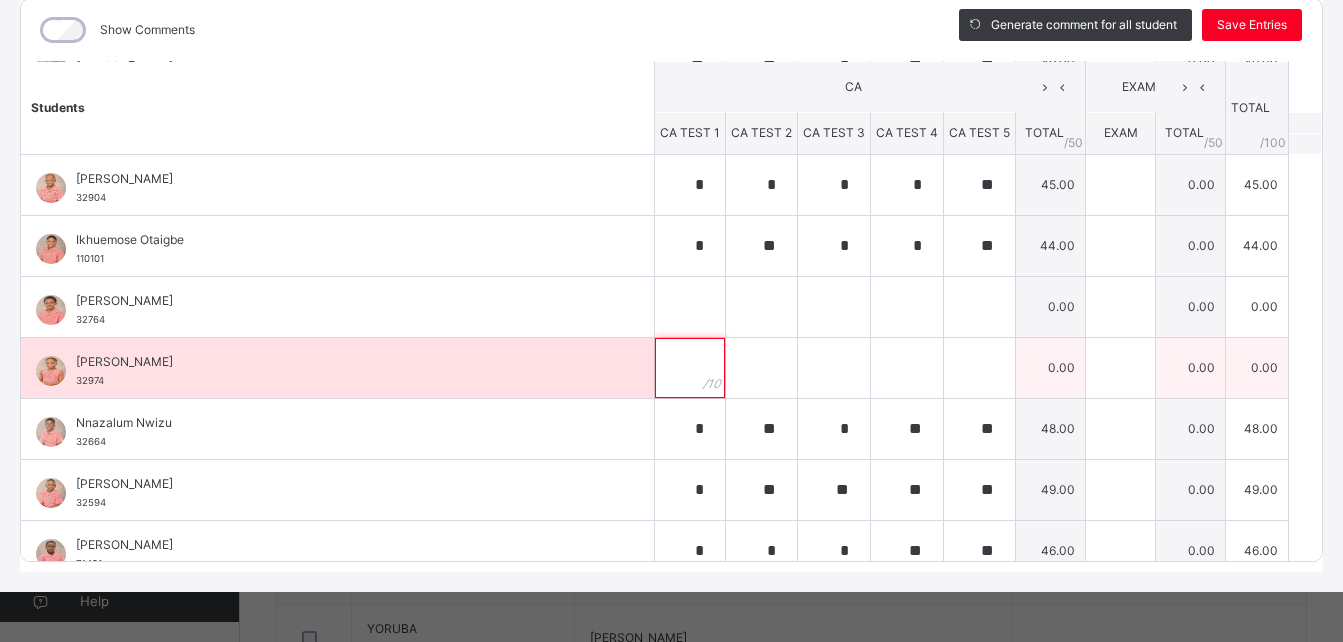 click at bounding box center [690, 368] 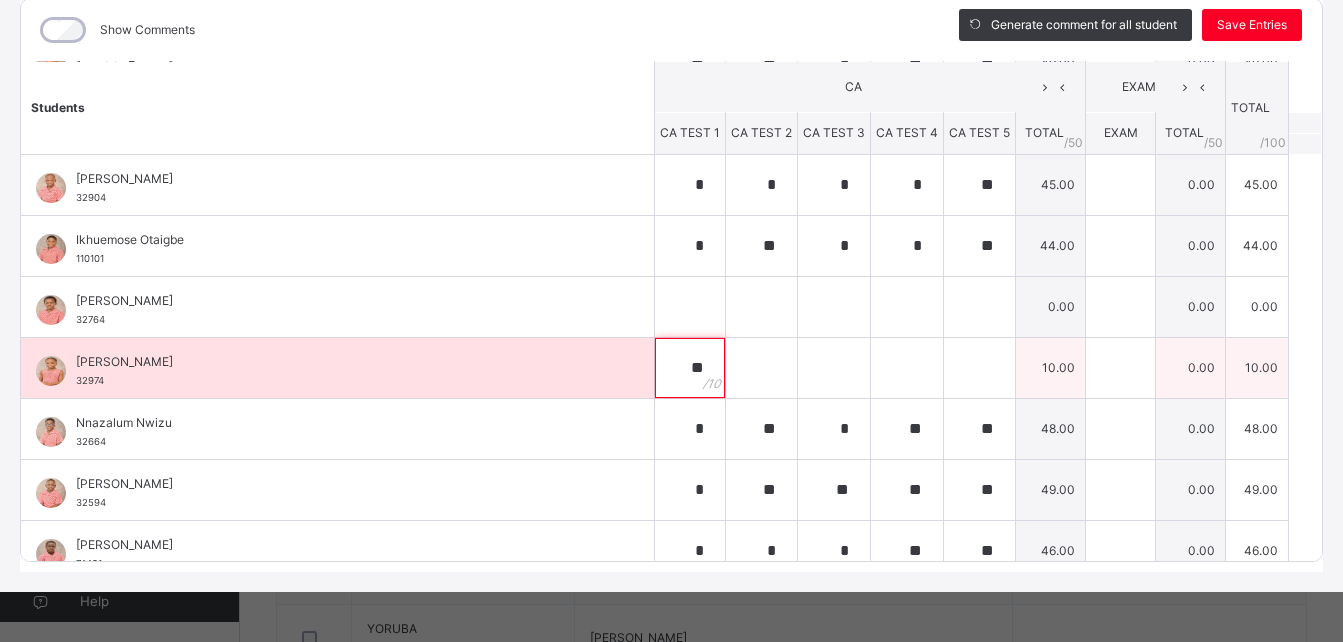 type on "**" 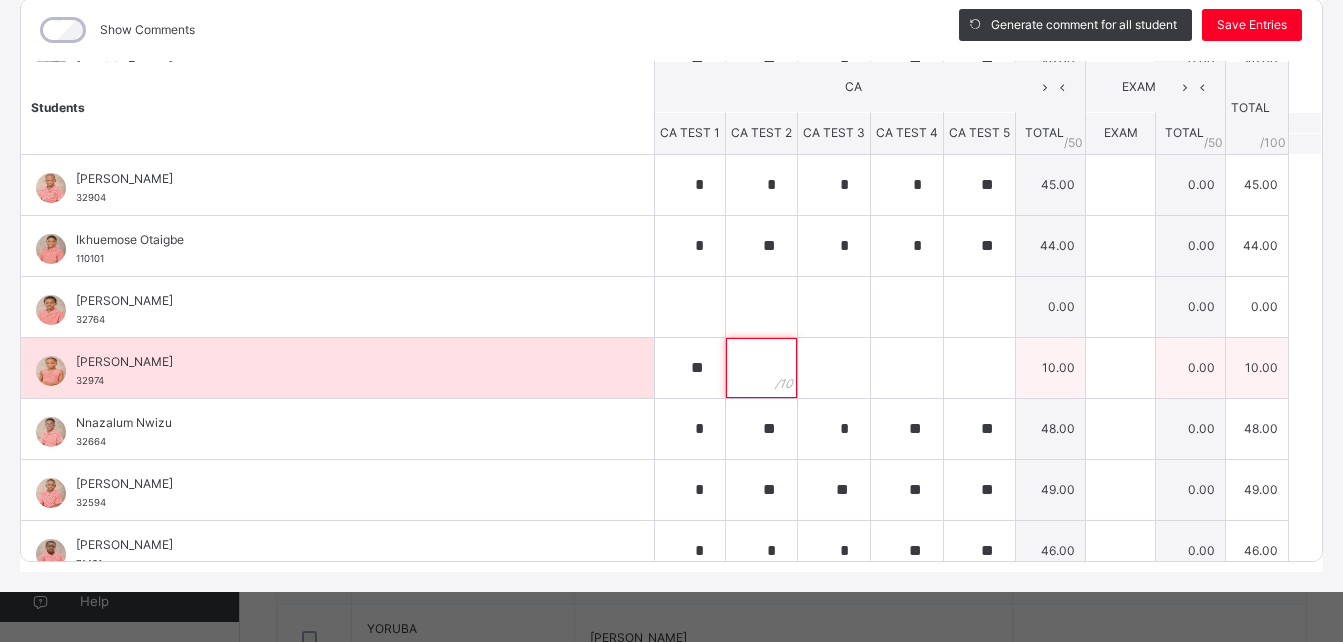 click at bounding box center [761, 368] 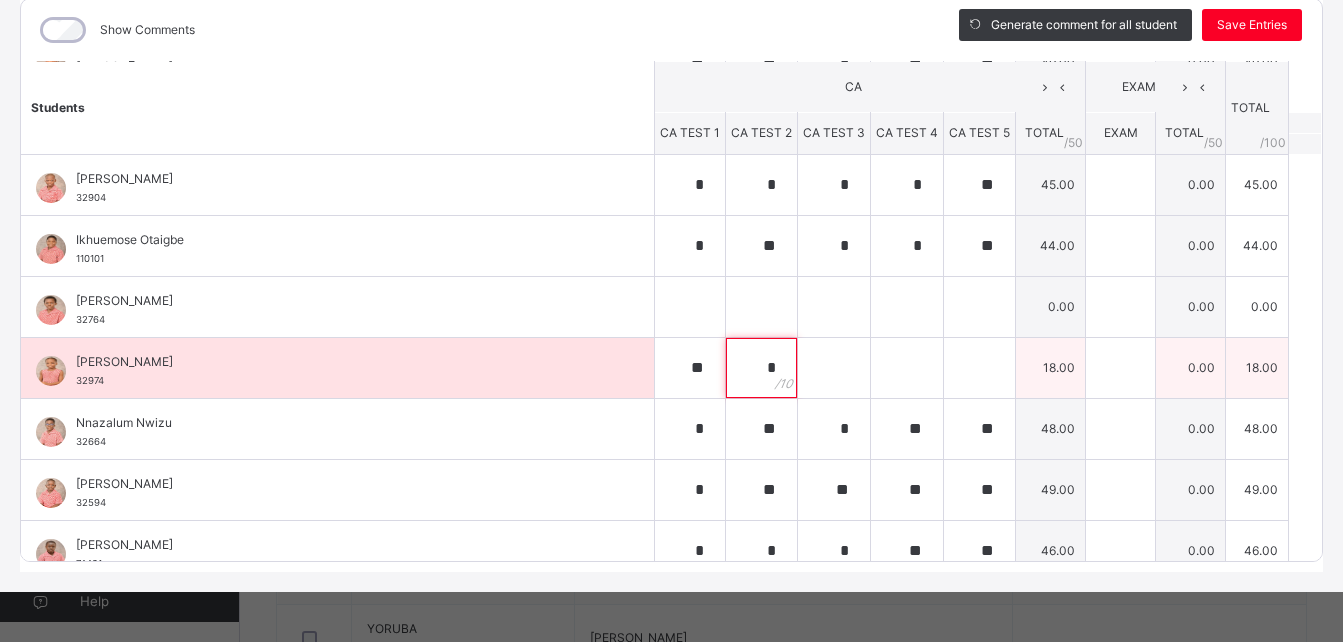 type on "*" 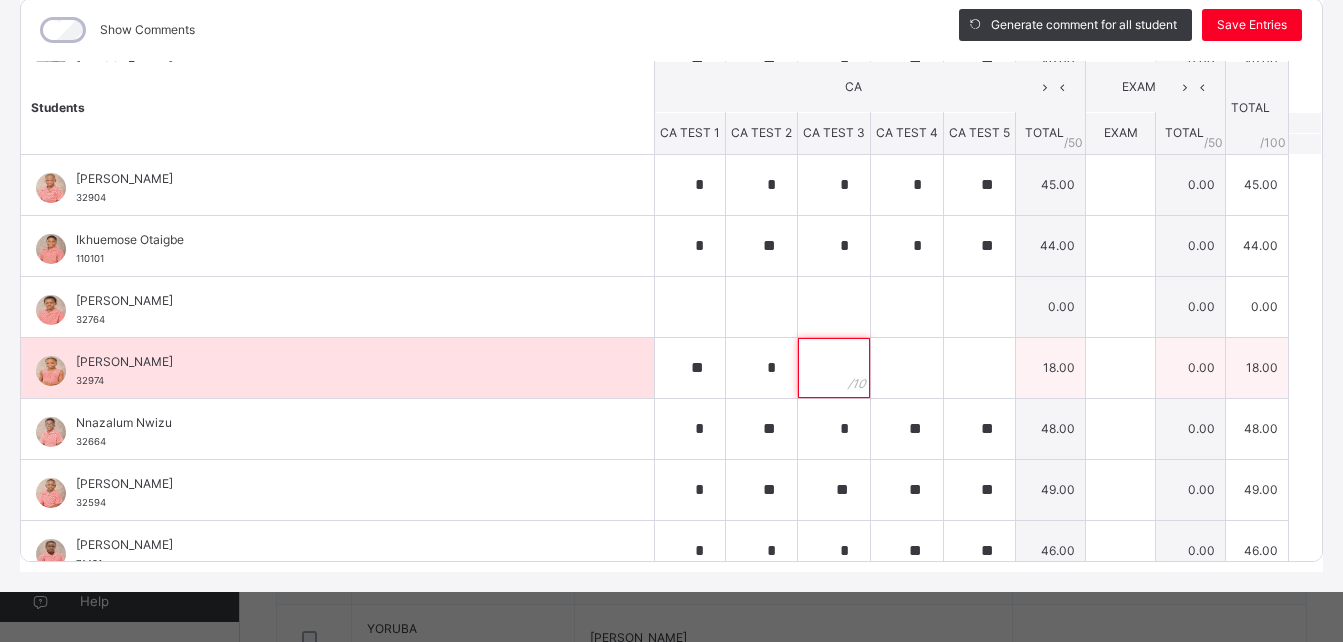 click at bounding box center (834, 368) 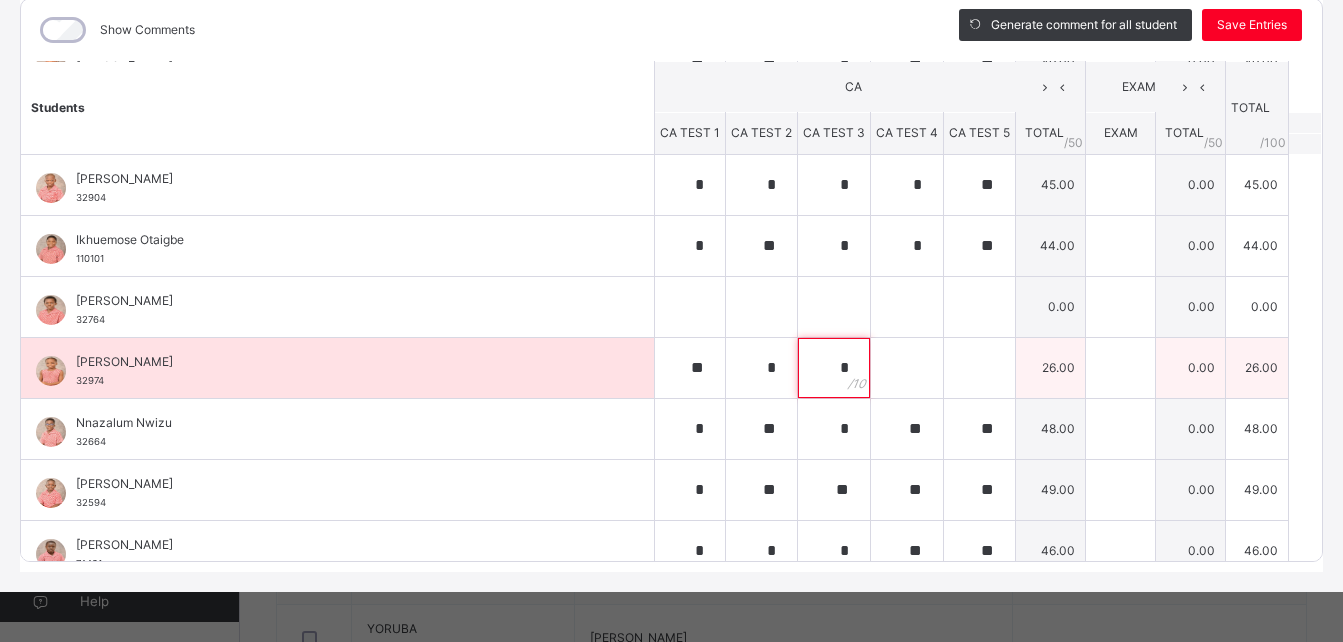 type on "*" 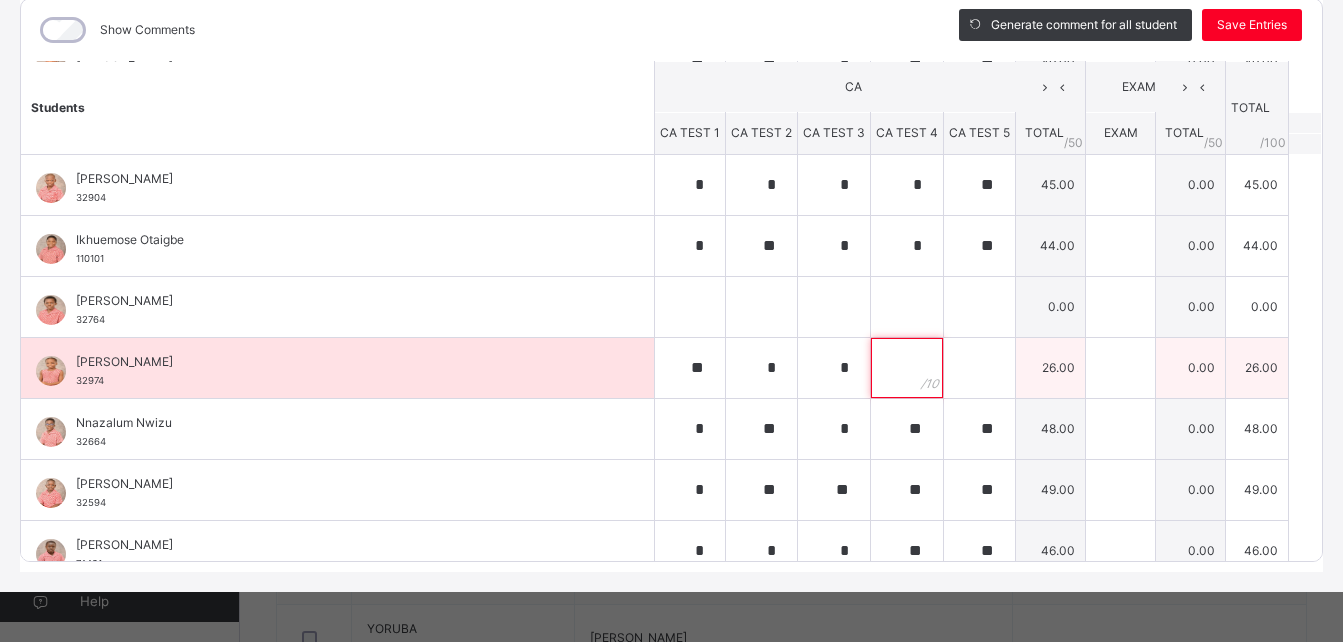 click at bounding box center [907, 368] 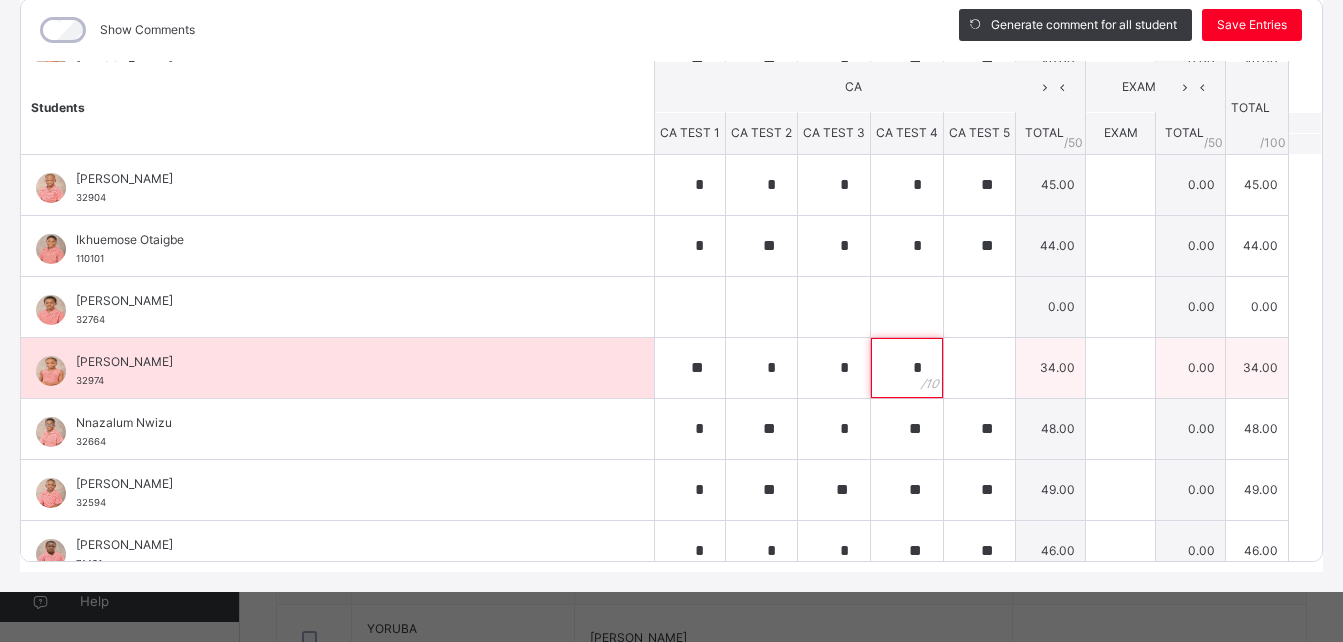 type on "*" 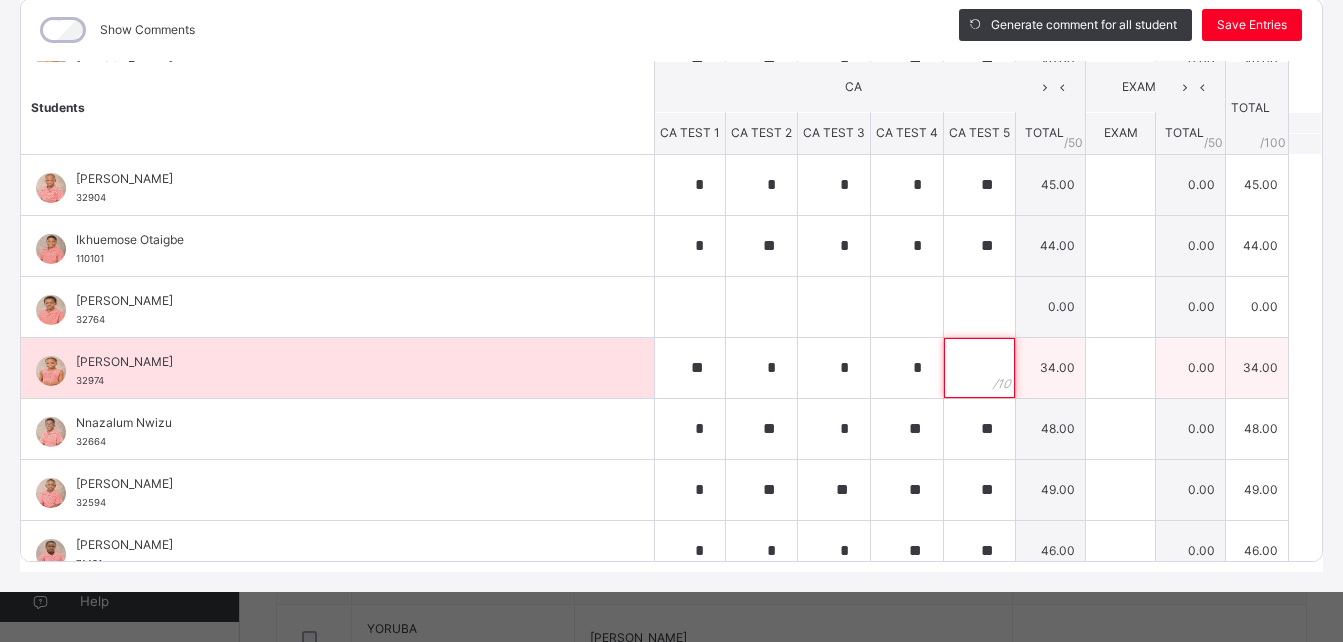 click at bounding box center [979, 368] 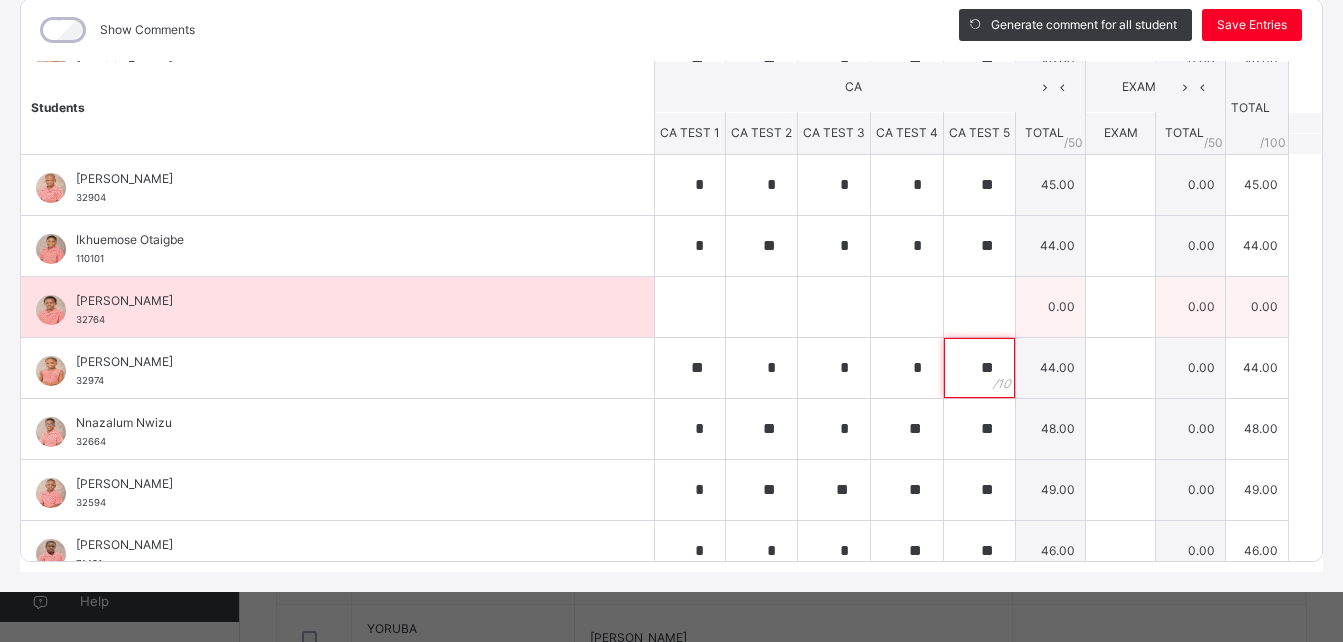 type on "**" 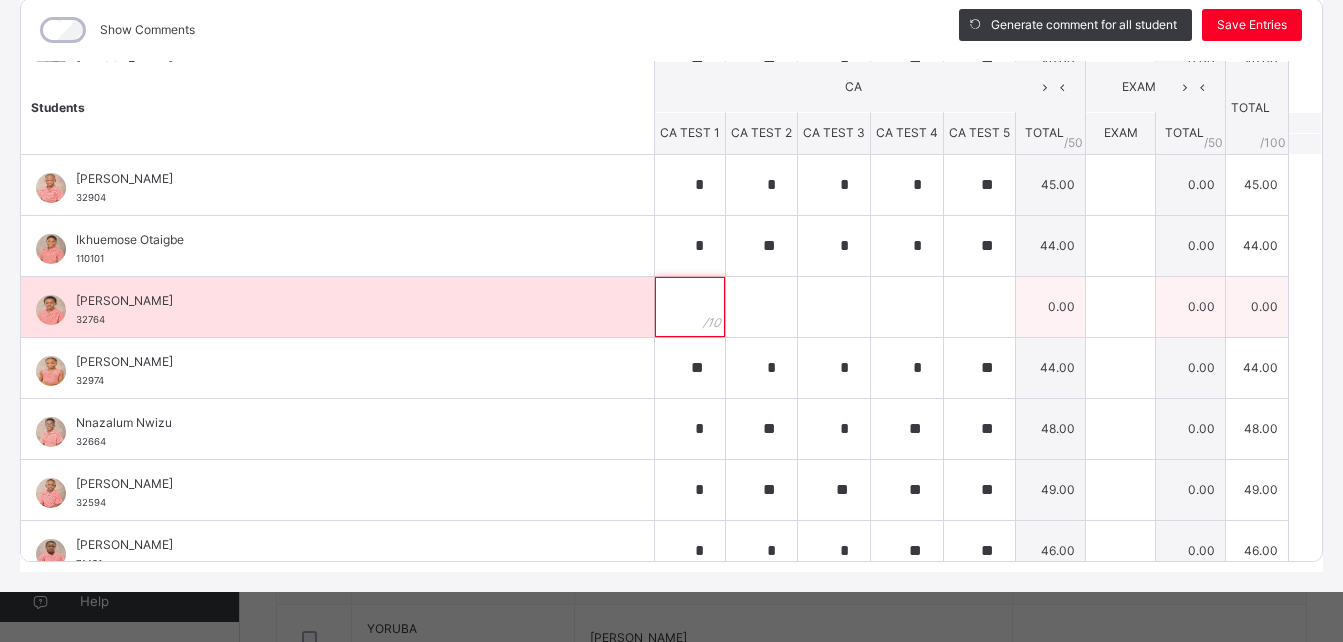 click at bounding box center [690, 307] 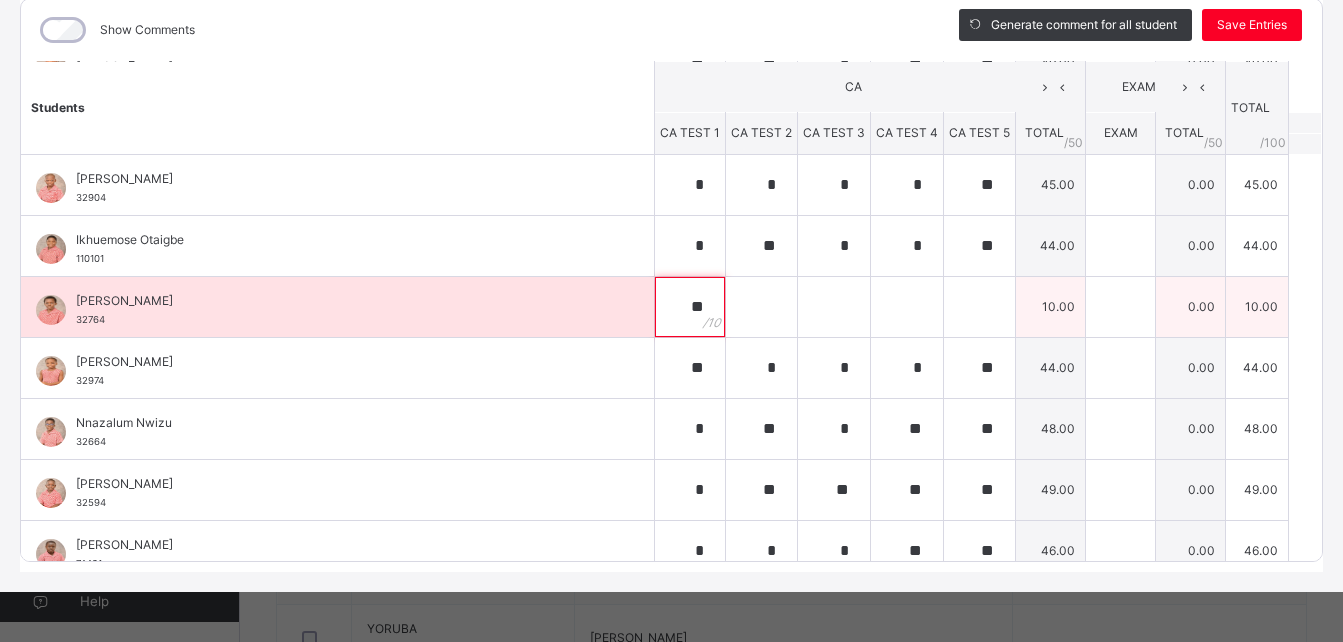 type on "**" 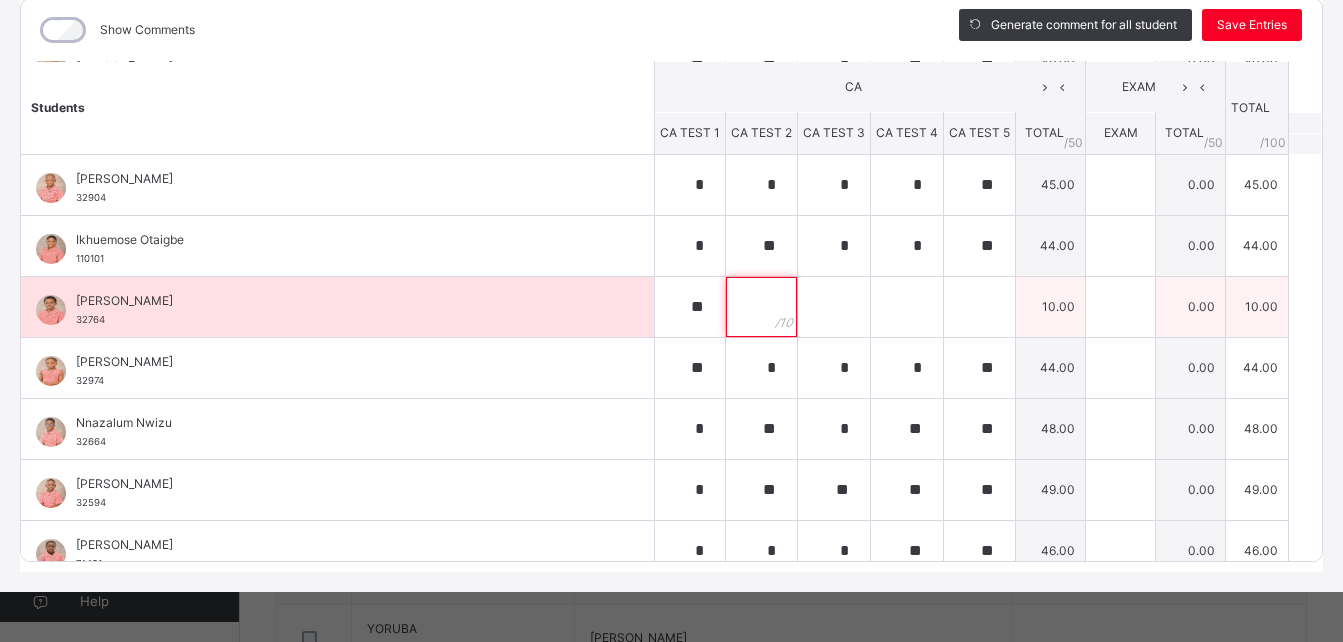click at bounding box center (761, 307) 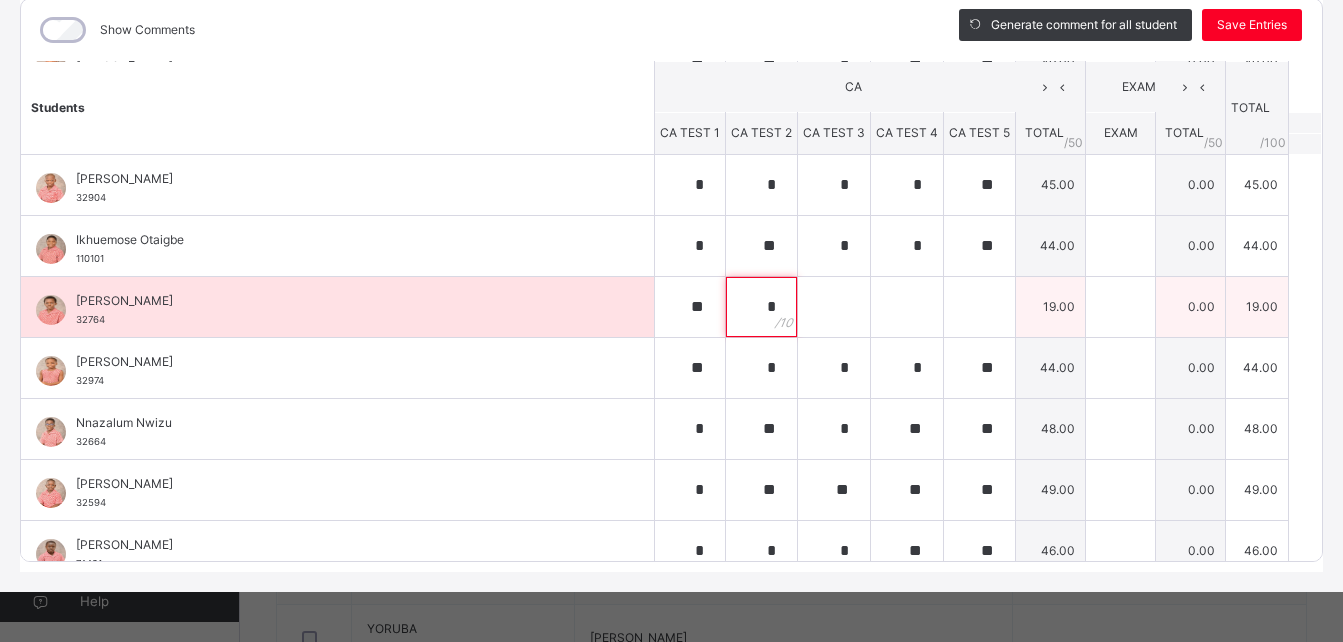 type on "*" 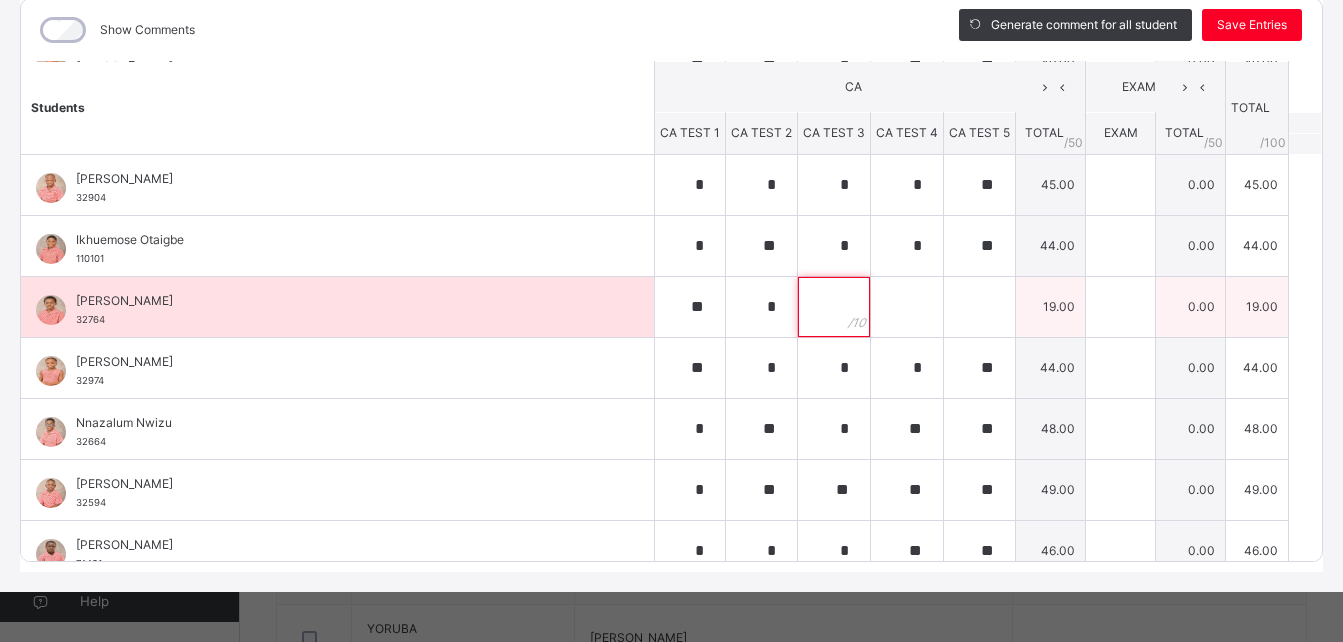 click at bounding box center [834, 307] 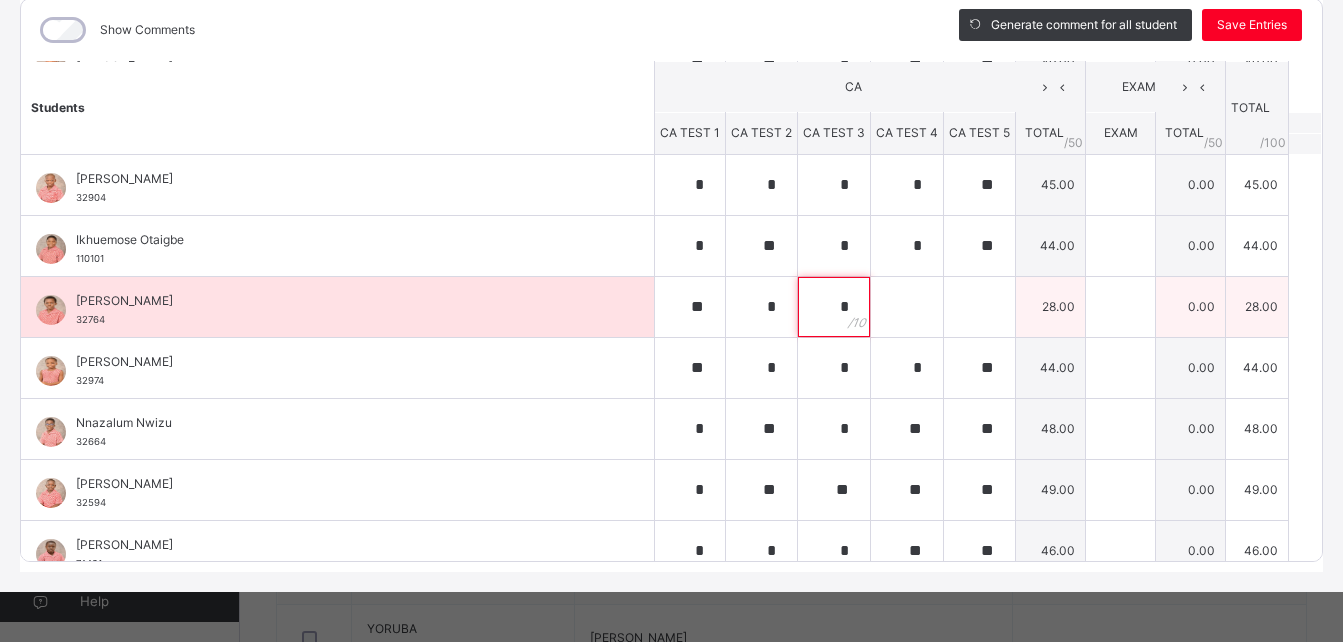 type on "*" 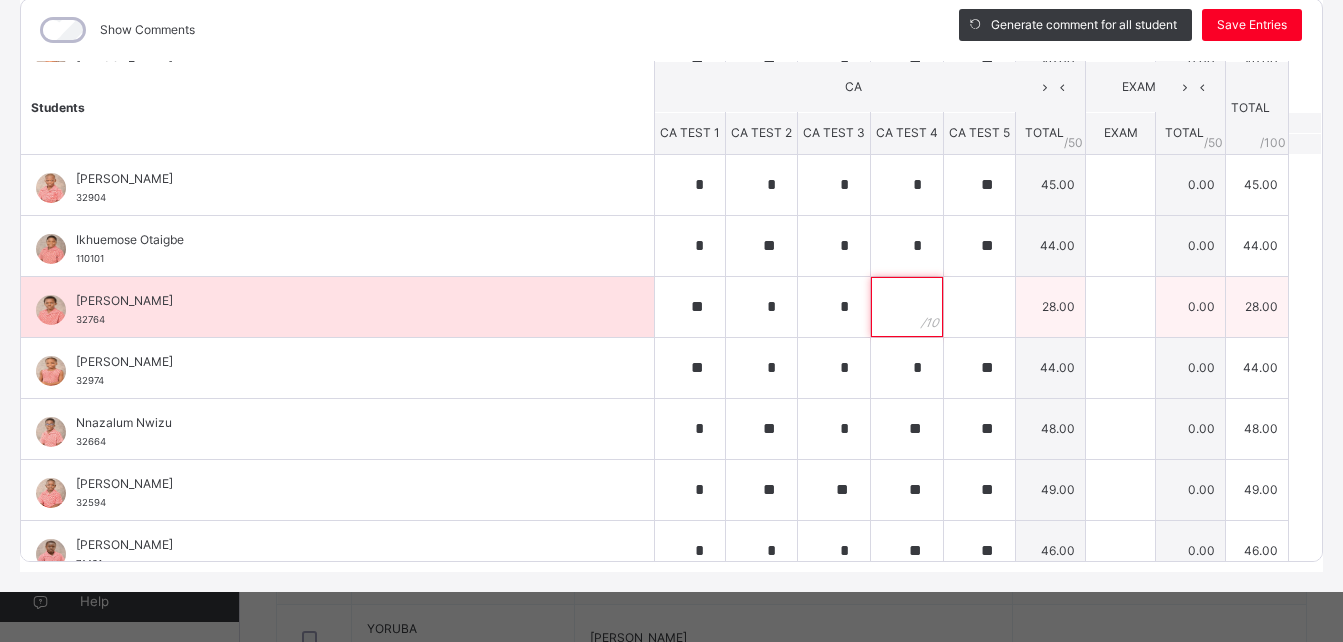 click at bounding box center (907, 307) 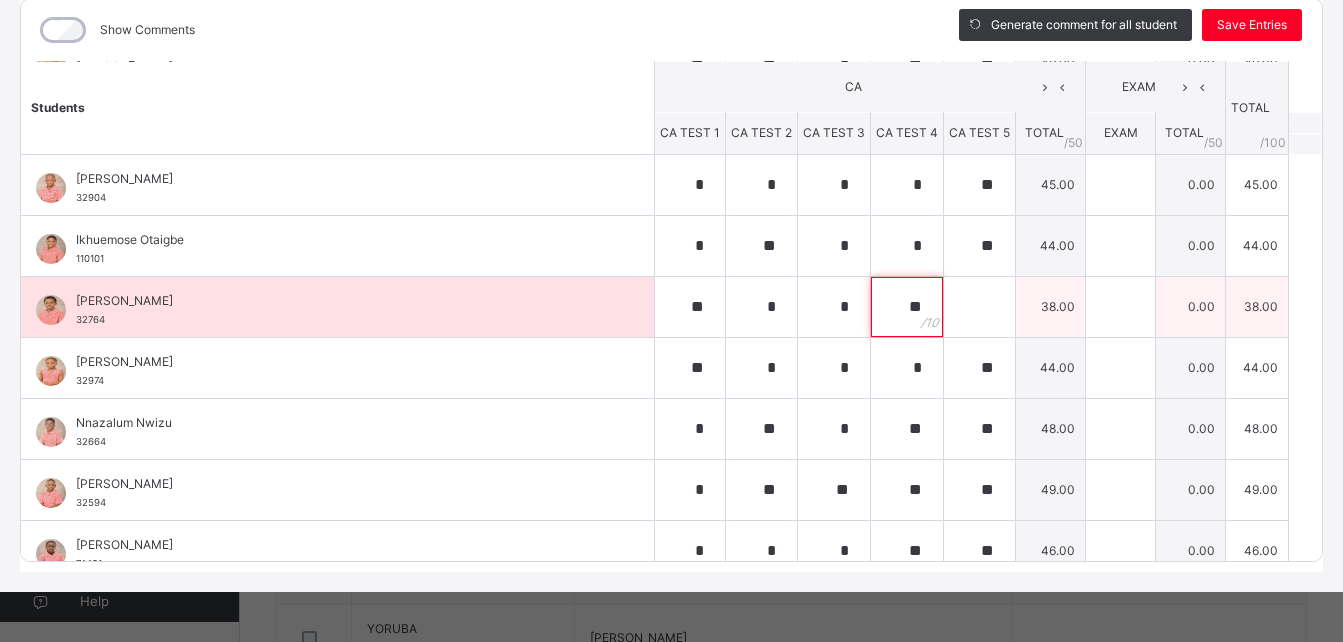 type on "**" 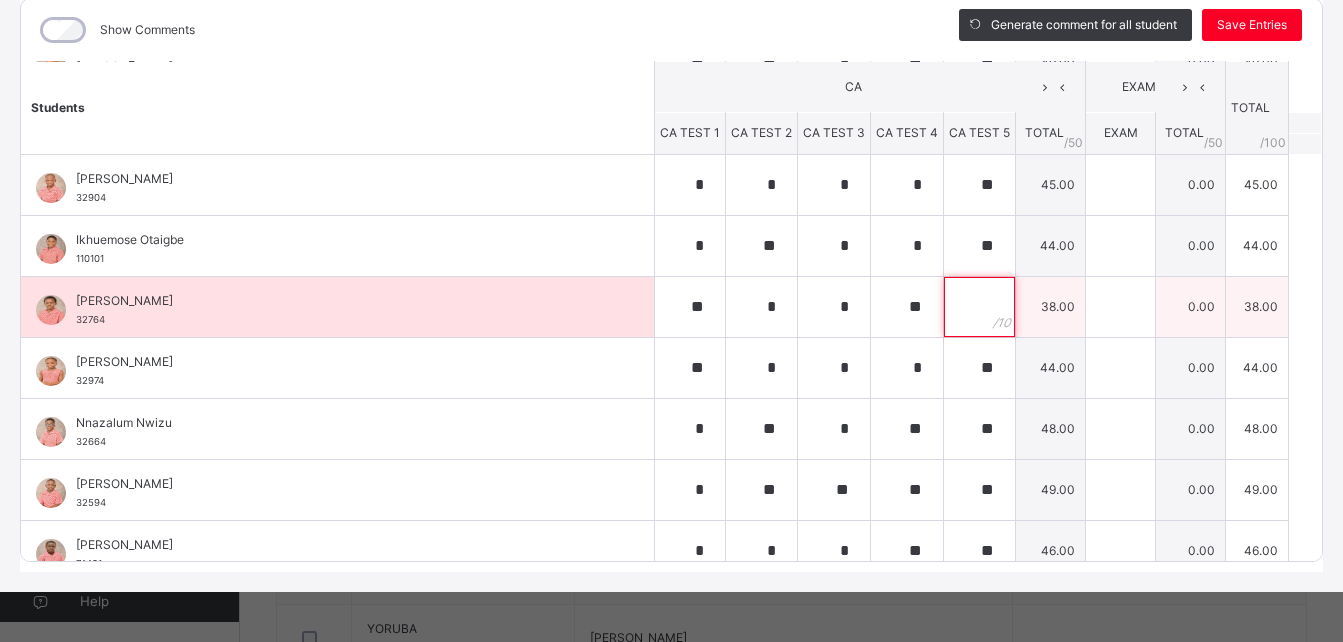 click at bounding box center [979, 307] 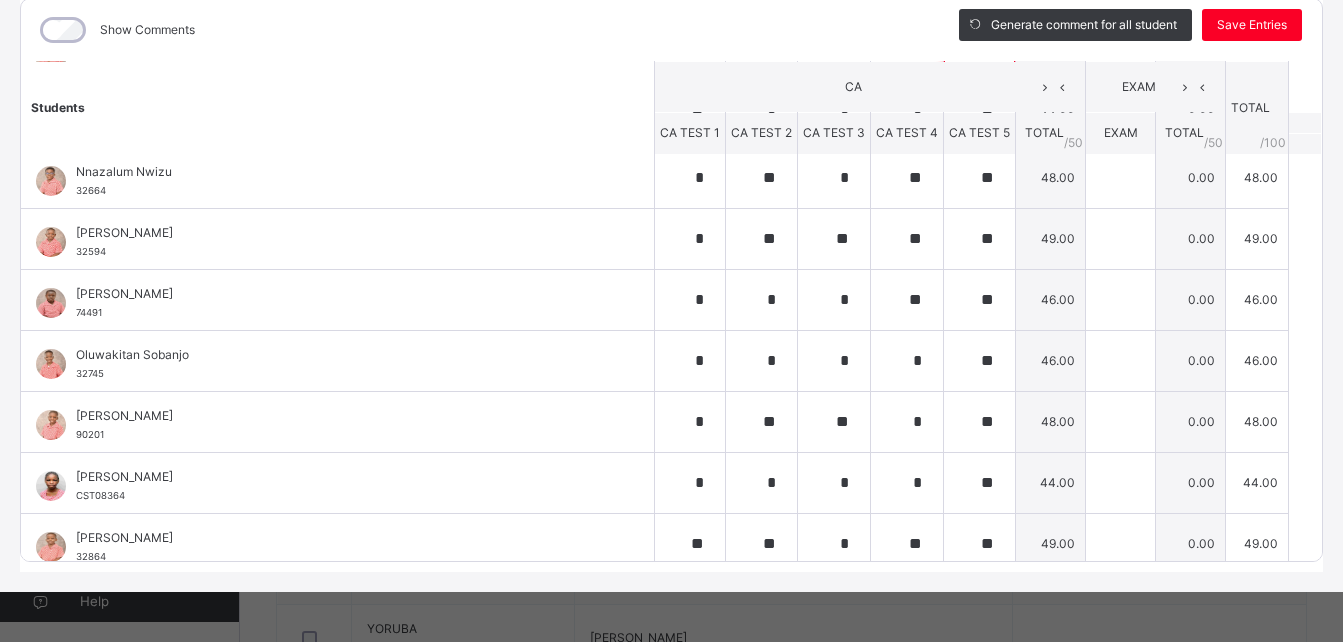 scroll, scrollTop: 509, scrollLeft: 0, axis: vertical 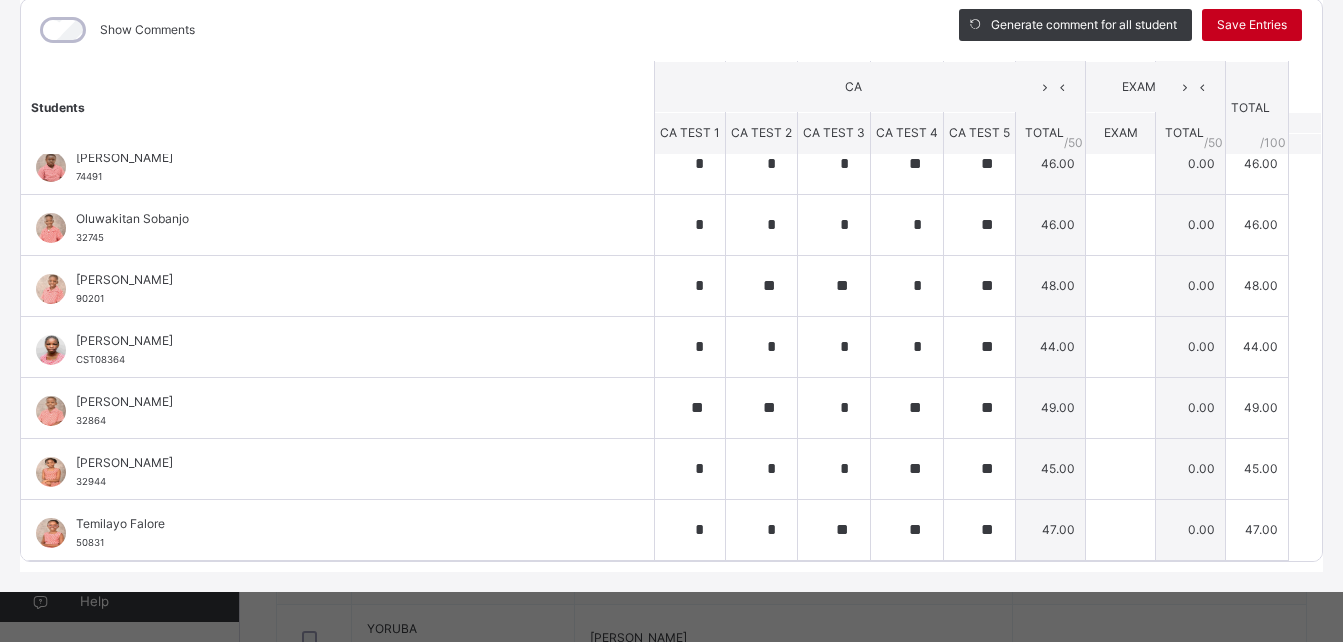 type on "*" 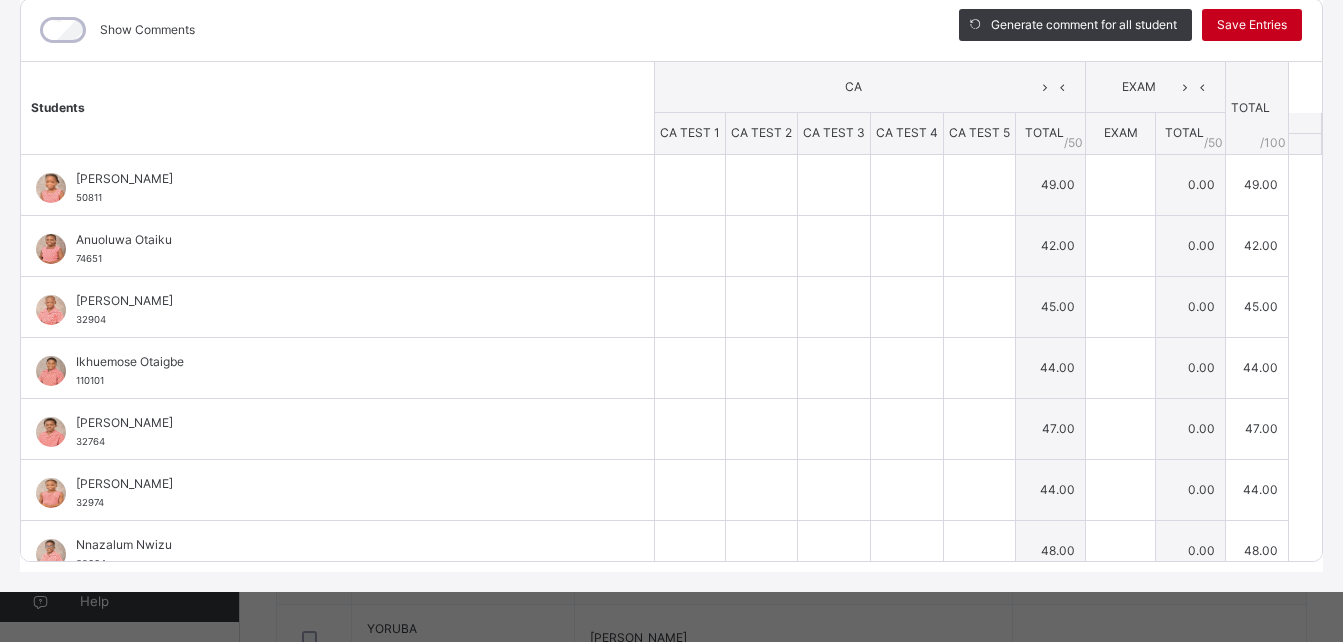 type on "**" 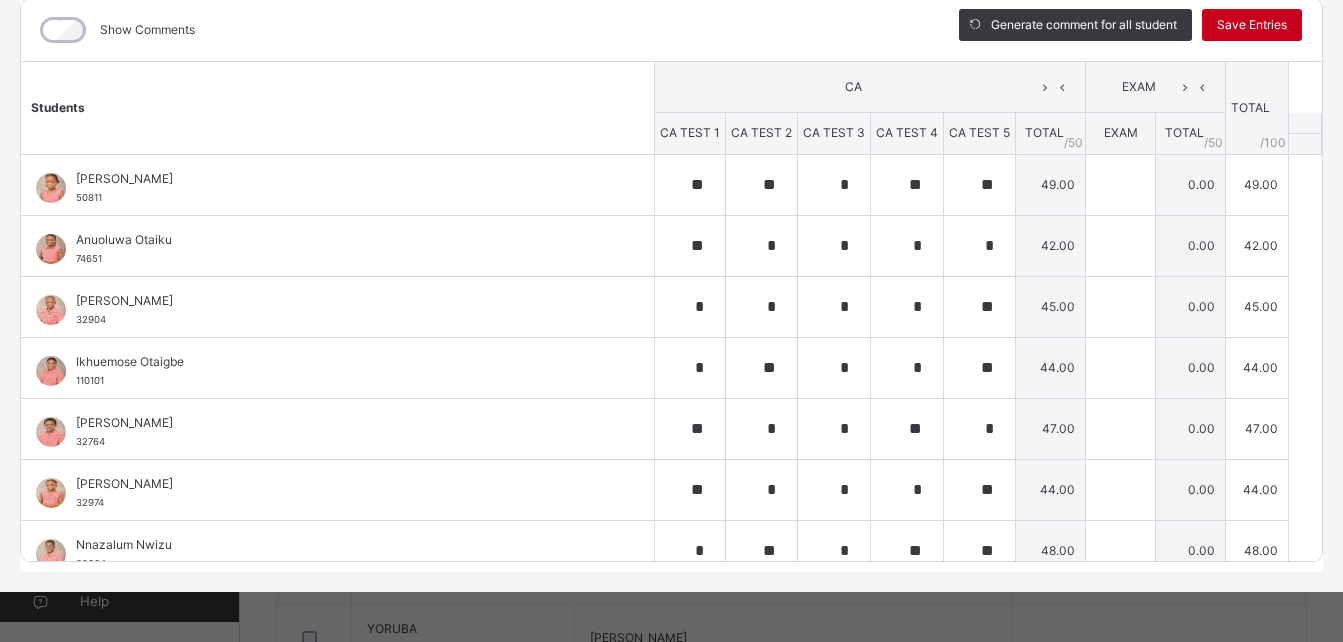 type on "*" 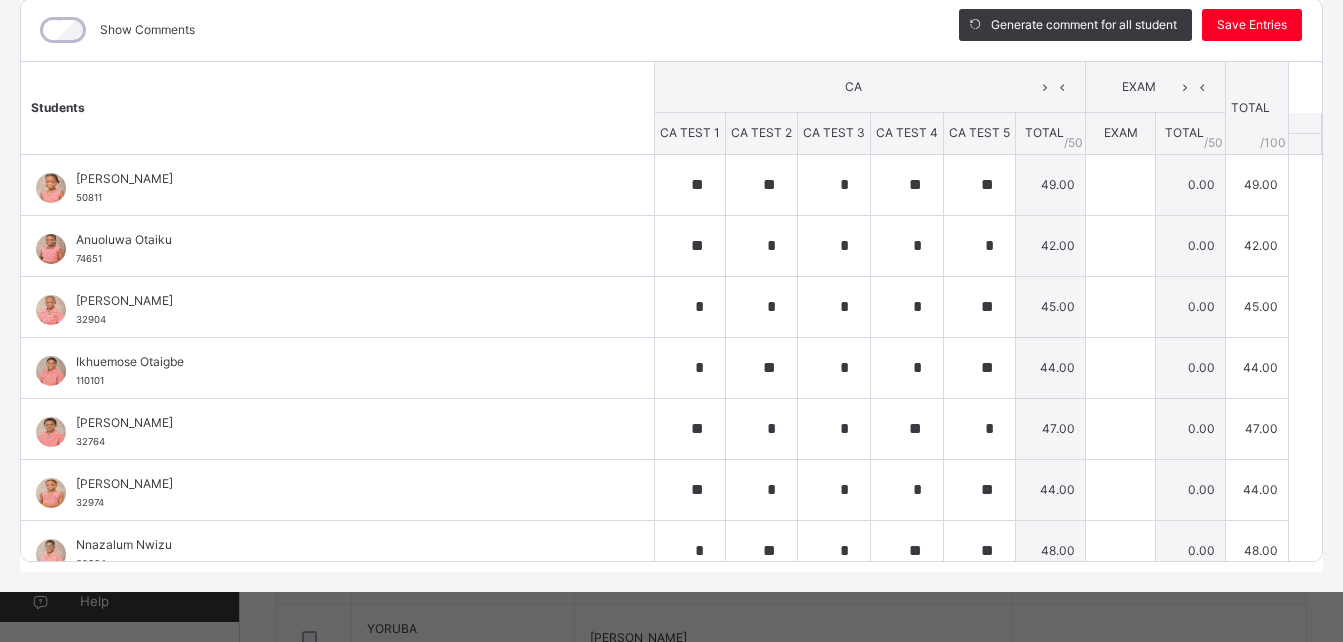 click on "Your changes have been saved." at bounding box center [671, 731] 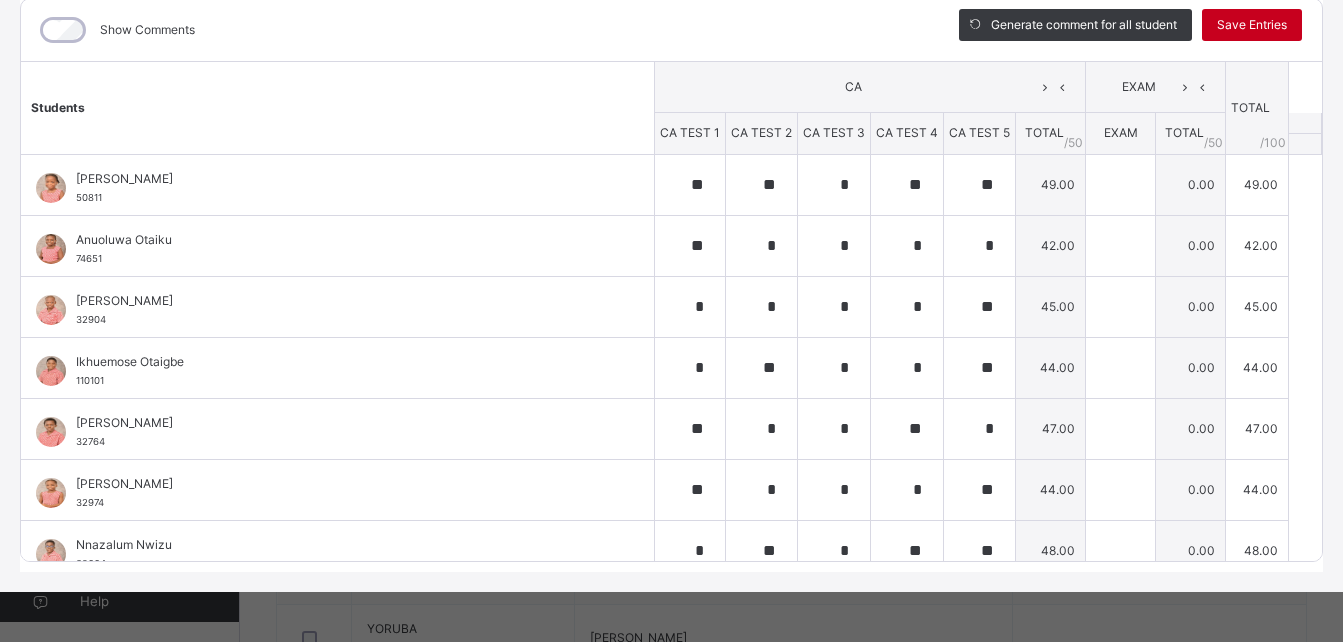 click on "Save Entries" at bounding box center (1252, 25) 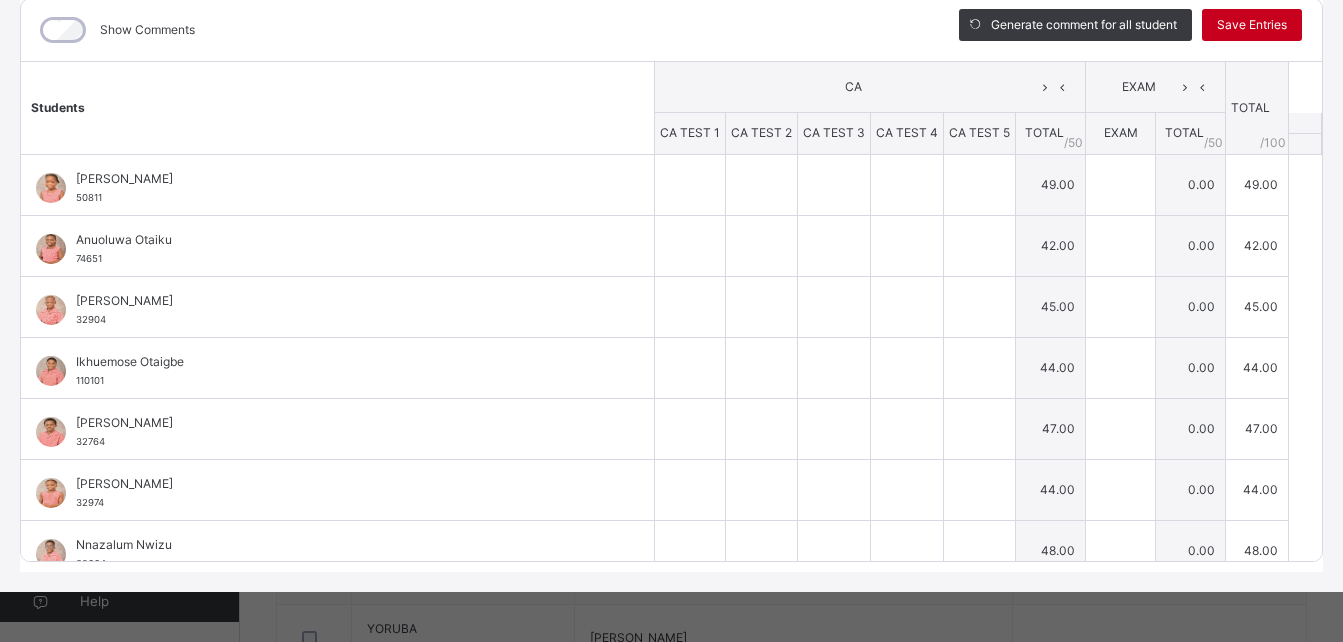 type on "**" 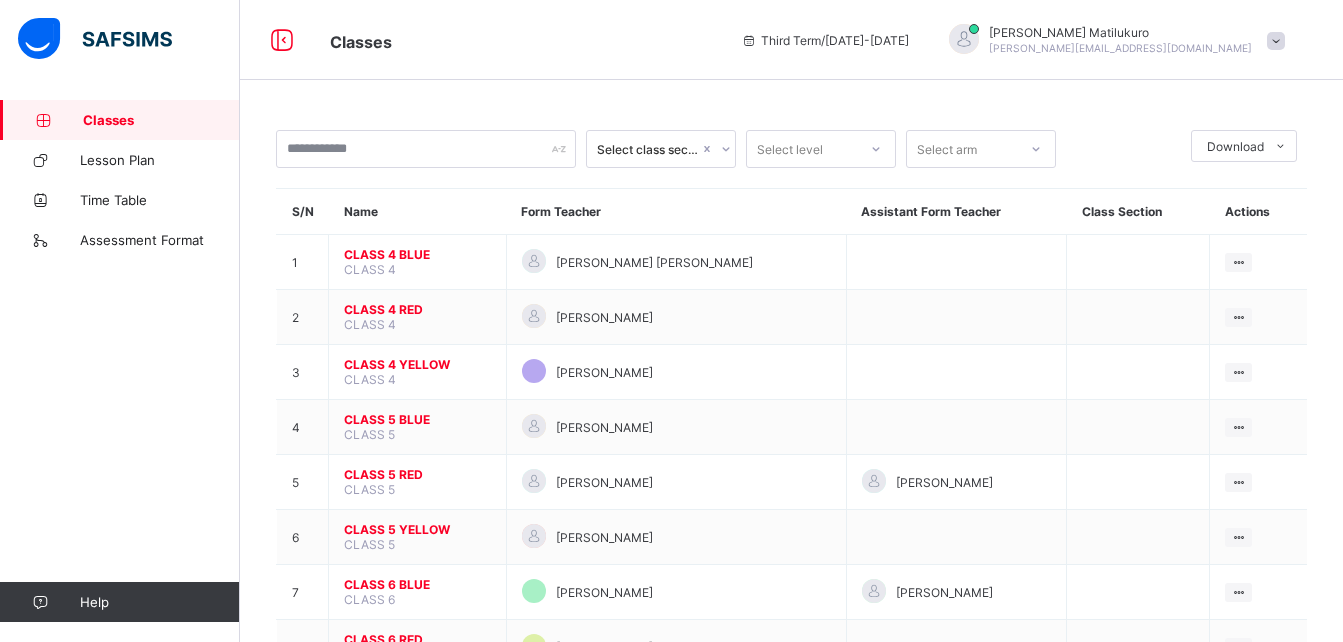 scroll, scrollTop: 0, scrollLeft: 0, axis: both 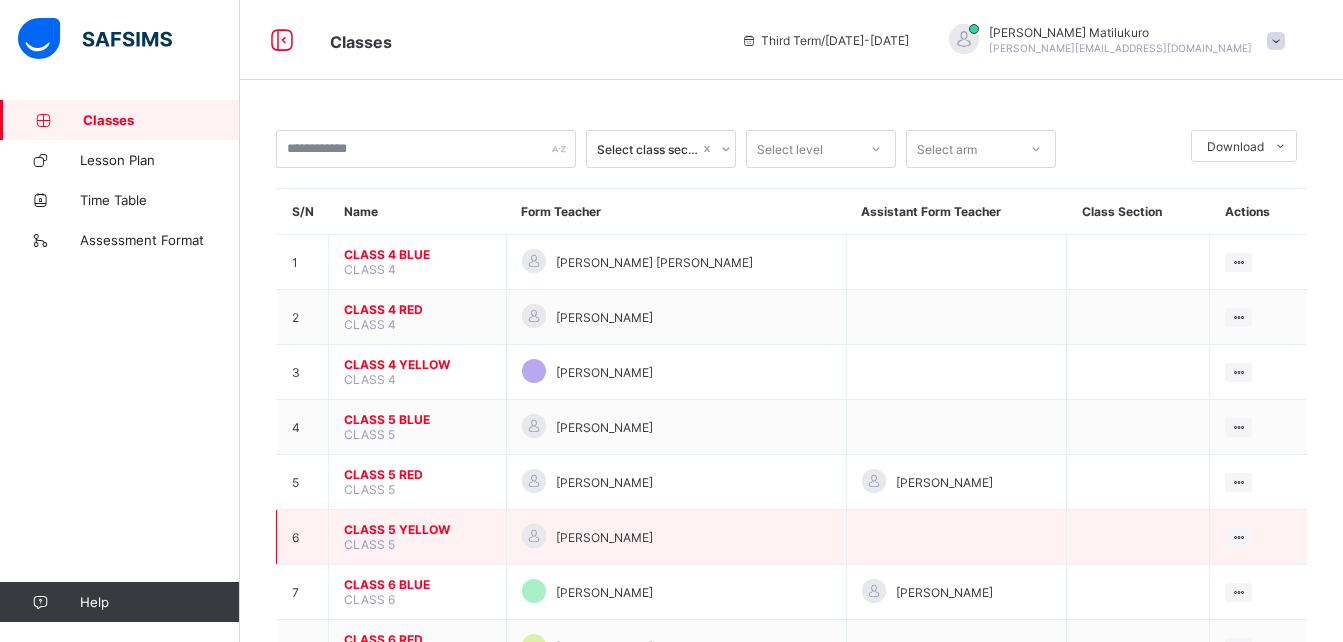 click on "CLASS 5   YELLOW" at bounding box center (417, 529) 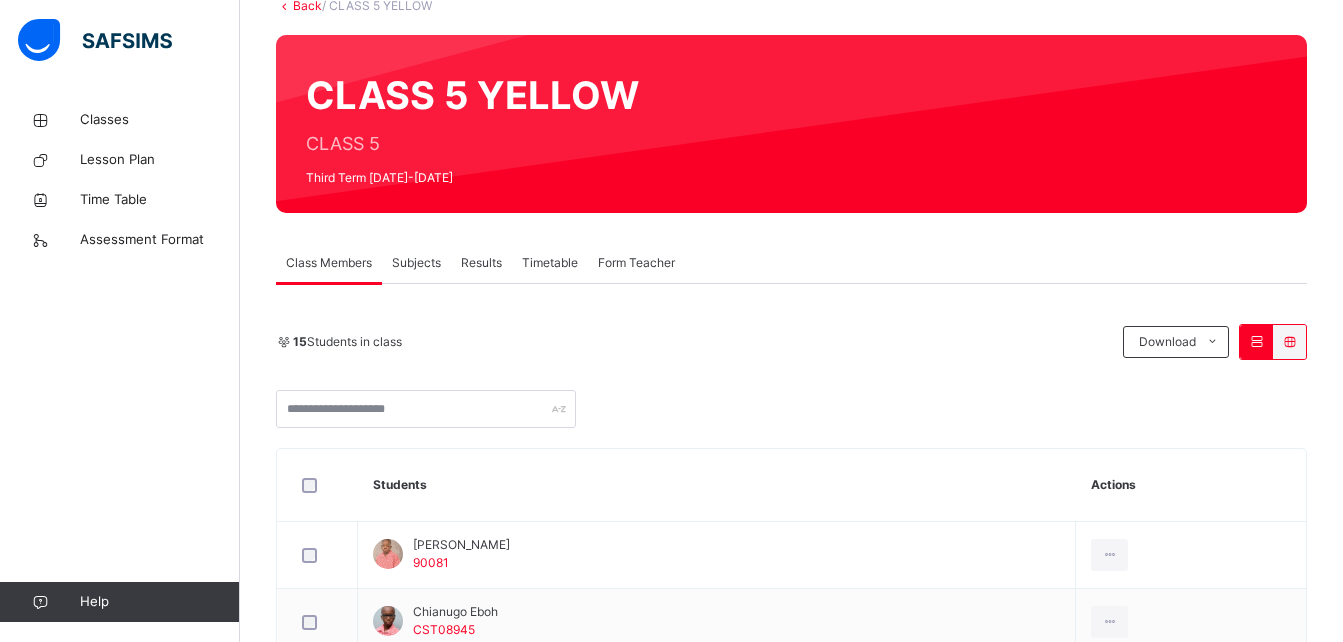 scroll, scrollTop: 213, scrollLeft: 0, axis: vertical 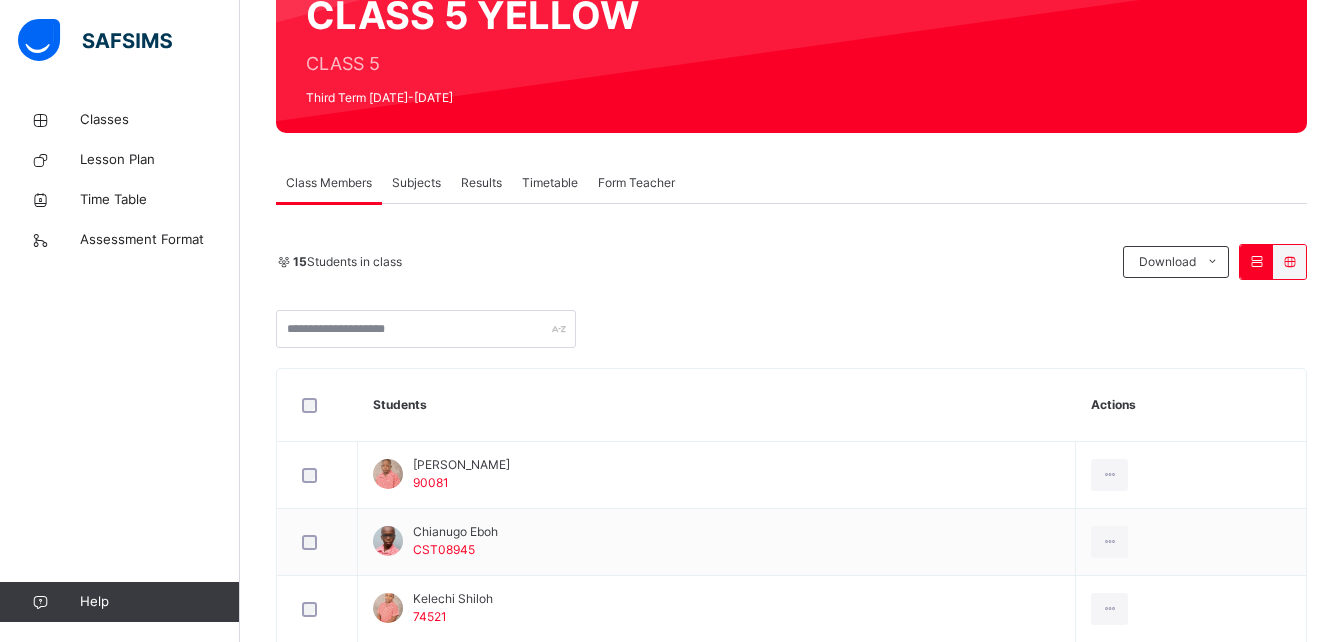 click on "Subjects" at bounding box center (416, 183) 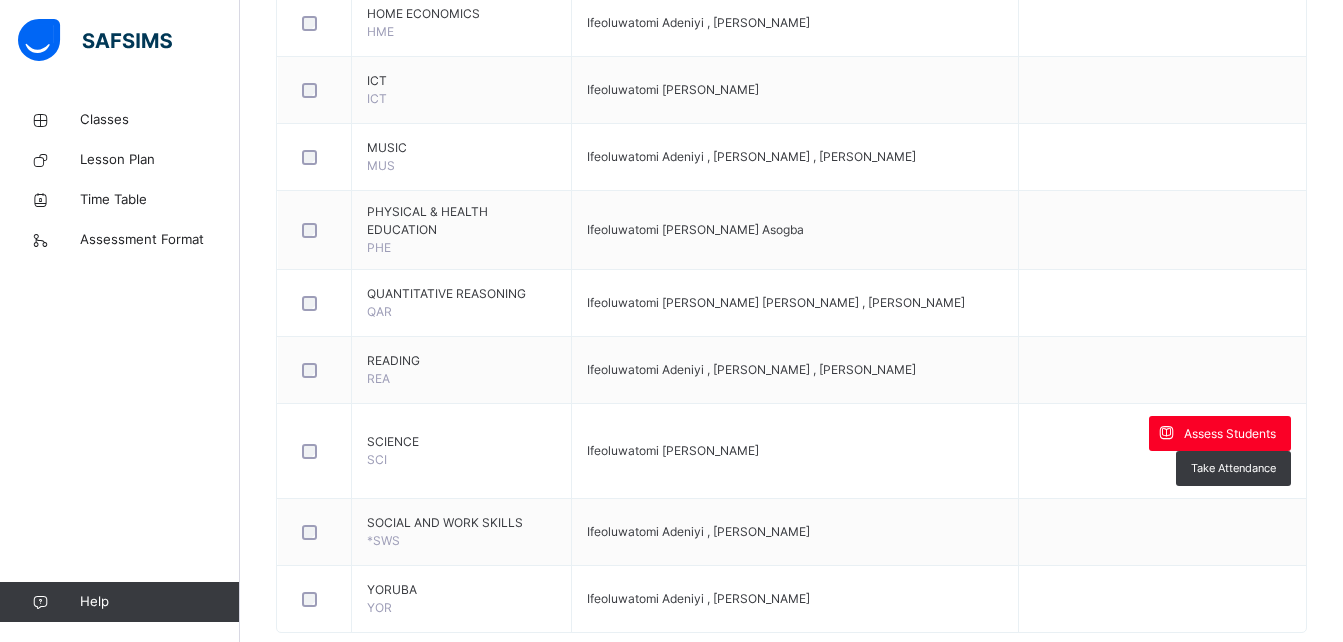 scroll, scrollTop: 1294, scrollLeft: 0, axis: vertical 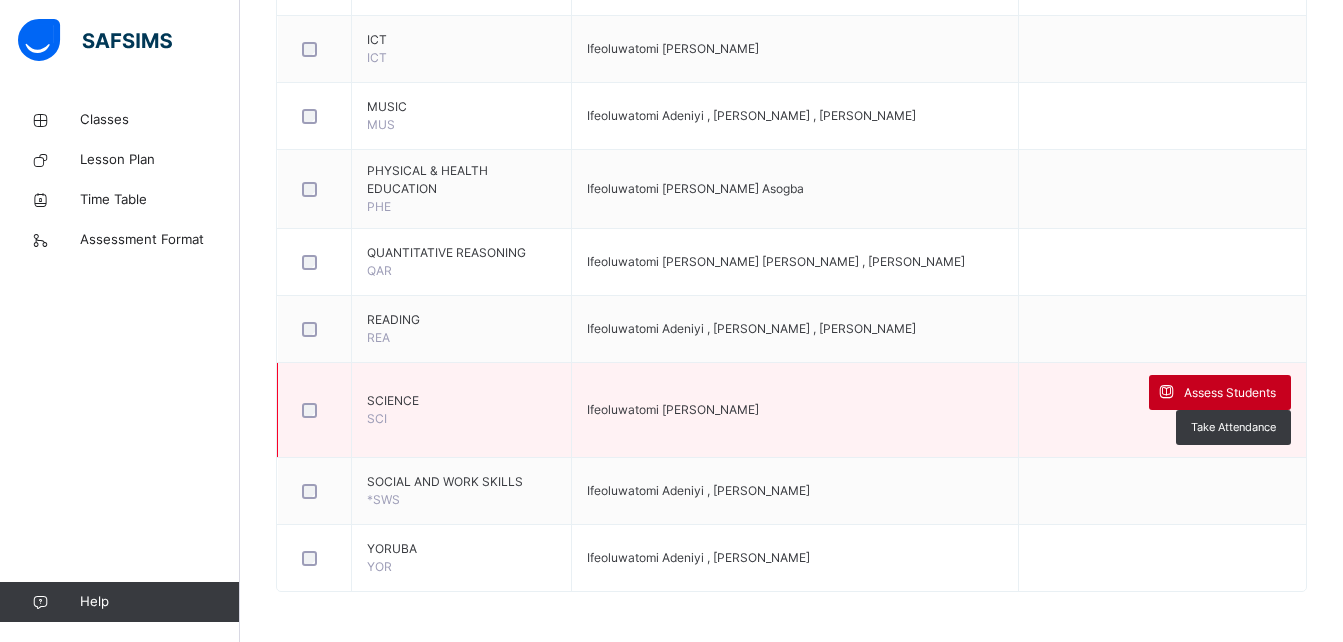 click at bounding box center [1166, 392] 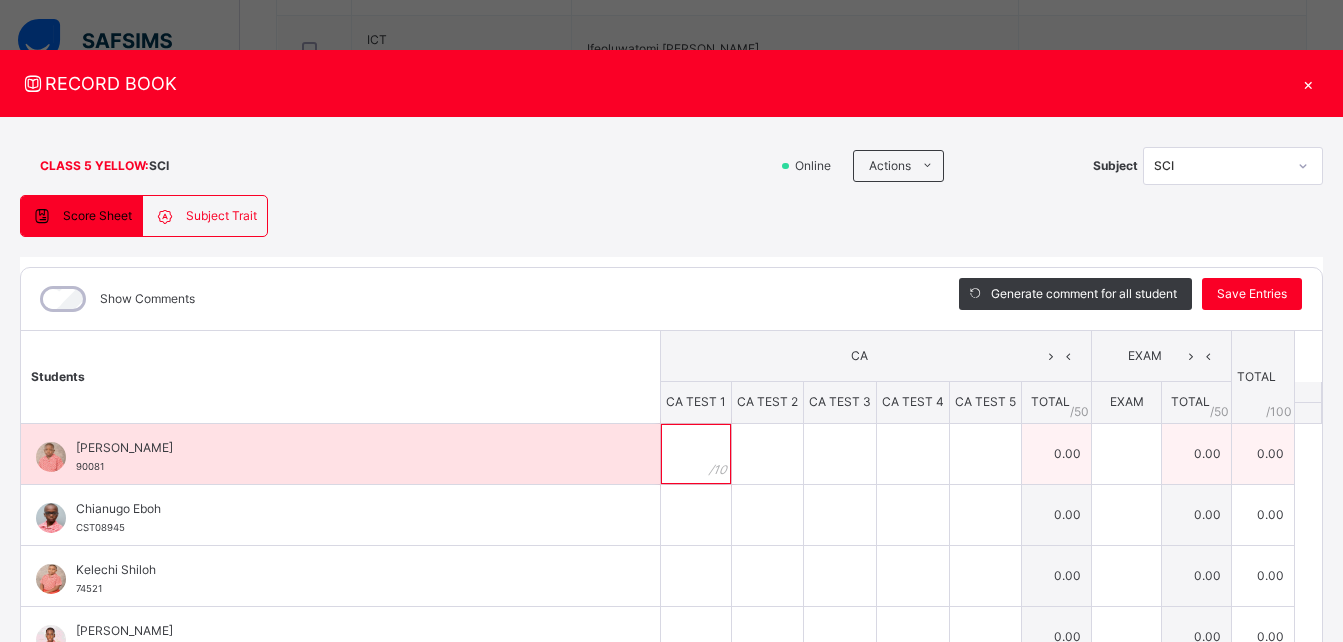 click at bounding box center (696, 454) 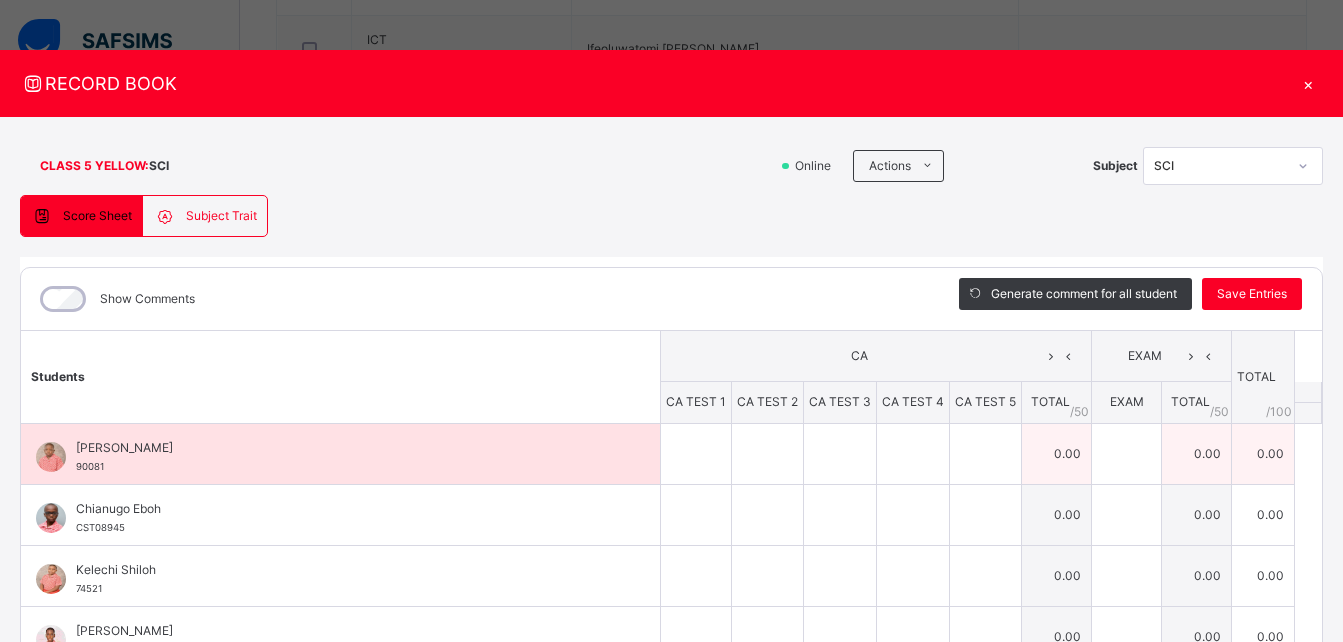 click at bounding box center [696, 454] 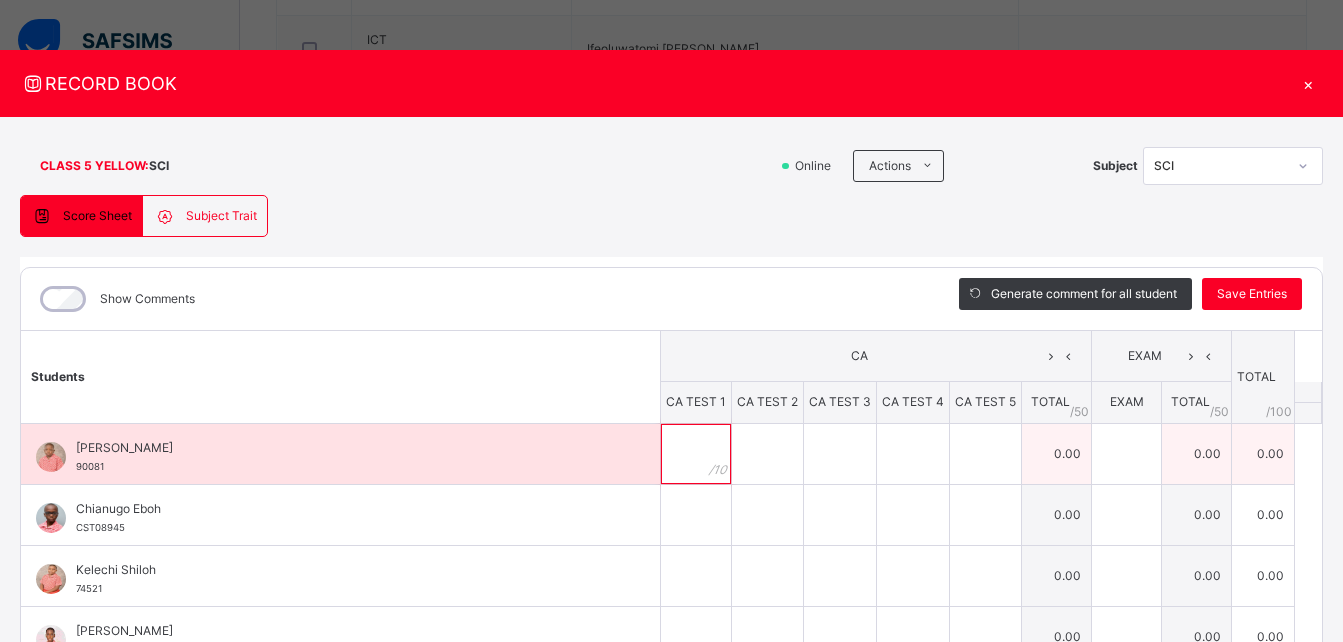 click at bounding box center [696, 454] 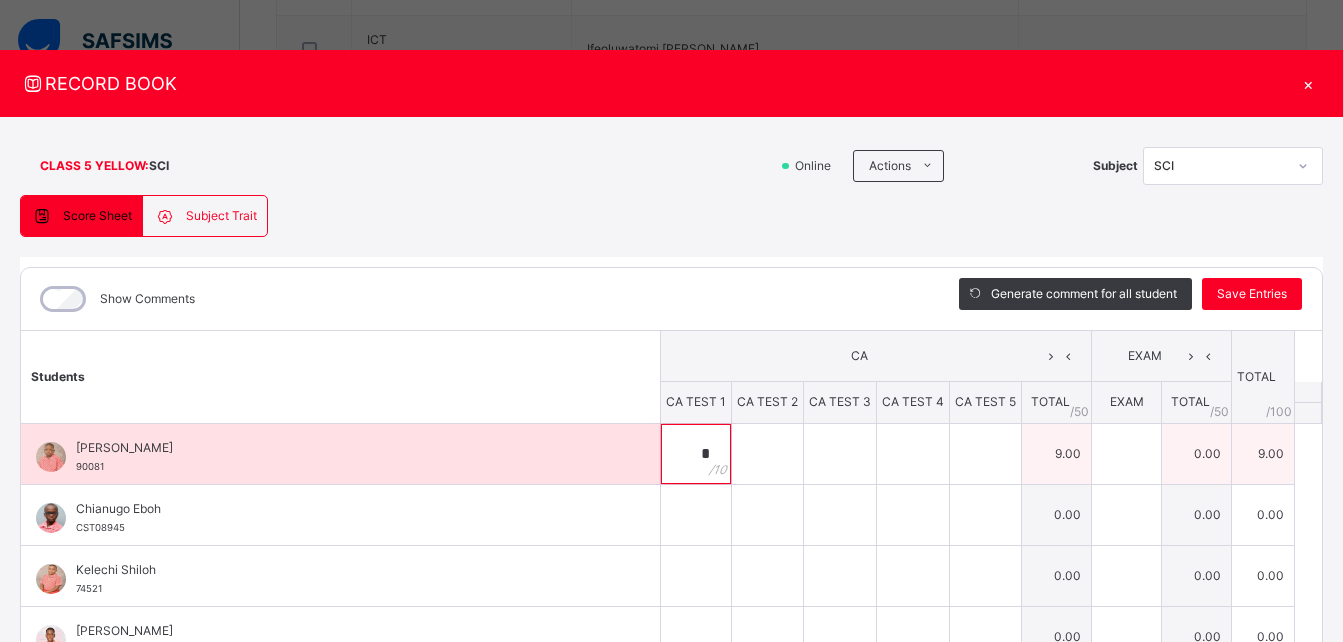 type on "*" 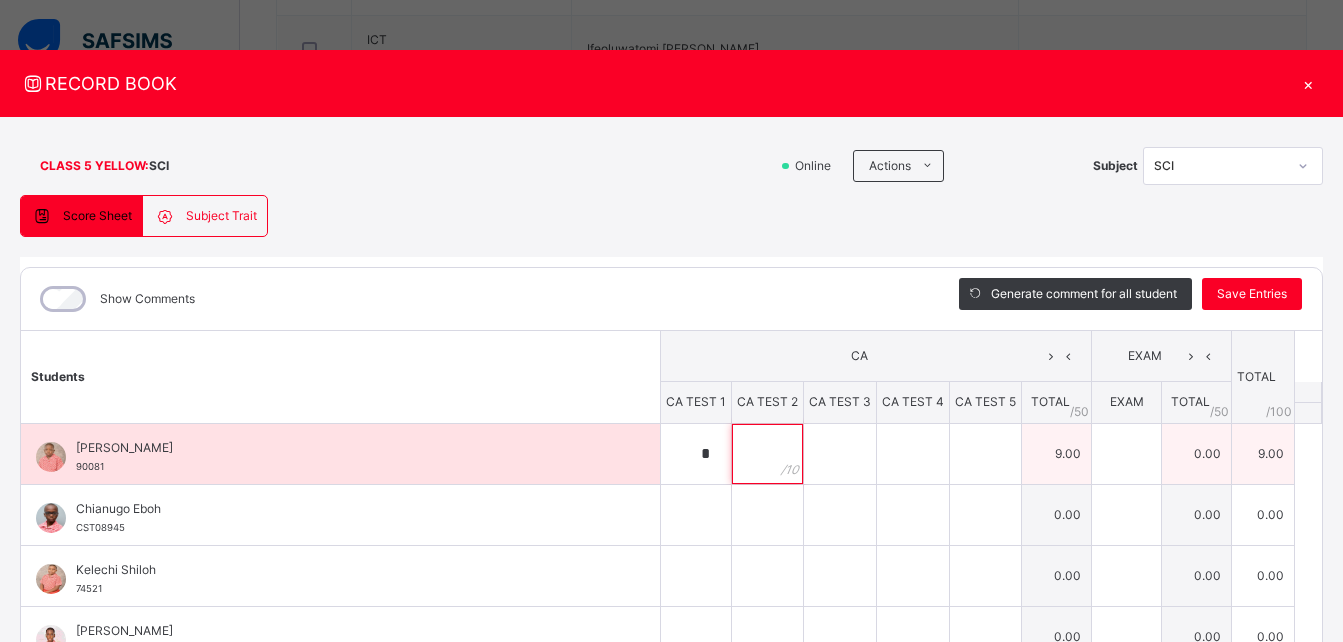 click at bounding box center [767, 454] 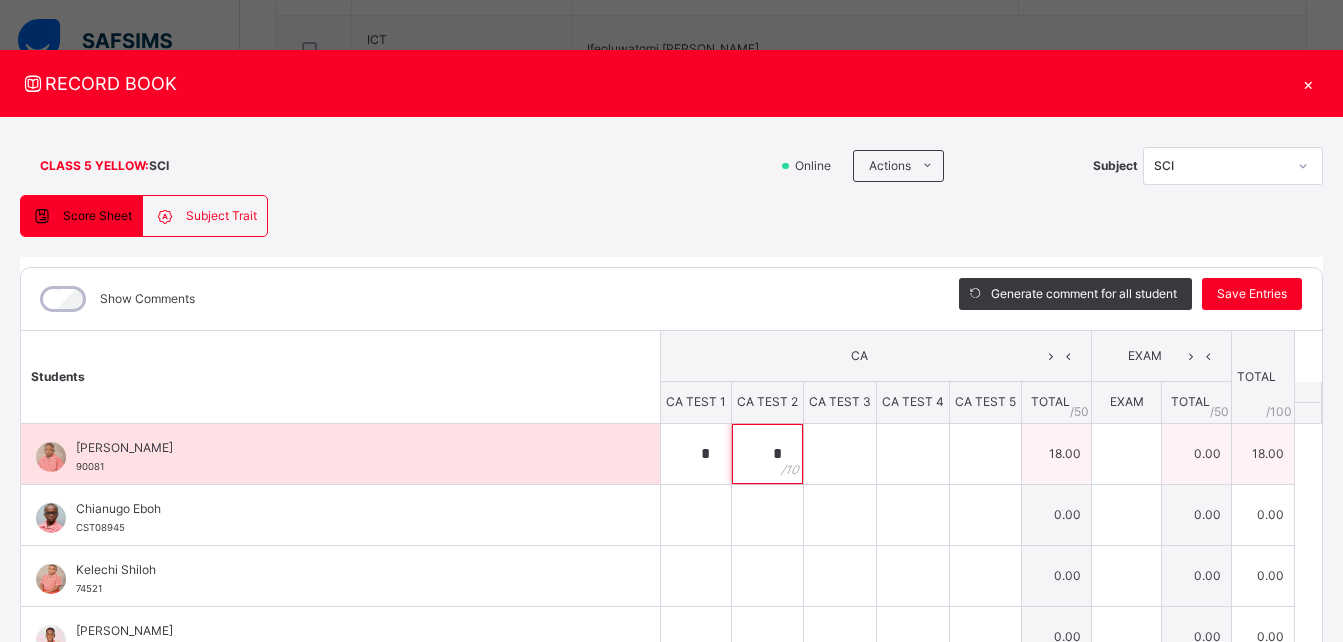 type on "*" 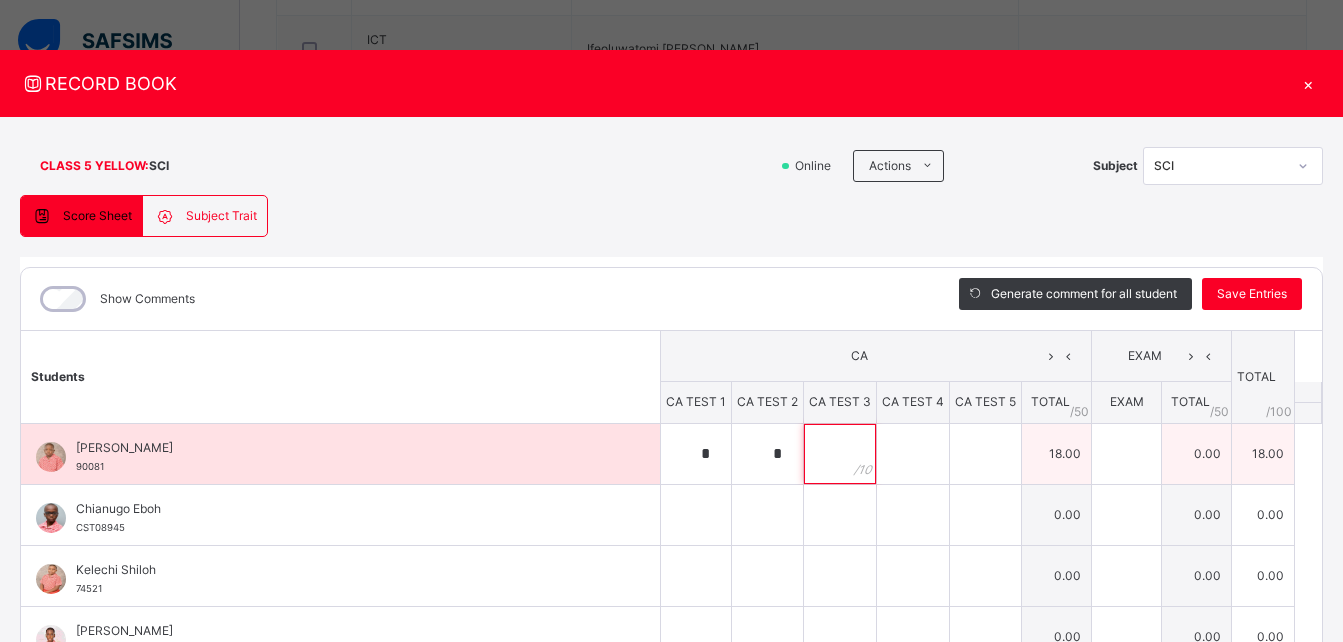 click at bounding box center [840, 454] 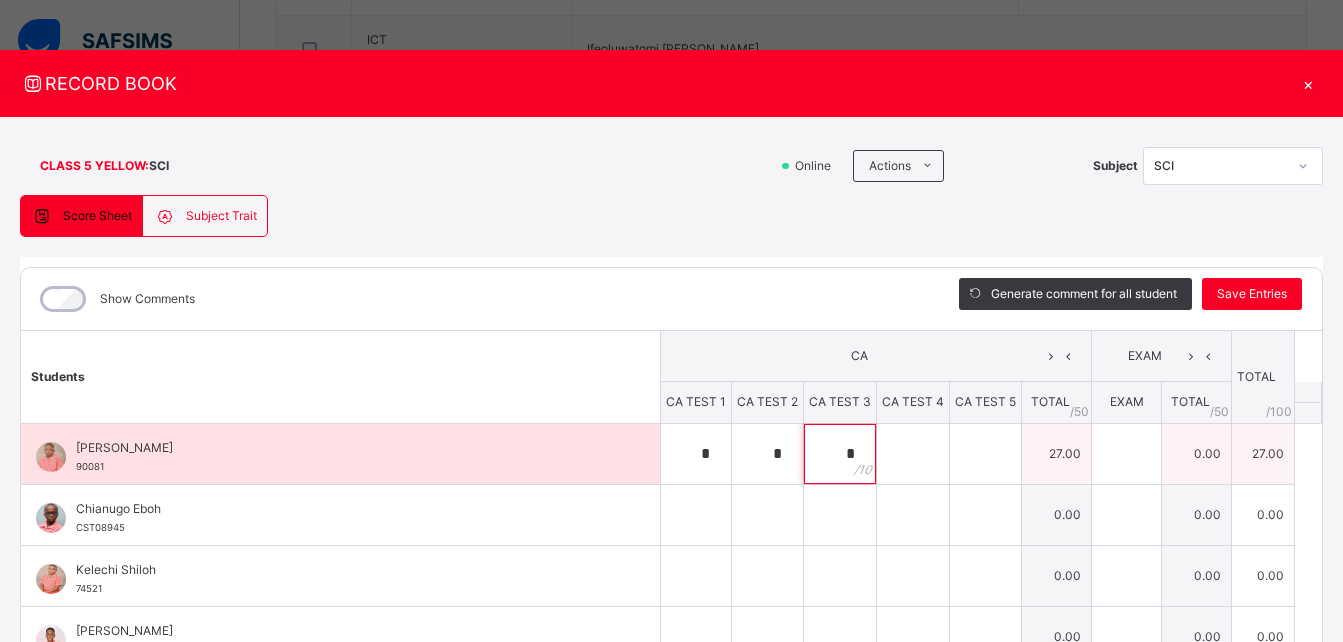 type on "*" 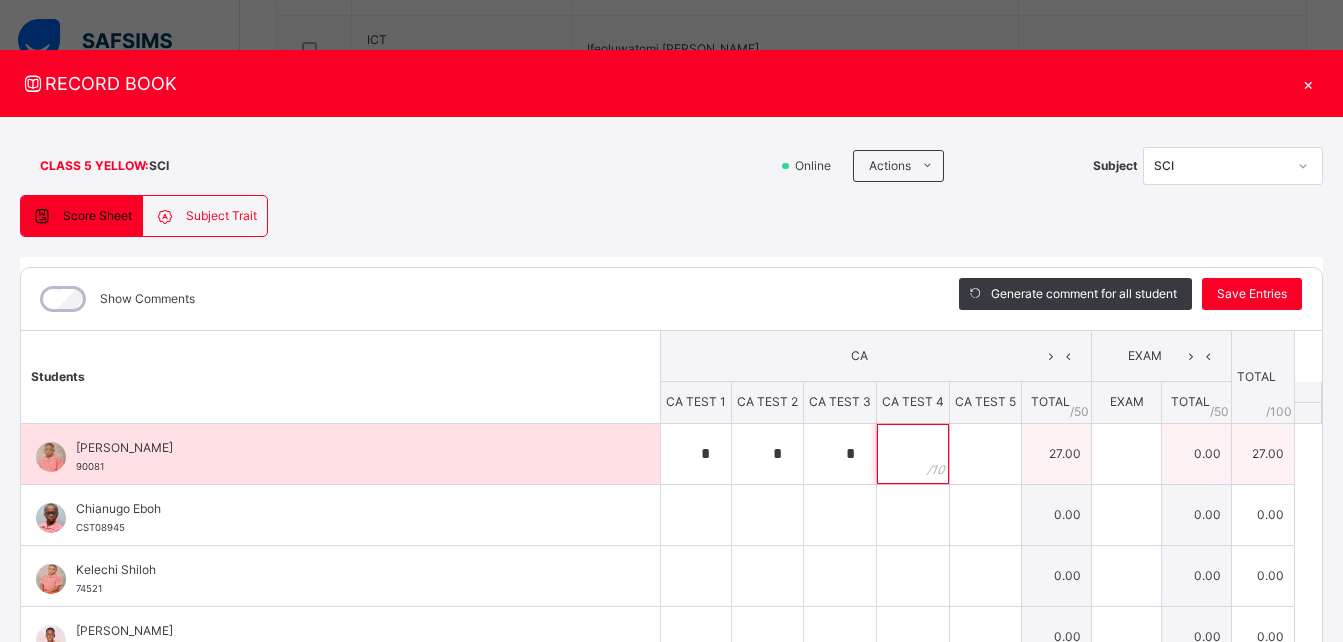 click at bounding box center (913, 454) 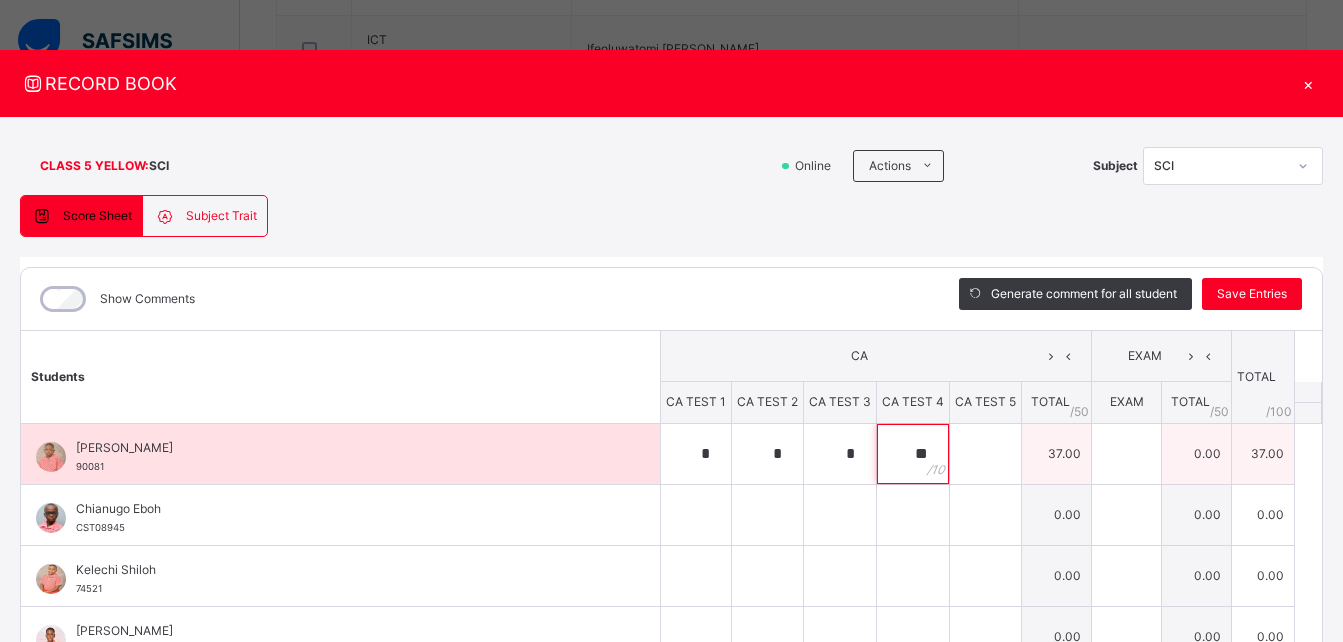 type on "**" 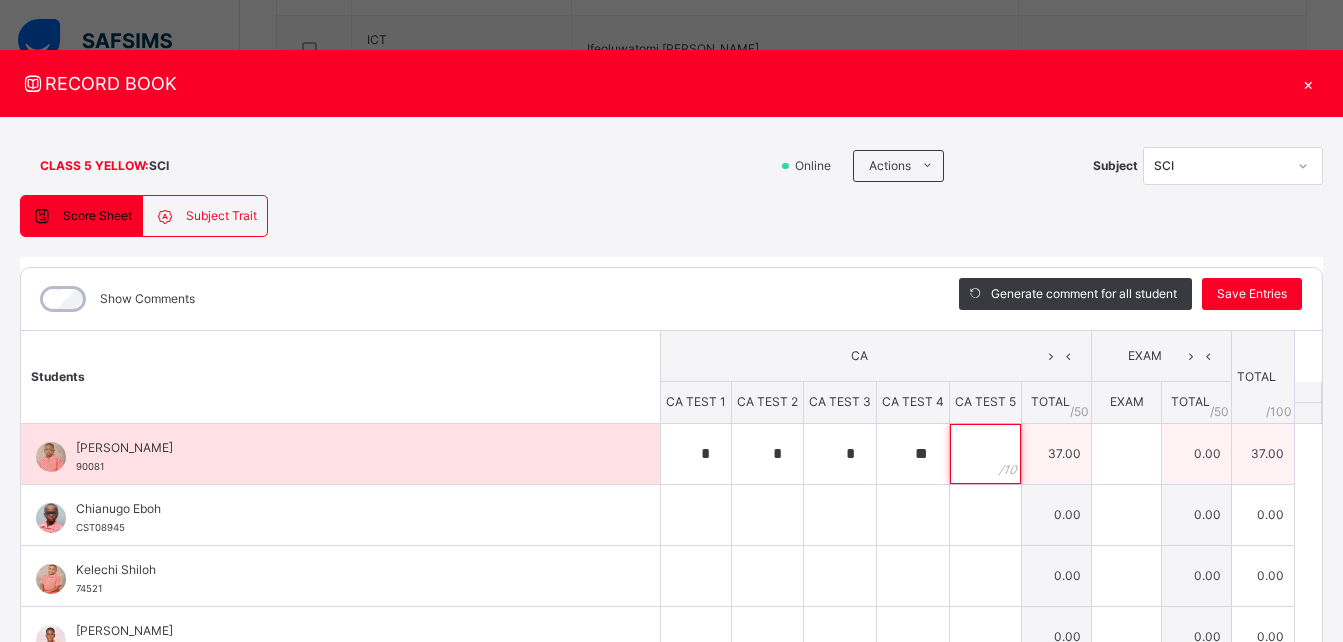 click at bounding box center (985, 454) 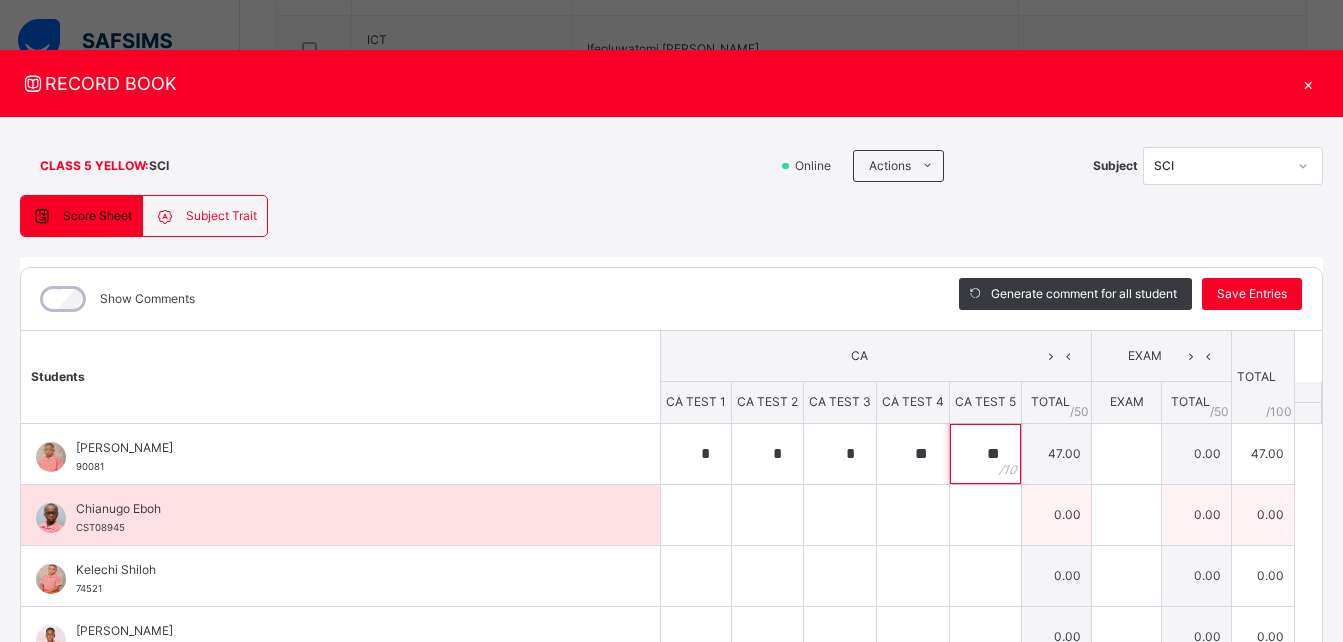 type on "**" 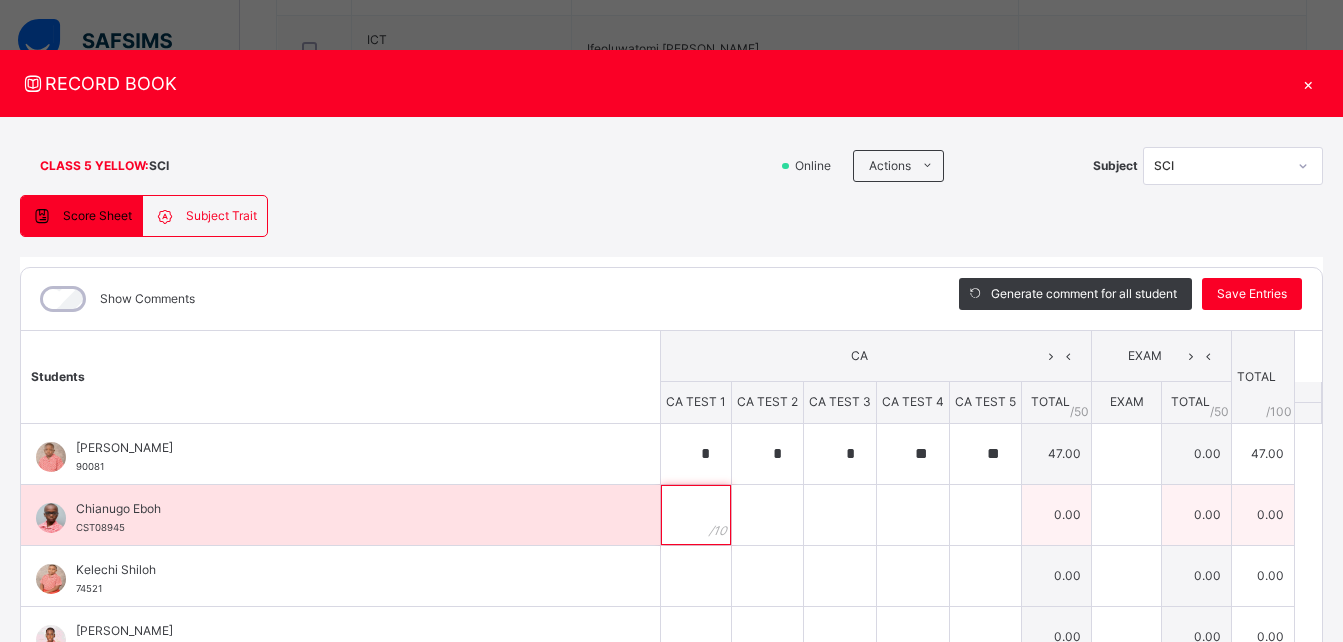 click at bounding box center (696, 515) 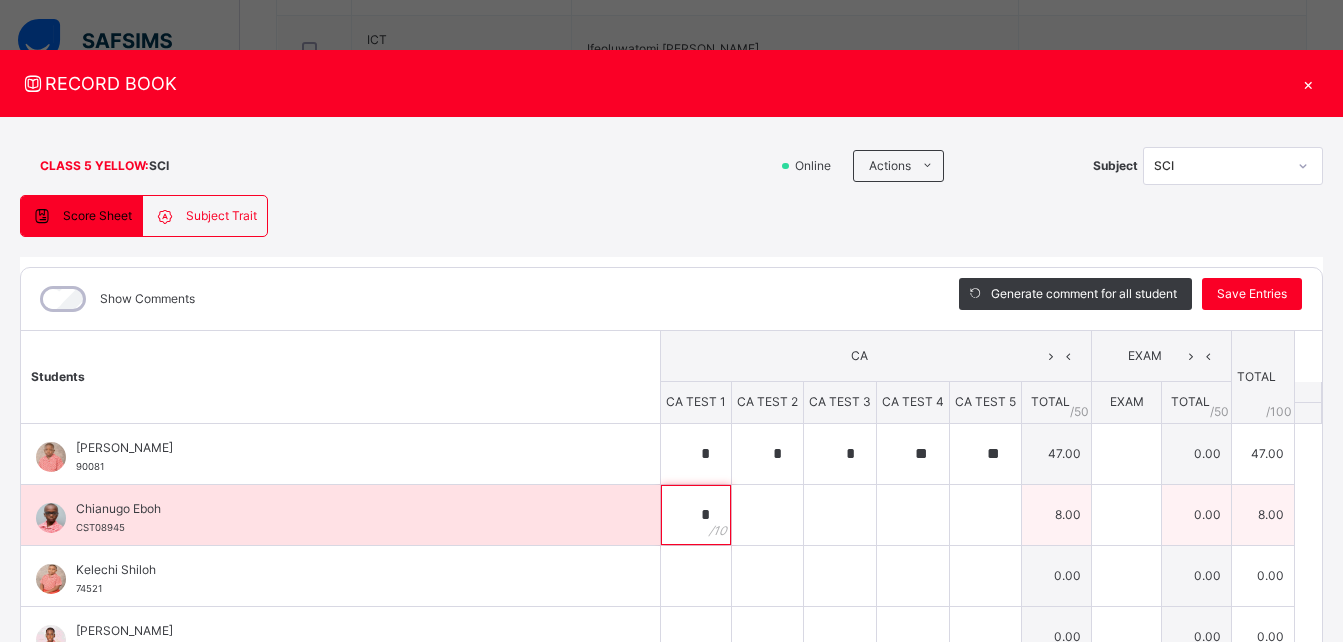 type on "*" 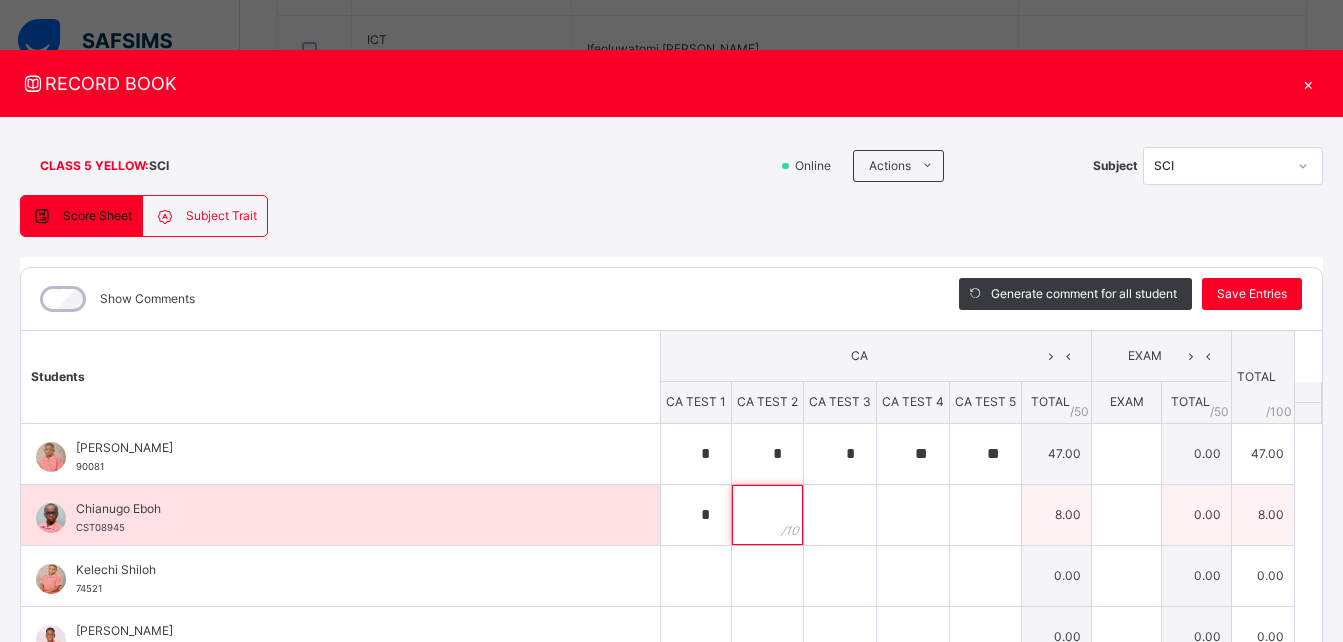 click at bounding box center (767, 515) 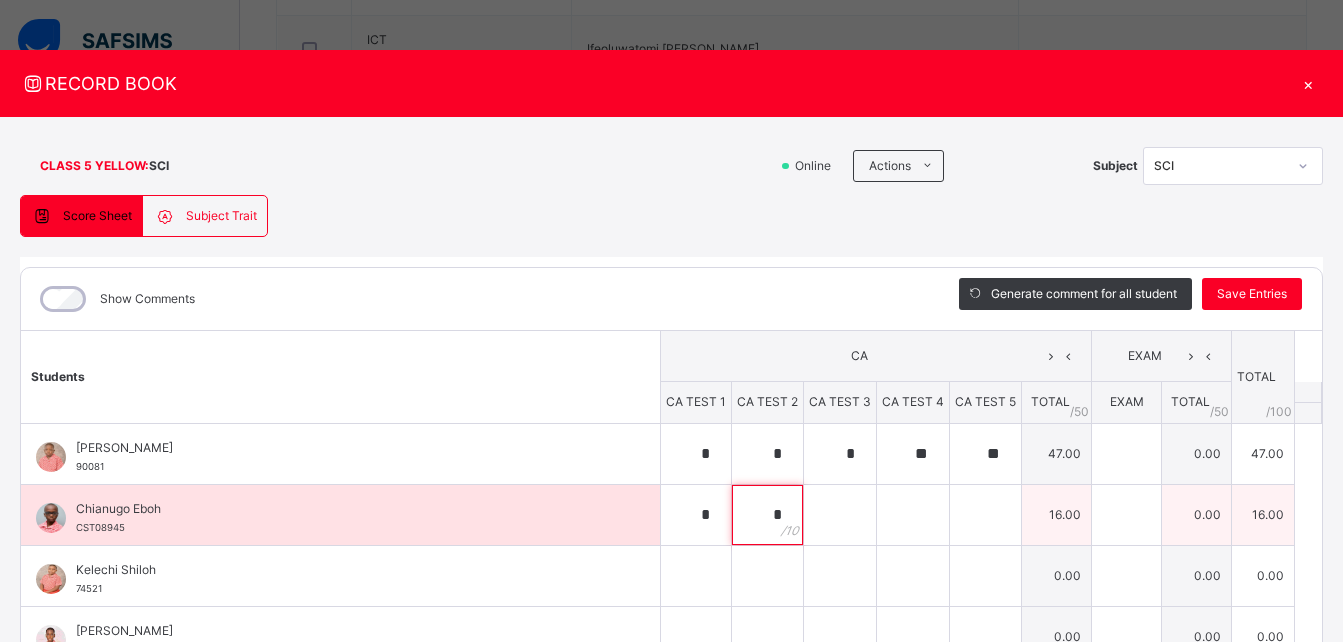 type on "*" 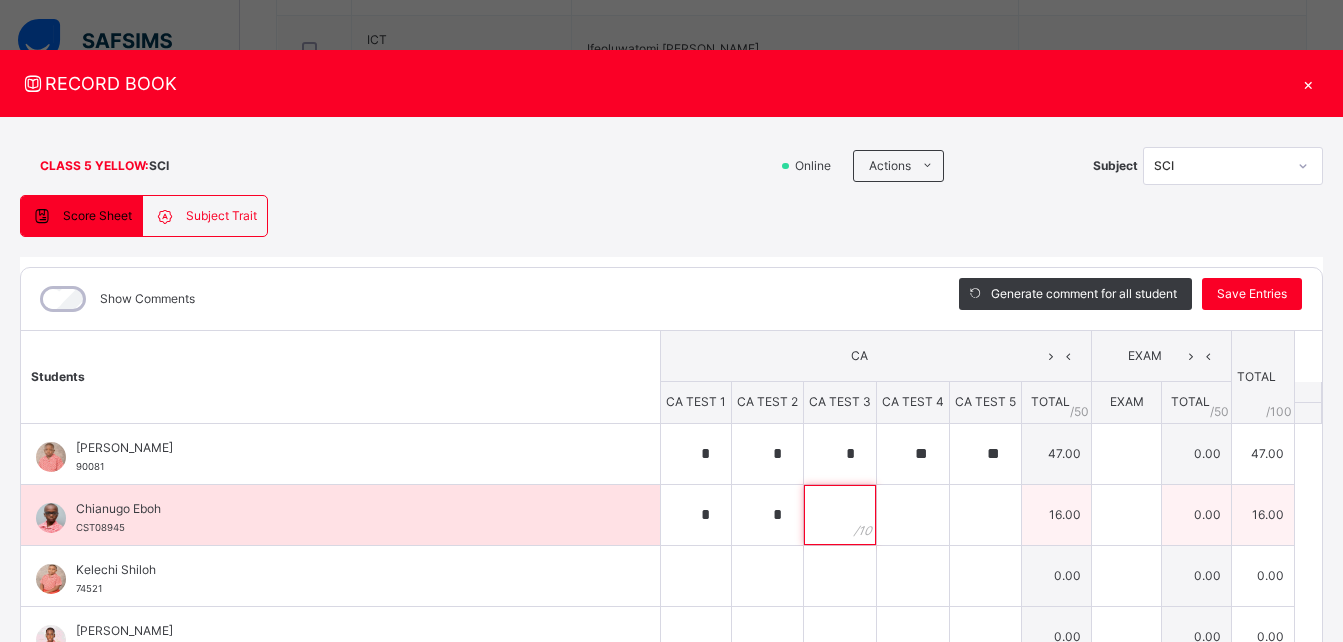 click at bounding box center [840, 515] 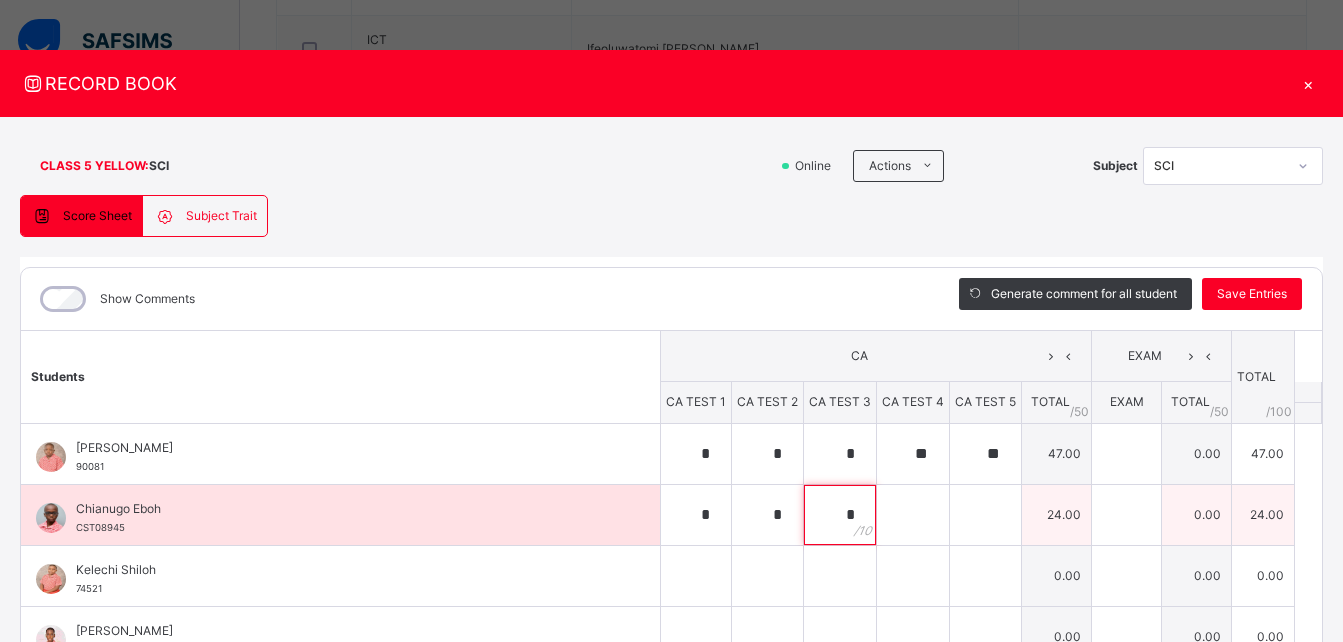 type on "*" 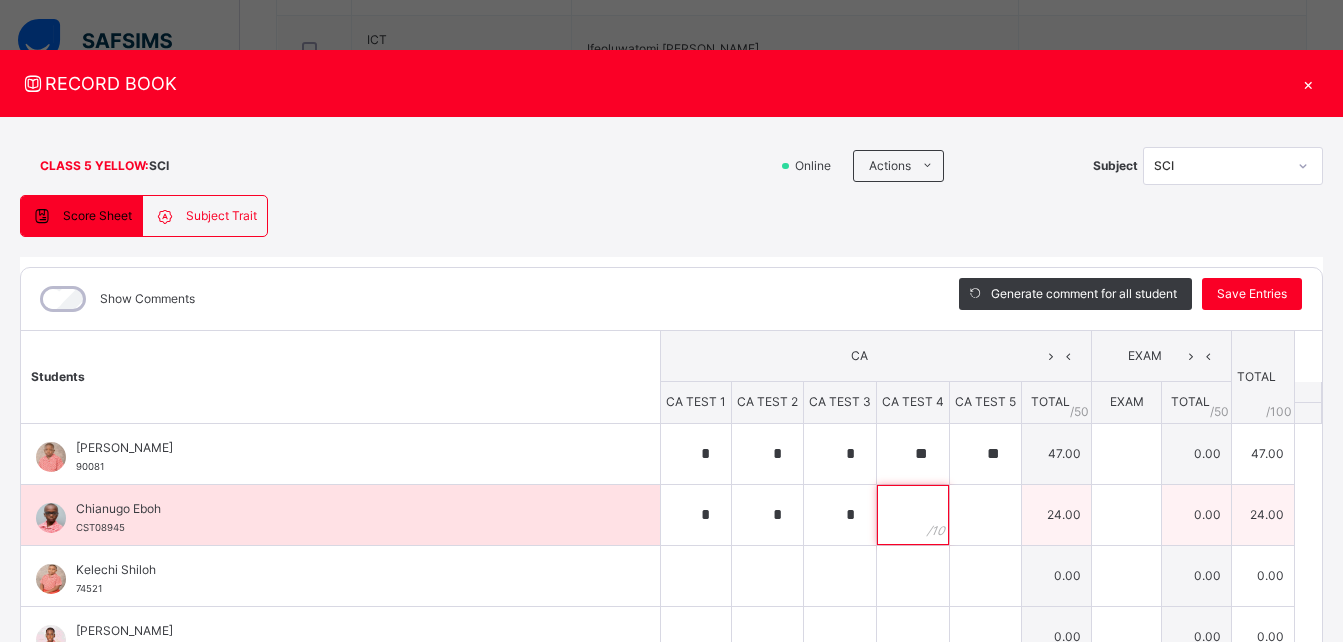 click at bounding box center (913, 515) 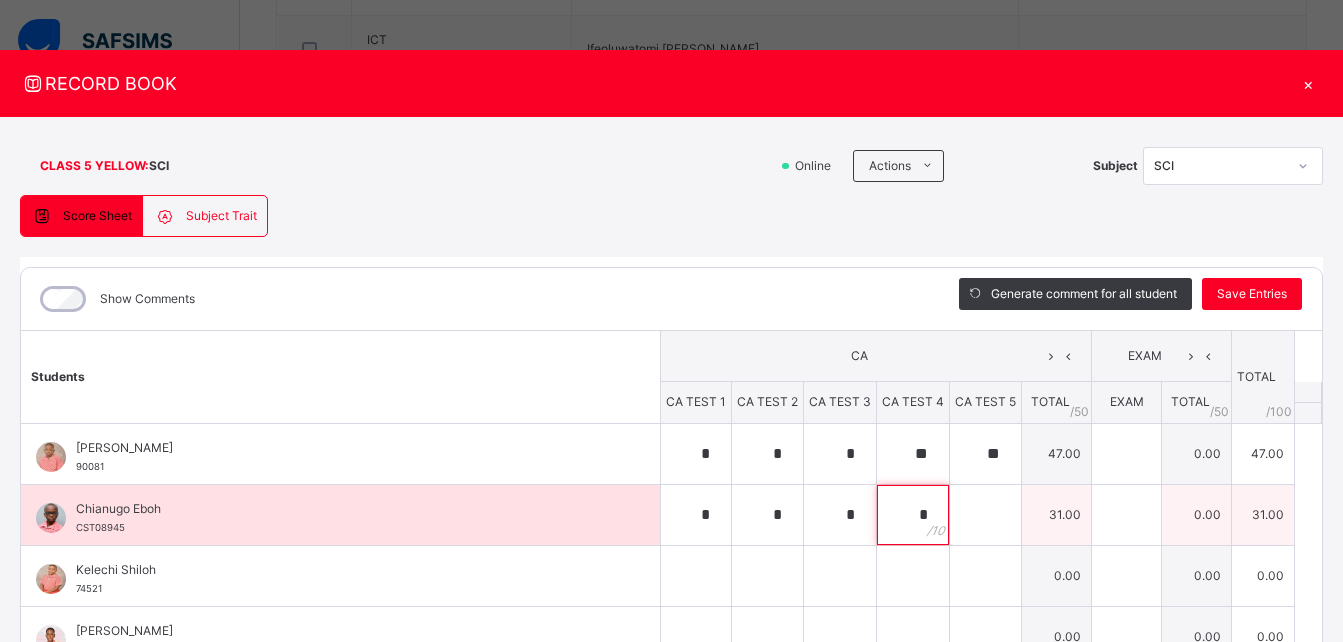 type on "*" 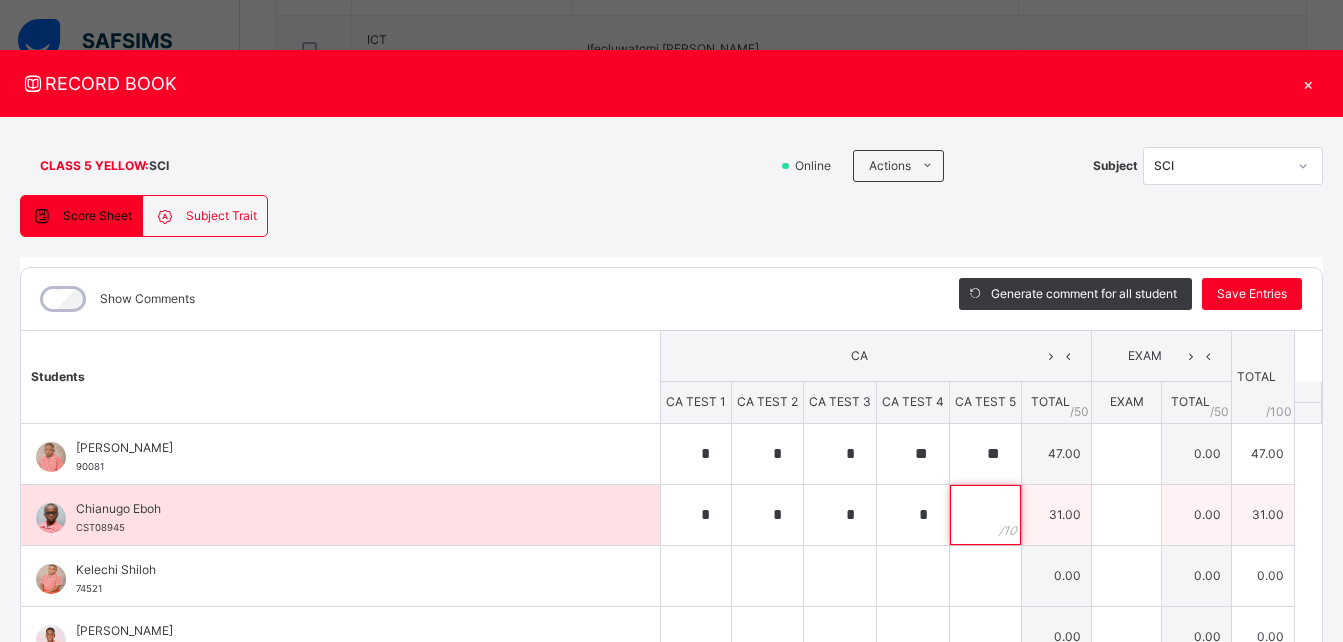 click at bounding box center [985, 515] 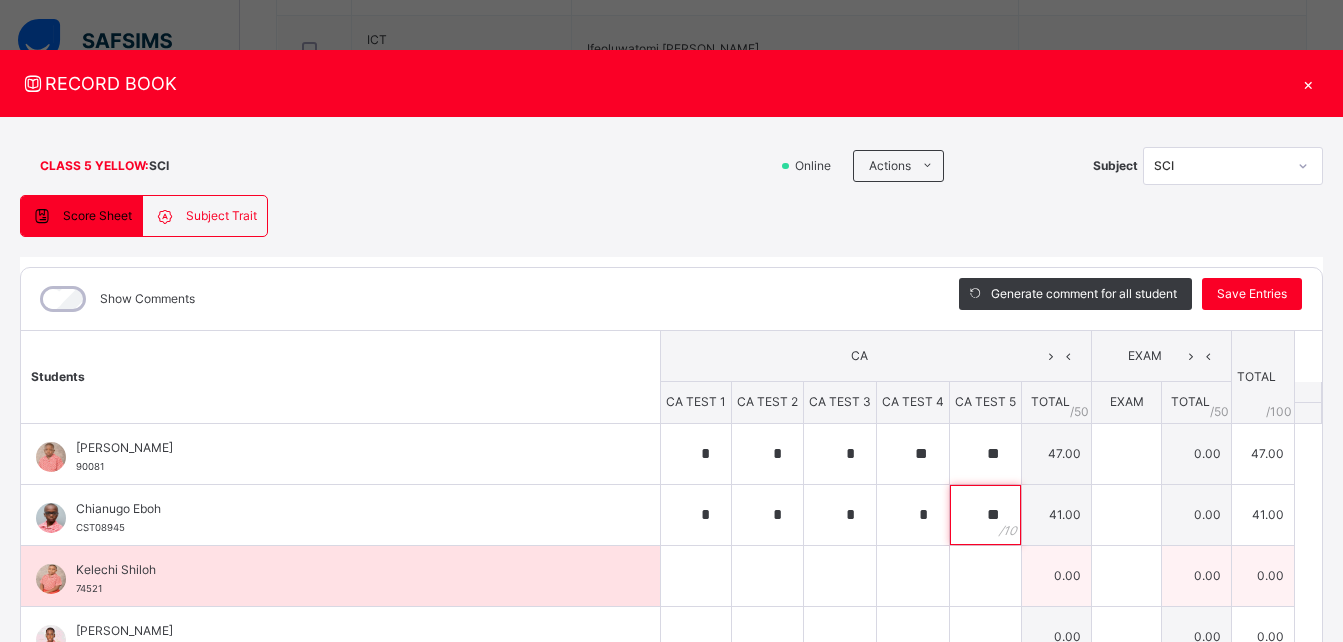 type on "**" 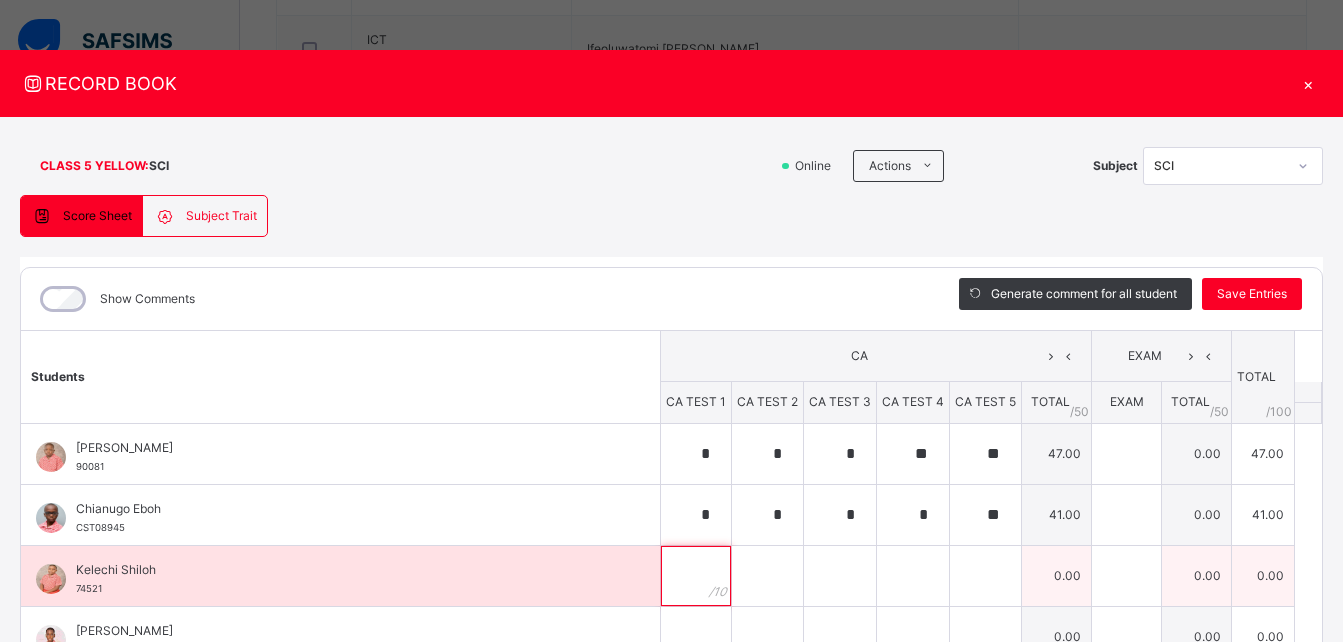 click at bounding box center [696, 576] 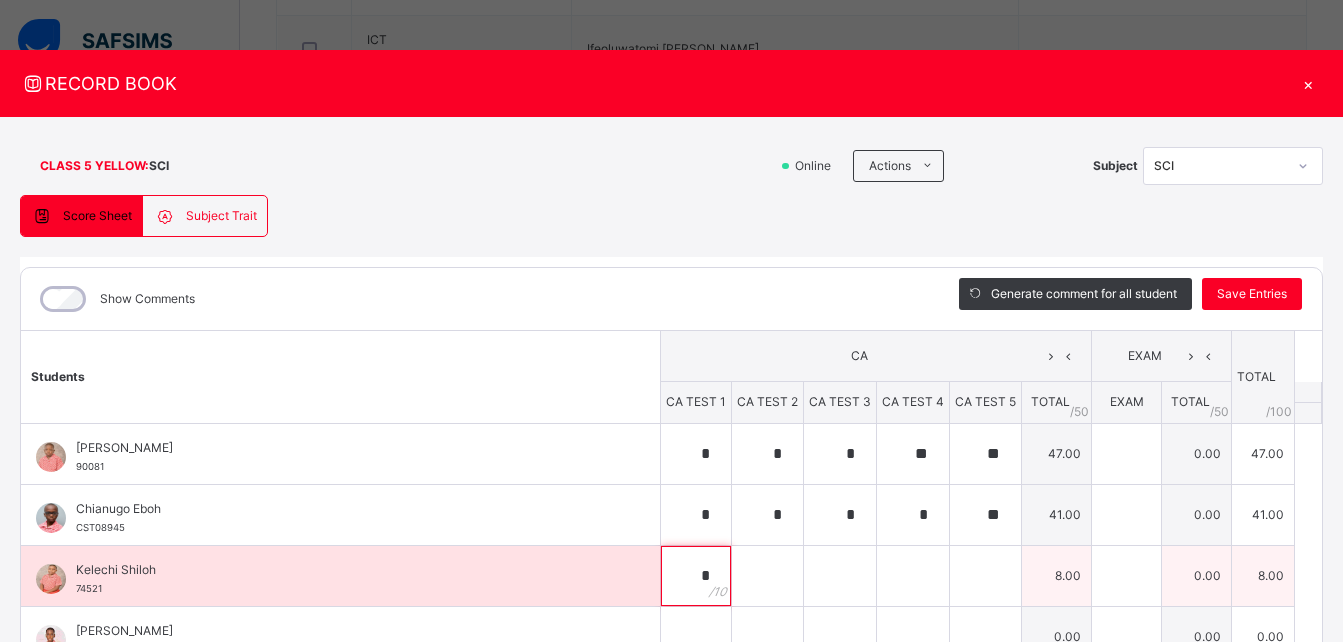 type on "*" 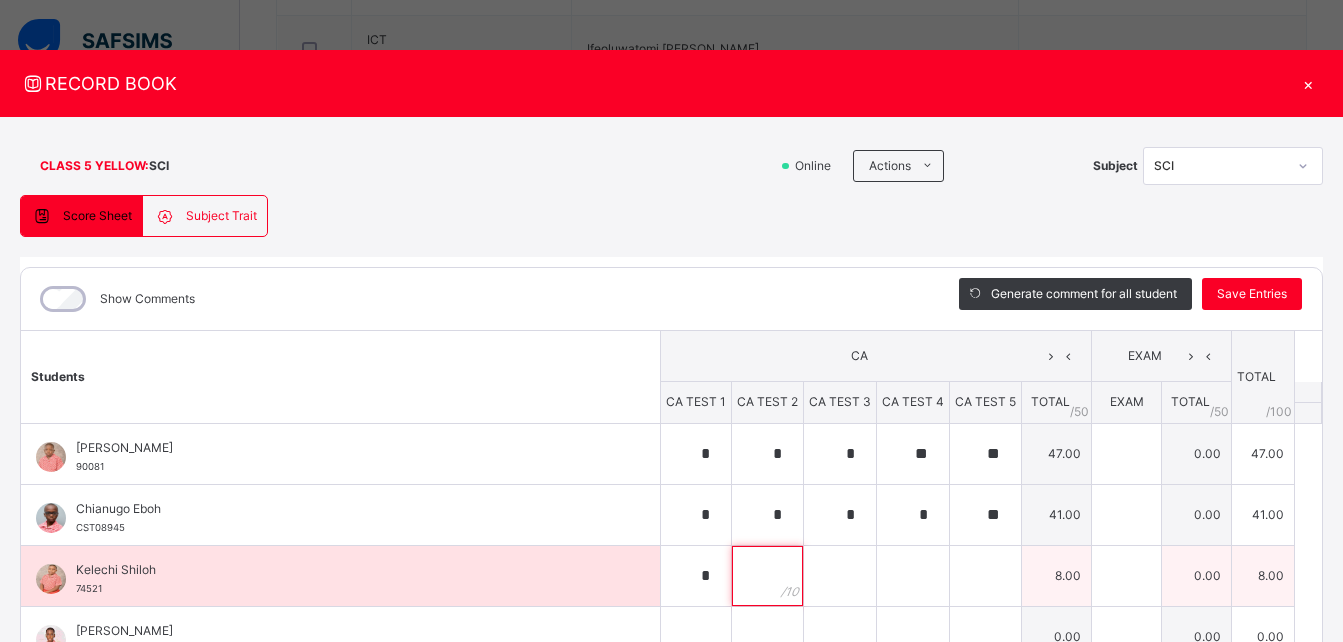 click at bounding box center (767, 576) 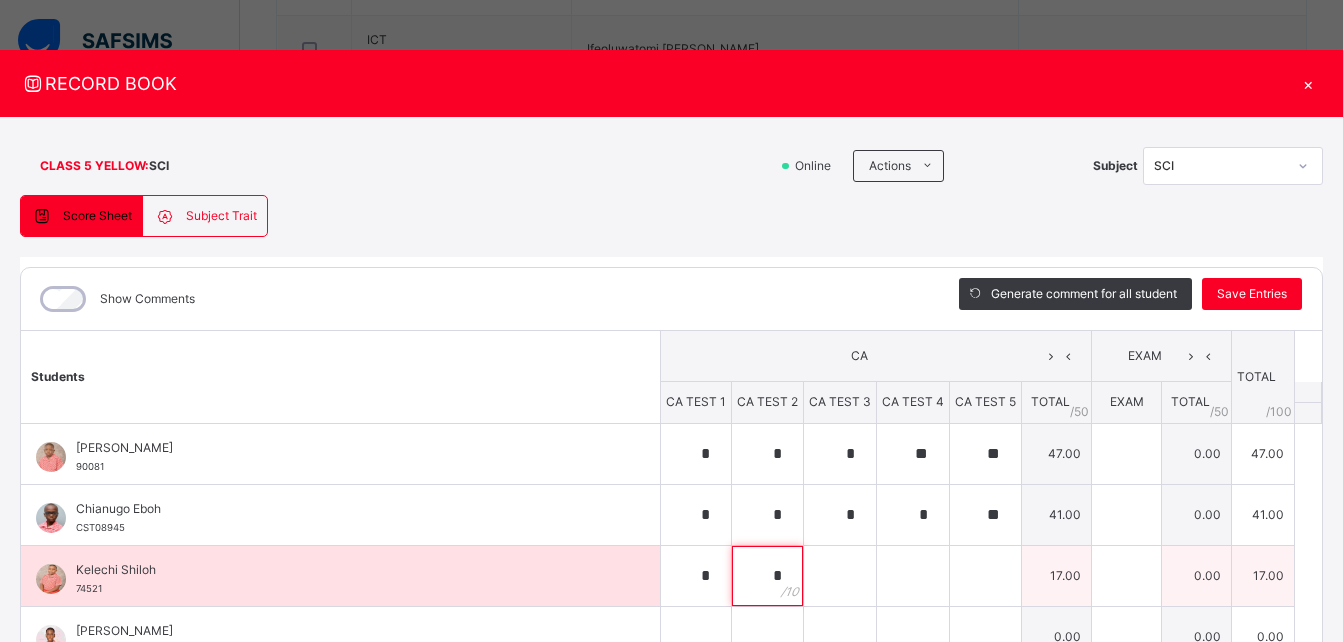 type on "*" 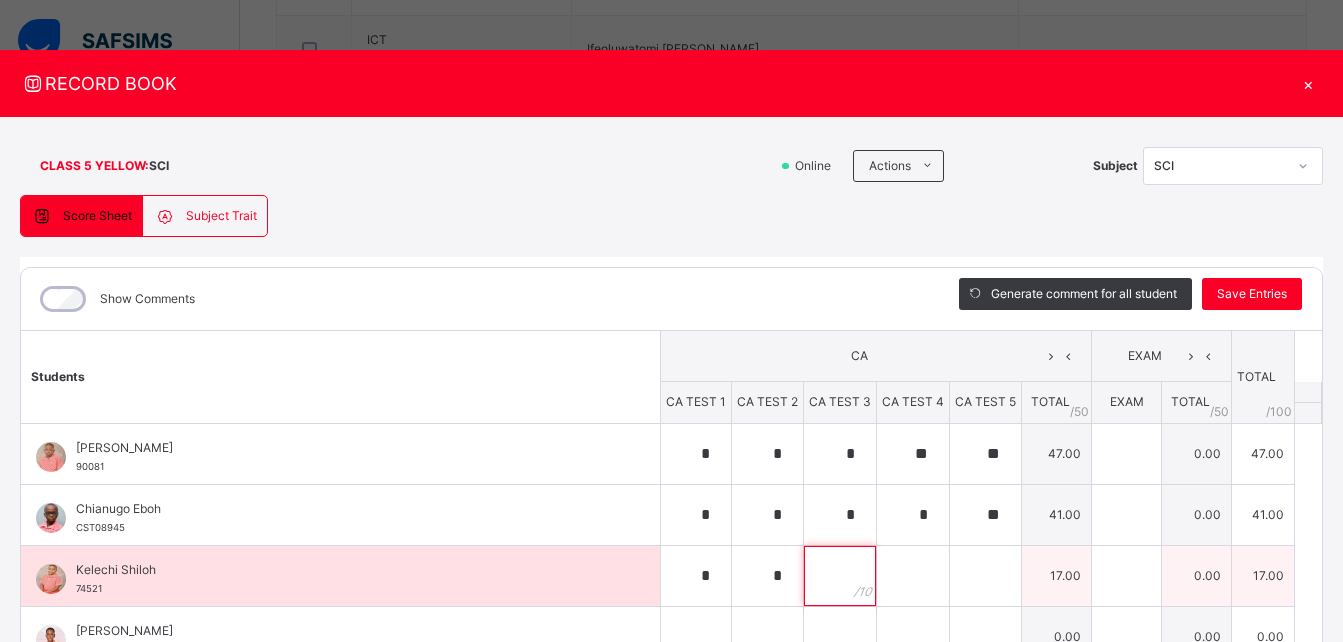click at bounding box center [840, 576] 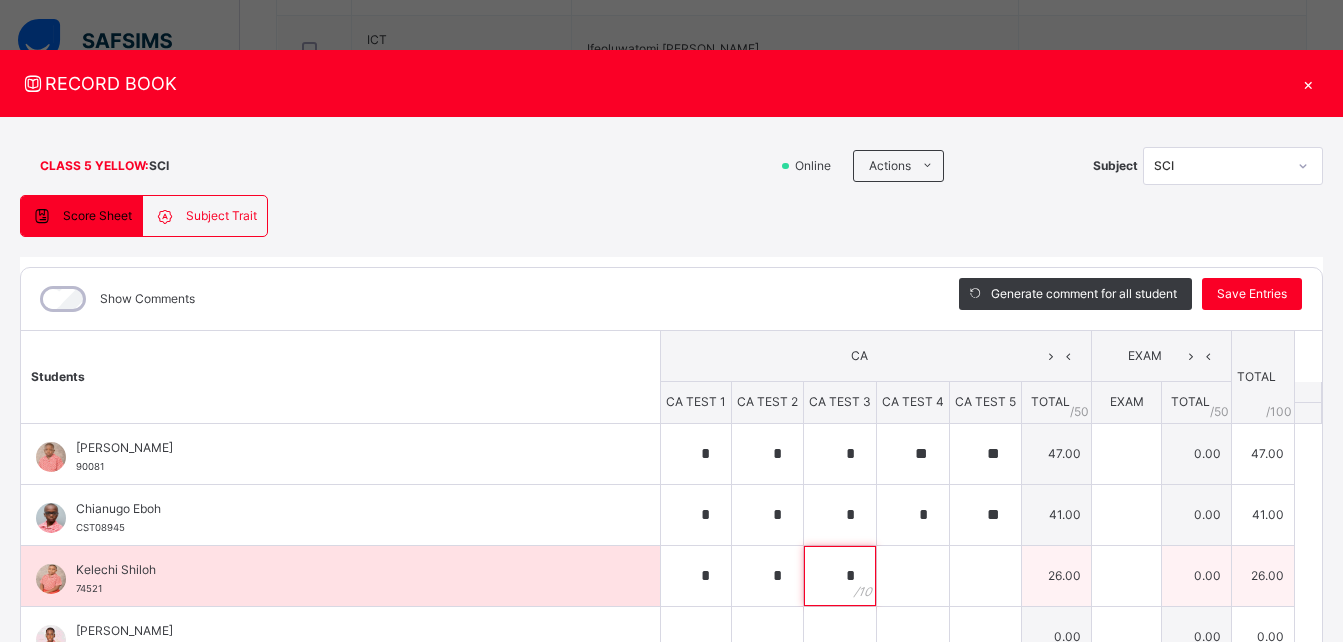 type on "*" 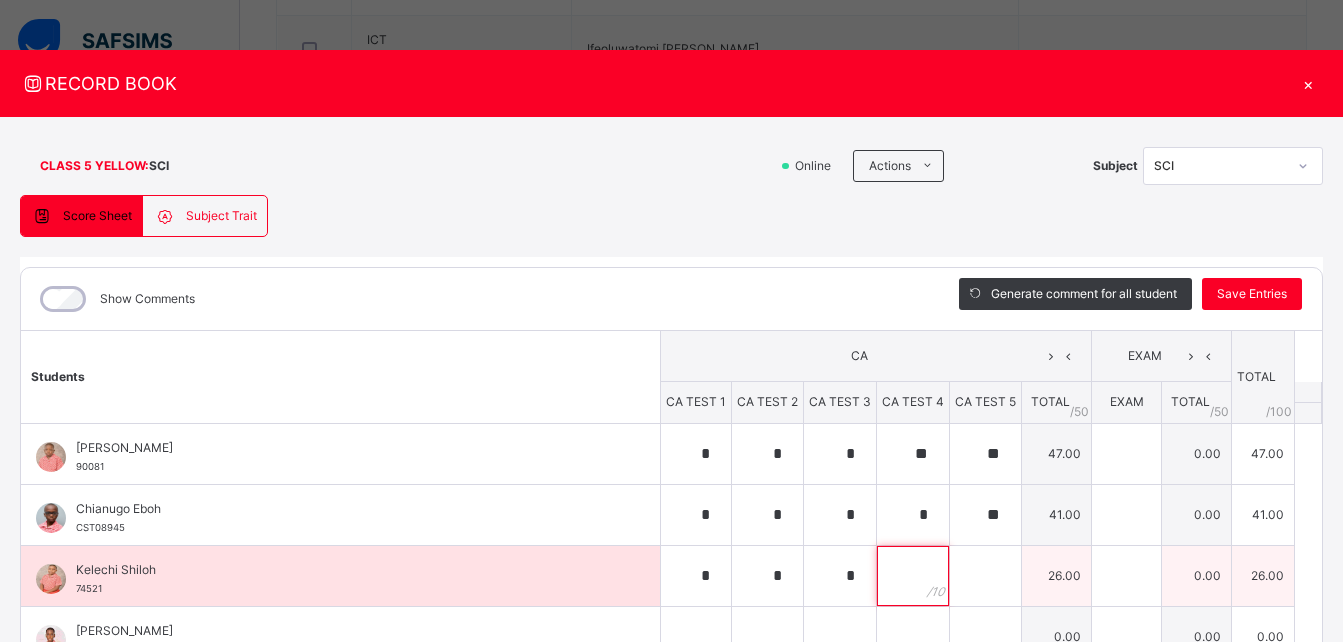 click at bounding box center (913, 576) 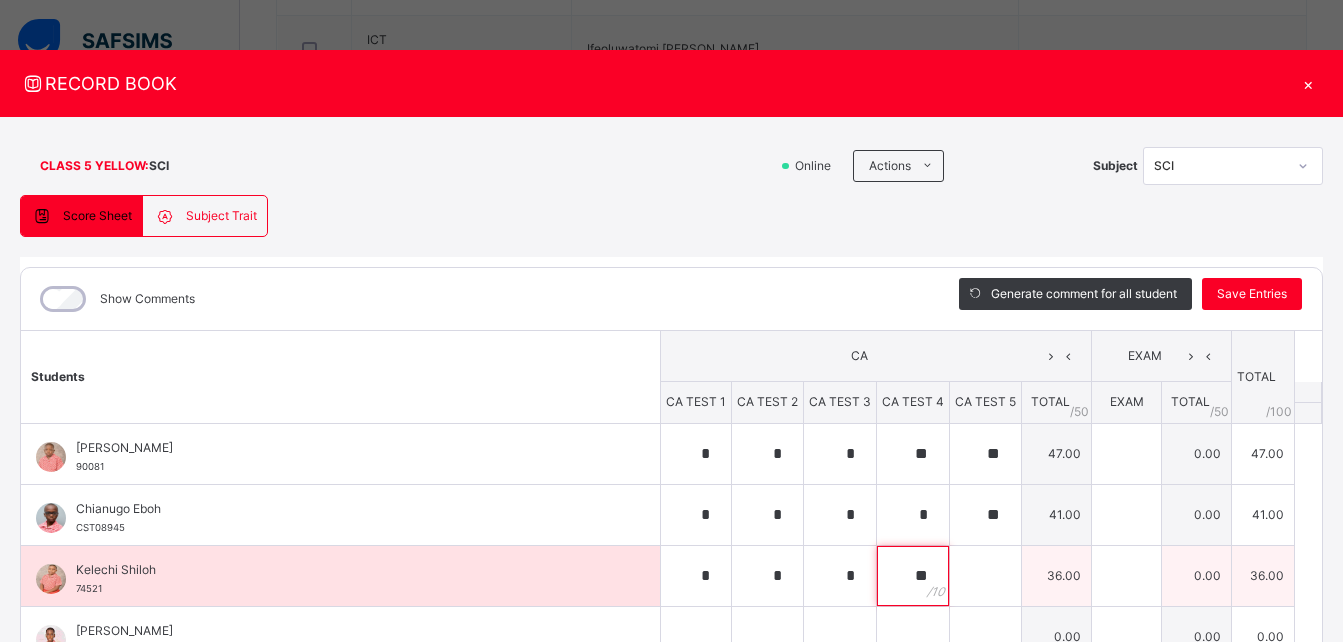 type on "**" 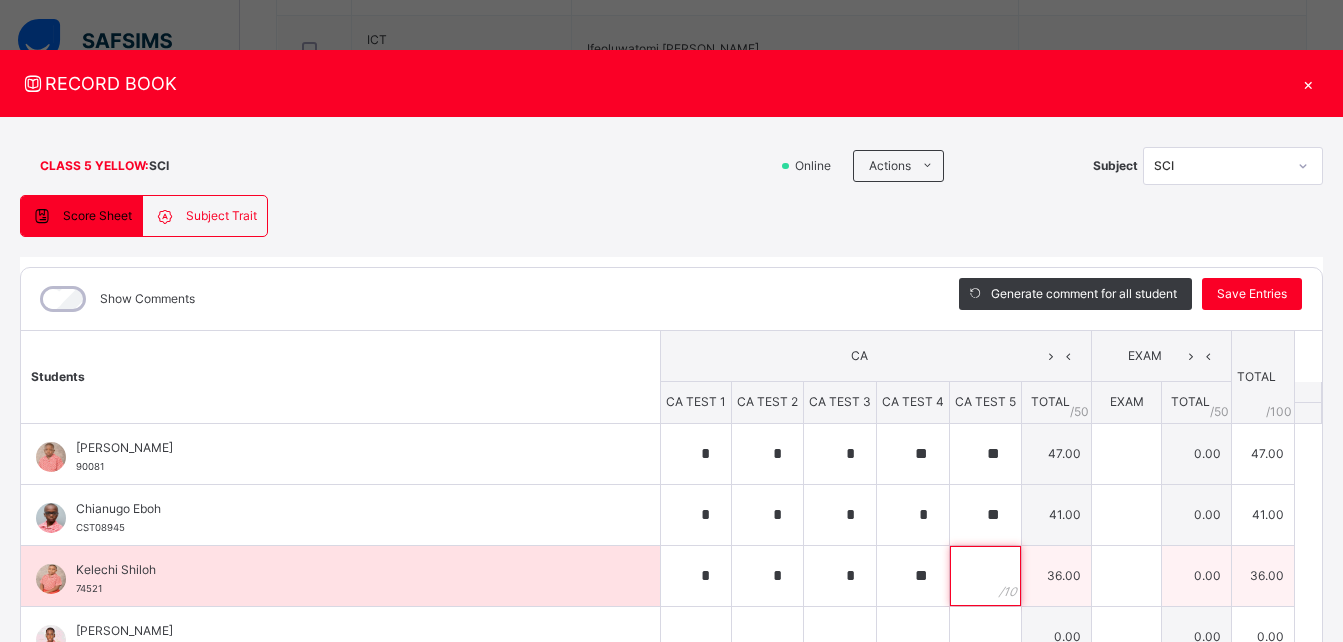 click at bounding box center [985, 576] 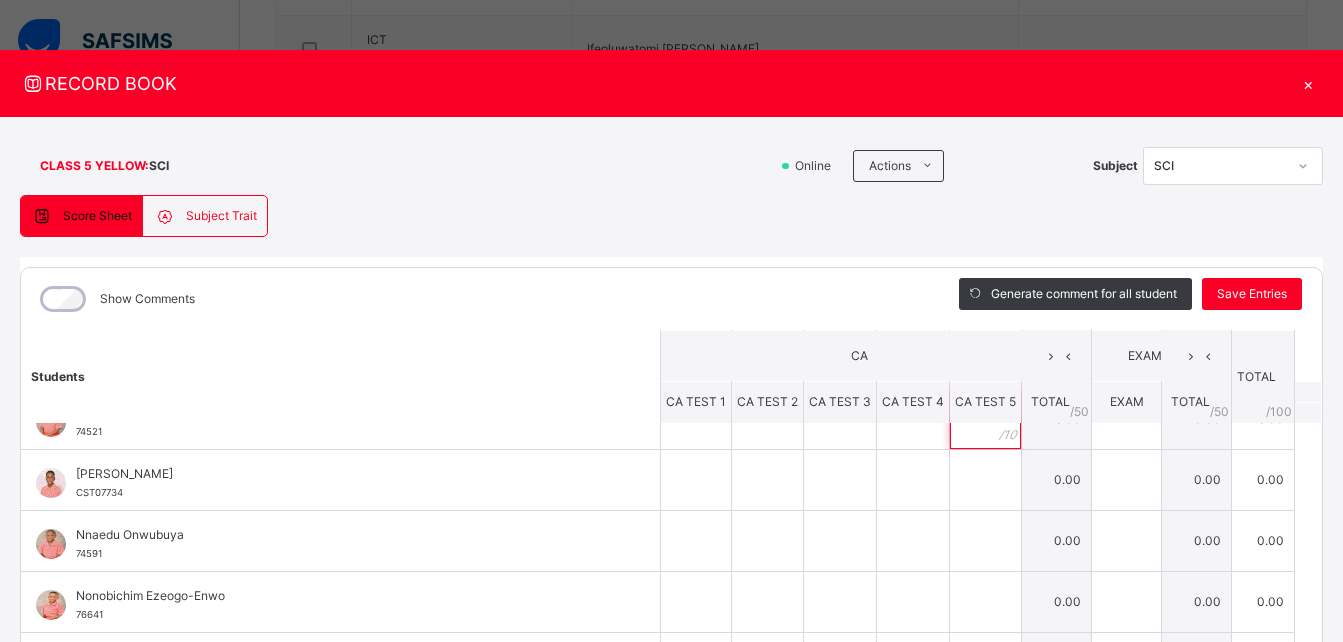 scroll, scrollTop: 117, scrollLeft: 0, axis: vertical 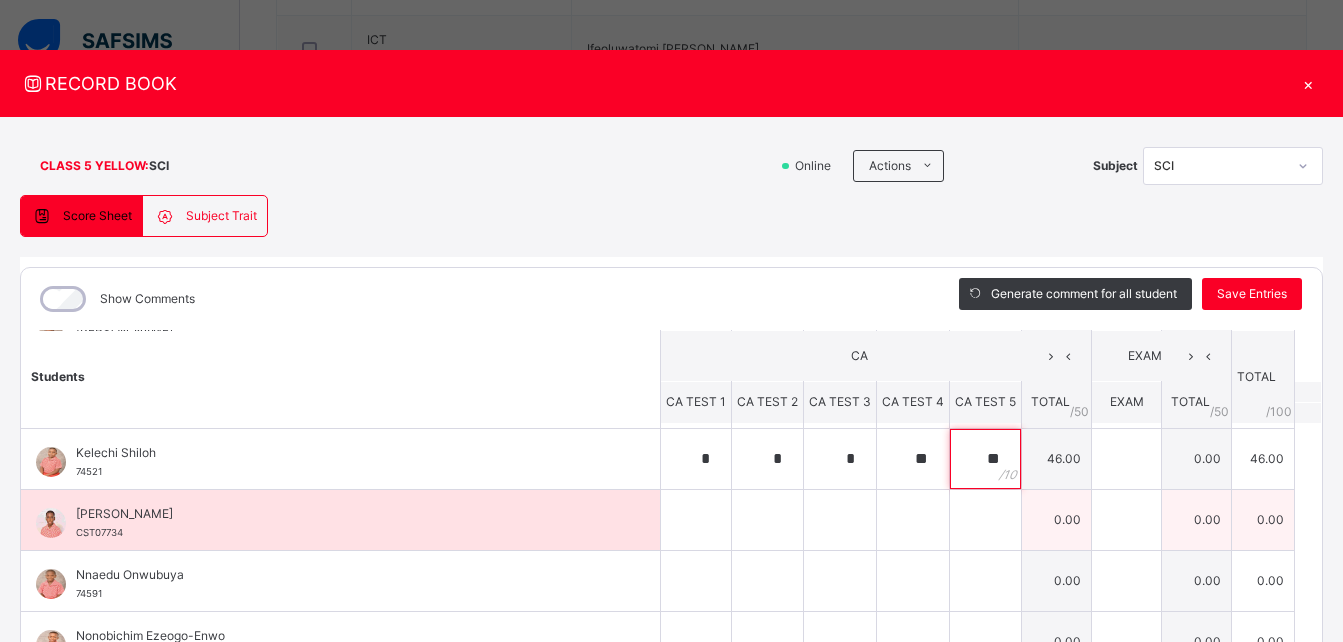 type on "**" 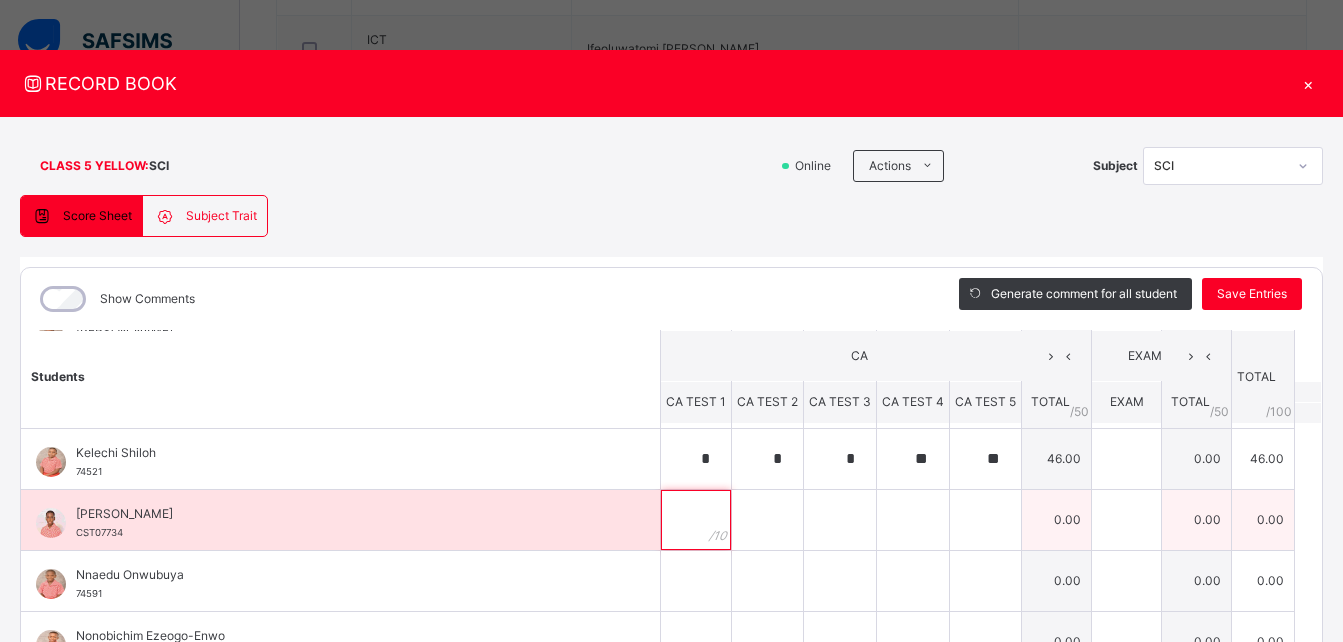 click at bounding box center [696, 520] 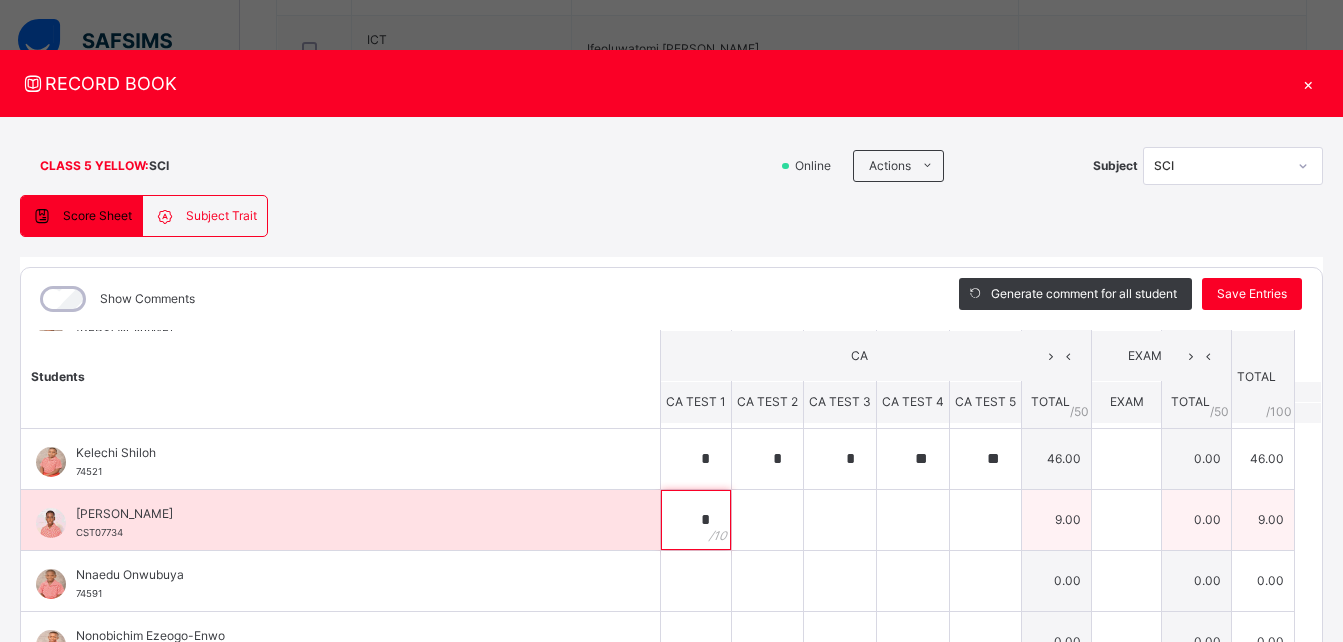 type on "*" 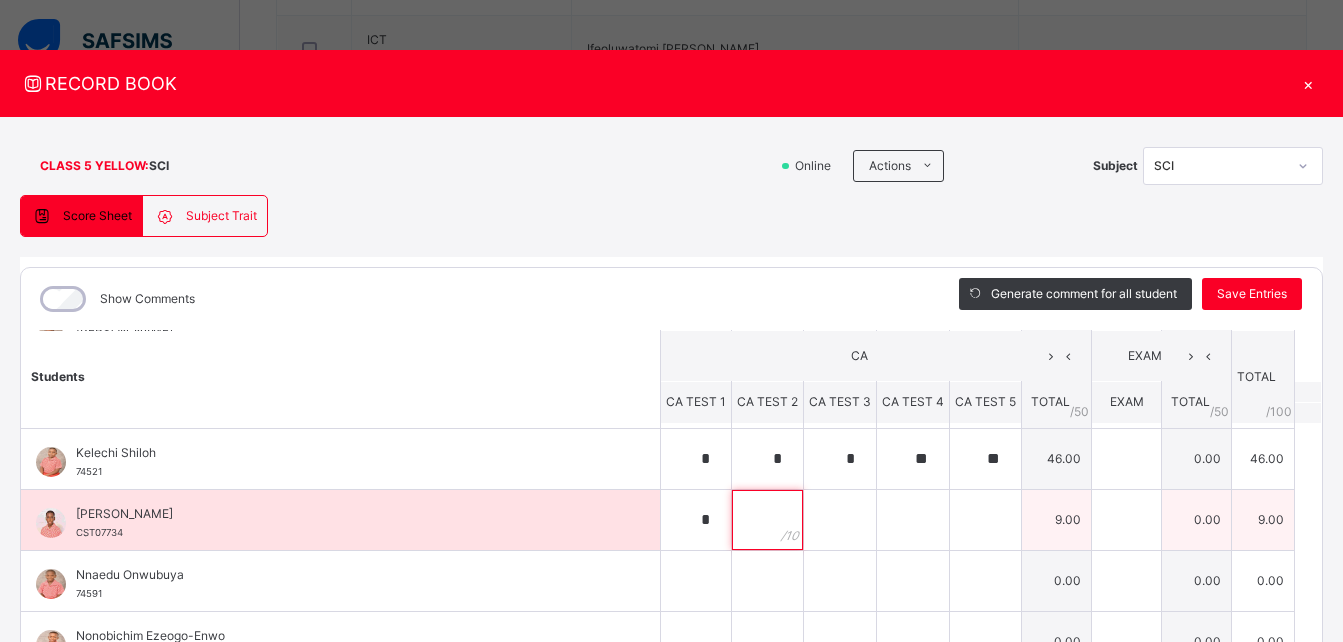 click at bounding box center (767, 520) 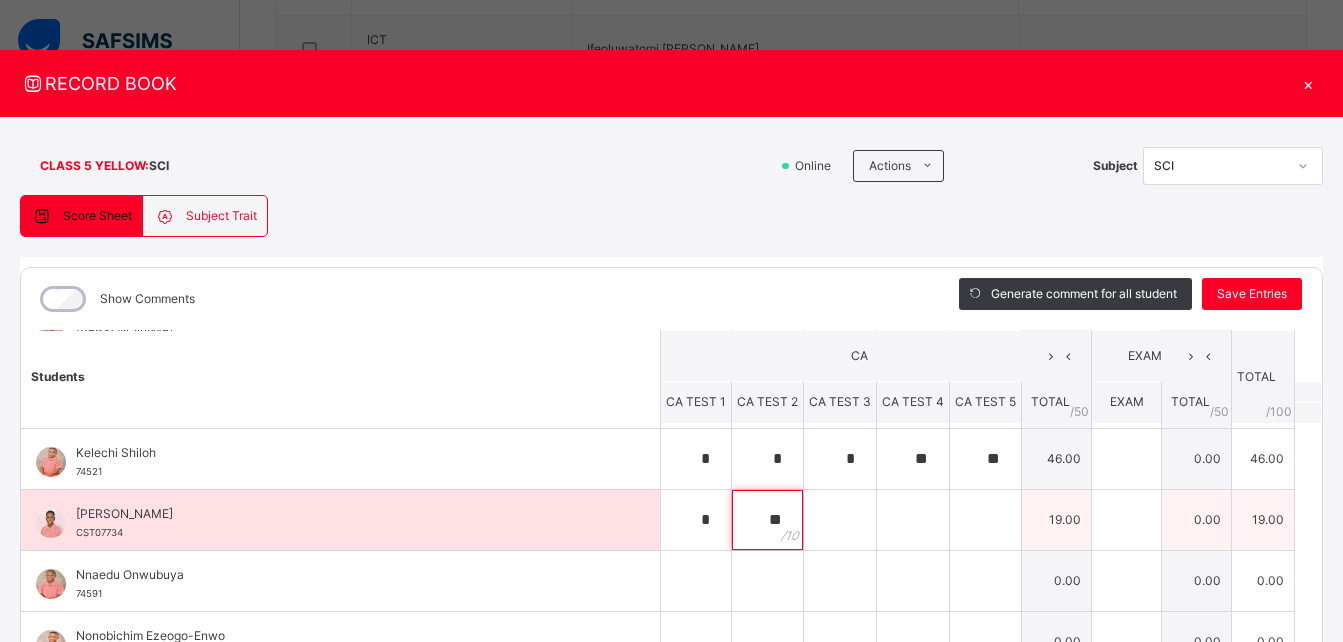 type on "**" 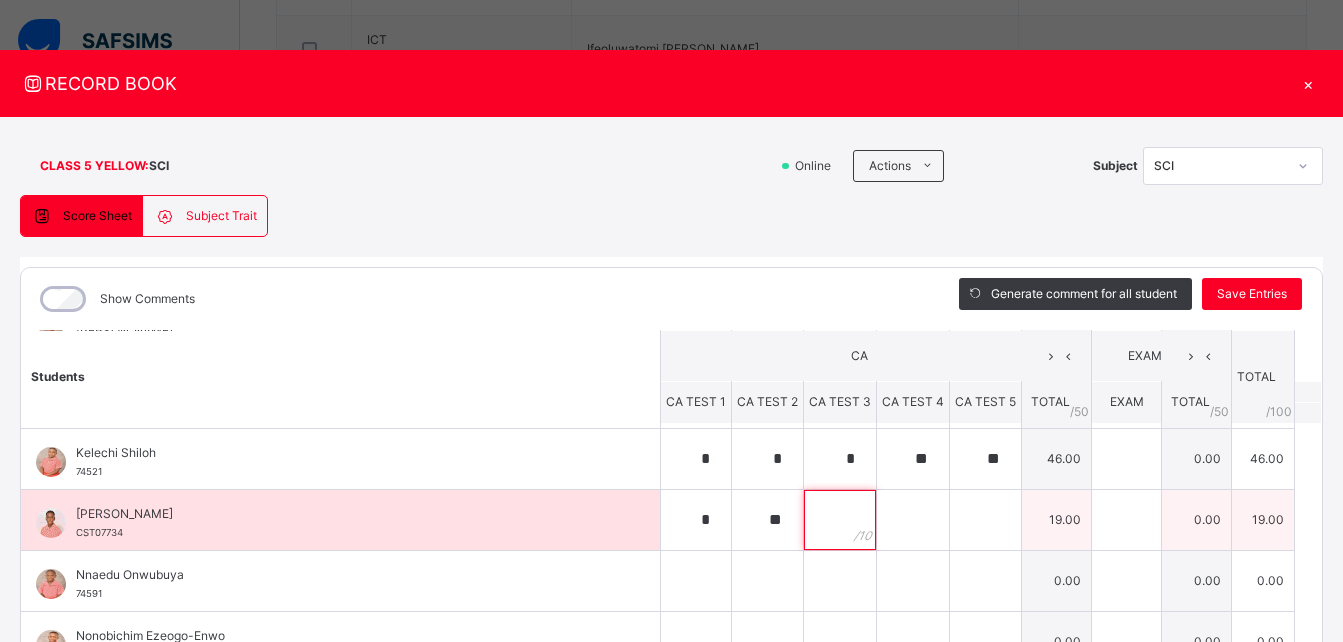 click at bounding box center [840, 520] 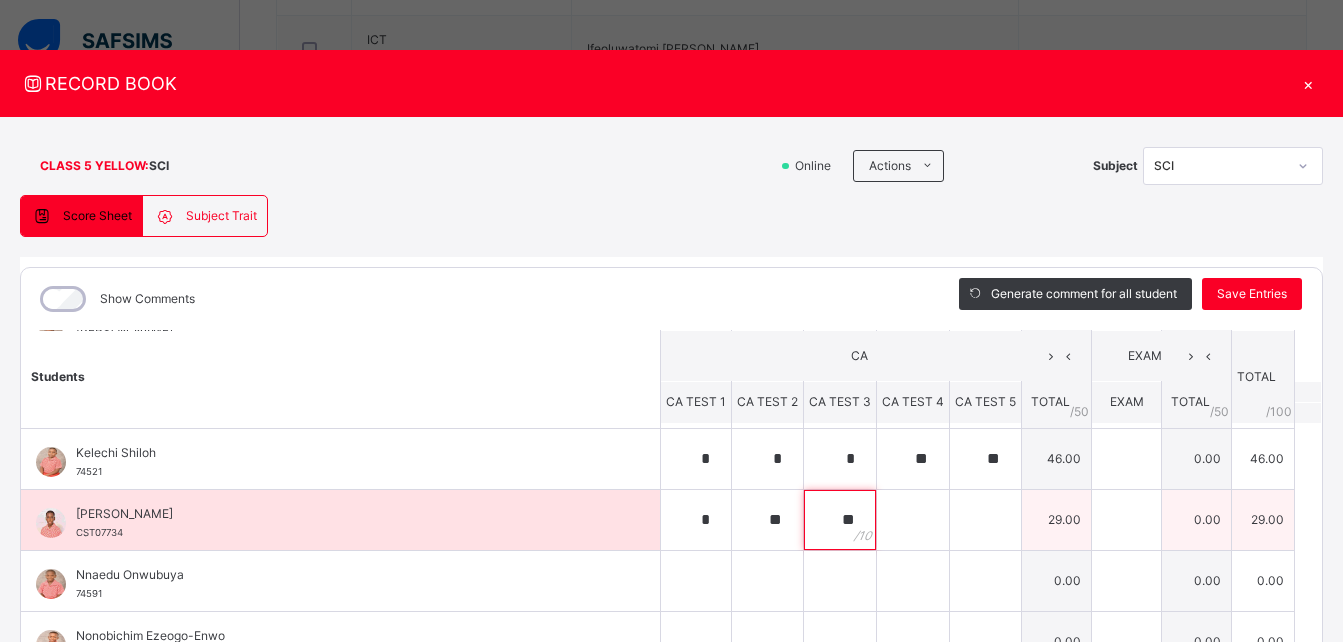 type on "**" 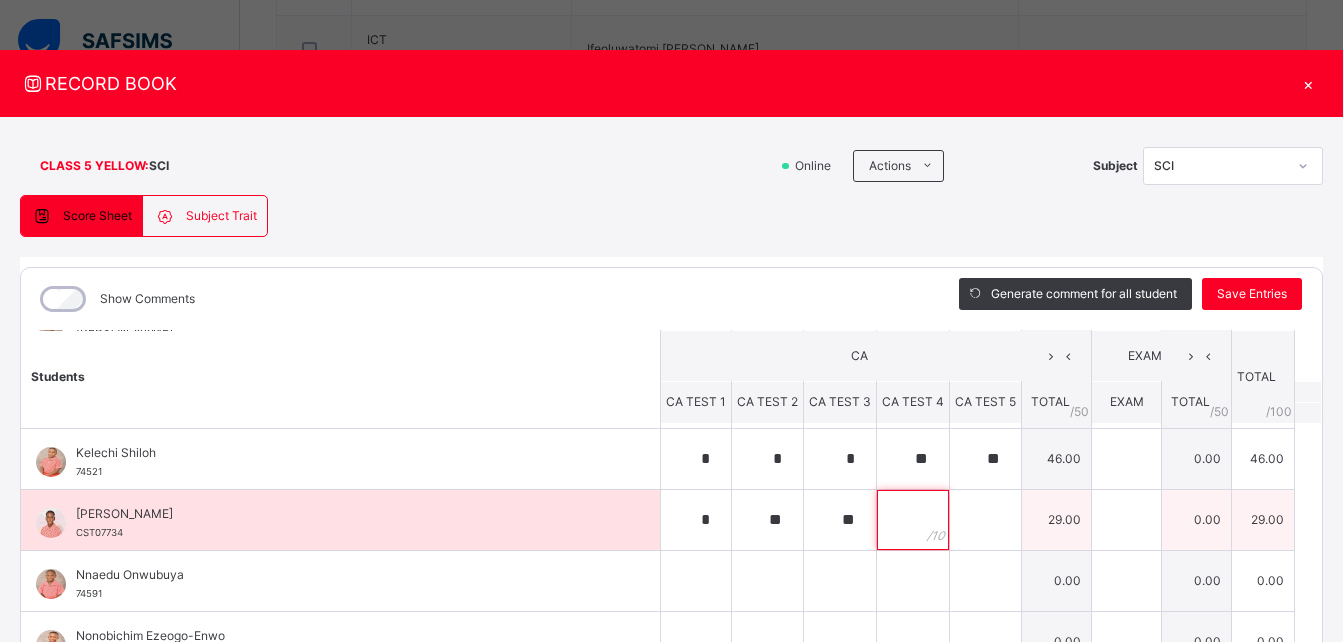click at bounding box center (913, 520) 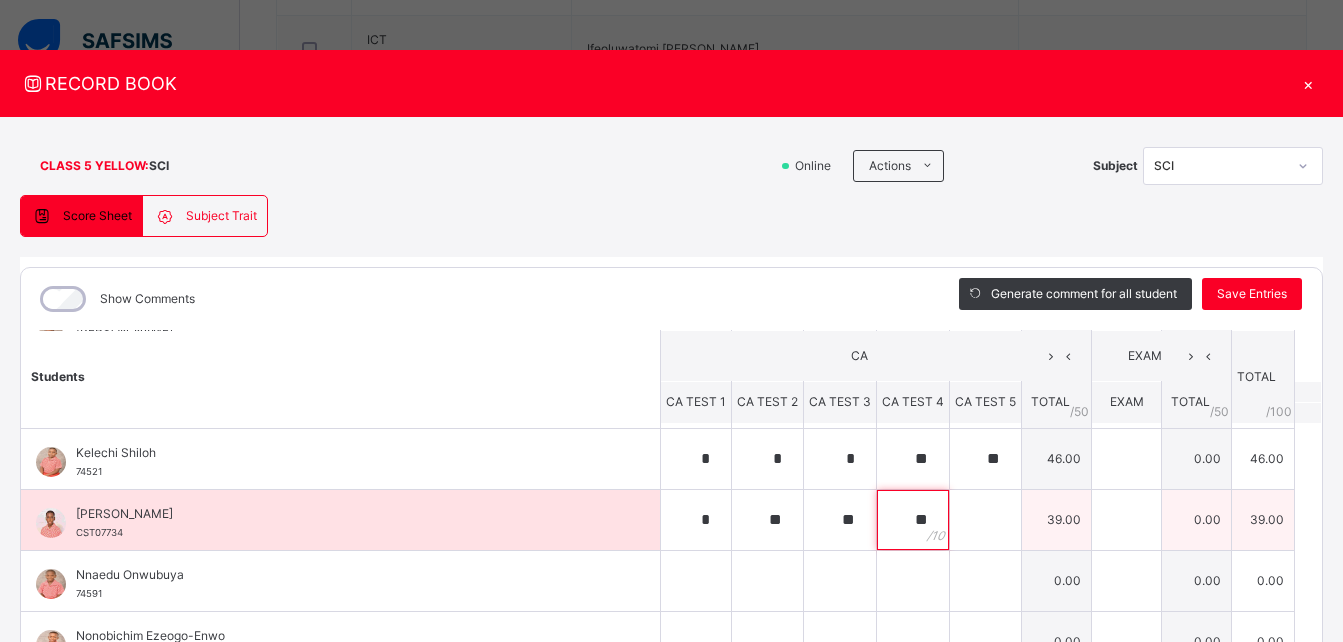 type on "**" 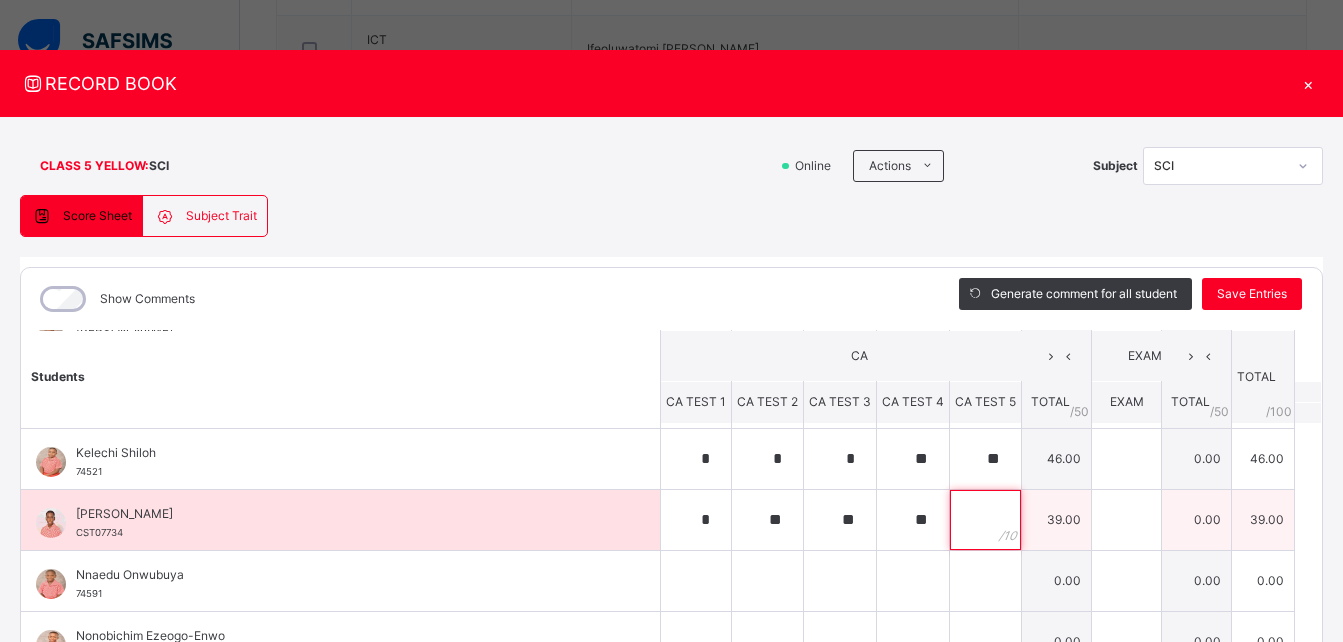 click at bounding box center (985, 520) 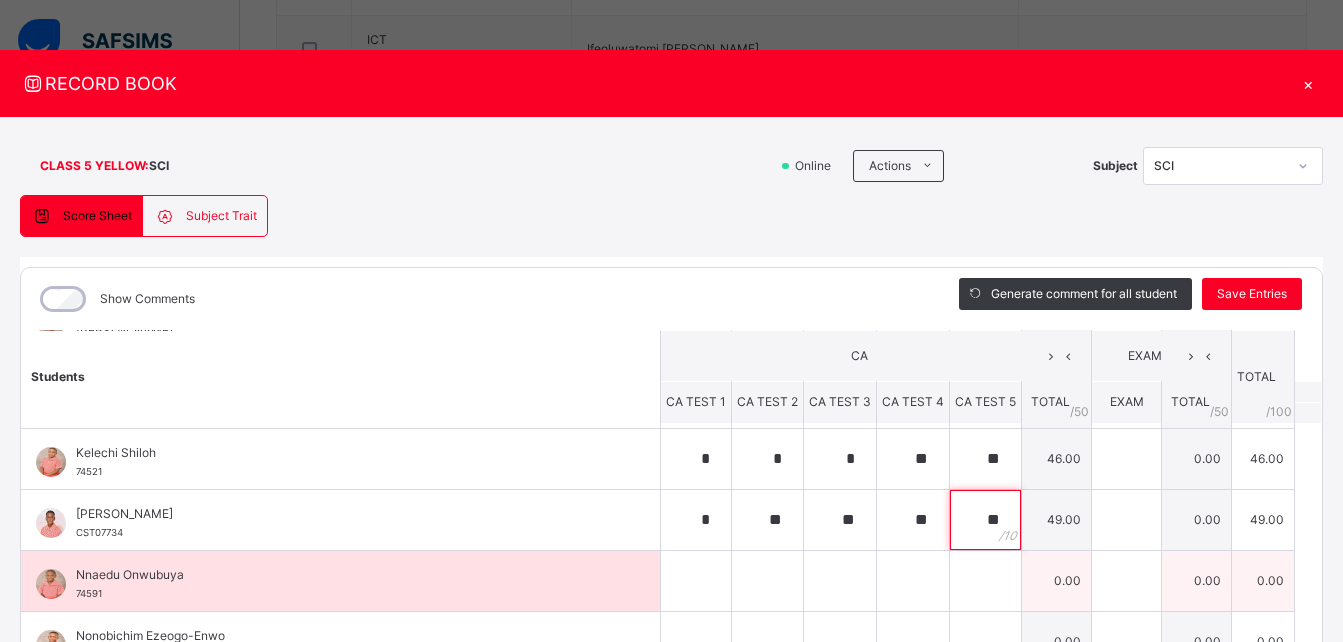 type on "**" 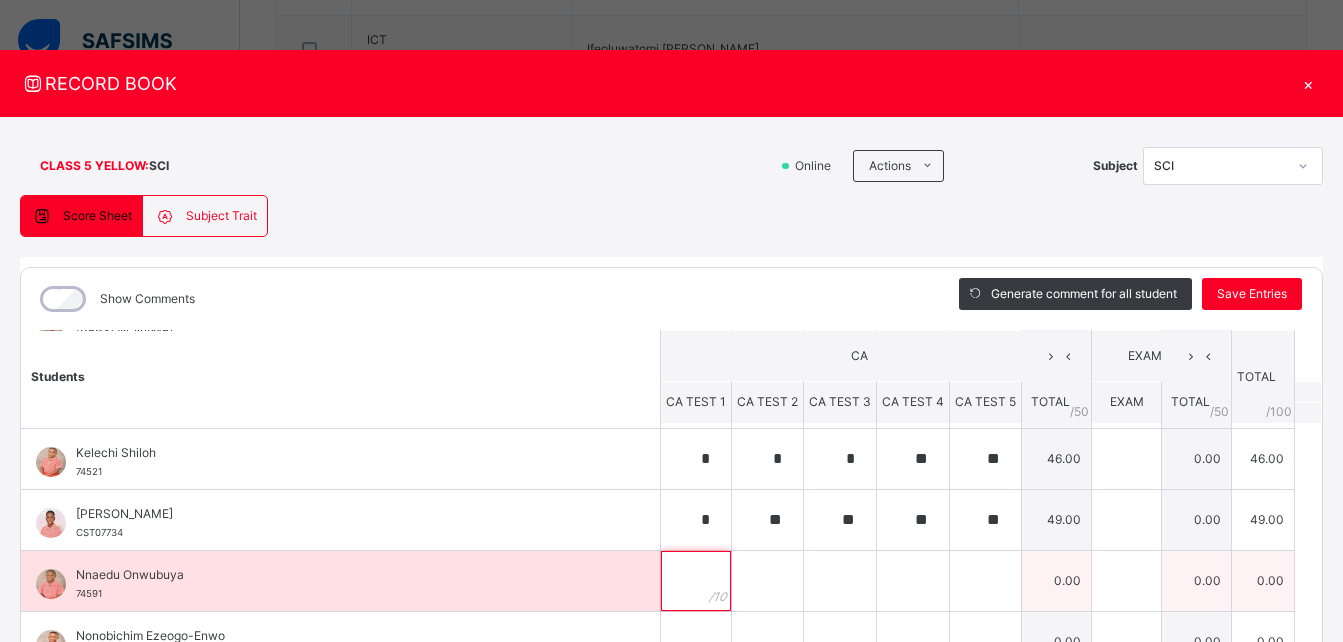 click at bounding box center (696, 581) 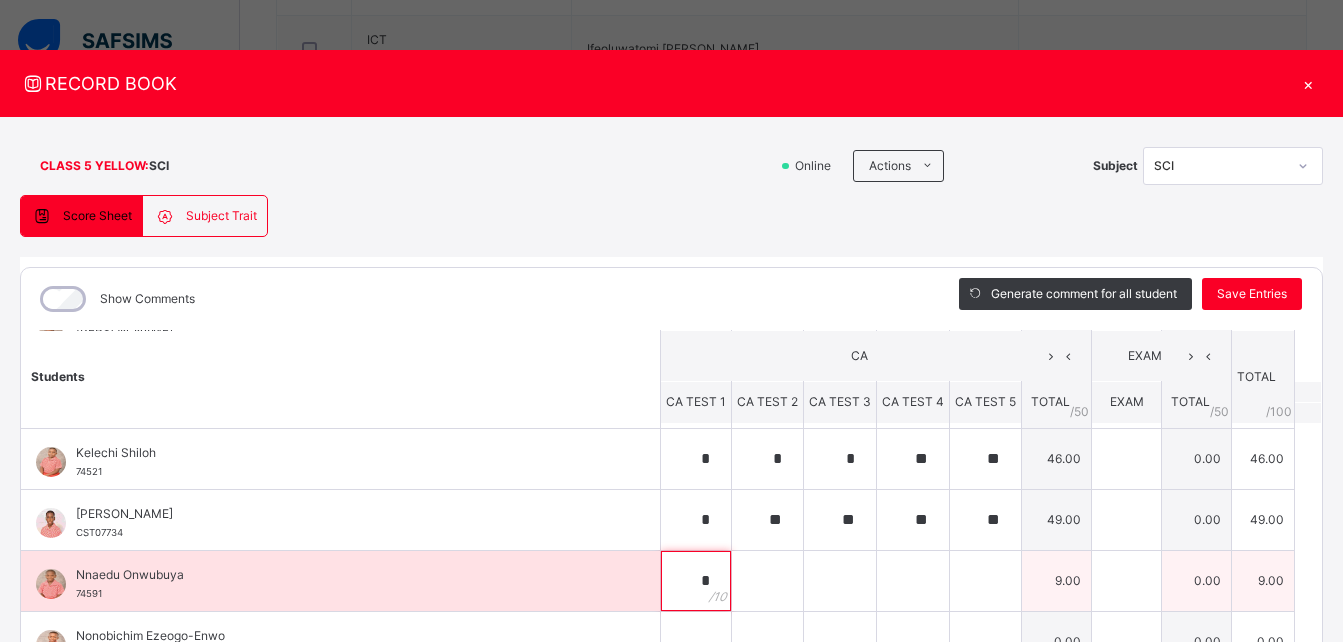 type on "*" 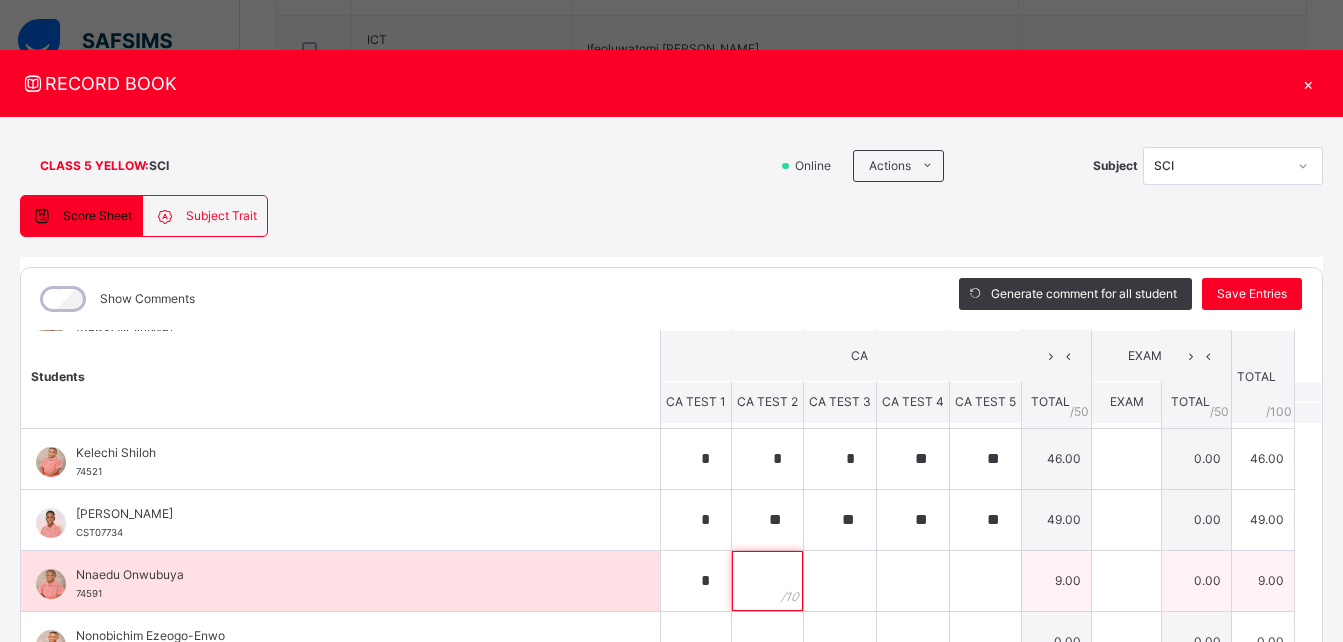 click at bounding box center (767, 581) 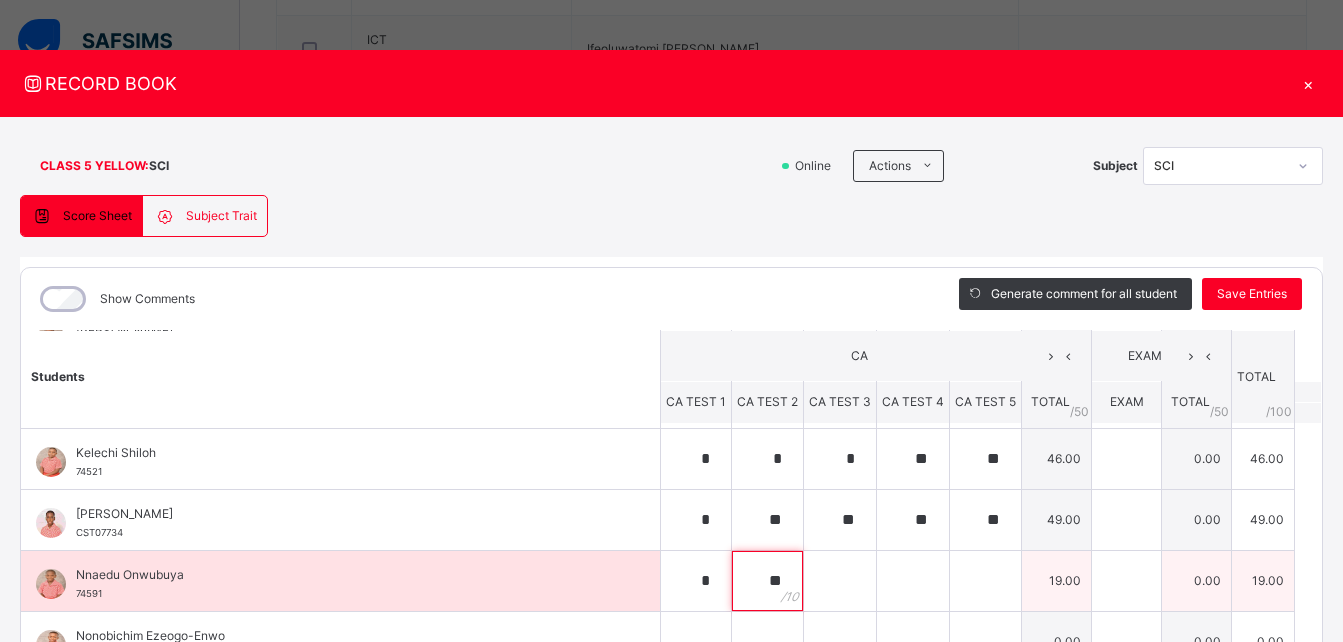 type on "**" 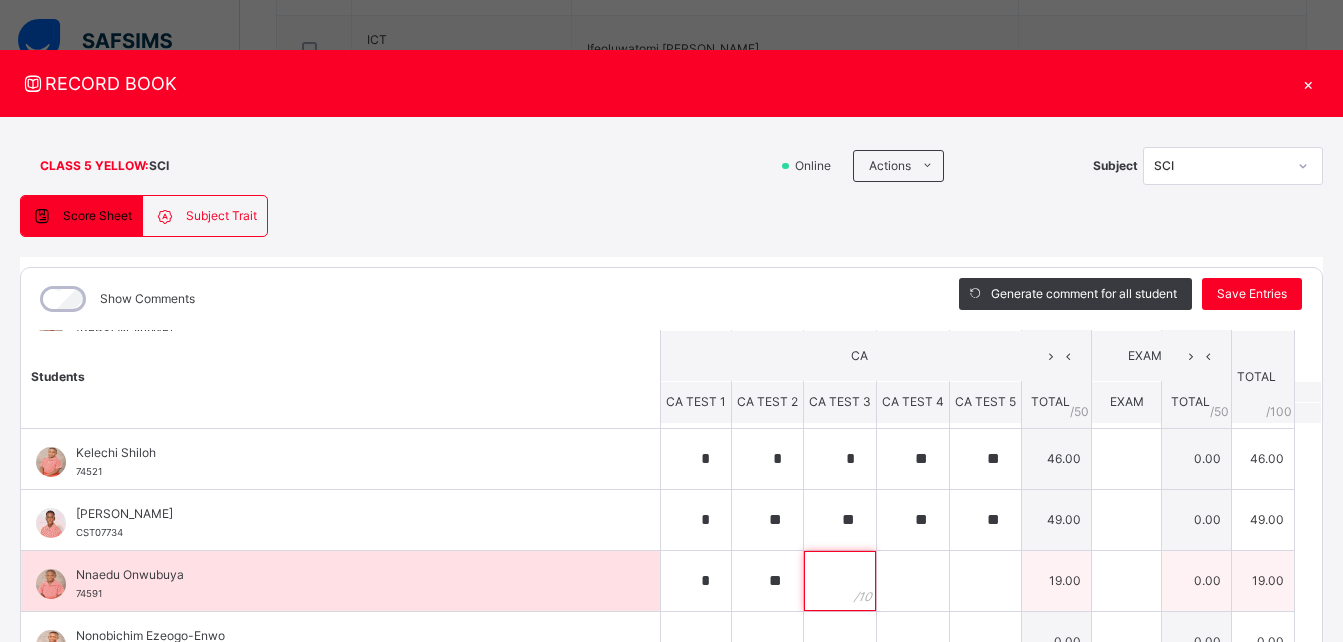 click at bounding box center (840, 581) 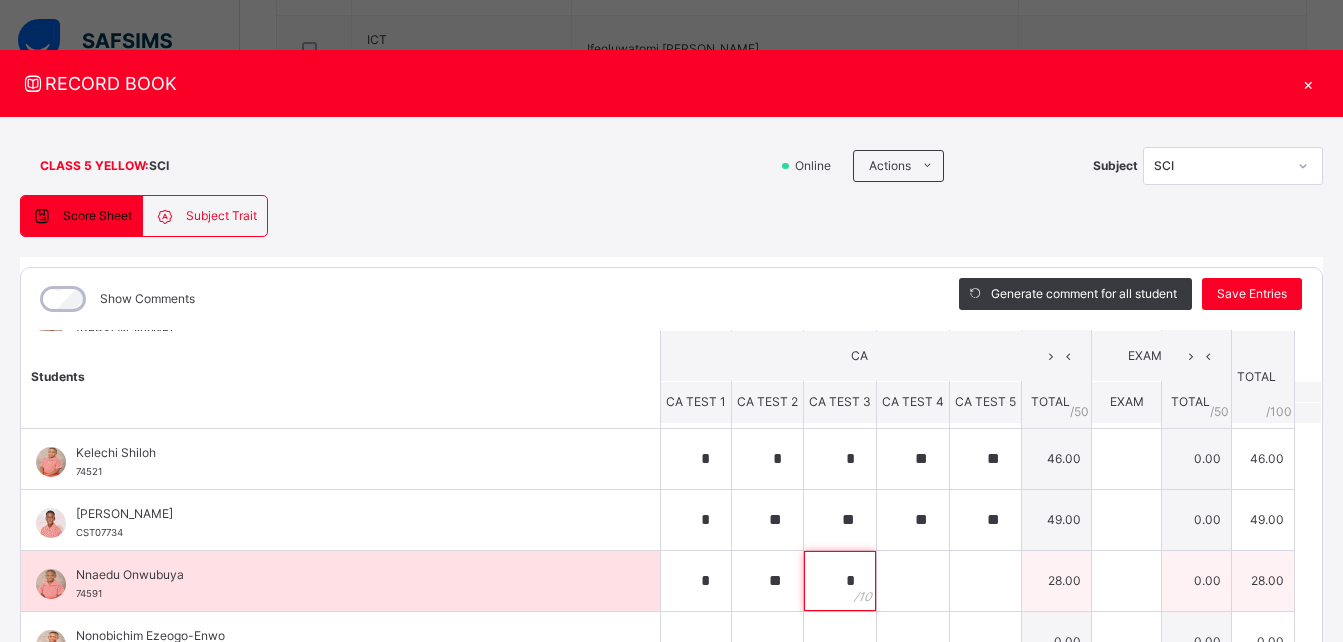 type on "*" 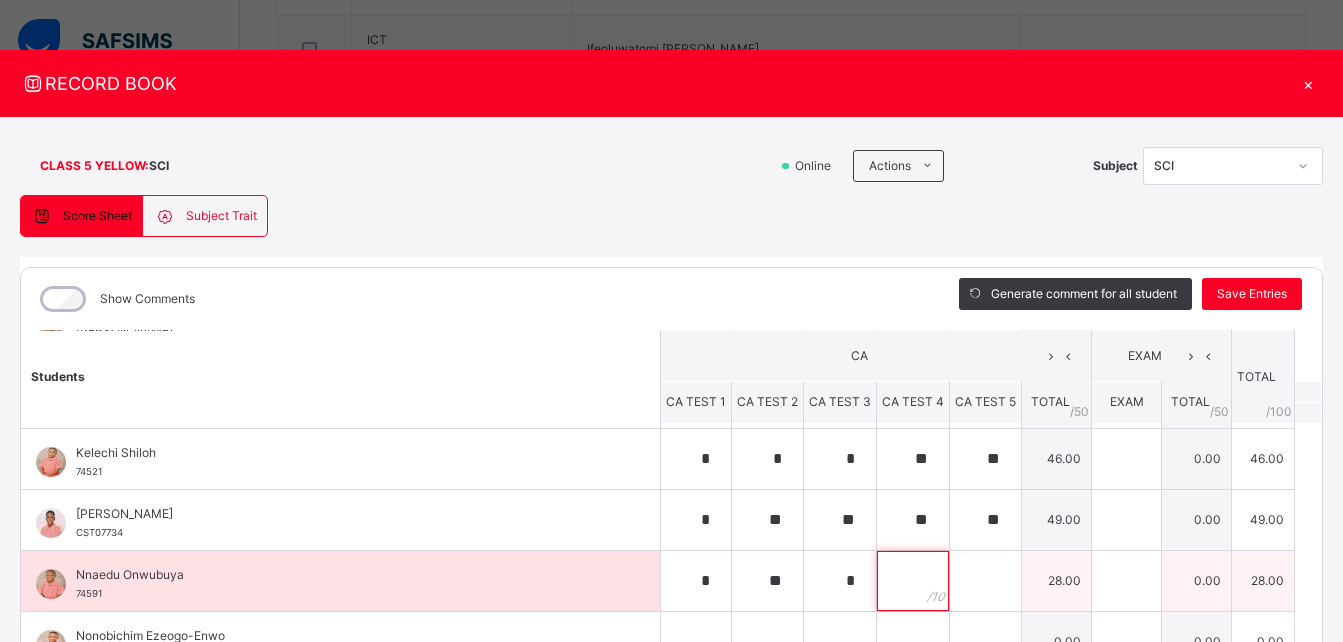 click at bounding box center [913, 581] 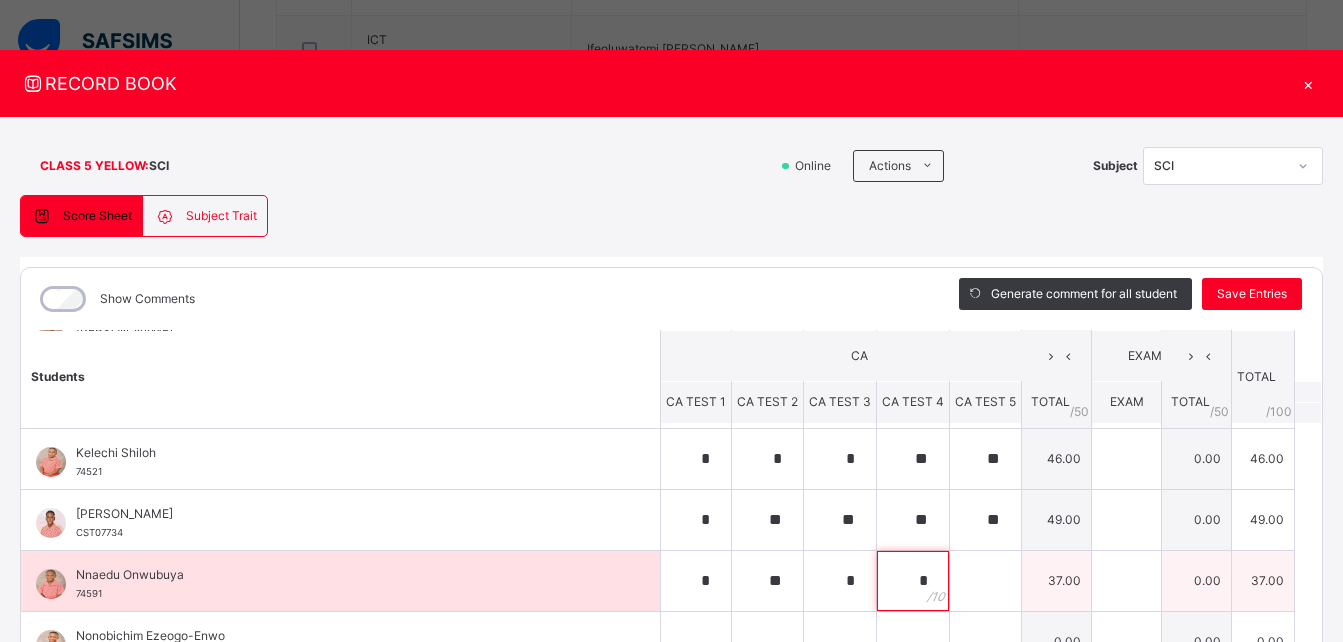 type on "*" 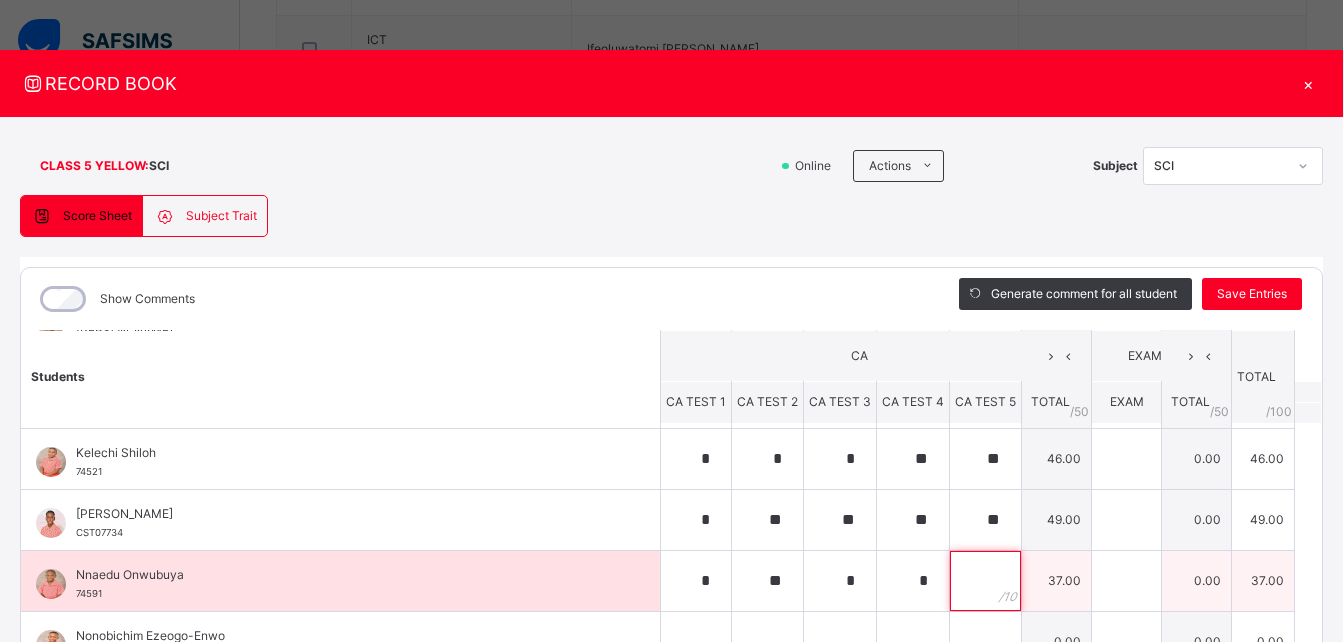click at bounding box center (985, 581) 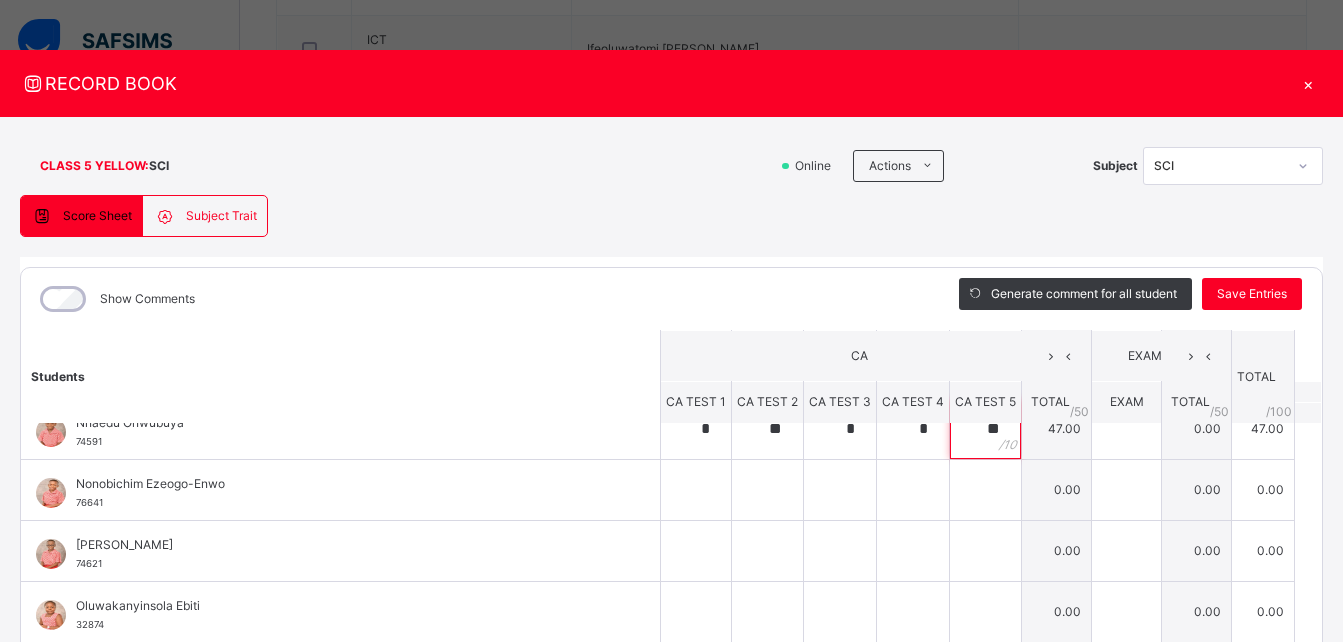 scroll, scrollTop: 229, scrollLeft: 0, axis: vertical 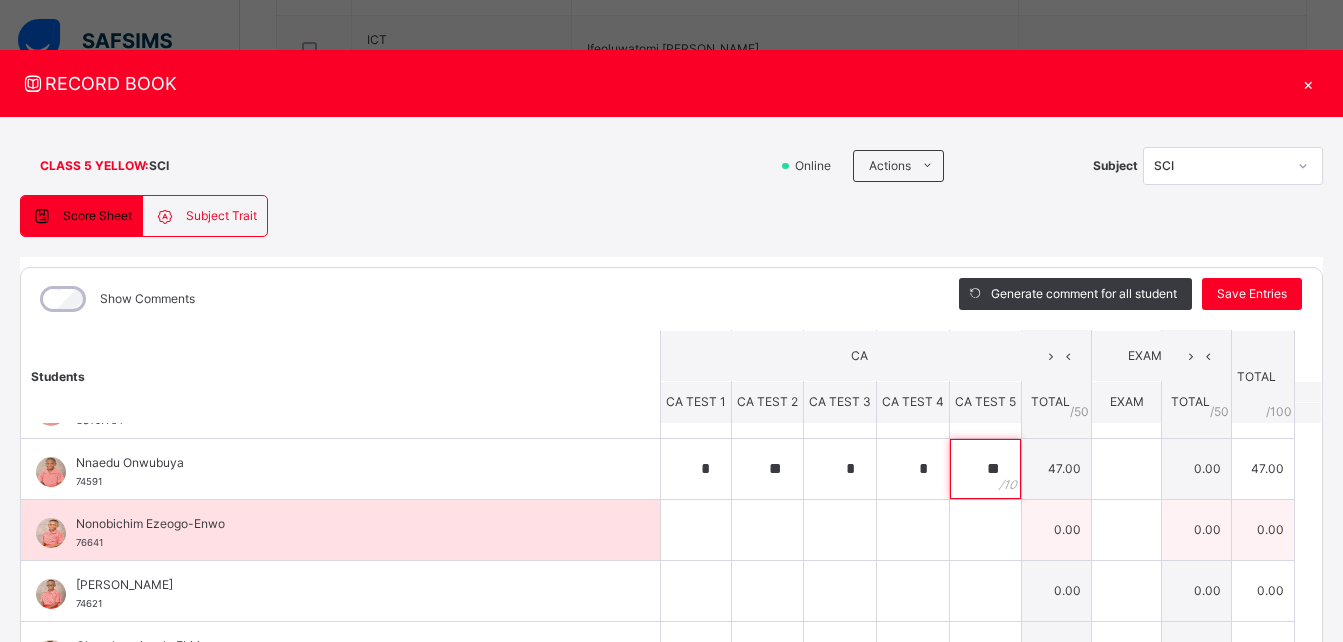 type on "**" 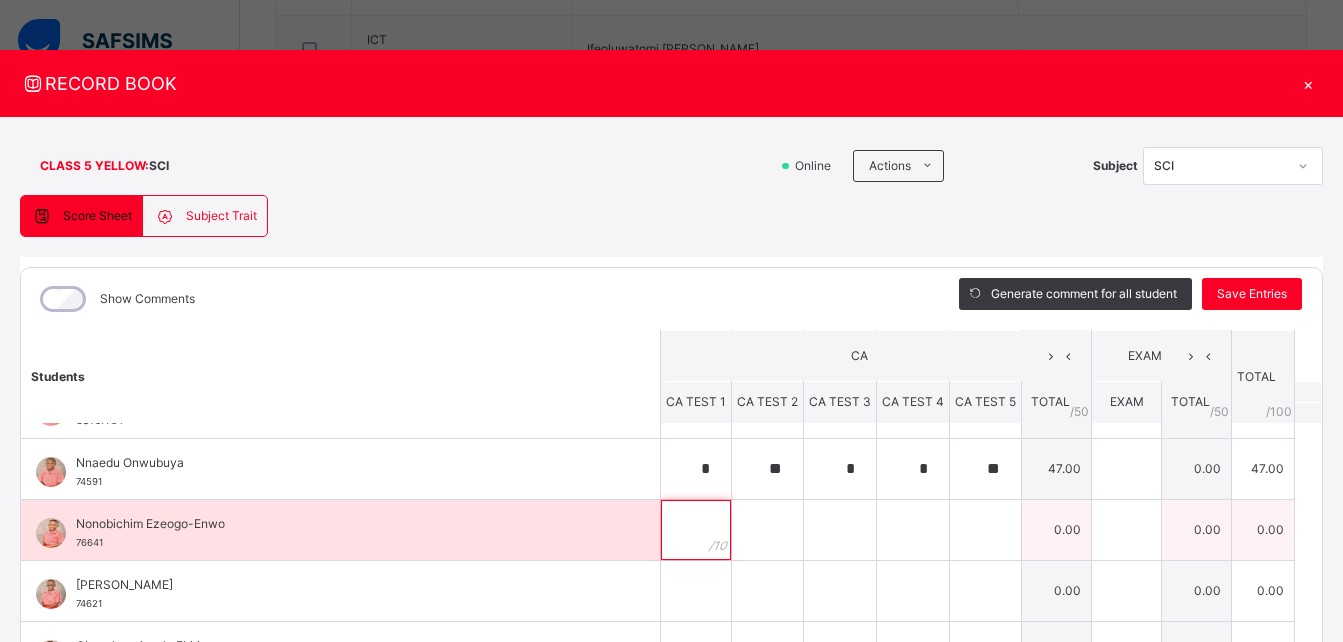 click at bounding box center (696, 530) 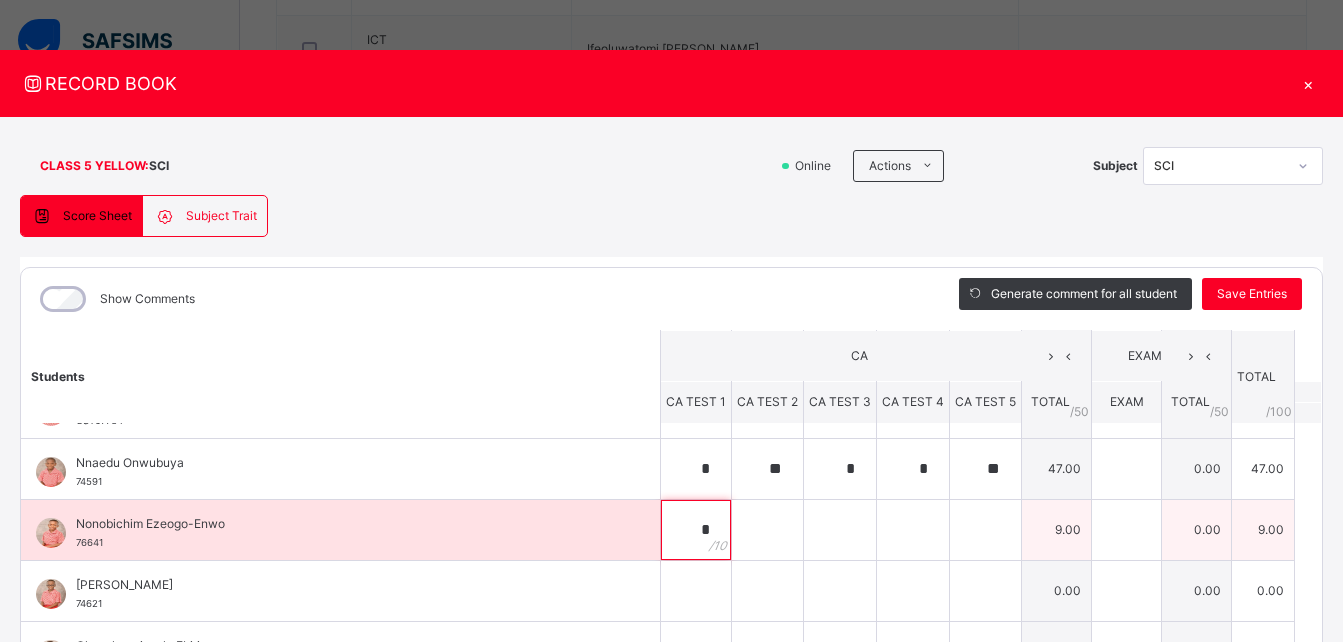 type on "*" 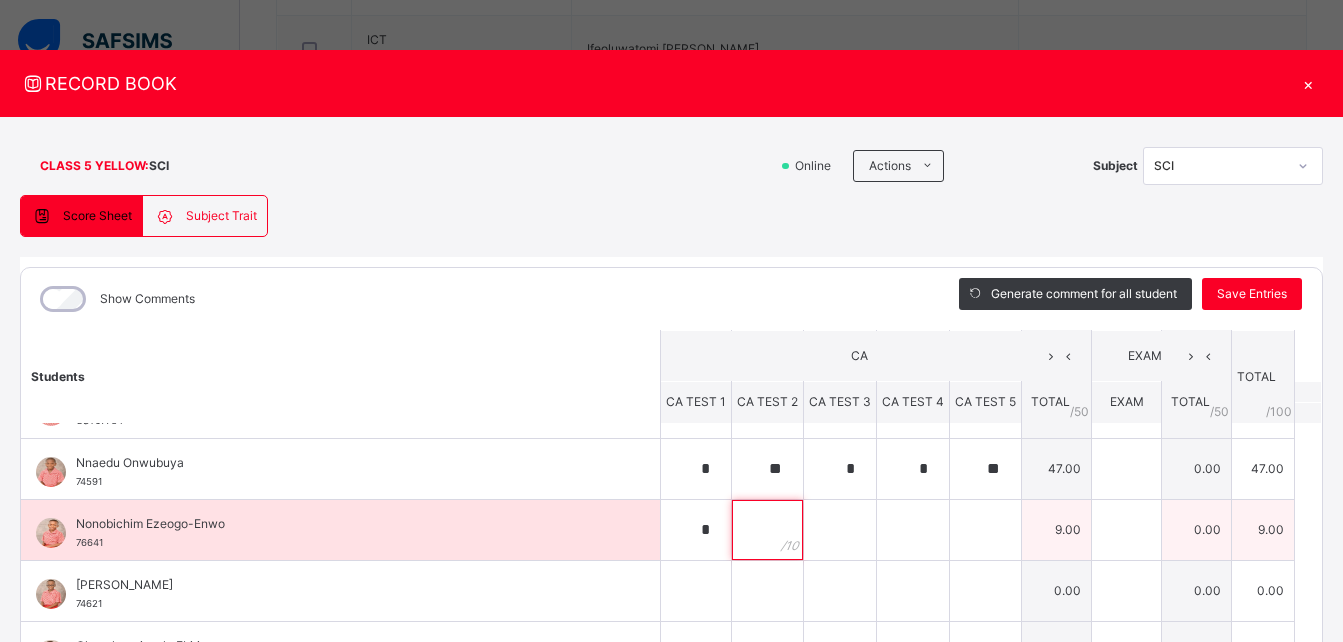 click at bounding box center (767, 530) 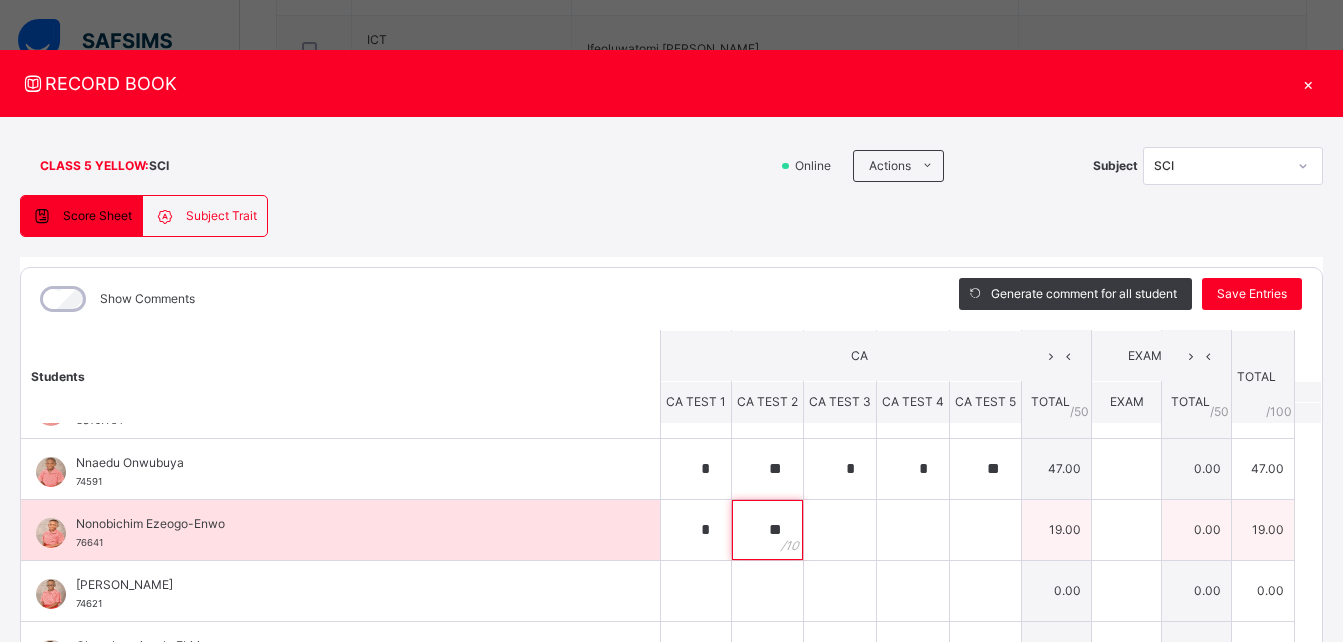 type on "**" 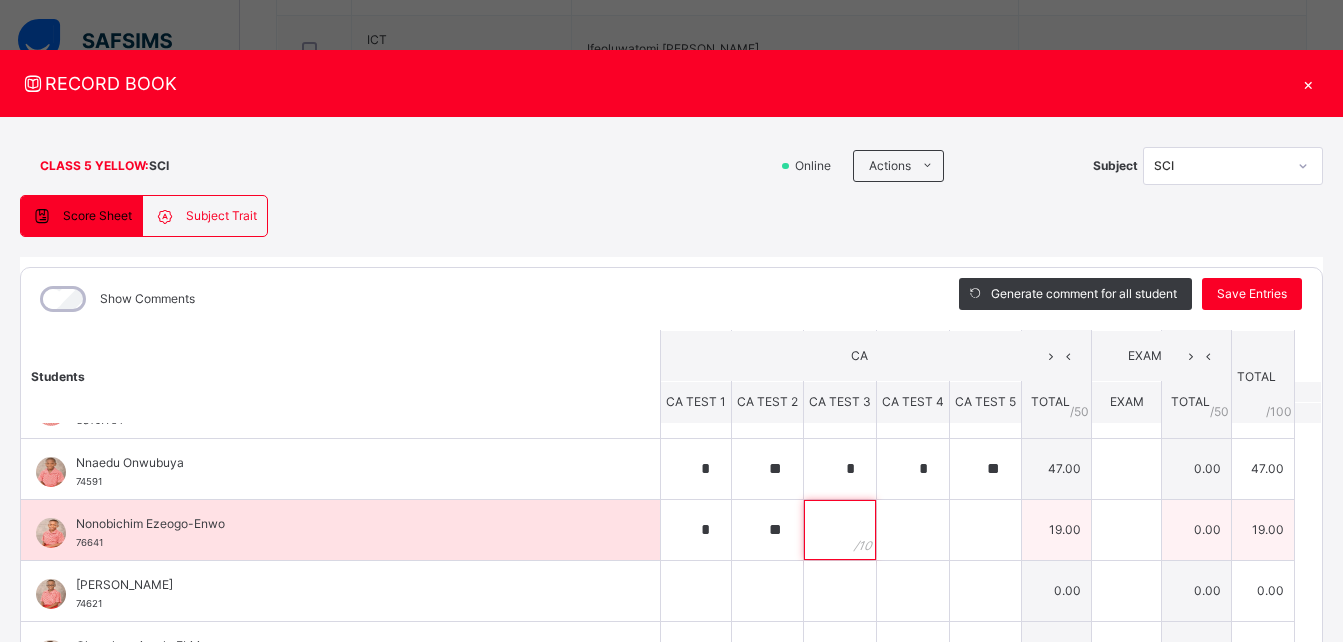 click at bounding box center [840, 530] 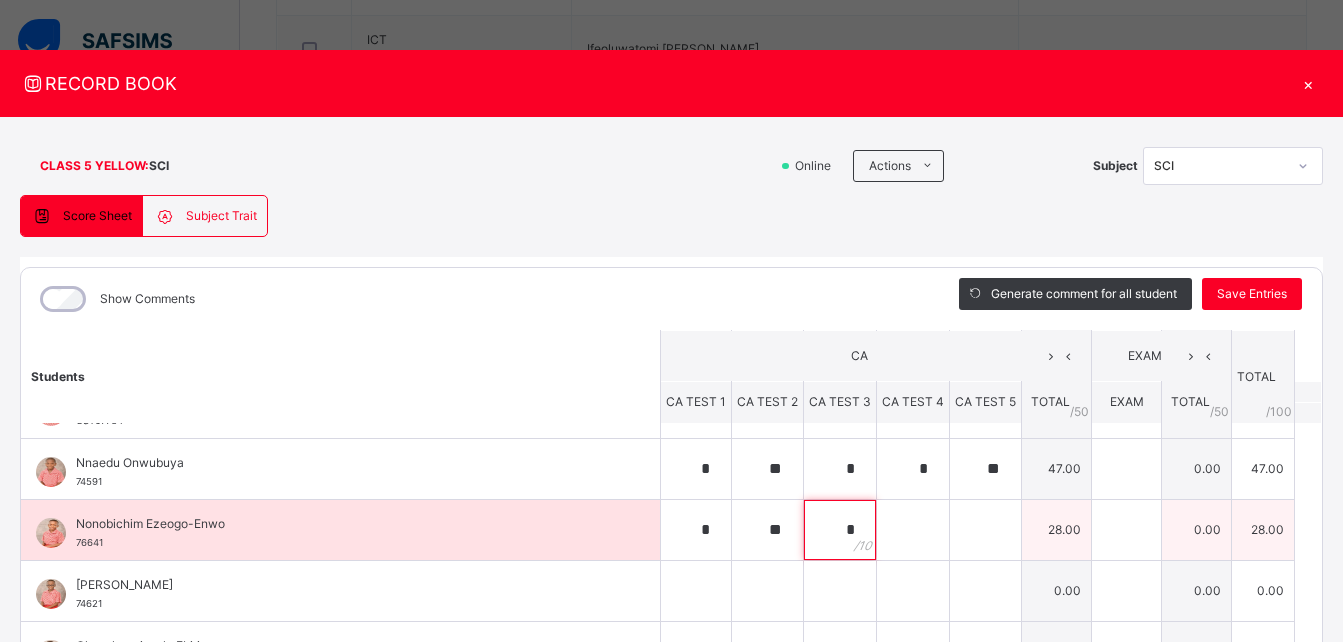 type on "*" 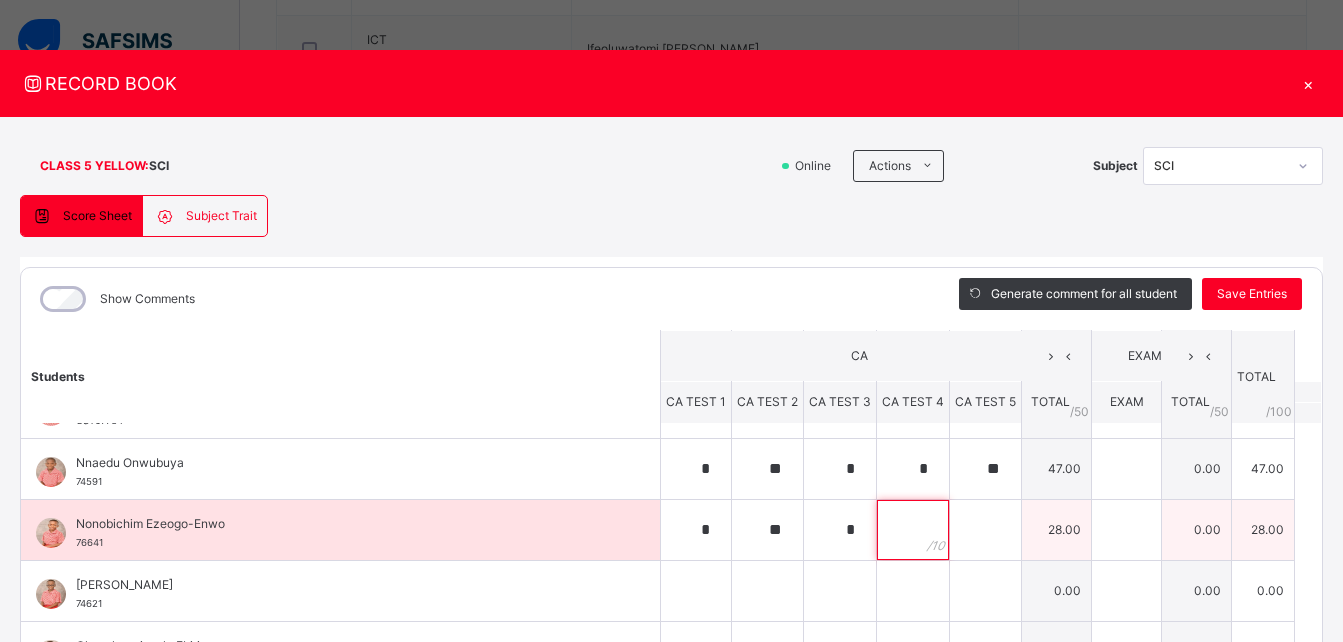 click at bounding box center [913, 530] 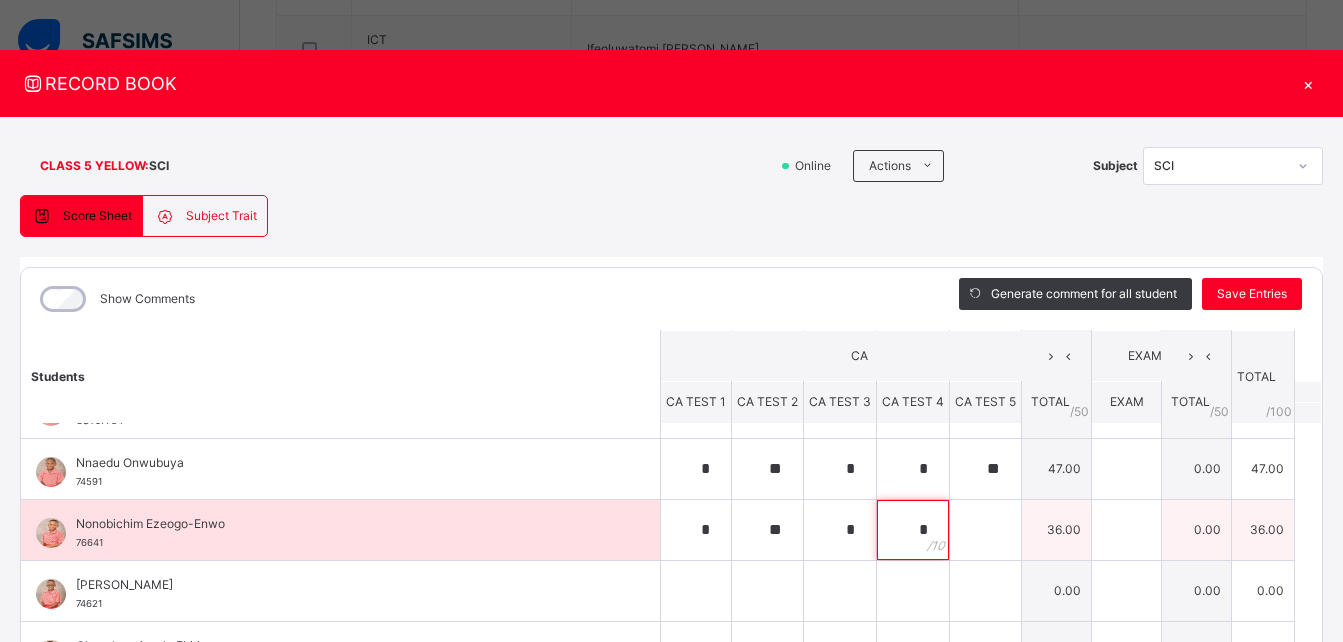 type on "*" 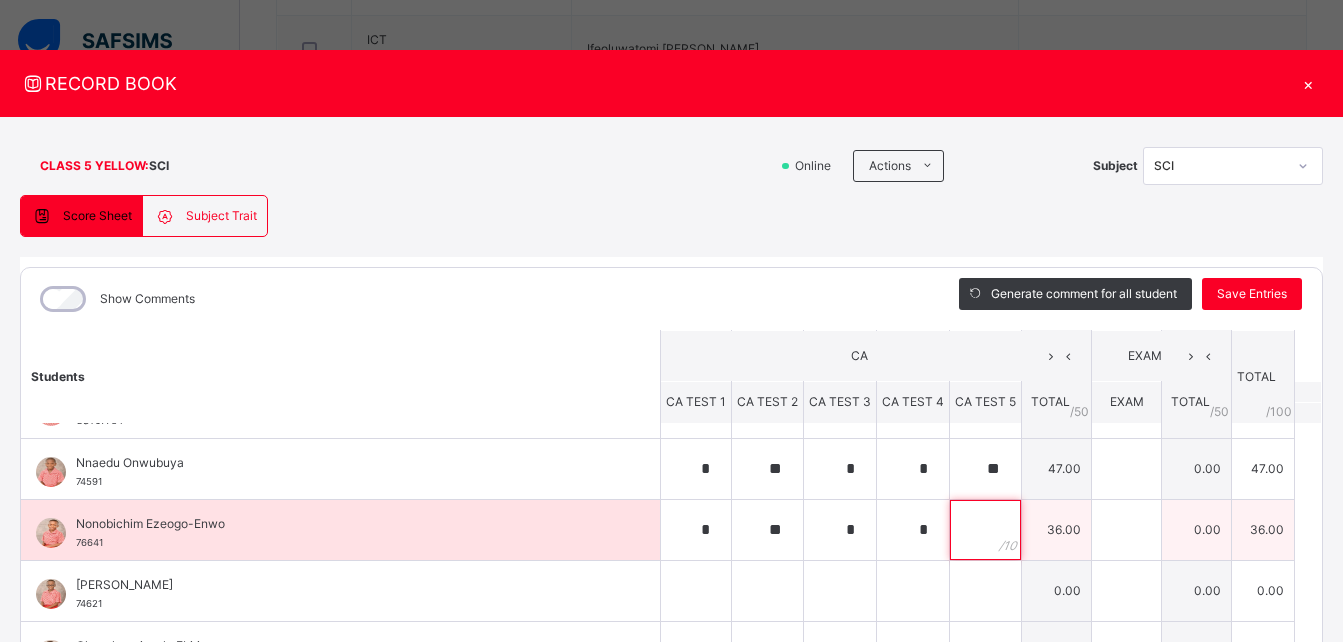 click at bounding box center [985, 530] 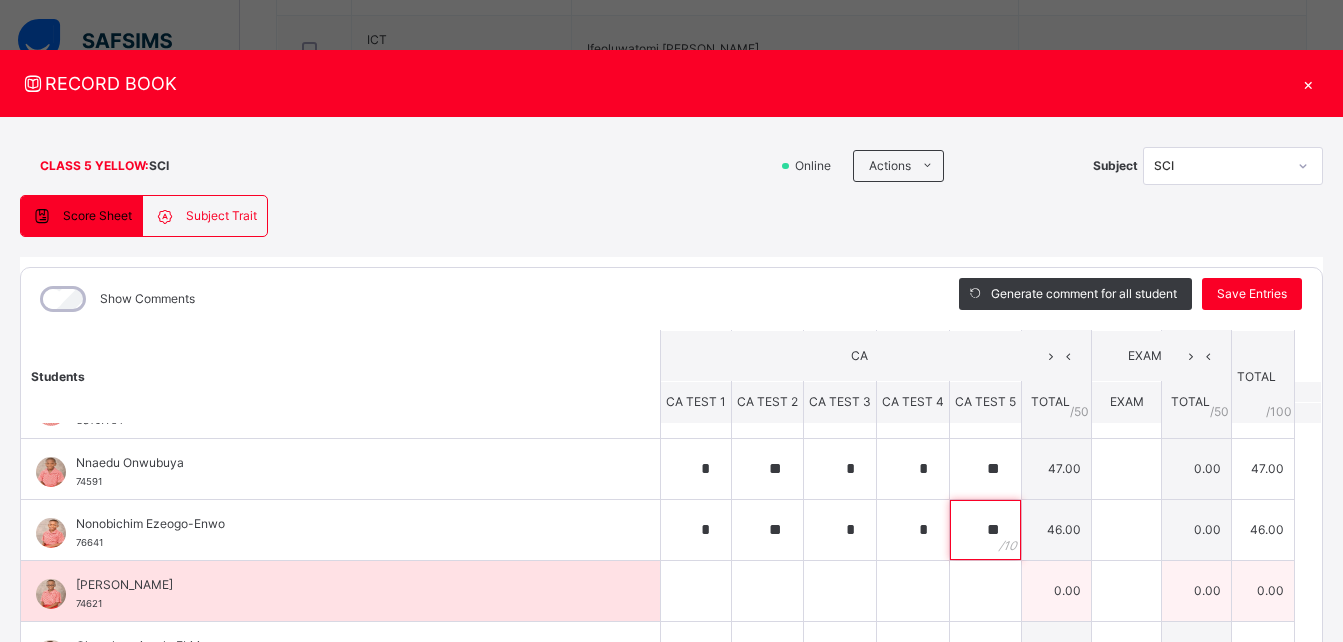 type on "**" 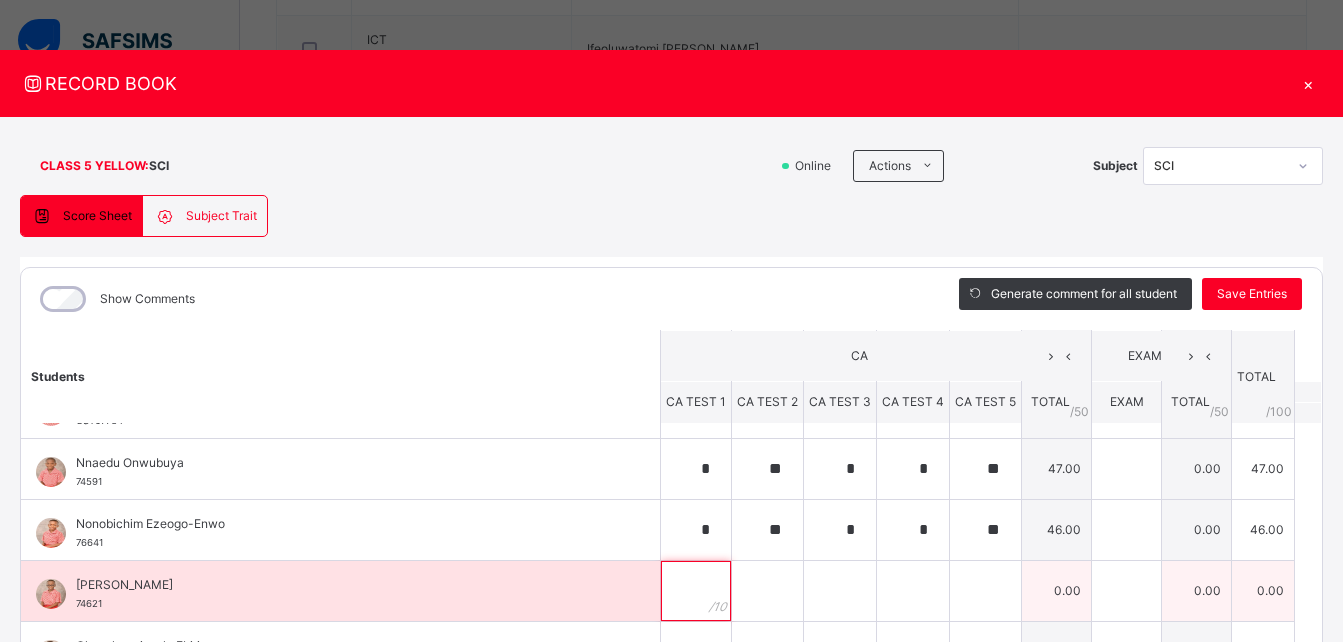 click at bounding box center [696, 591] 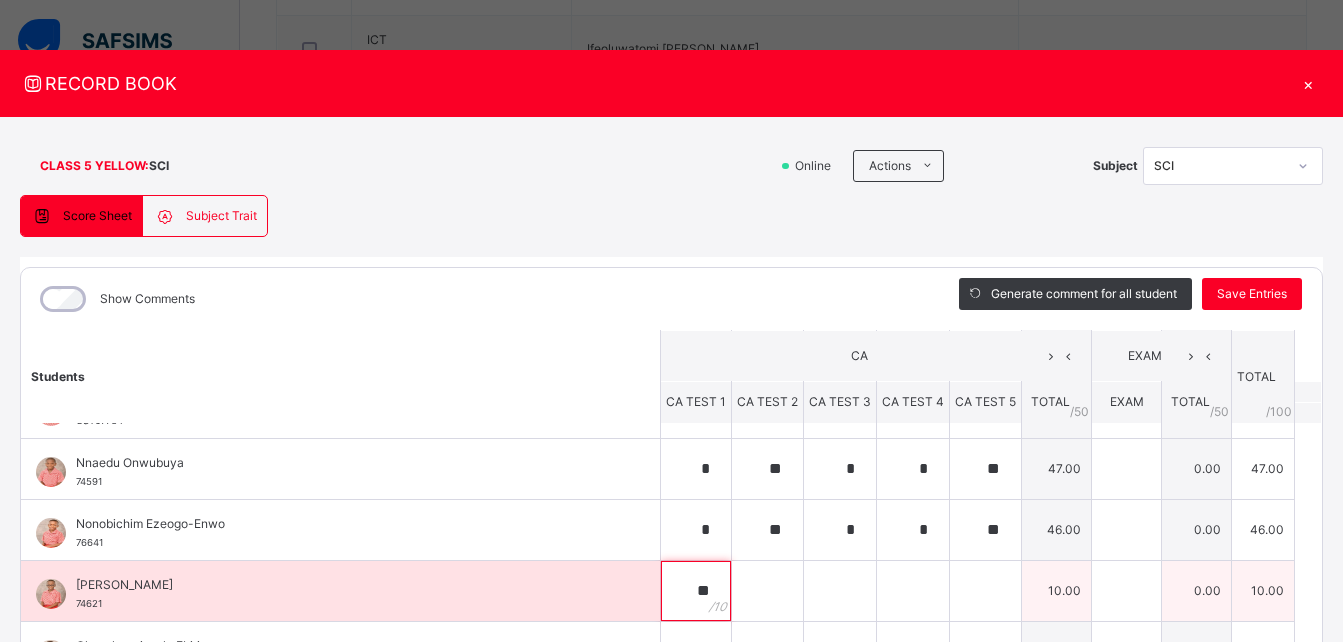 type on "**" 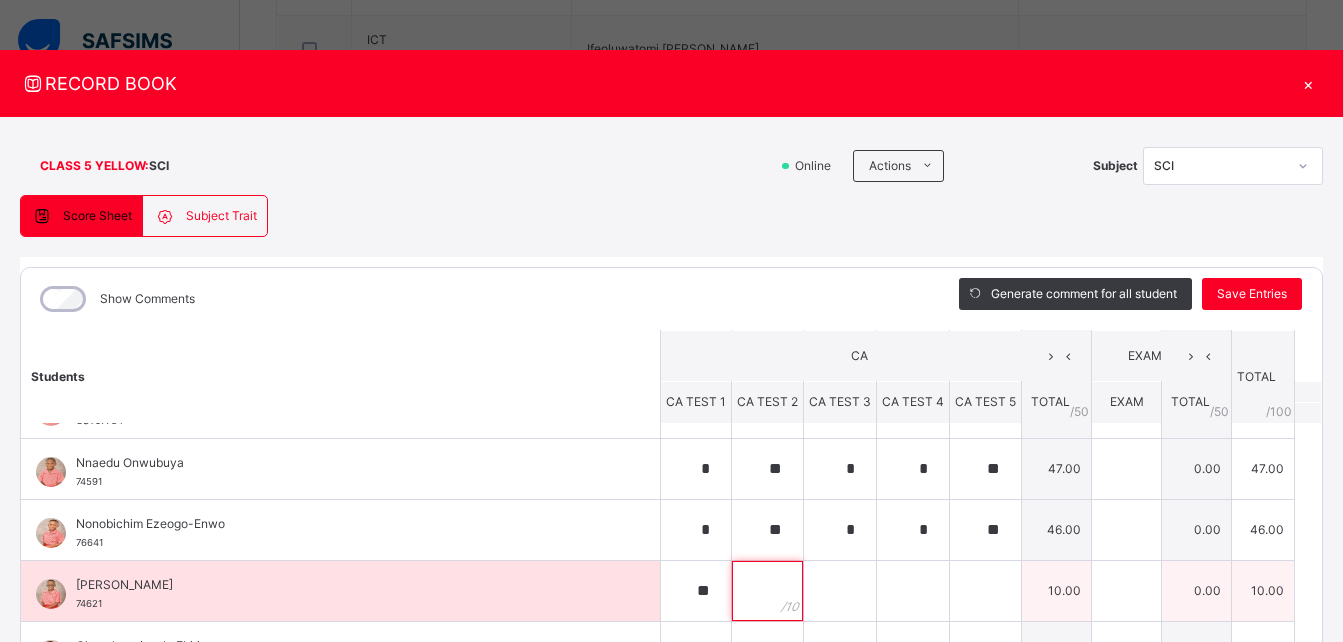 click at bounding box center [767, 591] 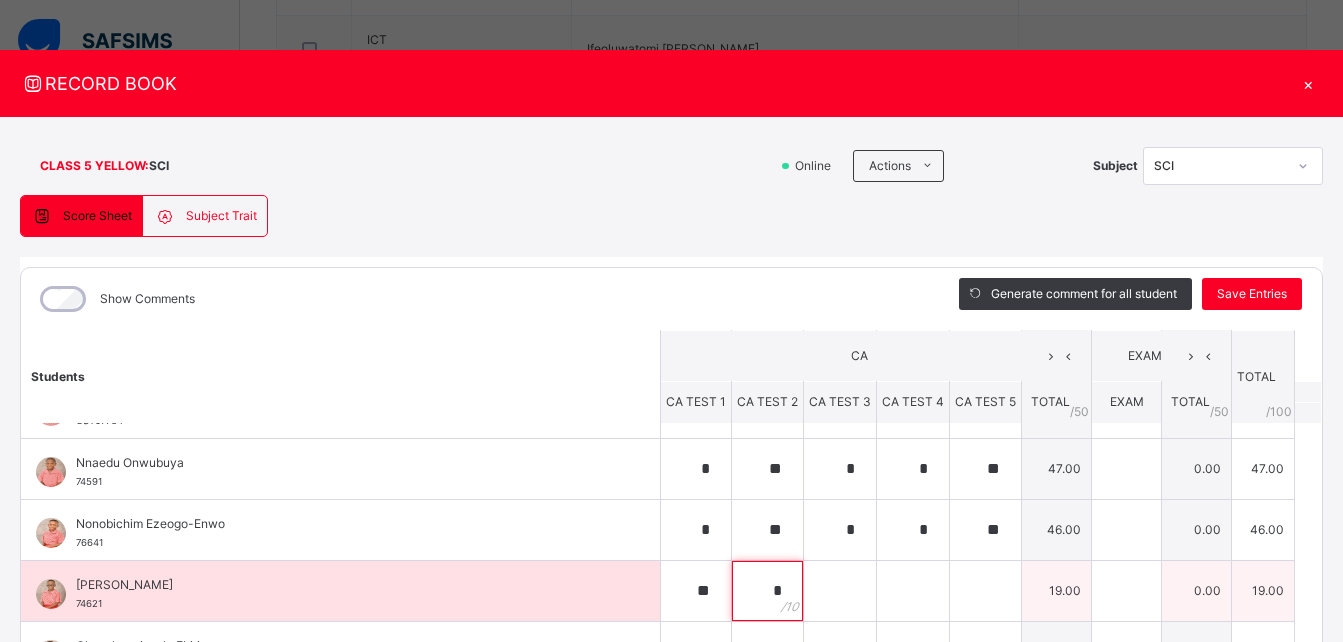 type on "*" 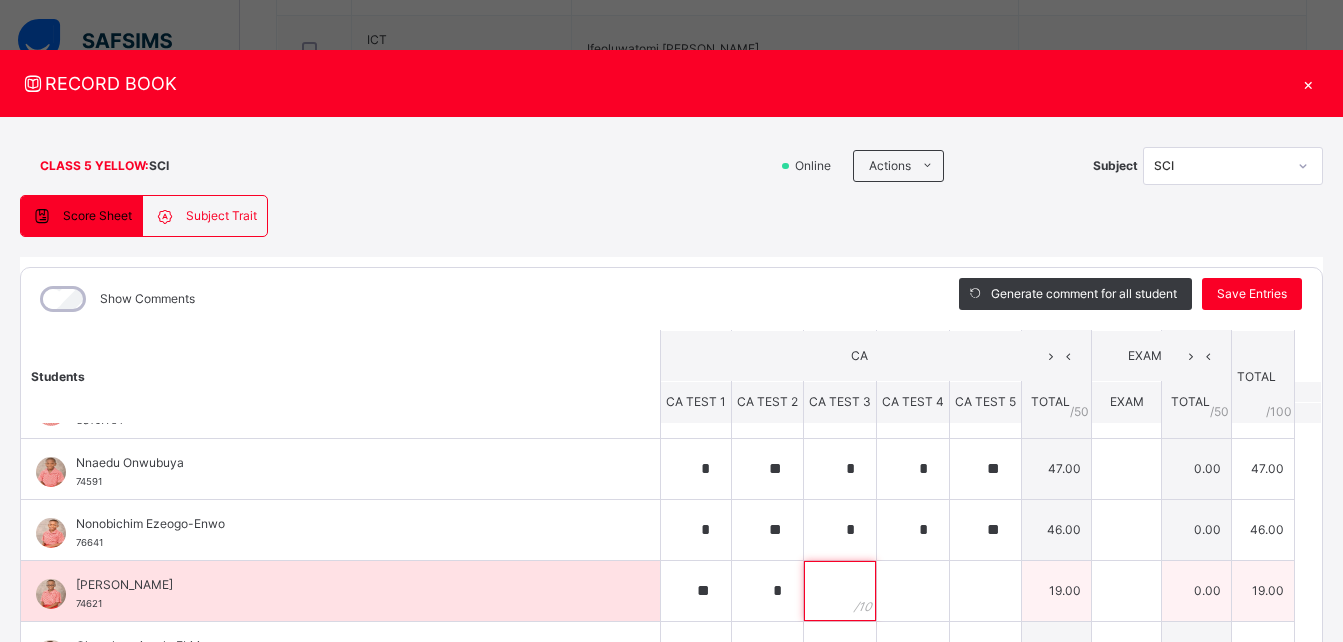 click at bounding box center [840, 591] 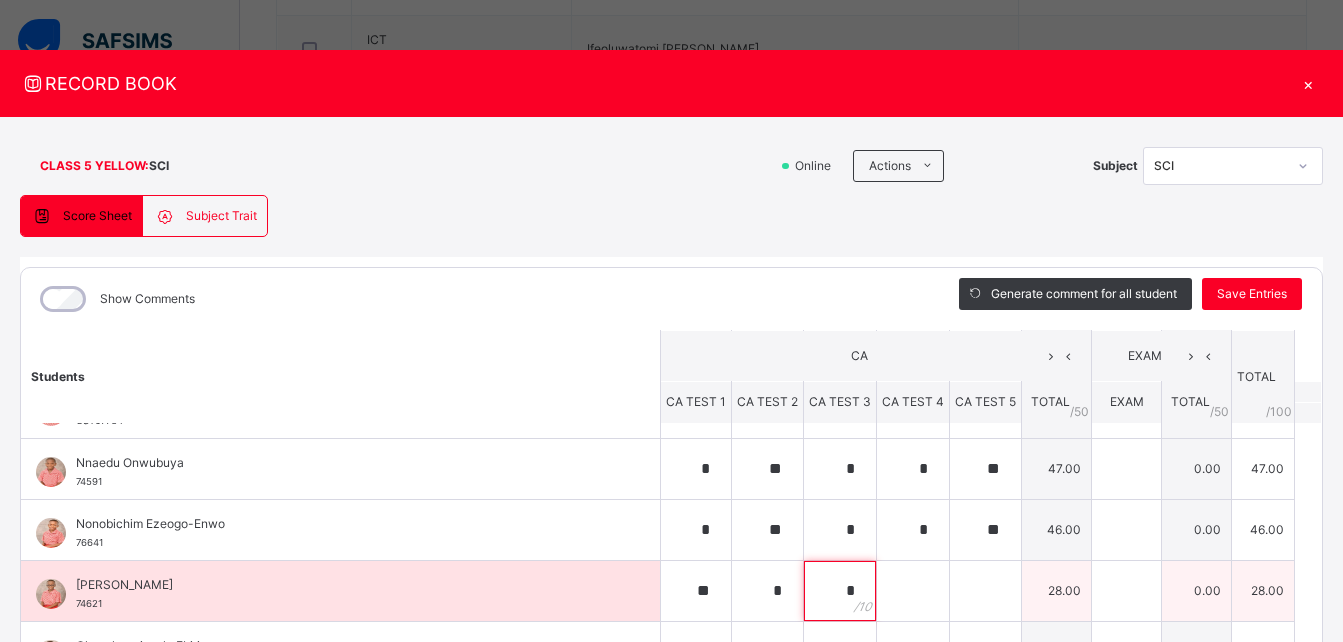 type on "*" 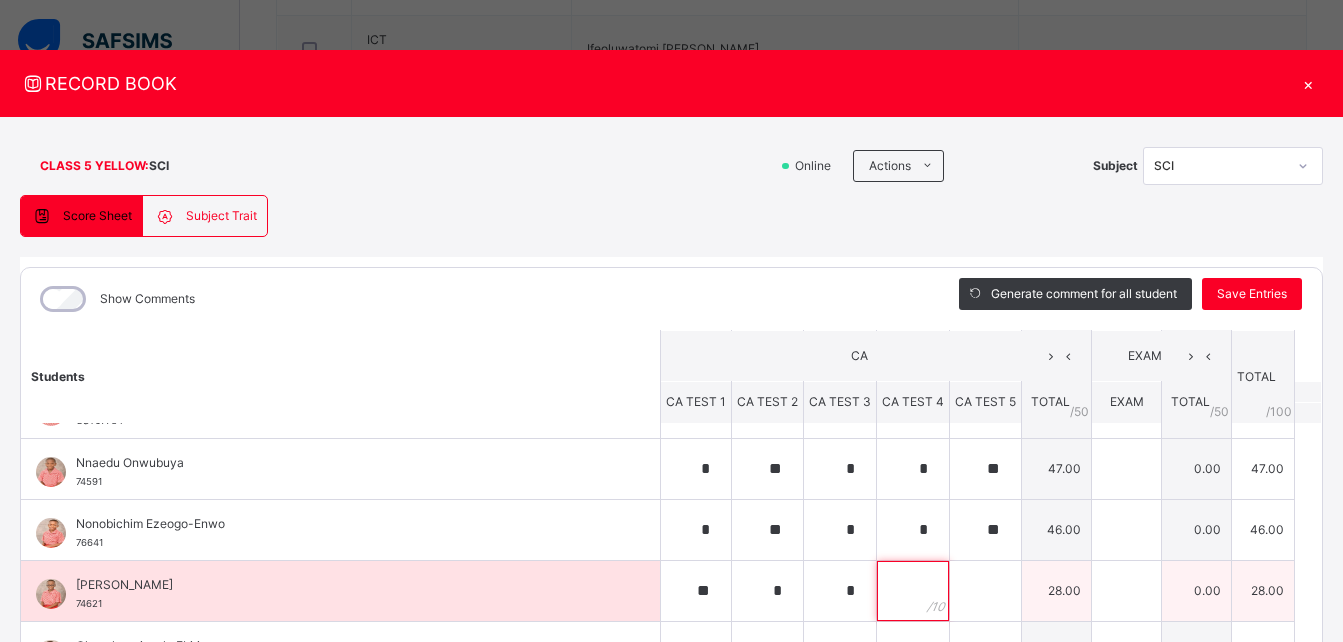 click at bounding box center (913, 591) 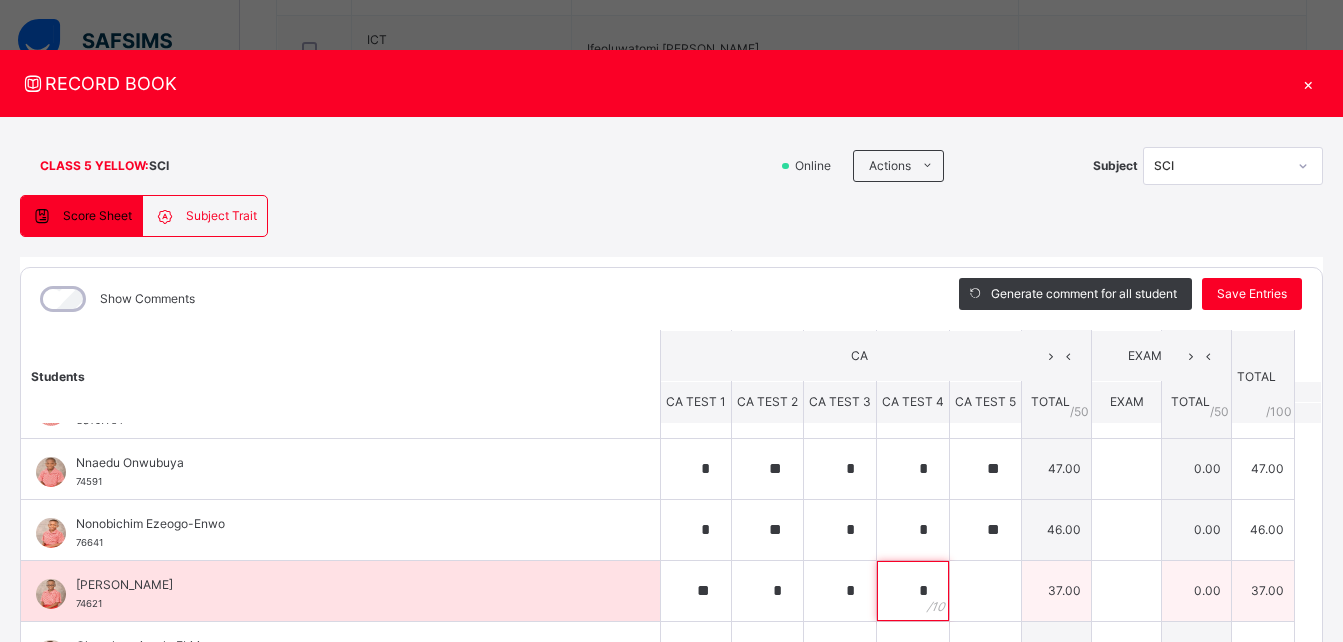 type on "*" 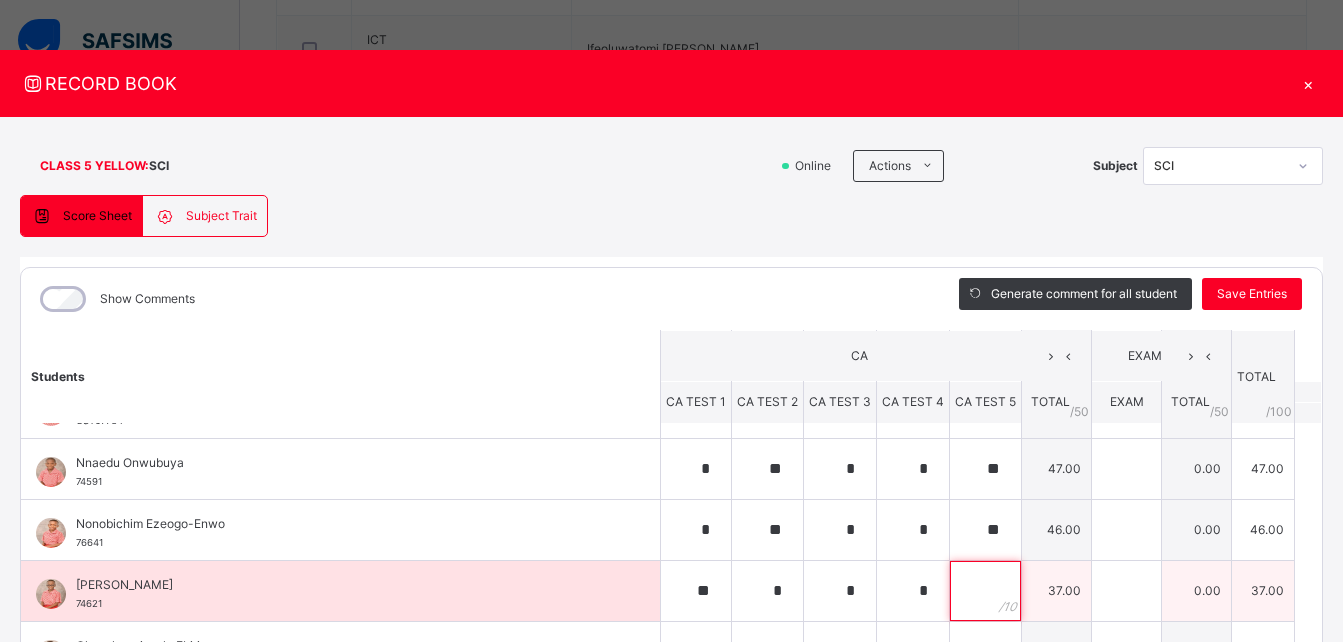 click at bounding box center [985, 591] 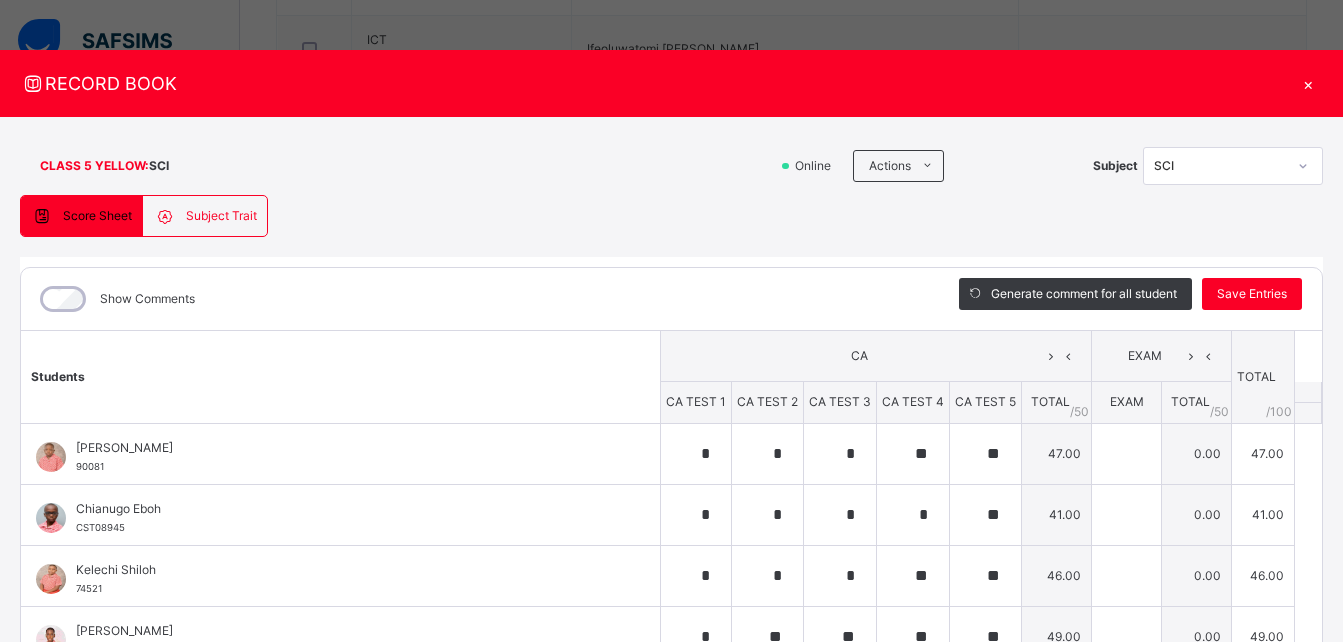 scroll, scrollTop: 437, scrollLeft: 0, axis: vertical 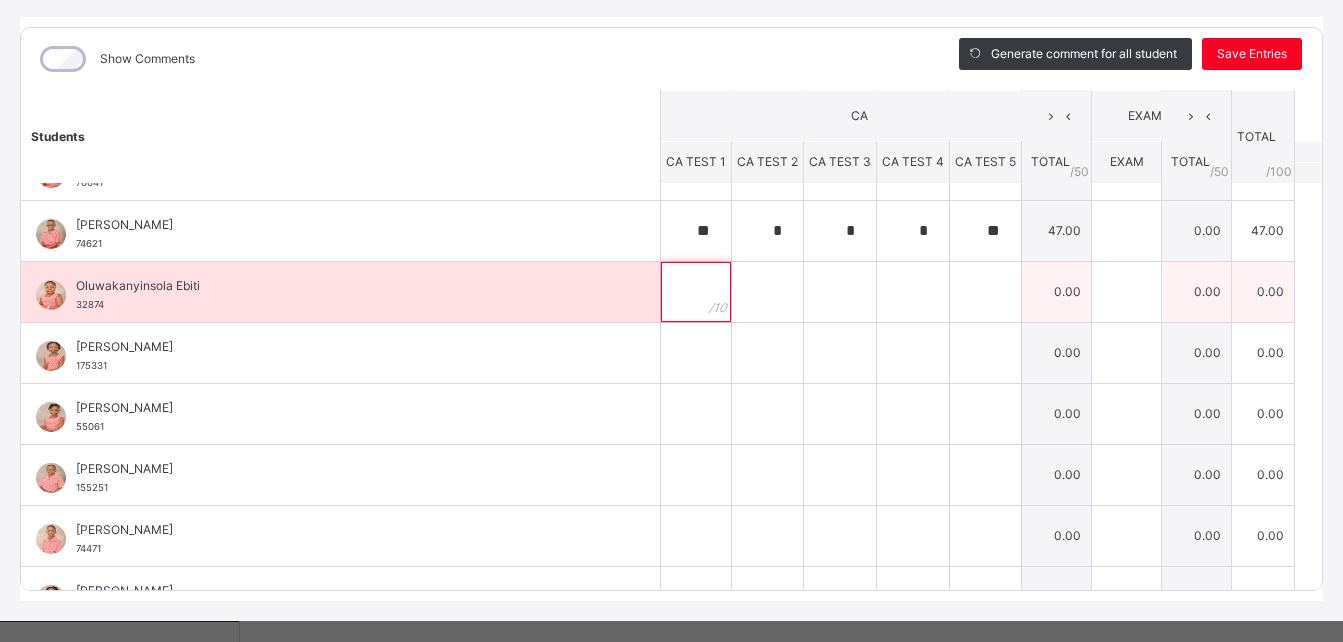 click at bounding box center [696, 292] 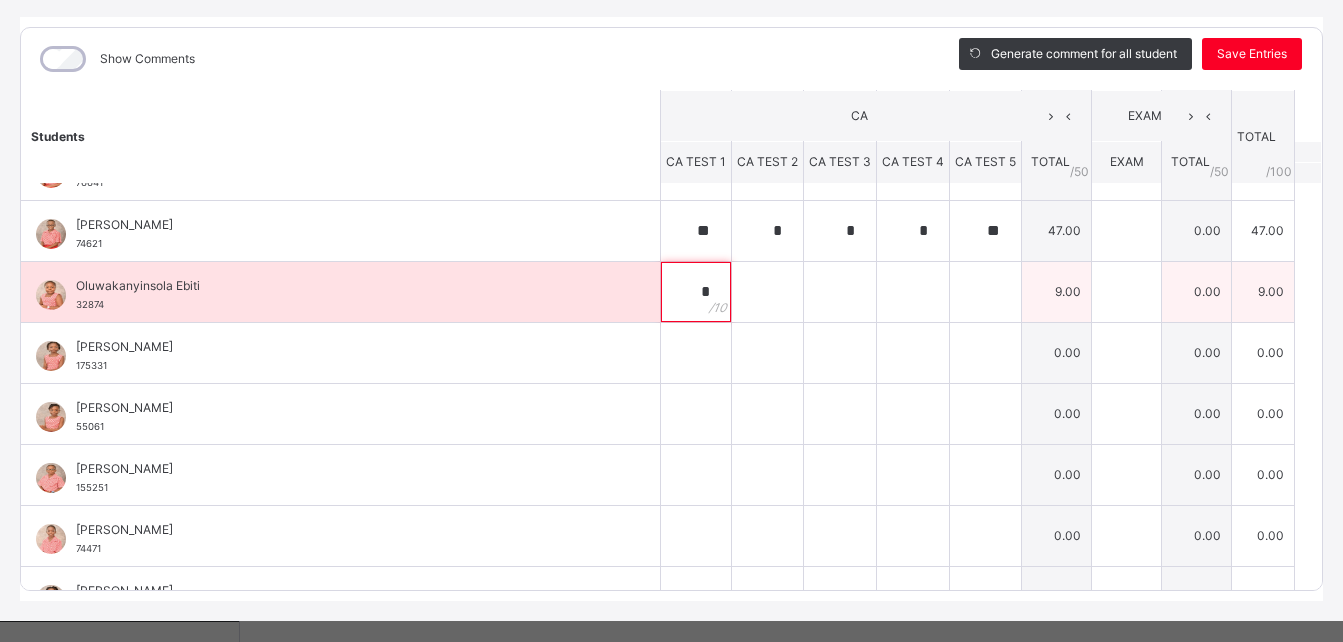 type on "*" 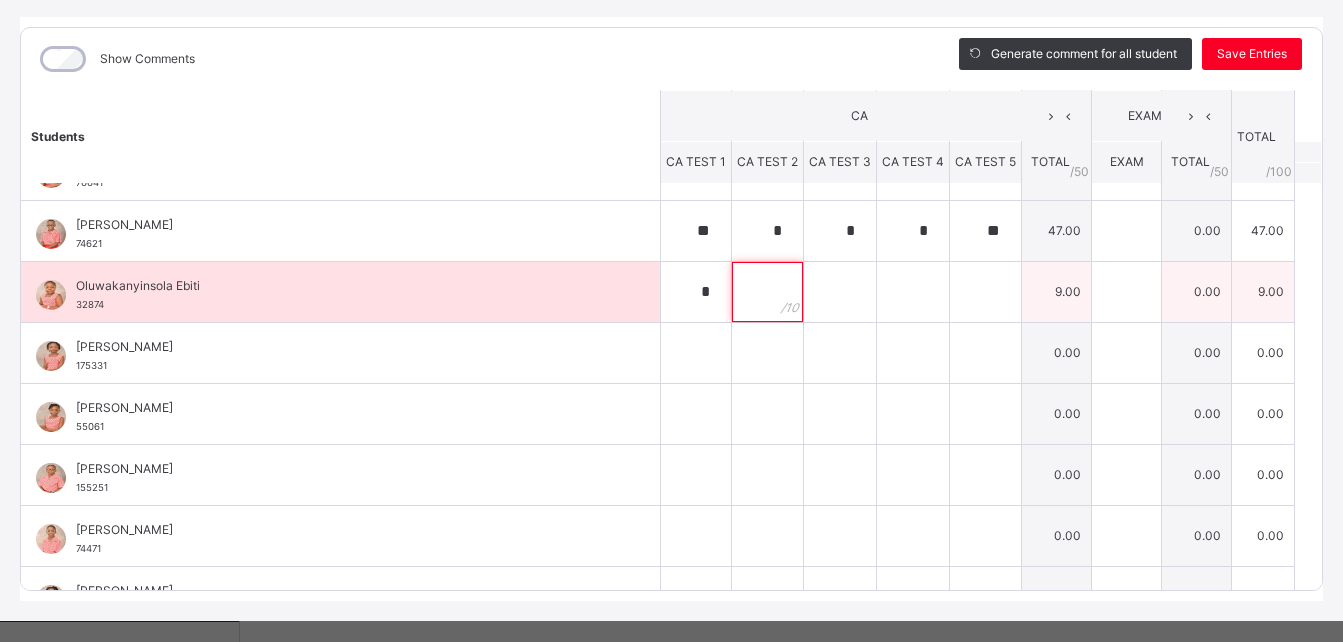 click at bounding box center (767, 292) 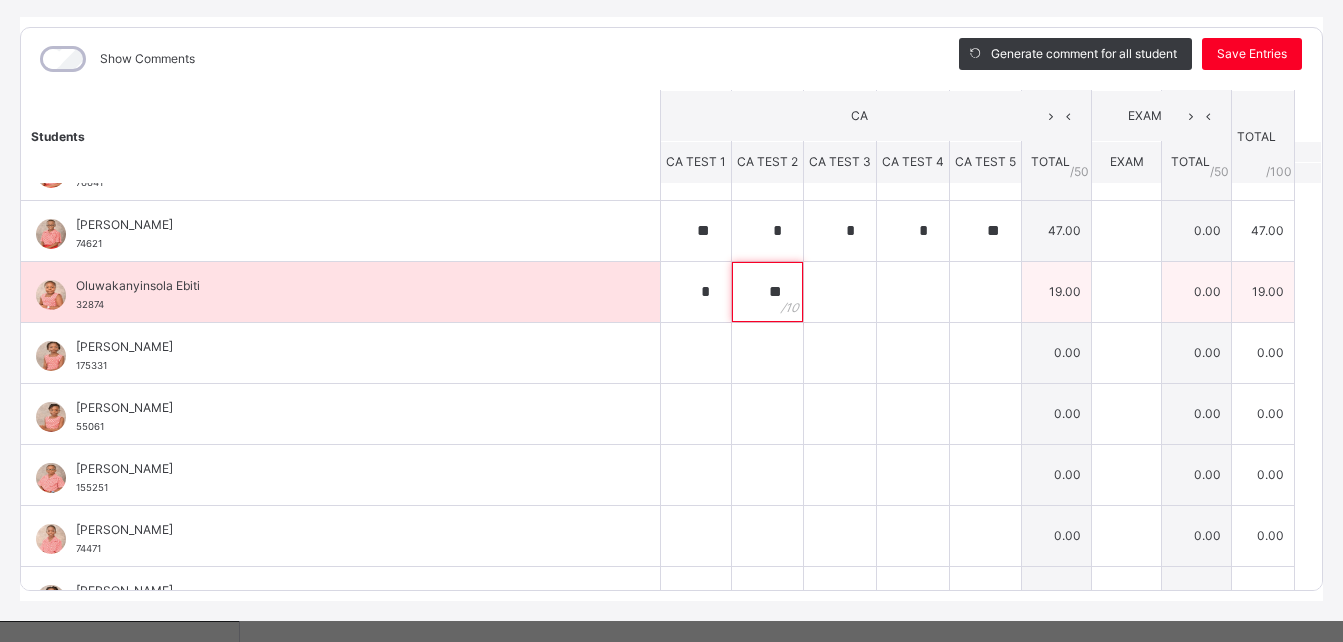 type on "**" 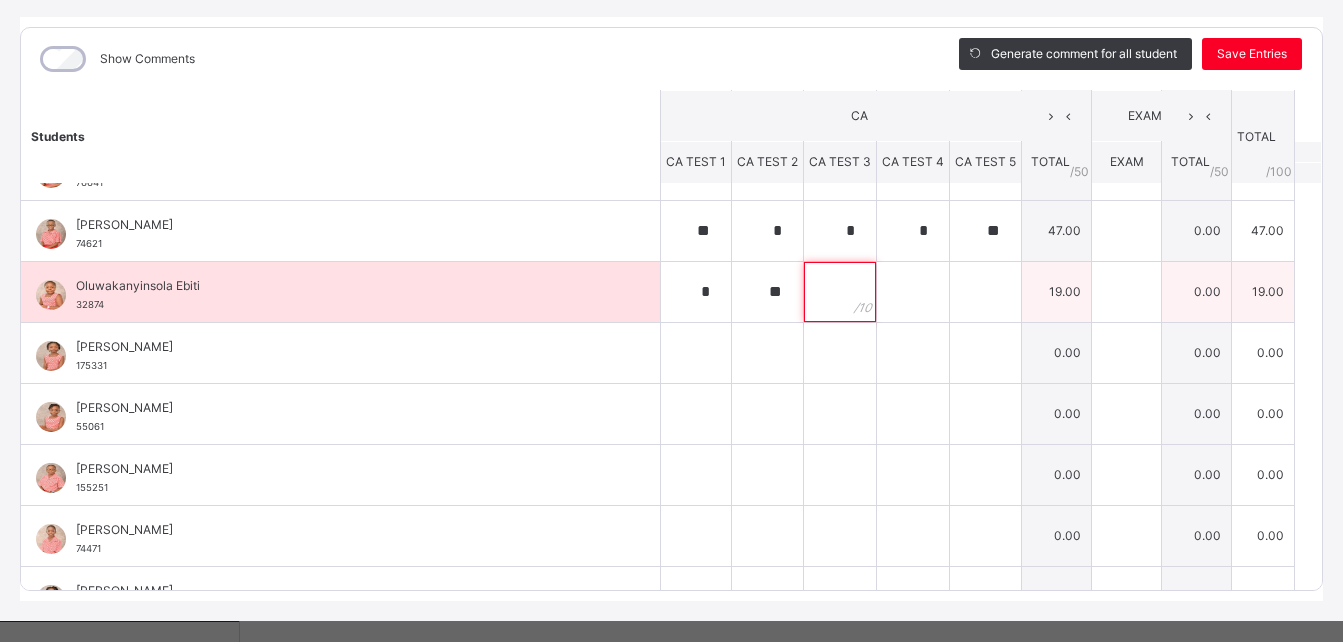 click at bounding box center [840, 292] 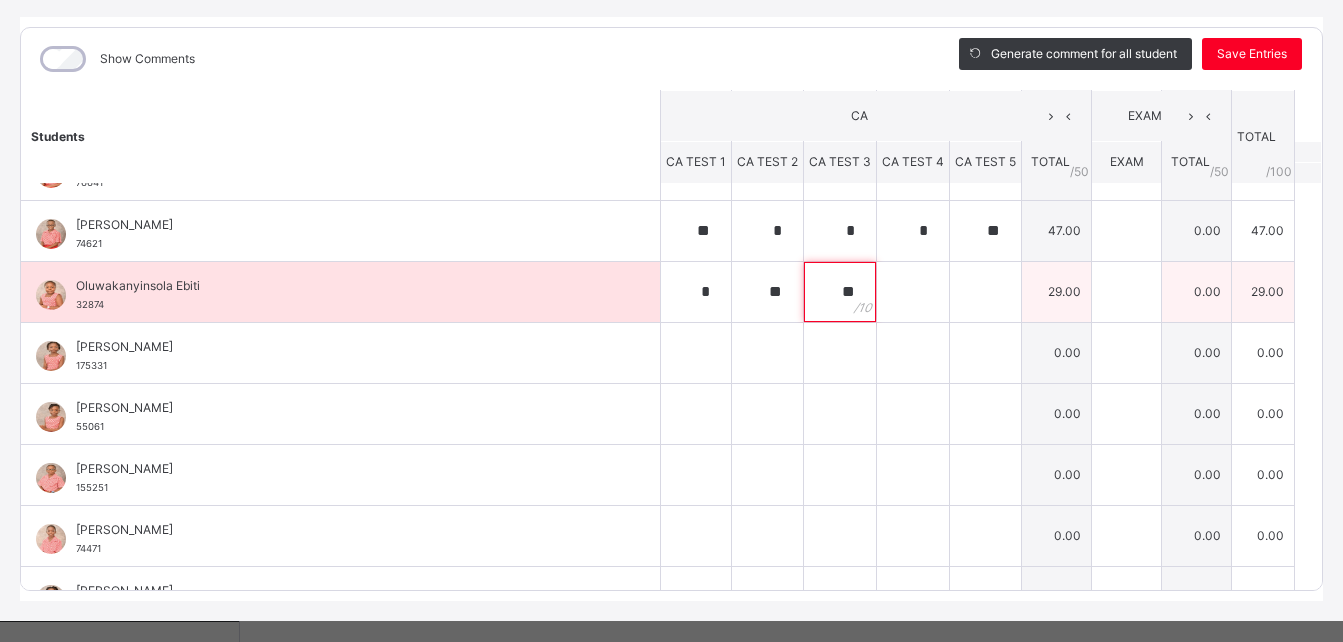 type on "**" 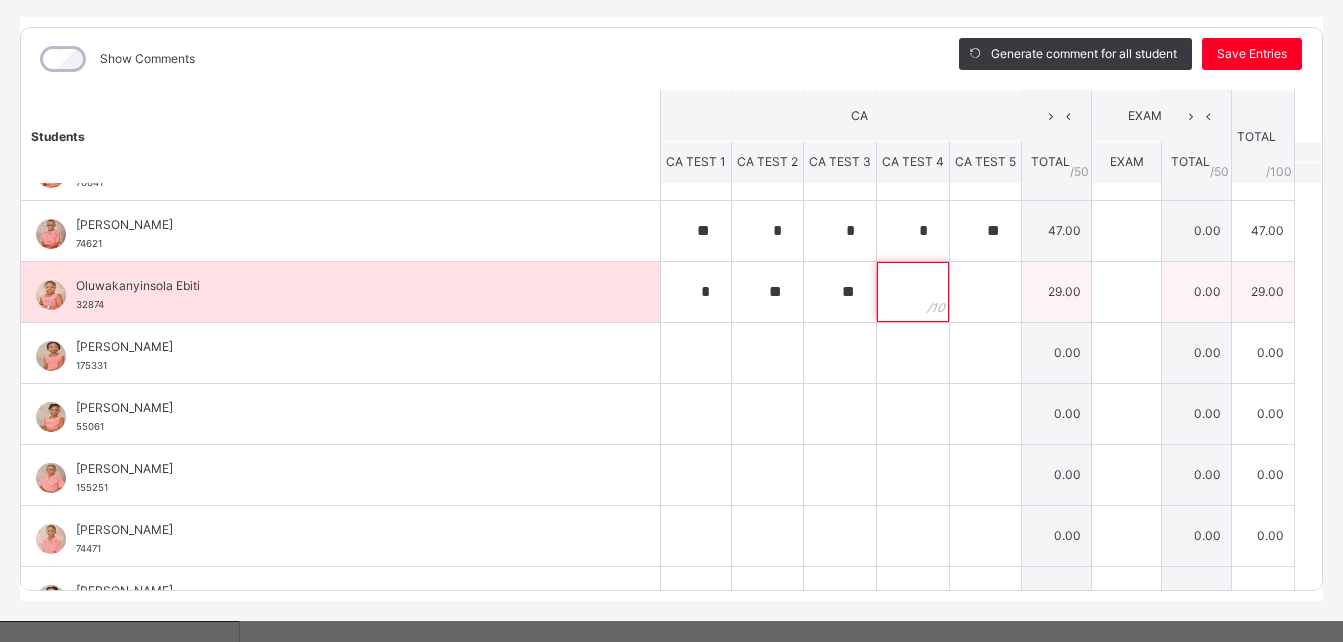 click at bounding box center [913, 292] 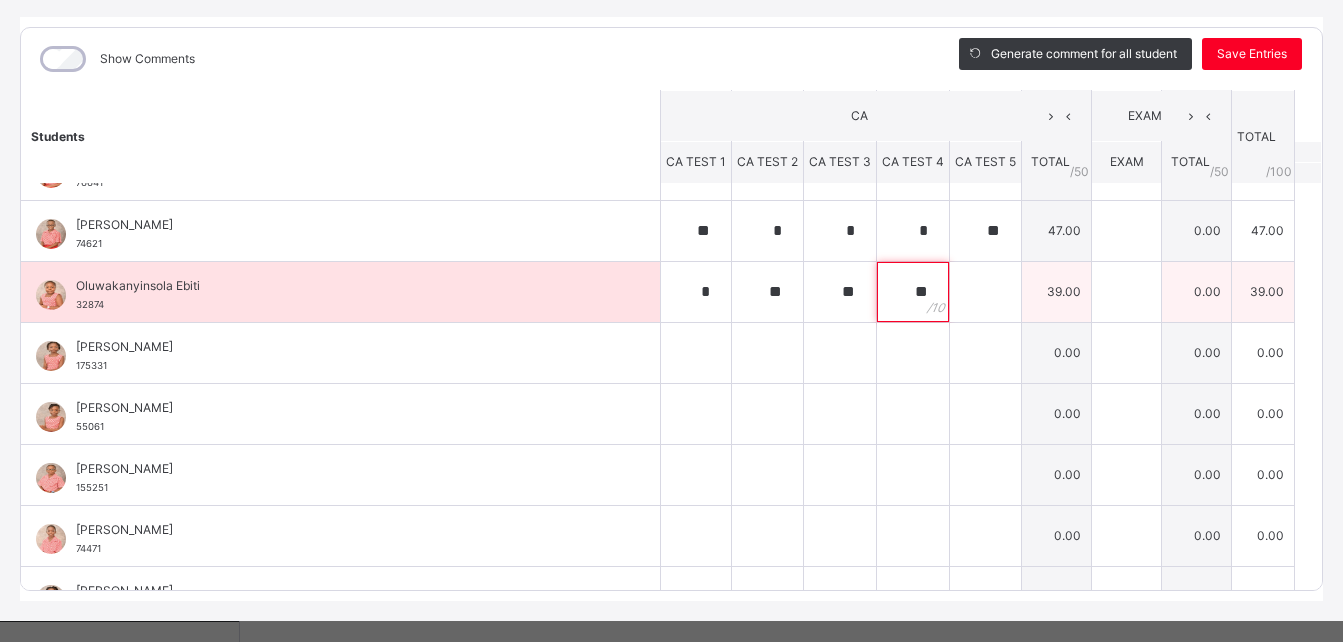 type on "**" 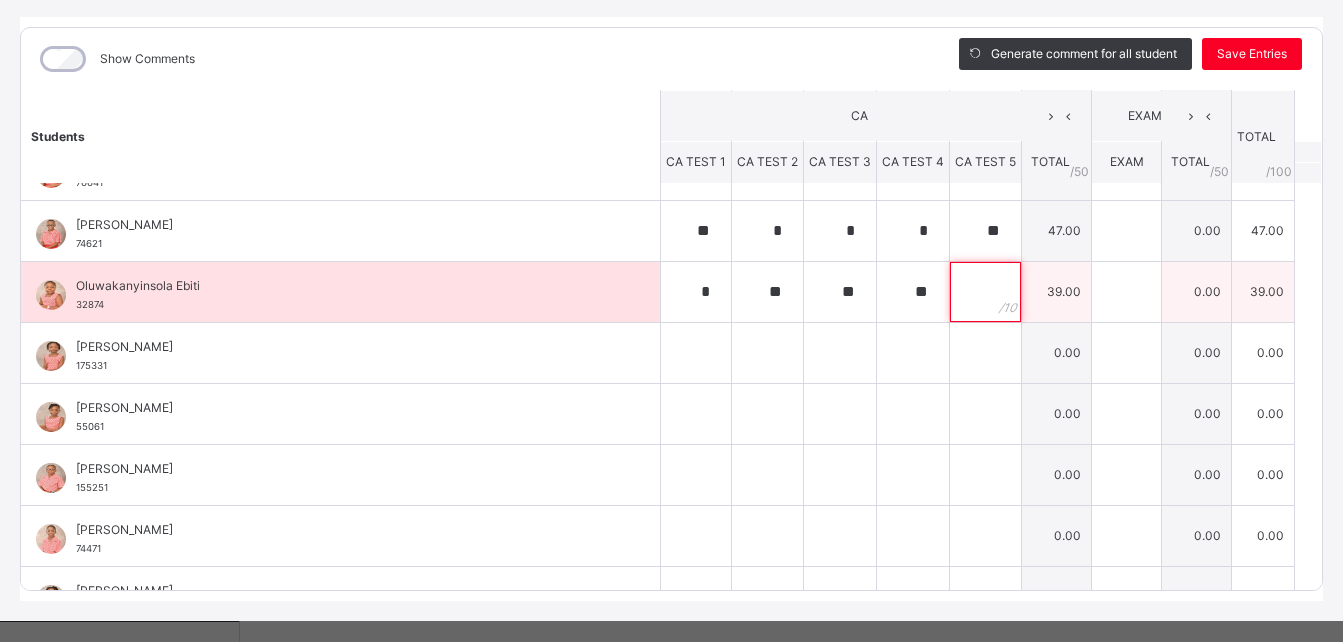 click at bounding box center (985, 292) 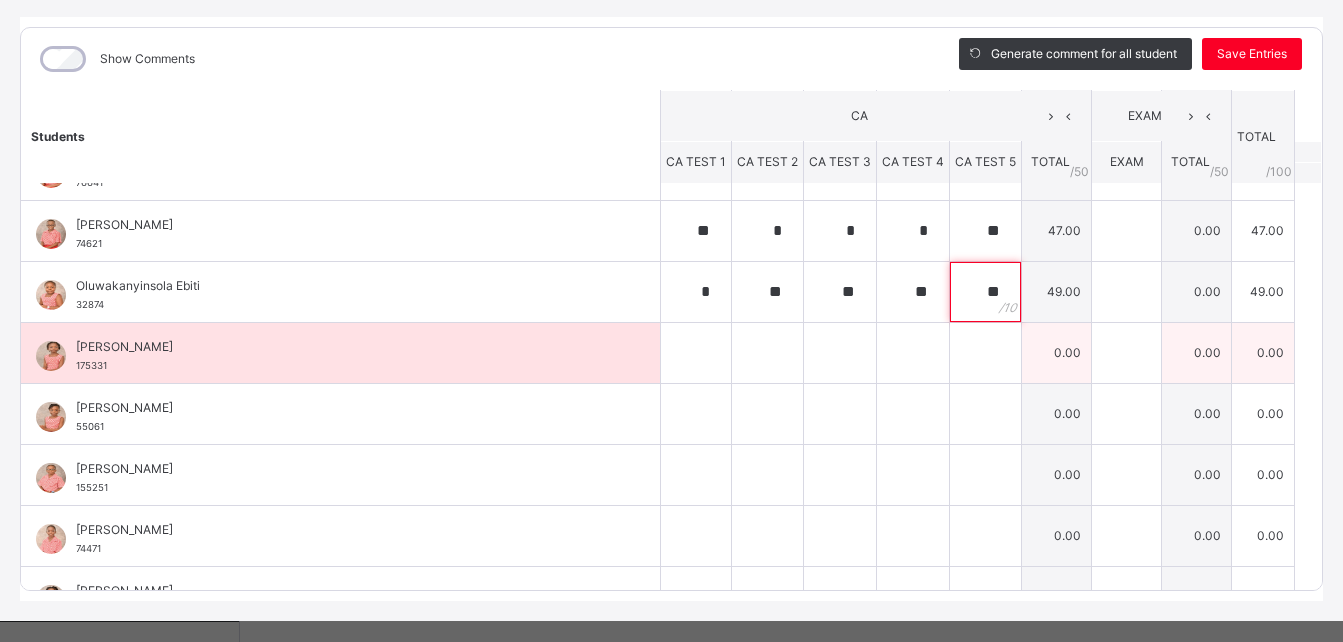 type on "**" 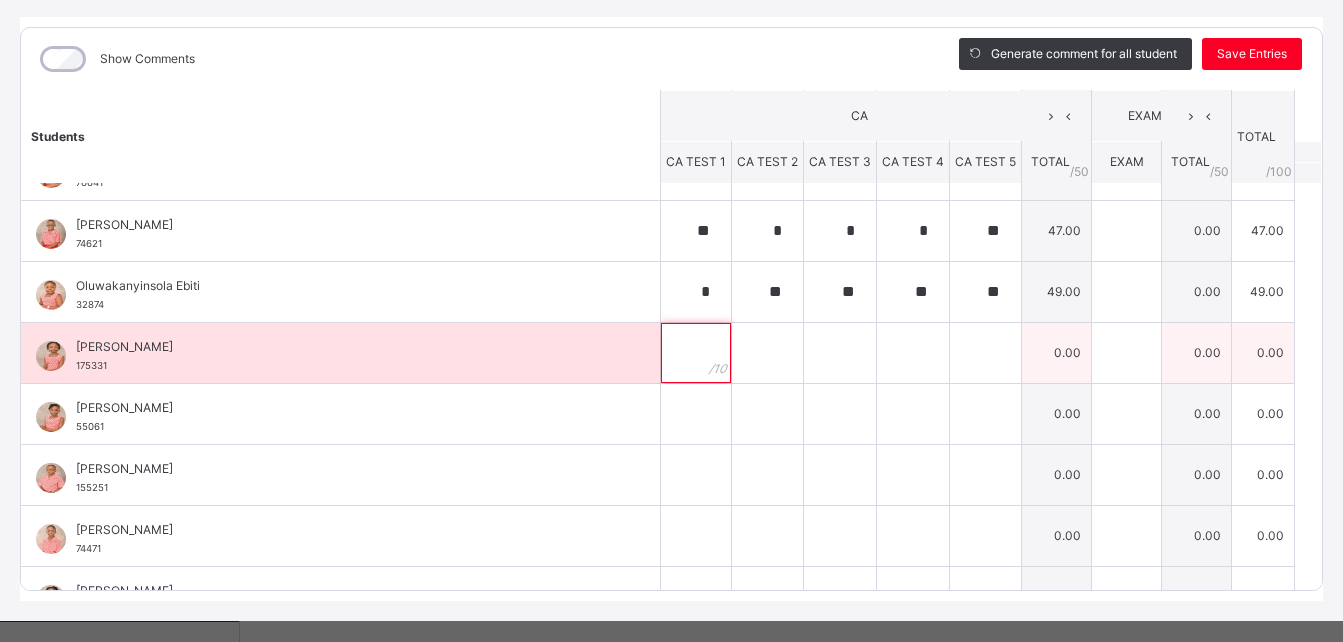 click at bounding box center [696, 353] 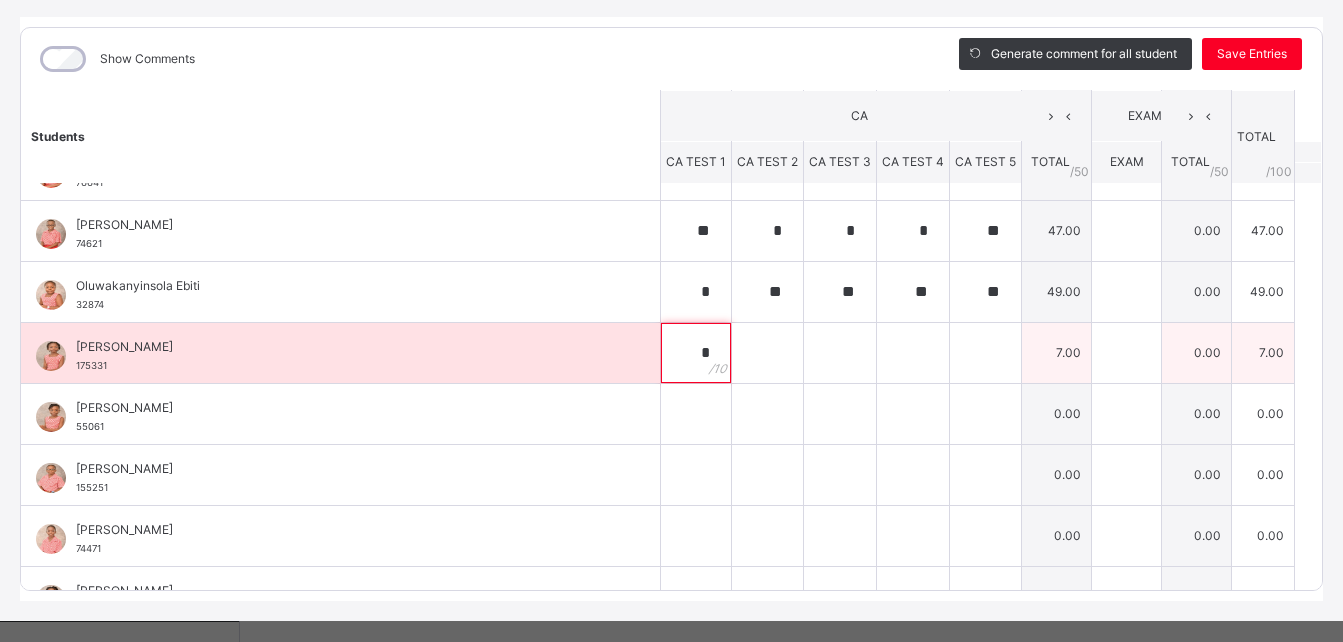 type on "*" 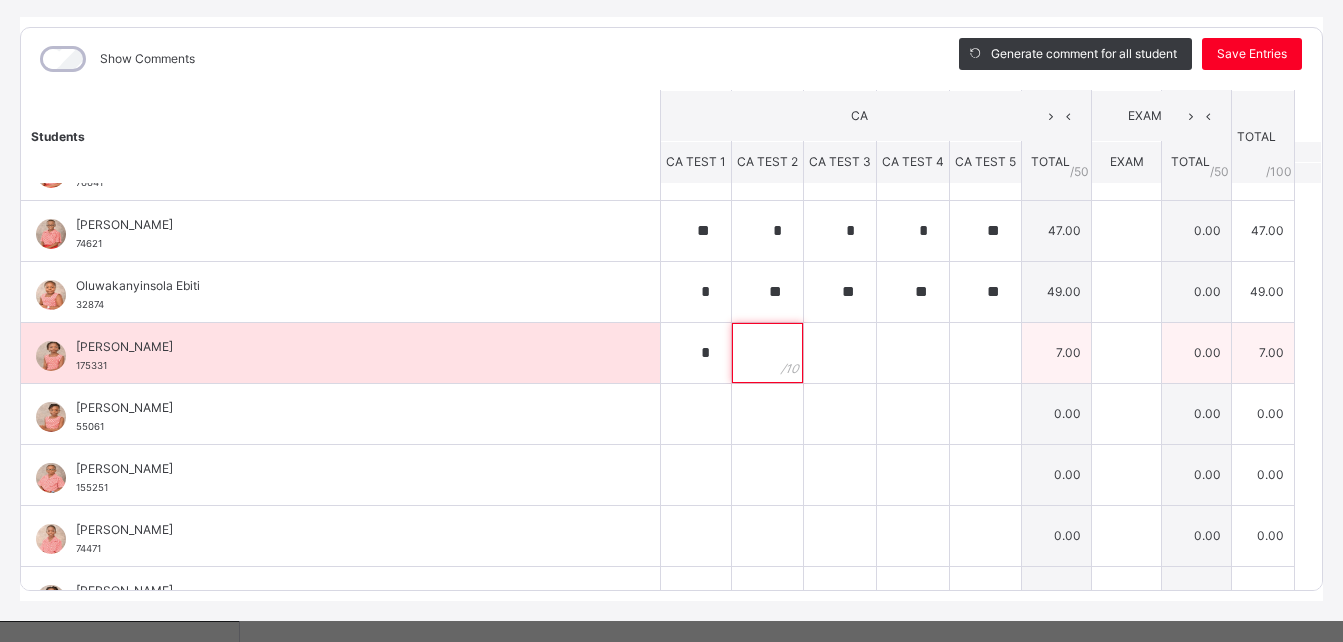 click at bounding box center (767, 353) 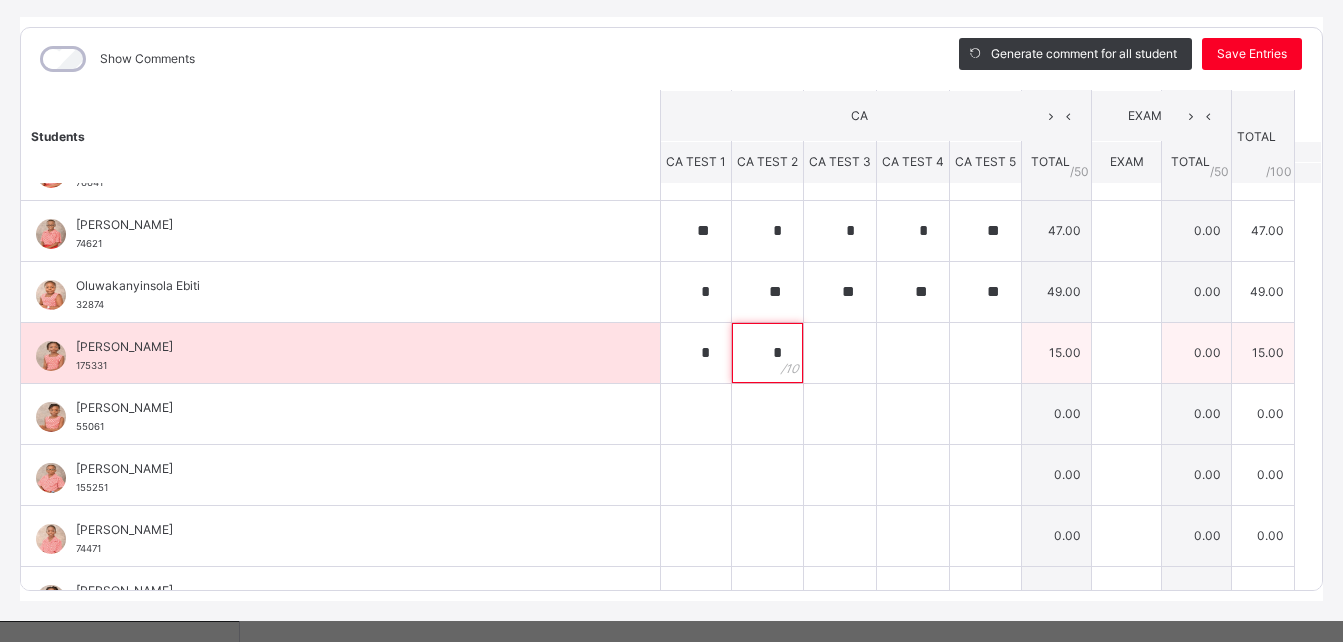 type on "*" 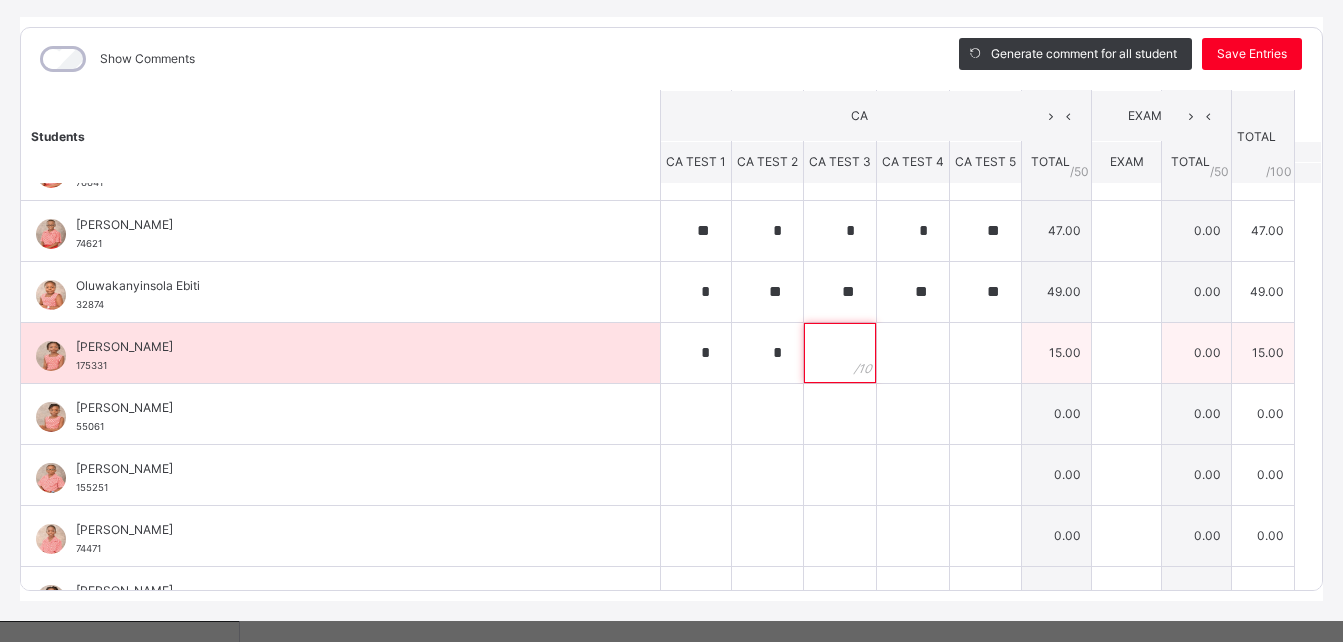 click at bounding box center (840, 353) 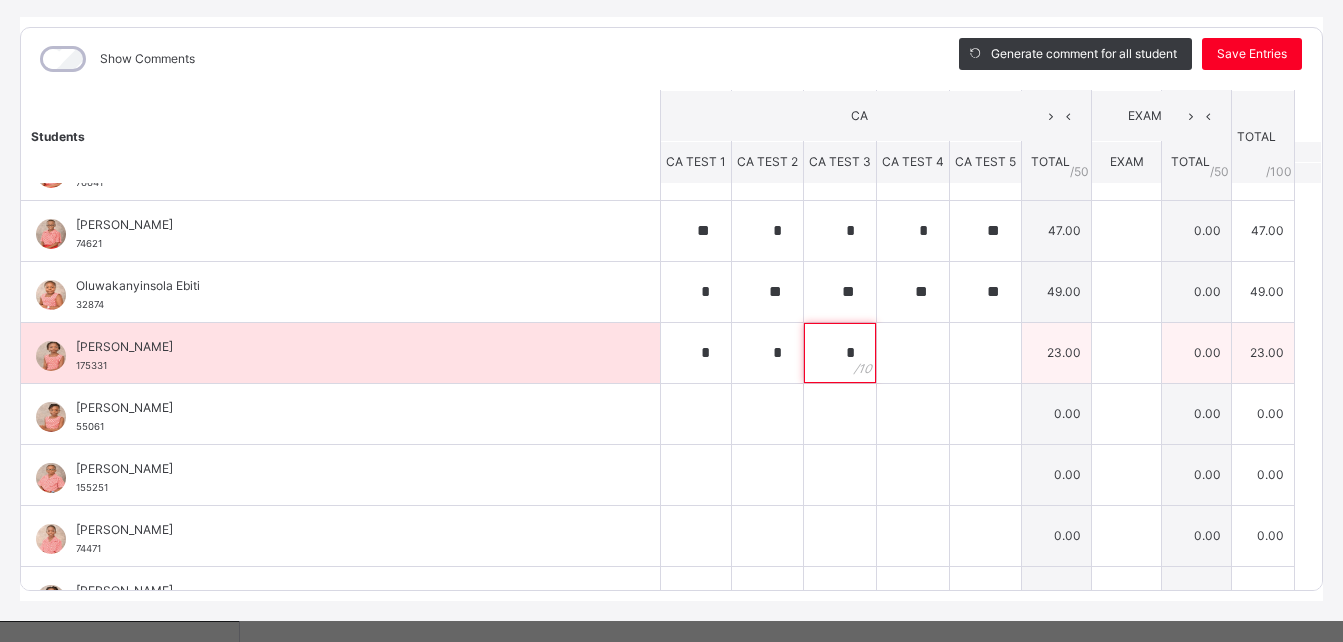 type on "*" 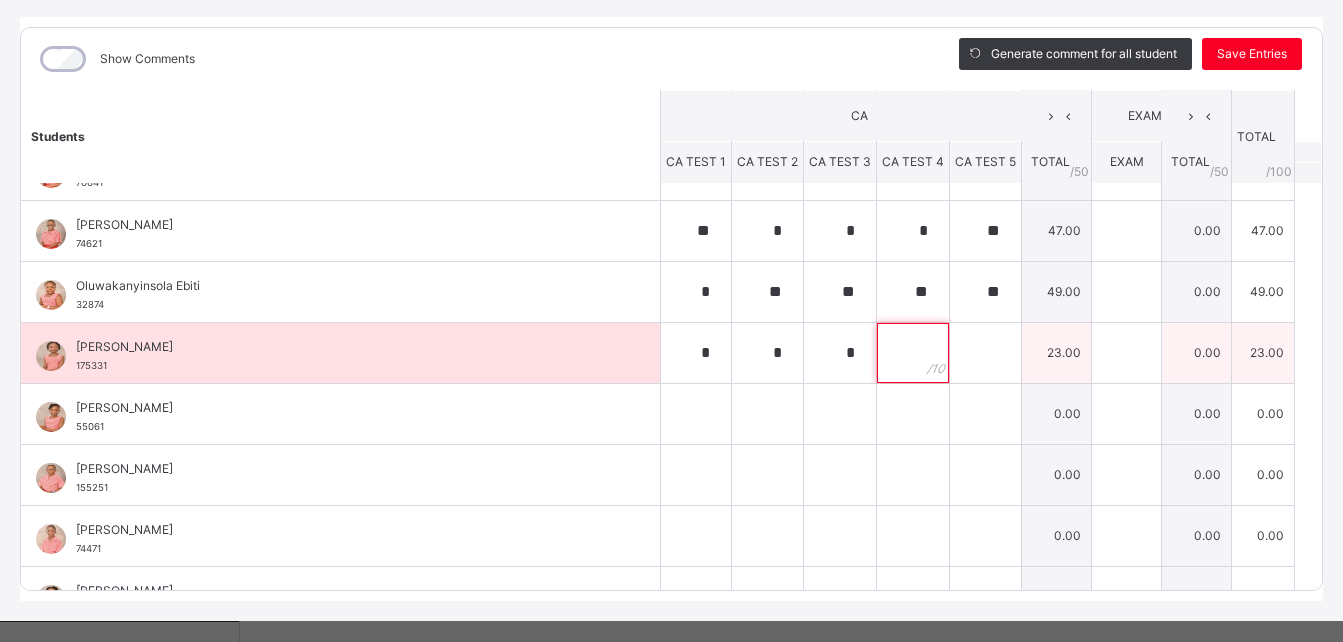 click at bounding box center (913, 353) 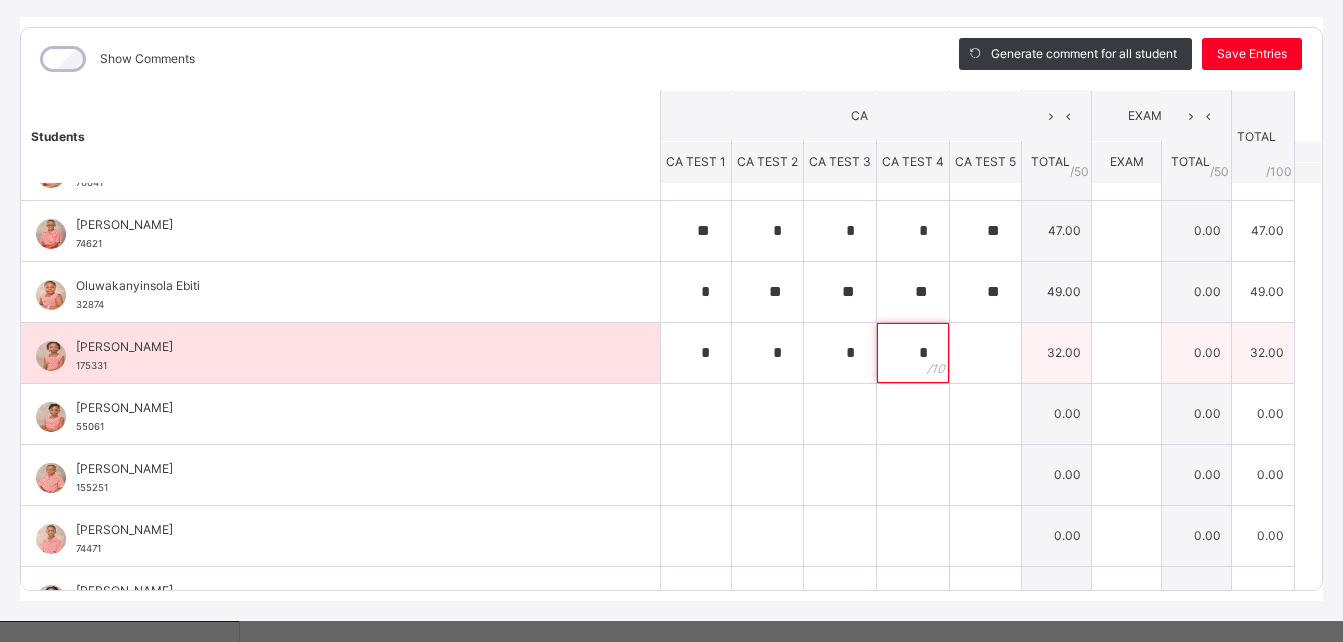 type on "*" 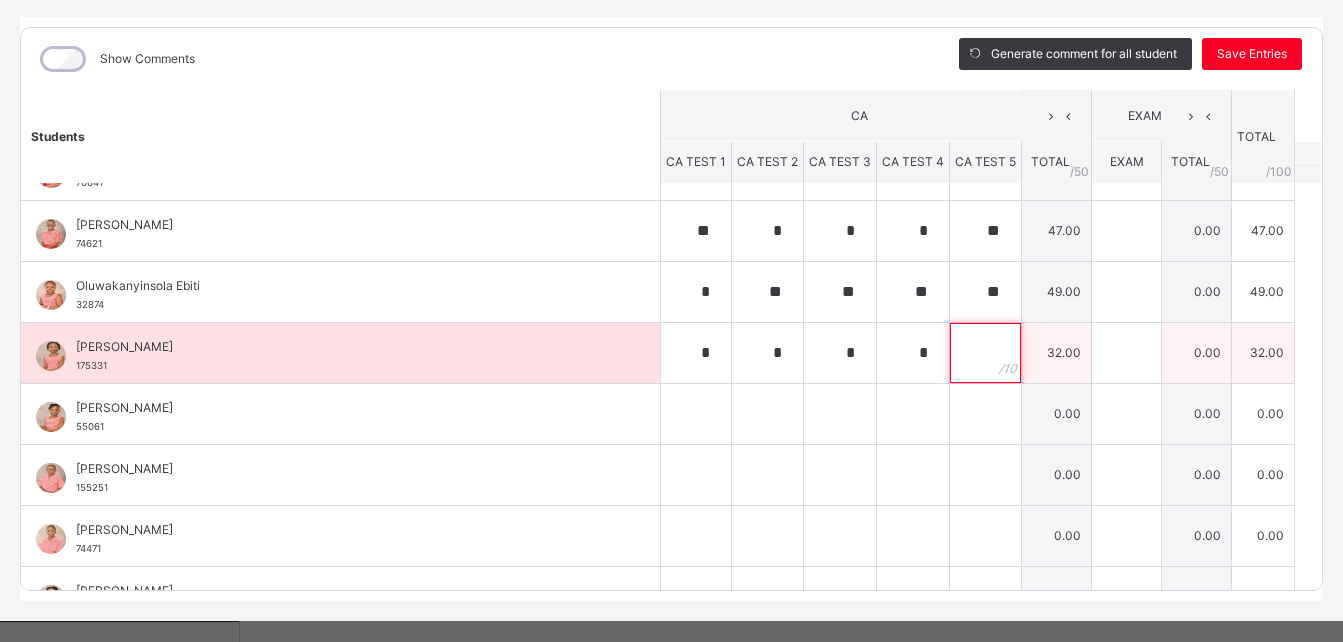 click at bounding box center (985, 353) 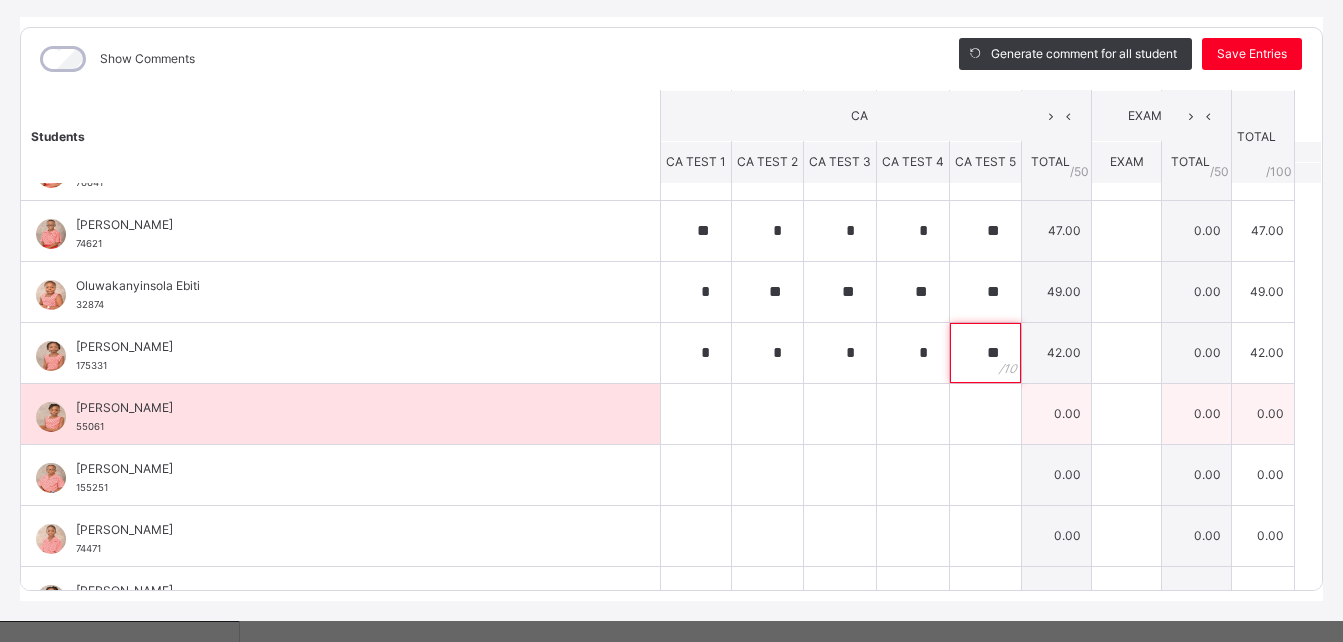 type on "**" 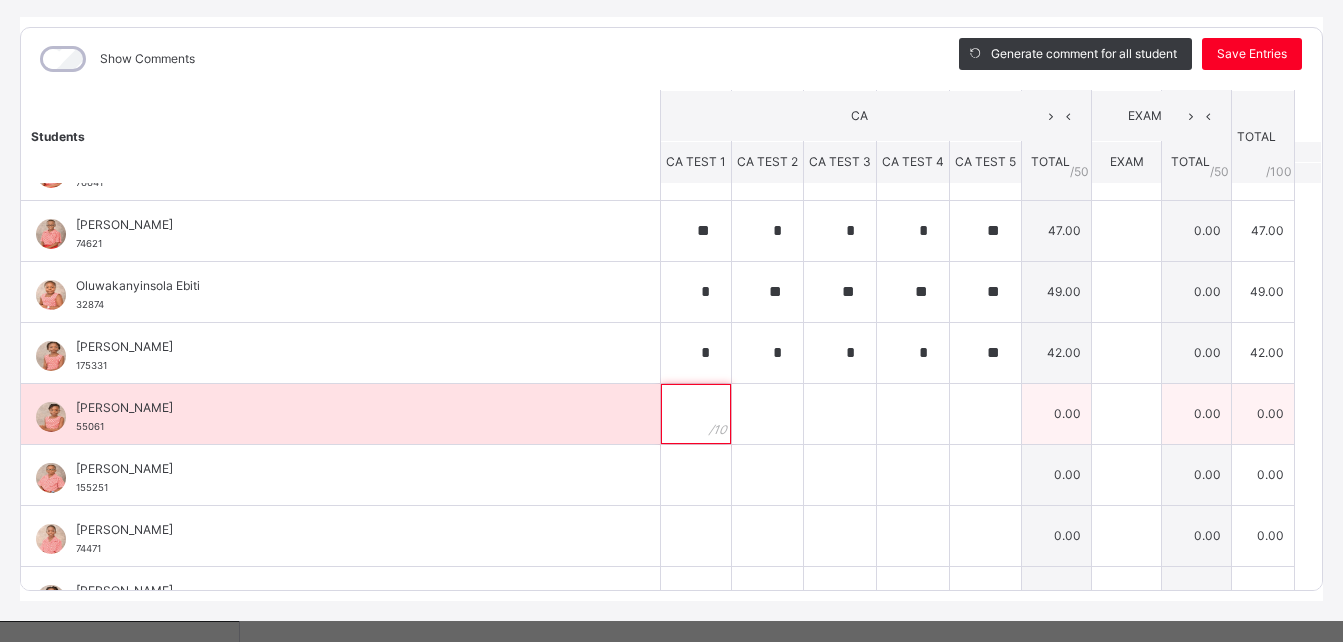 click at bounding box center [696, 414] 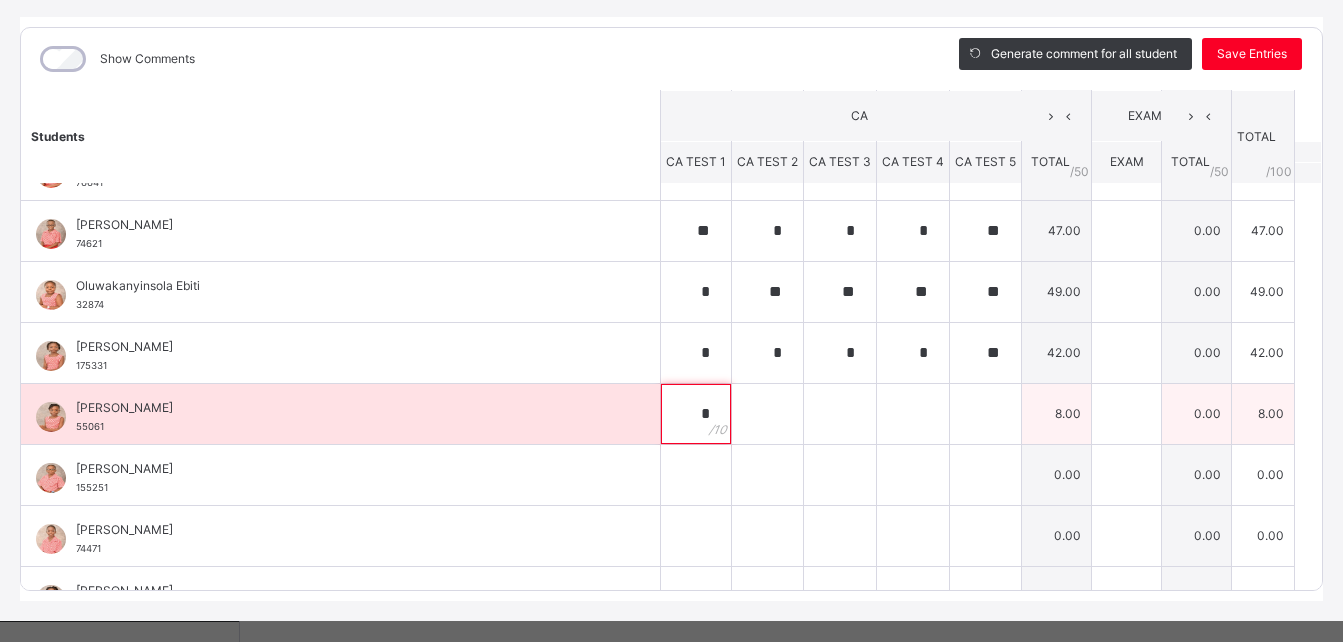 type on "*" 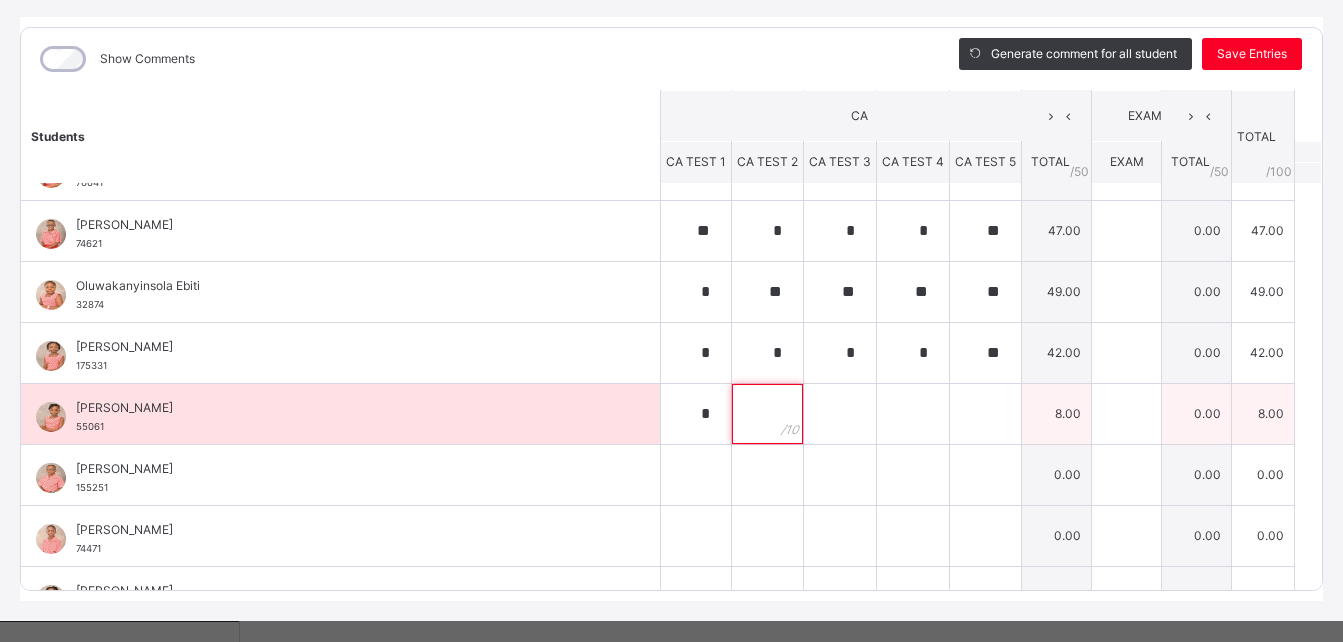 click at bounding box center (767, 414) 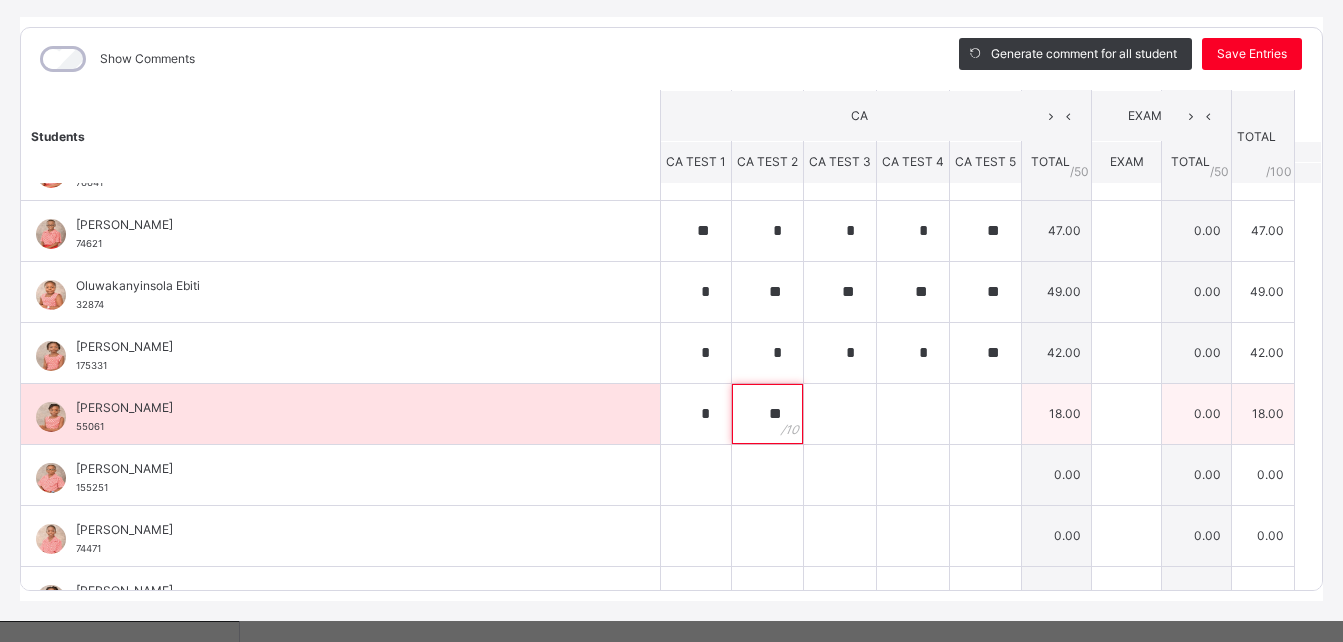 type on "**" 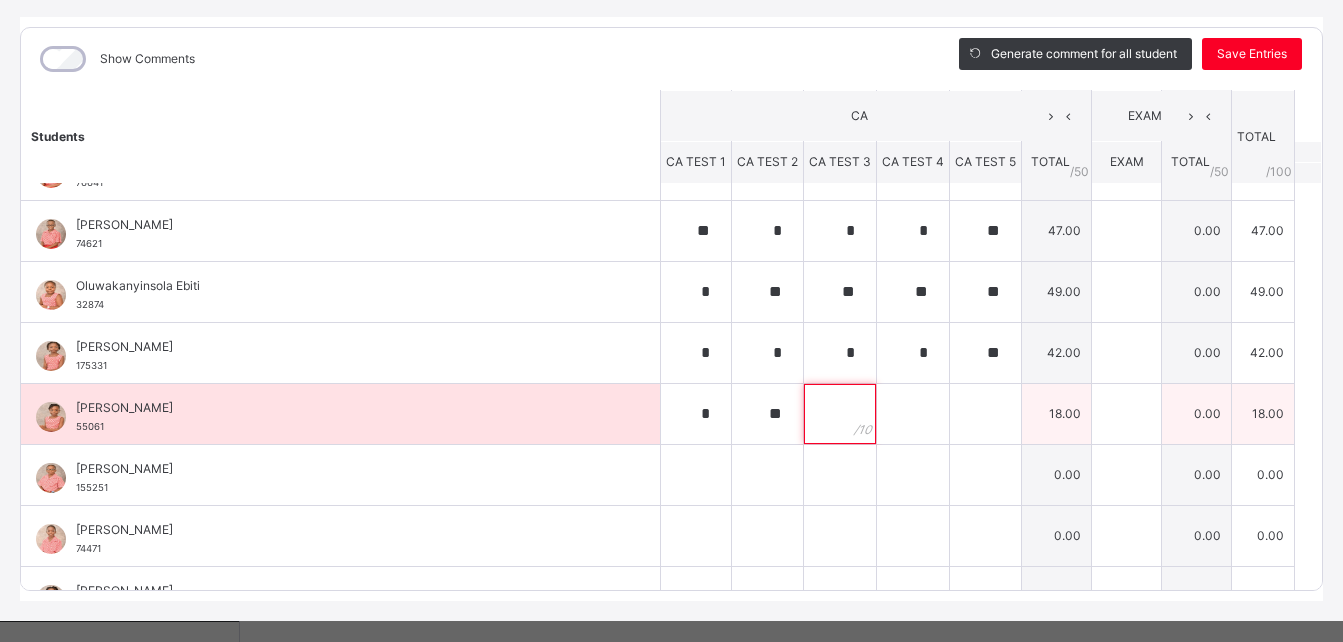 click at bounding box center [840, 414] 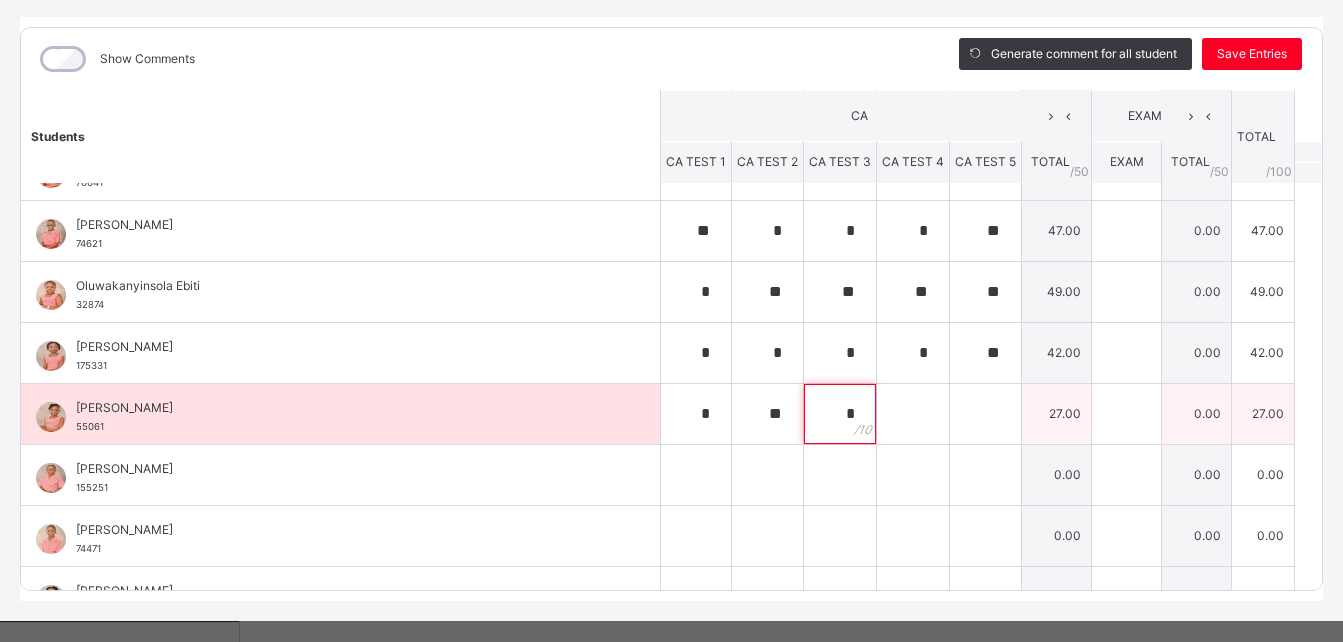 type on "*" 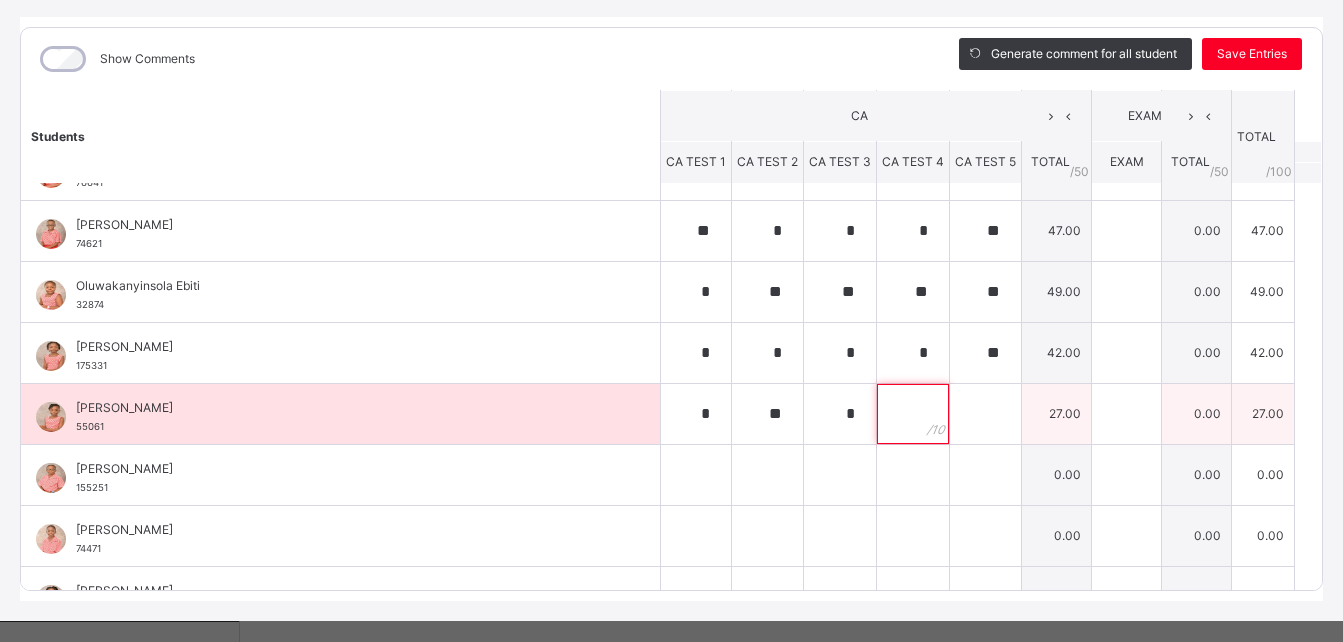 click at bounding box center (913, 414) 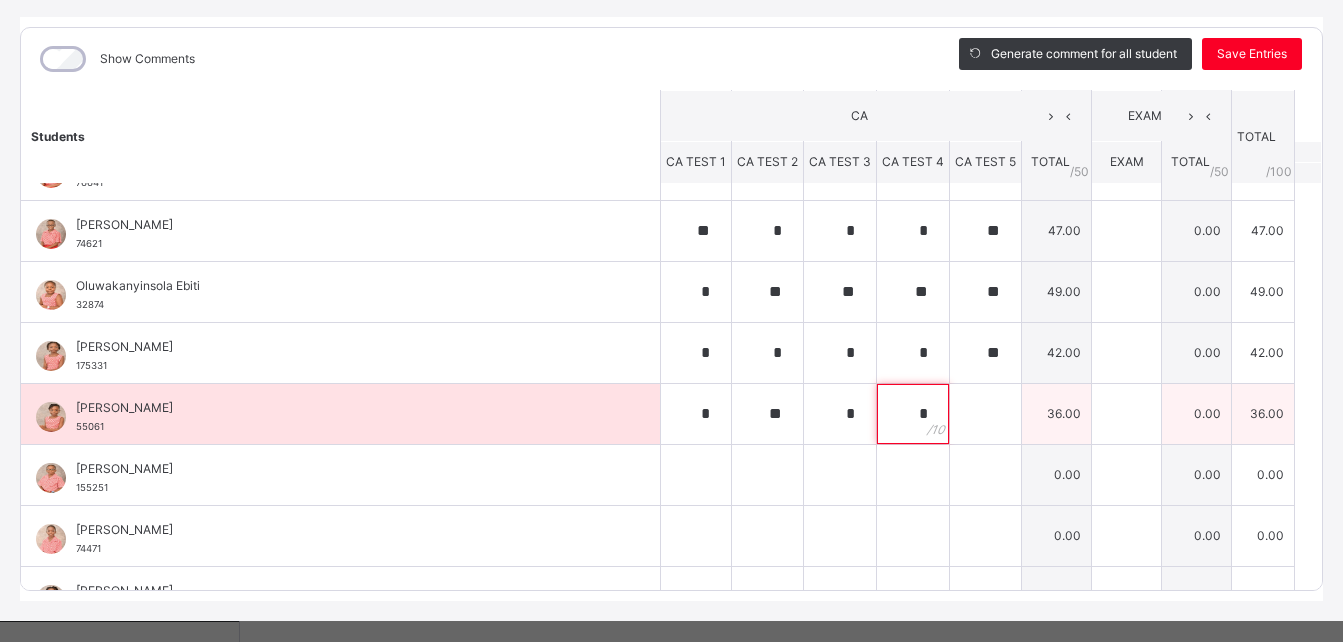 type on "*" 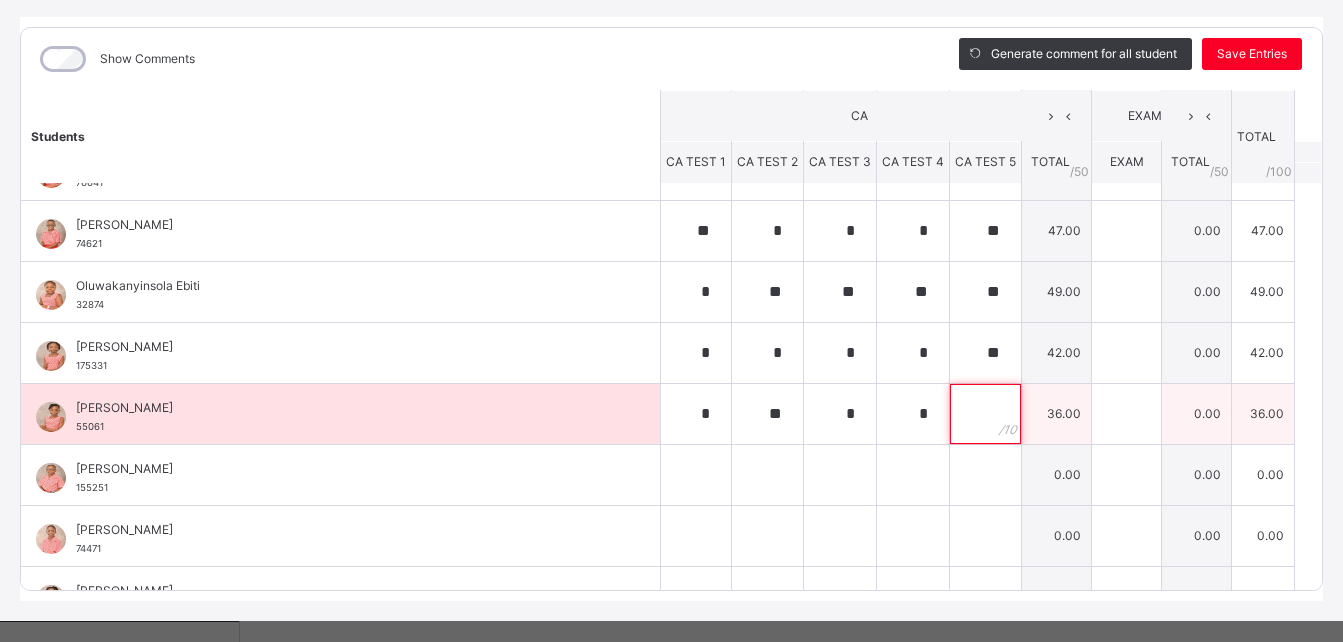 click at bounding box center (985, 414) 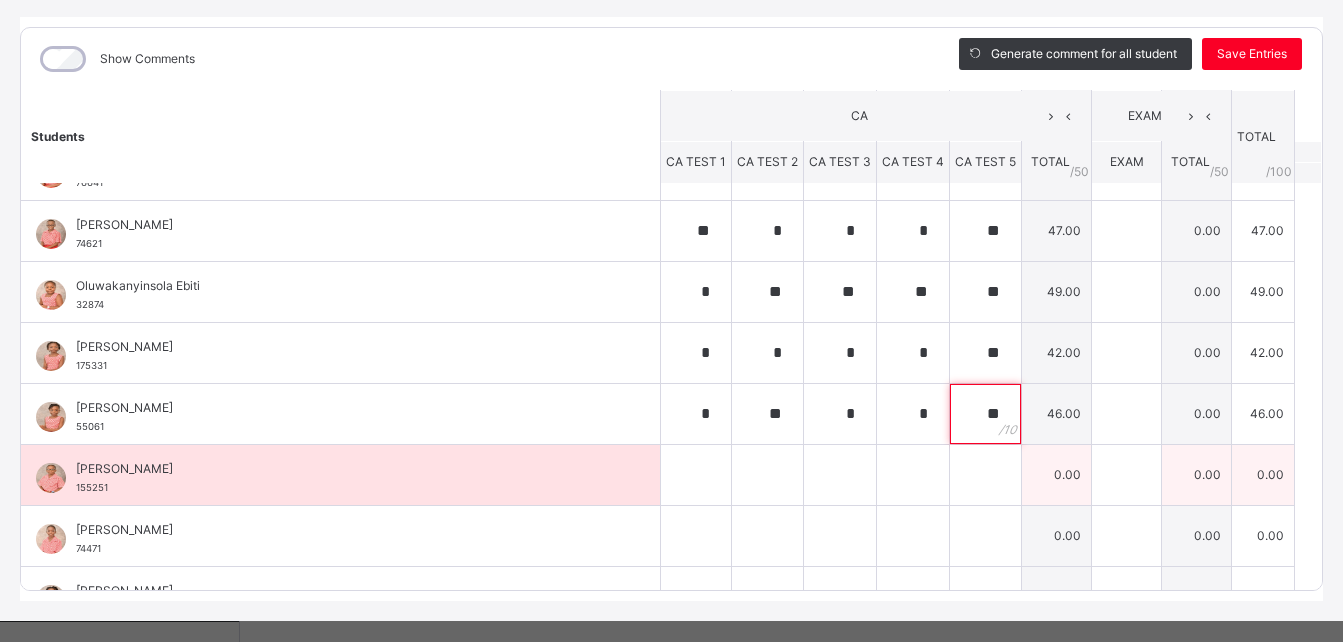 type on "**" 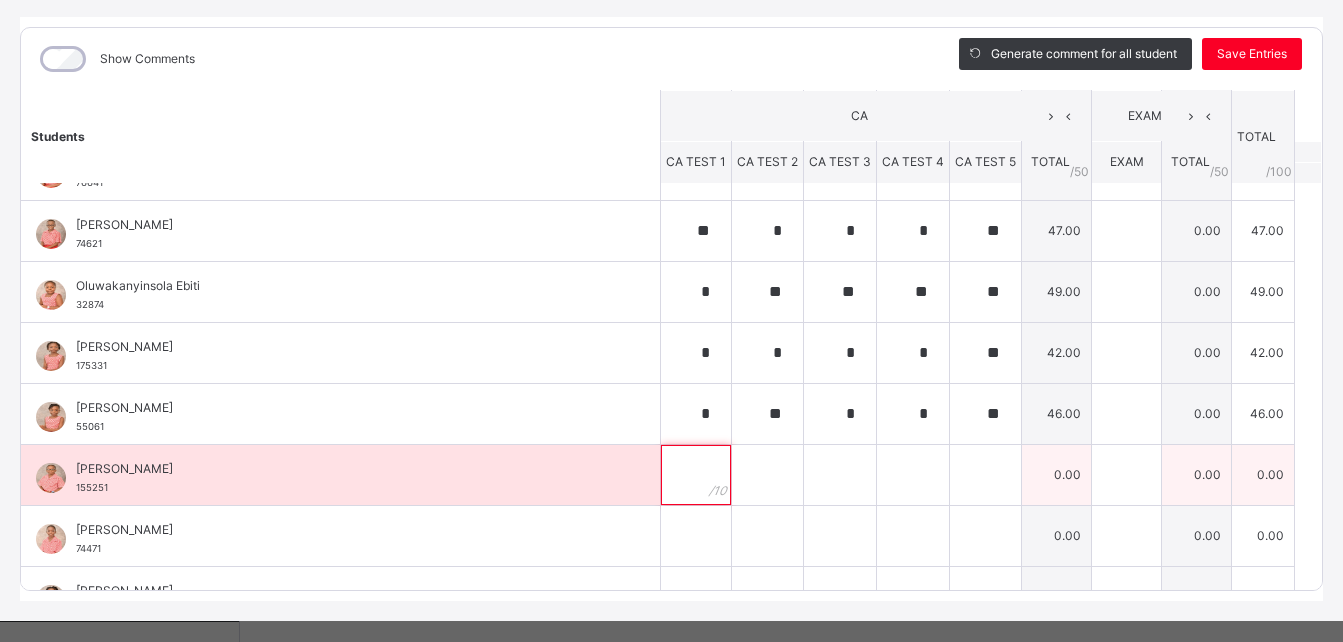 click at bounding box center [696, 475] 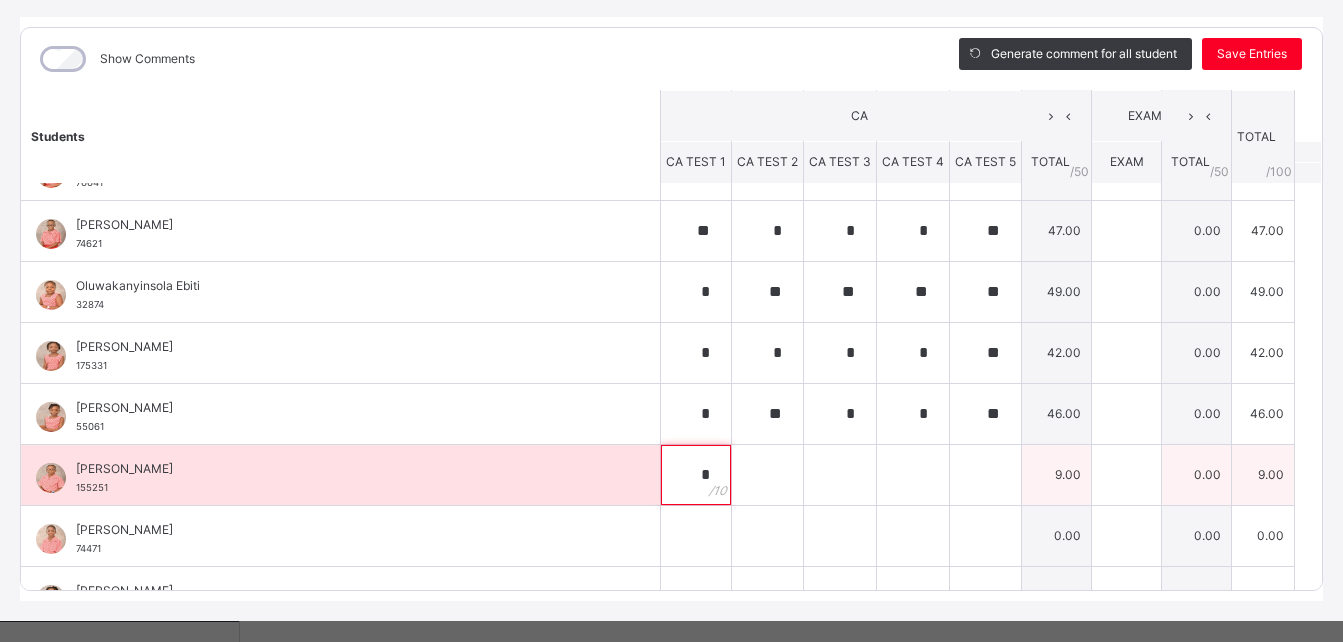 type on "*" 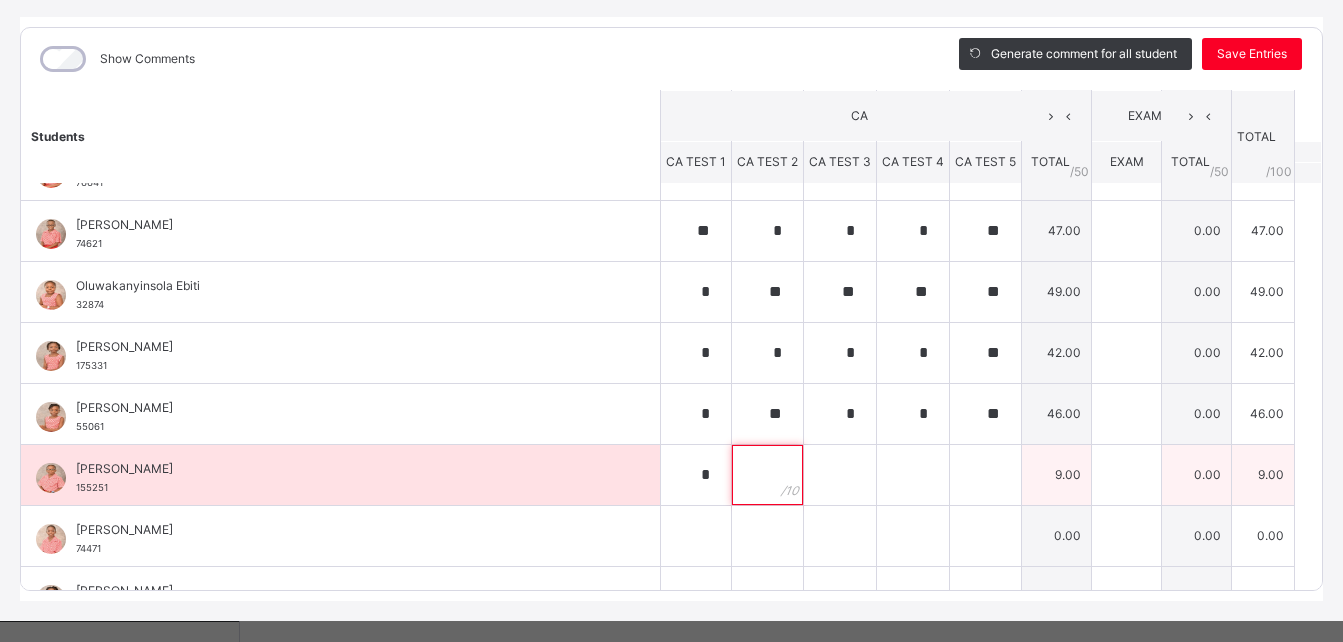 click at bounding box center [767, 475] 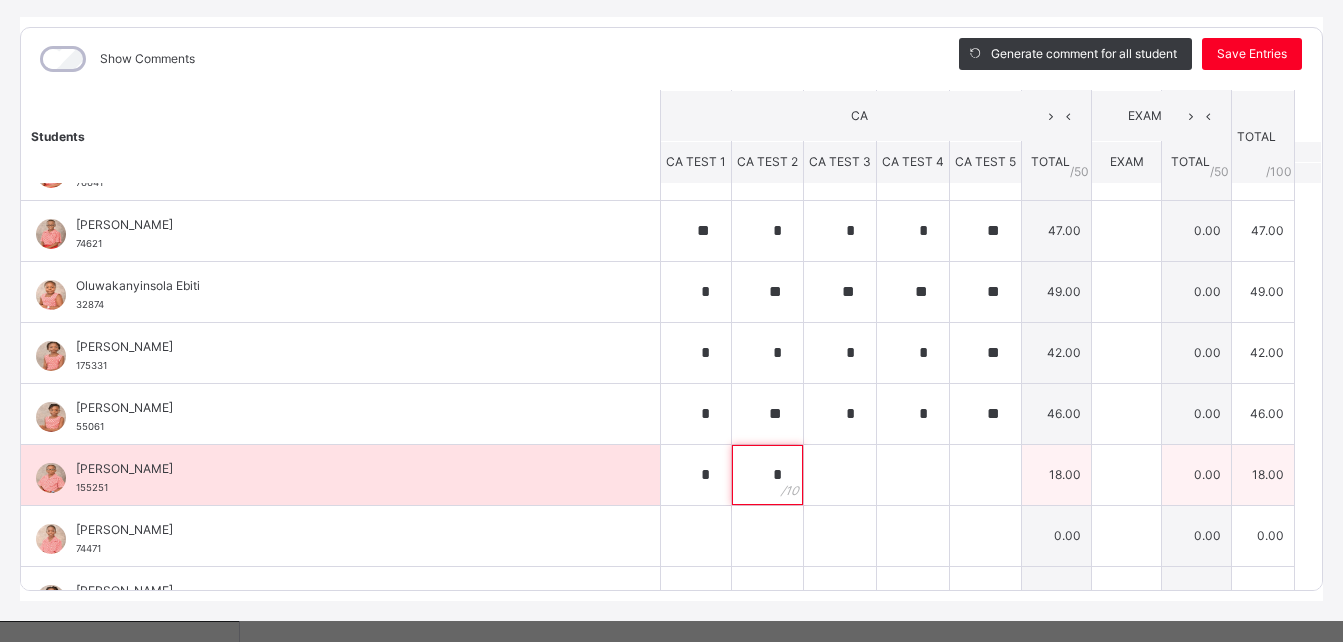 type on "*" 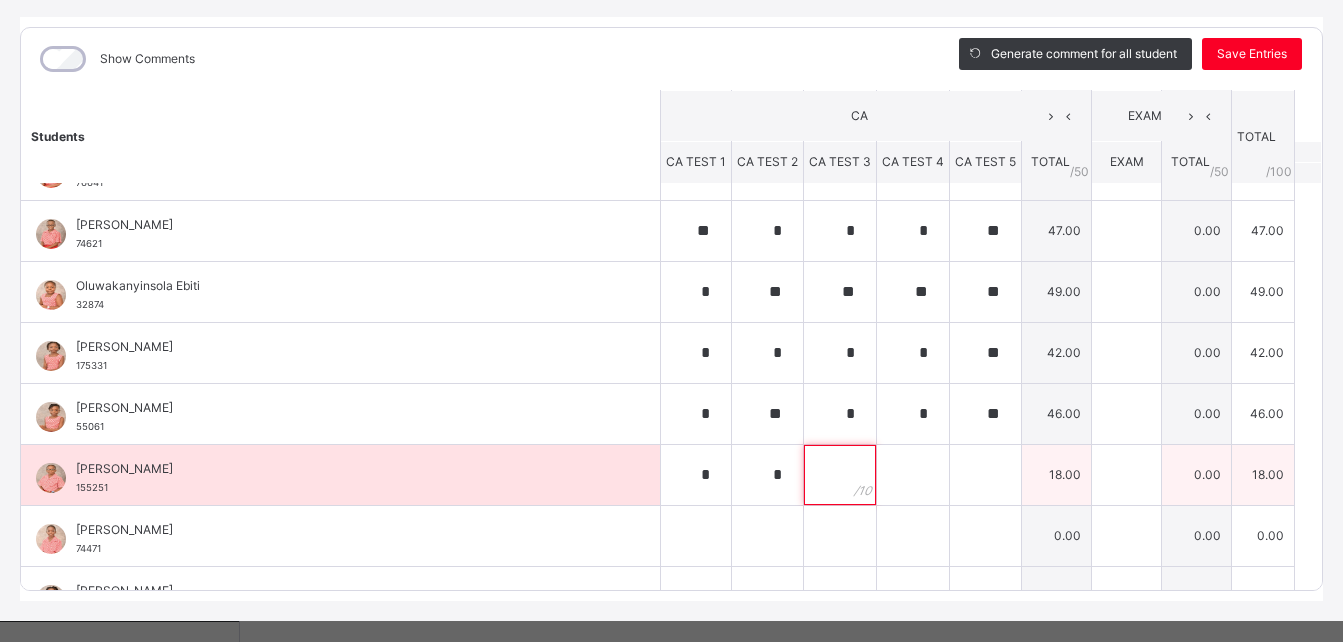 click at bounding box center (840, 475) 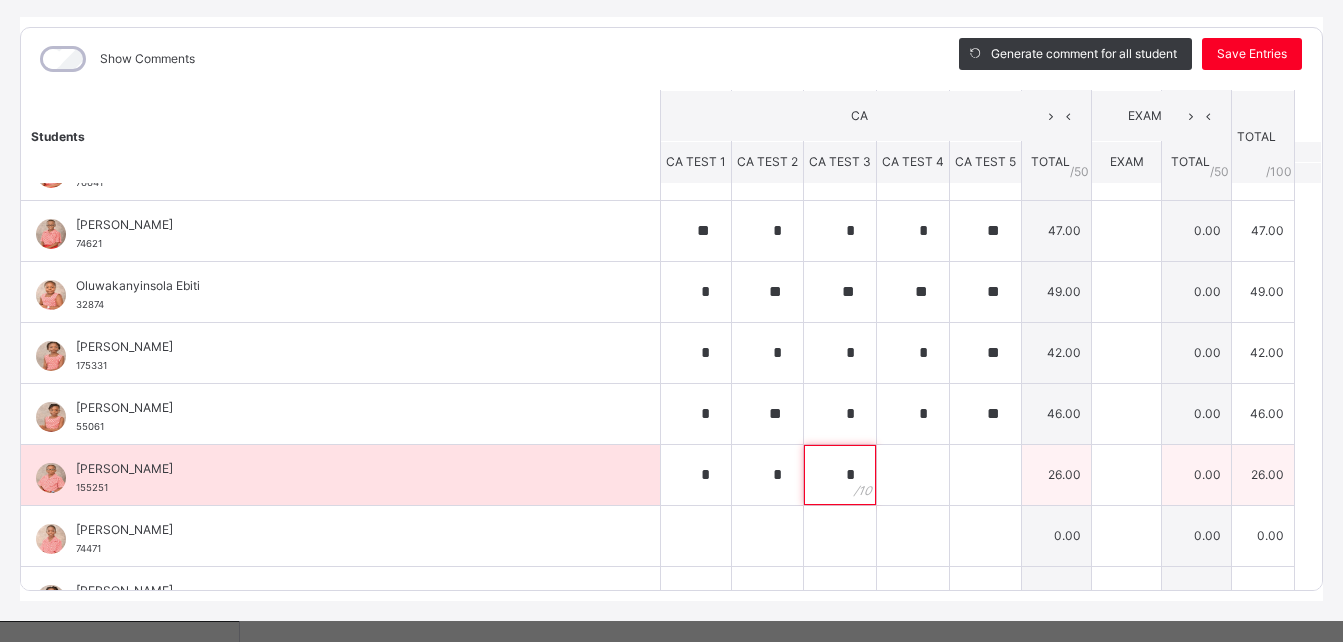 type on "*" 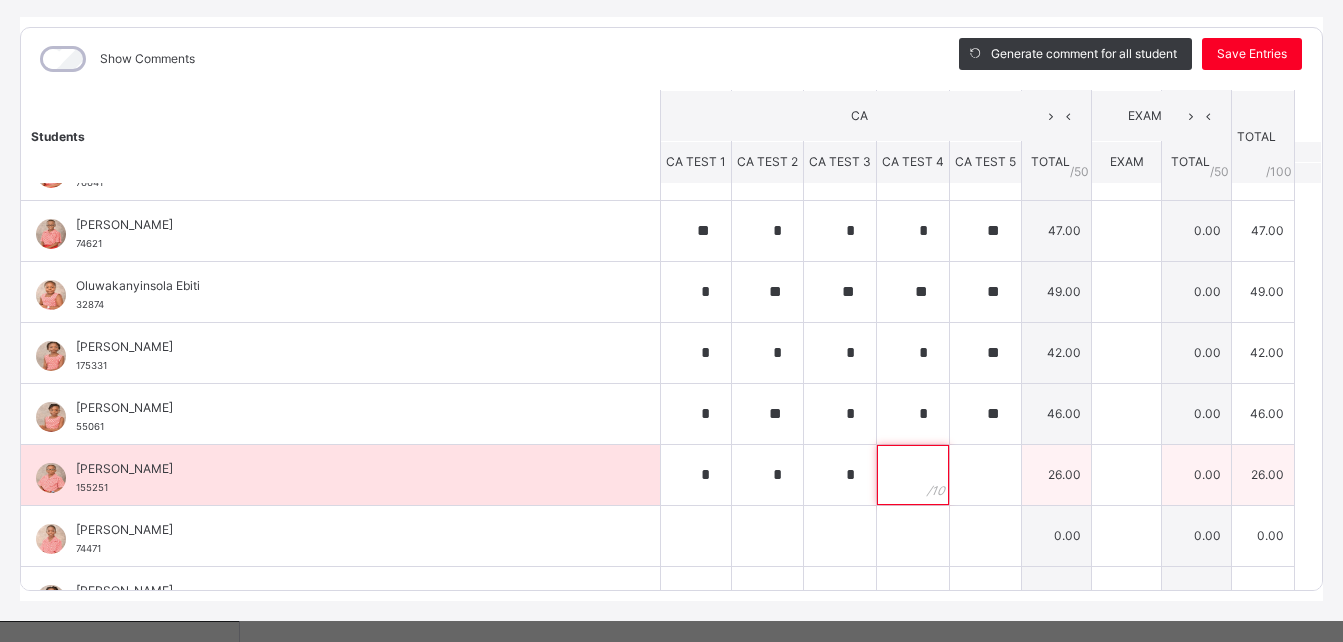 click at bounding box center [913, 475] 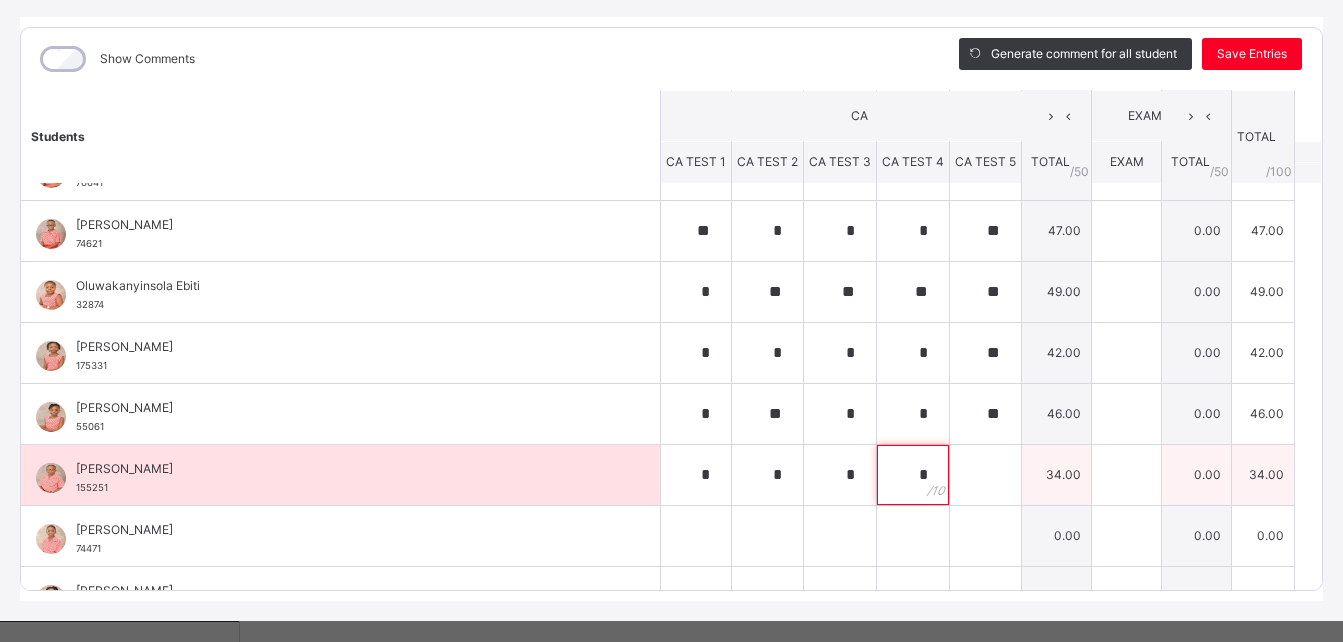 type on "*" 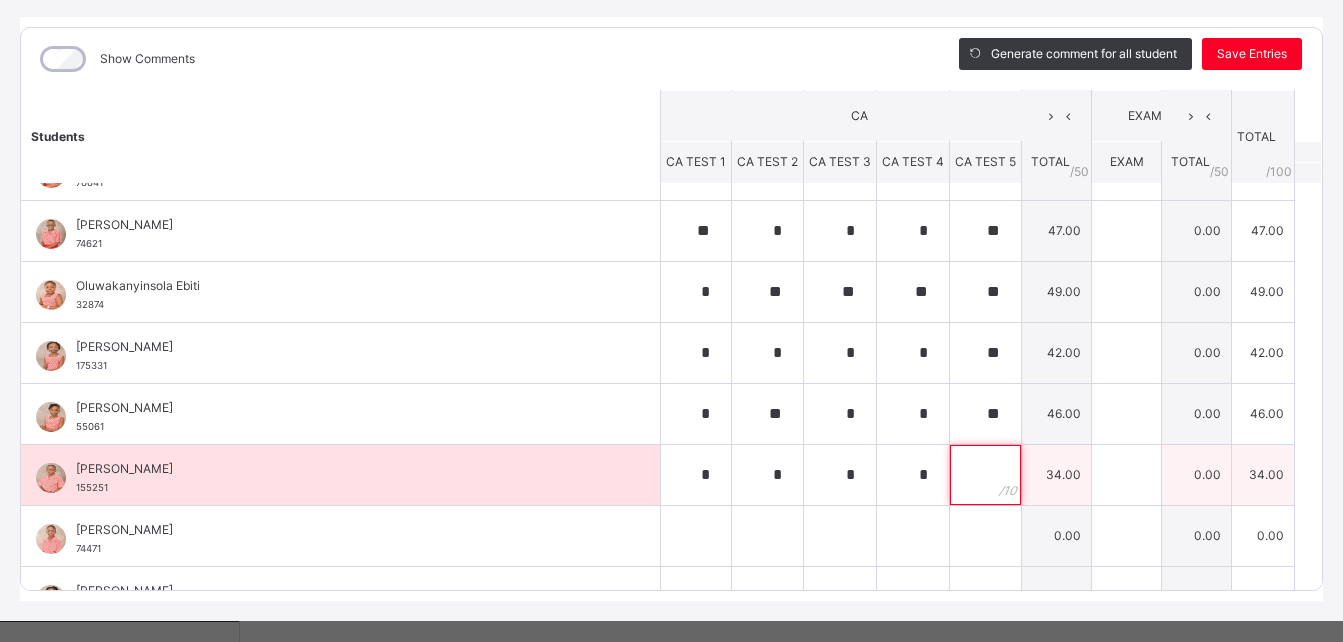 click at bounding box center (985, 475) 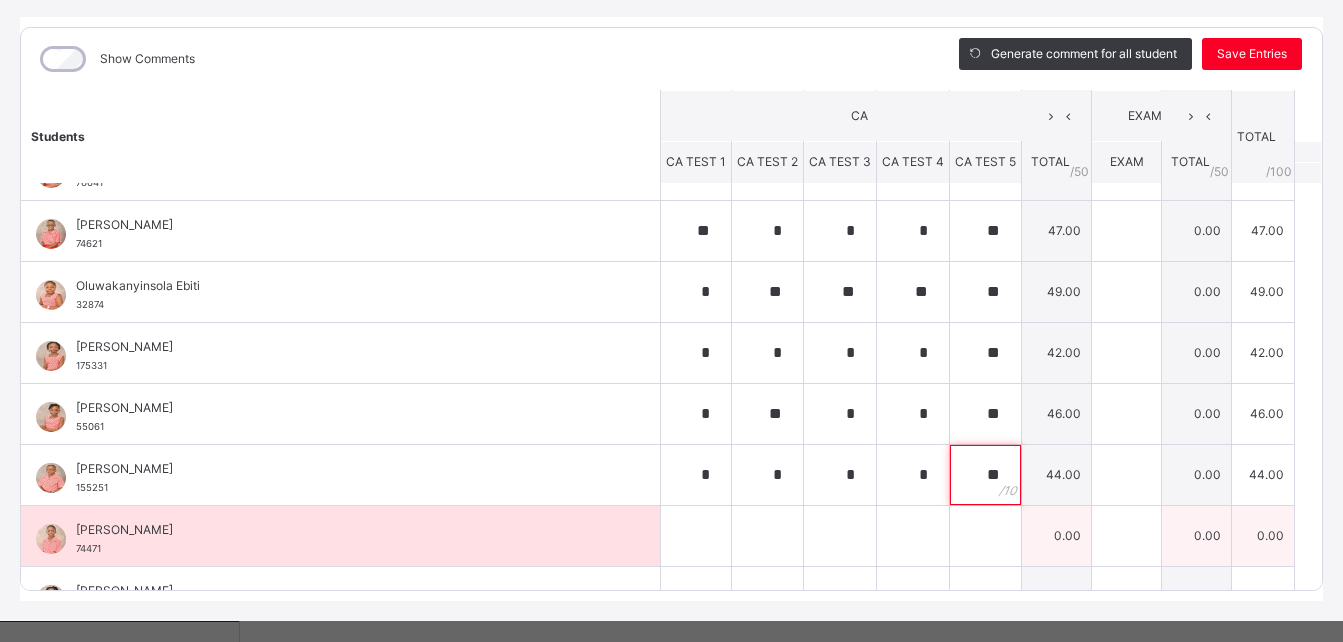 type on "**" 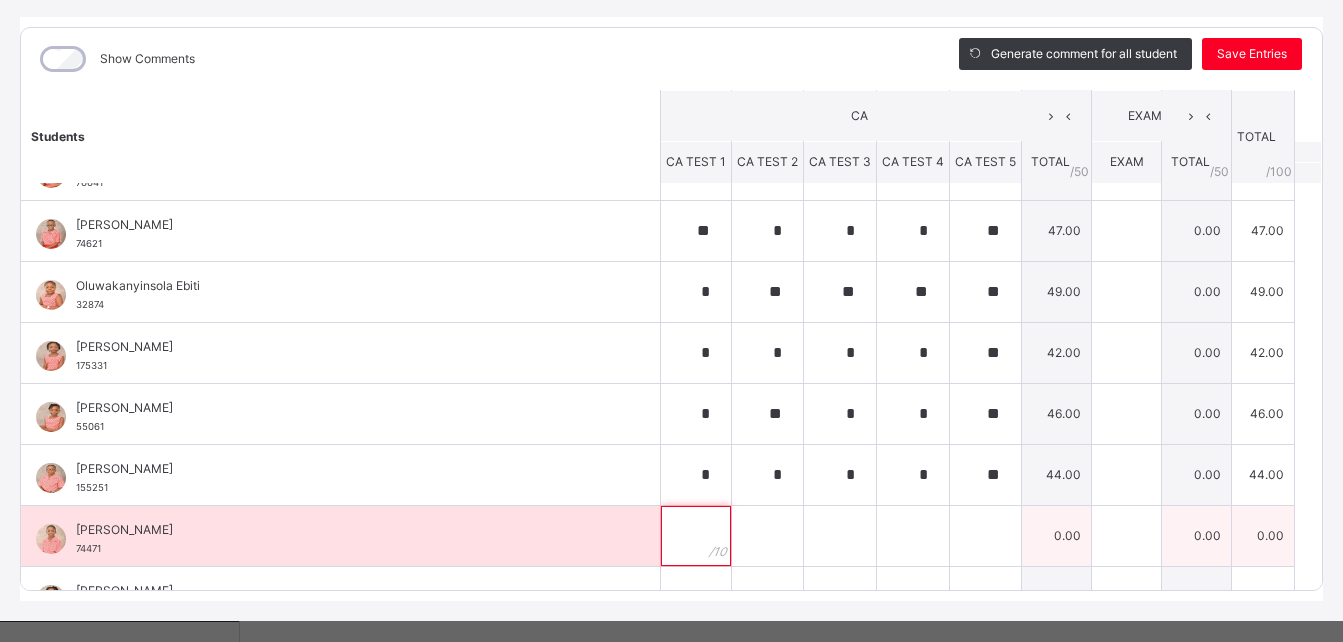 click at bounding box center [696, 536] 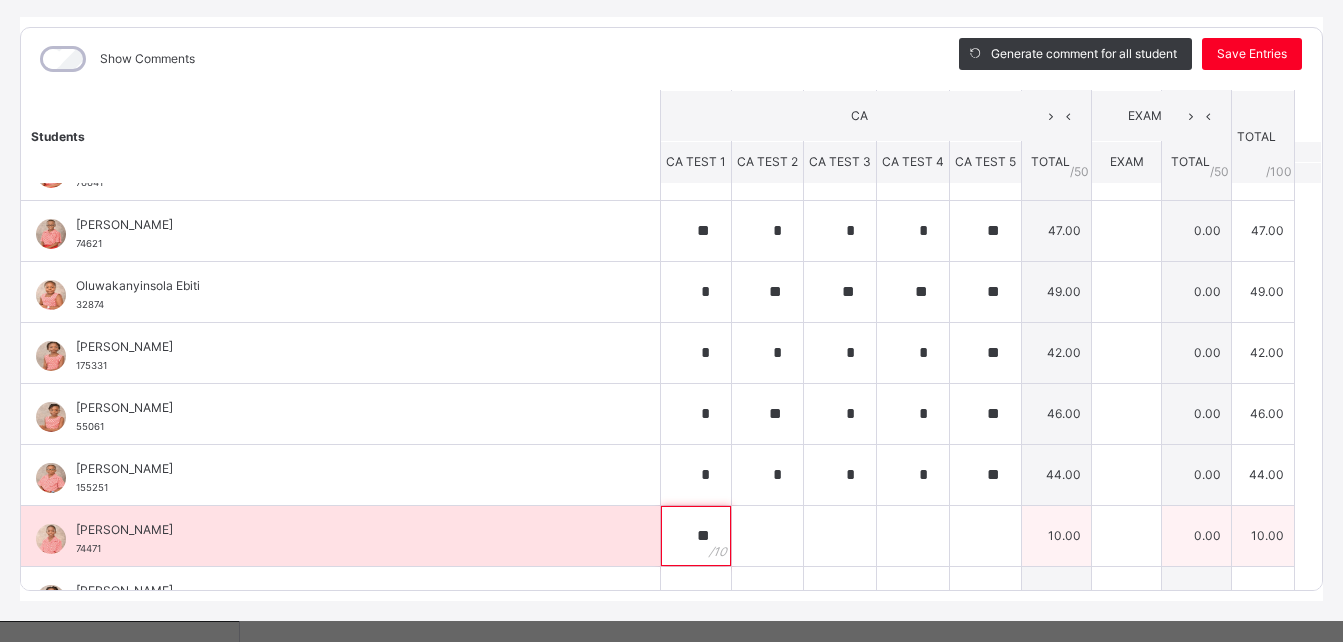 type on "**" 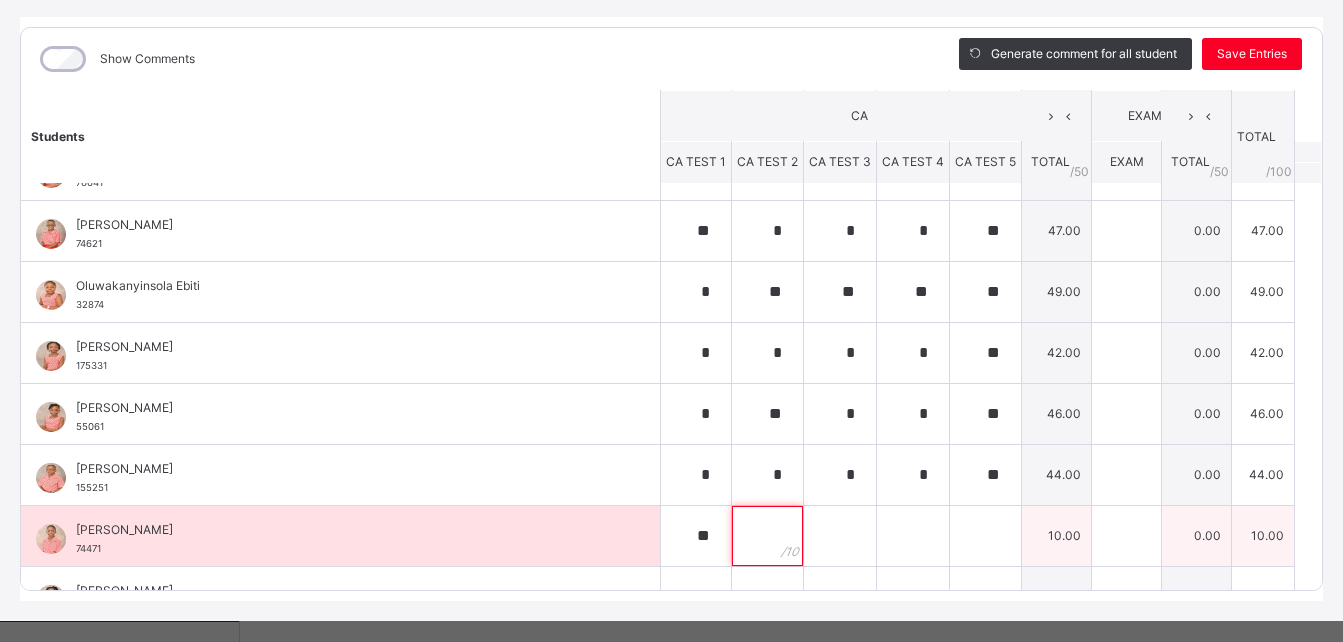 click at bounding box center (767, 536) 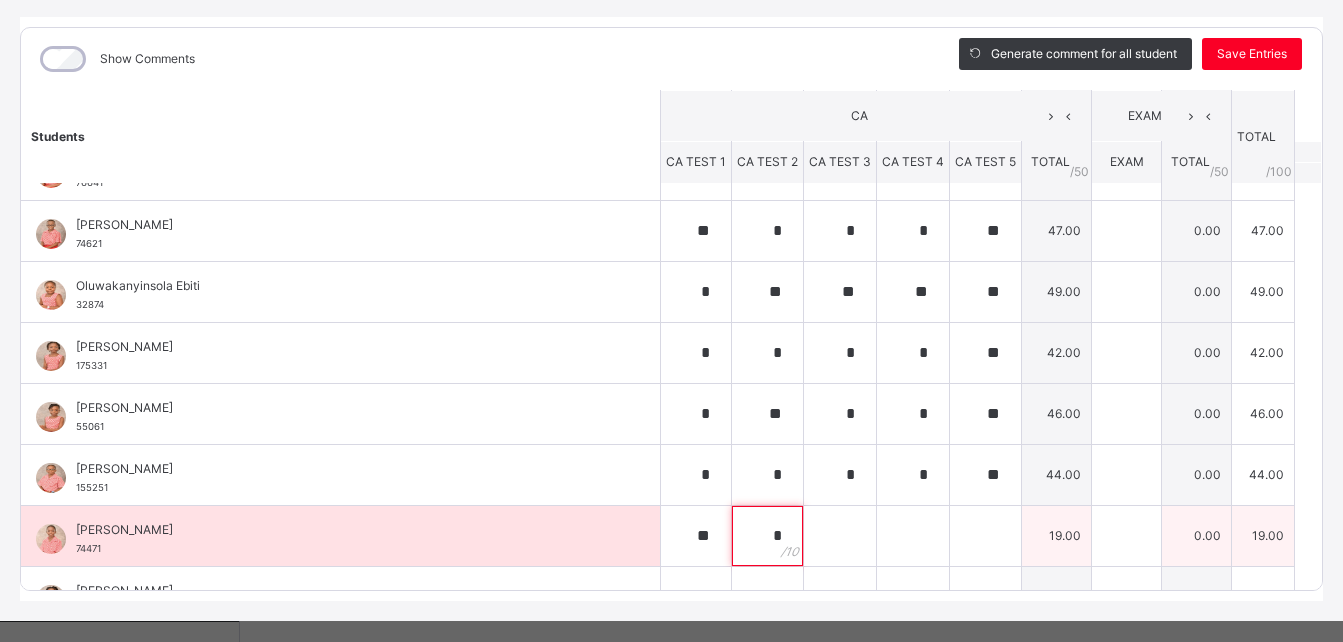 type on "*" 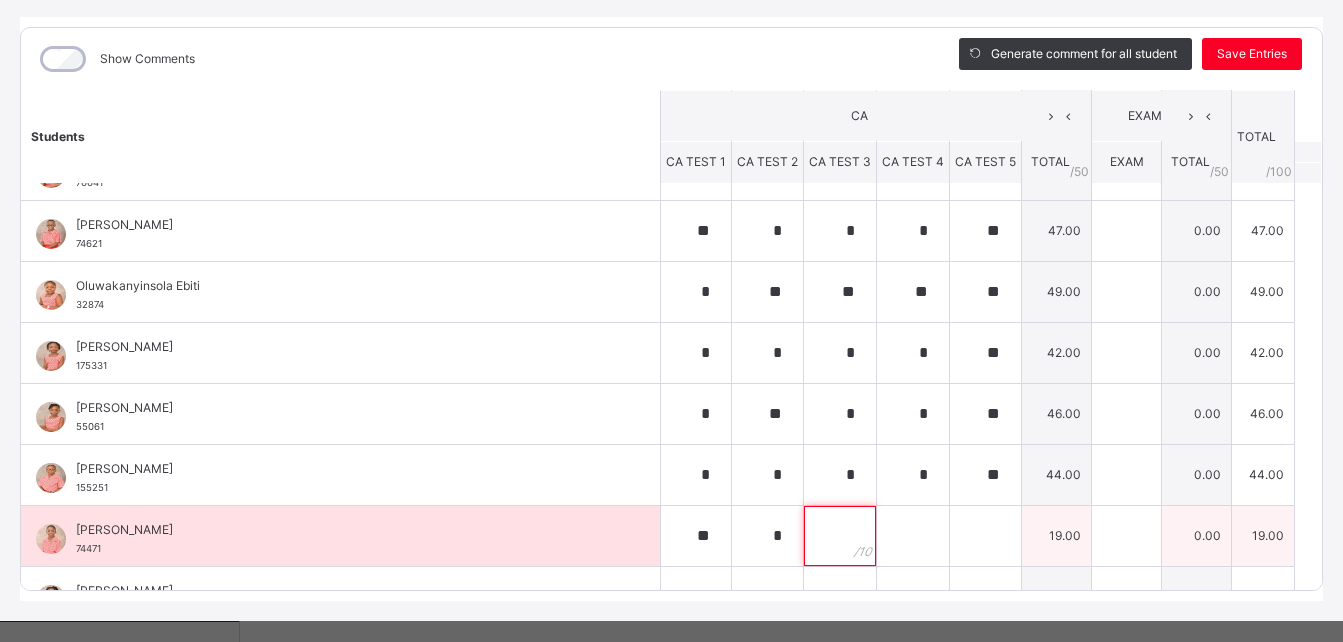 click at bounding box center (840, 536) 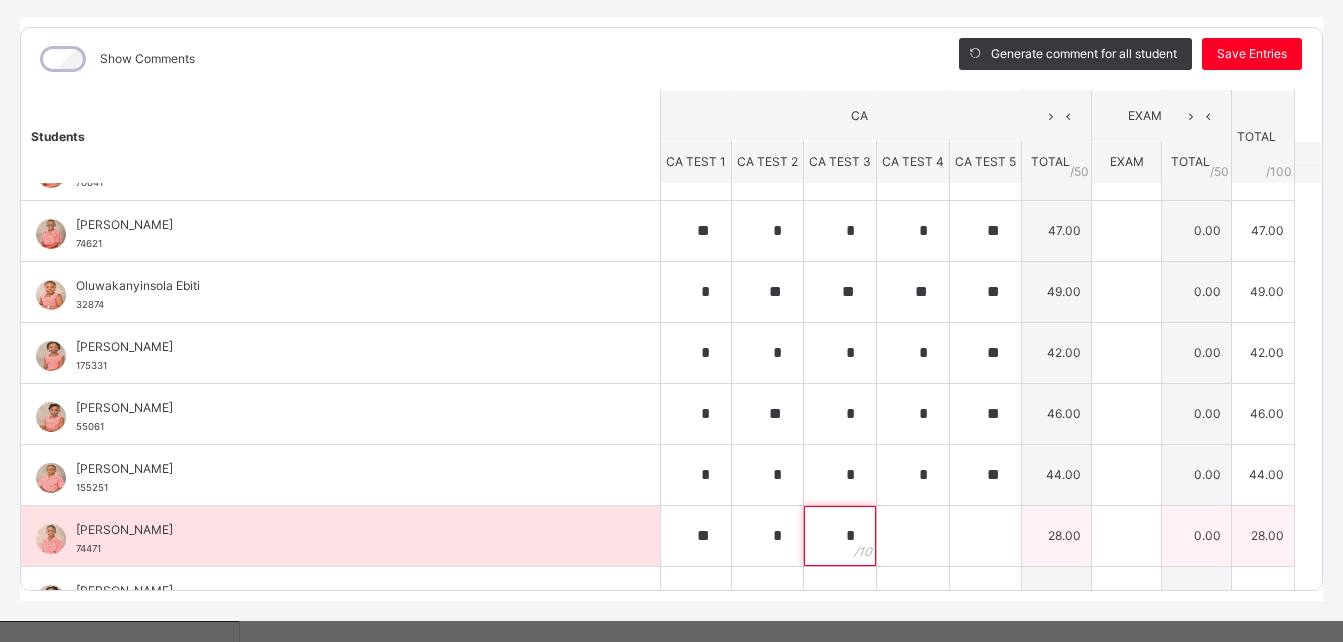 type on "*" 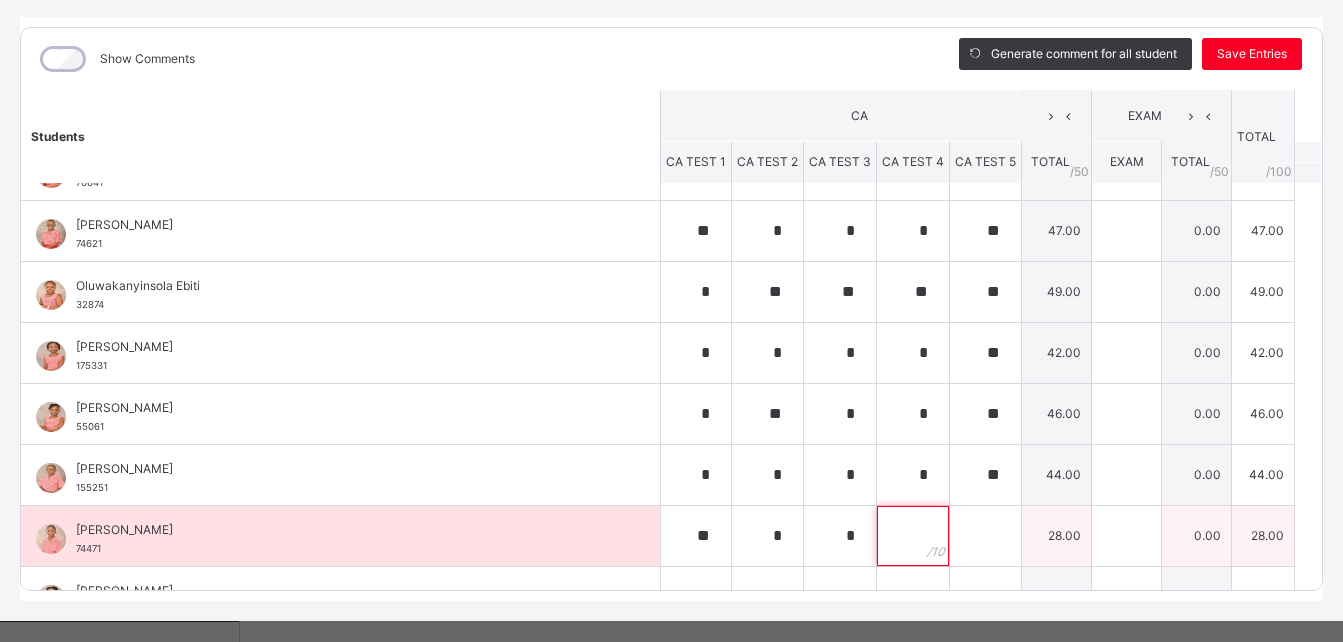 click at bounding box center (913, 536) 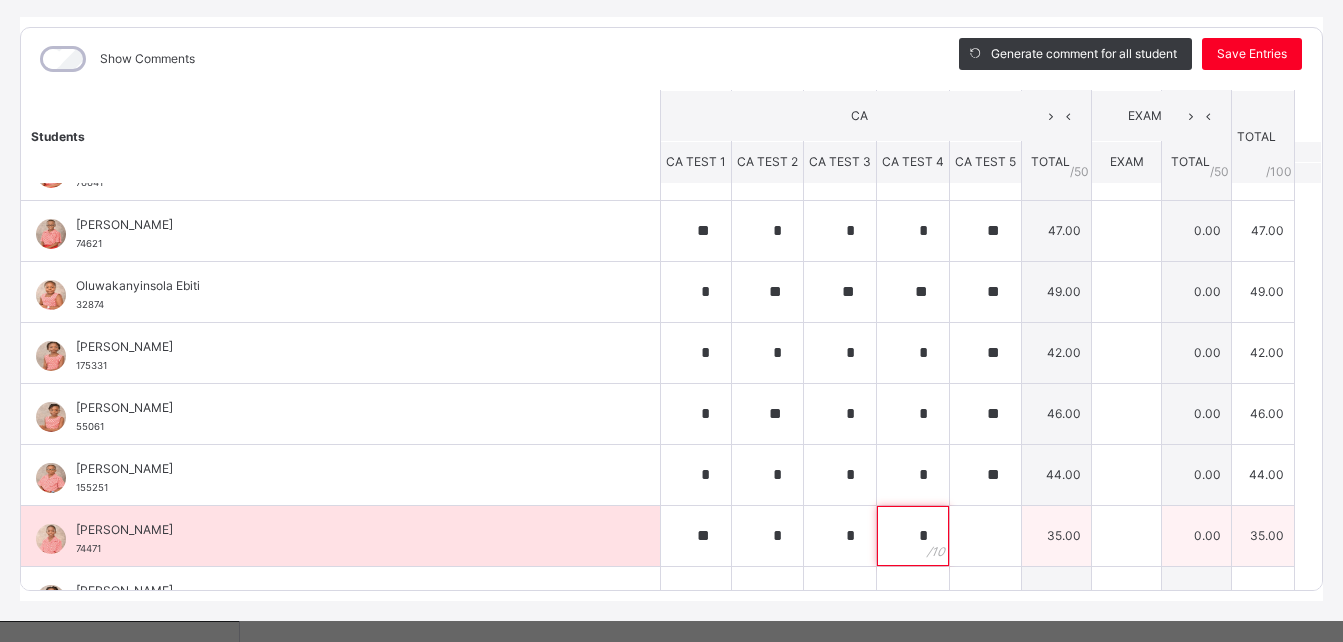 type on "*" 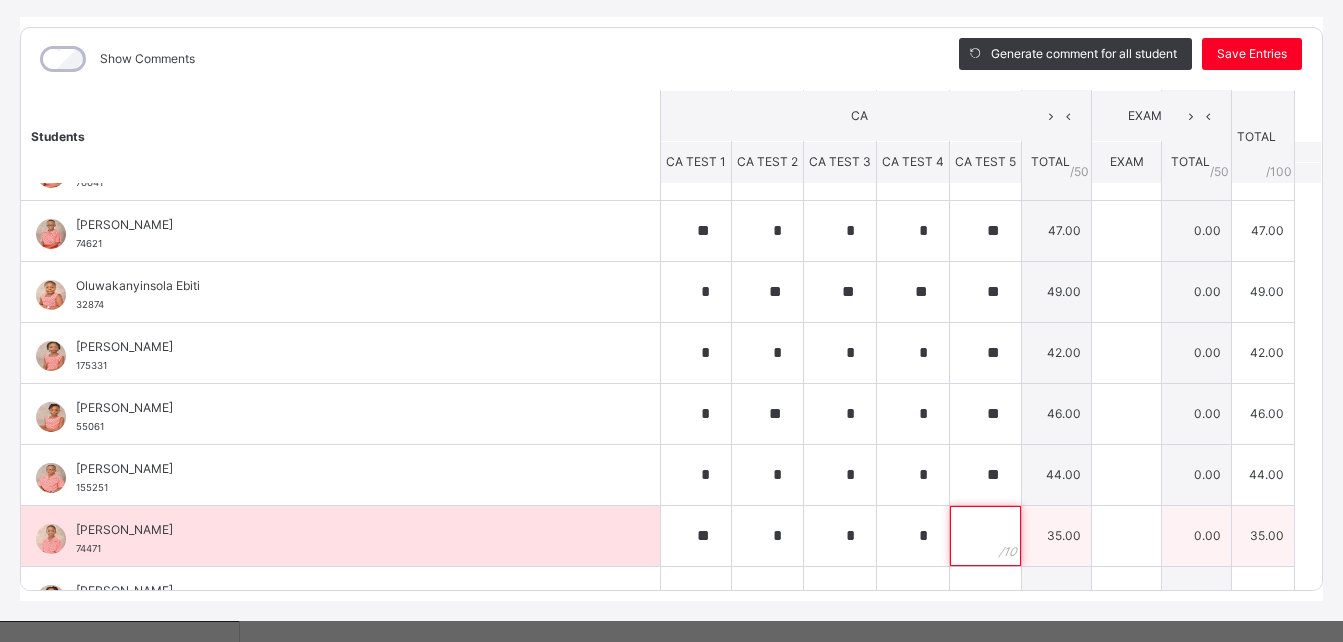 click at bounding box center [985, 536] 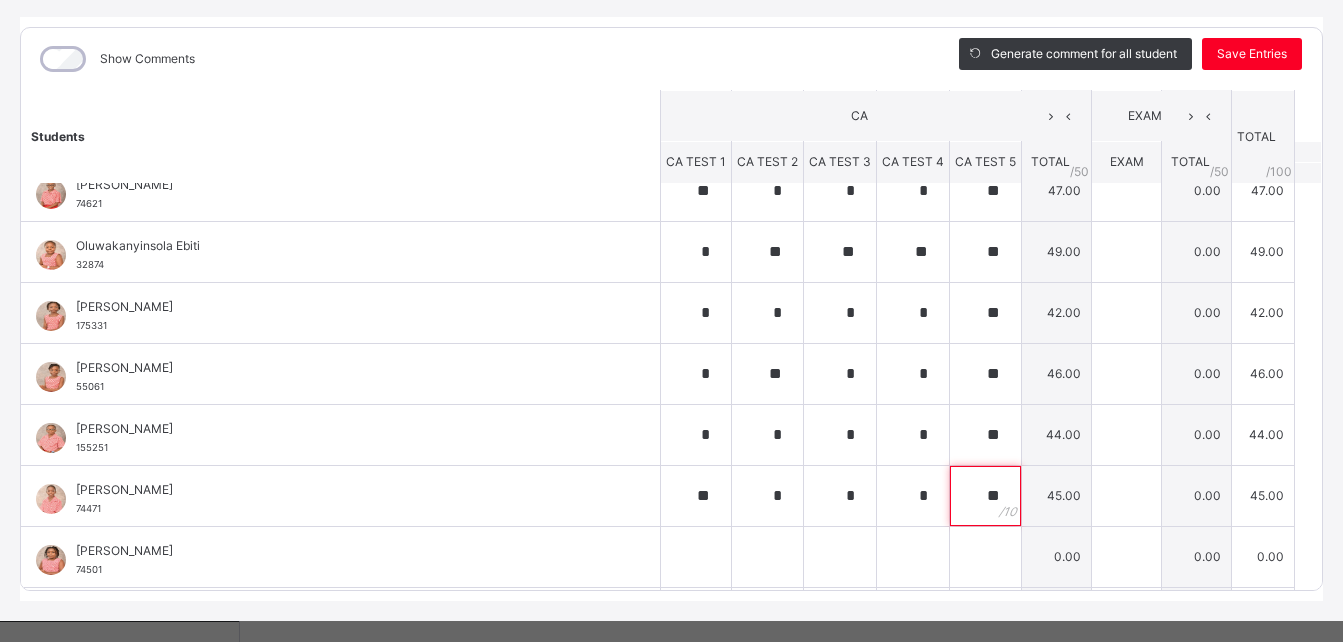 scroll, scrollTop: 429, scrollLeft: 0, axis: vertical 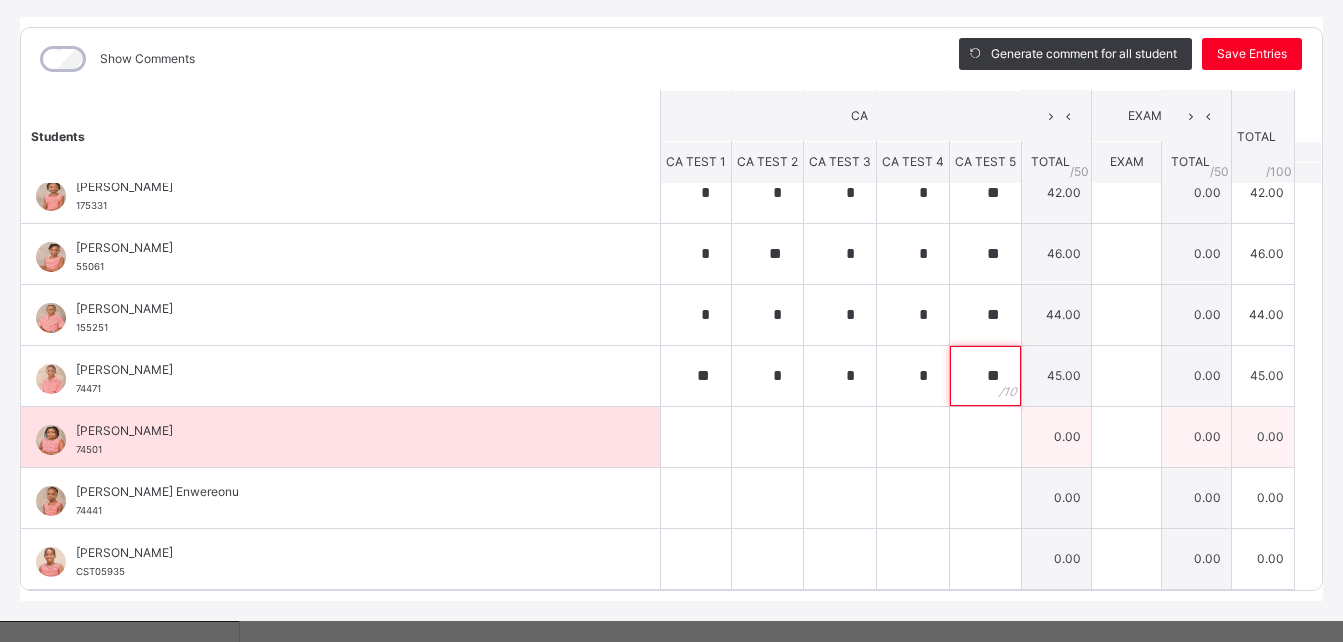 type on "**" 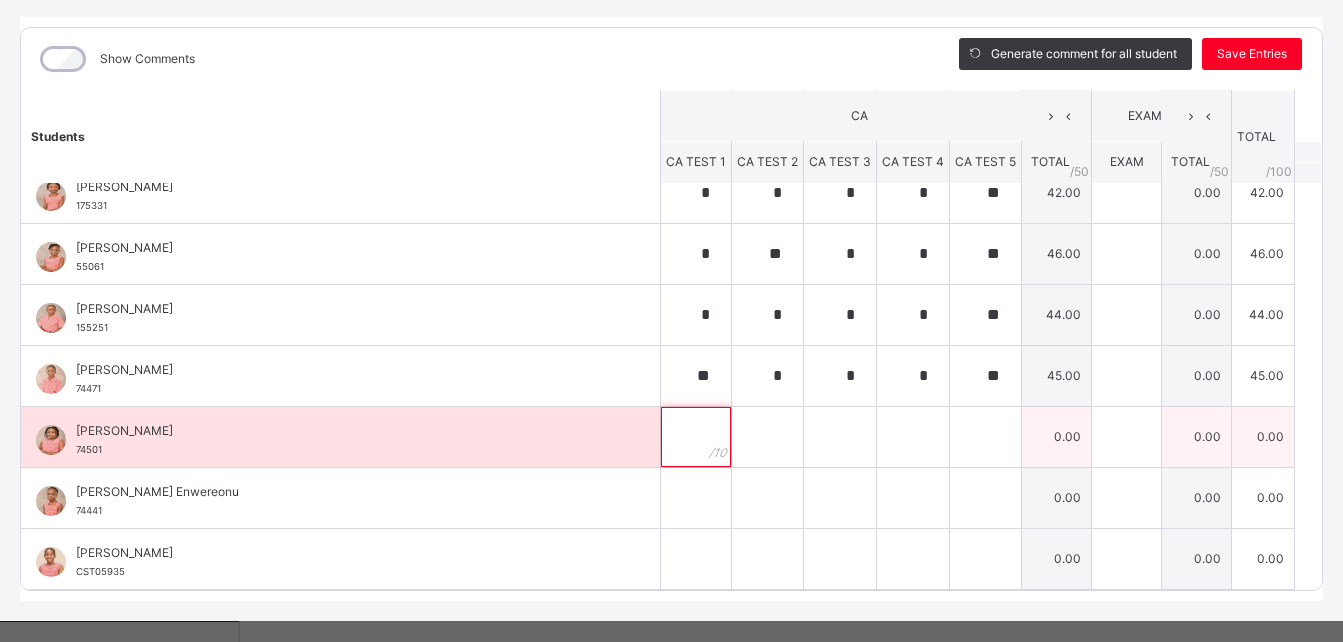 click at bounding box center (696, 437) 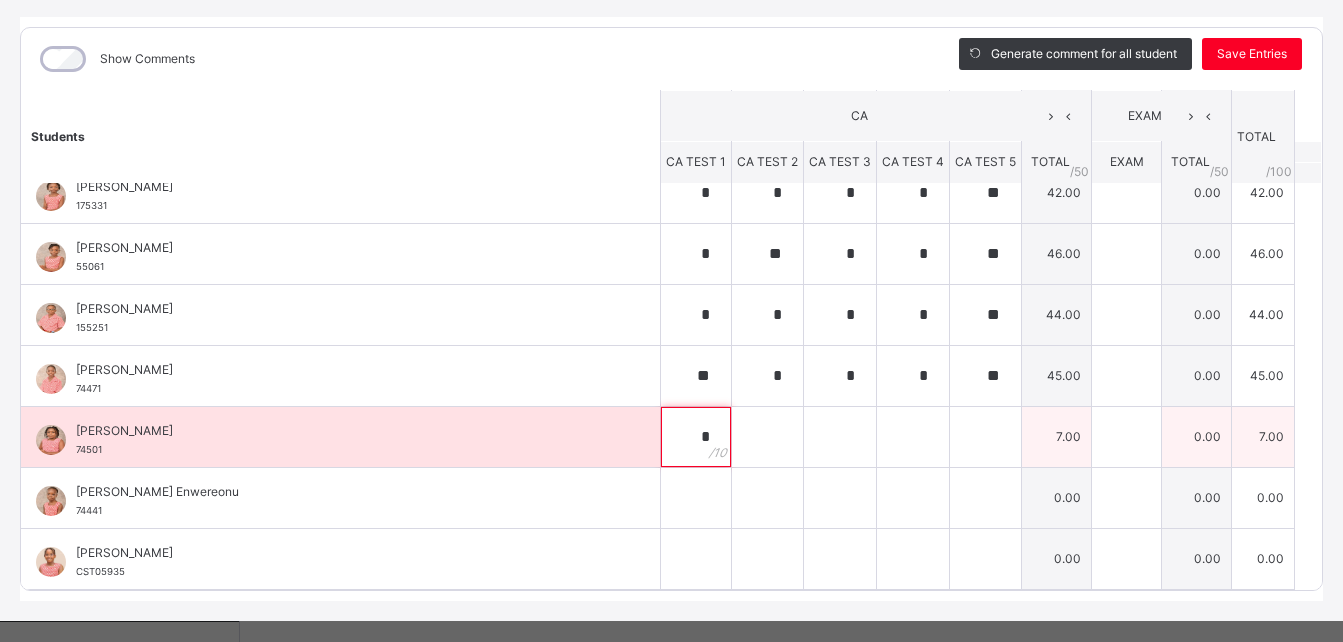 type on "*" 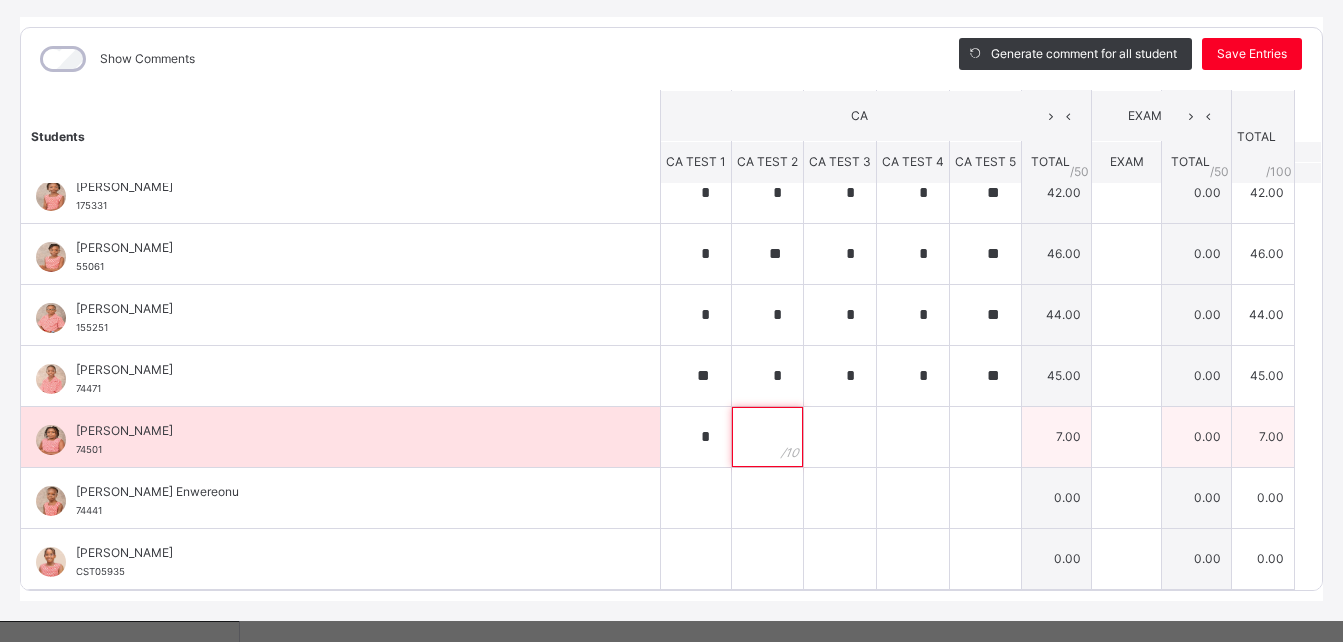 click at bounding box center (767, 437) 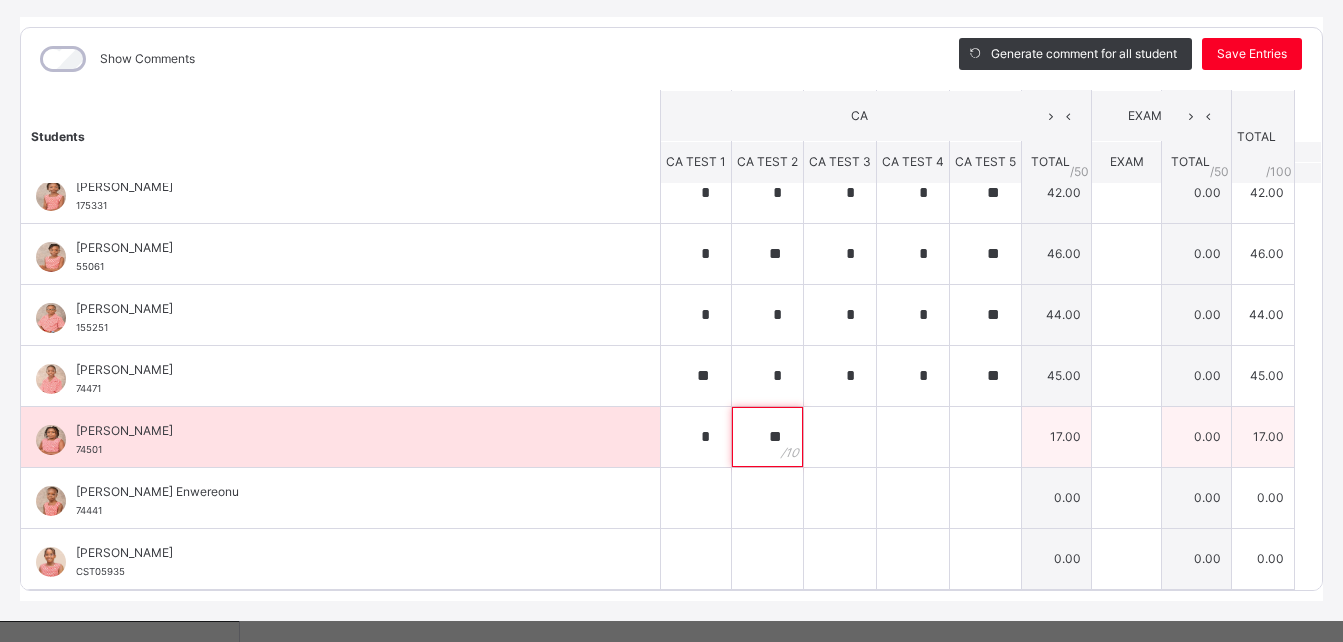 type on "**" 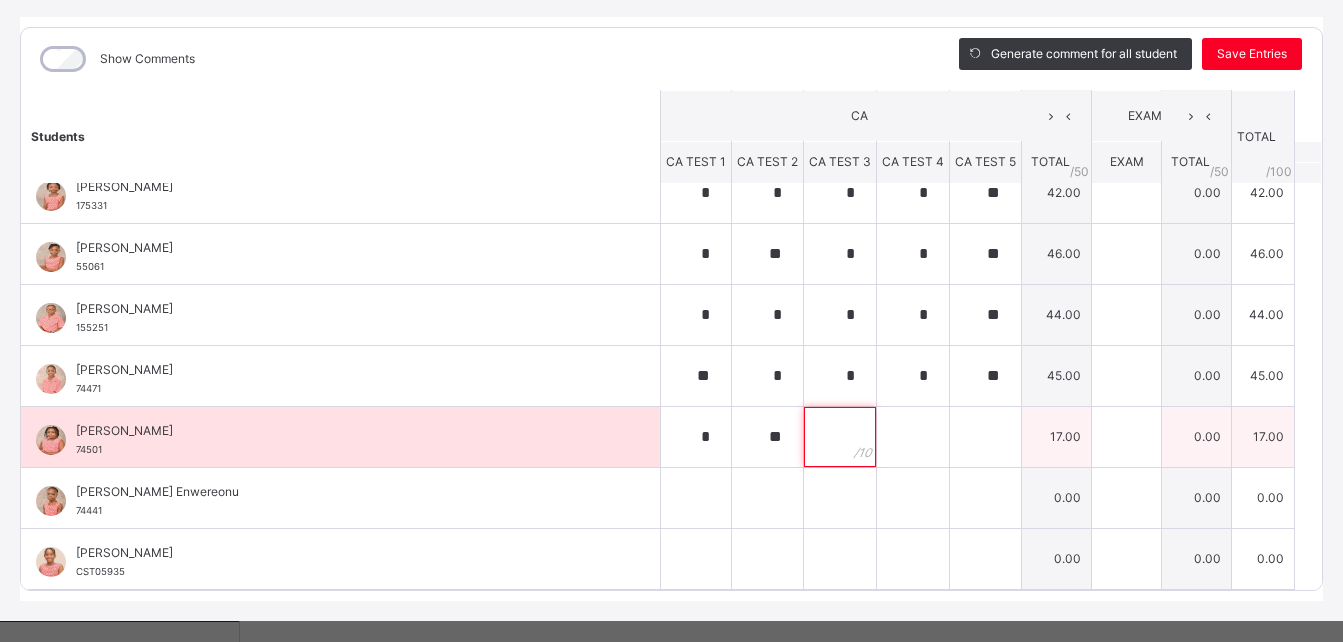click at bounding box center (840, 437) 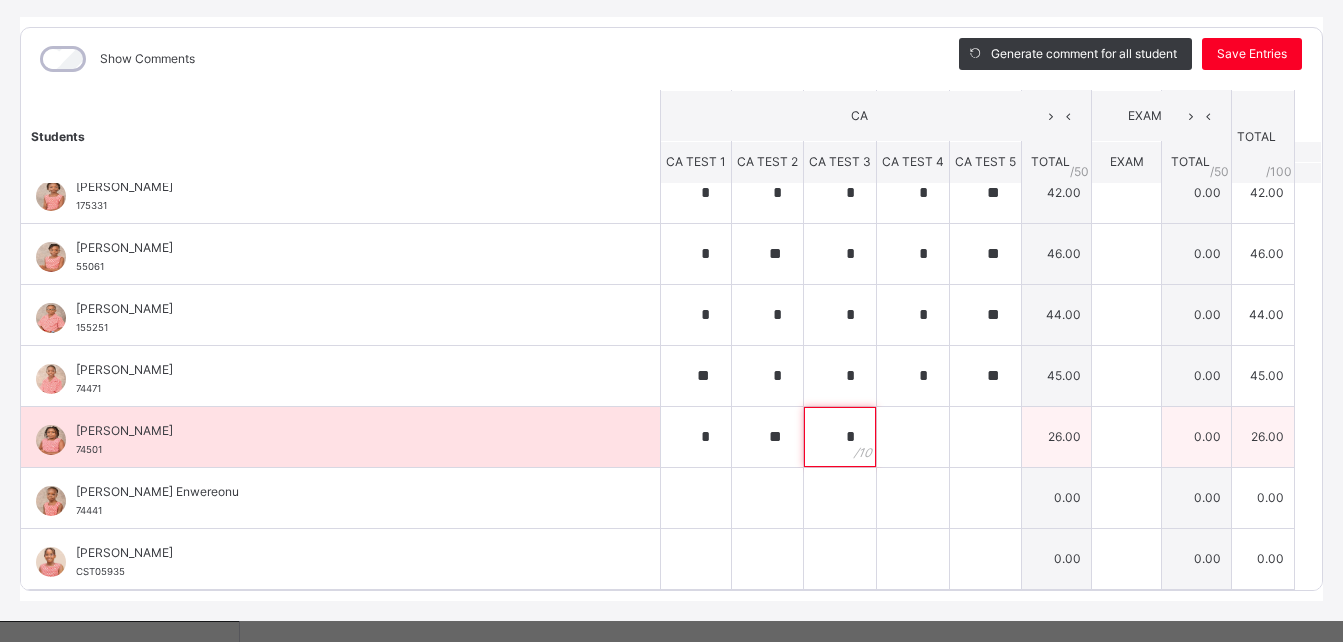 type on "*" 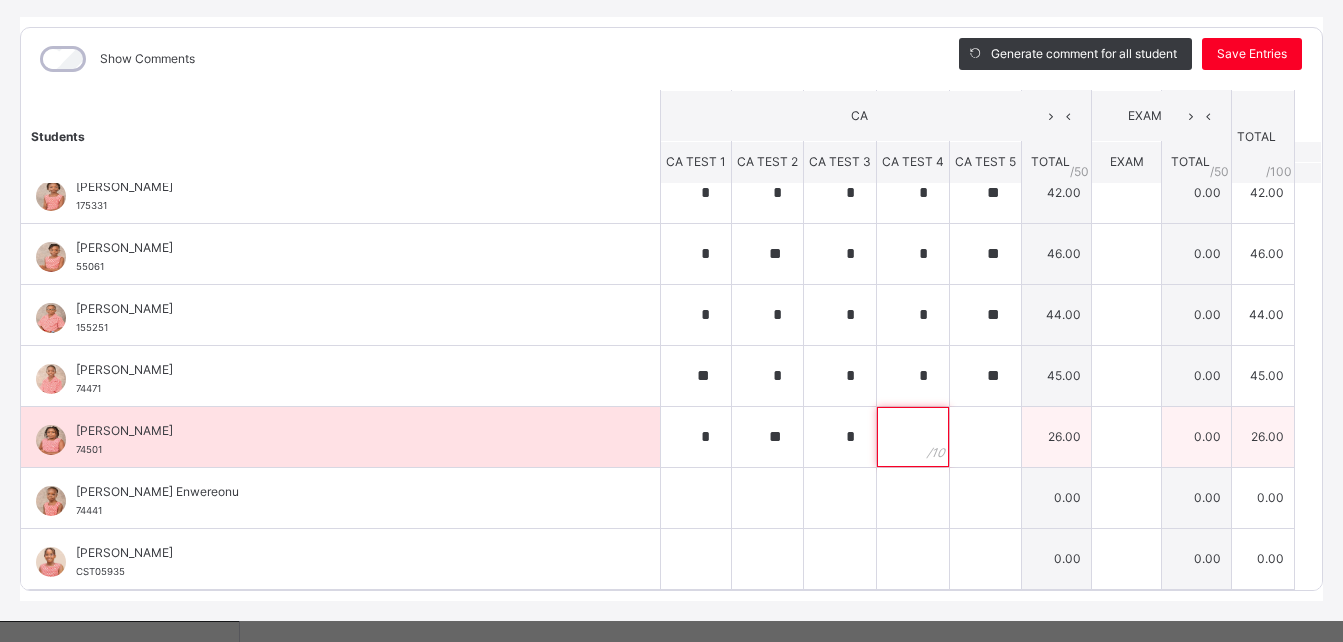 click at bounding box center (913, 437) 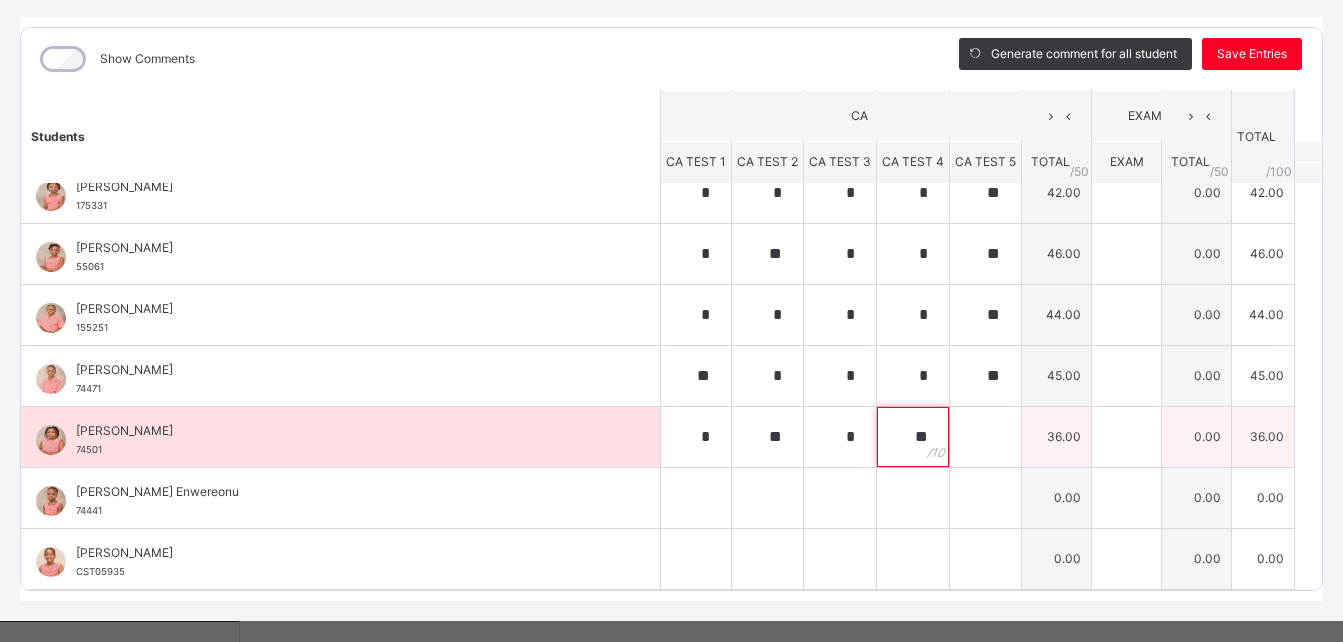 type on "**" 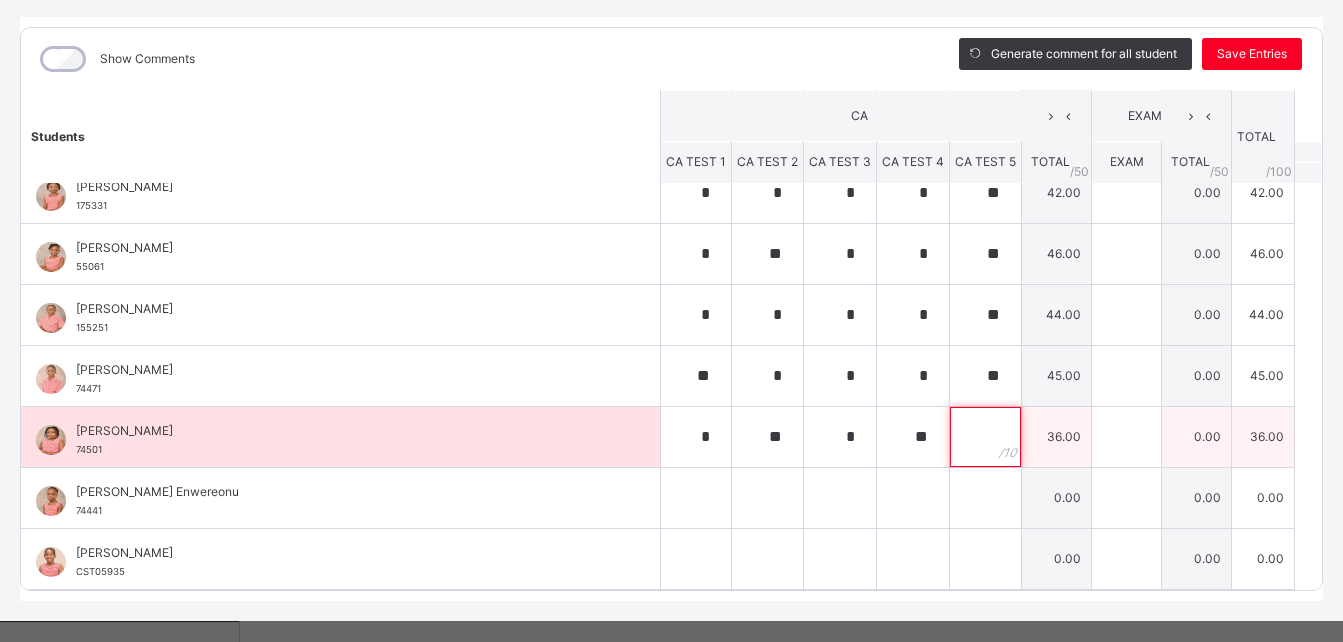 click at bounding box center [985, 437] 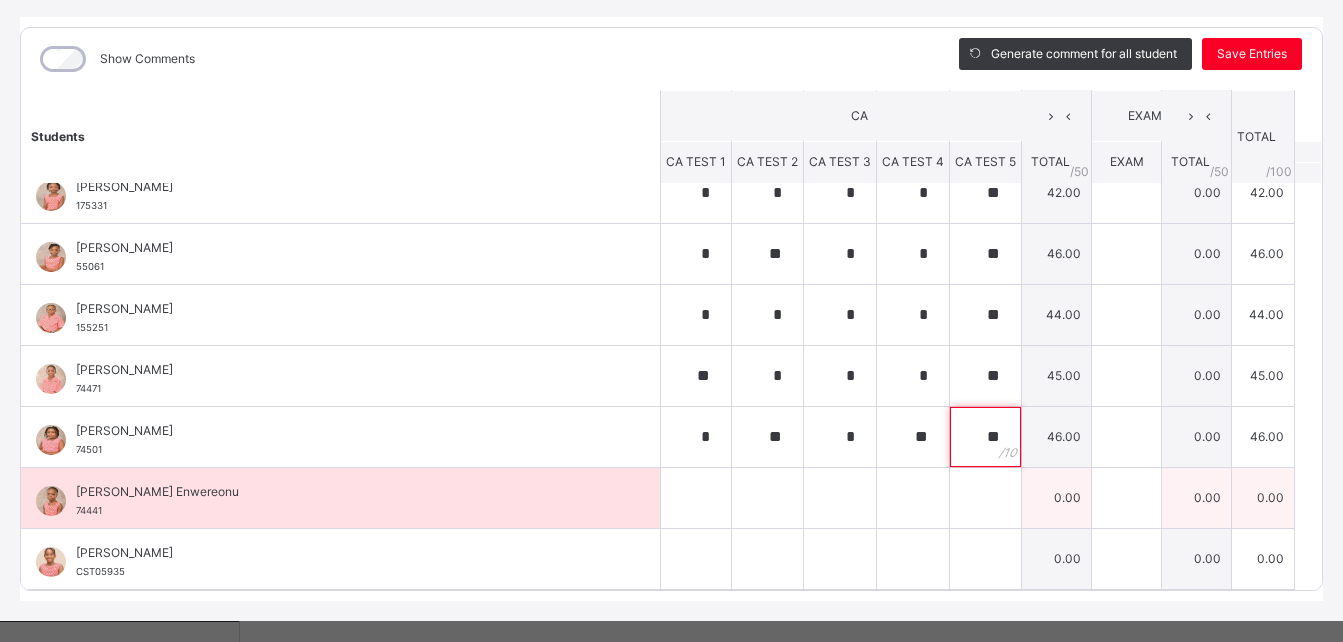 type on "**" 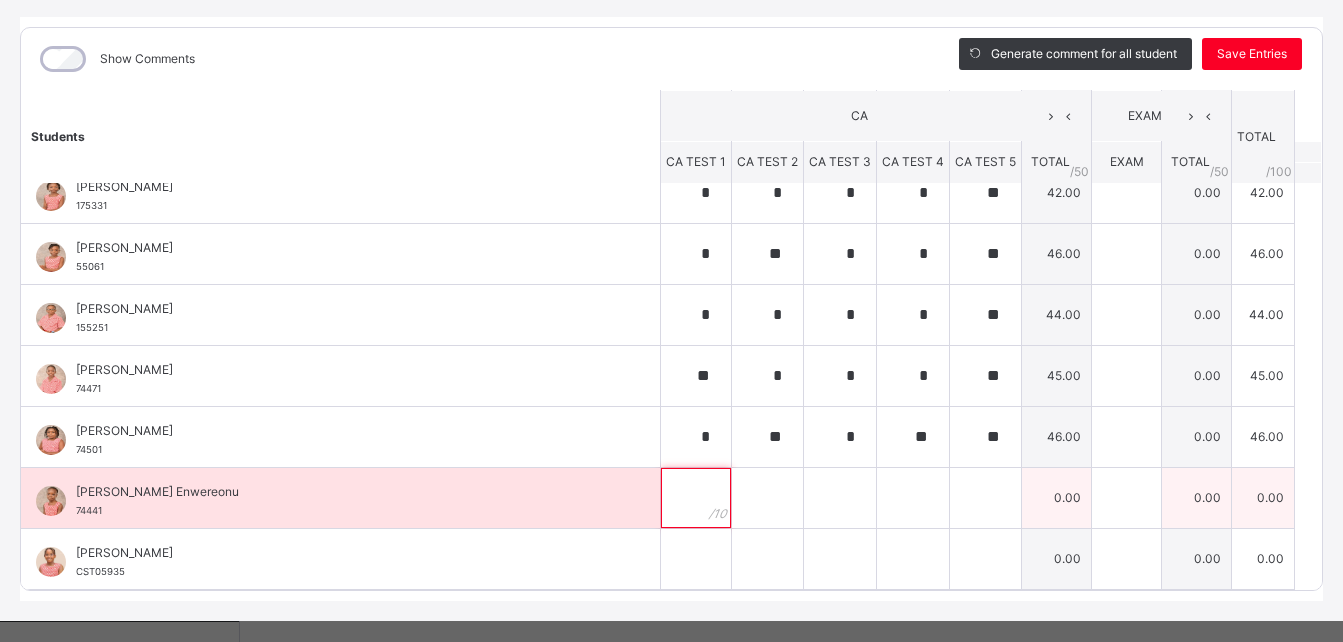 click at bounding box center [696, 498] 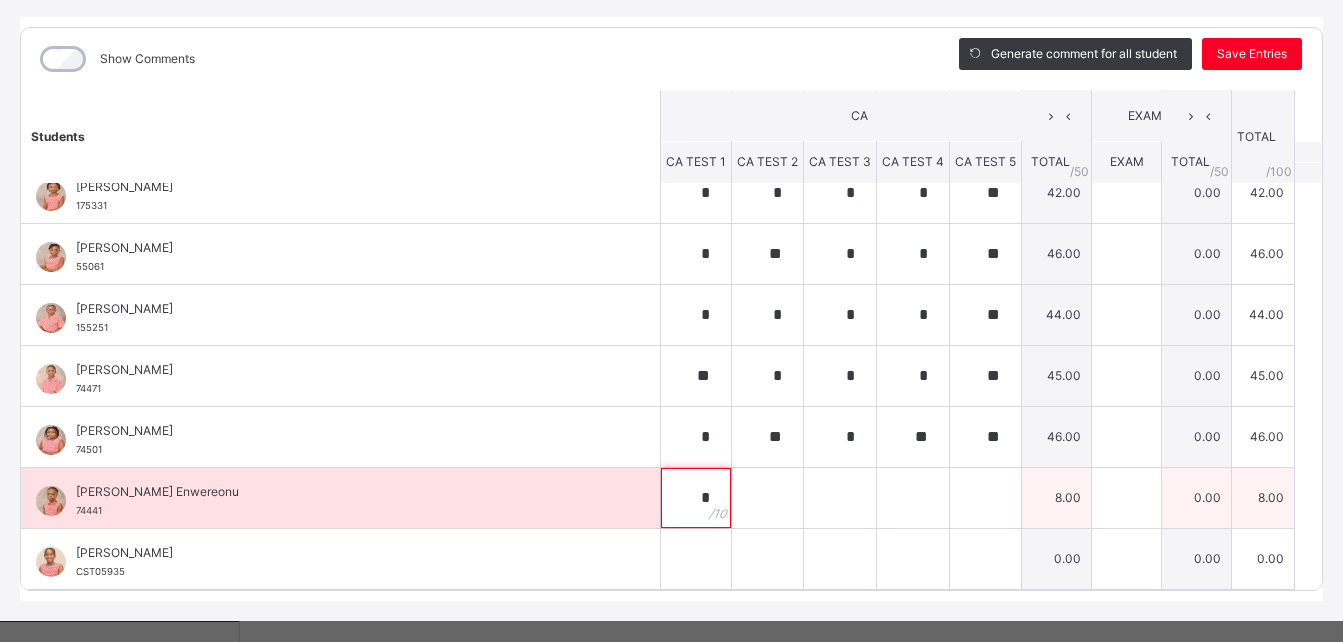 type on "*" 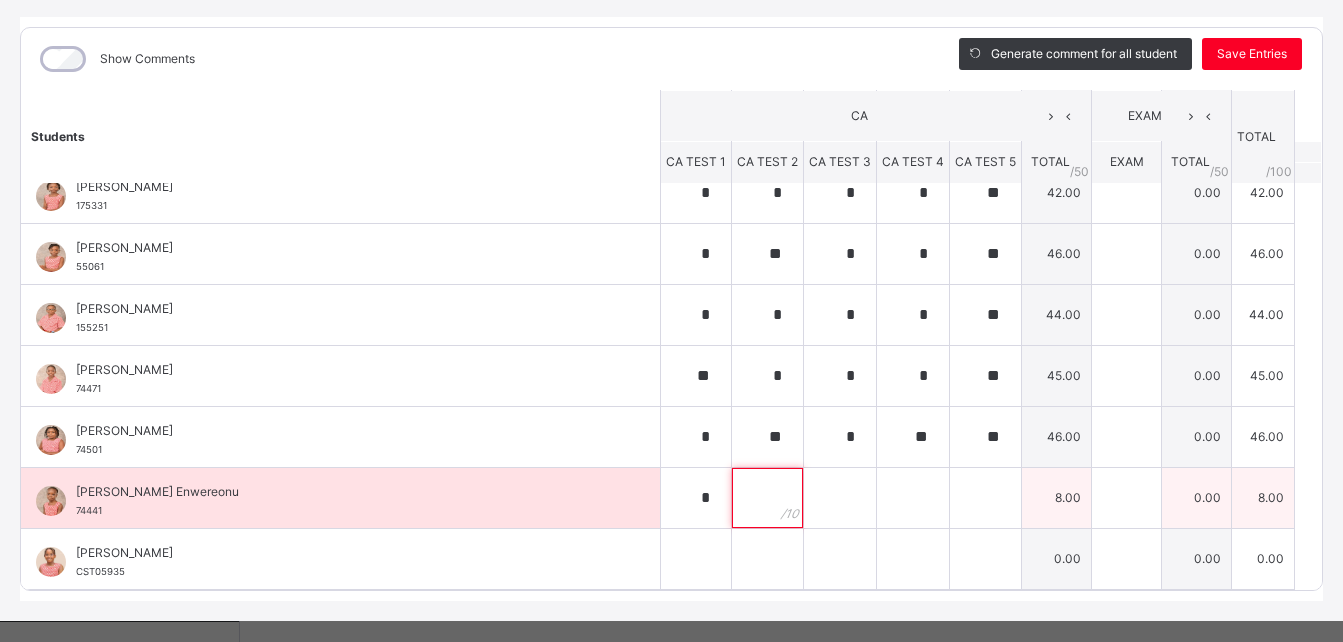 click at bounding box center [767, 498] 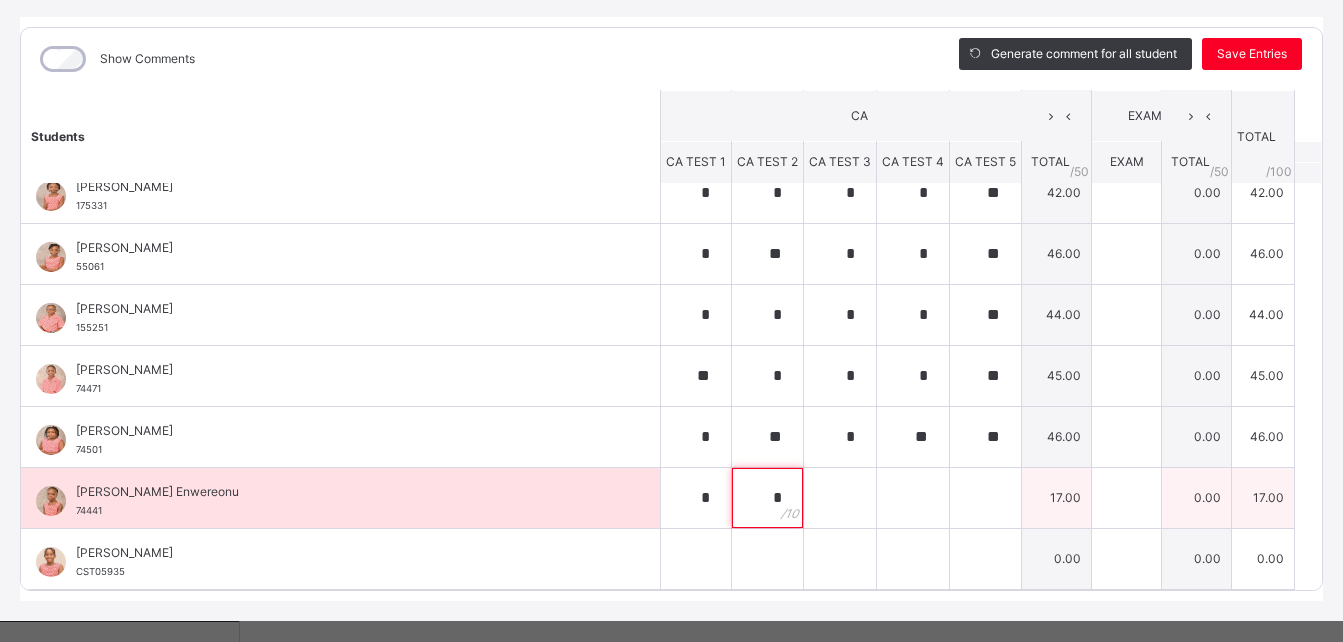 type on "*" 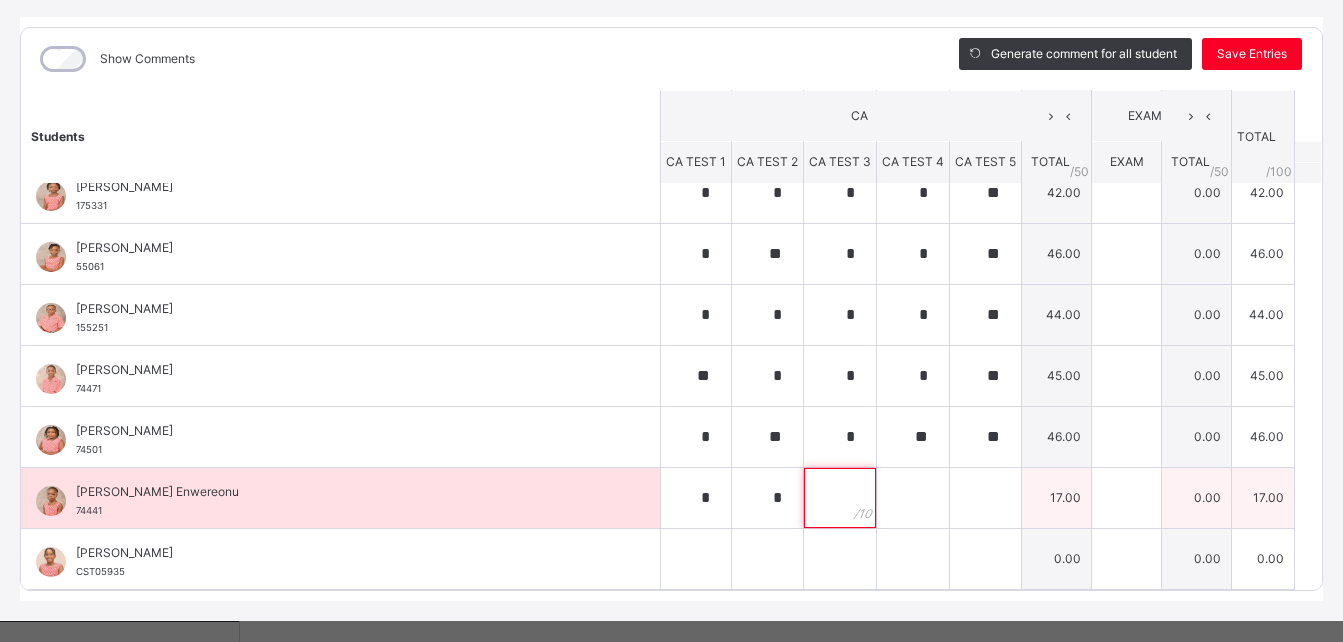 click at bounding box center [840, 498] 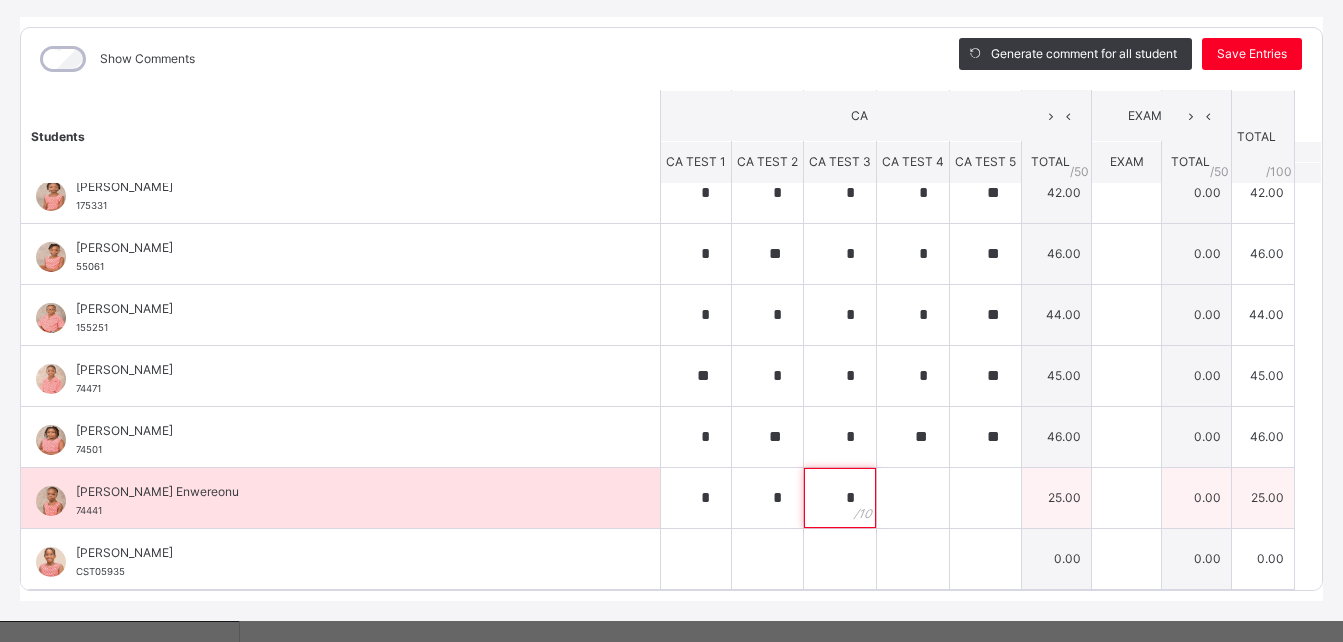 type on "*" 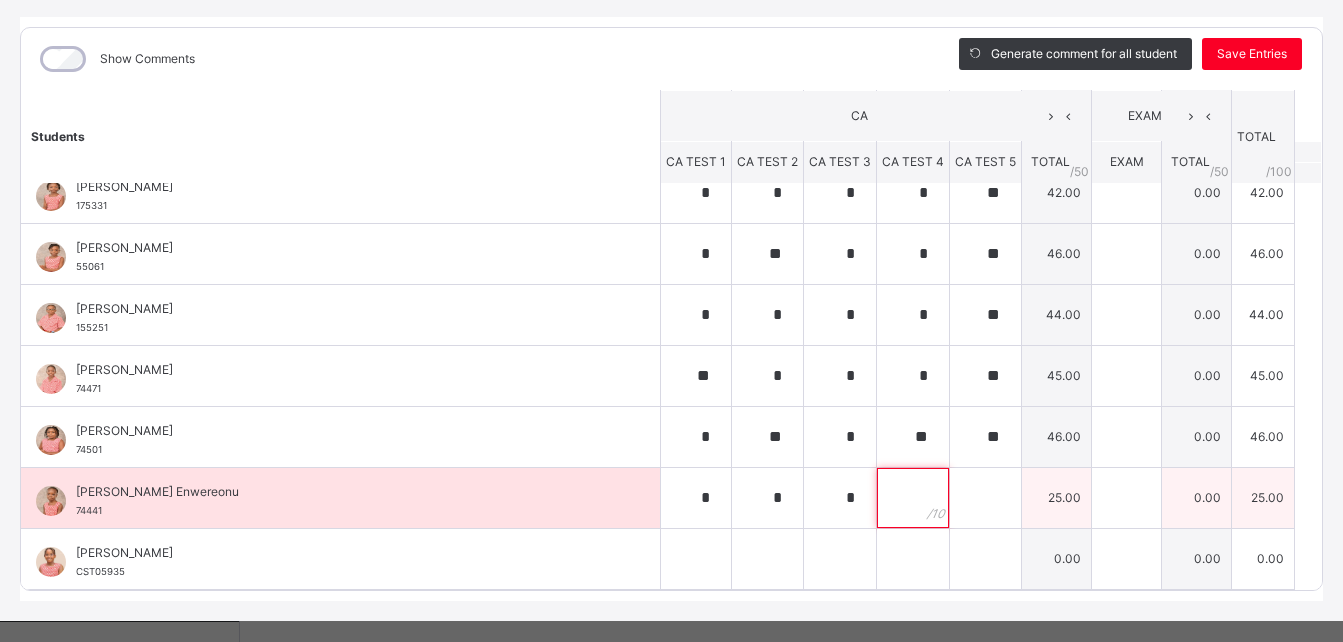 click at bounding box center [913, 498] 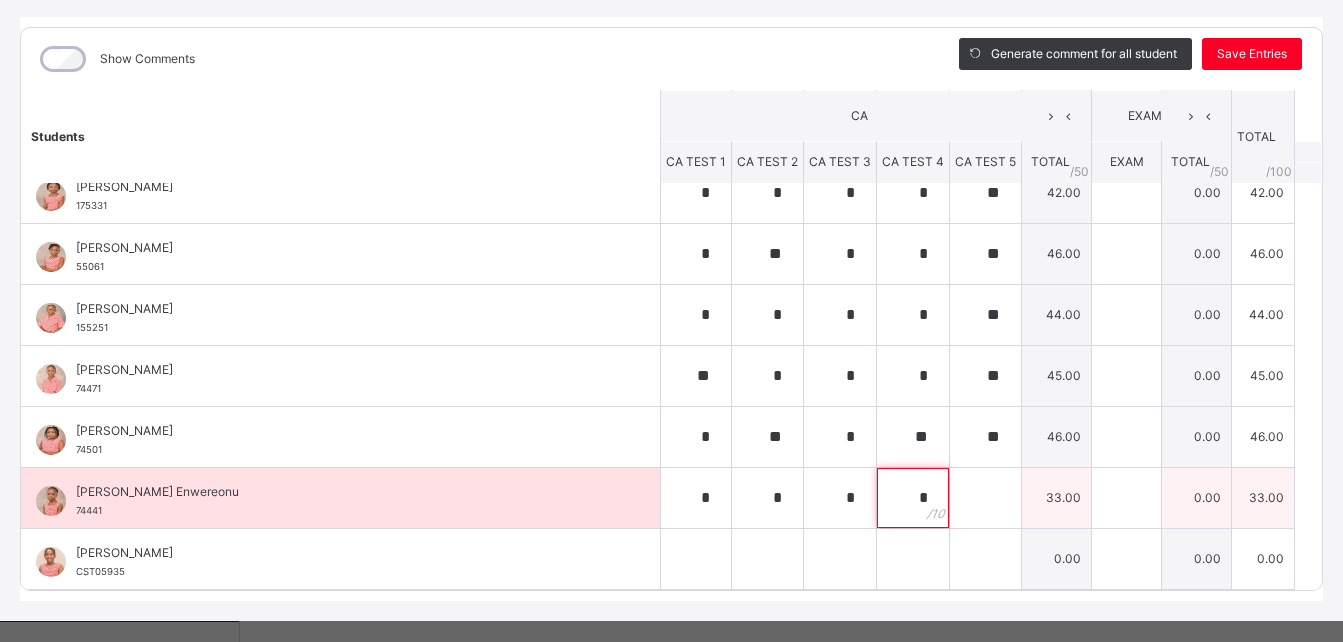 type on "*" 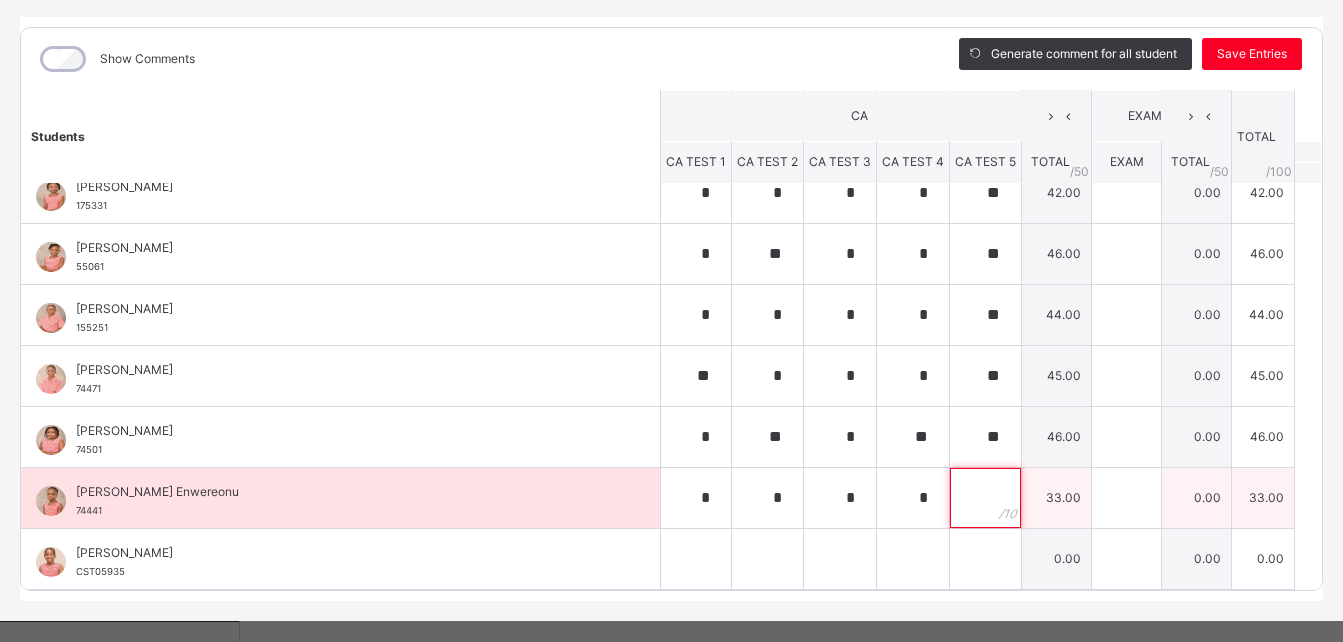 click at bounding box center [985, 498] 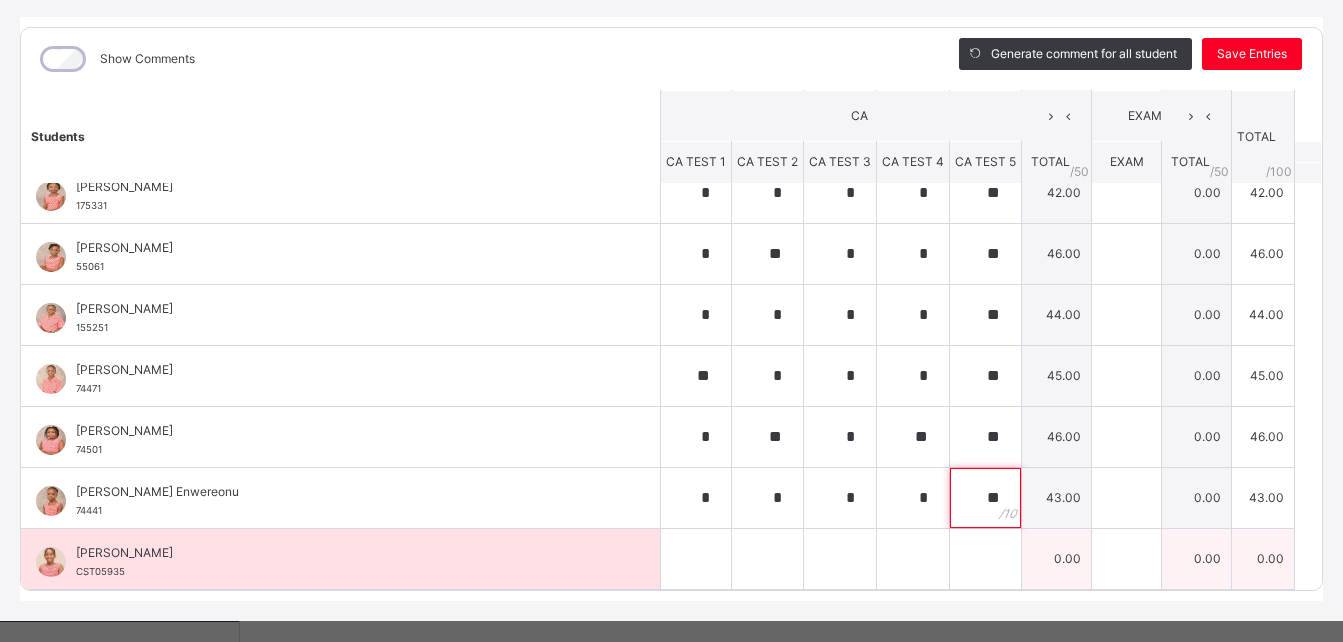 type on "**" 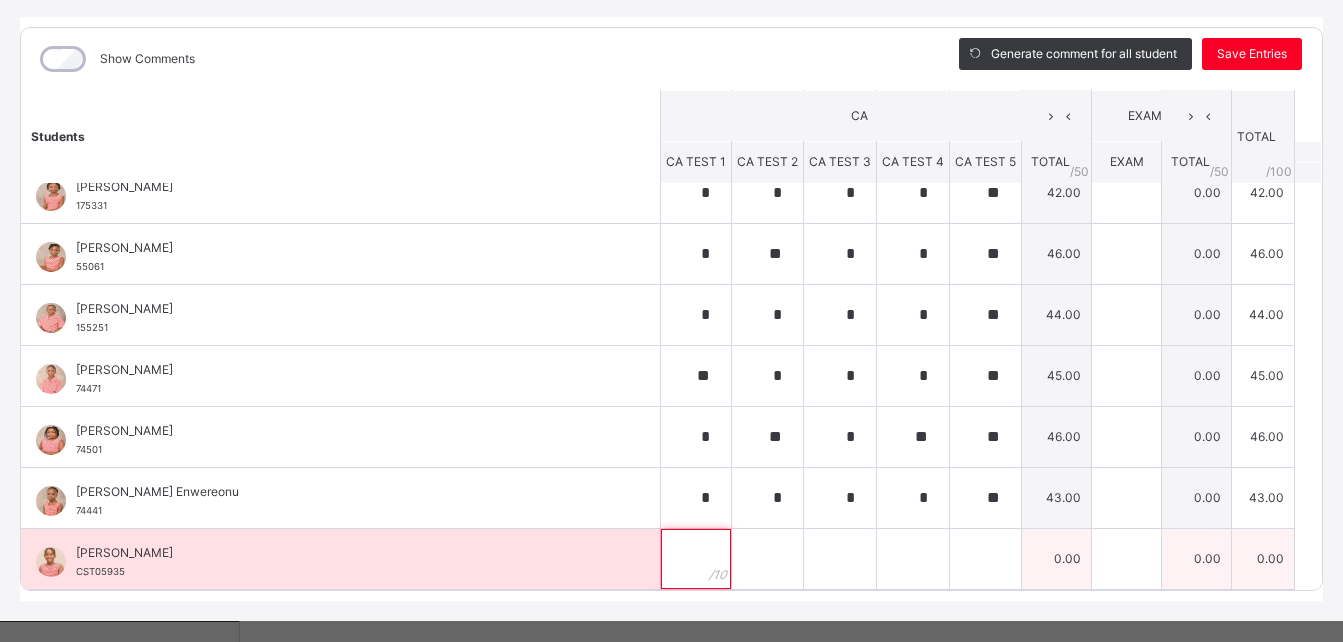 click at bounding box center [696, 559] 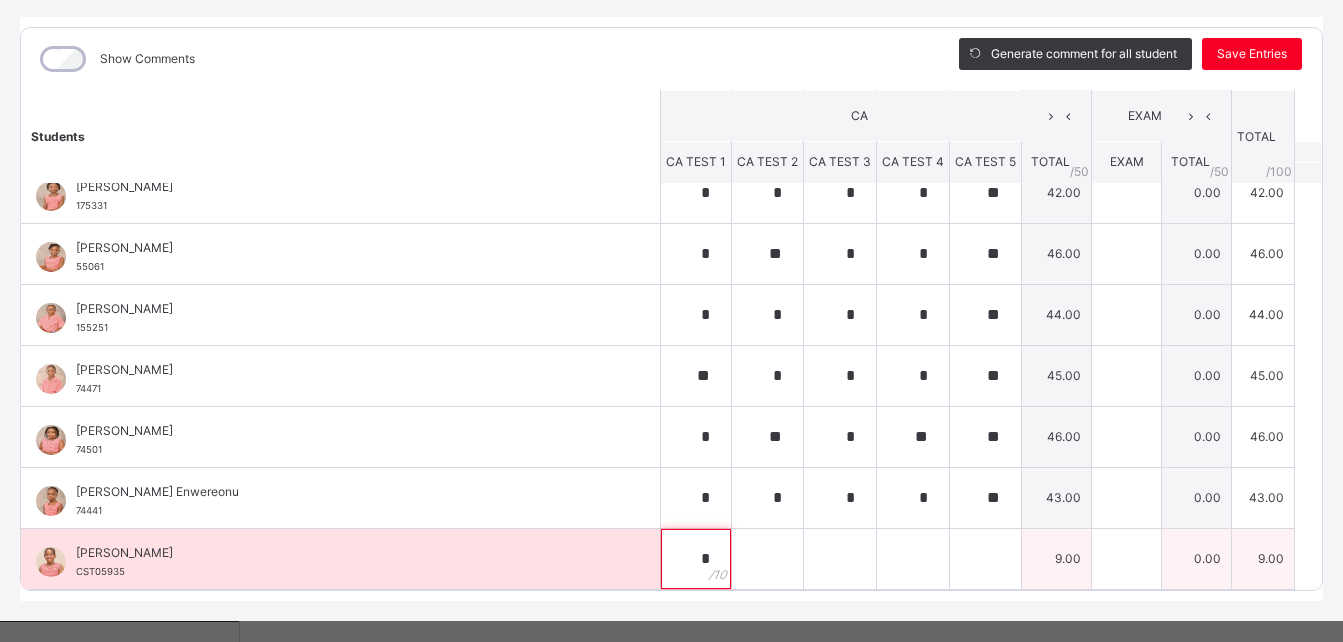 type on "*" 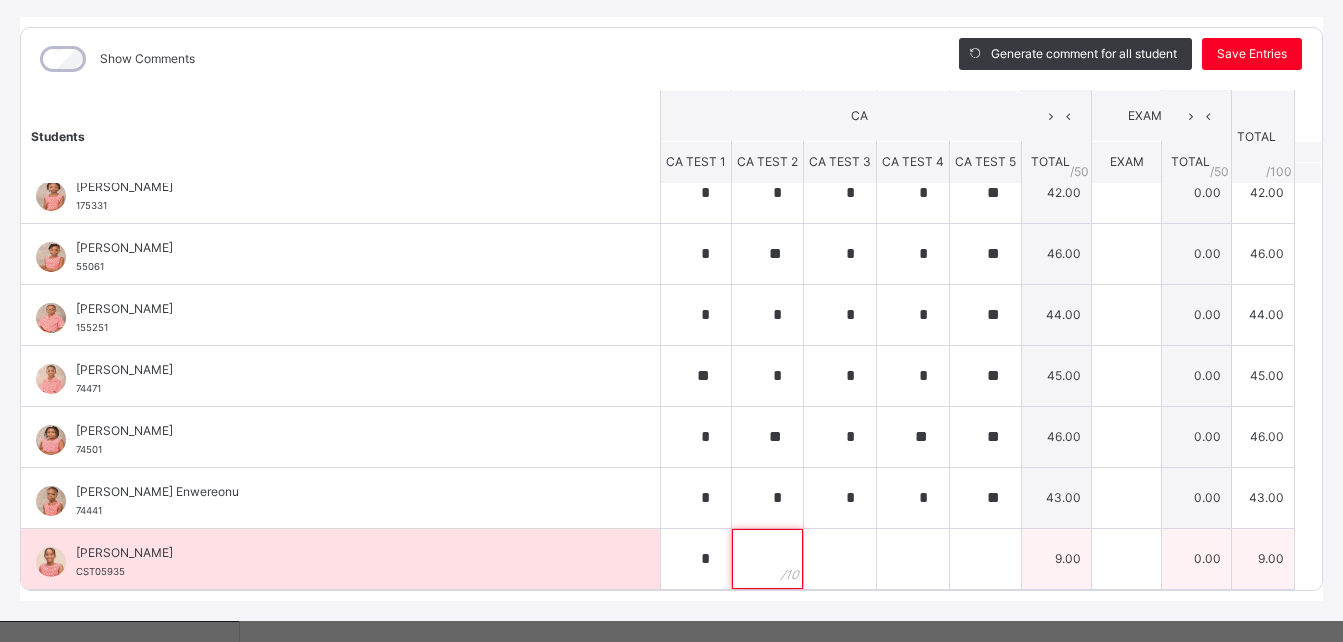 click at bounding box center [767, 559] 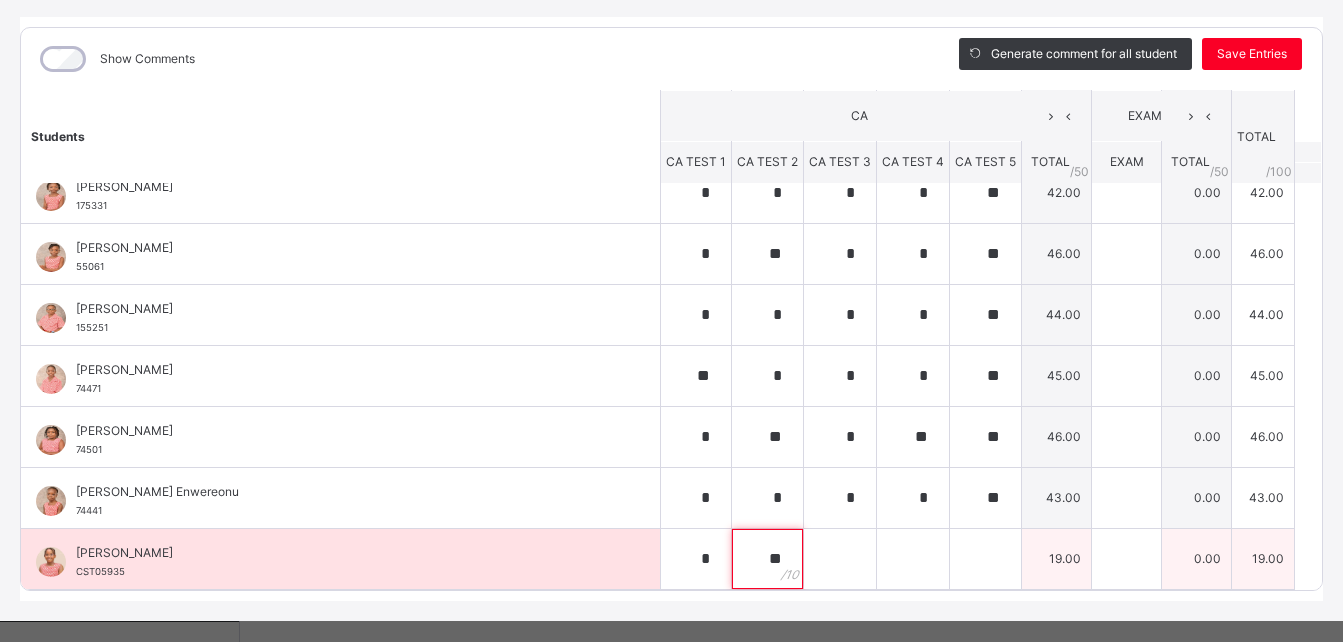 type on "**" 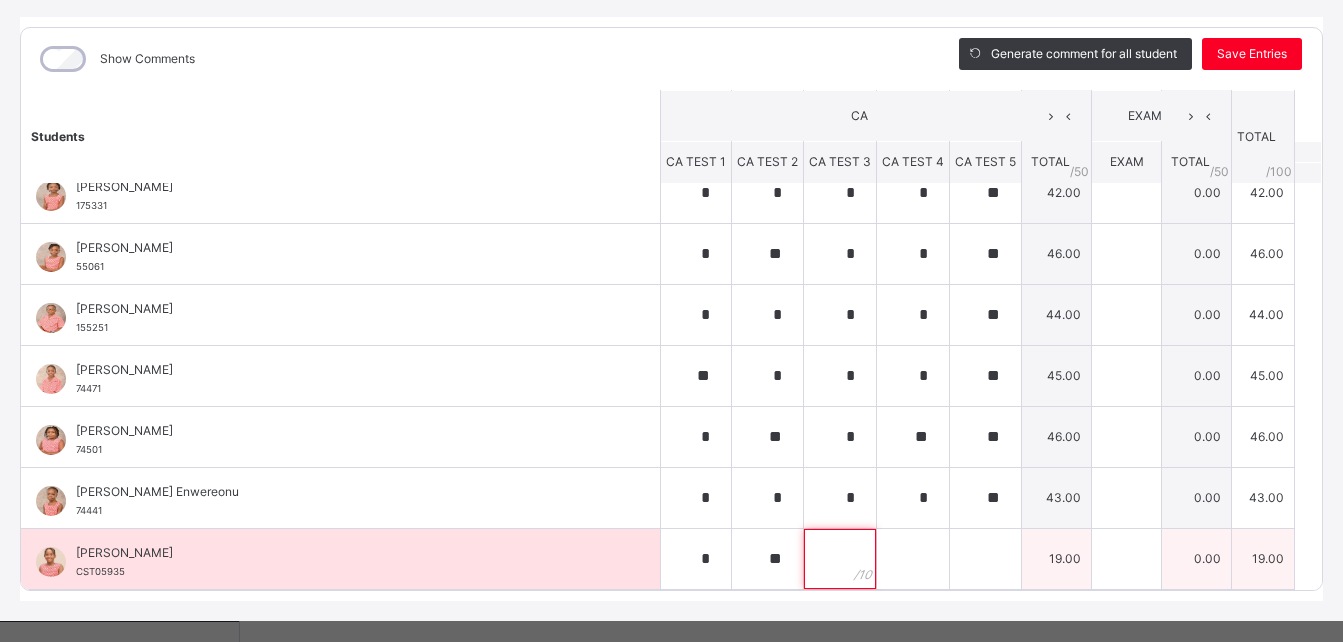 click at bounding box center (840, 559) 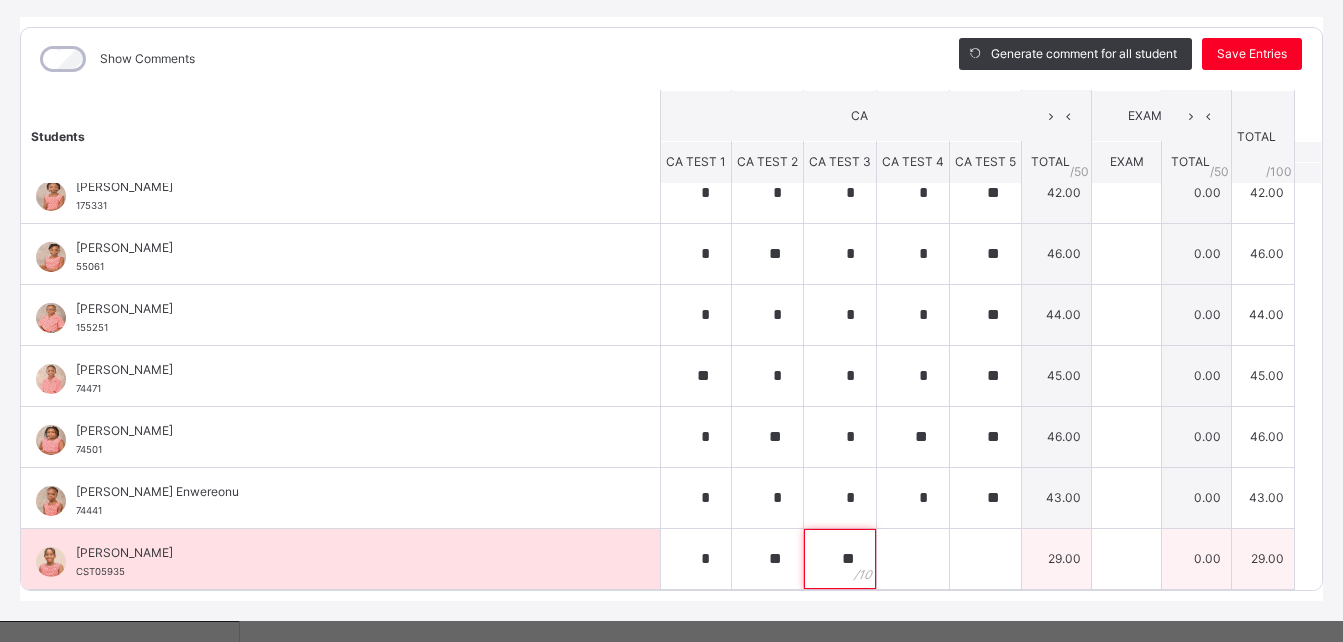 type on "**" 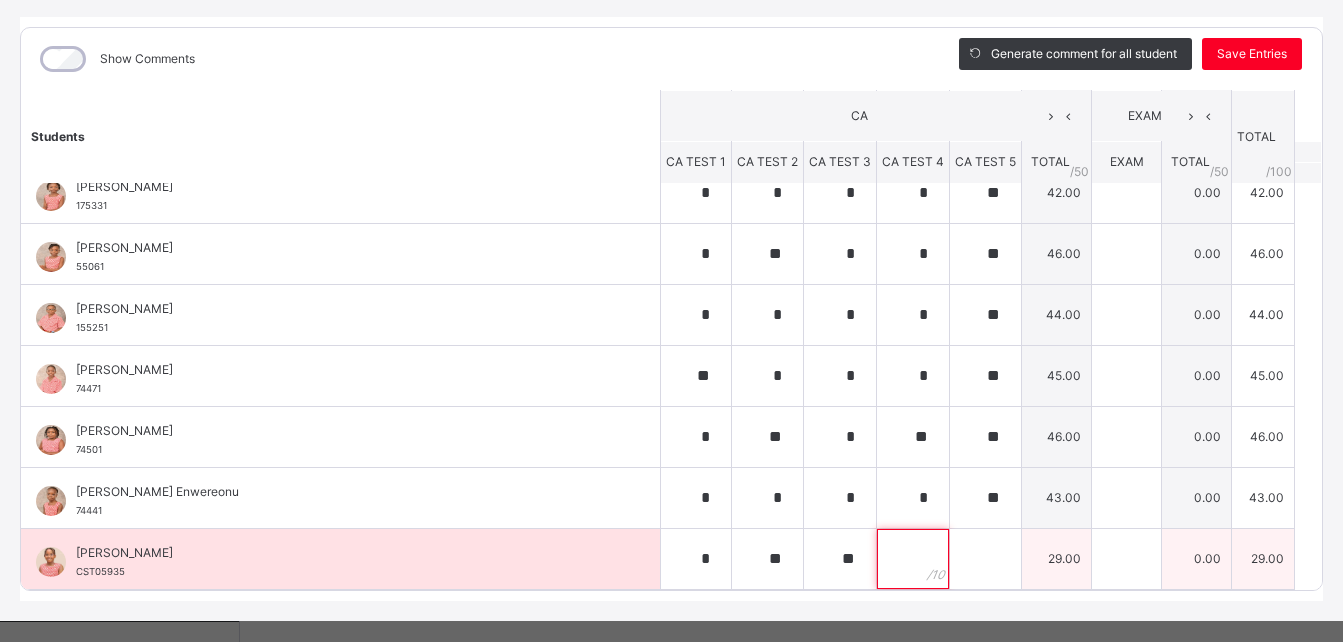 click at bounding box center [913, 559] 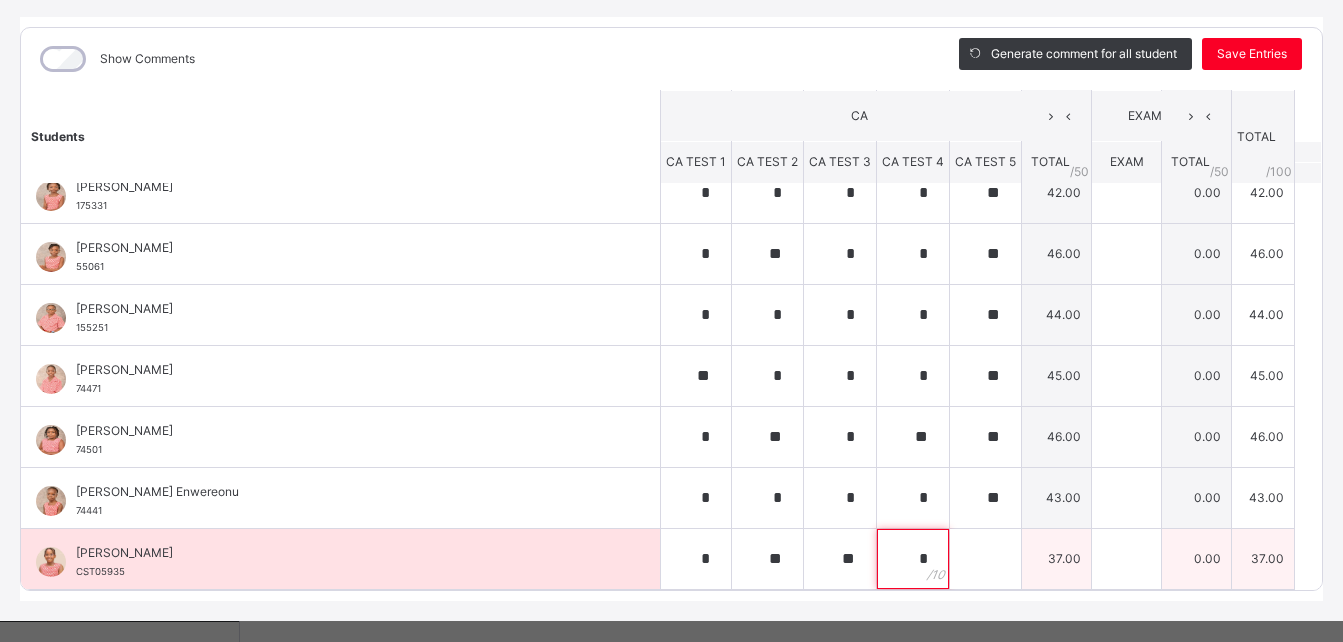type on "*" 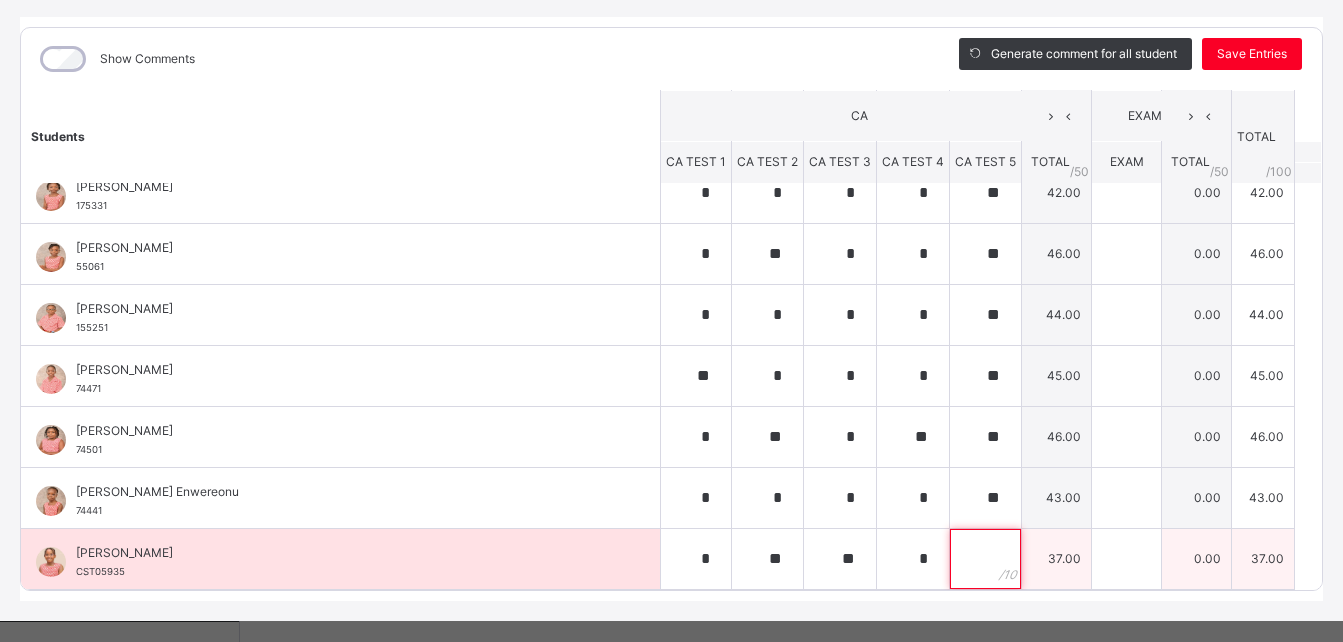 click at bounding box center [985, 559] 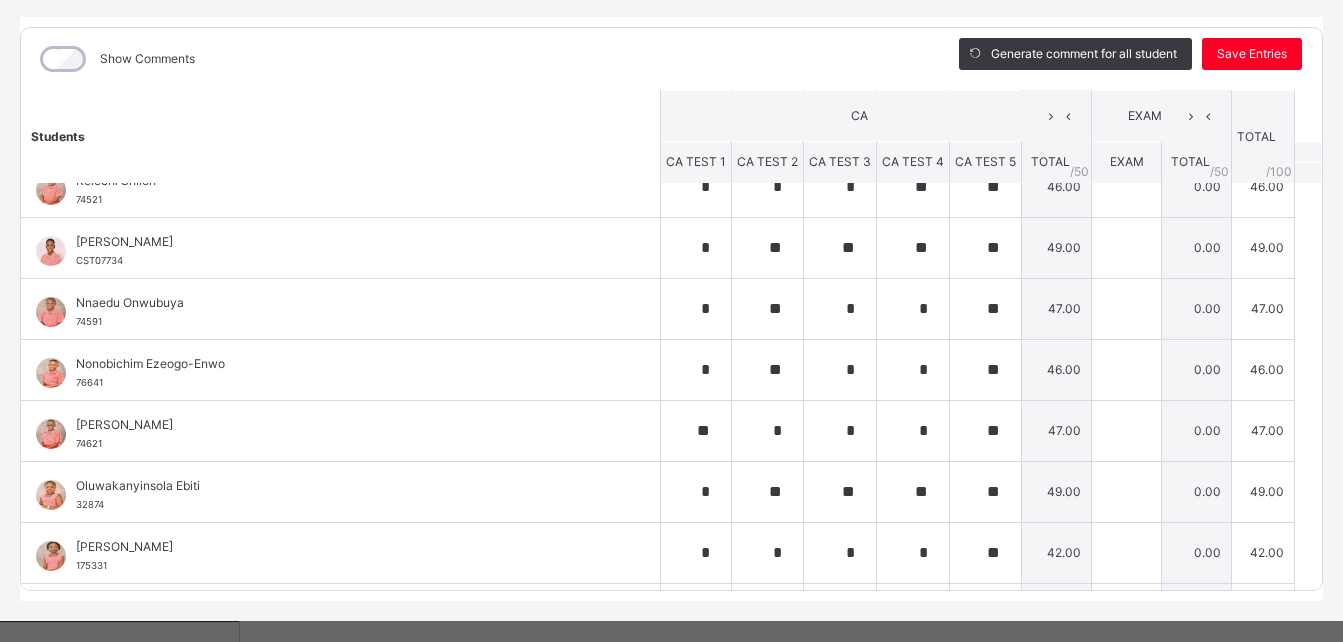 scroll, scrollTop: 0, scrollLeft: 0, axis: both 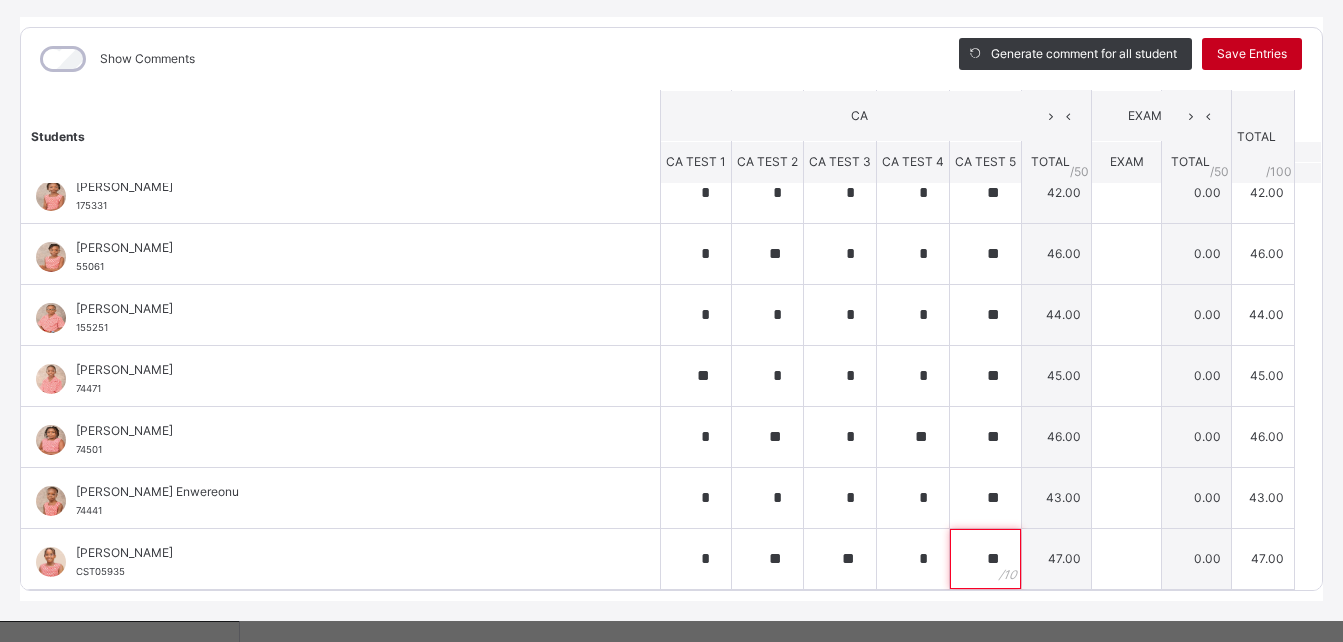 type on "**" 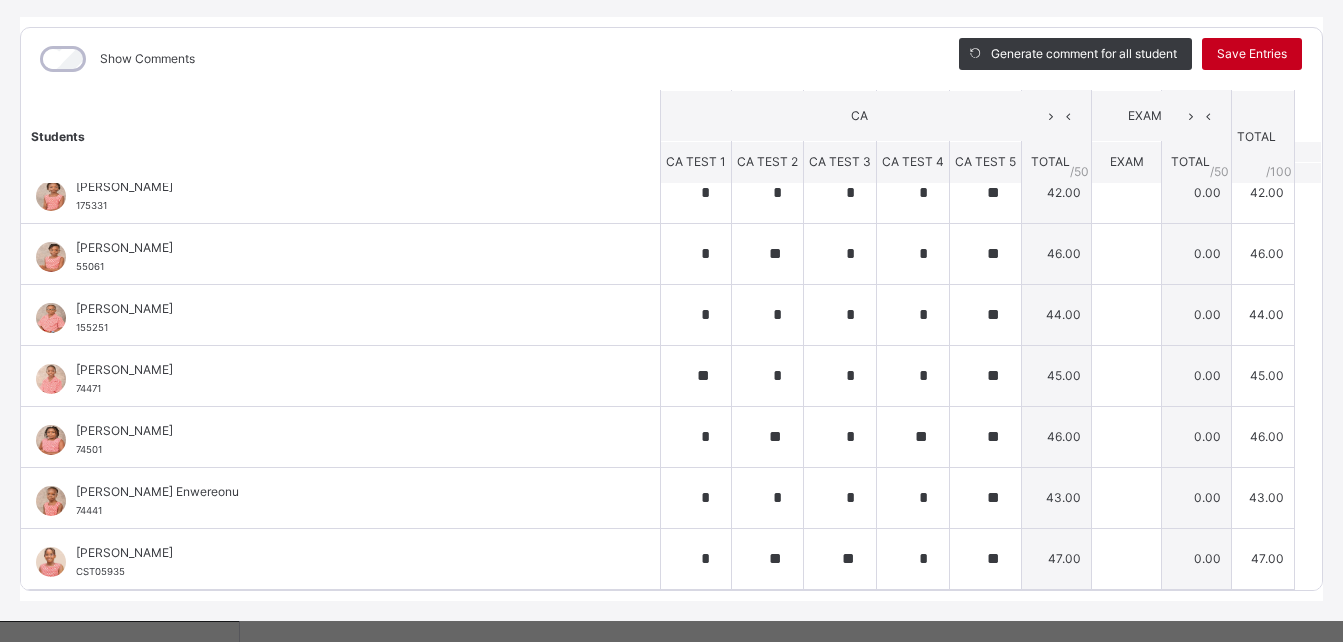 click on "Save Entries" at bounding box center (1252, 54) 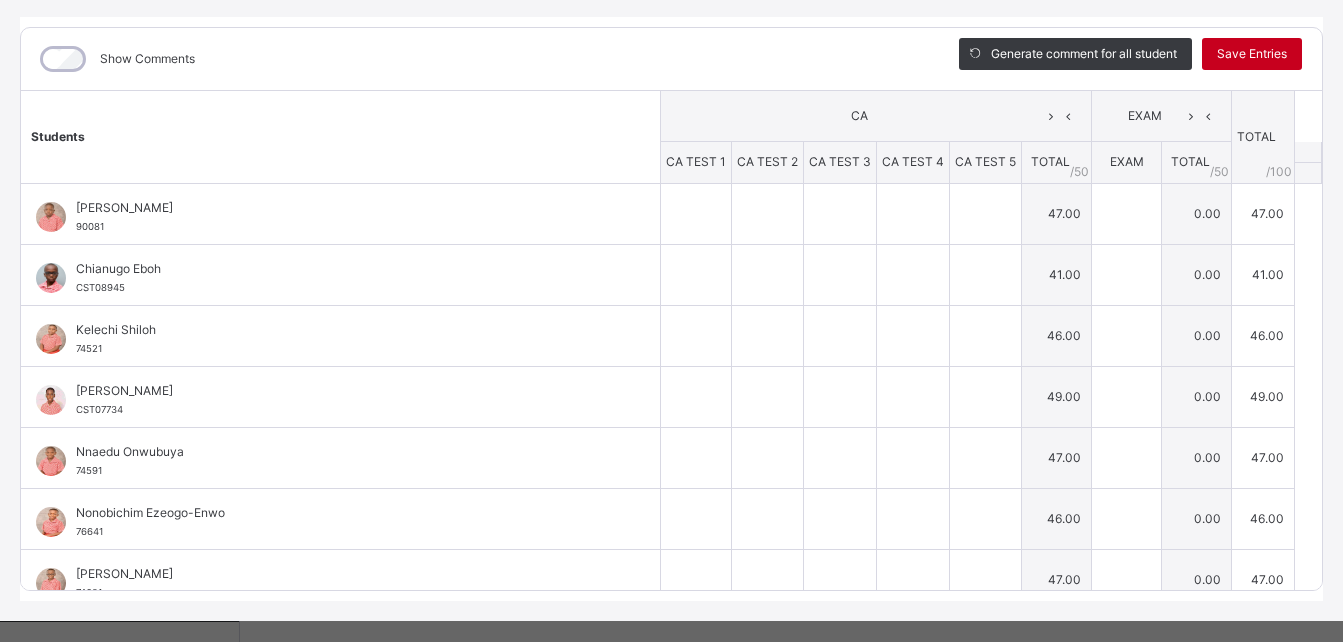 type on "*" 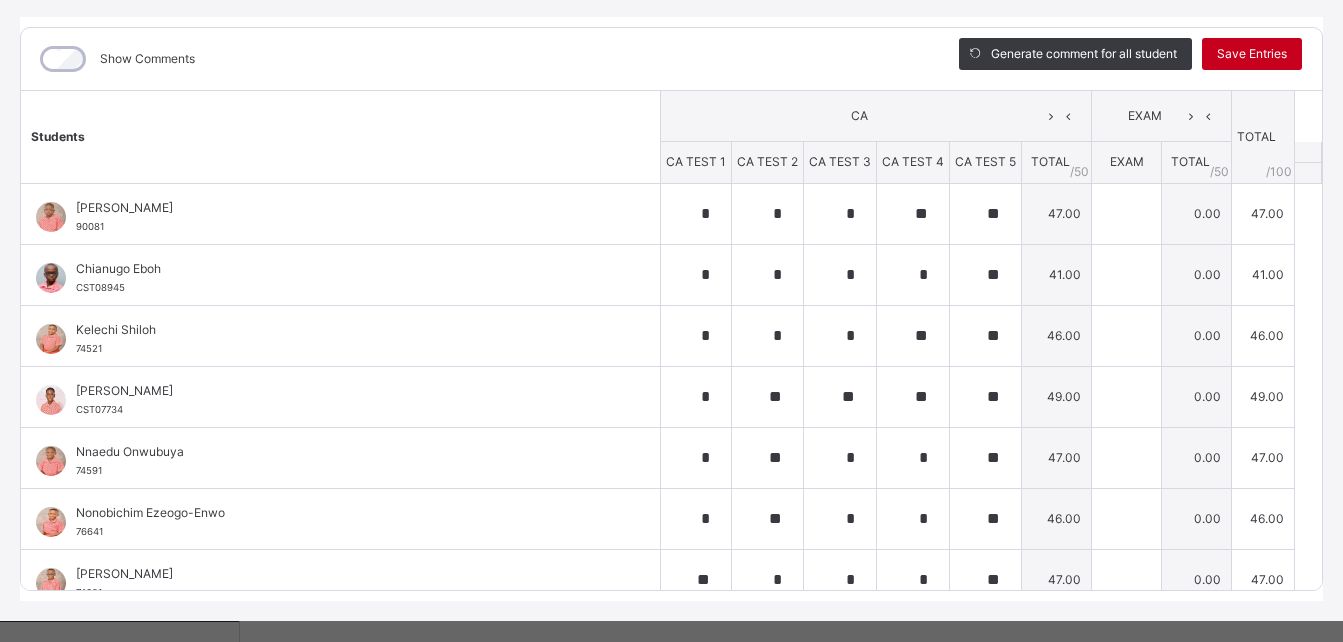 click on "Your changes have been saved." at bounding box center [671, 651] 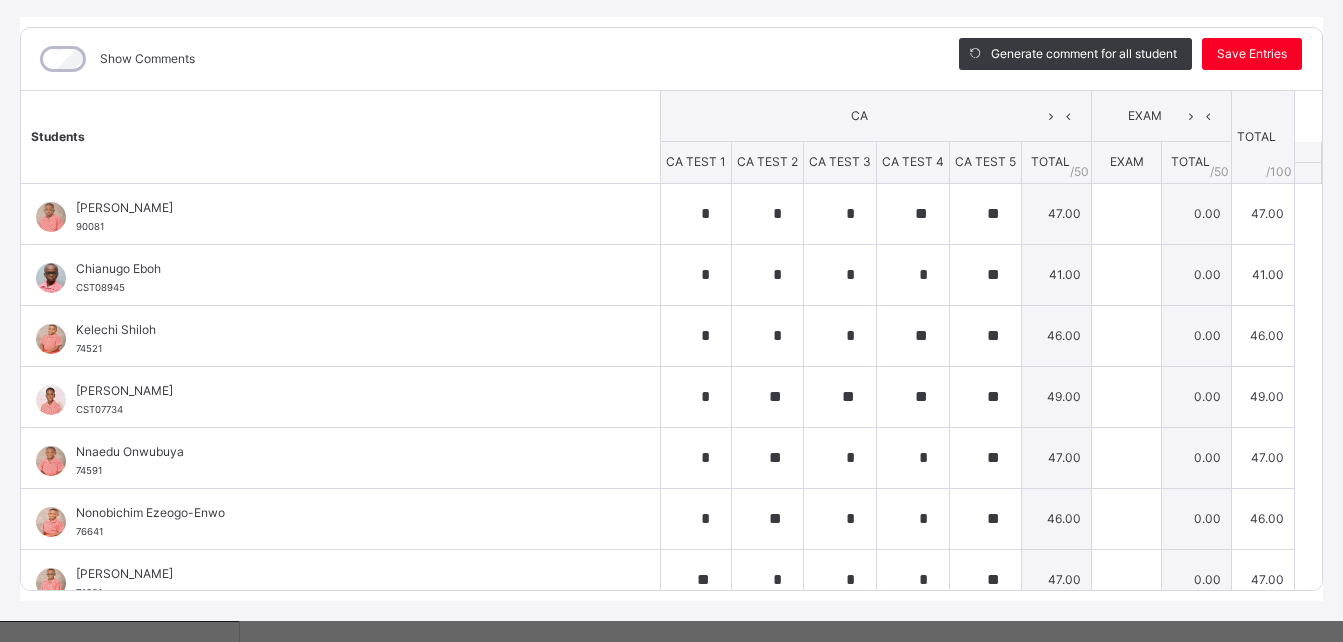 scroll, scrollTop: 0, scrollLeft: 0, axis: both 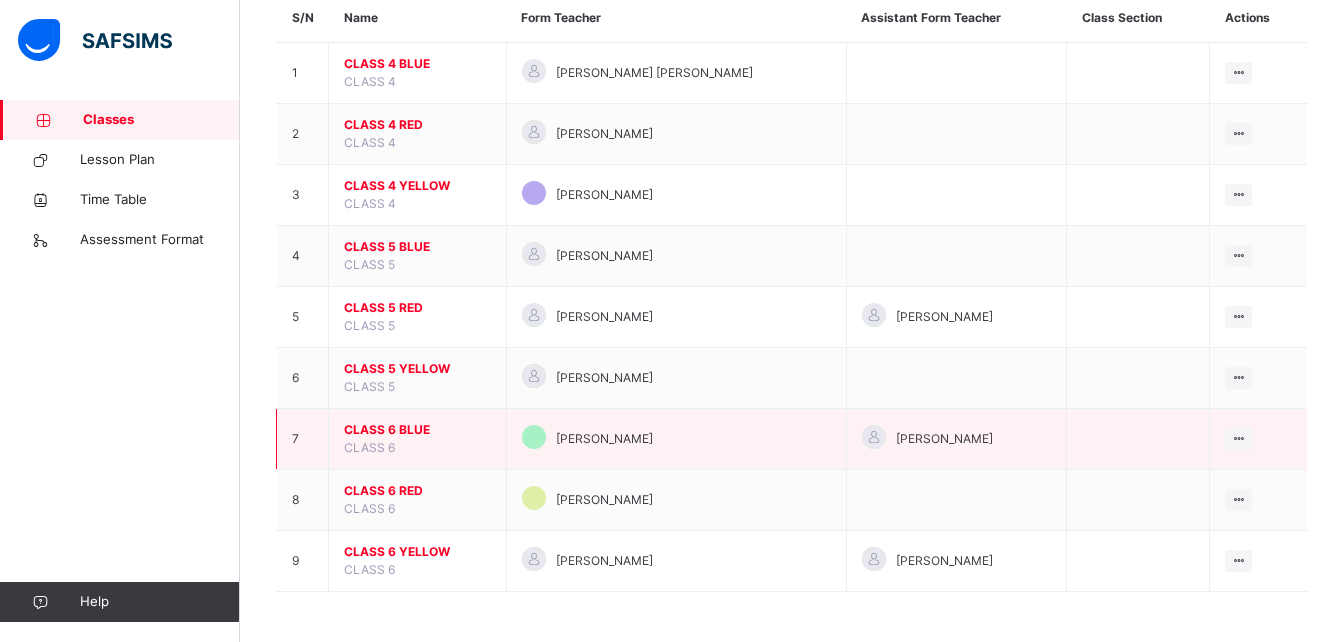 click on "CLASS 6   BLUE" at bounding box center [417, 430] 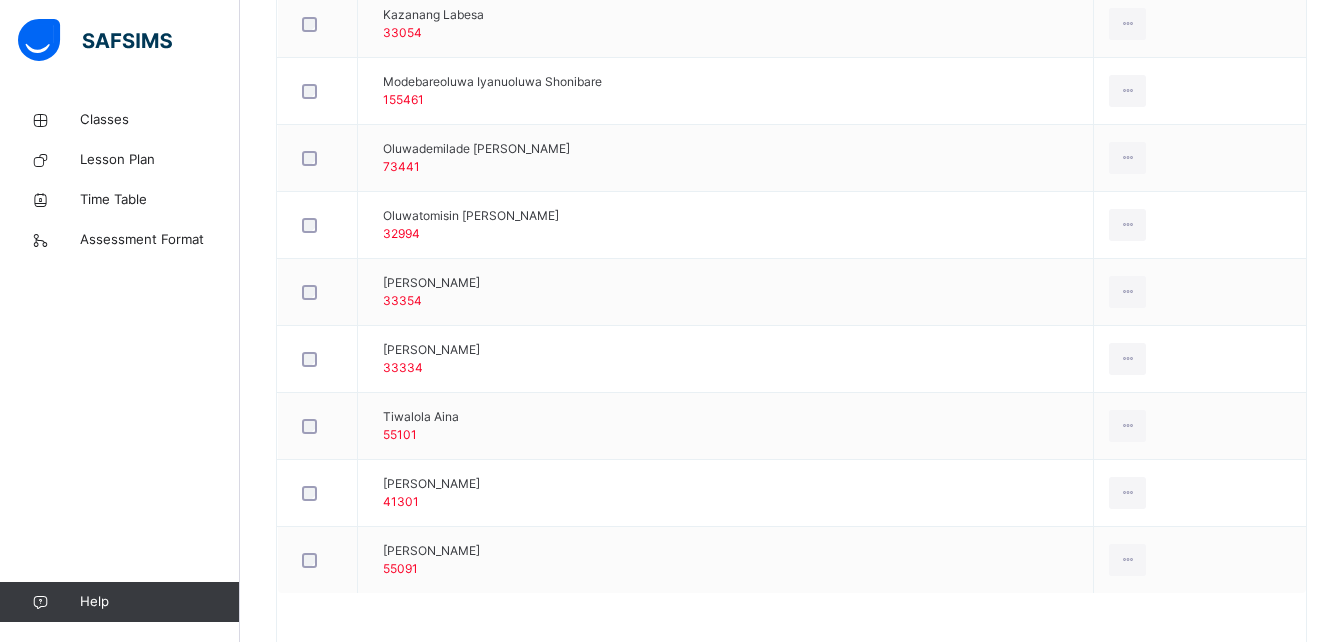 scroll, scrollTop: 1195, scrollLeft: 0, axis: vertical 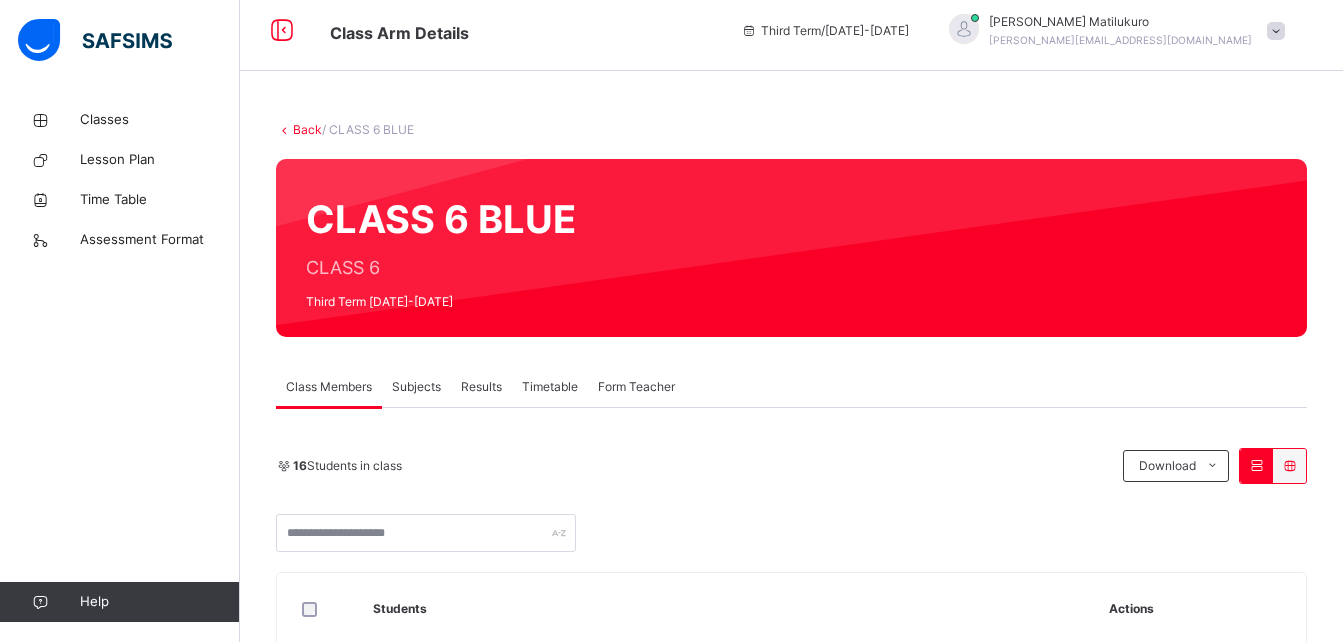 click on "Subjects" at bounding box center (416, 387) 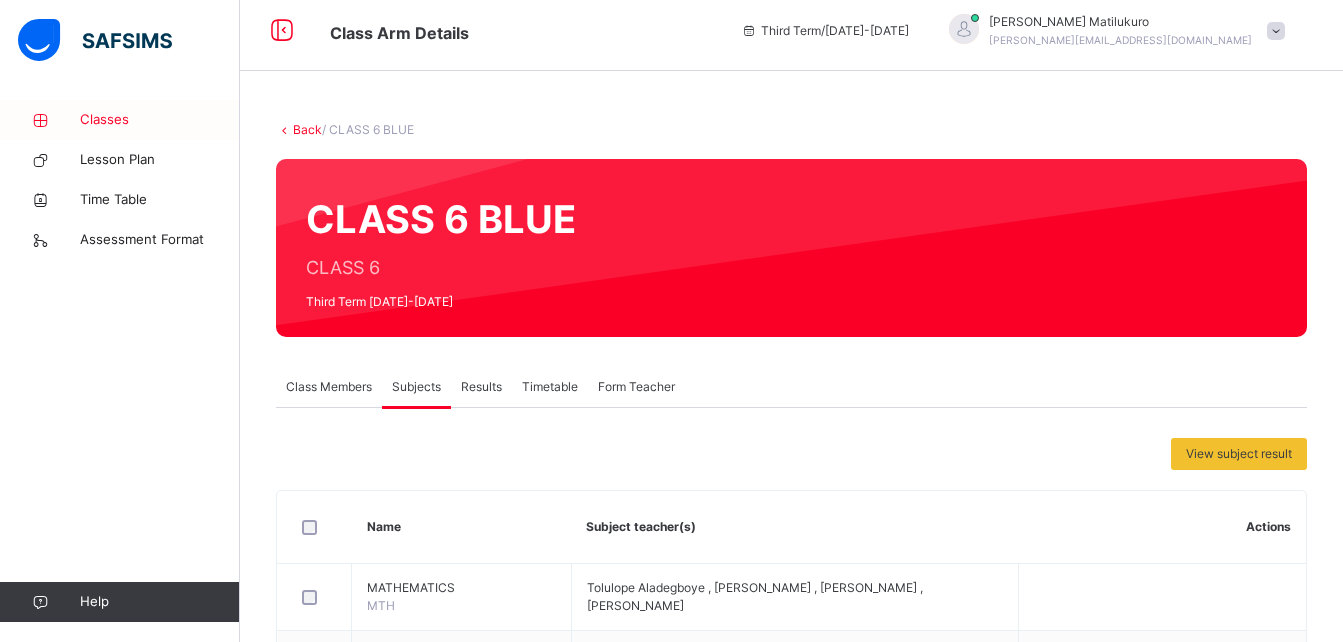 click on "Classes" at bounding box center (160, 120) 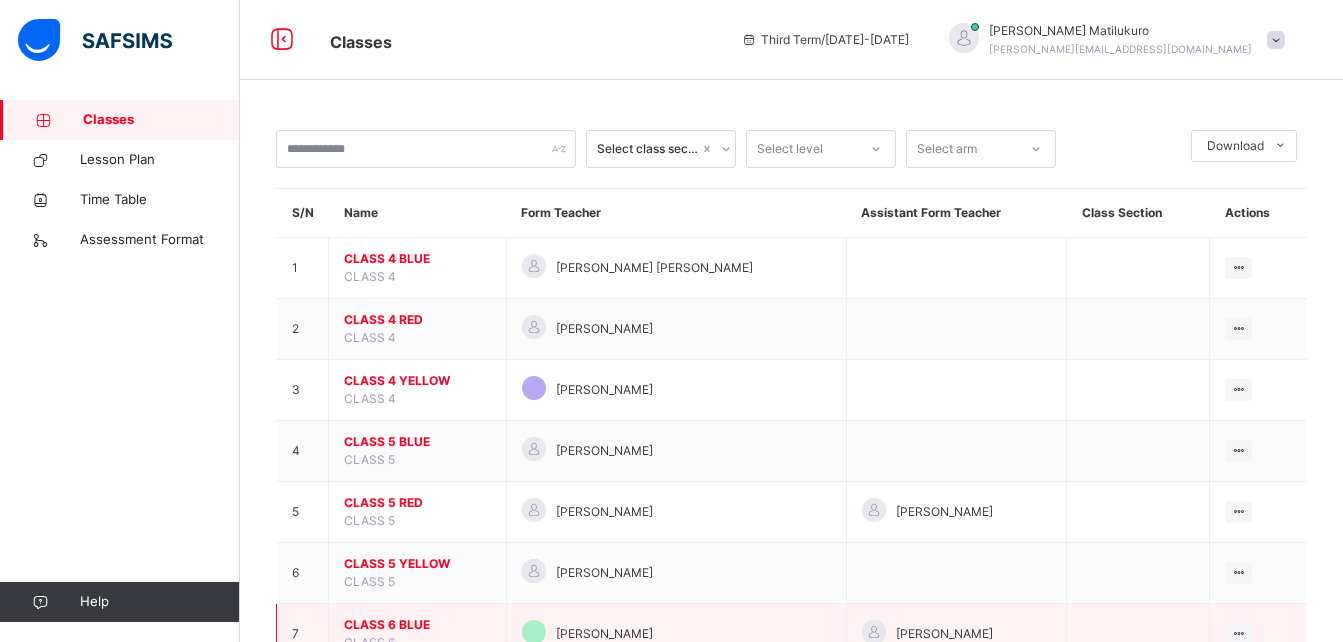 click on "CLASS 6   BLUE" at bounding box center (417, 625) 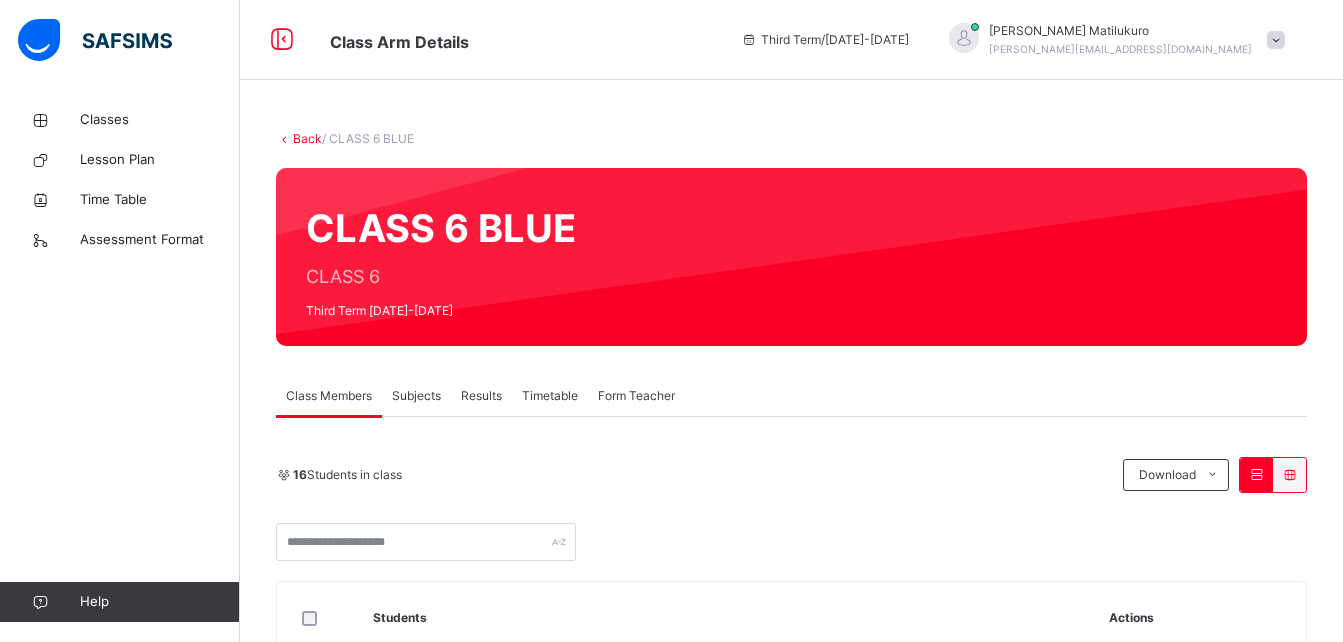 click on "Subjects" at bounding box center [416, 396] 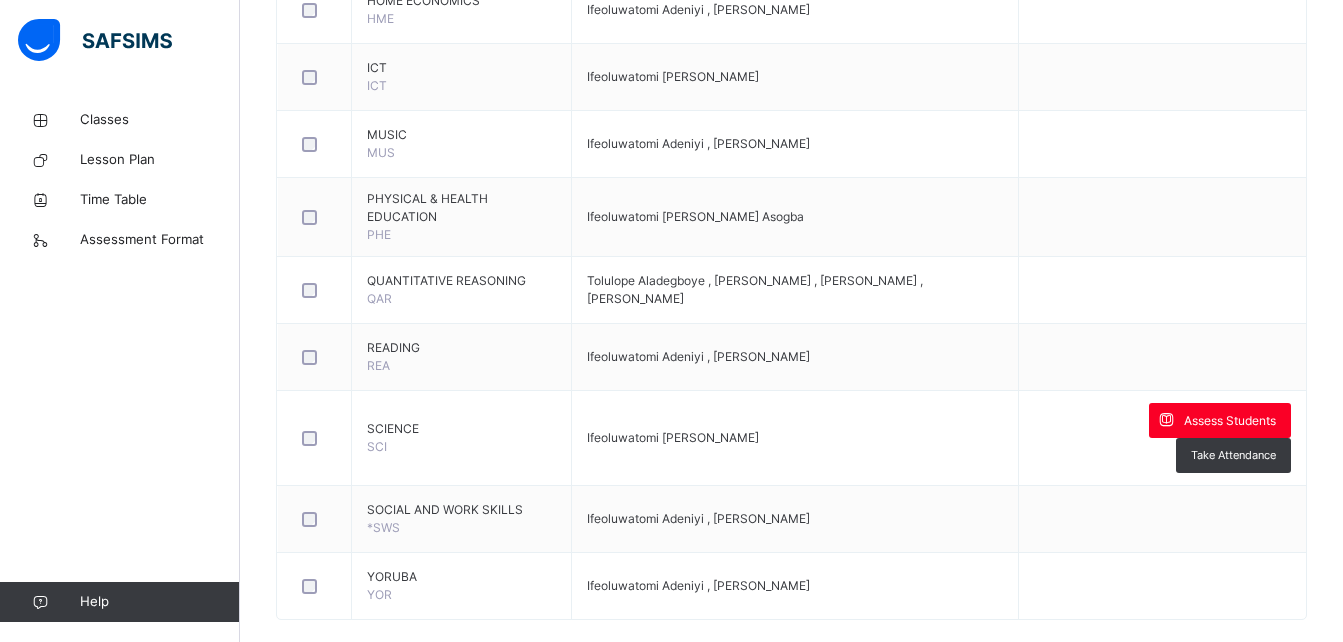 scroll, scrollTop: 1294, scrollLeft: 0, axis: vertical 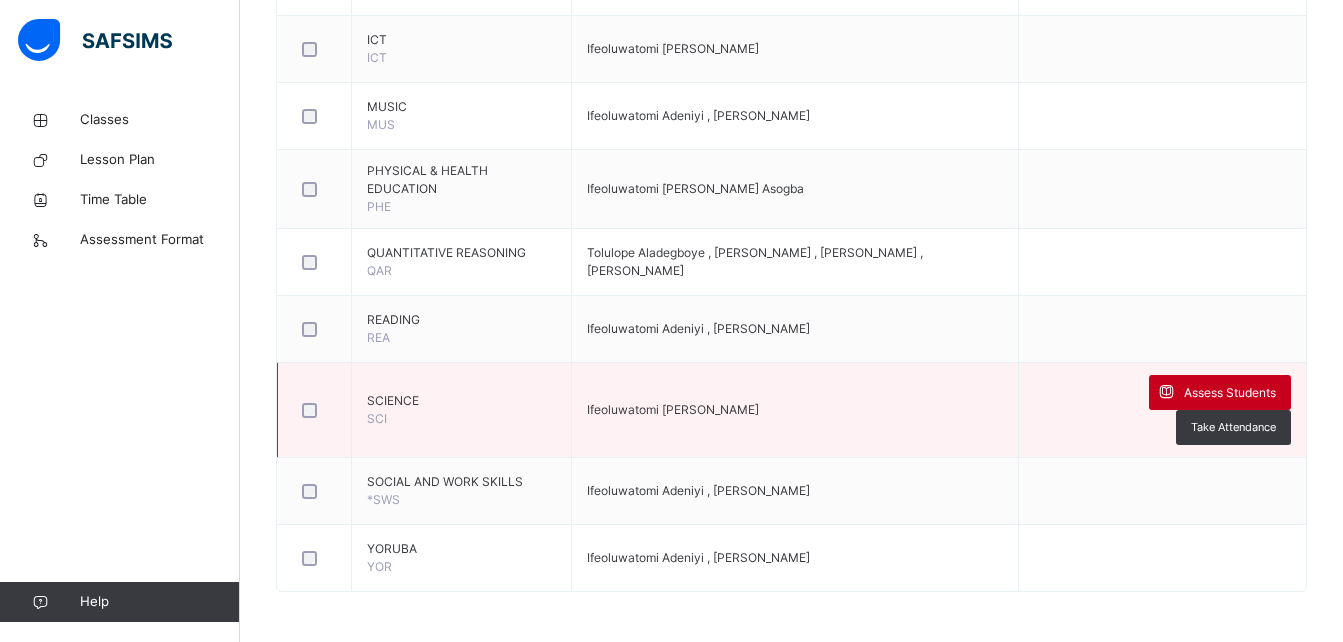 click on "Assess Students" at bounding box center (1230, 393) 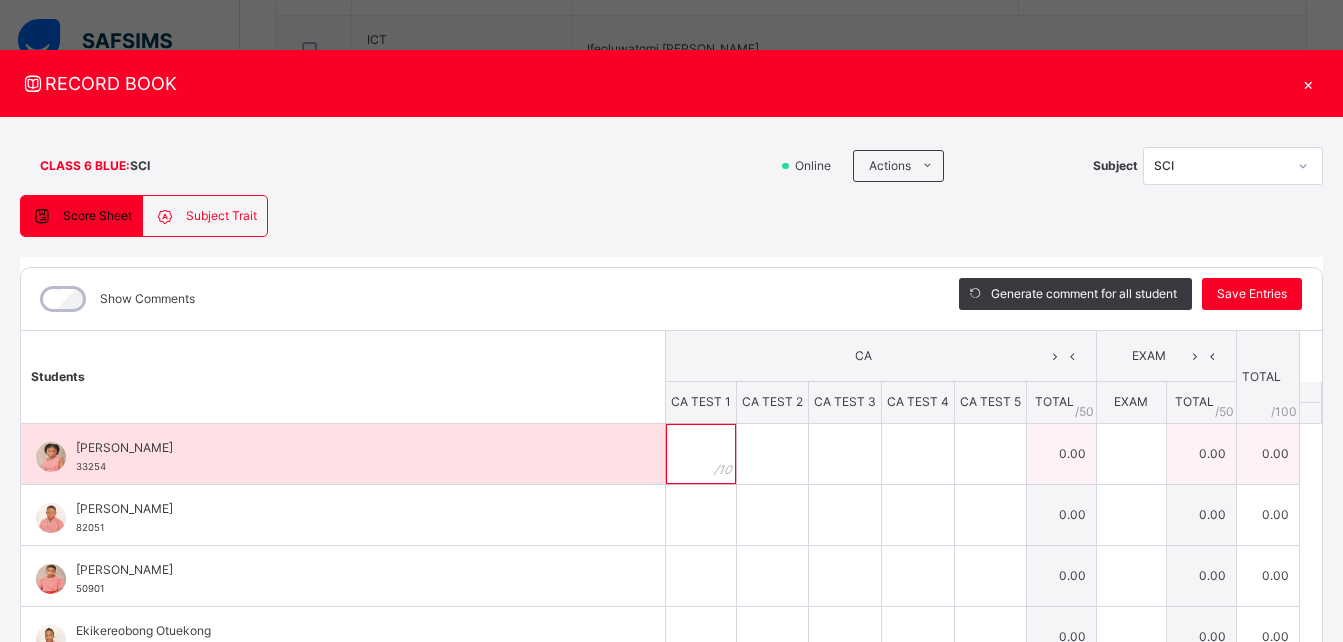 click at bounding box center [701, 454] 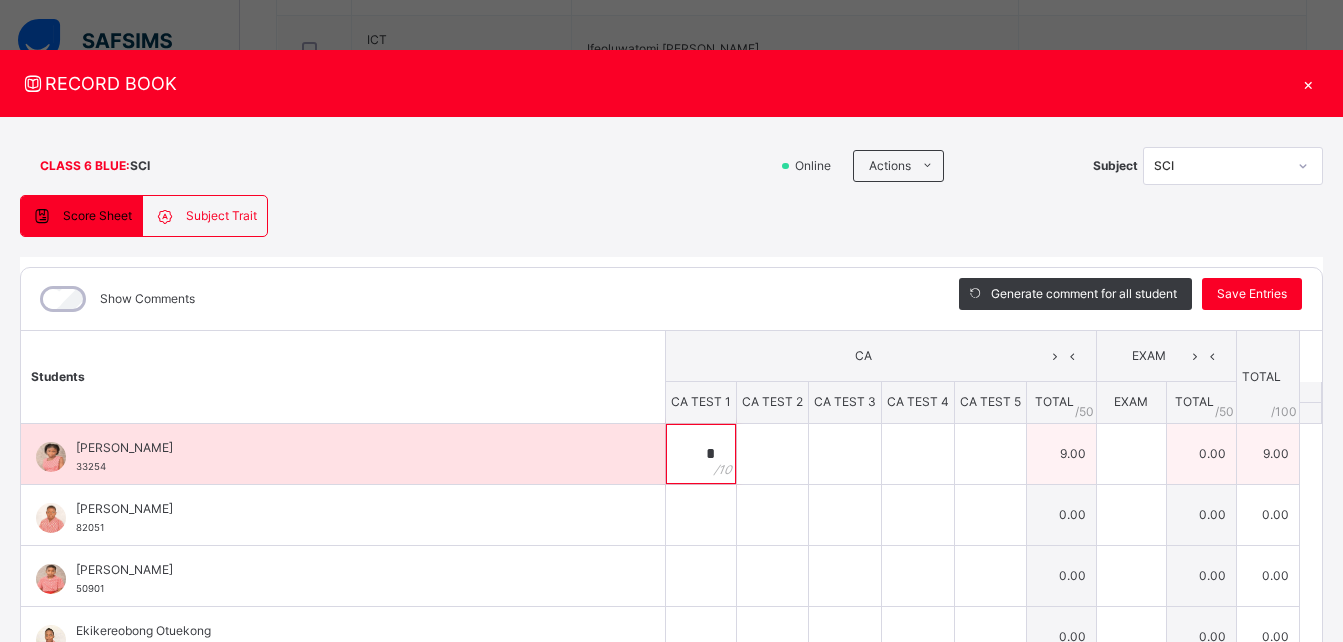 type on "*" 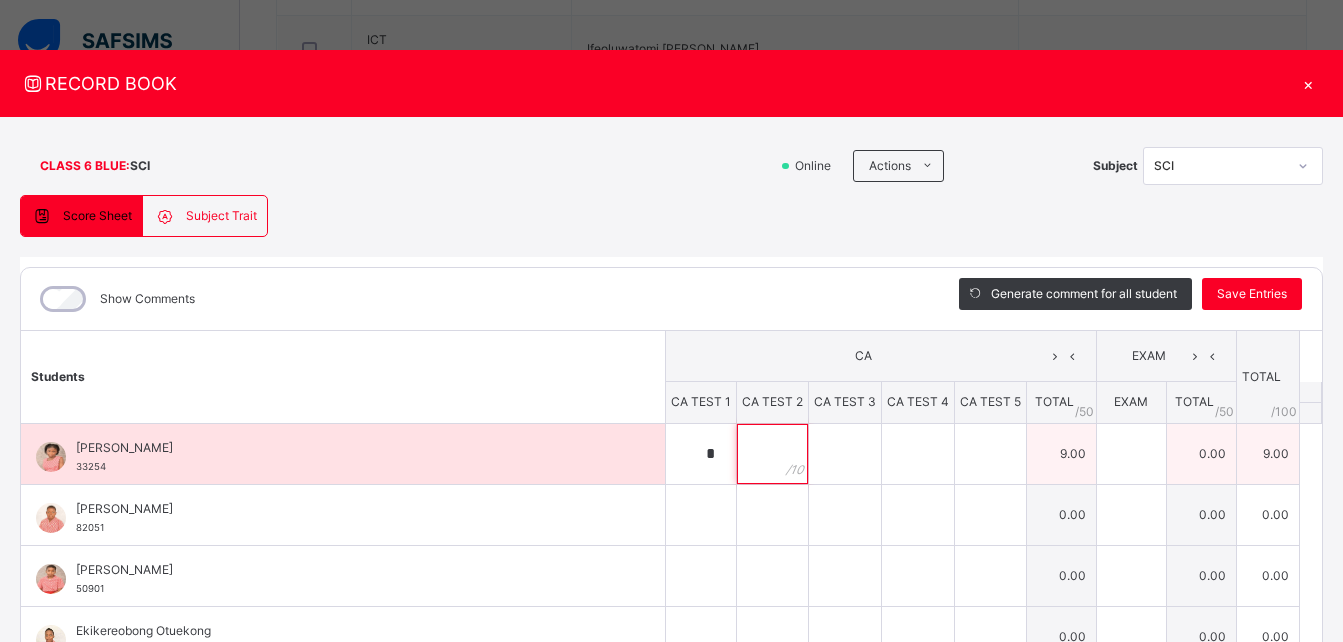 click at bounding box center [772, 454] 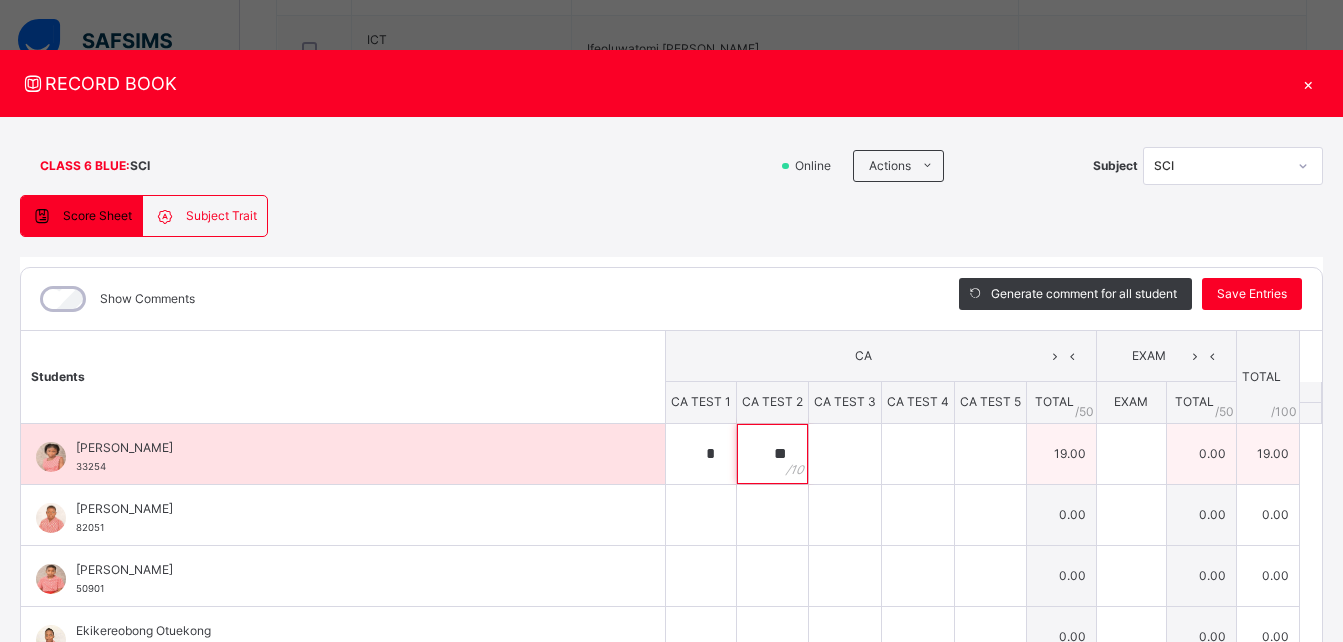 type on "**" 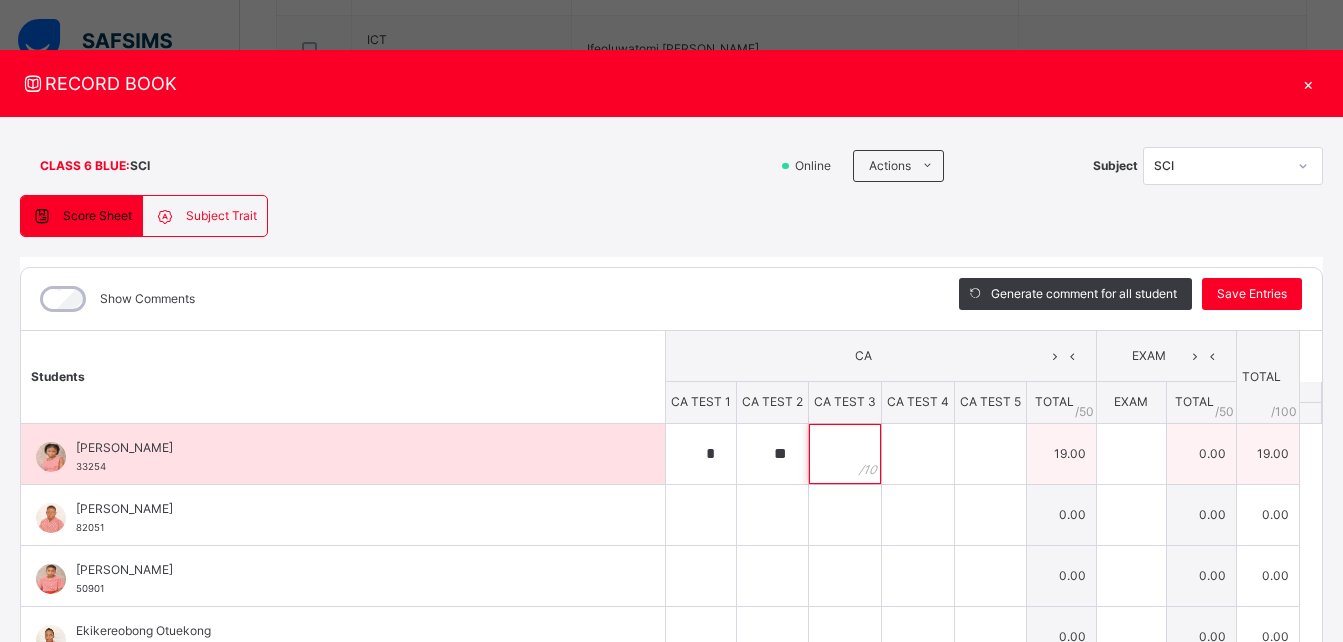 click at bounding box center (845, 454) 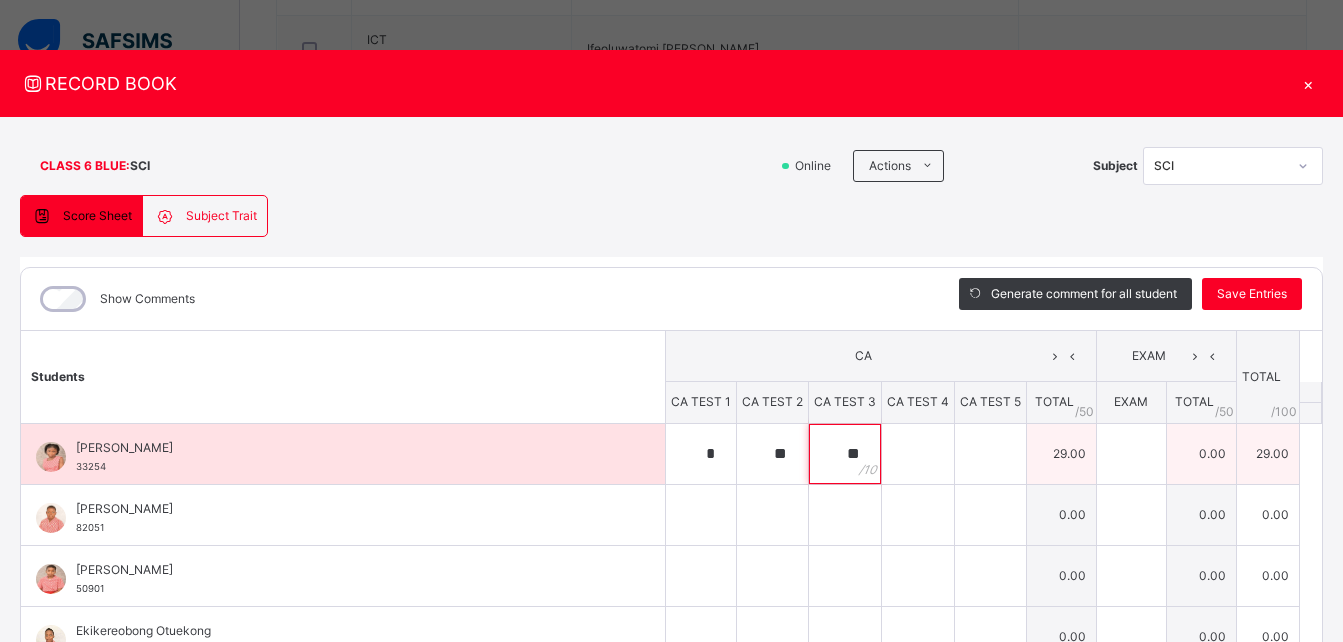 type on "**" 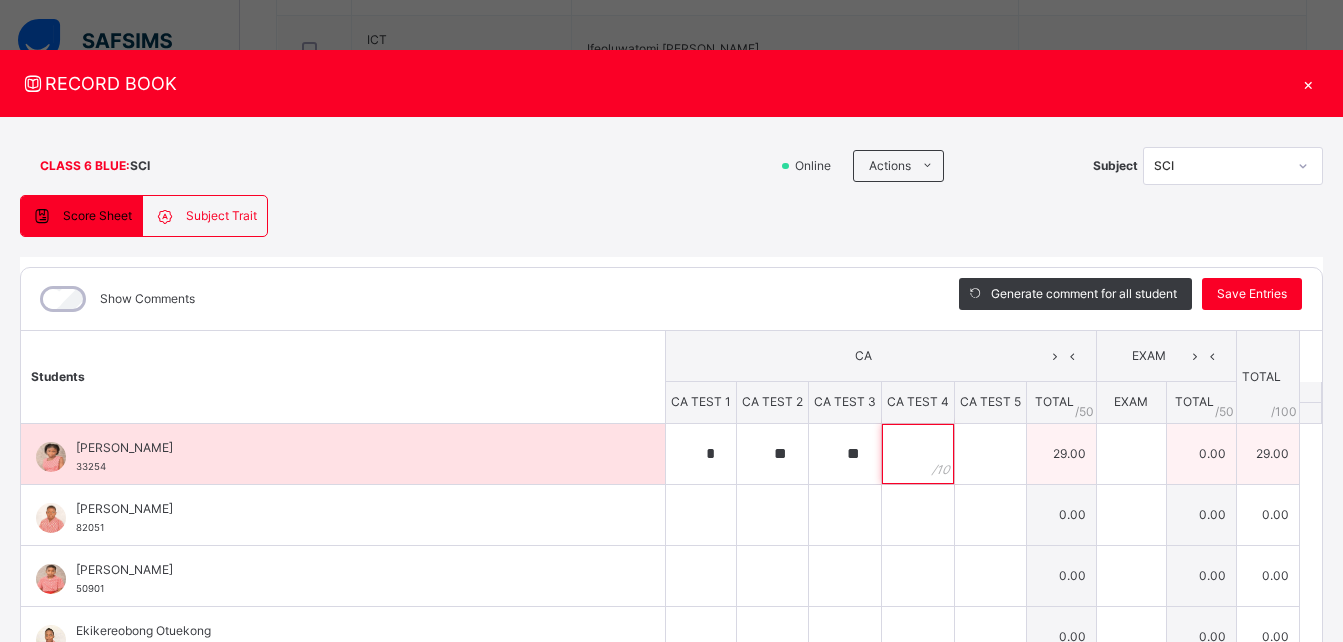 click at bounding box center [918, 454] 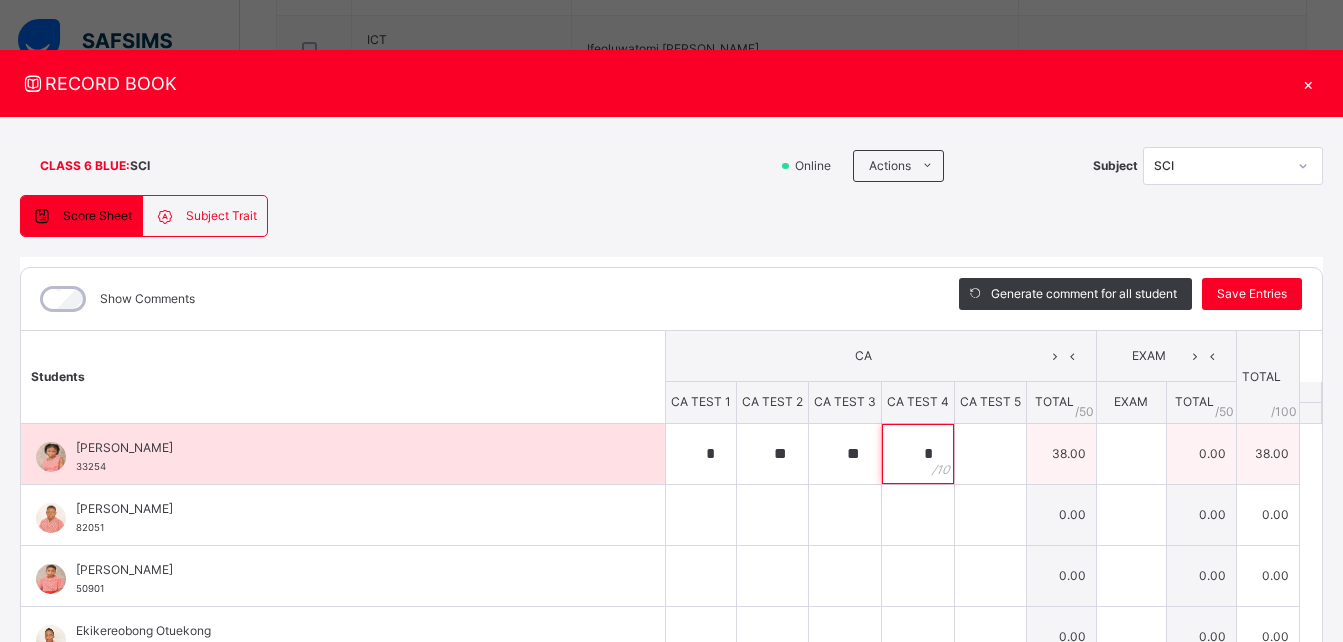 type on "*" 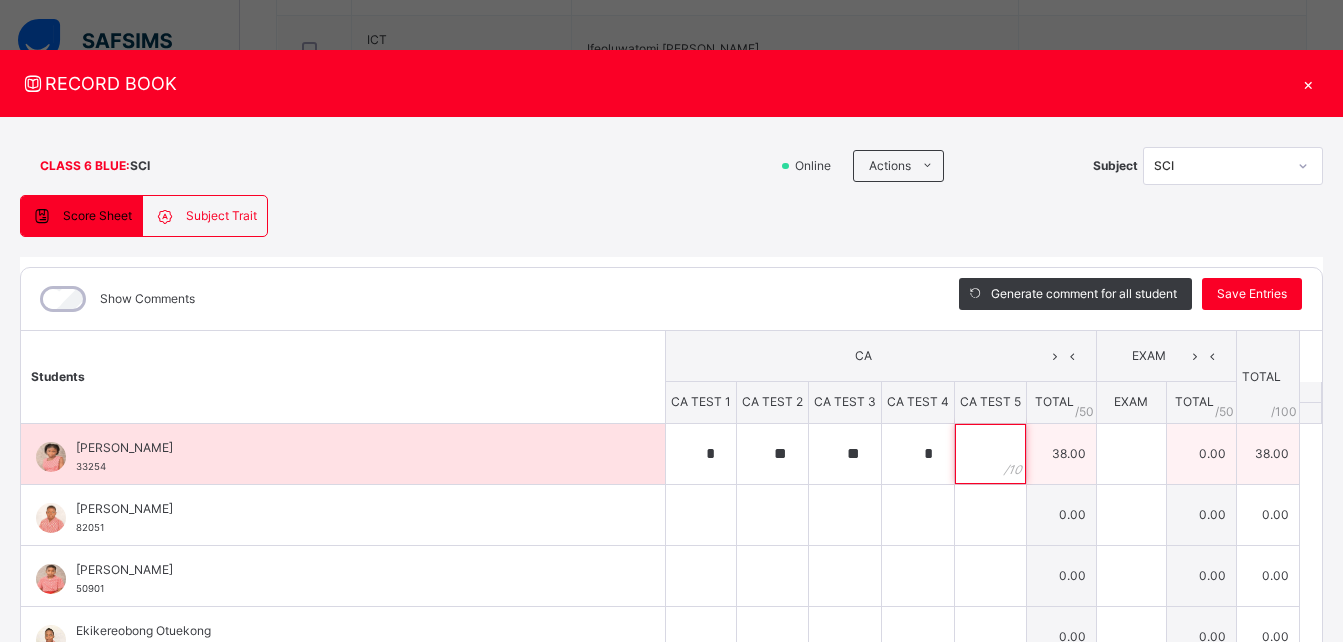 click at bounding box center (990, 454) 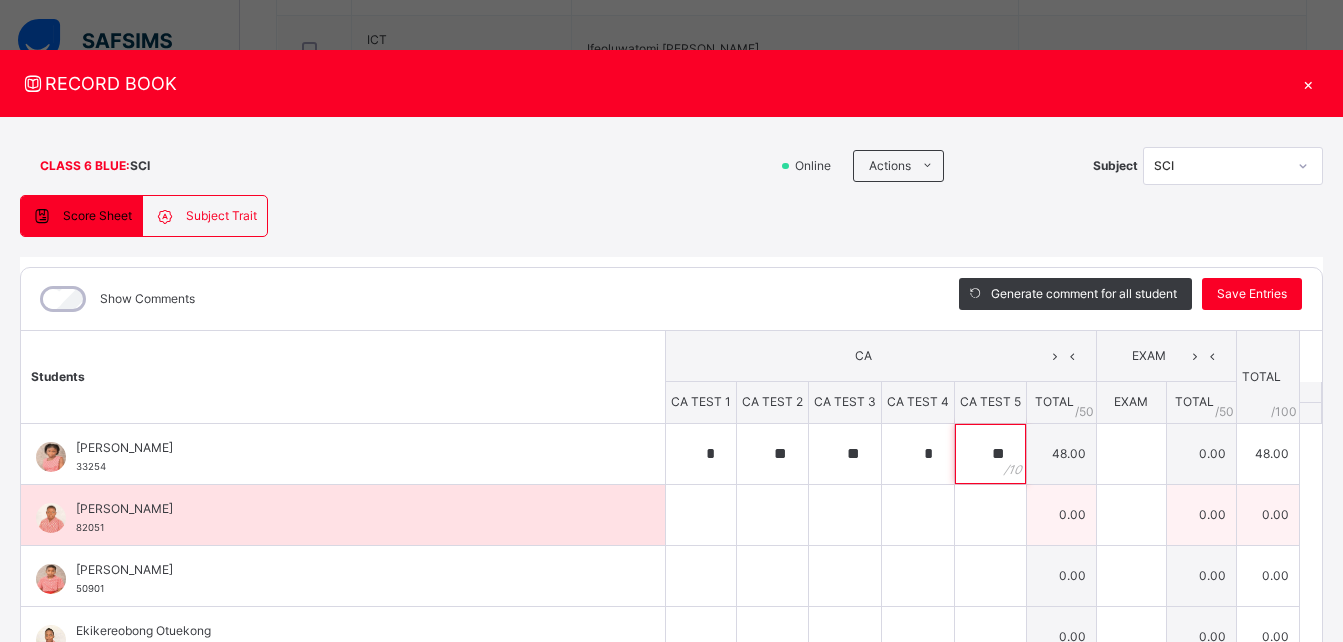 type on "**" 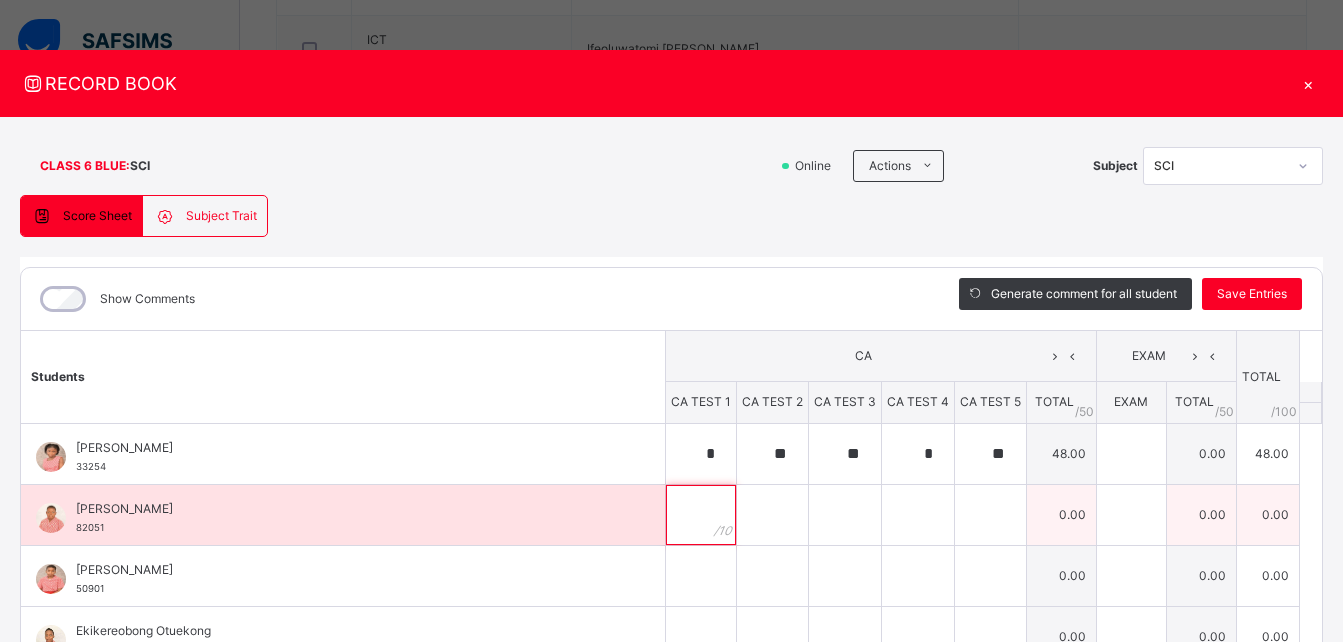 click at bounding box center [701, 515] 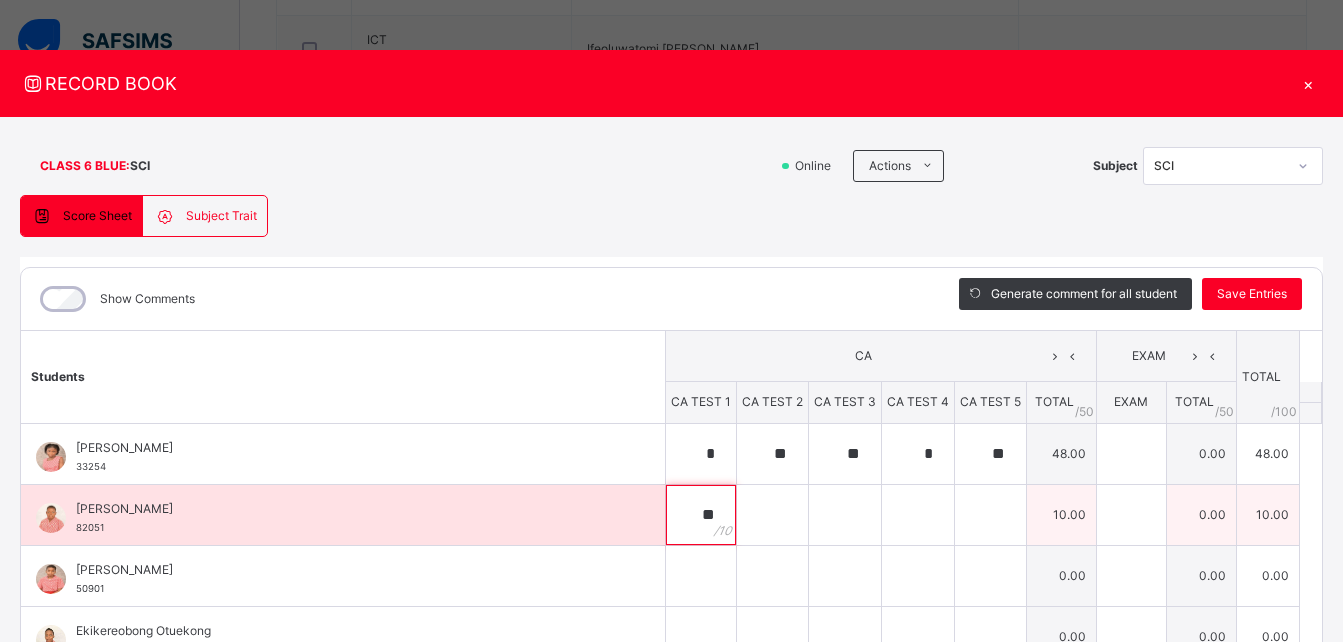 type on "**" 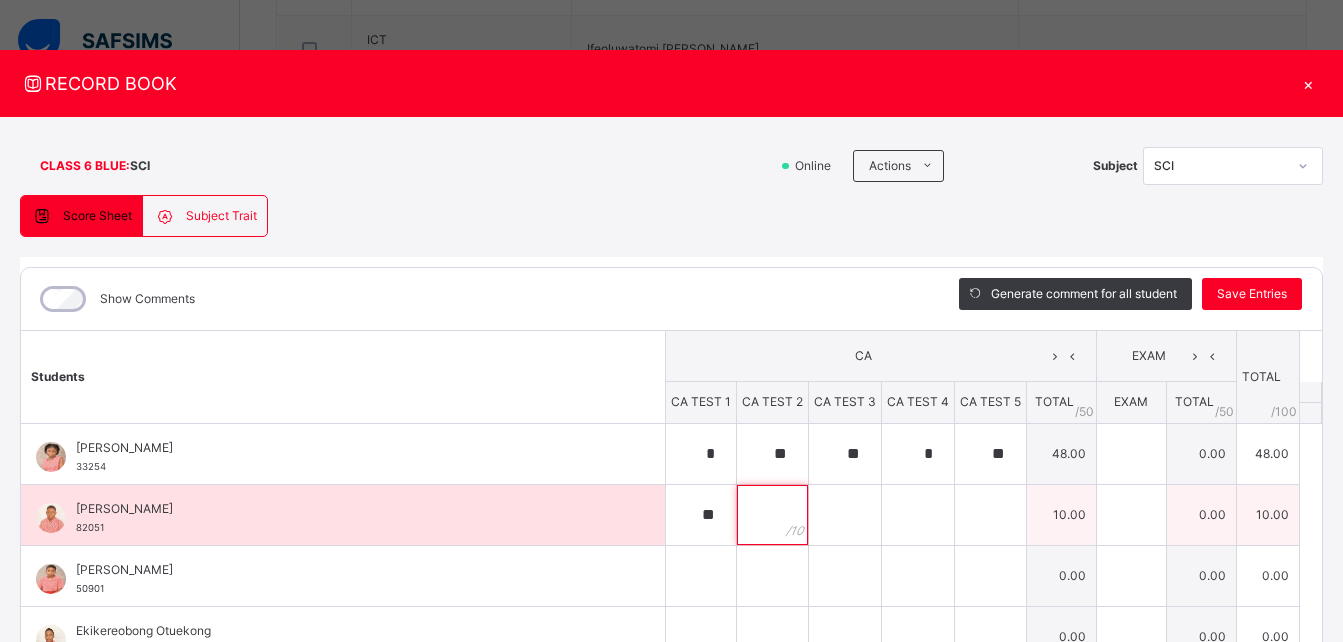 click at bounding box center (772, 515) 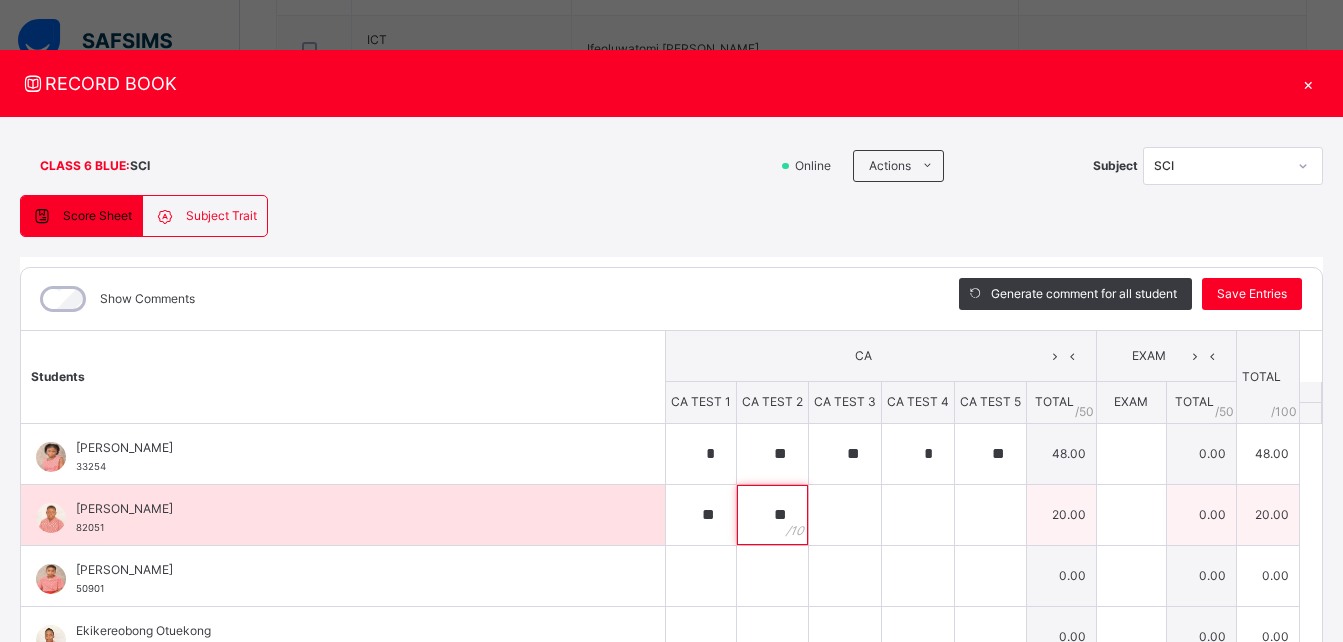 type on "**" 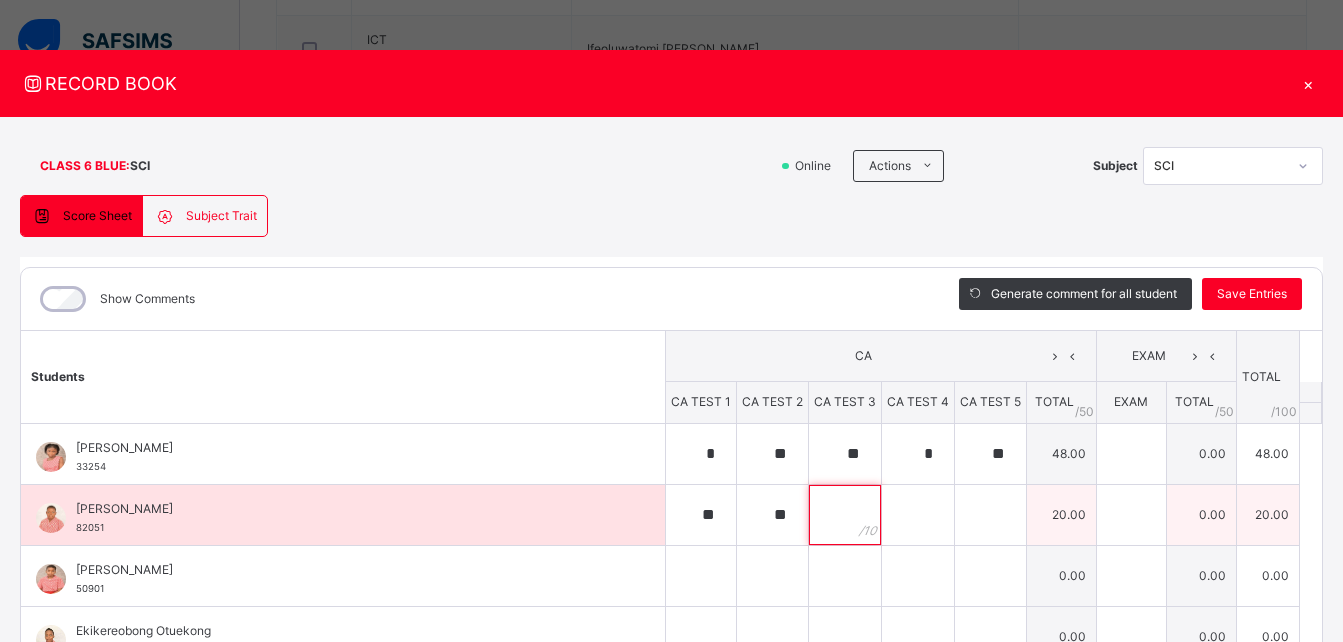 click at bounding box center (845, 515) 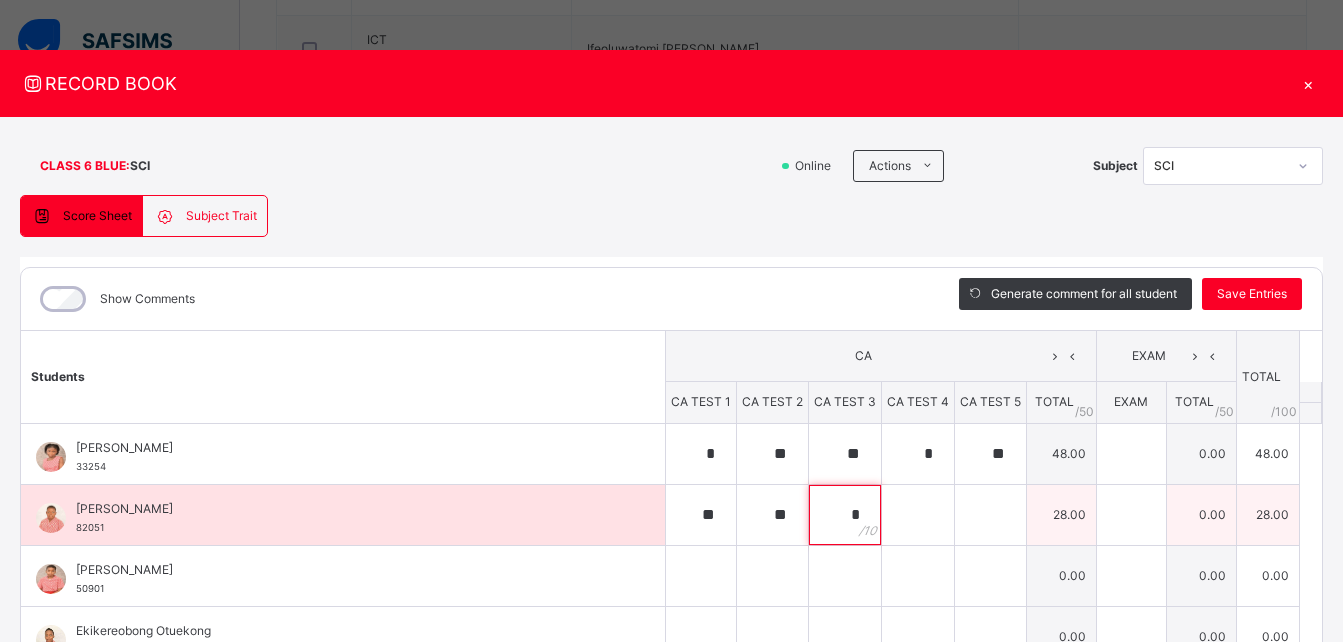 type on "*" 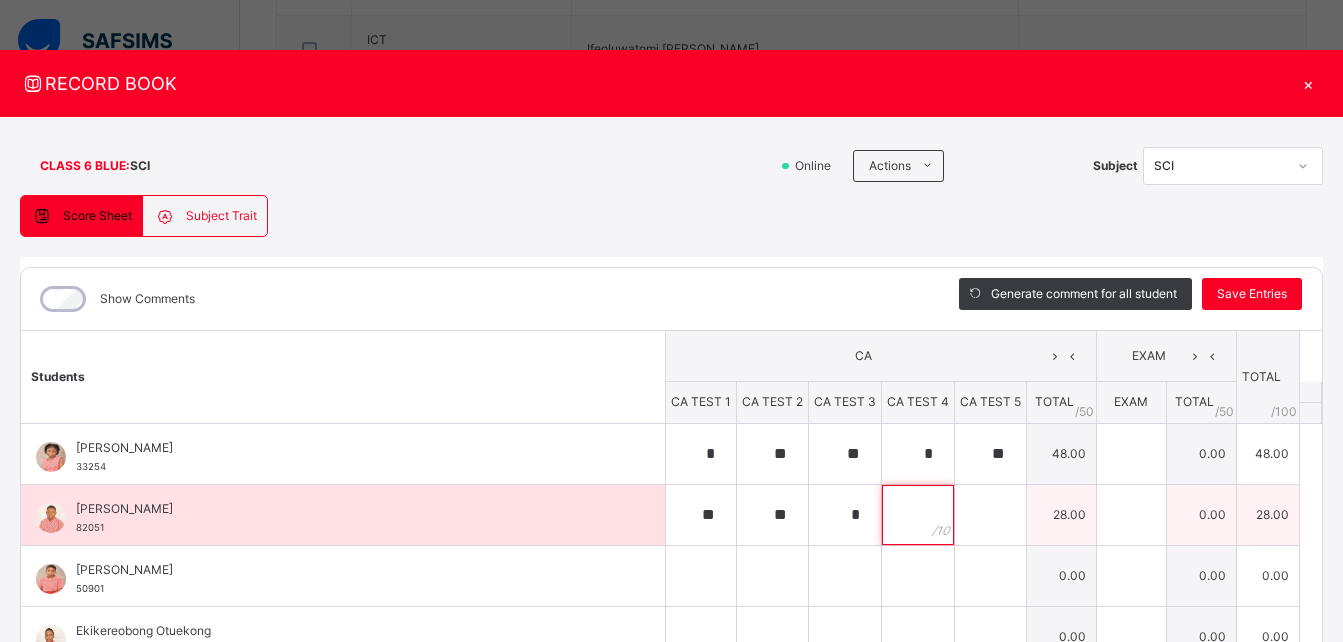 click at bounding box center [918, 515] 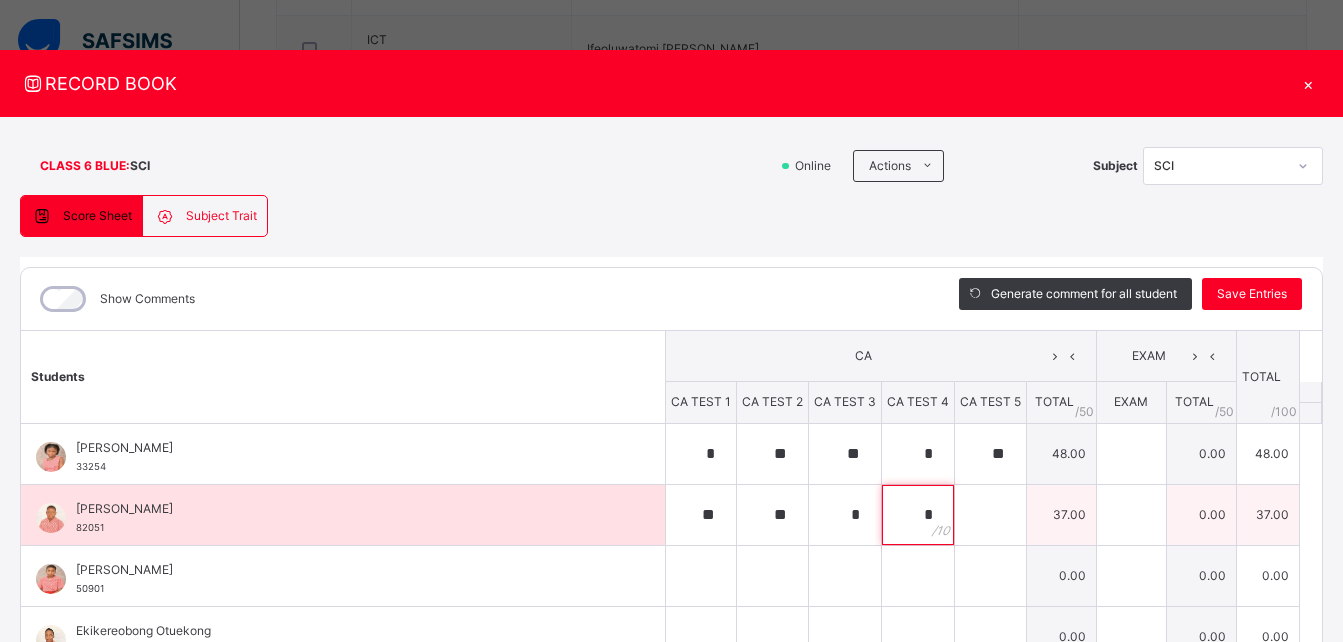 type on "*" 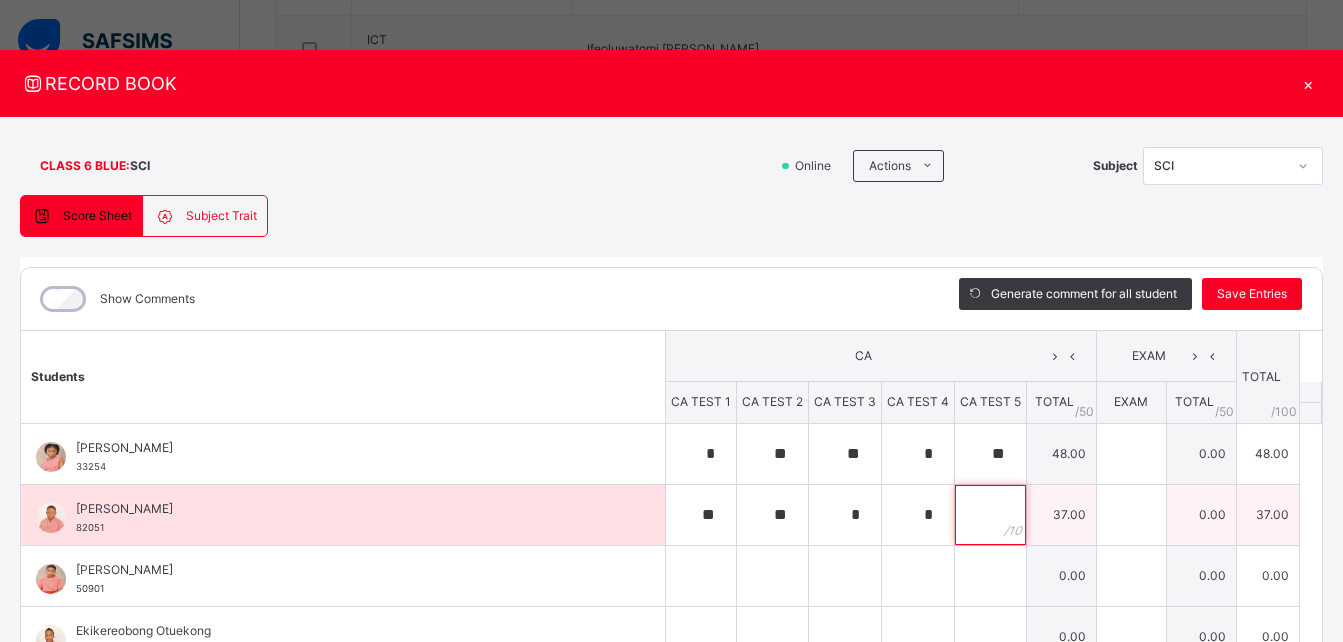 click at bounding box center (990, 515) 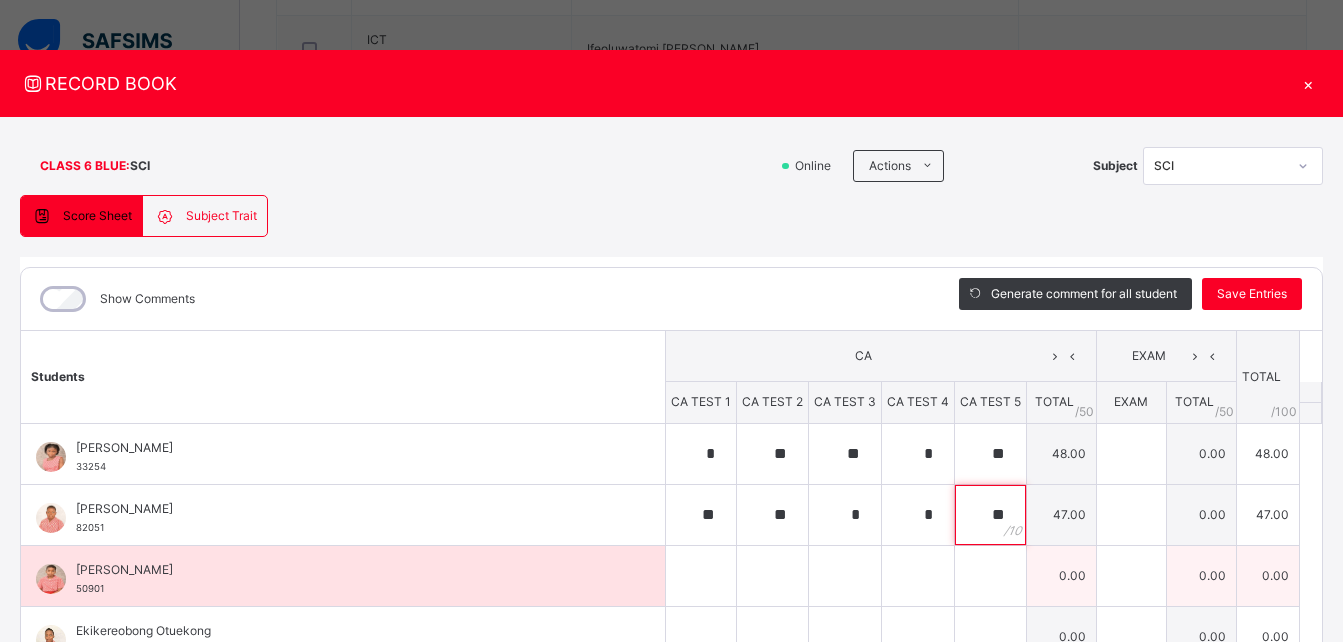 type on "**" 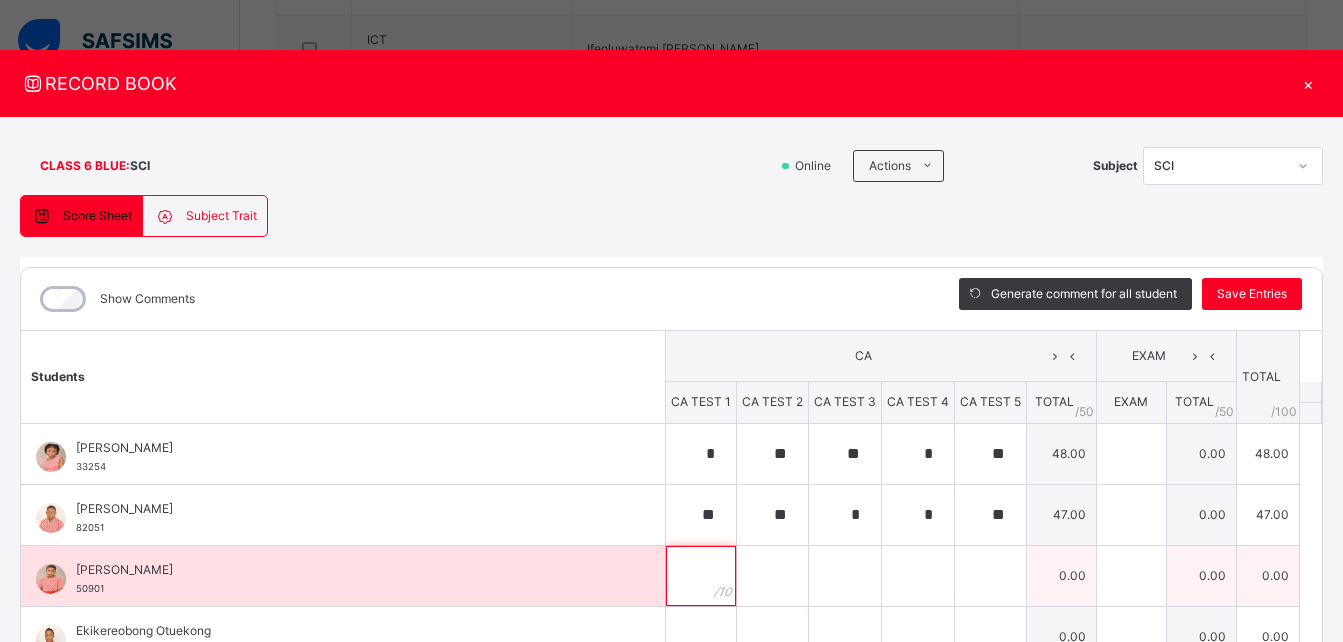 click at bounding box center [701, 576] 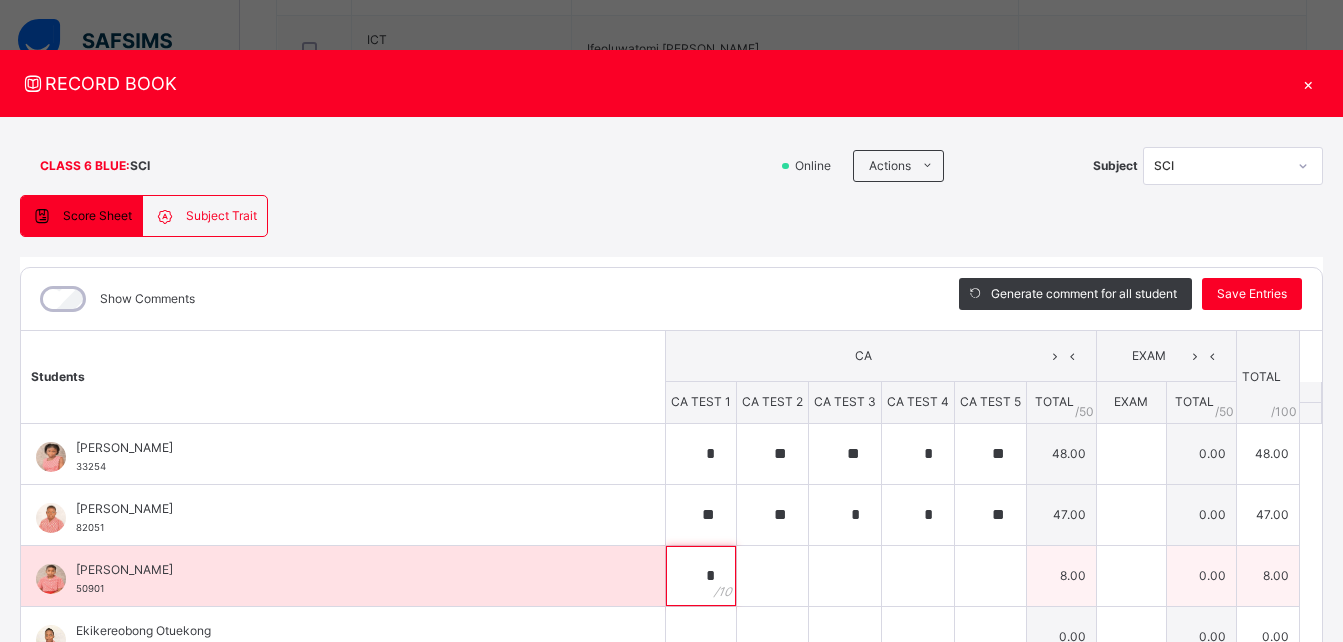 type on "*" 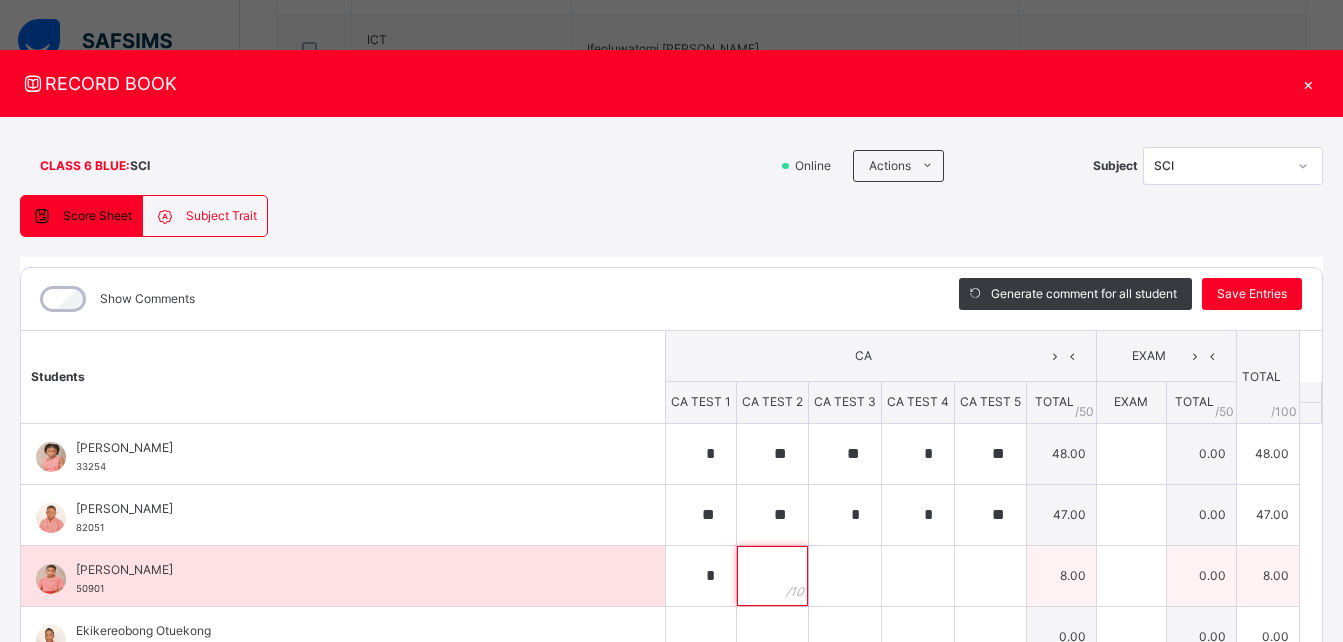 click at bounding box center [772, 576] 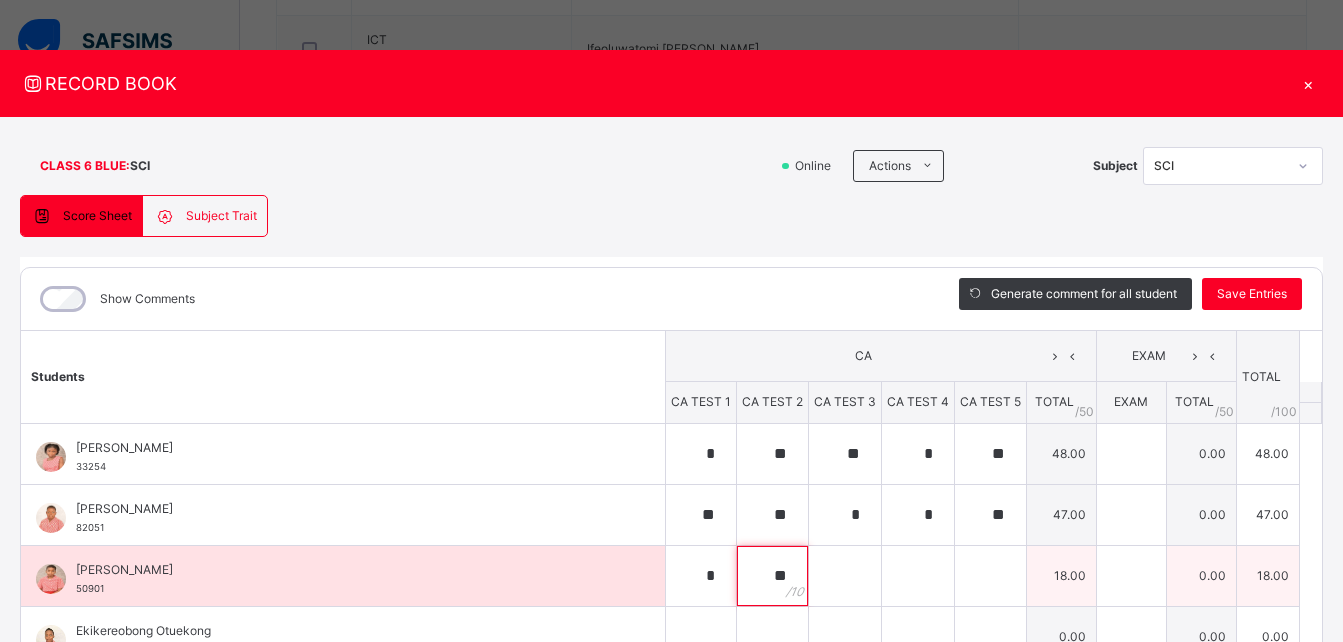 type on "**" 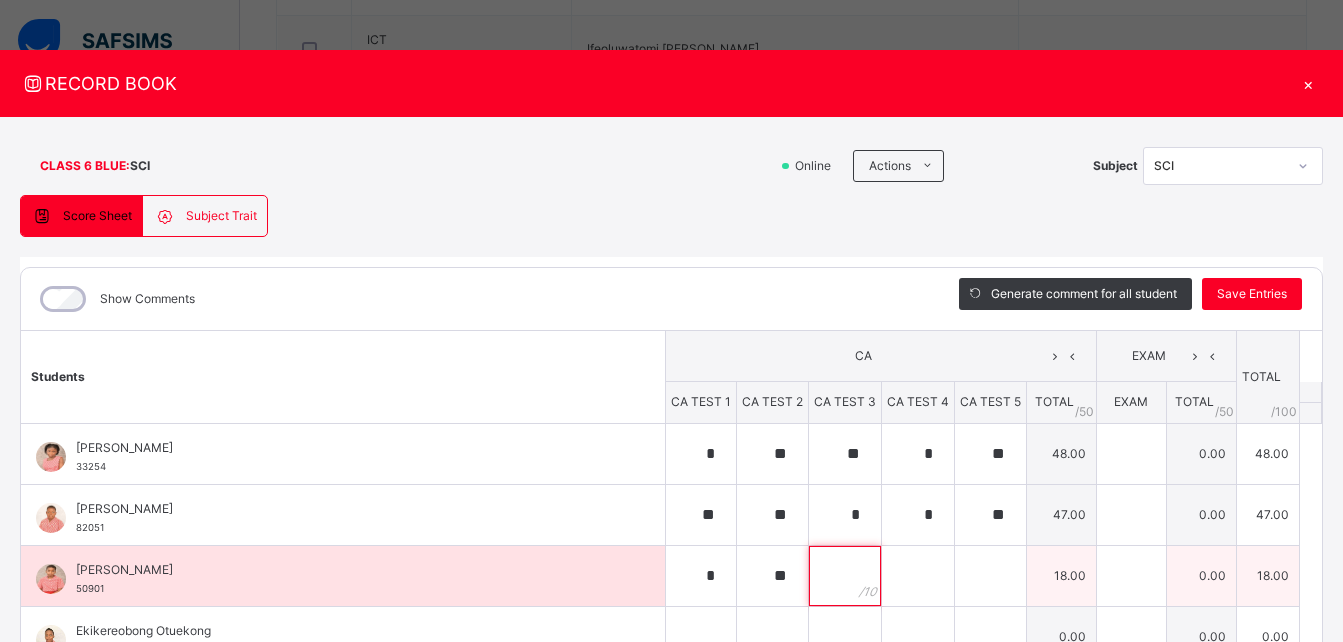 click at bounding box center [845, 576] 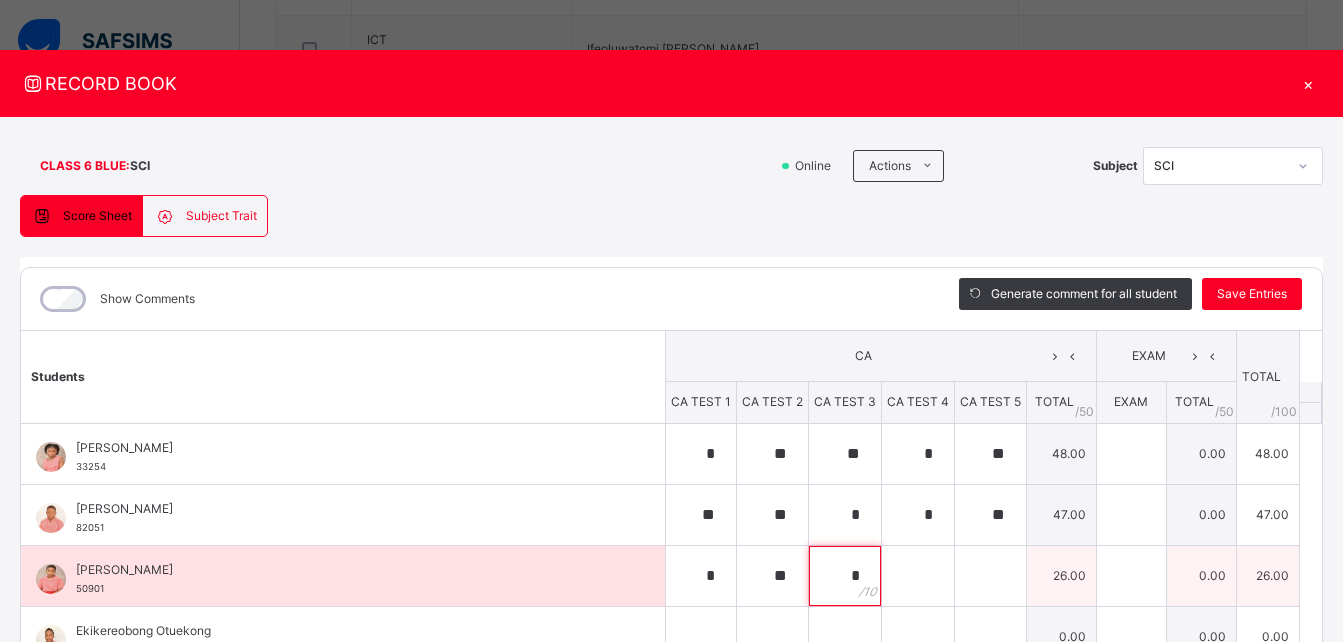 type on "*" 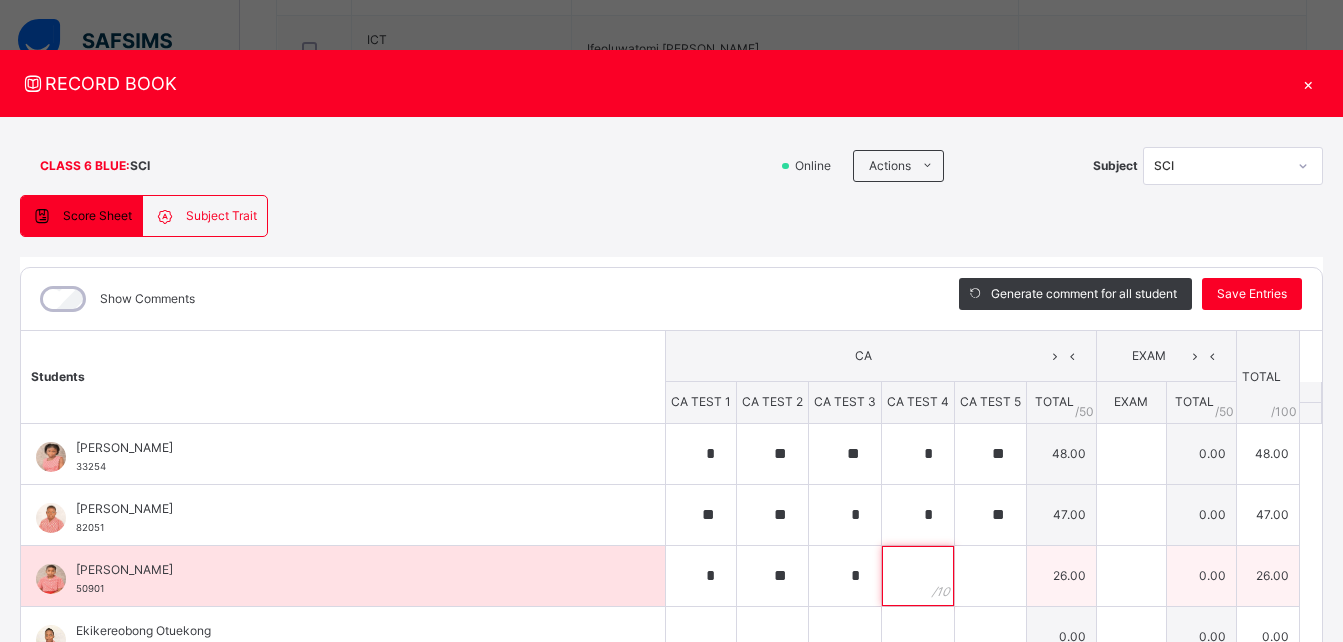 click at bounding box center [918, 576] 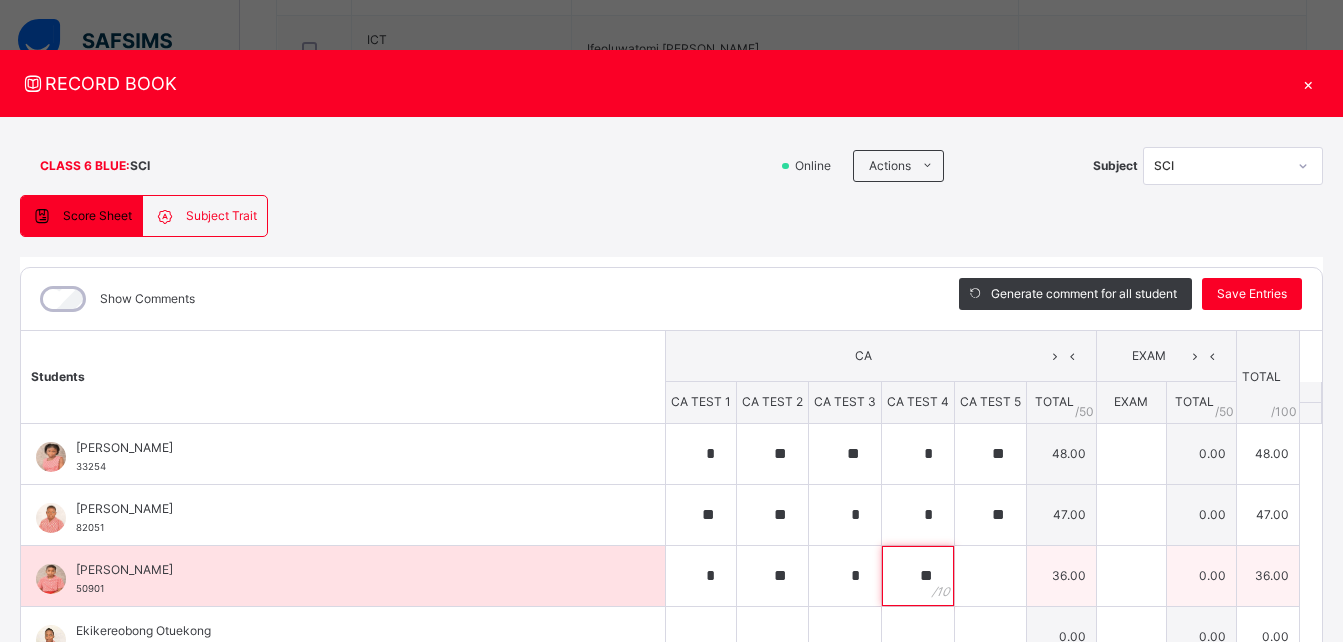 type on "**" 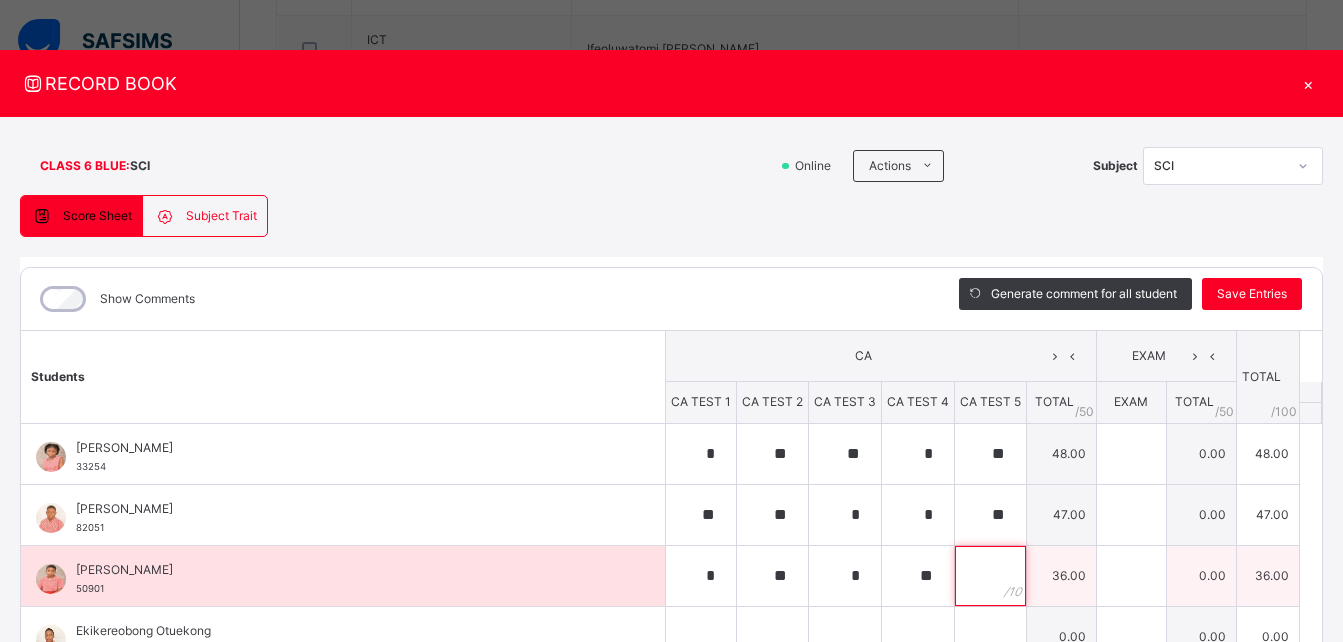 click at bounding box center (990, 576) 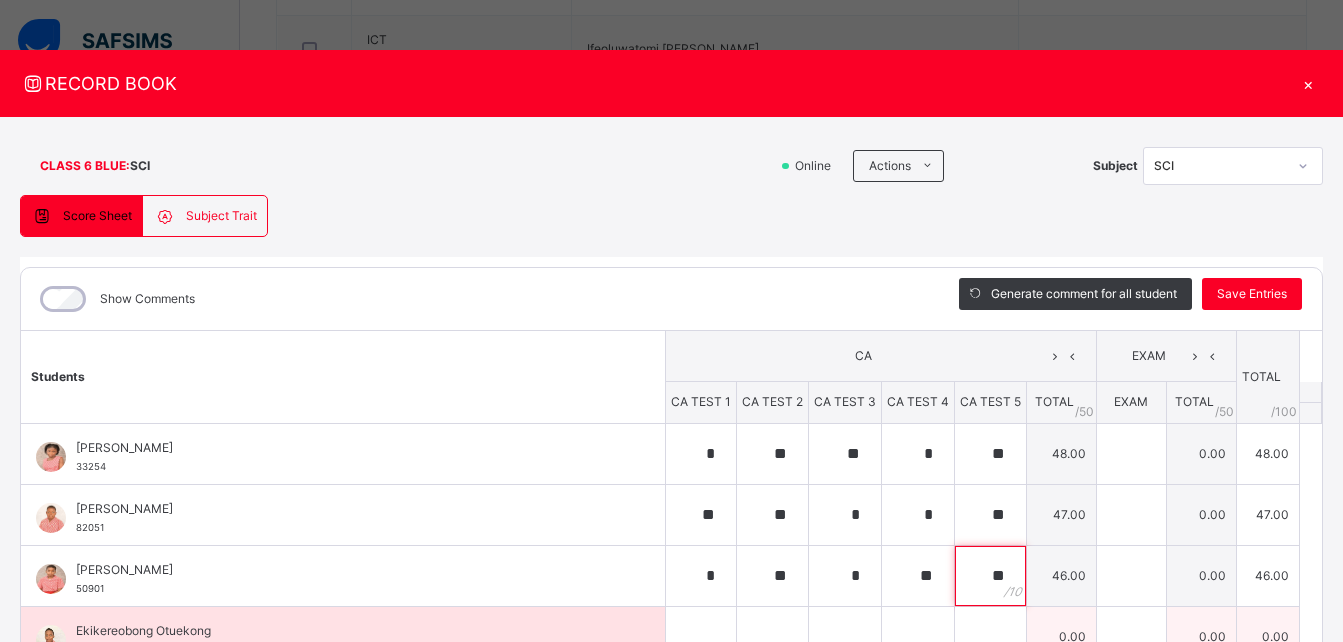 type on "**" 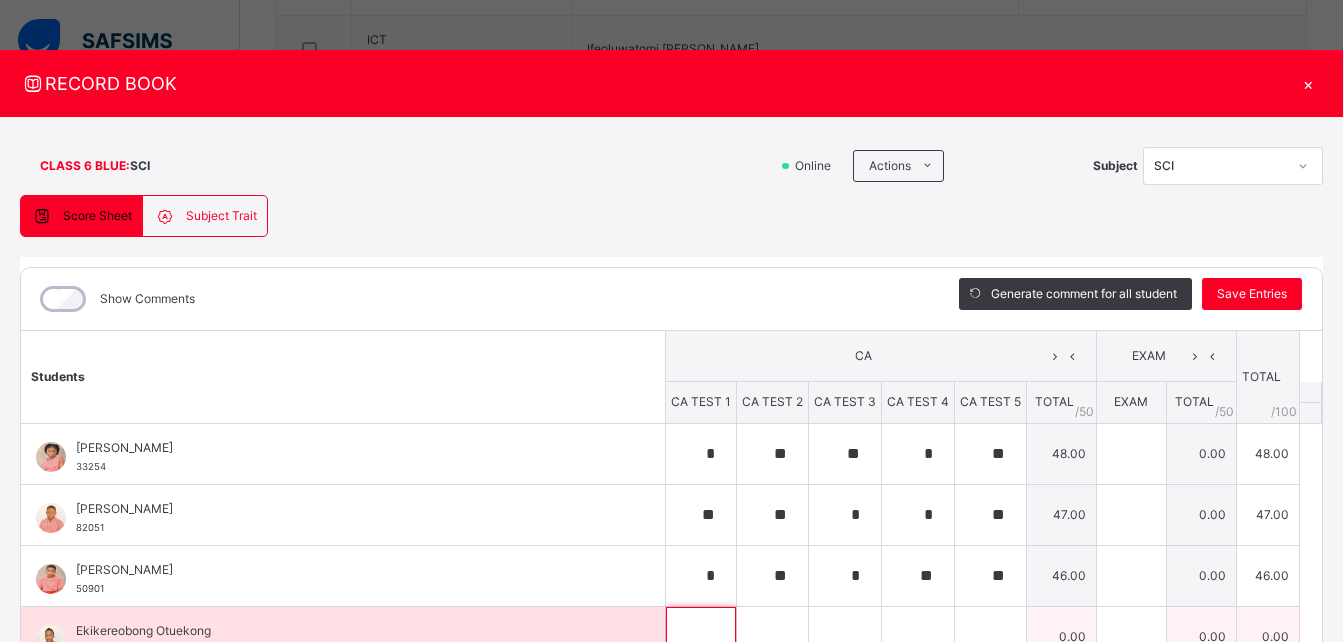 click at bounding box center (701, 637) 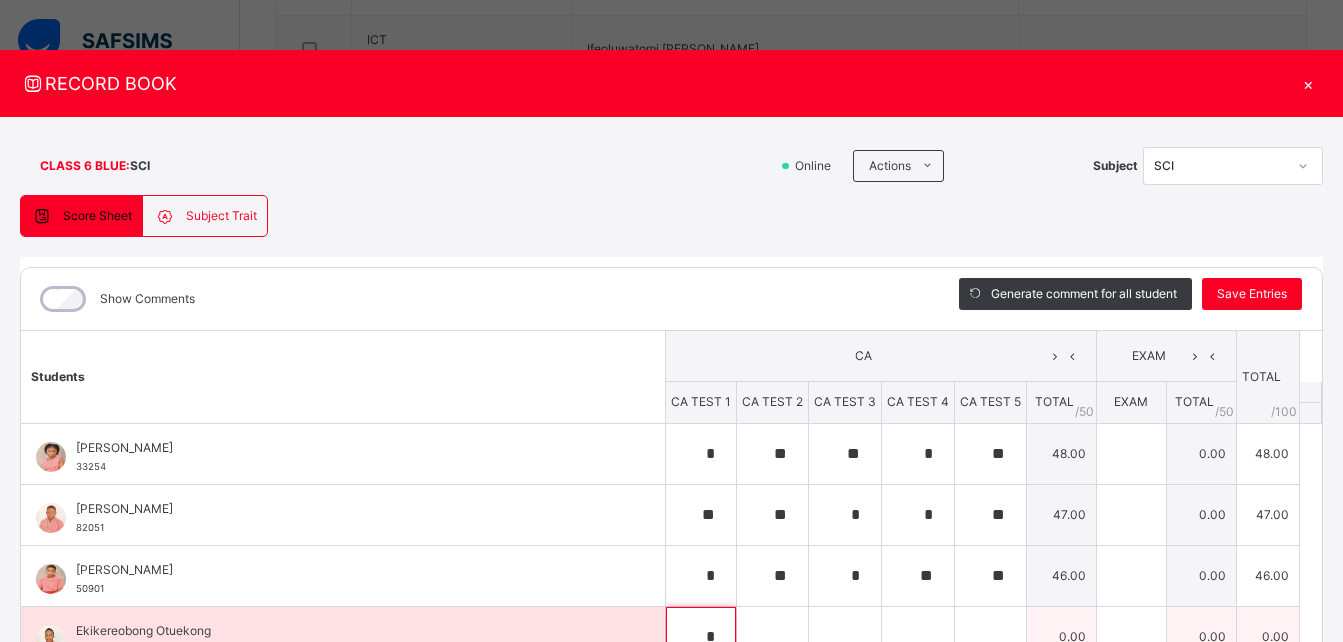 scroll, scrollTop: 5, scrollLeft: 0, axis: vertical 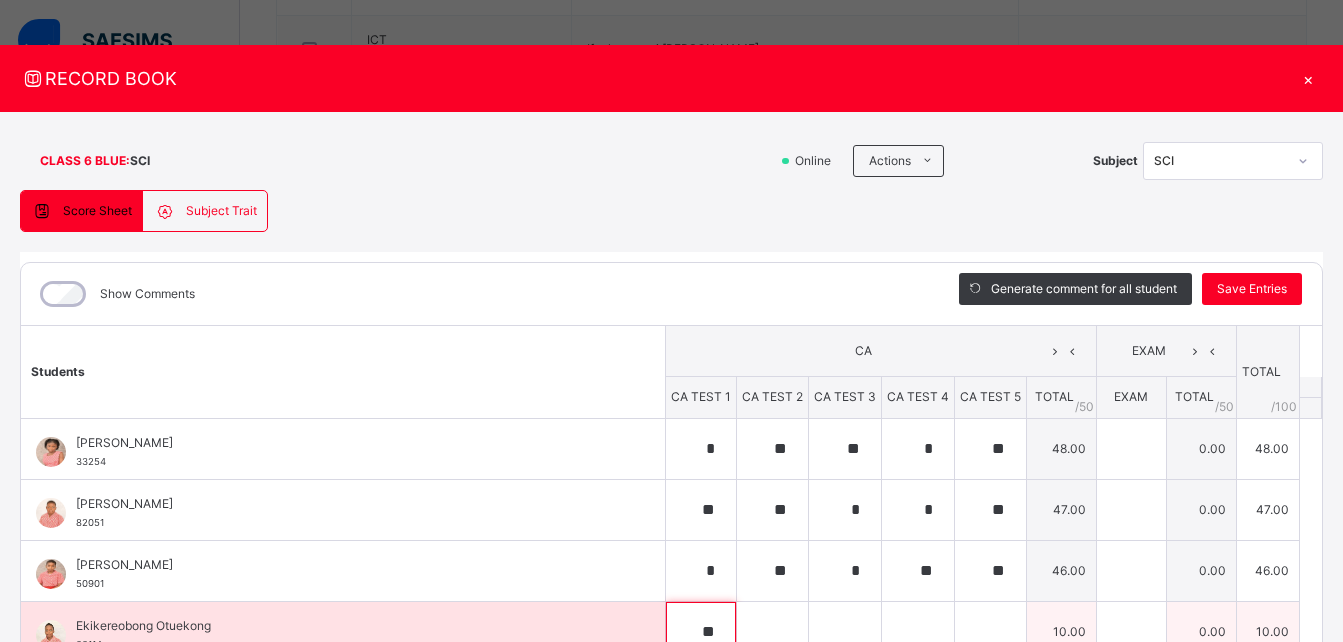type on "**" 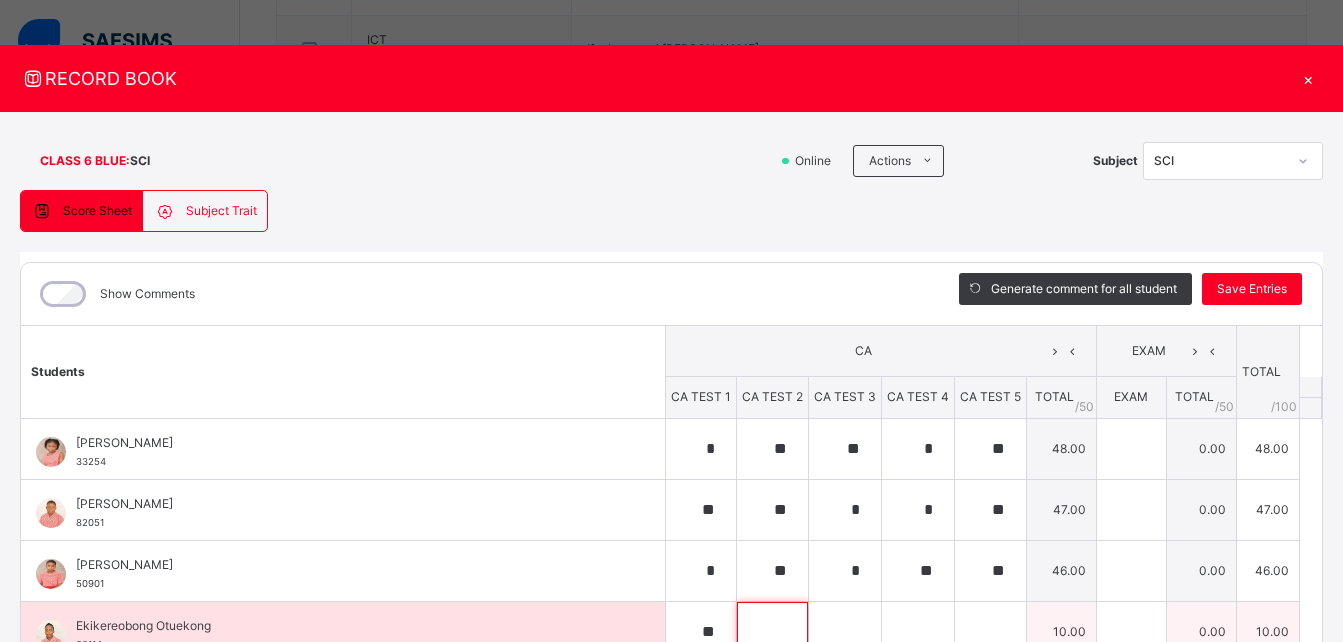click at bounding box center [772, 632] 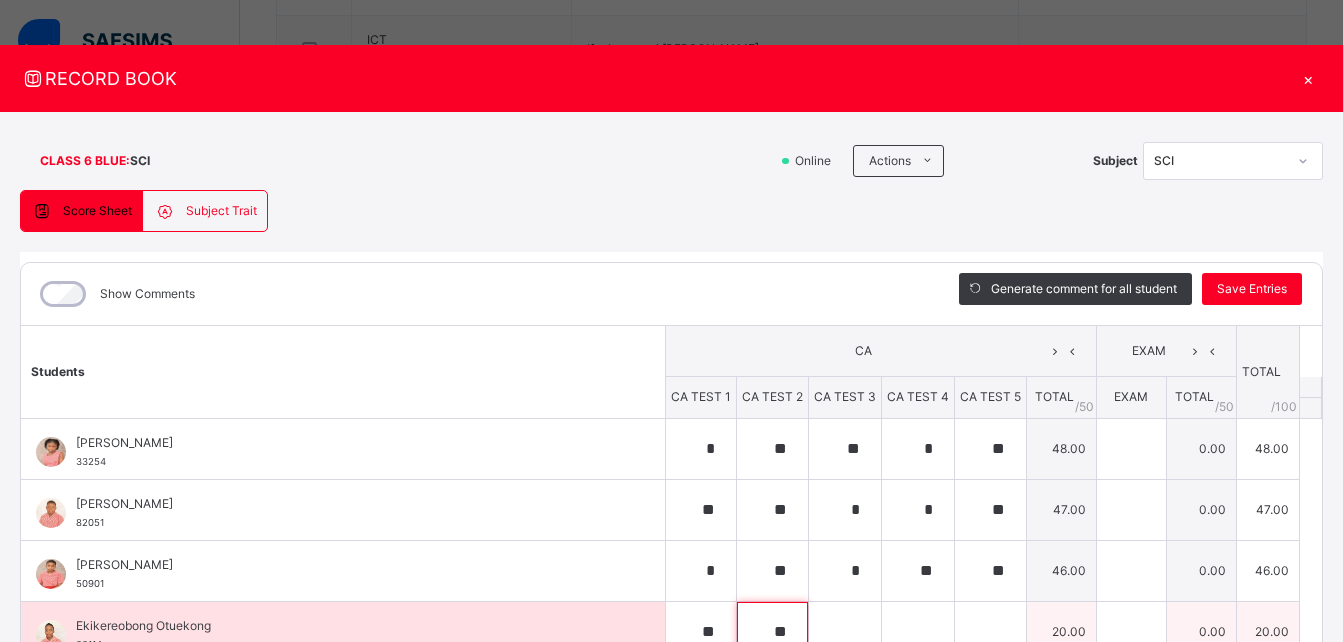 type on "**" 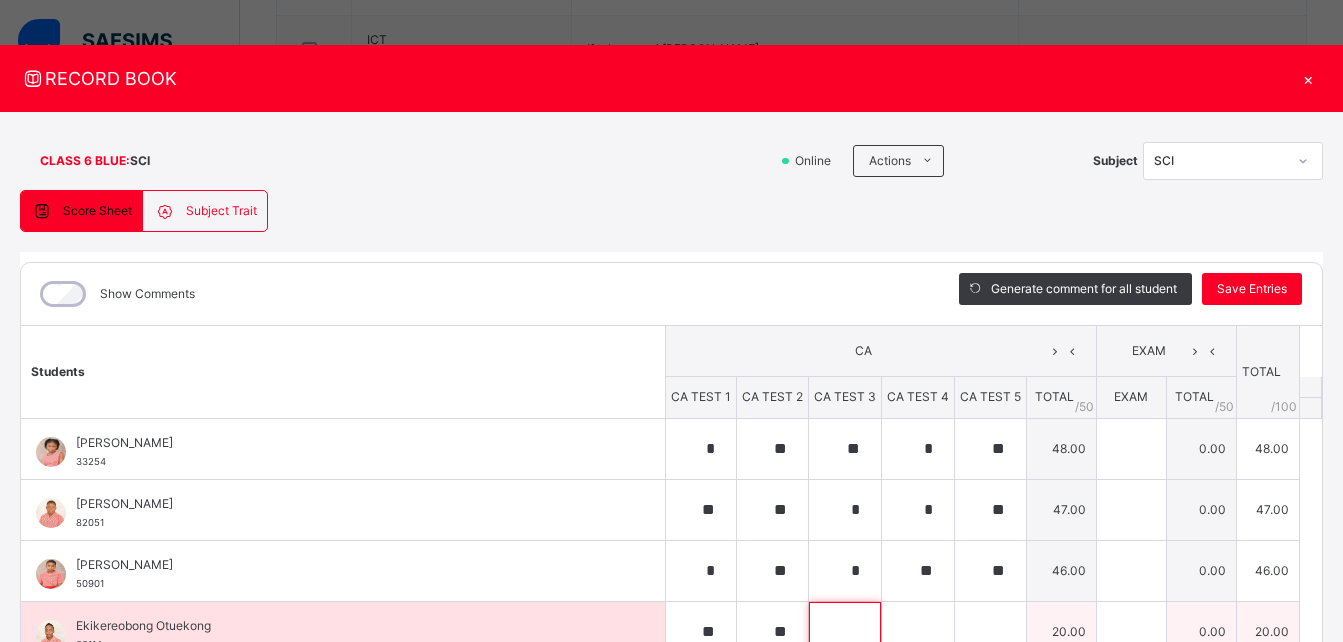 click at bounding box center [845, 632] 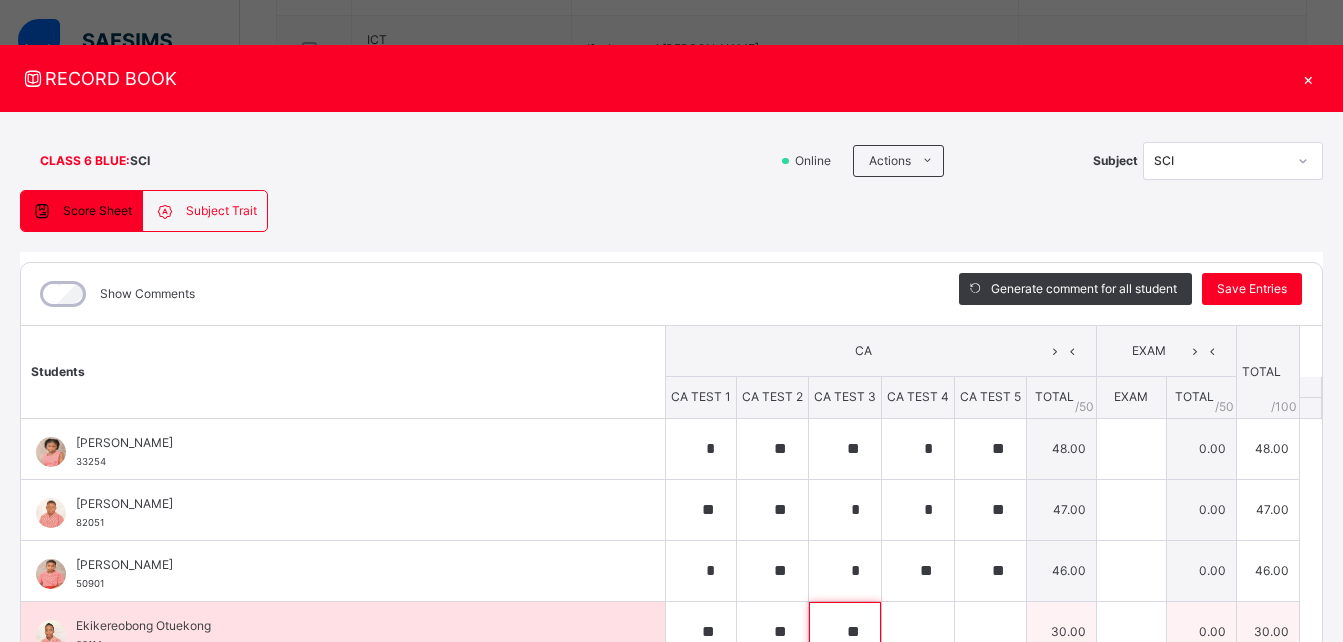 type on "**" 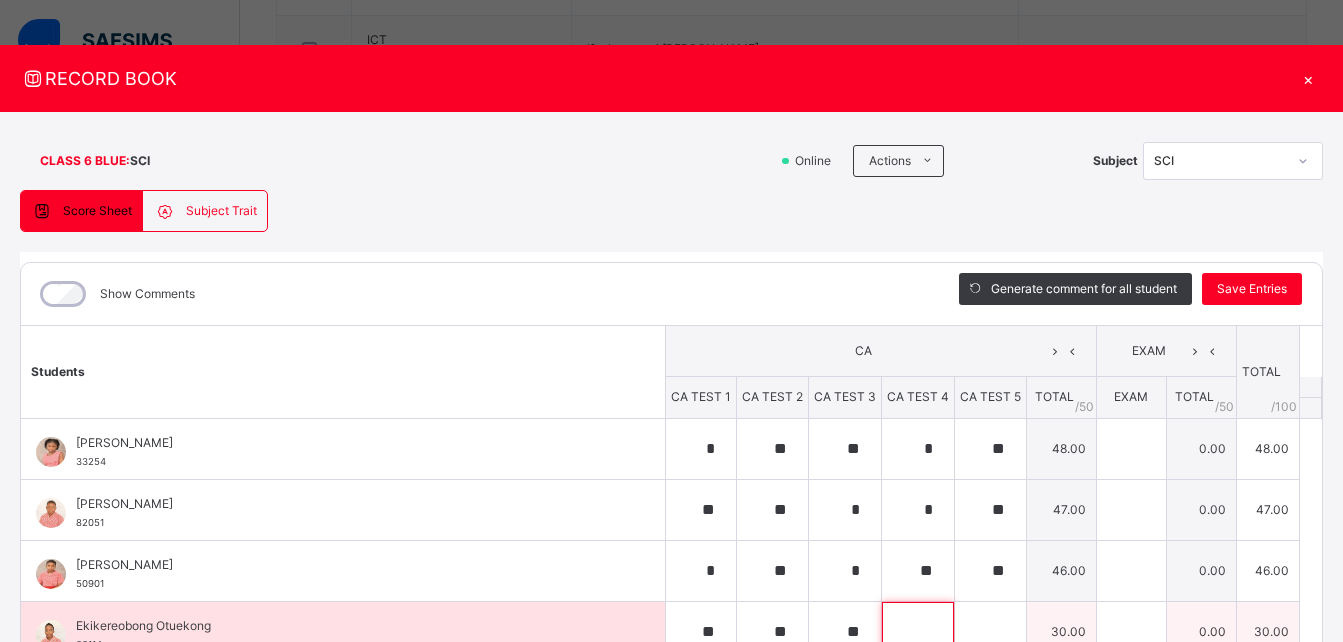 click at bounding box center [918, 632] 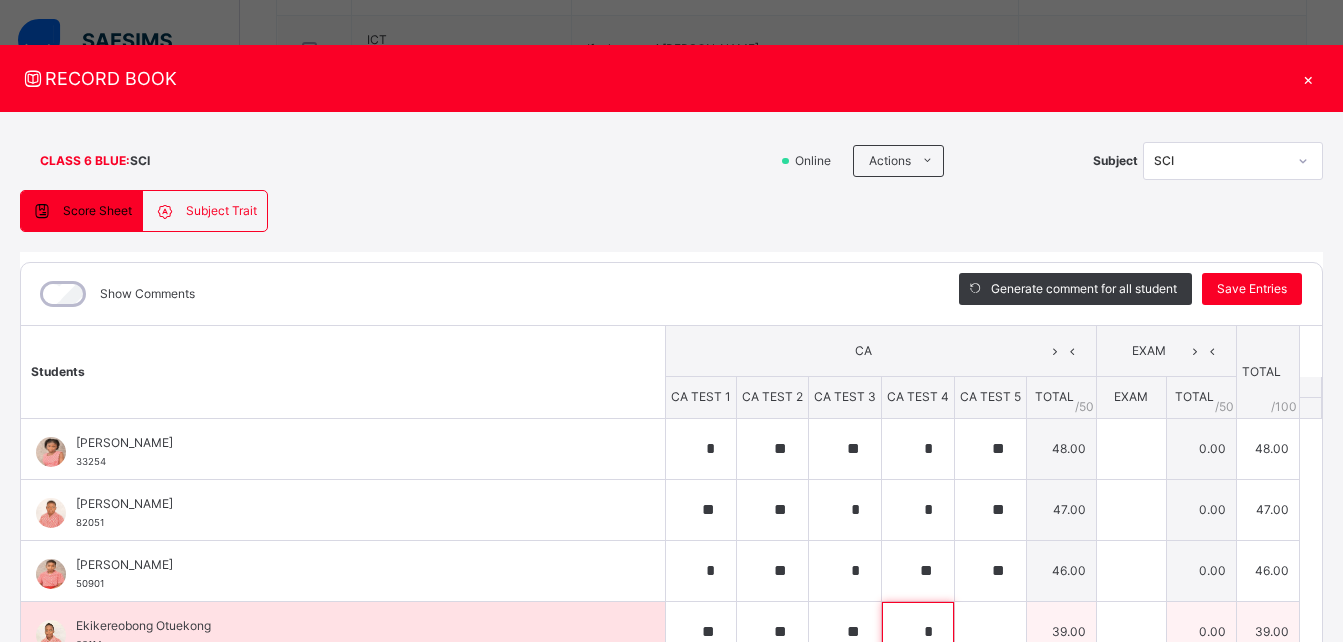 type on "*" 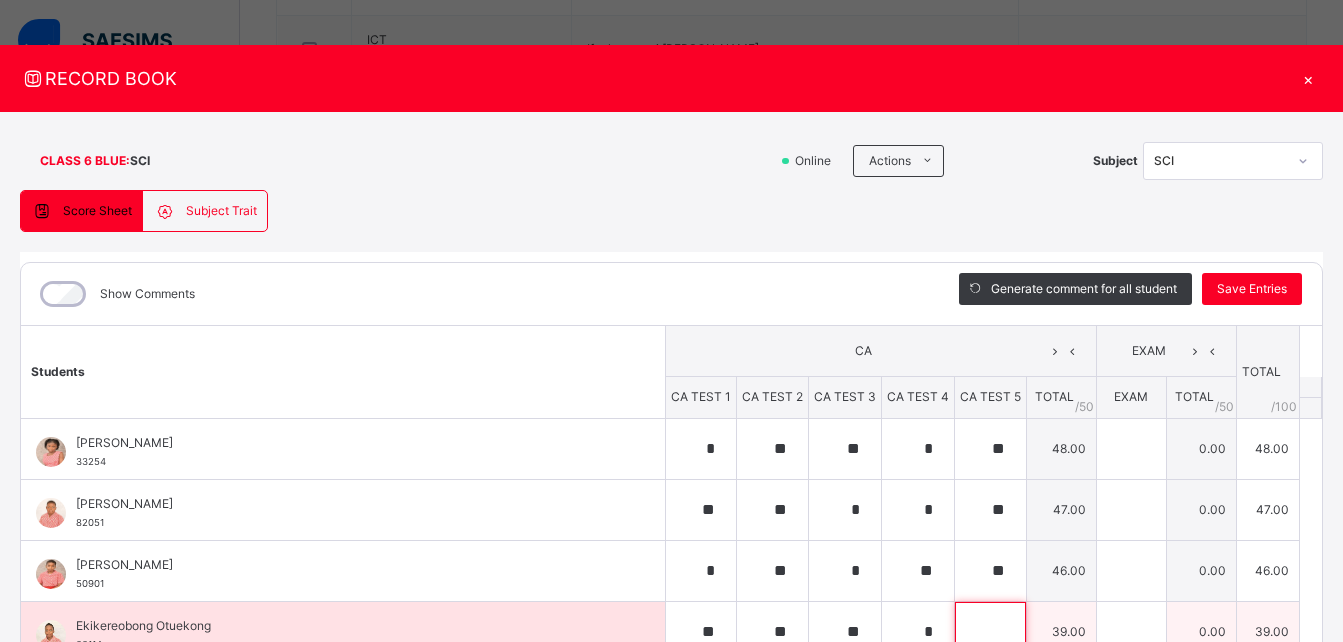 click at bounding box center [990, 632] 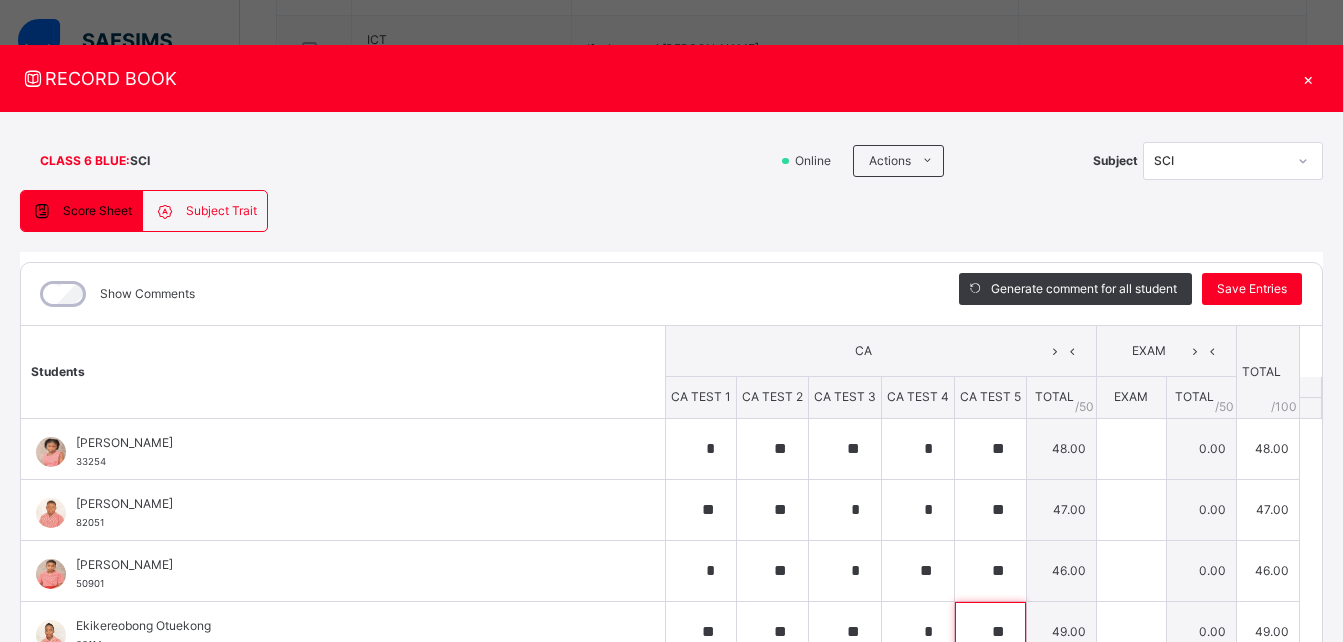 scroll, scrollTop: 437, scrollLeft: 0, axis: vertical 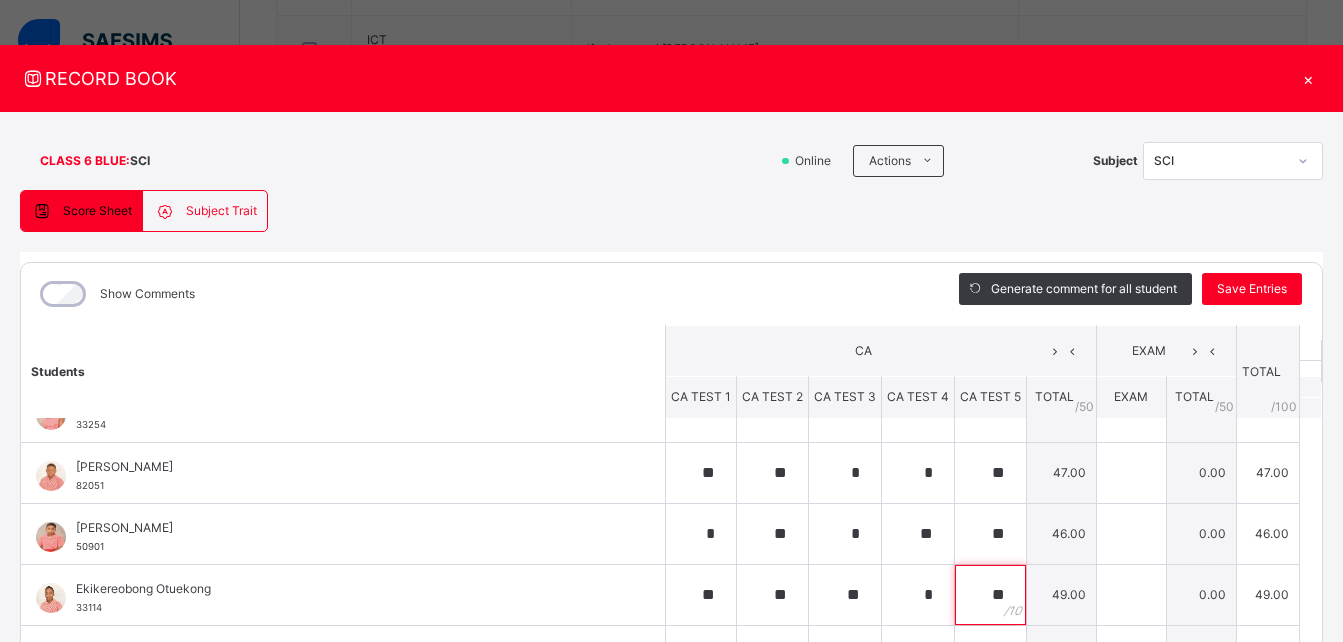 type on "**" 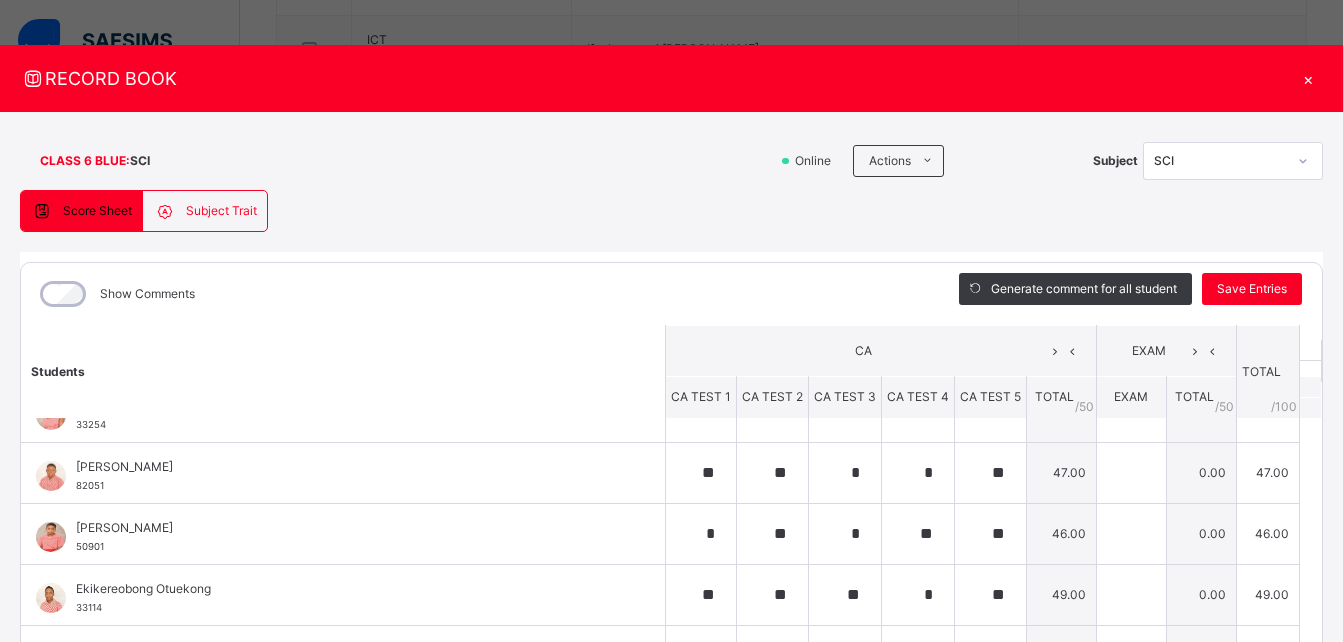 click on "Students CA  EXAM TOTAL /100 Comment CA TEST 1 CA TEST 2 CA TEST 3 CA TEST 4 CA TEST 5 TOTAL / 50 EXAM TOTAL / 50 Alicia  Aluyi 33254 Alicia  Aluyi 33254 * ** ** * ** 48.00 0.00 48.00 Generate comment 0 / 250   ×   Subject Teacher’s Comment Generate and see in full the comment developed by the AI with an option to regenerate the comment JS Alicia  Aluyi   33254   Total 48.00  / 100.00 Sims Bot   Regenerate     Use this comment   Ayomide  Badmus 82051 Ayomide  Badmus 82051 ** ** * * ** 47.00 0.00 47.00 Generate comment 0 / 250   ×   Subject Teacher’s Comment Generate and see in full the comment developed by the AI with an option to regenerate the comment JS Ayomide  Badmus   82051   Total 47.00  / 100.00 Sims Bot   Regenerate     Use this comment   Ehizojie  Ehis-Uzenabor 50901 Ehizojie  Ehis-Uzenabor 50901 * ** * ** ** 46.00 0.00 46.00 Generate comment 0 / 250   ×   Subject Teacher’s Comment Generate and see in full the comment developed by the AI with an option to regenerate the comment JS   50901" at bounding box center [671, 823] 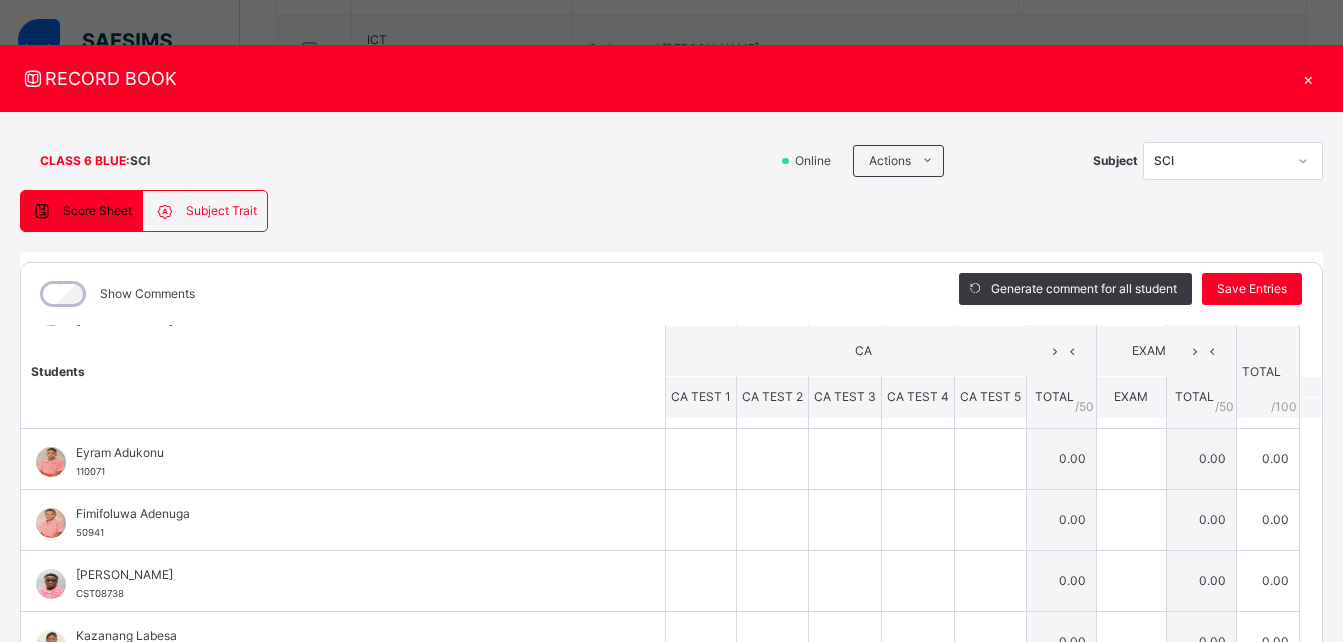 scroll, scrollTop: 194, scrollLeft: 0, axis: vertical 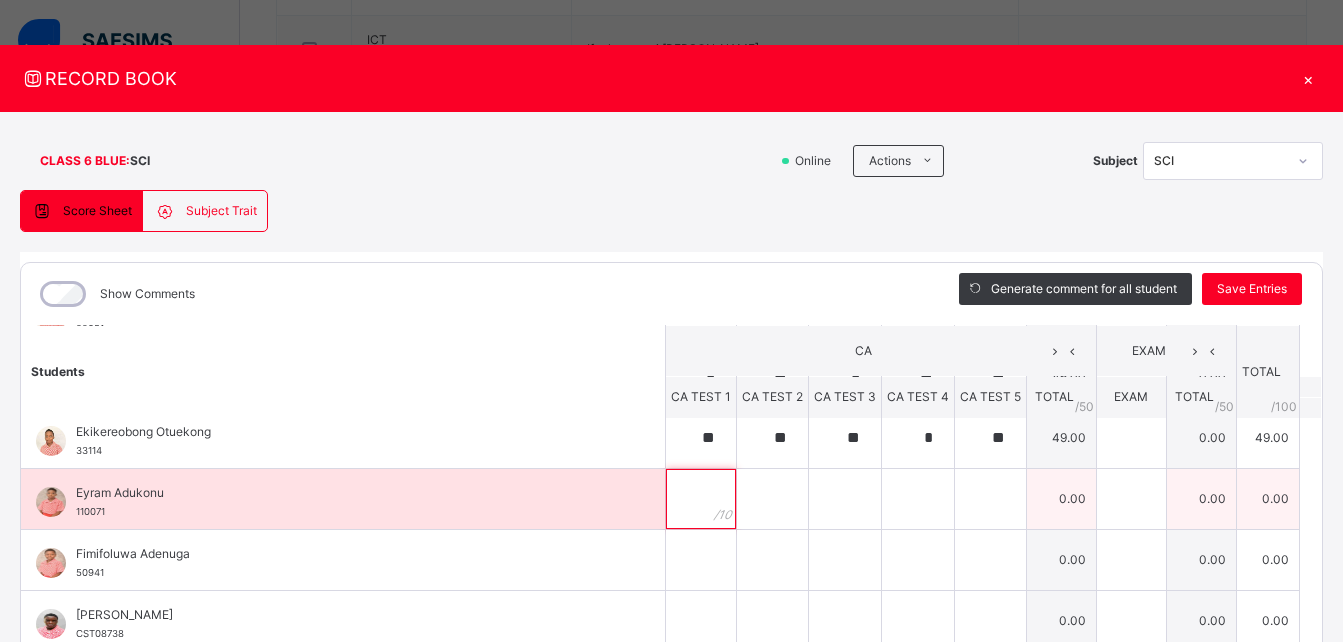 click at bounding box center (701, 499) 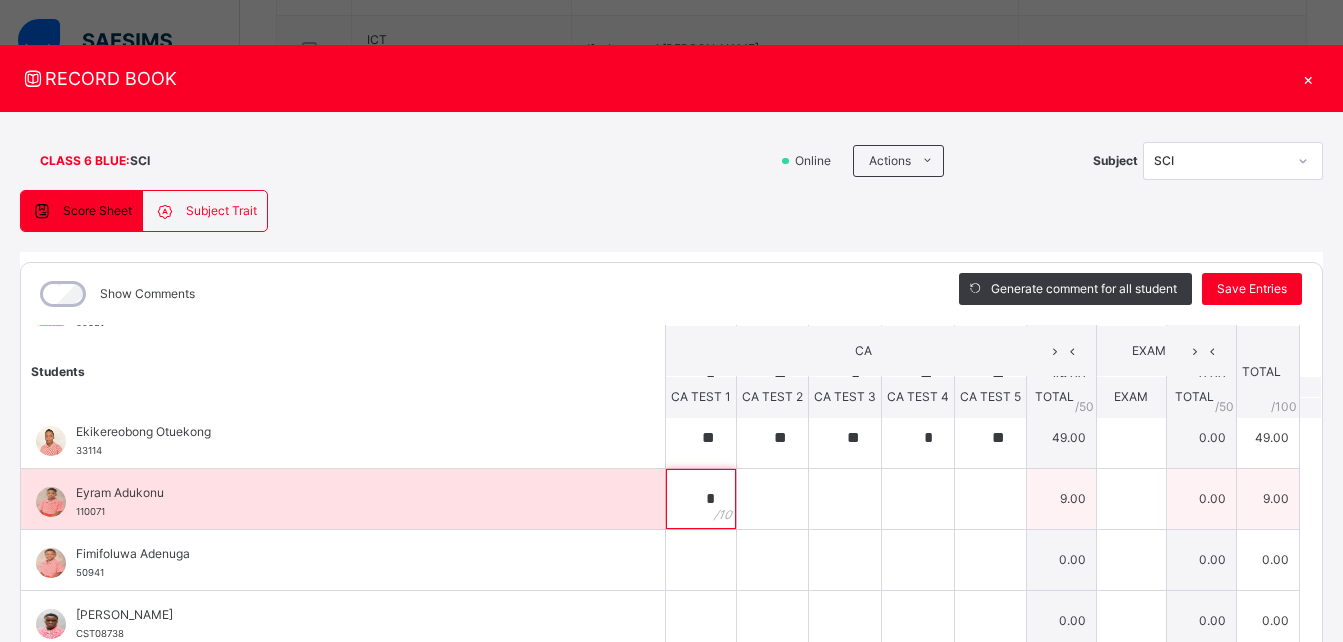 type on "*" 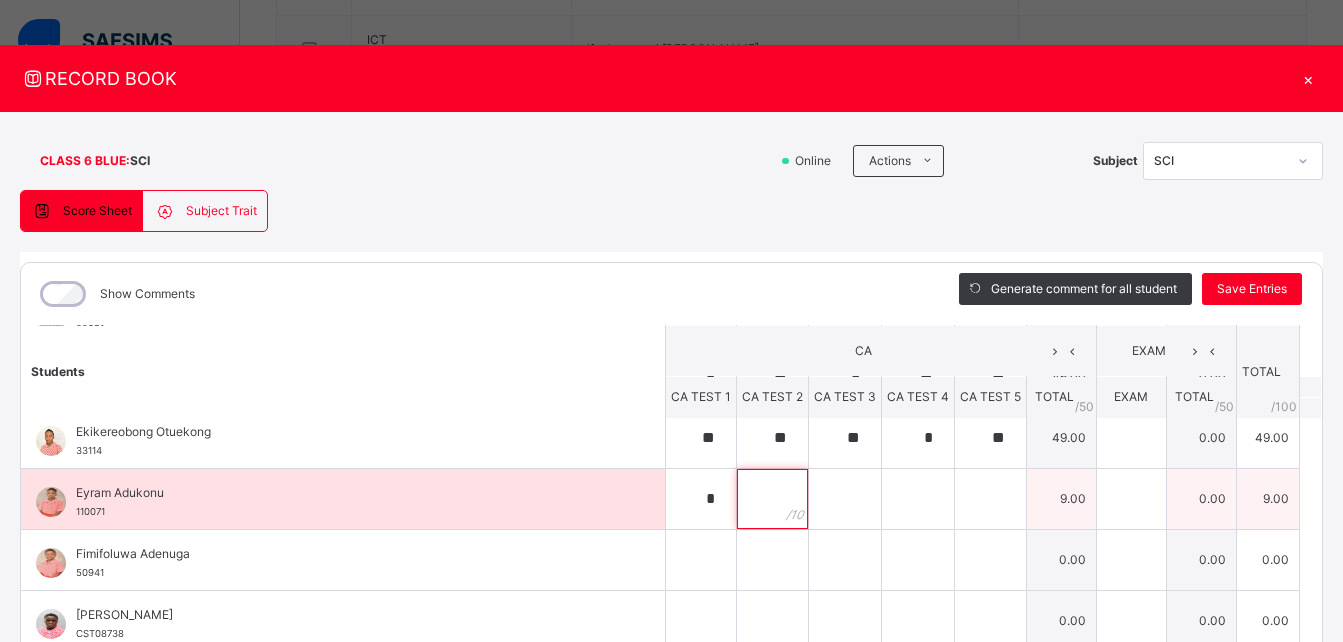 click at bounding box center (772, 499) 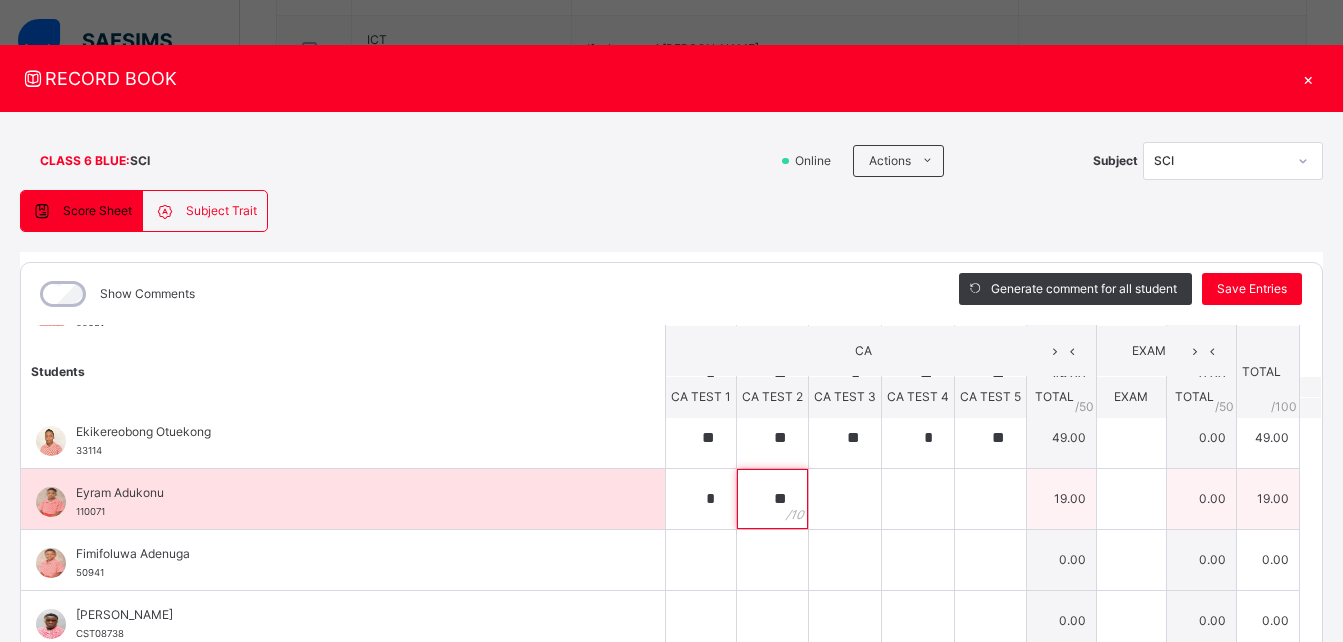 type on "**" 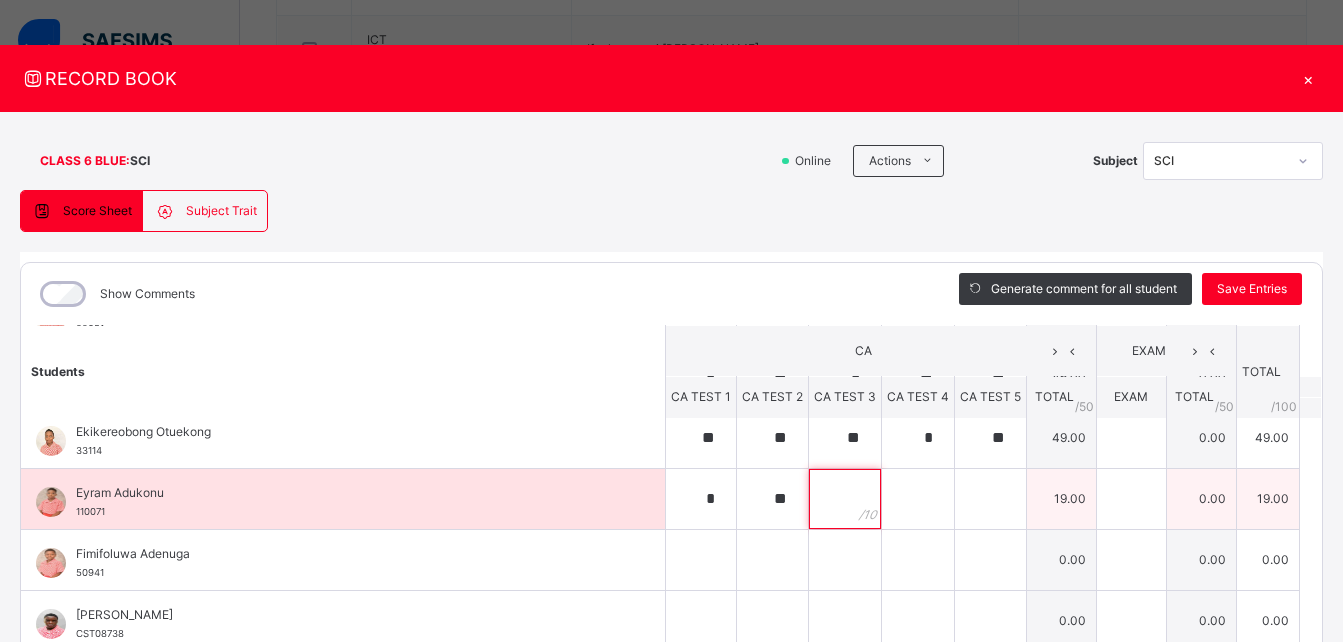 click at bounding box center [845, 499] 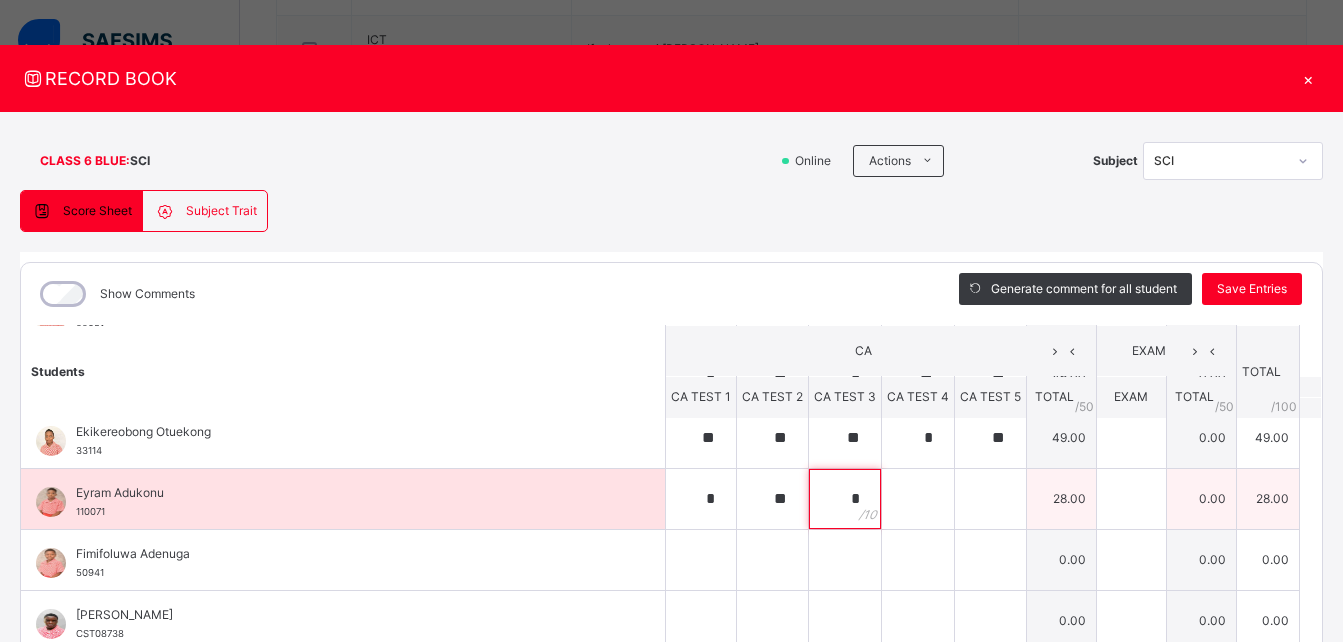 type on "*" 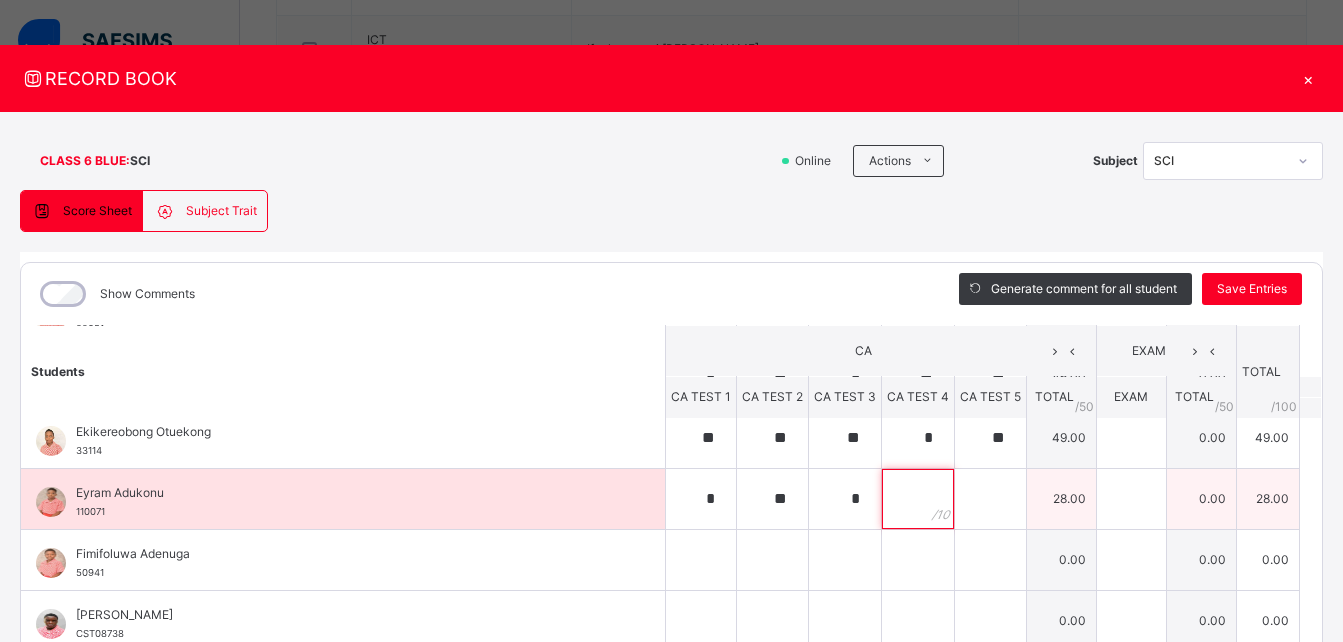 click at bounding box center [918, 499] 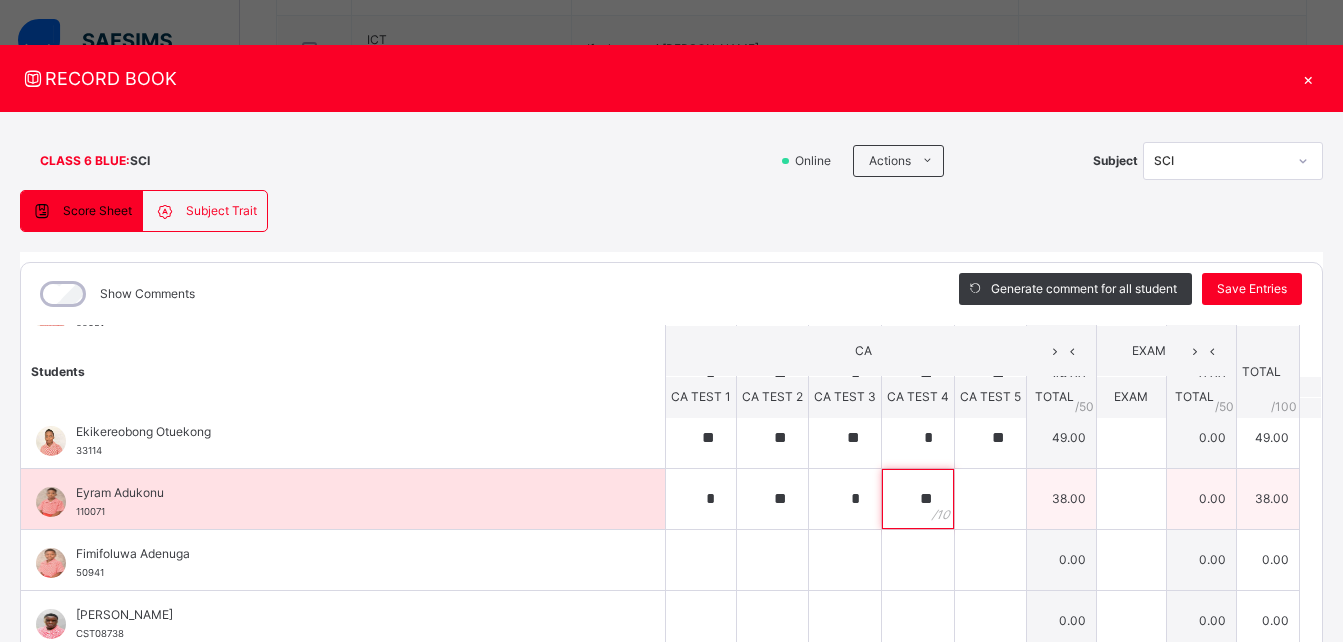 type on "**" 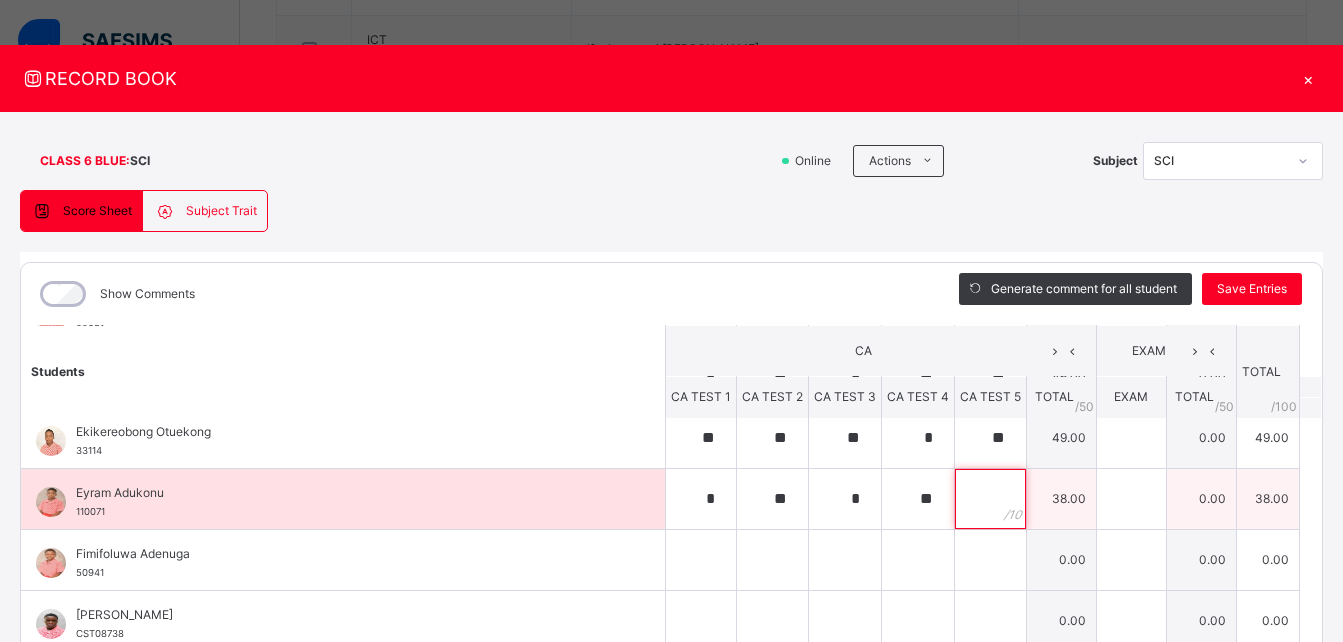 click at bounding box center [990, 499] 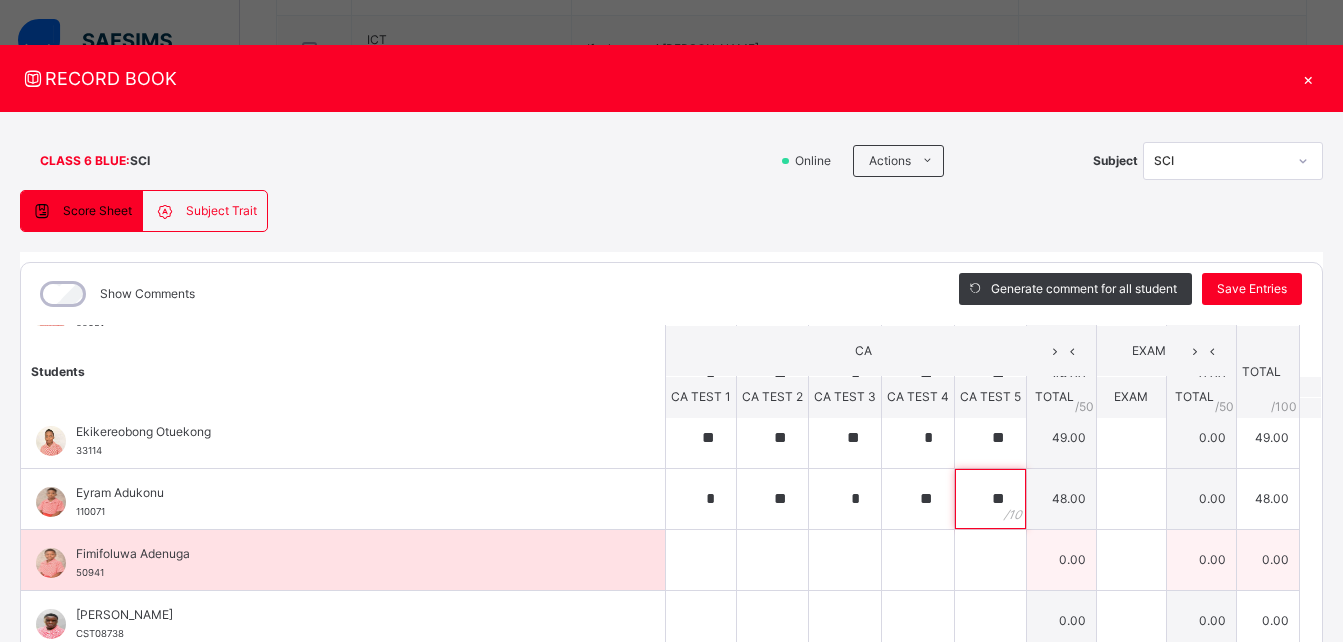 type on "**" 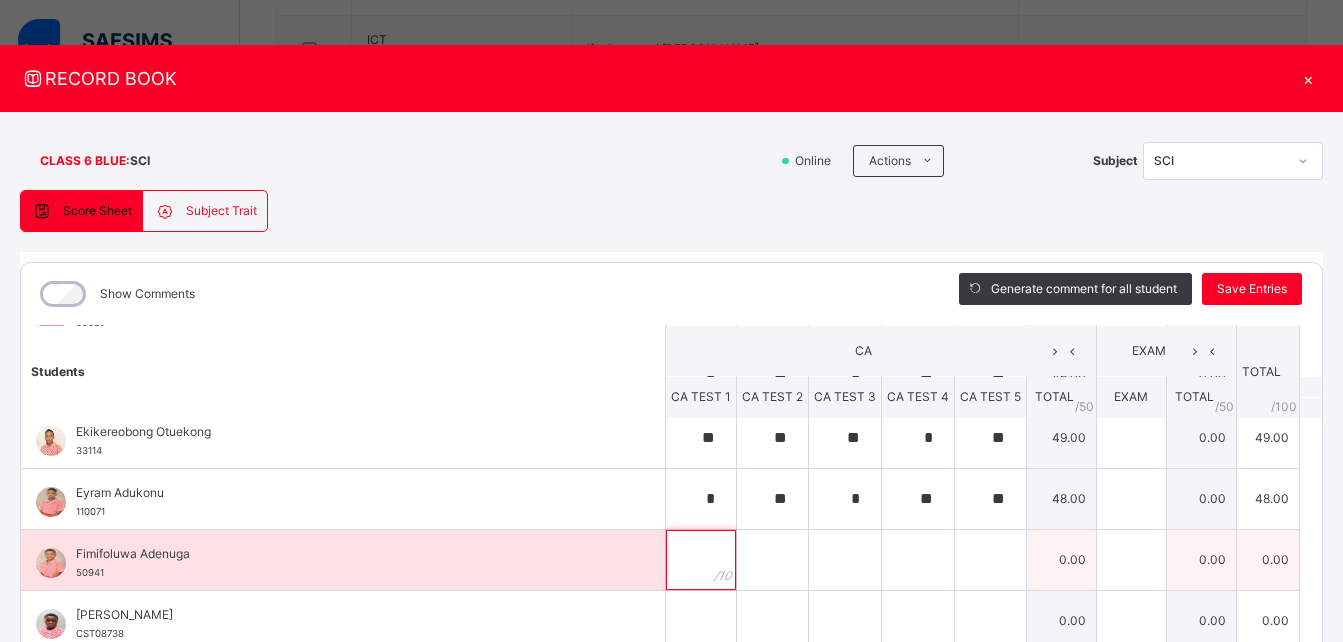 click at bounding box center (701, 560) 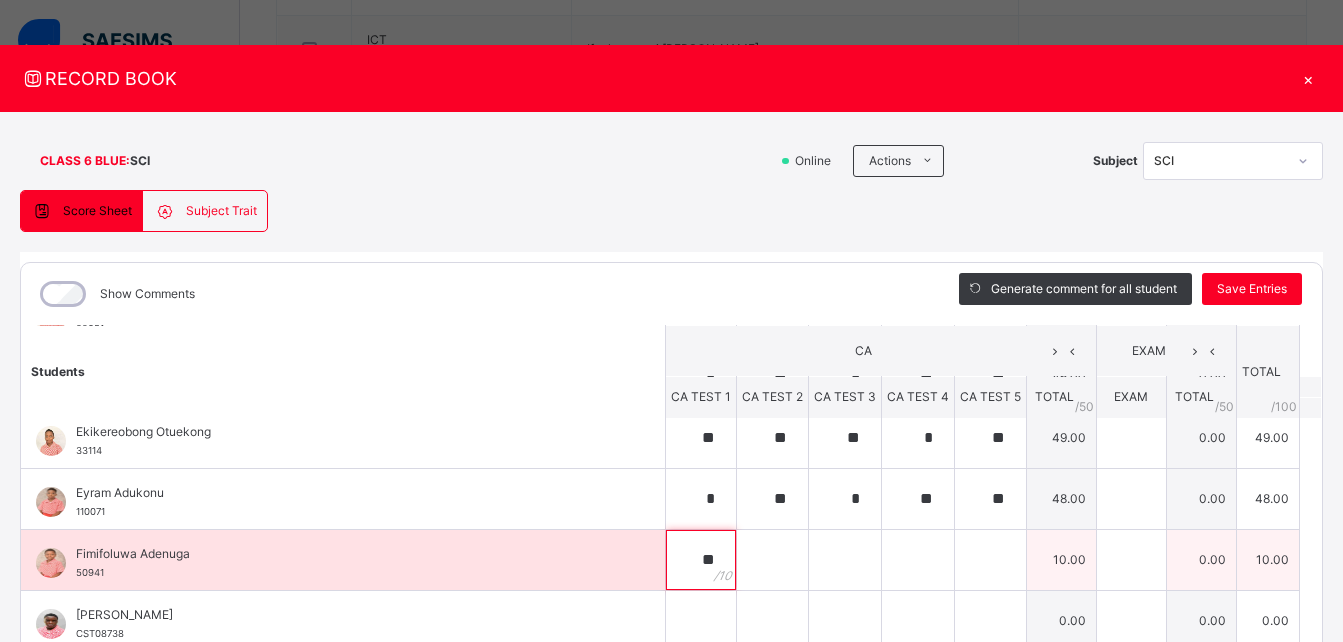 type on "**" 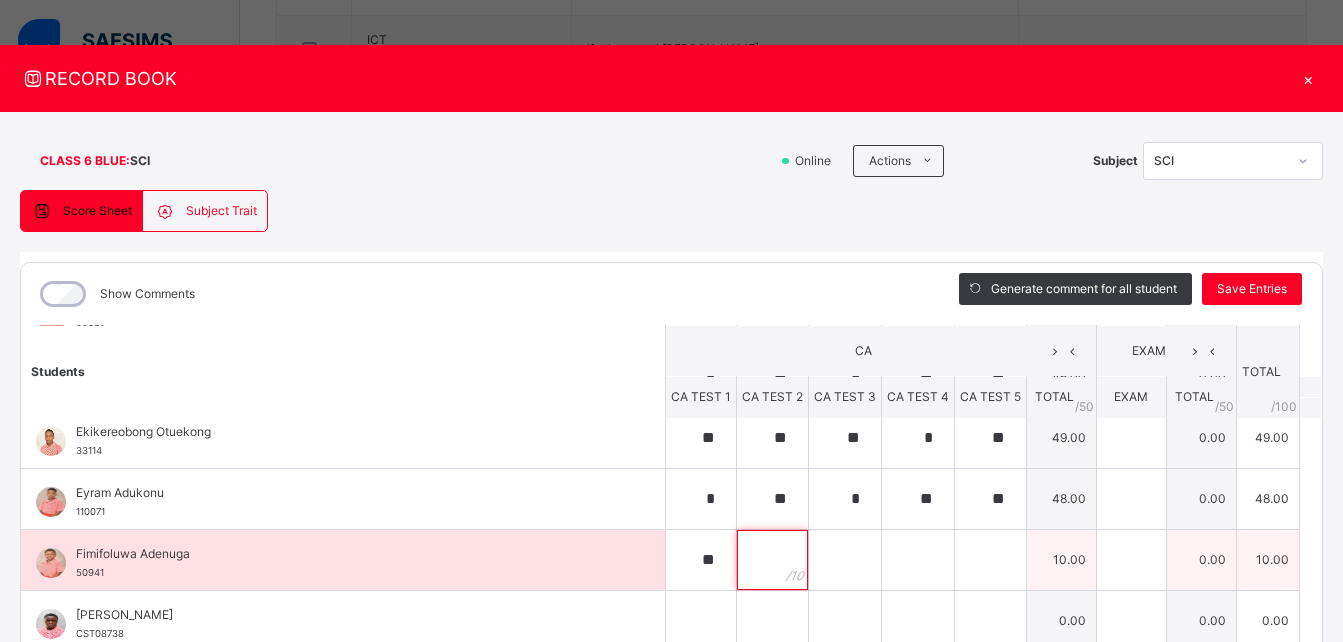 click at bounding box center [772, 560] 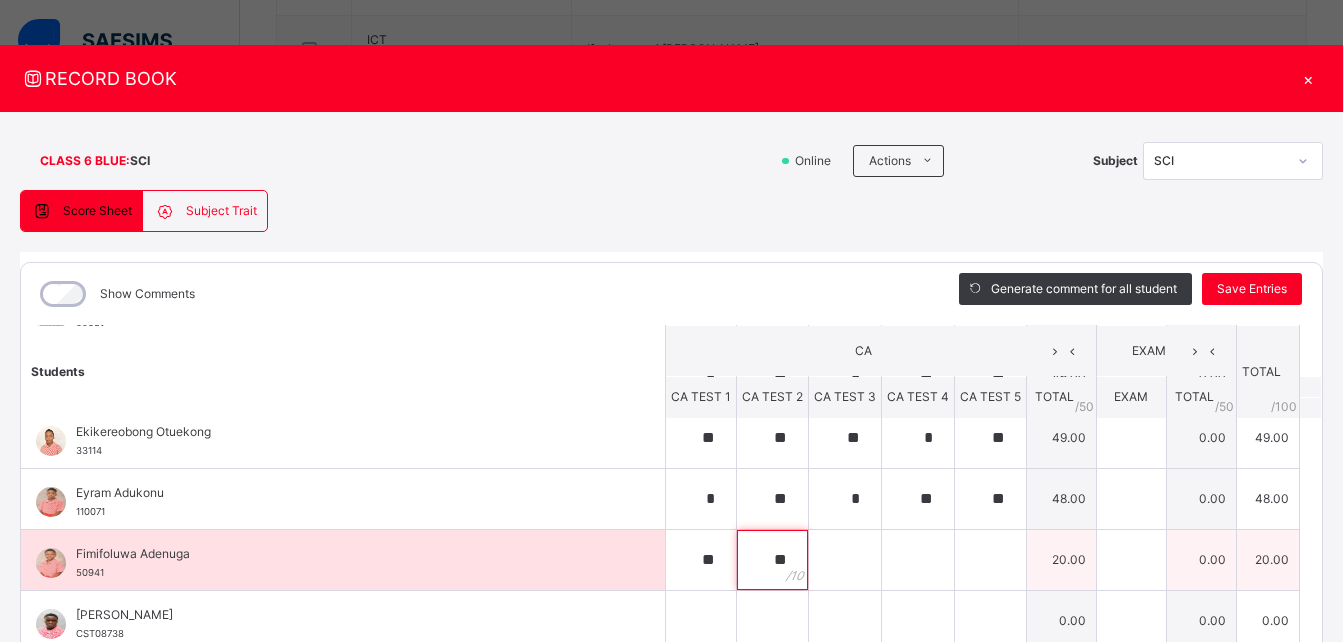 type on "**" 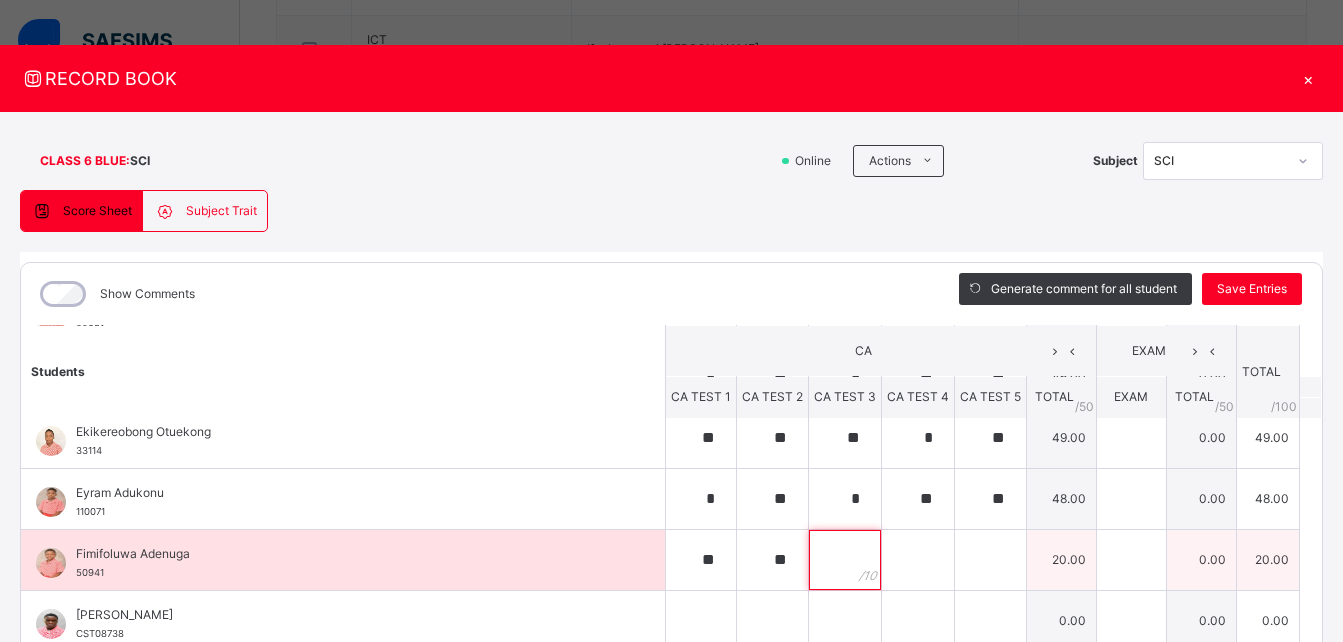 click at bounding box center (845, 560) 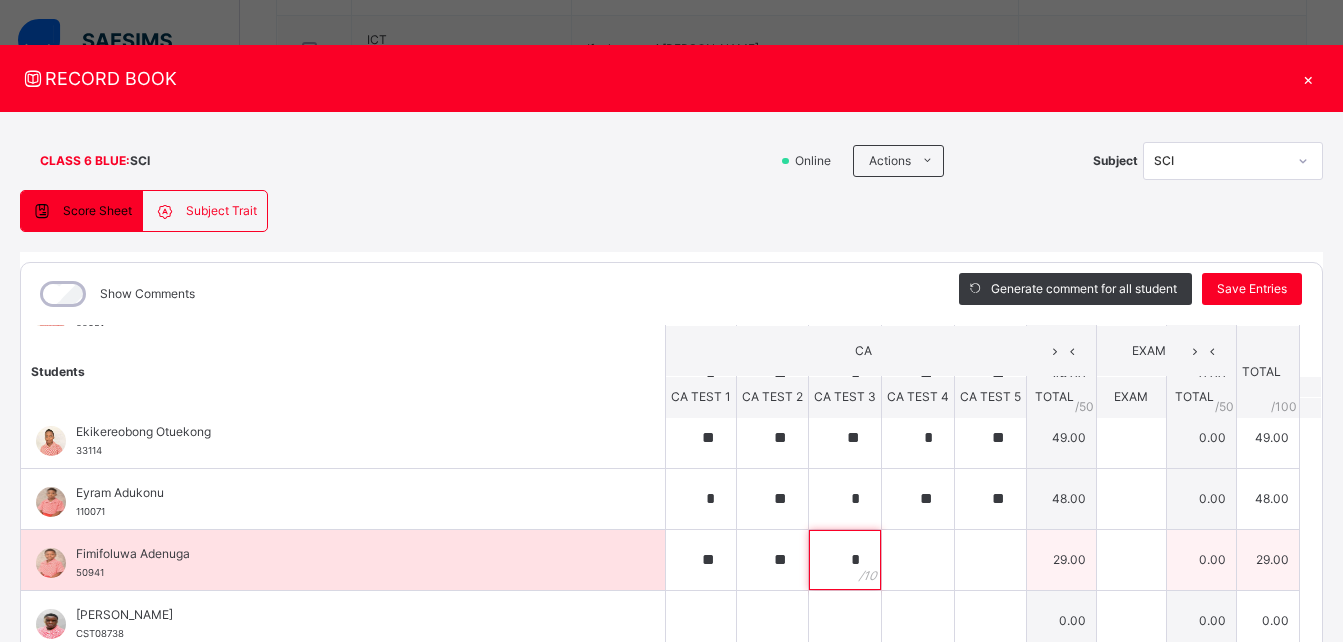type on "*" 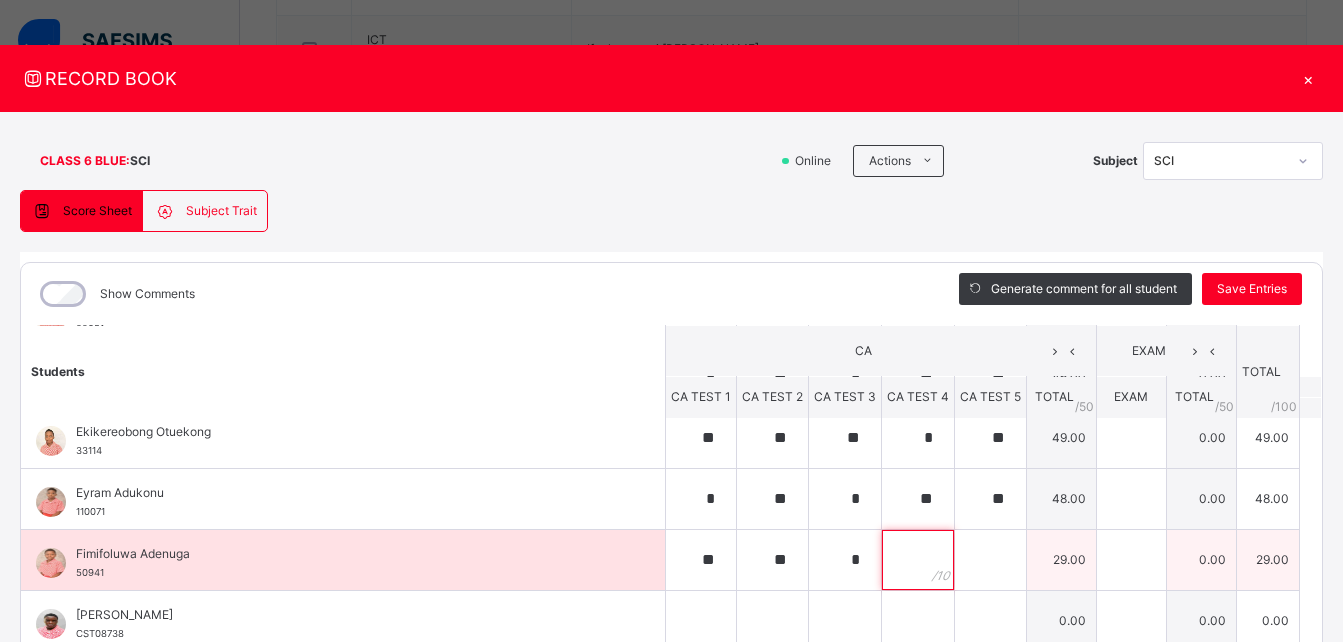 click at bounding box center (918, 560) 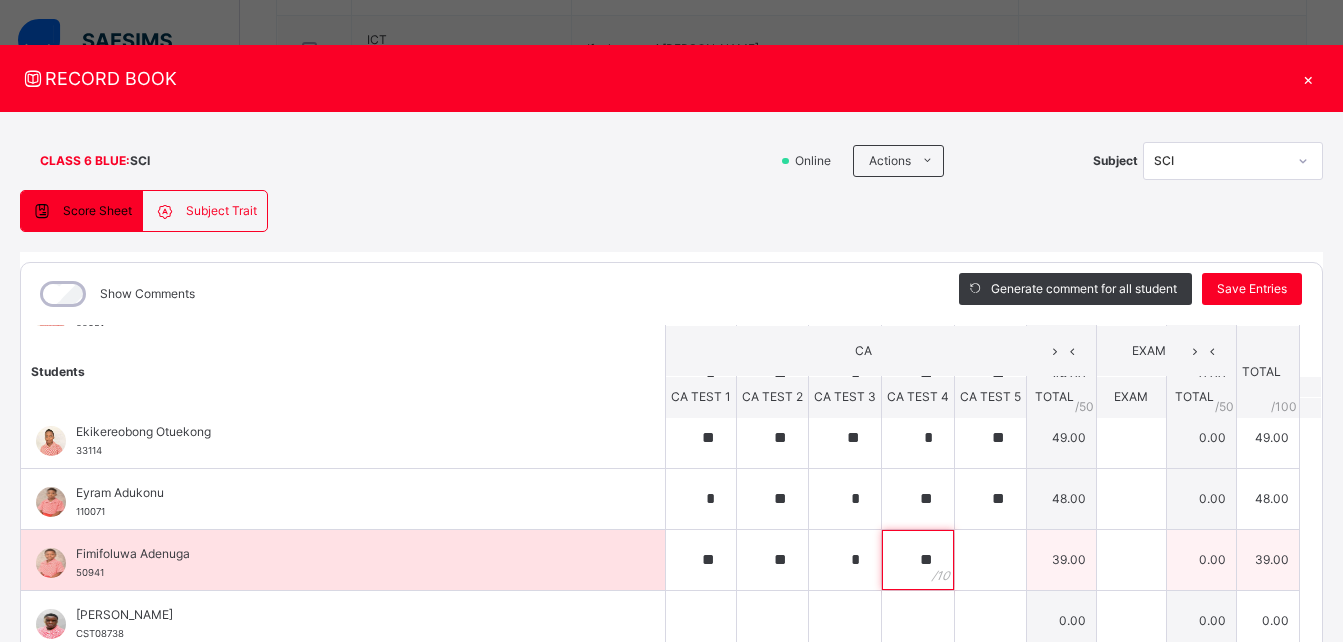 type on "**" 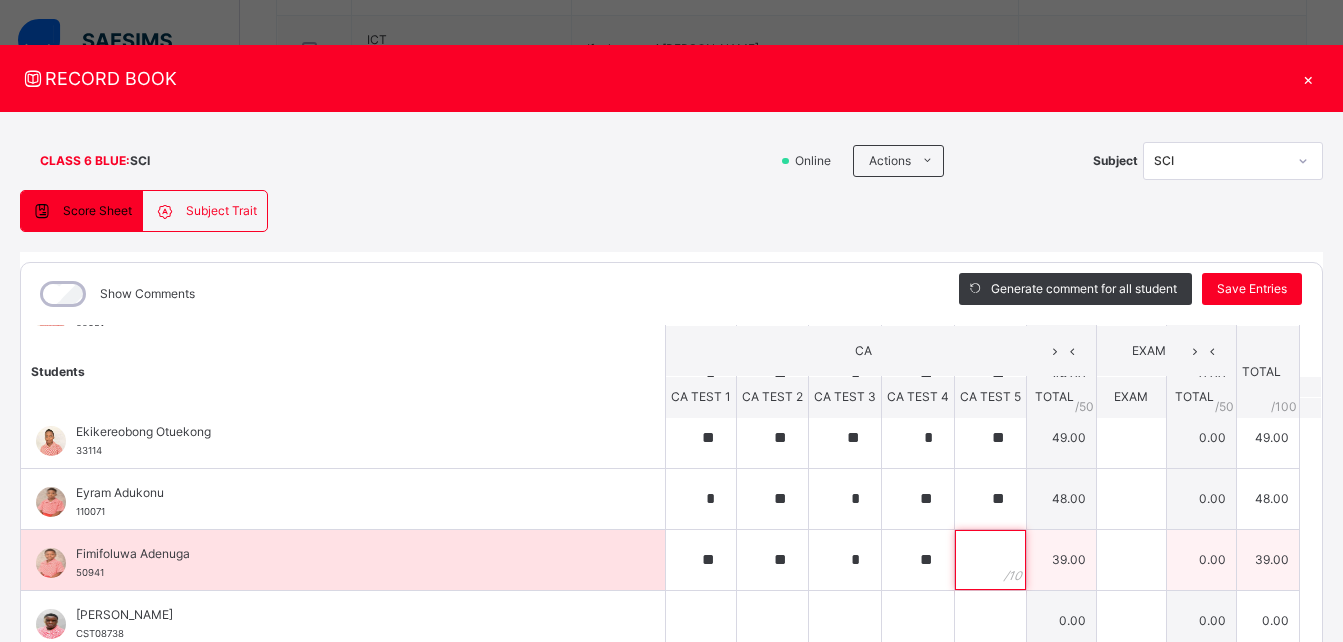 click at bounding box center [990, 560] 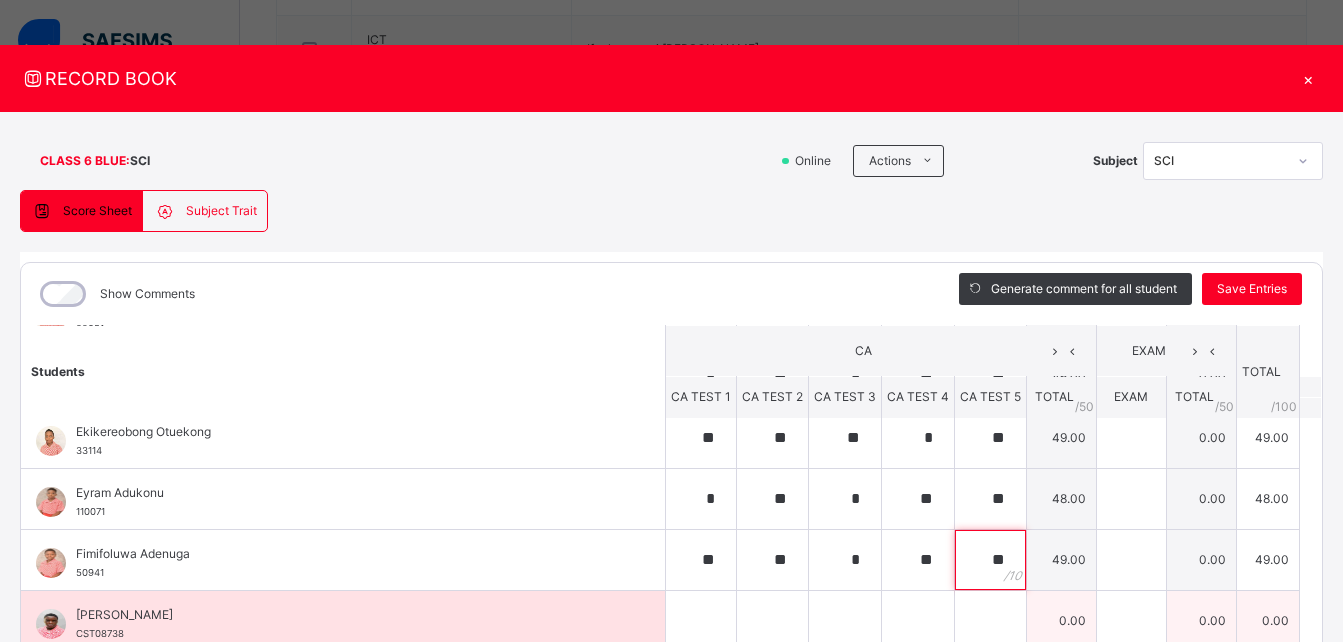 type on "**" 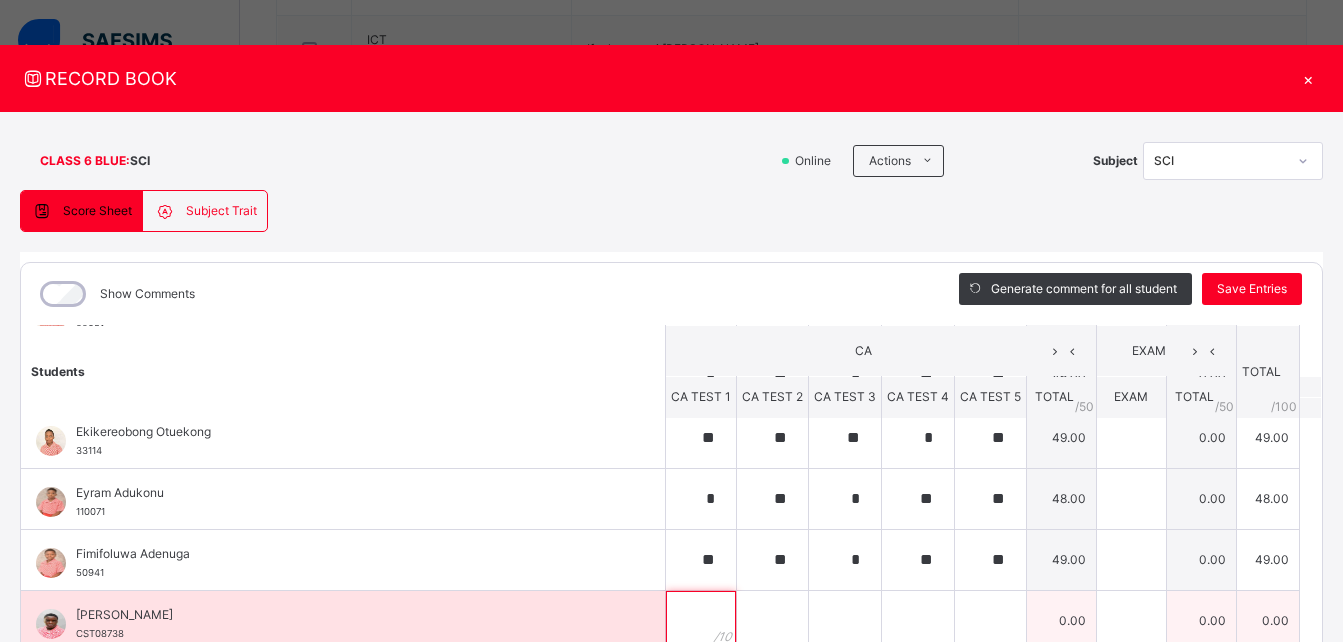 click at bounding box center (701, 621) 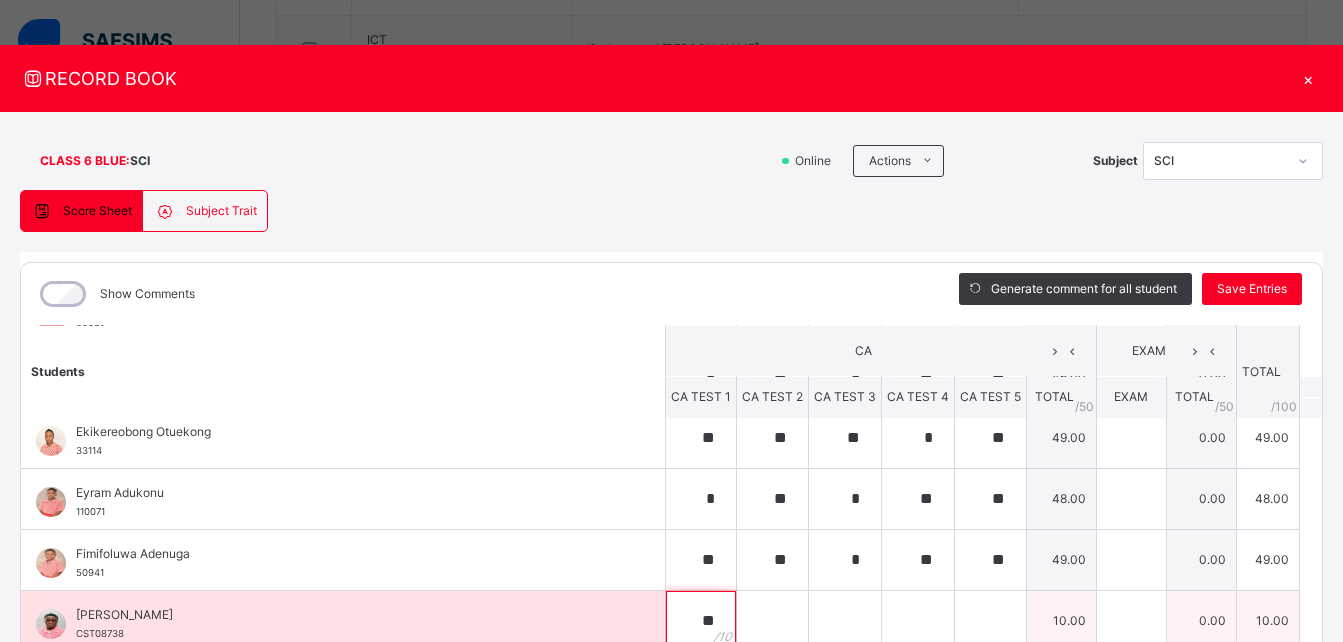 type on "**" 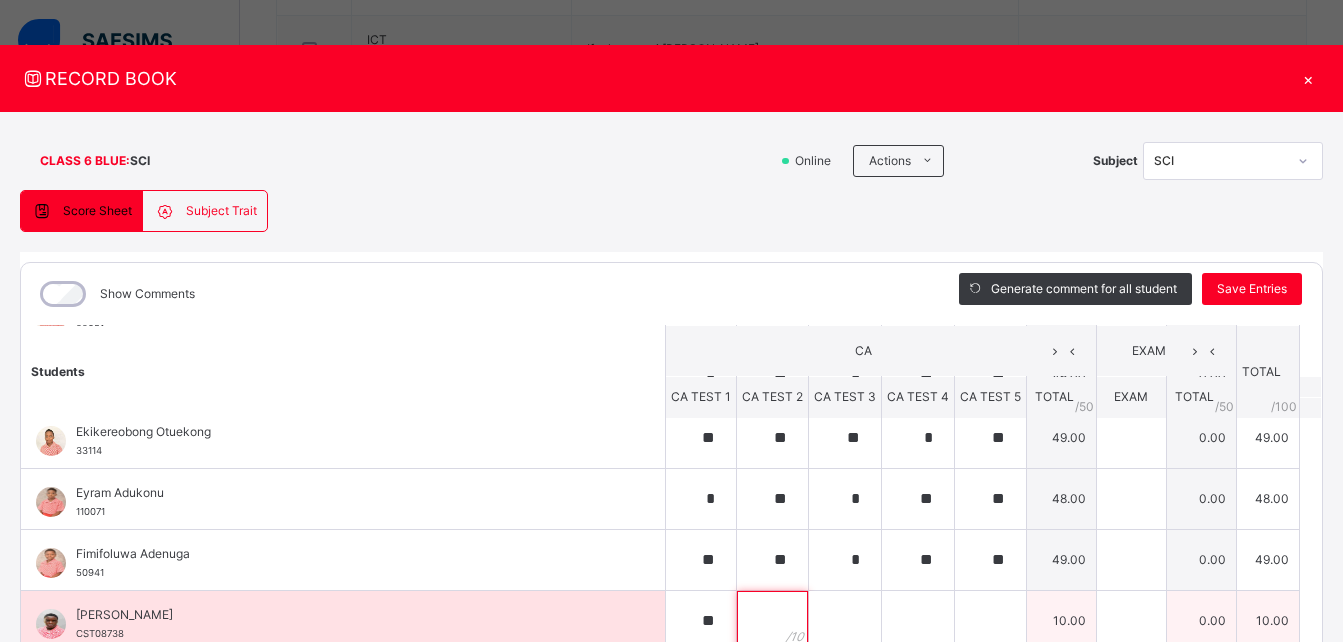 click at bounding box center (772, 621) 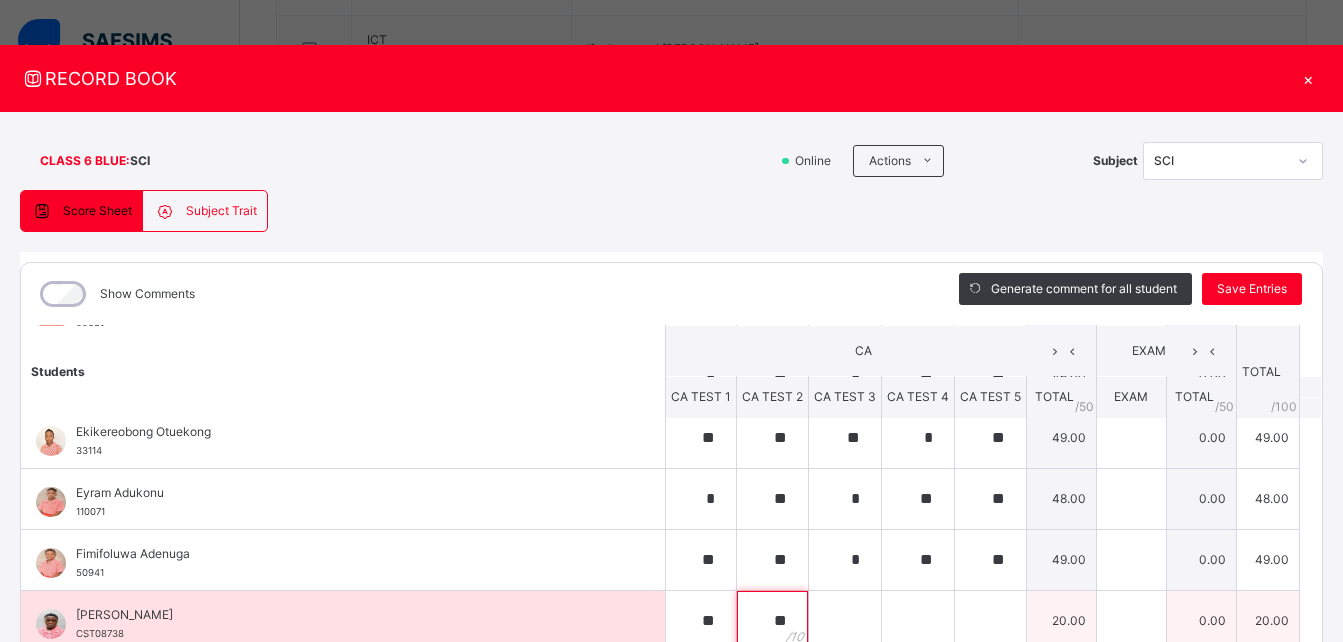 type on "**" 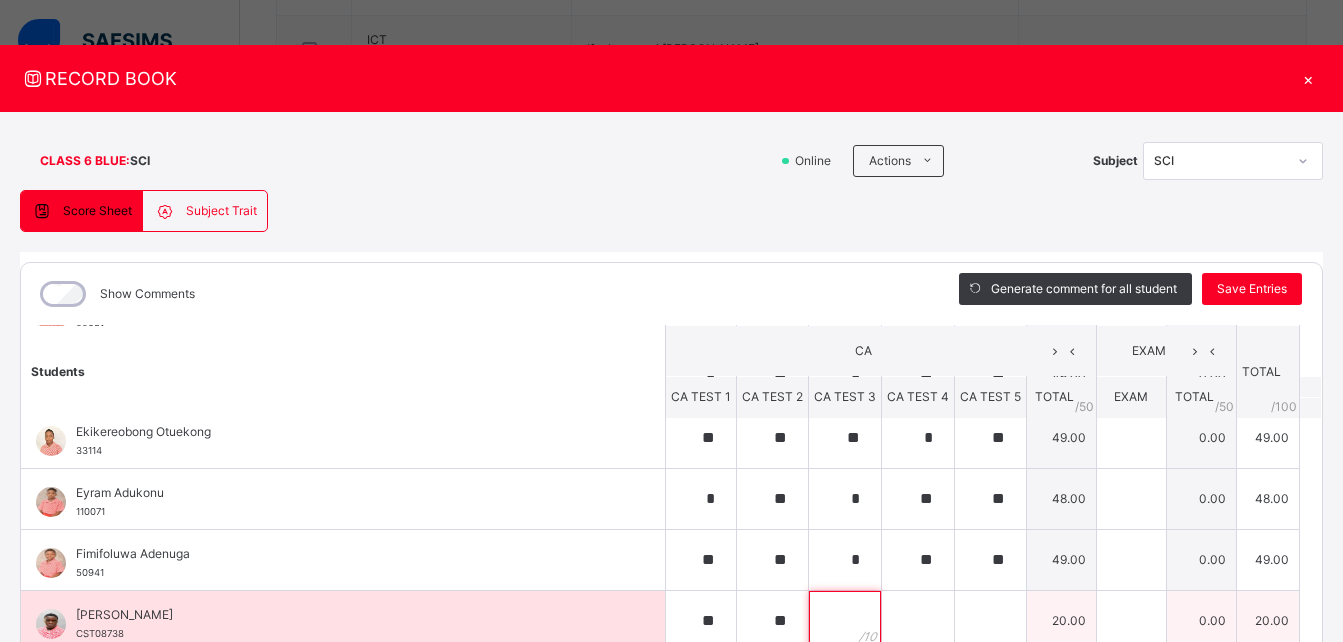 click at bounding box center (845, 621) 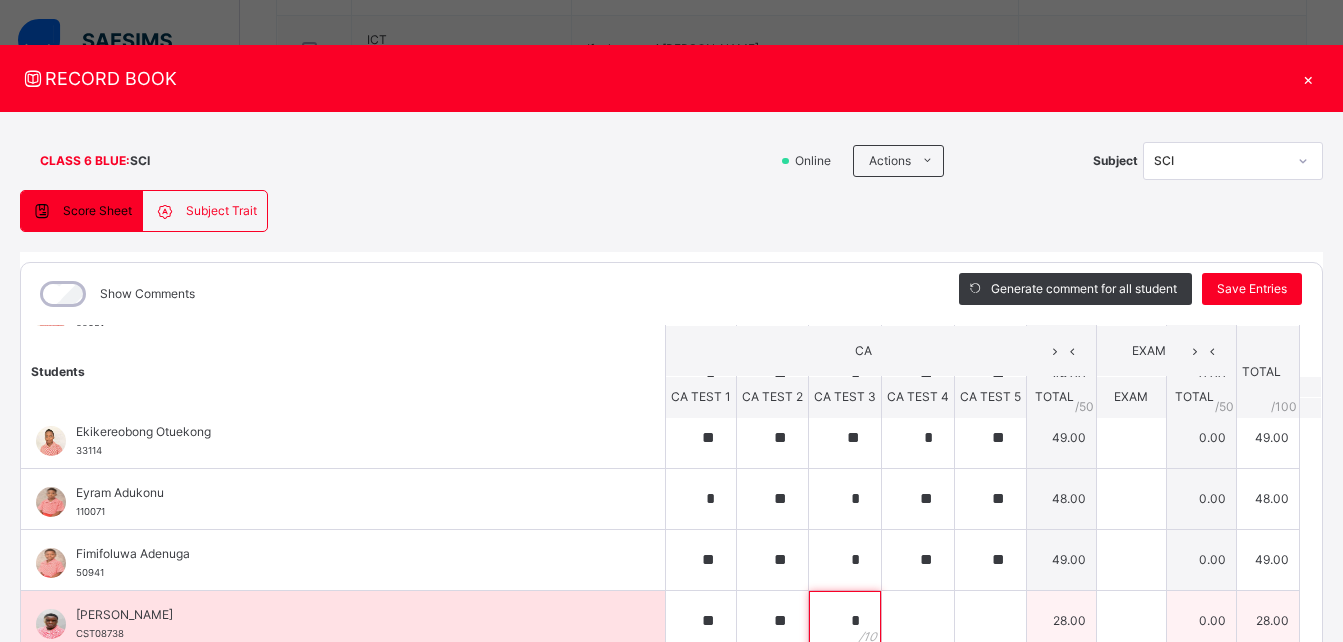 type on "*" 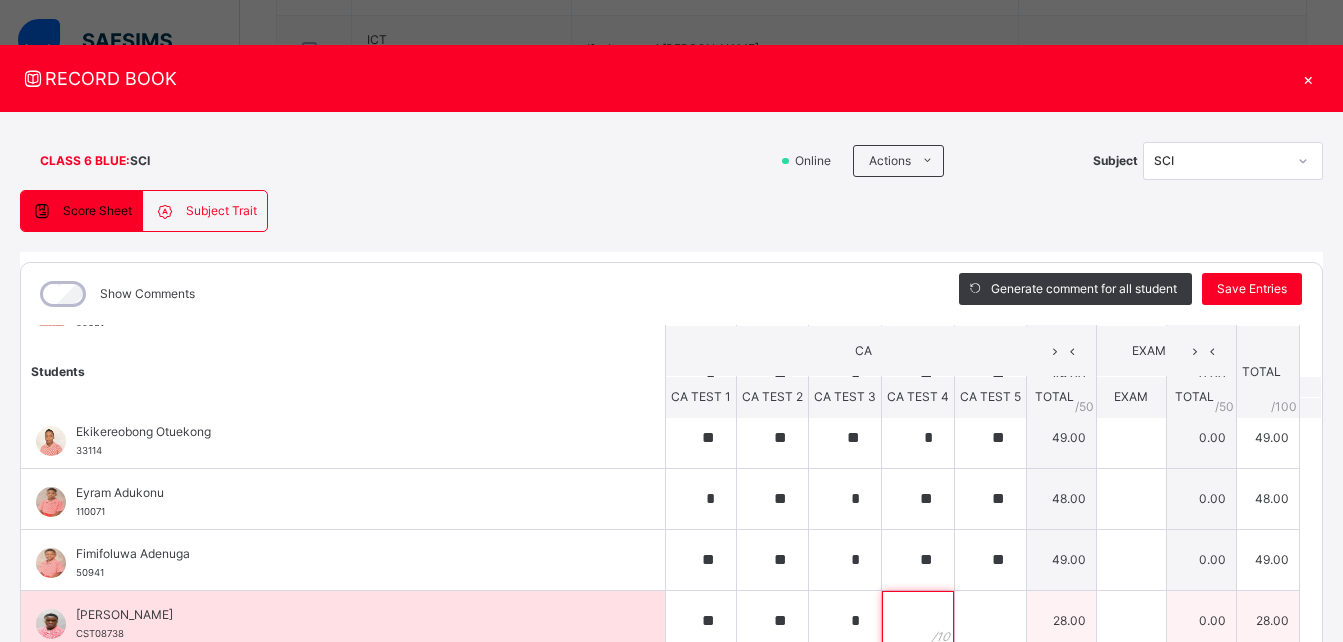 click at bounding box center (918, 621) 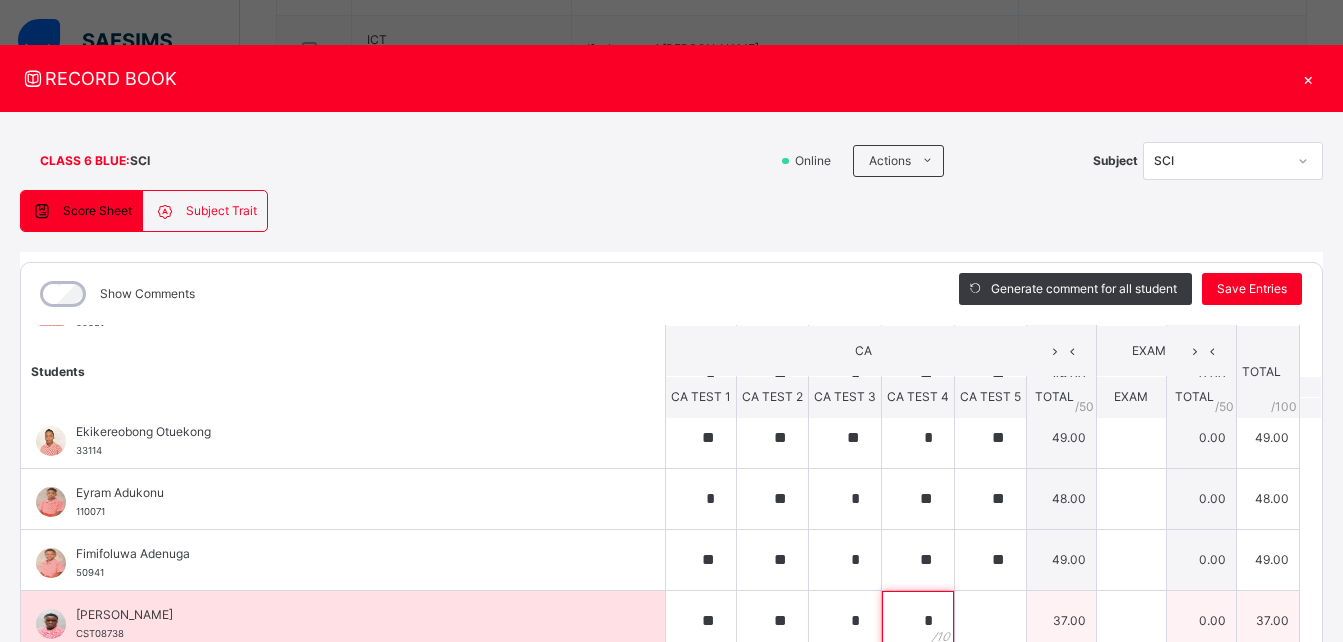 type on "*" 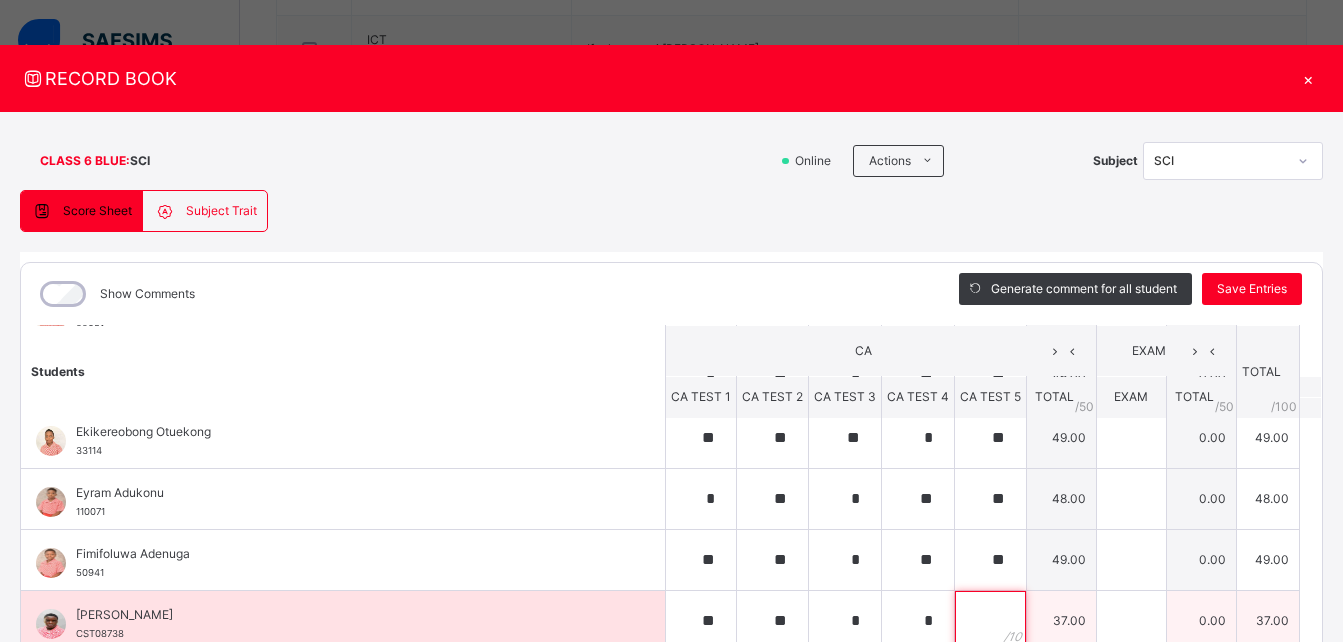 click at bounding box center (990, 621) 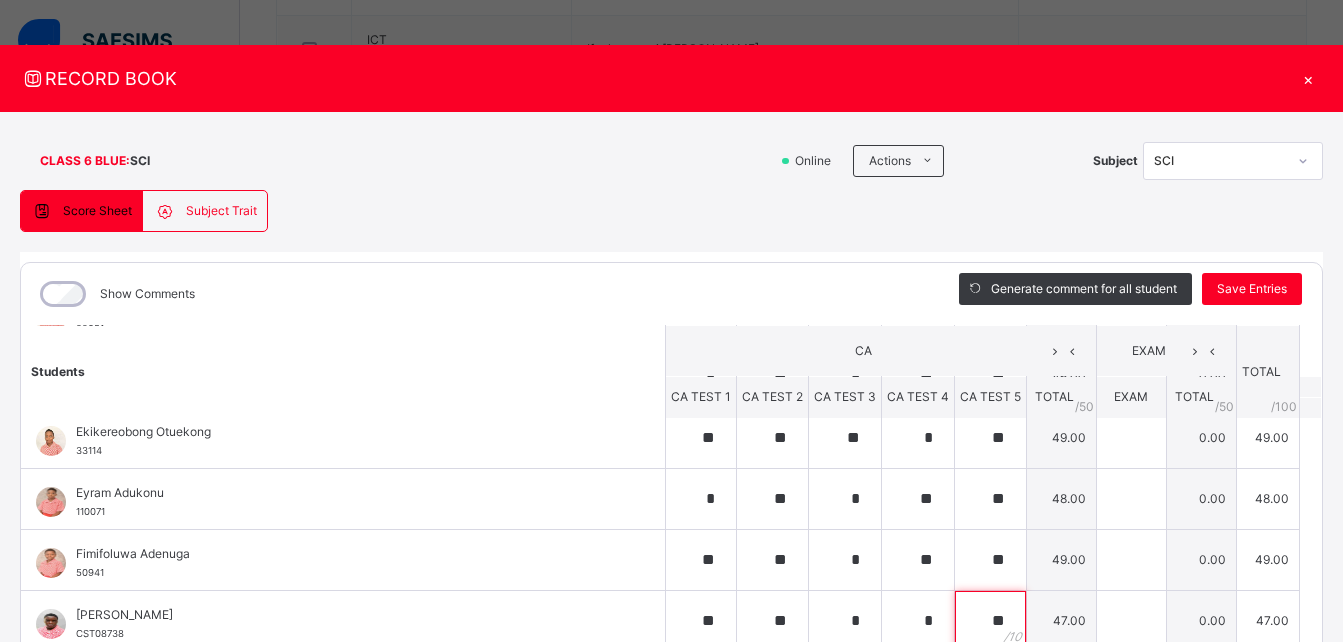 scroll, scrollTop: 0, scrollLeft: 0, axis: both 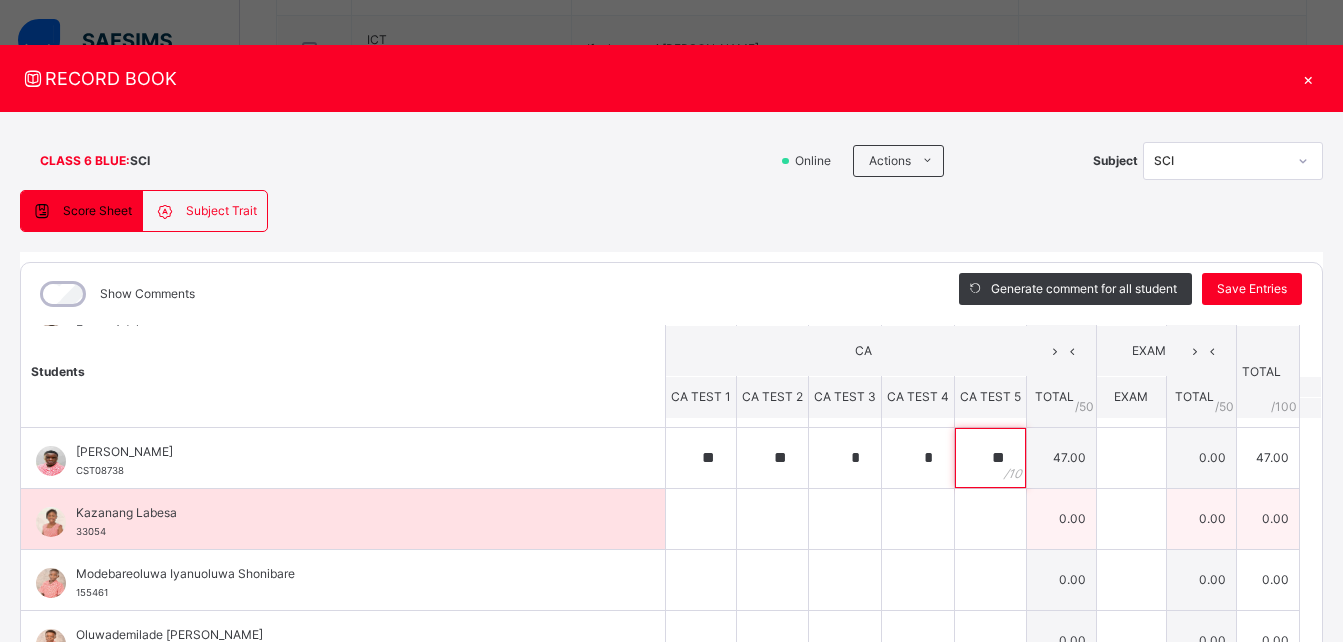 type on "**" 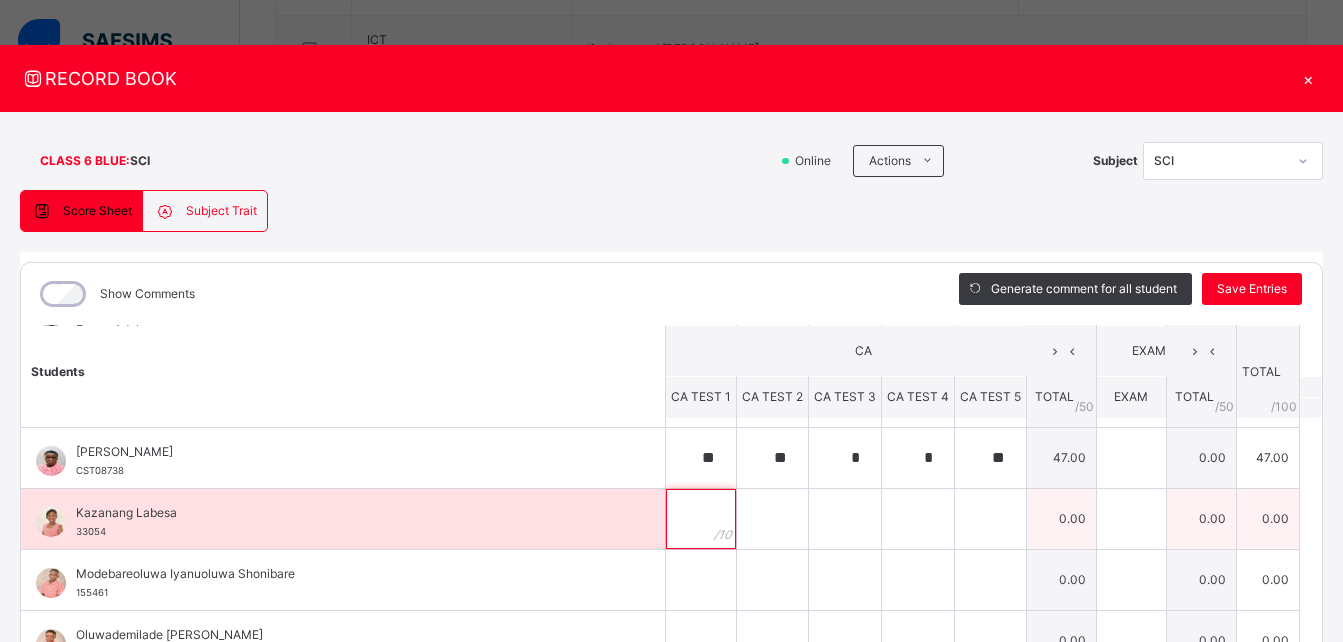 click at bounding box center (701, 519) 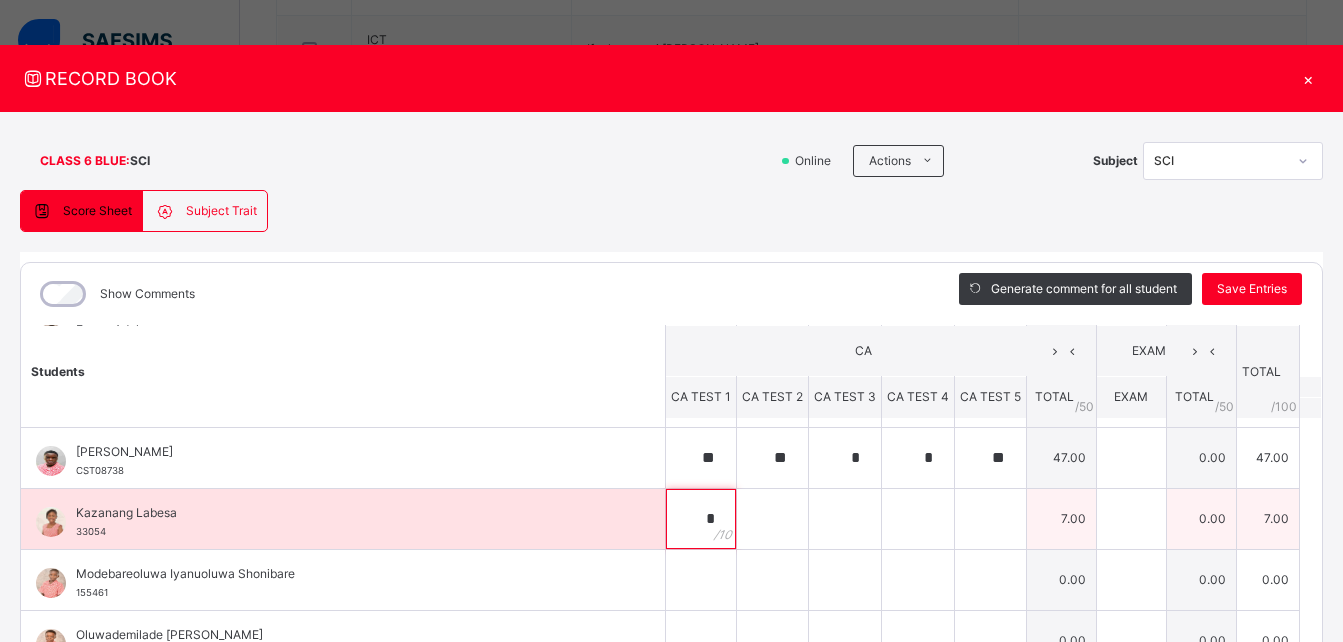 type on "*" 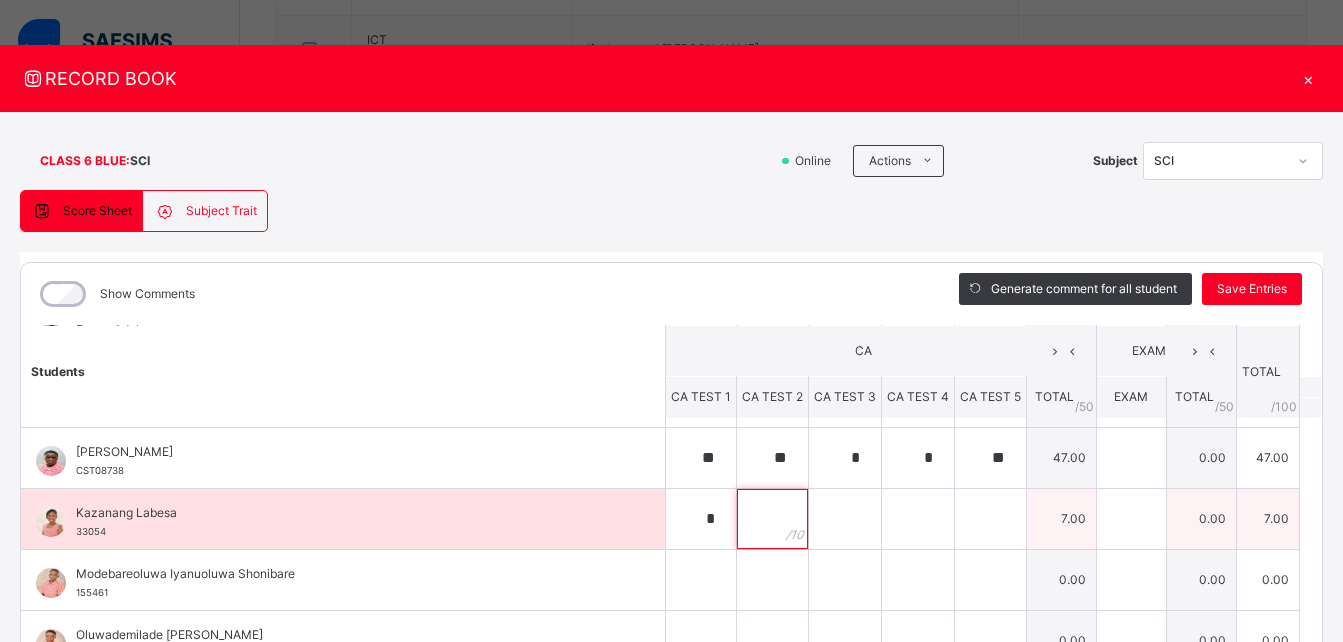 click at bounding box center [772, 519] 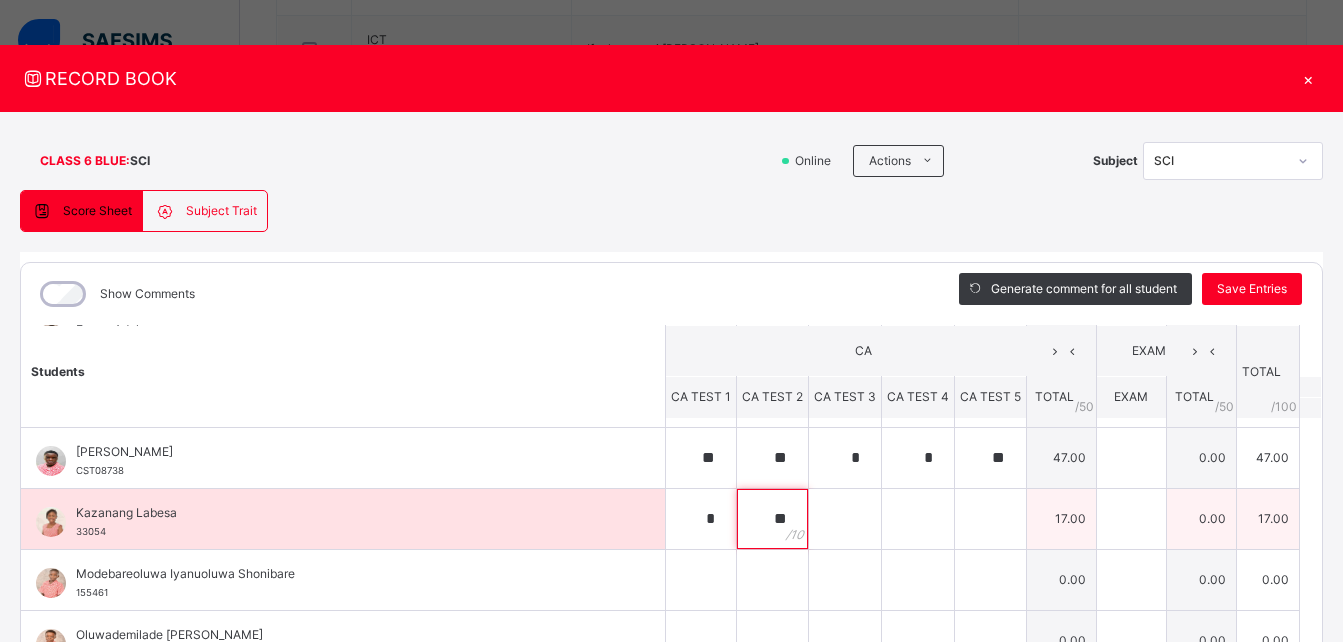 type on "**" 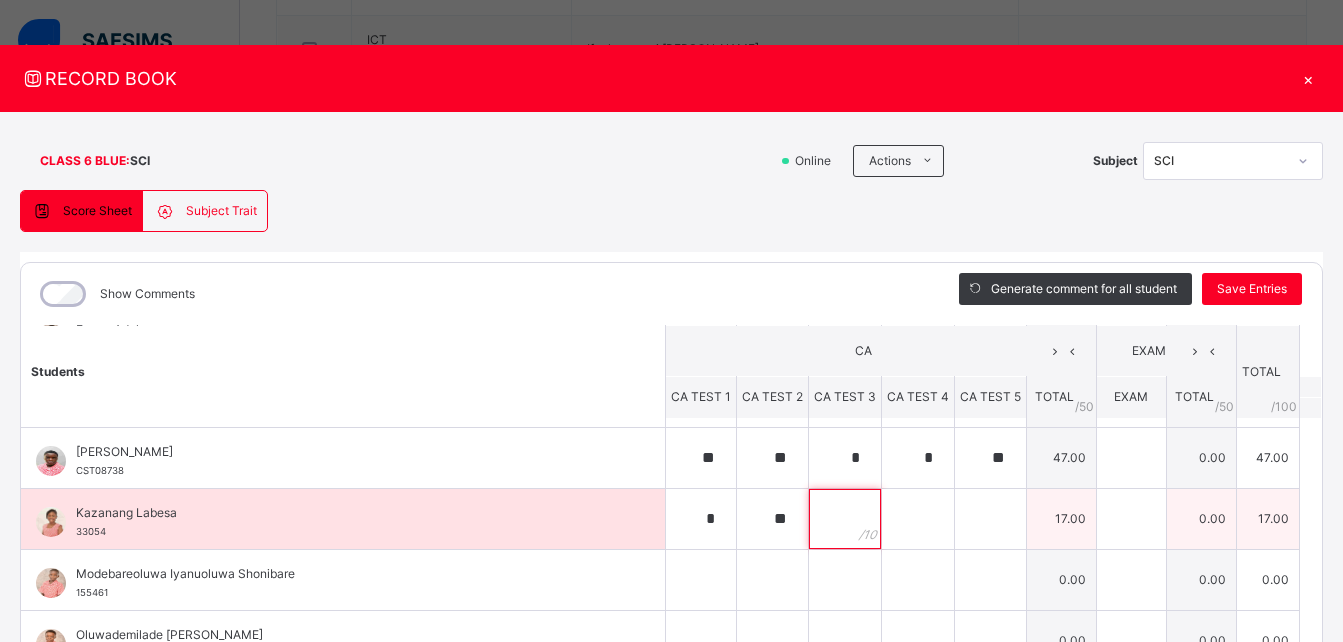 click at bounding box center (845, 519) 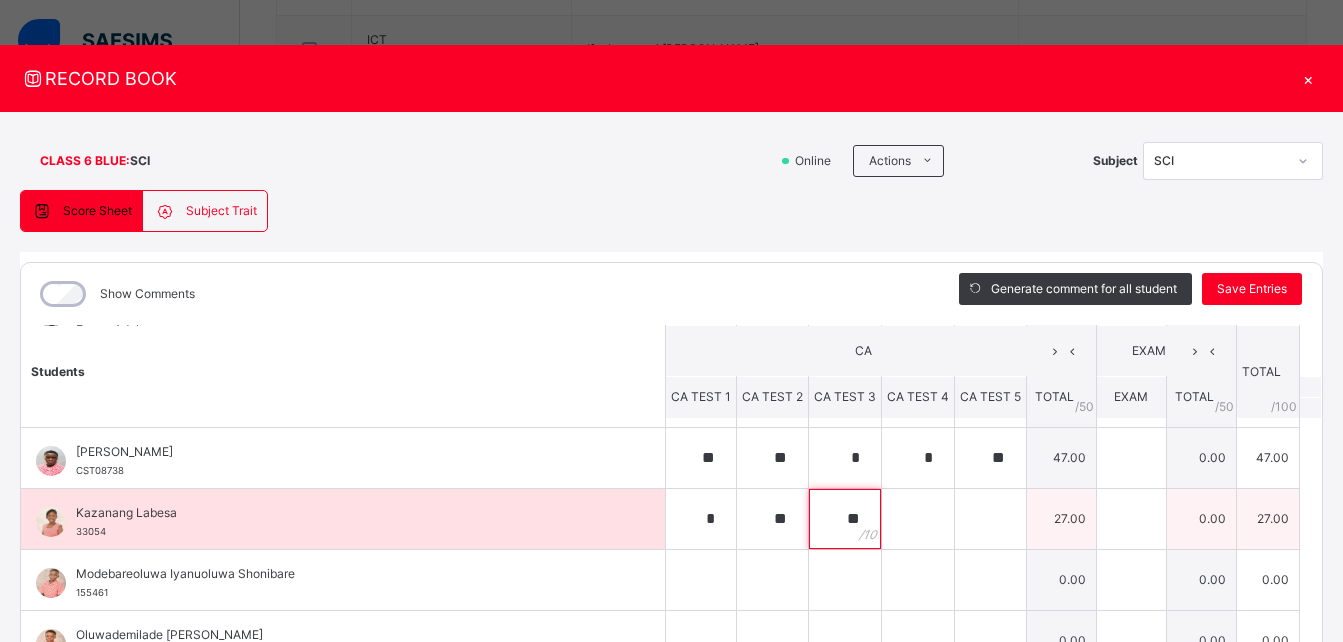 type on "**" 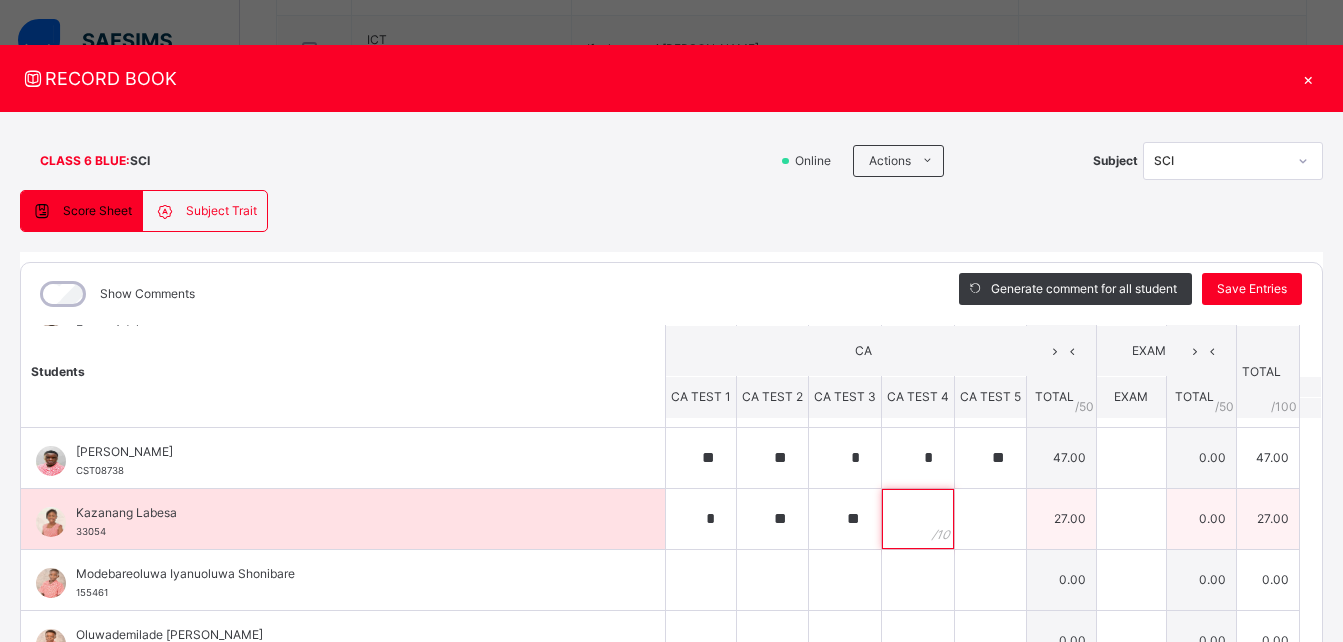 click at bounding box center (918, 519) 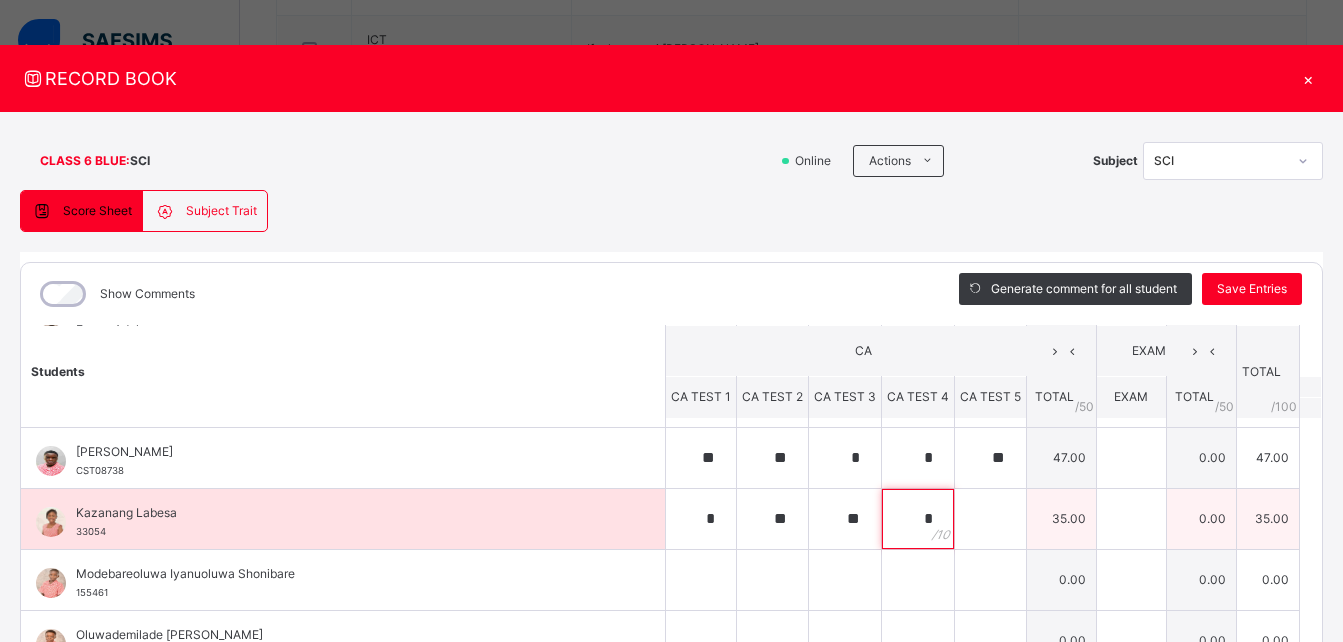 type on "*" 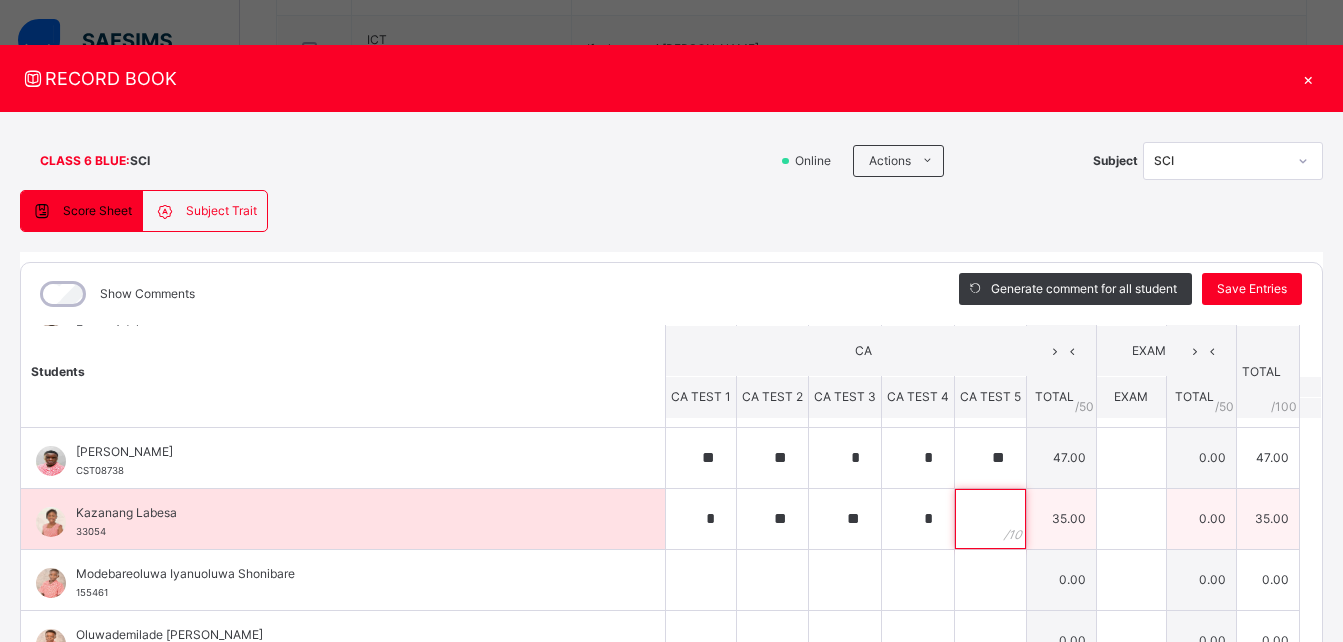 click at bounding box center (990, 519) 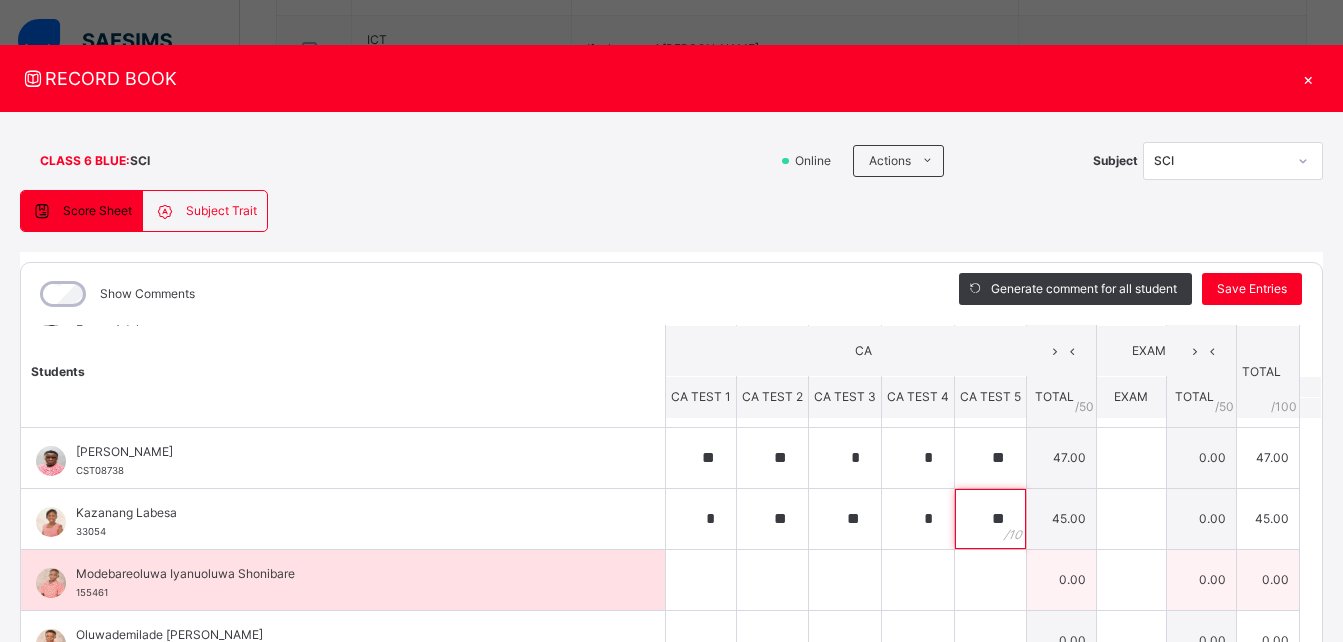 type on "**" 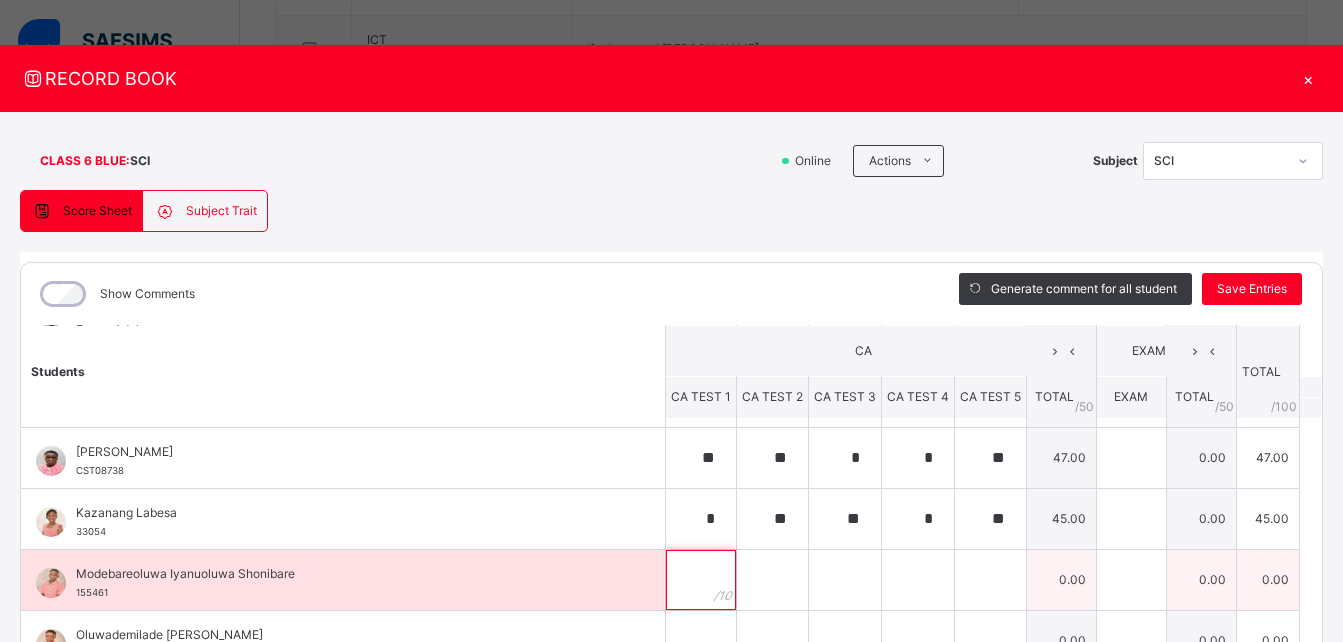 click at bounding box center (701, 580) 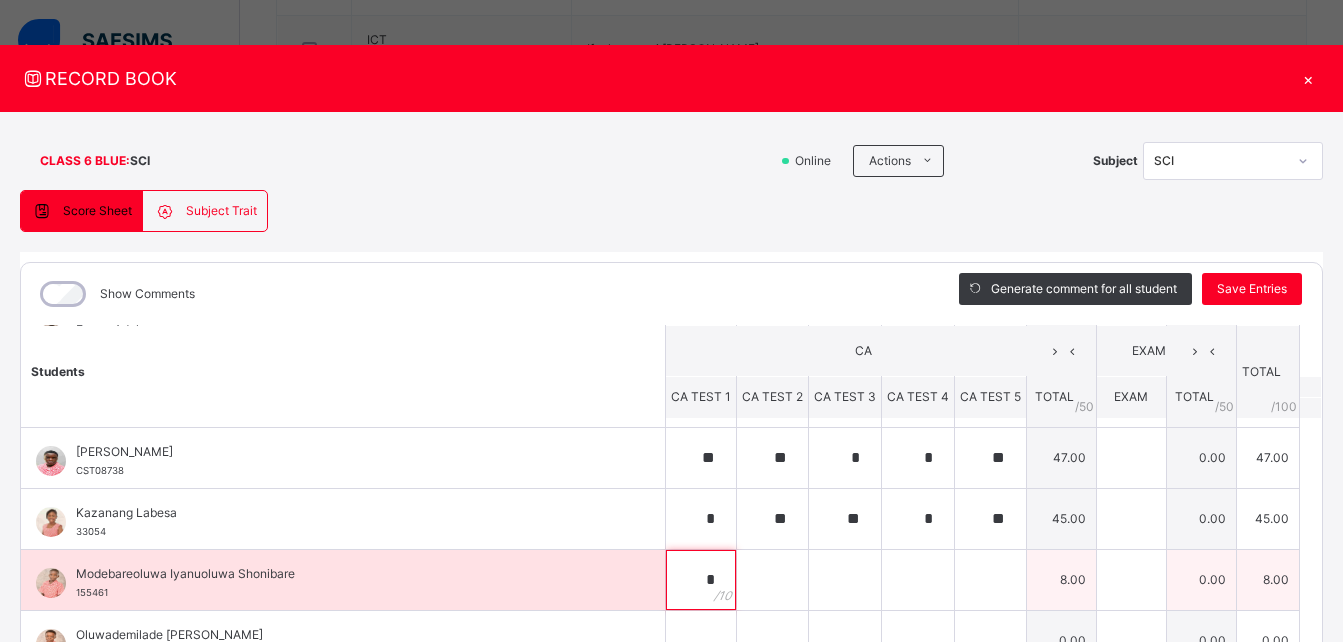 type on "*" 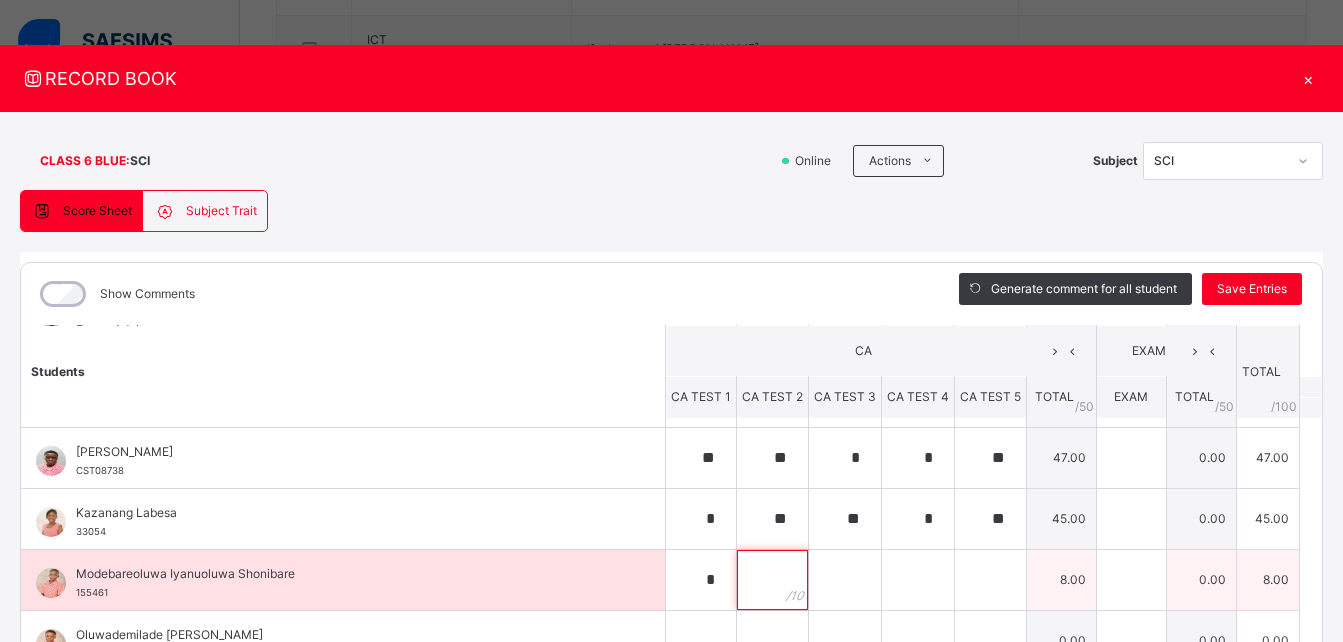click at bounding box center (772, 580) 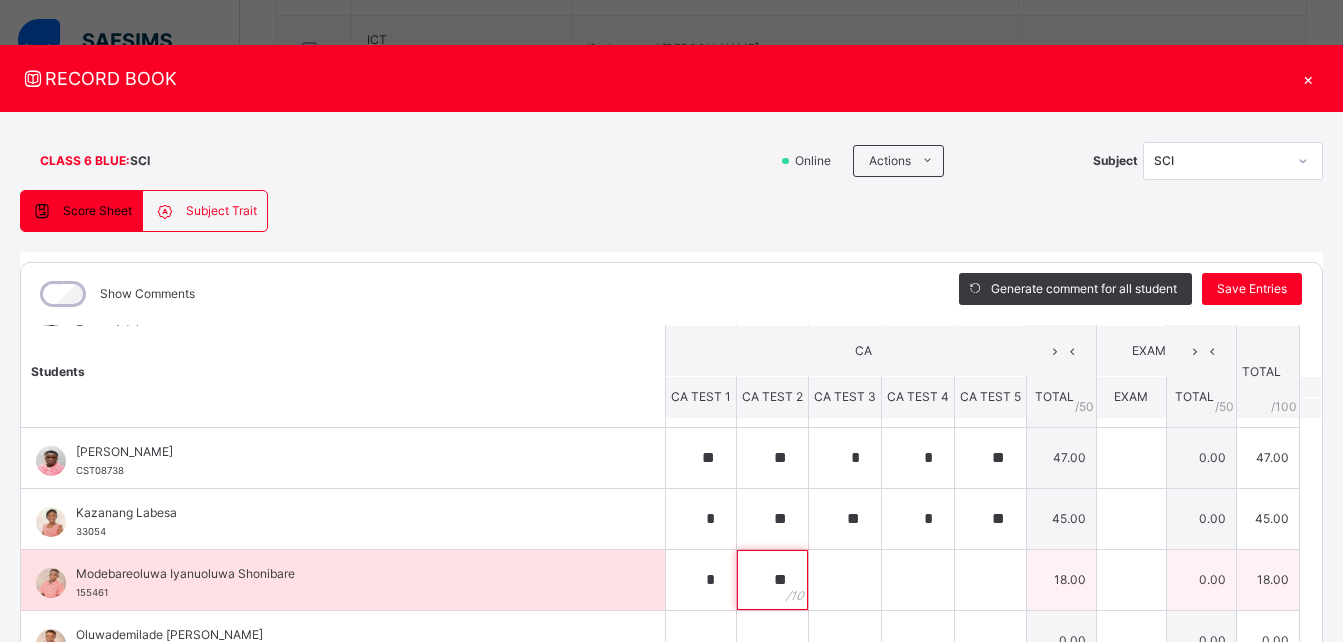 type on "**" 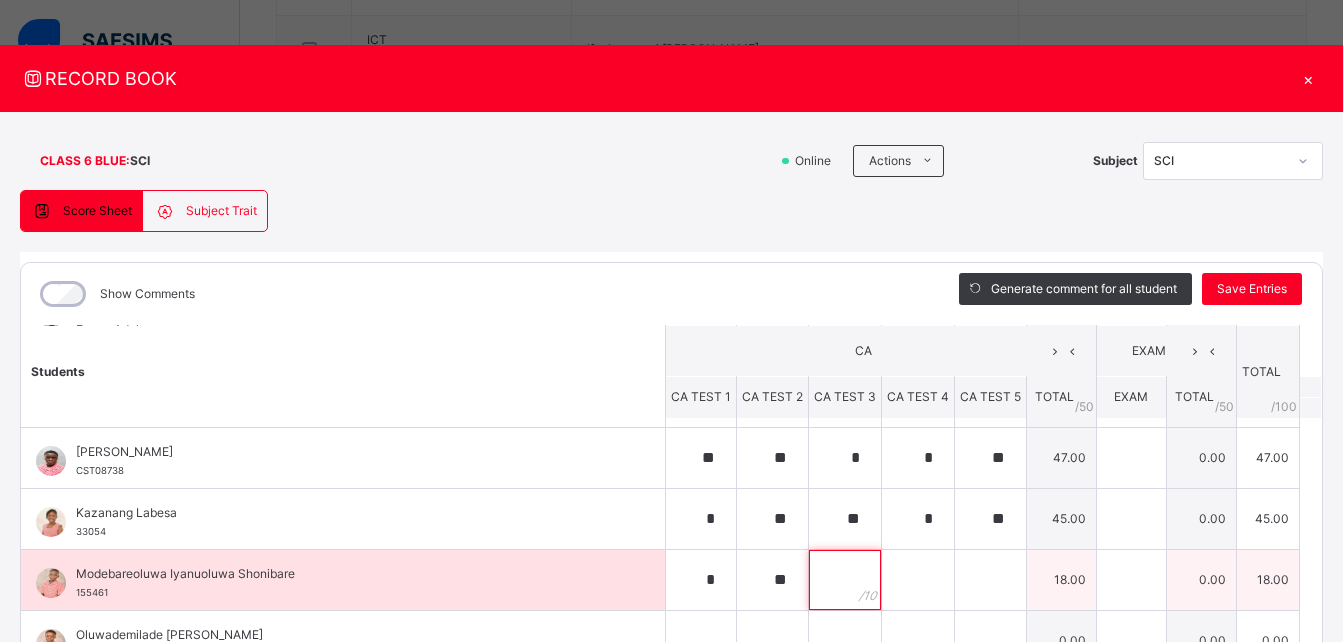click at bounding box center [845, 580] 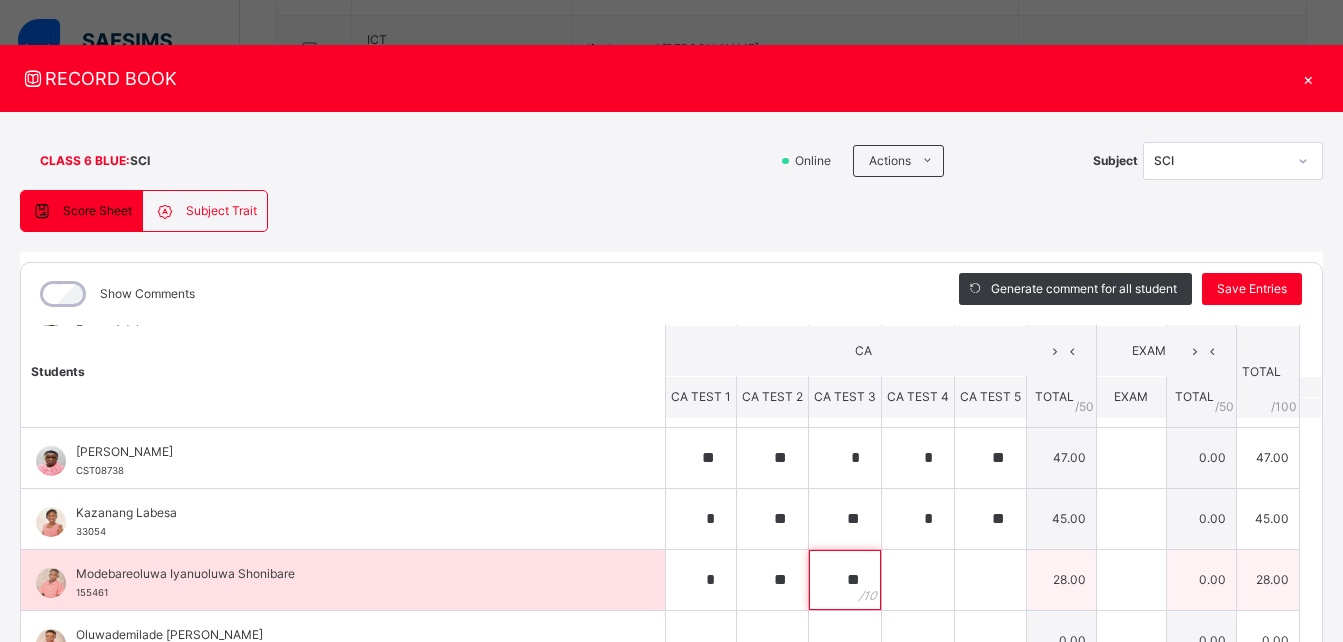 type on "**" 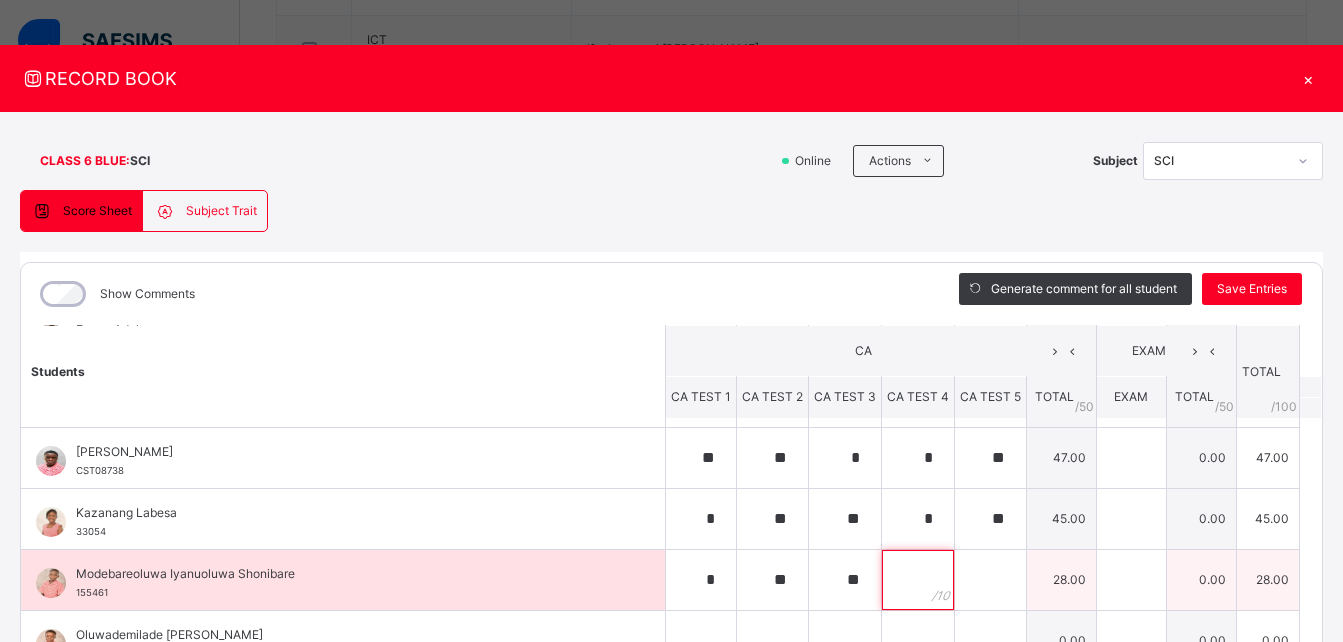 click at bounding box center [918, 580] 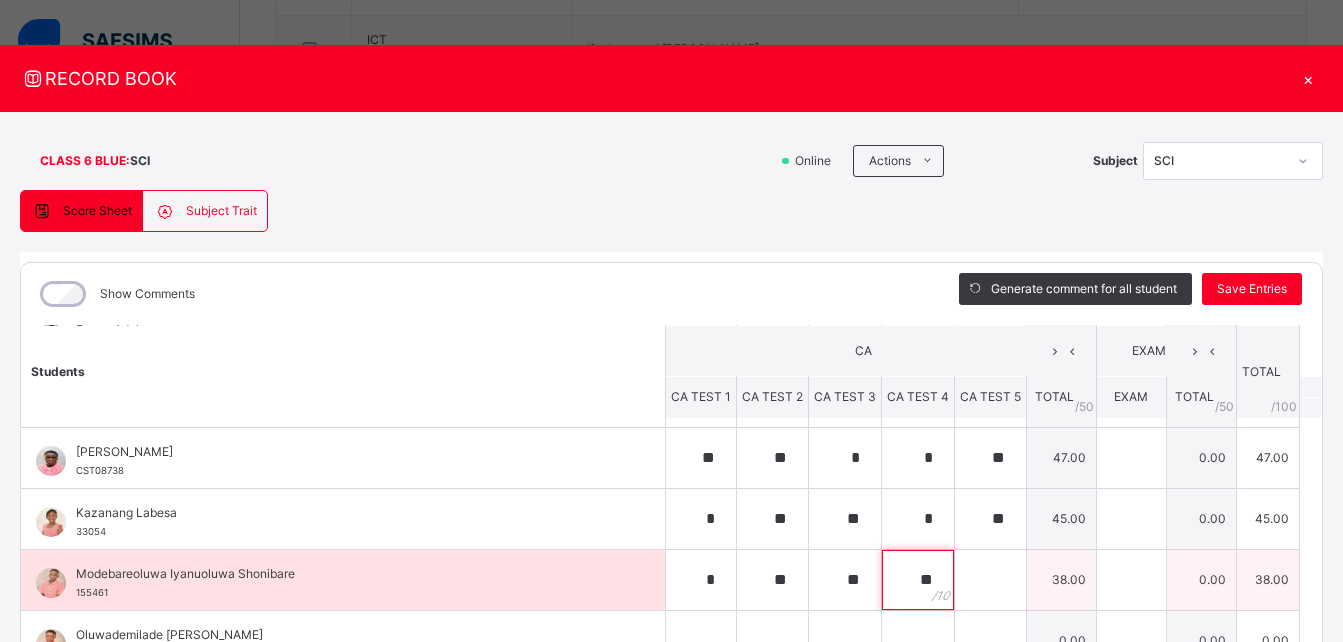 type on "**" 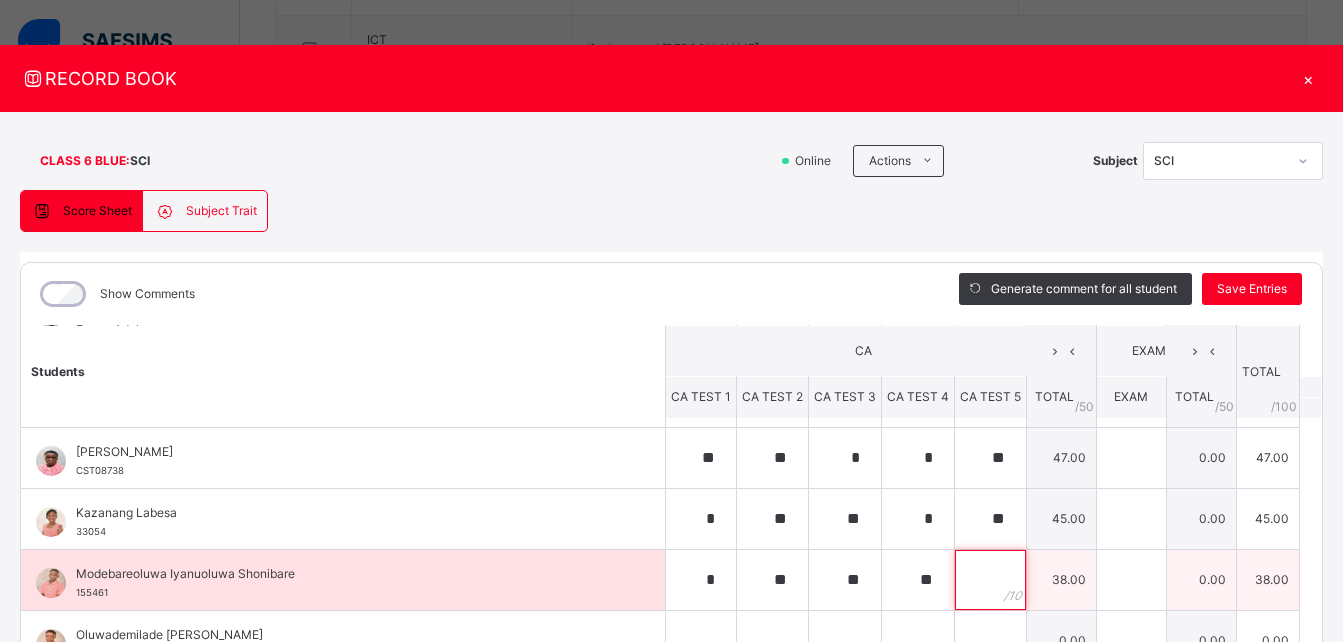 click at bounding box center (990, 580) 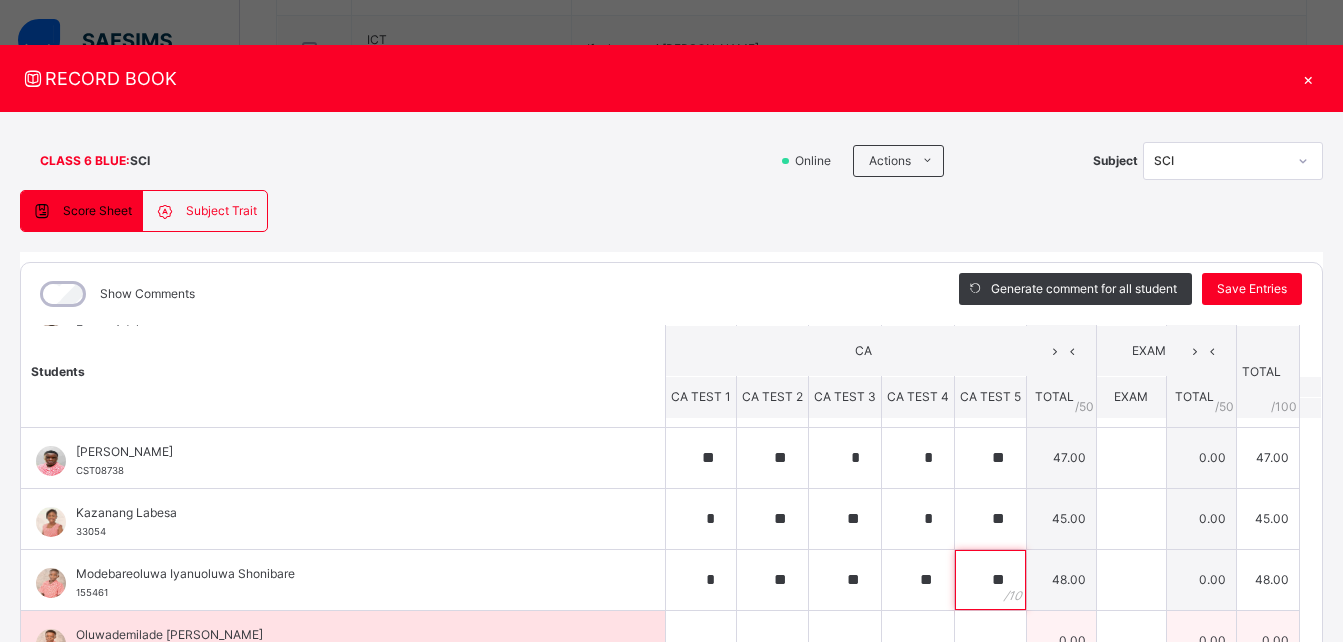 type on "**" 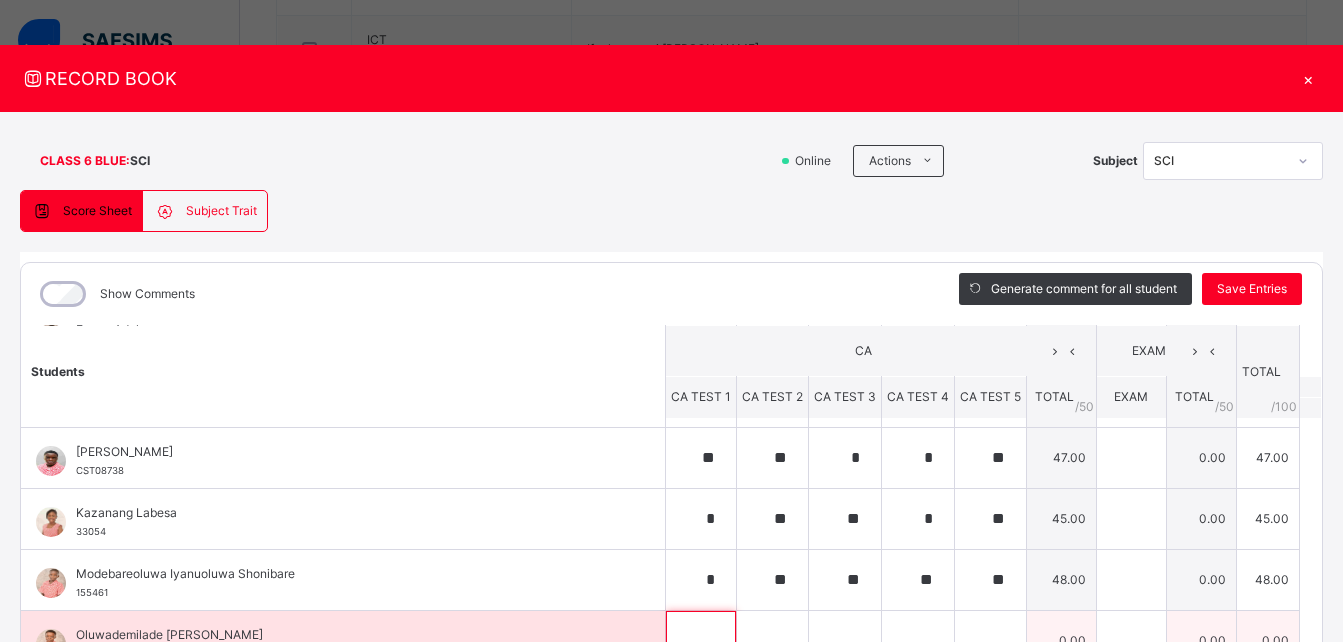 click at bounding box center [701, 641] 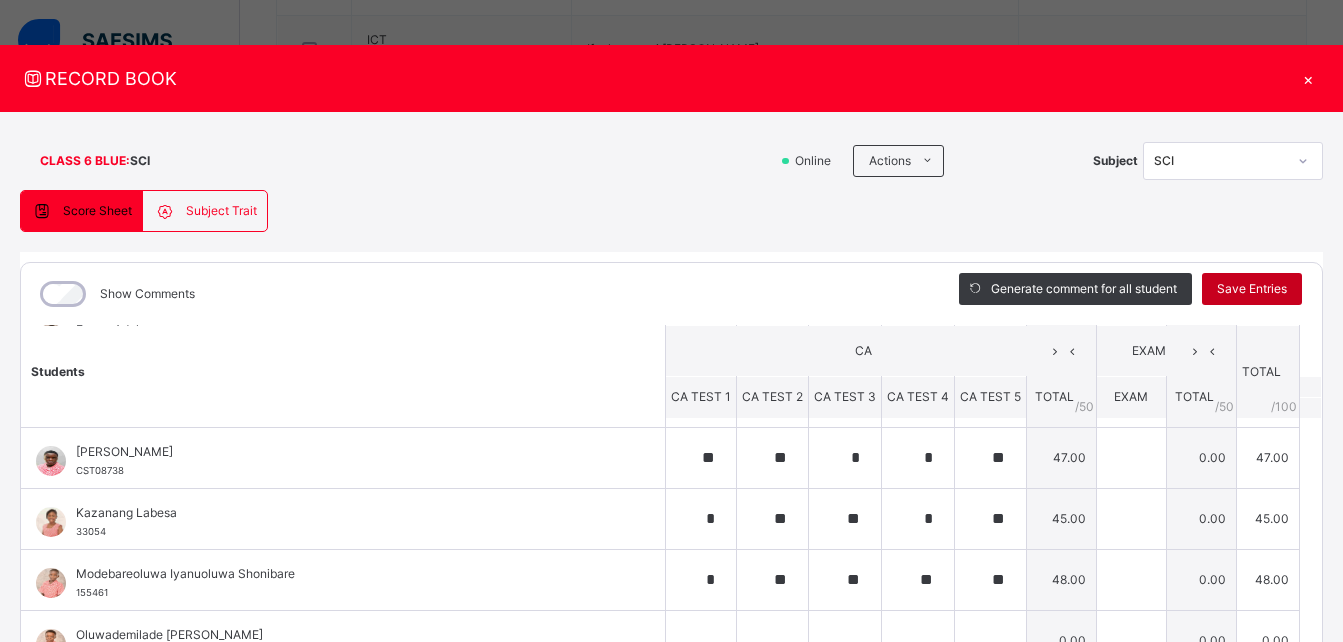 click on "Save Entries" at bounding box center [1252, 289] 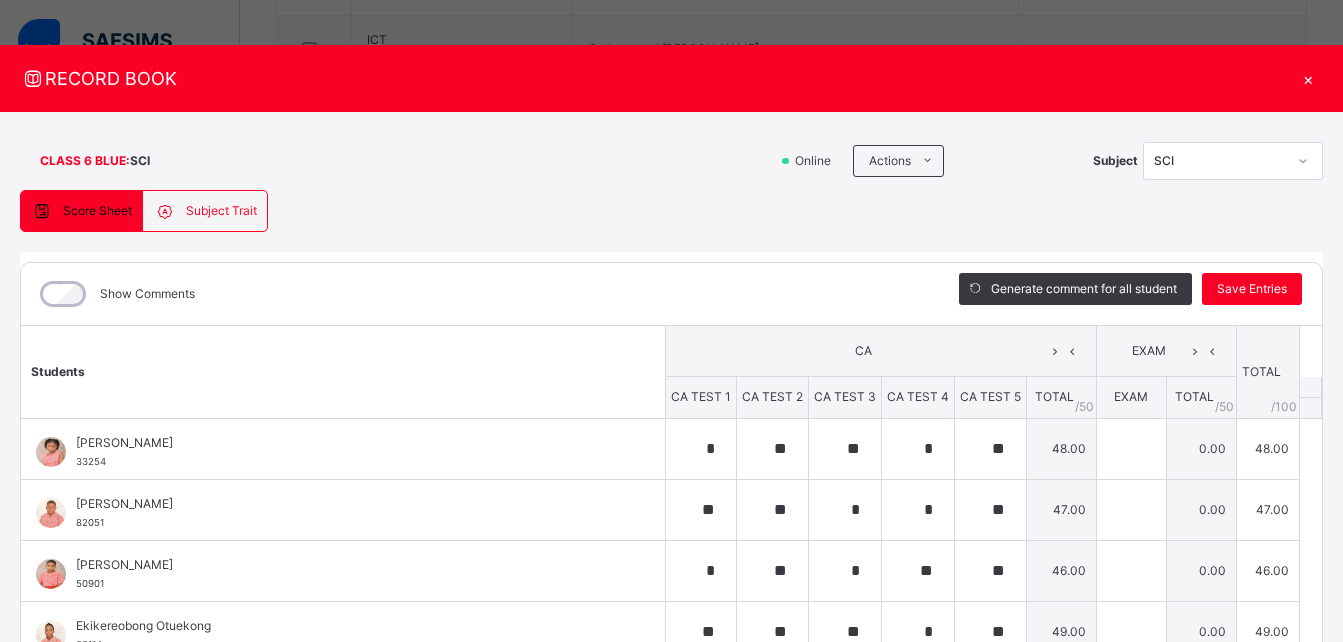 scroll, scrollTop: 437, scrollLeft: 0, axis: vertical 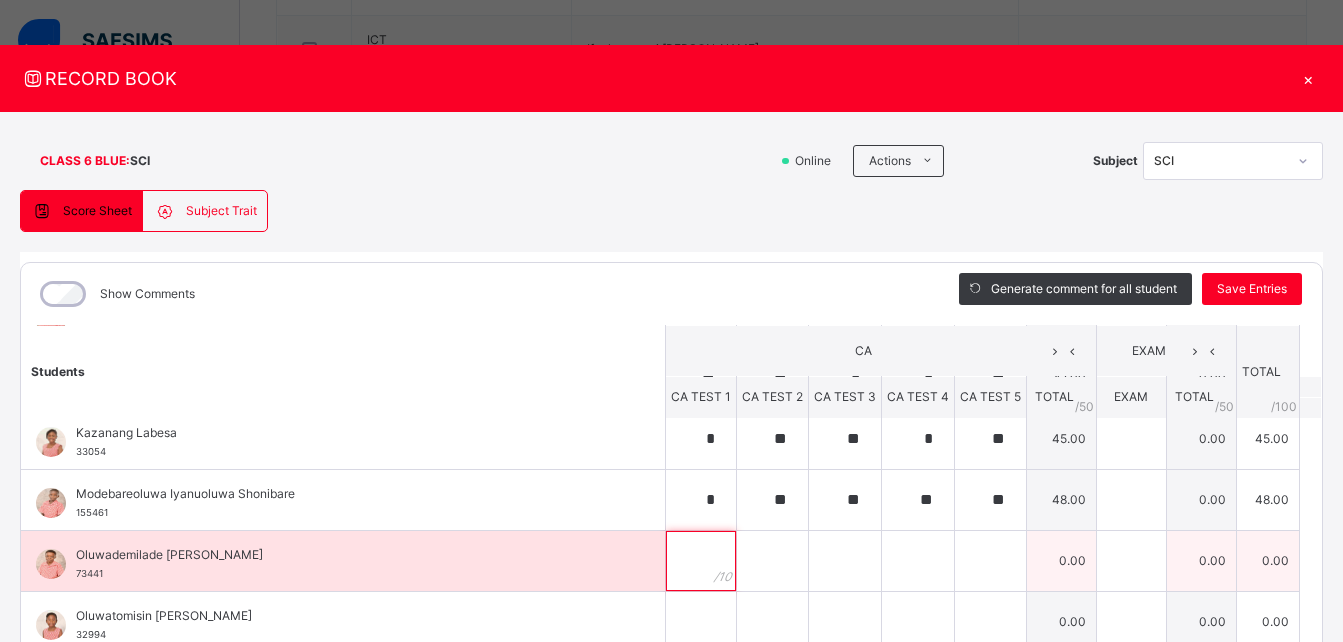 click at bounding box center [701, 561] 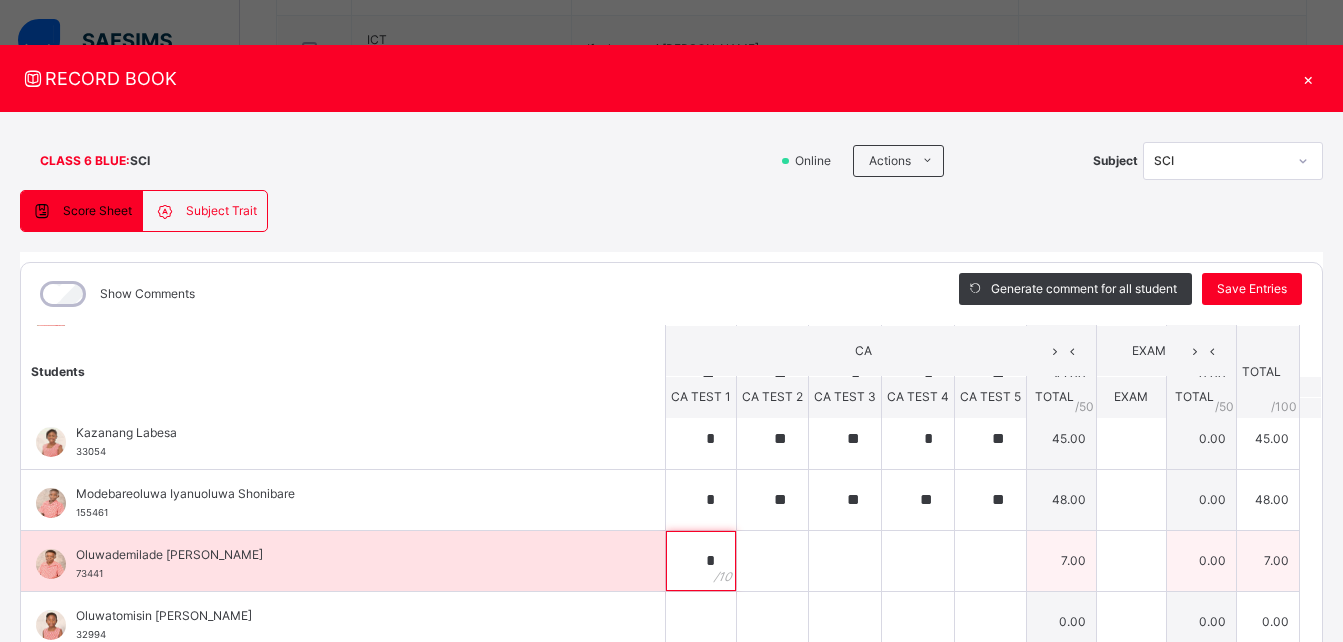 type on "*" 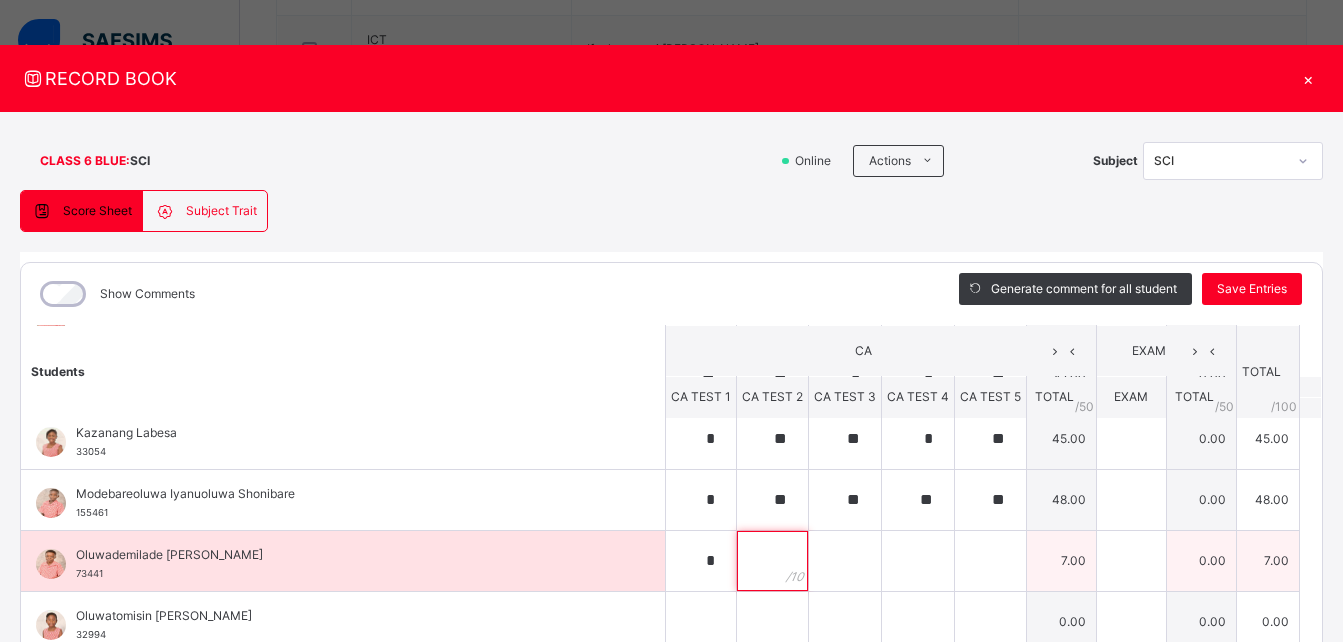 click at bounding box center [772, 561] 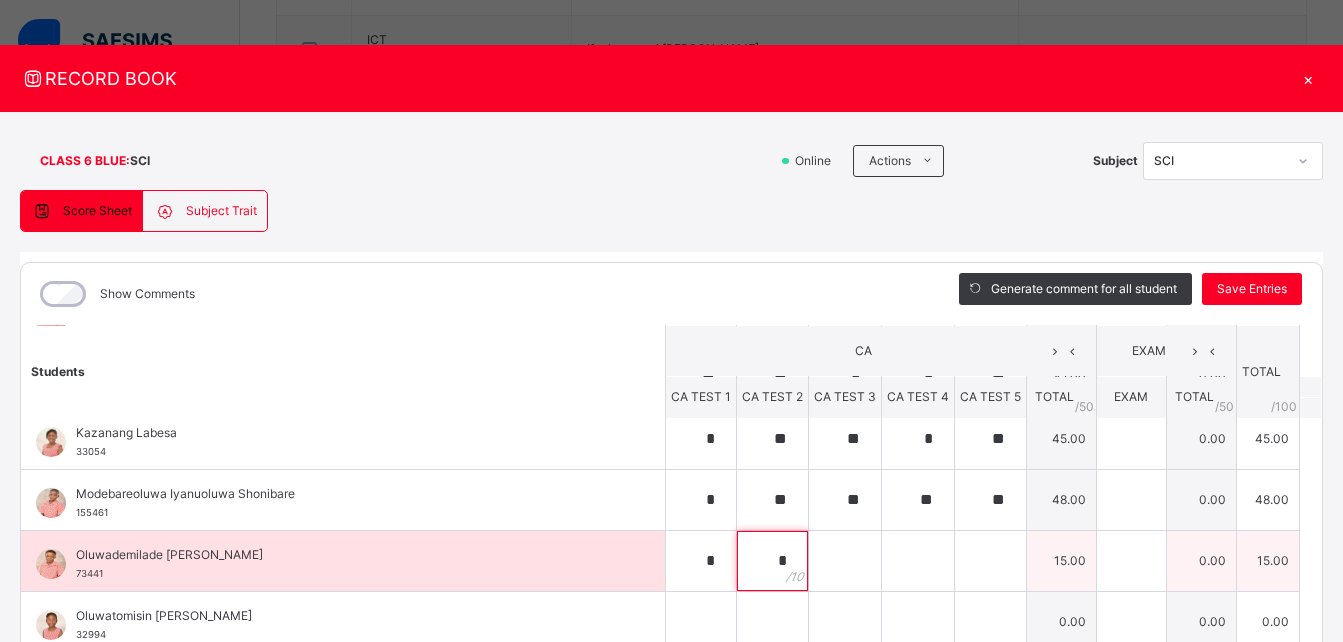 type on "*" 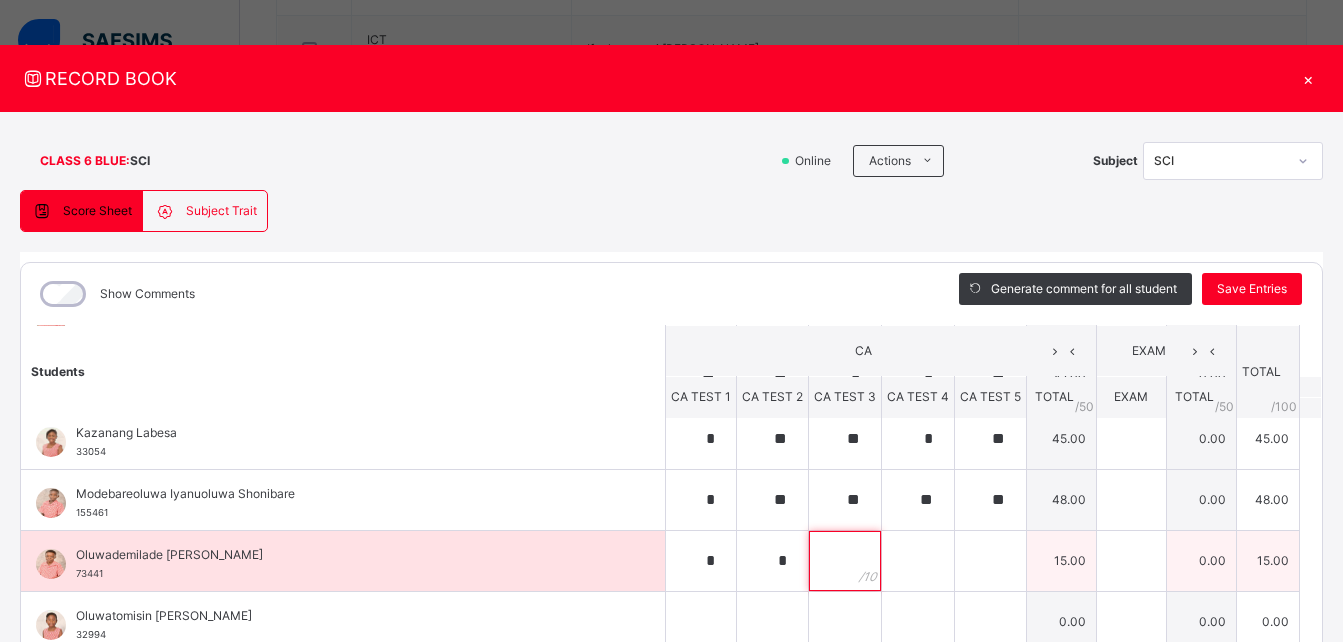 click at bounding box center (845, 561) 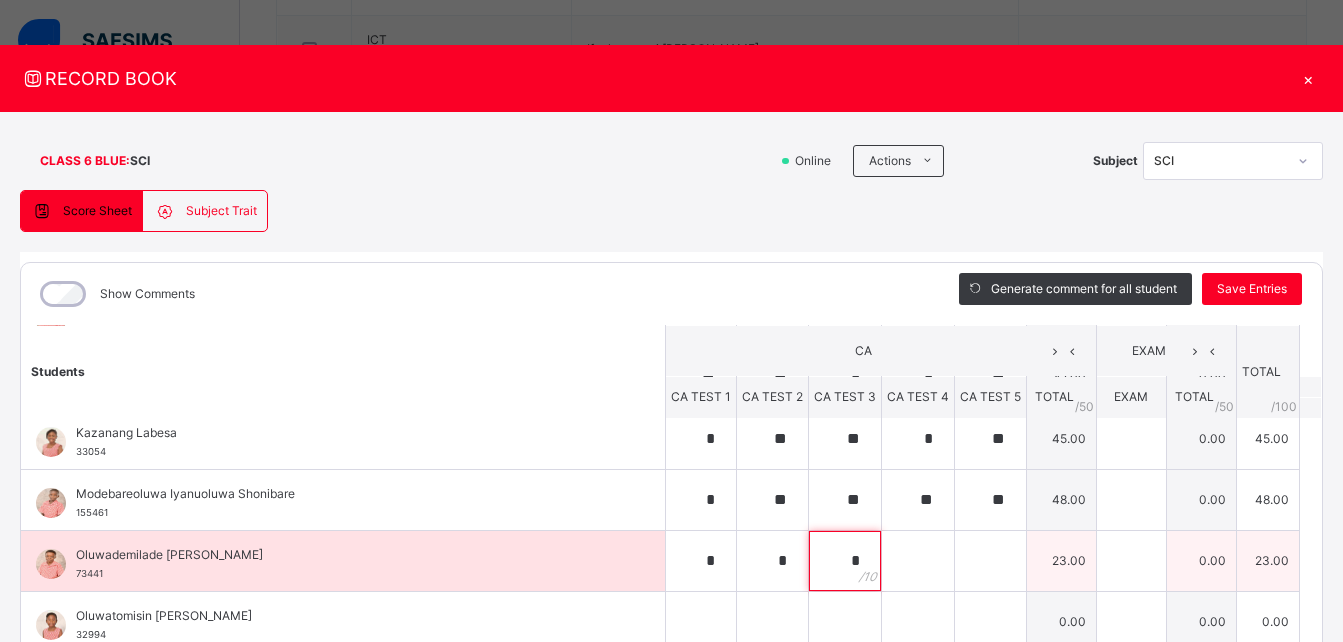 type on "*" 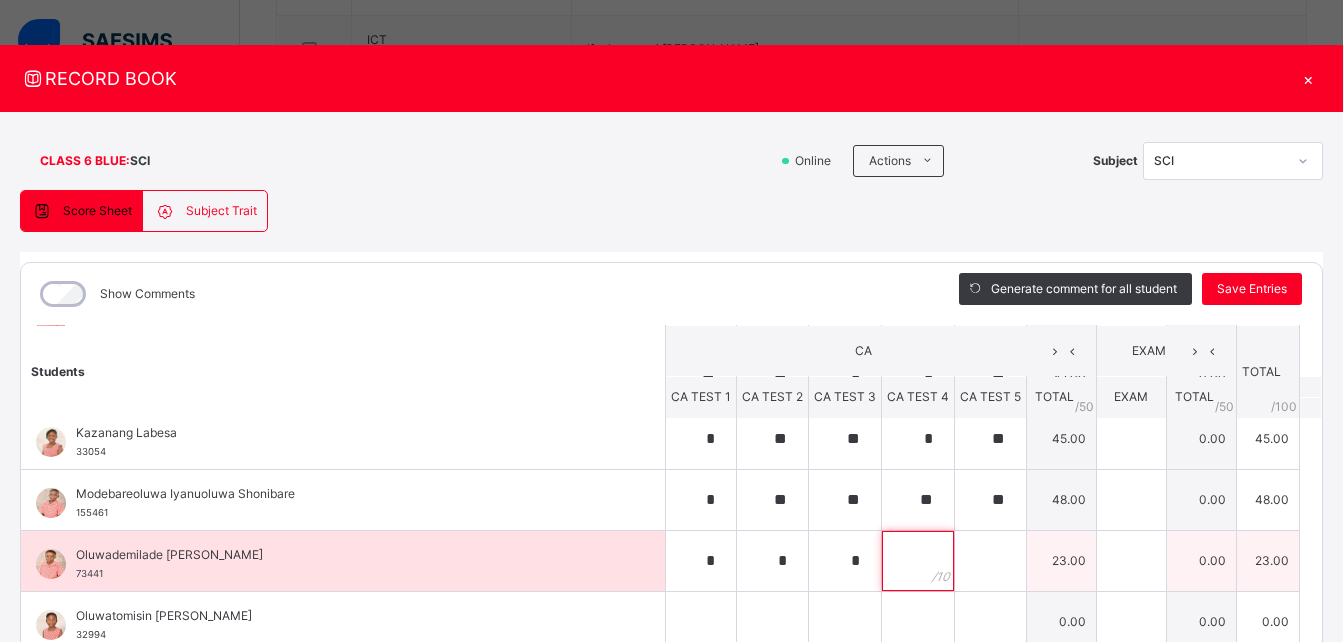 click at bounding box center (918, 561) 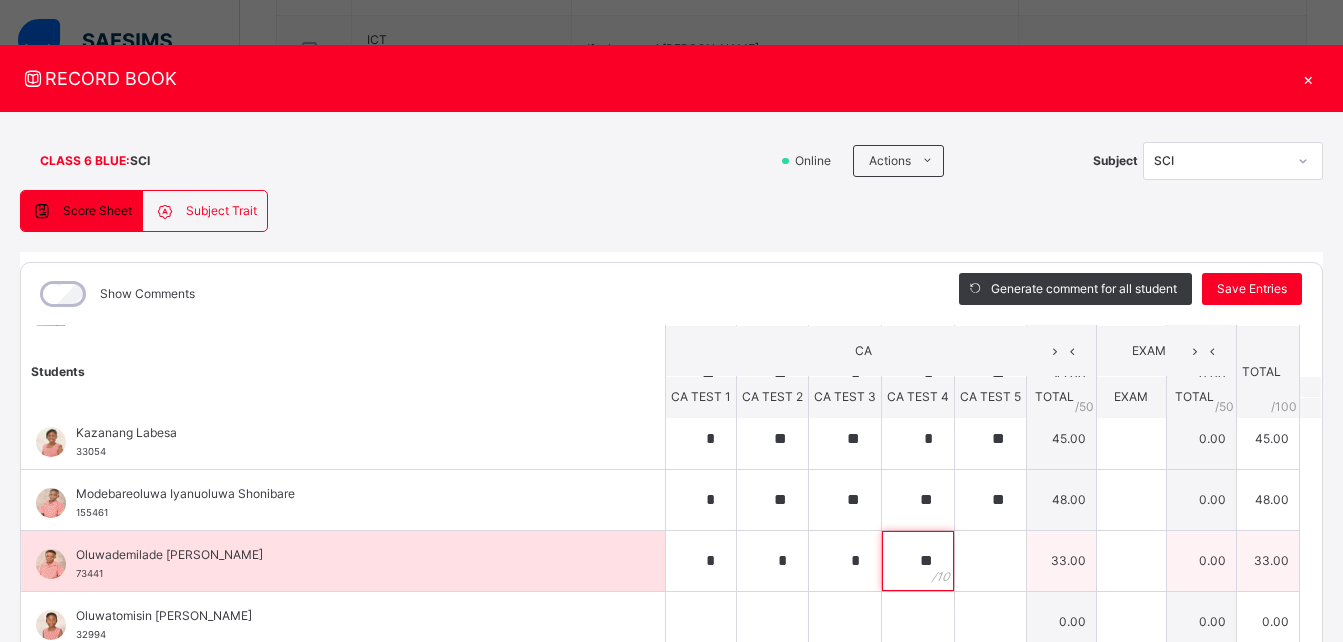 type on "**" 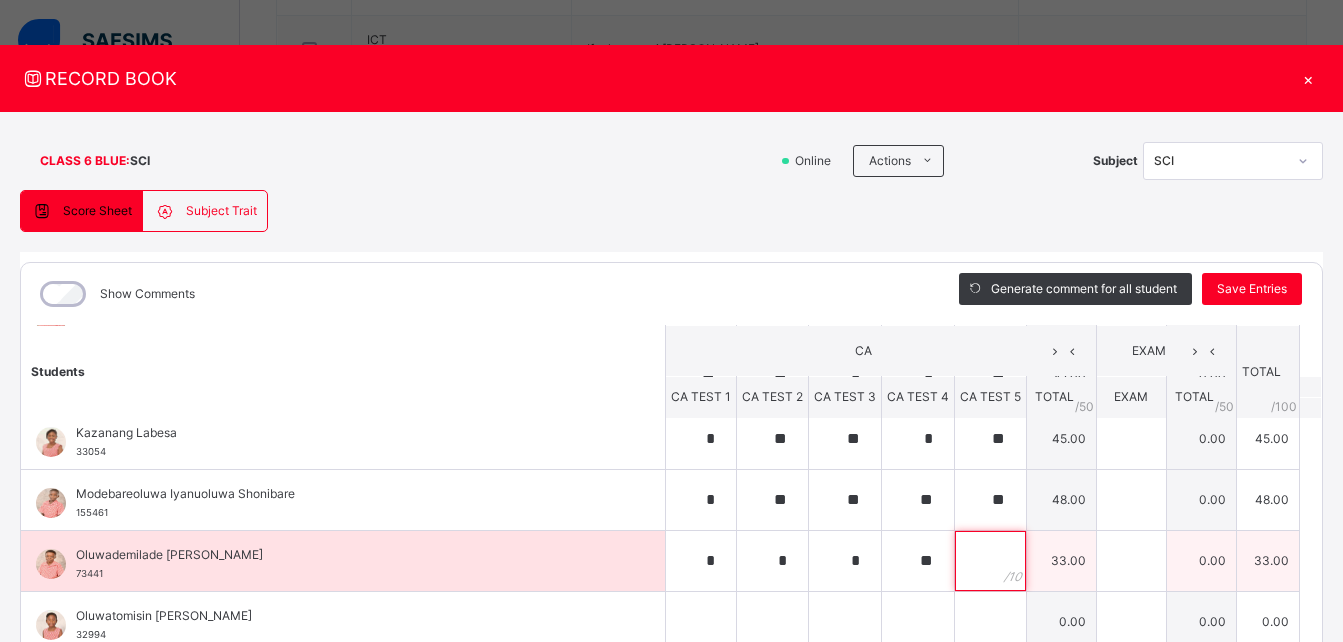 click at bounding box center [990, 561] 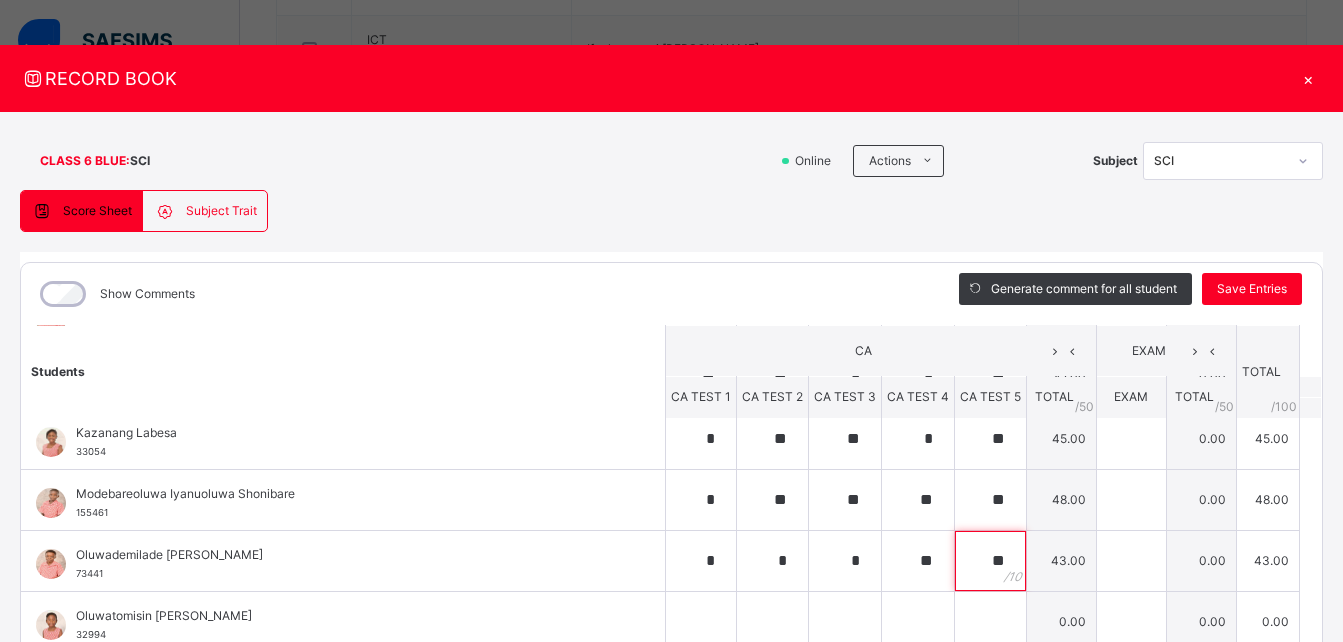 type on "**" 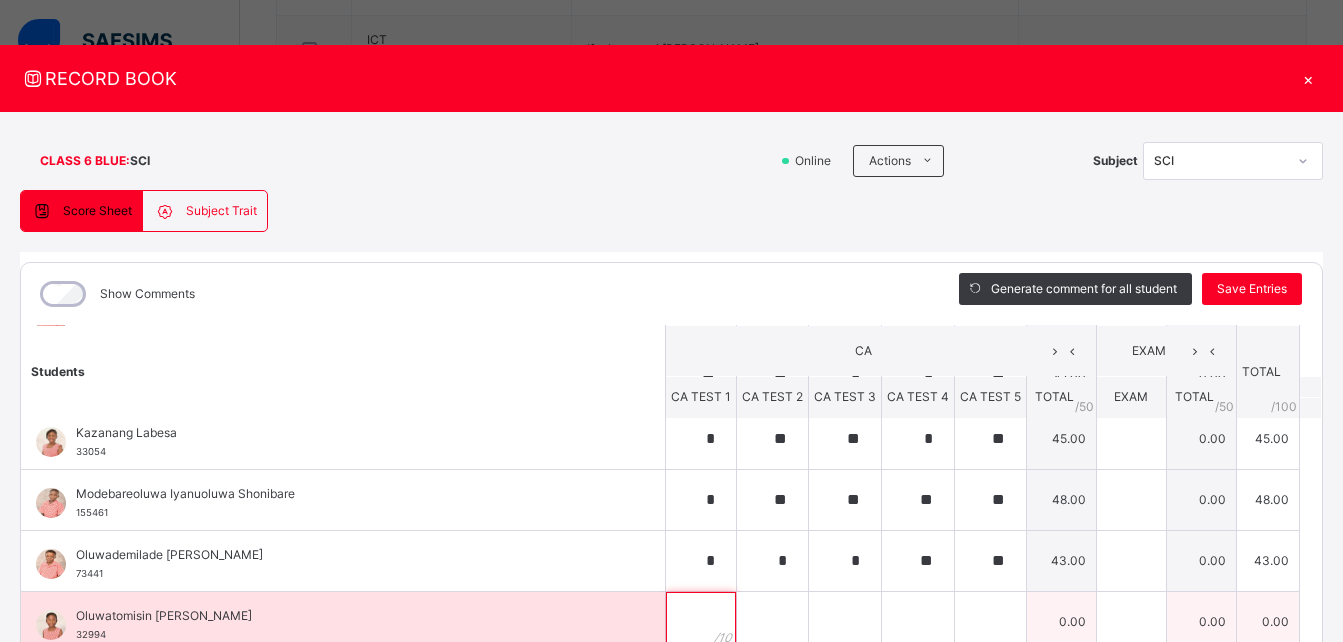 click at bounding box center (701, 622) 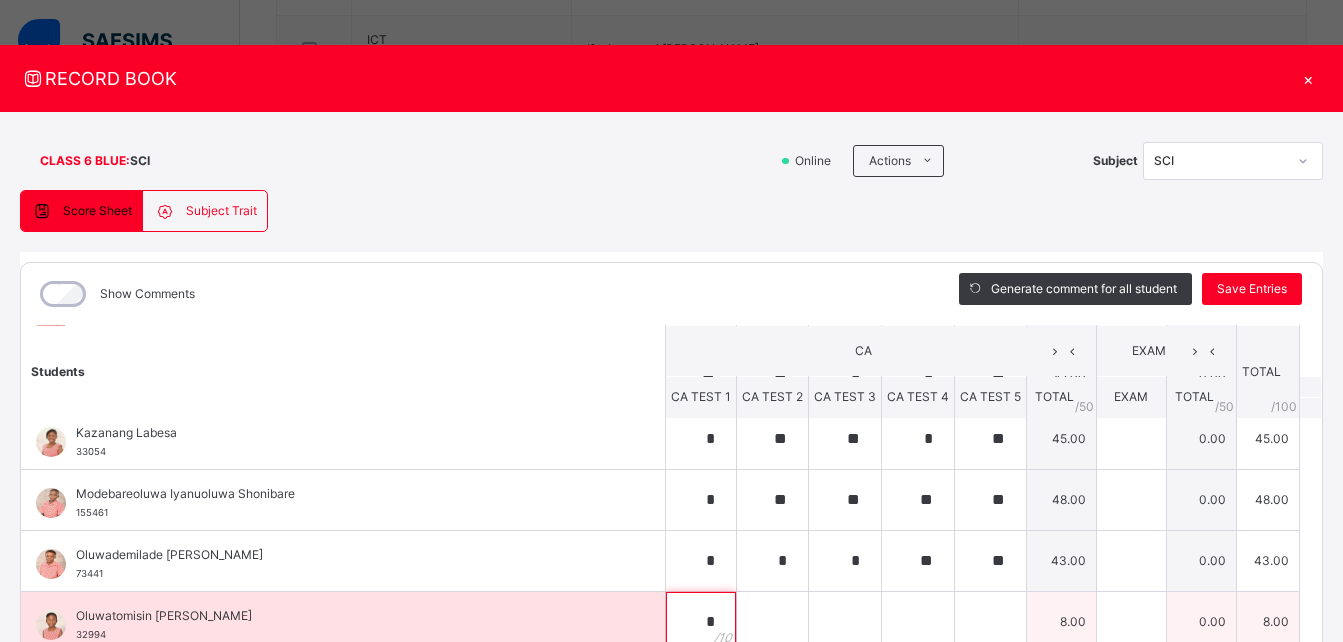 type 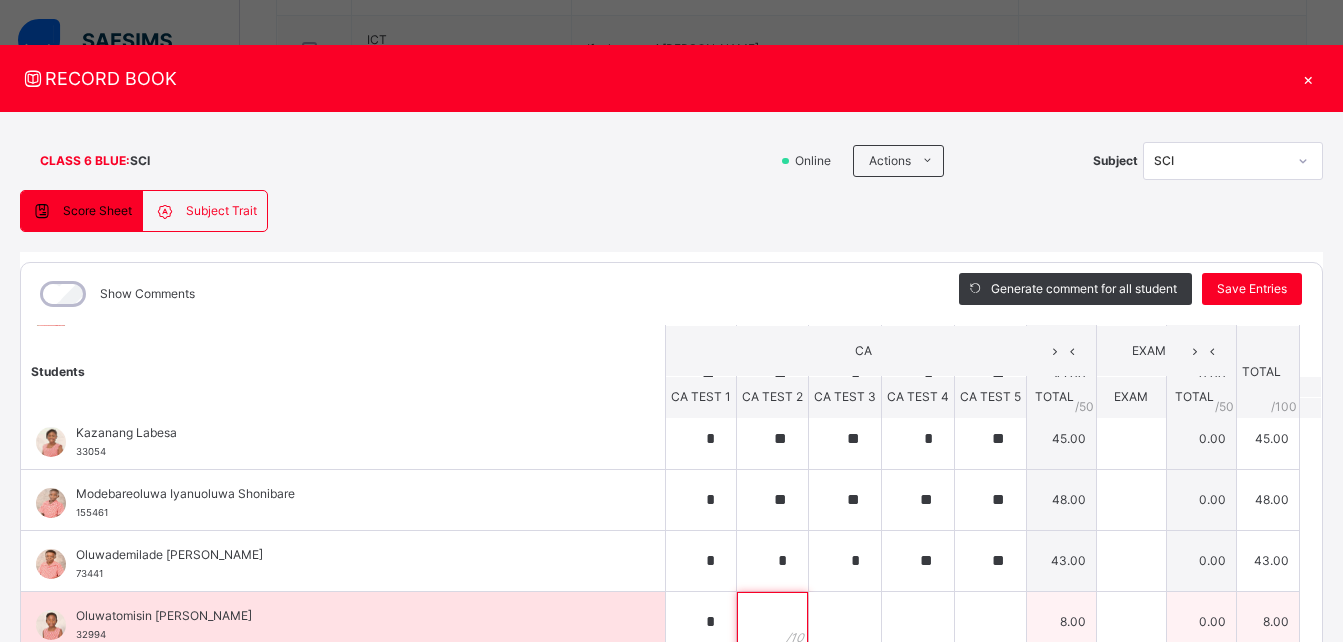 click at bounding box center [772, 622] 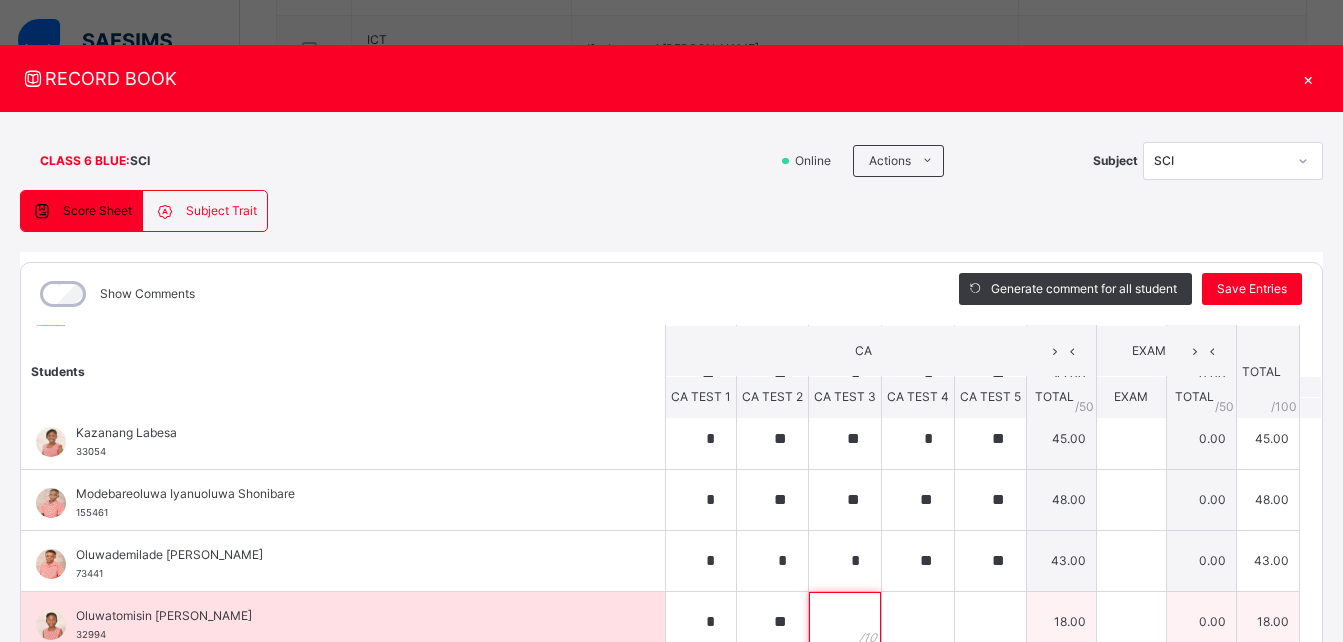 click at bounding box center [845, 622] 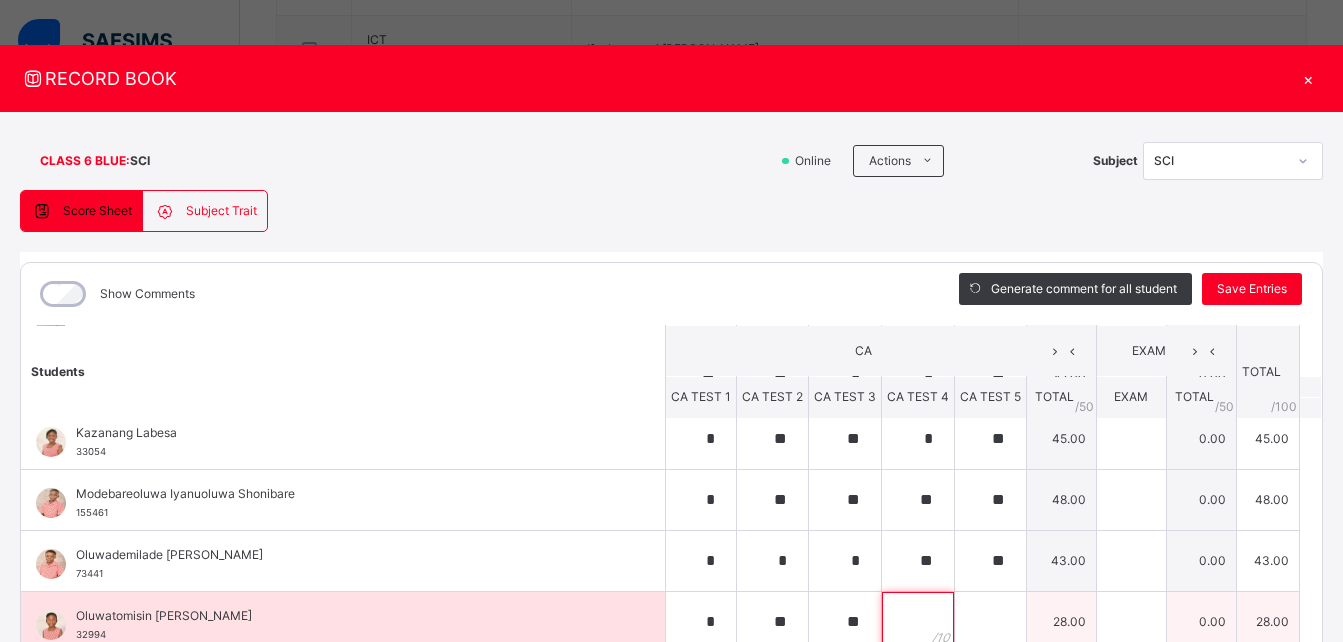 click at bounding box center (918, 622) 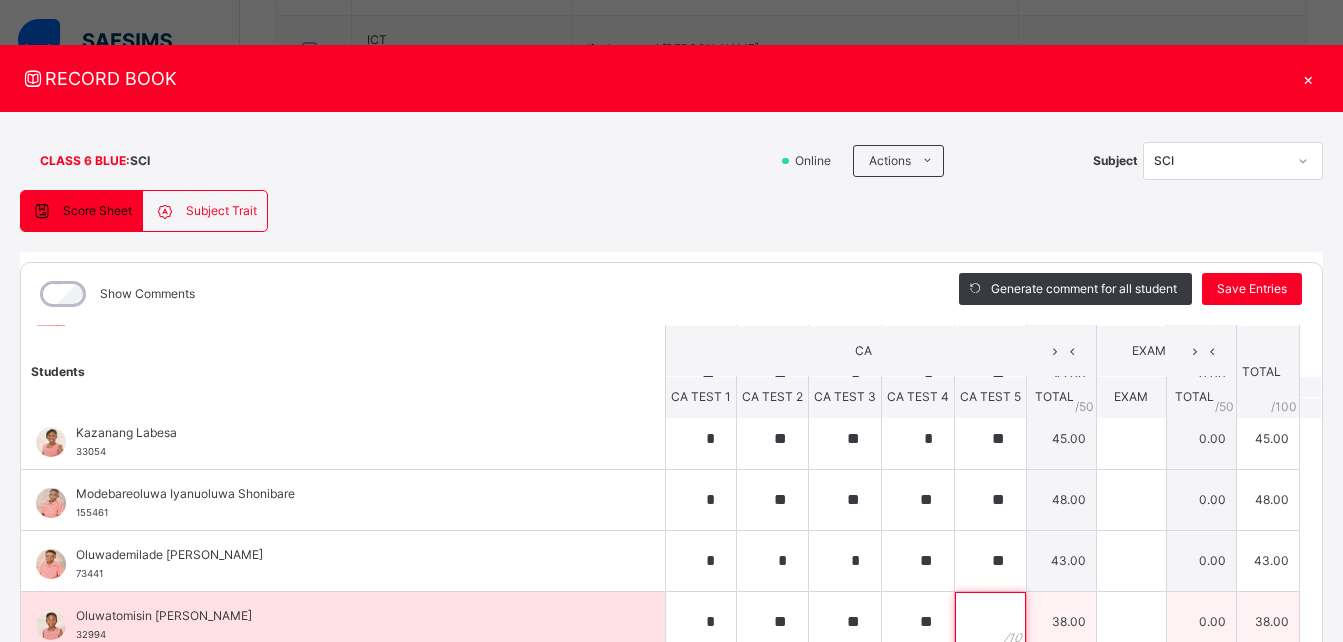 click at bounding box center [990, 622] 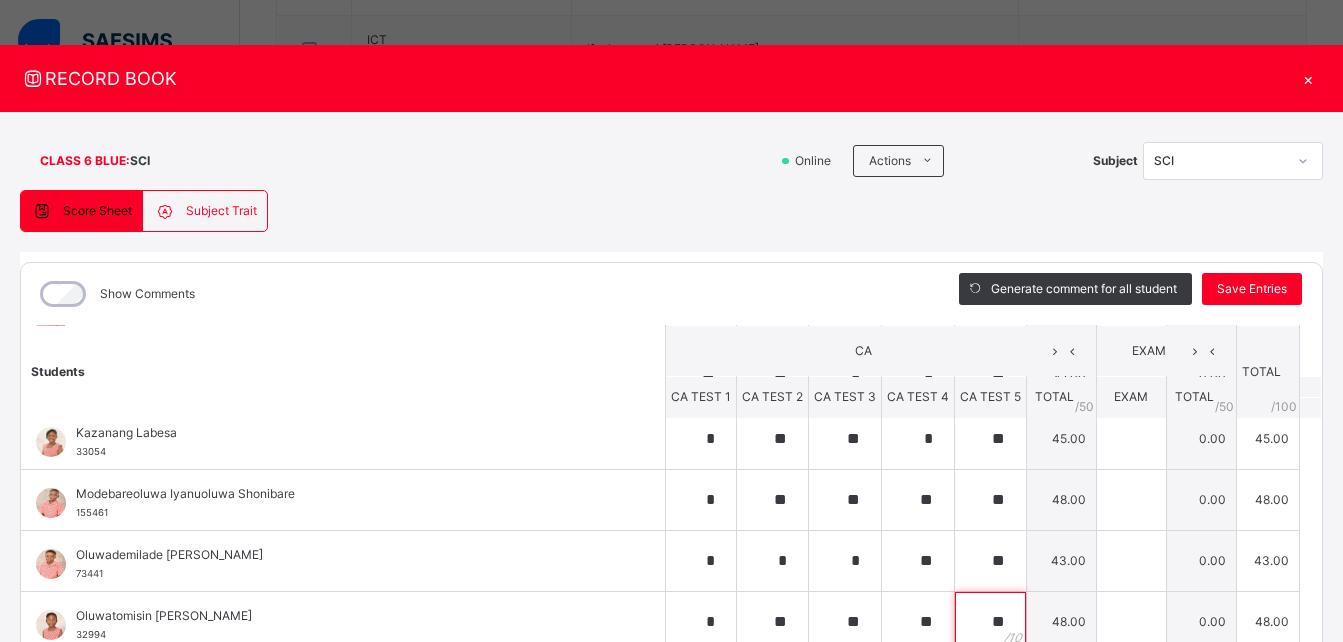 scroll, scrollTop: 0, scrollLeft: 0, axis: both 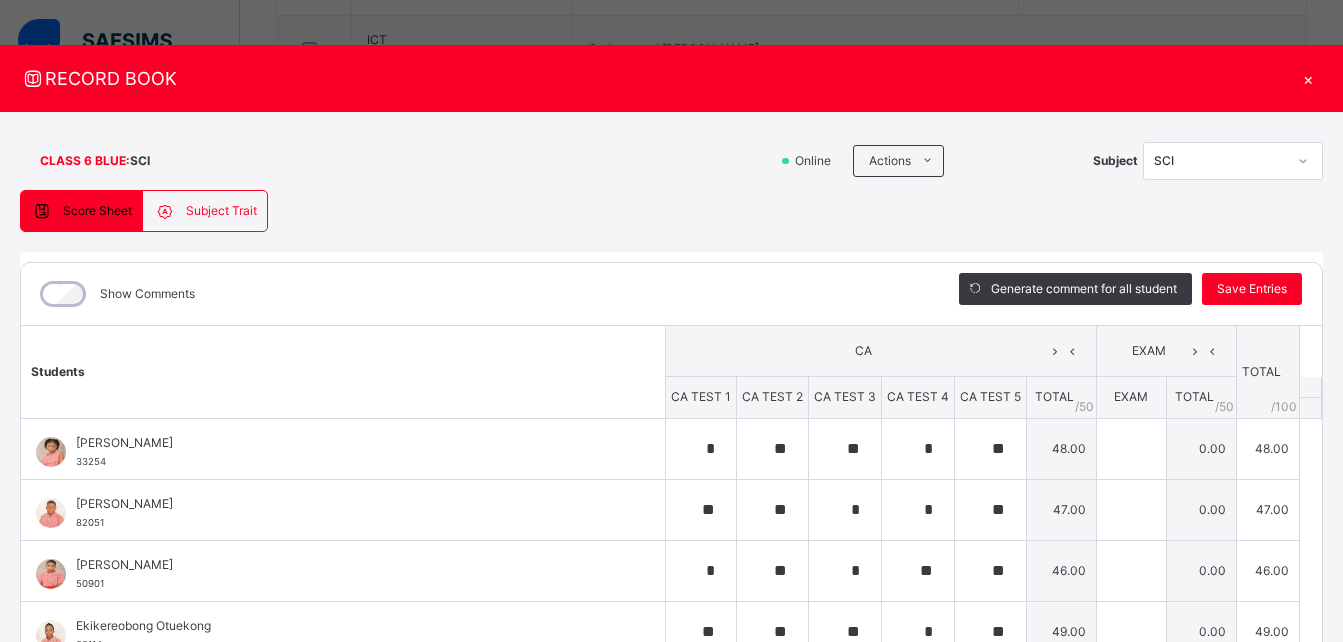 click on "Students CA  EXAM TOTAL /100 Comment CA TEST 1 CA TEST 2 CA TEST 3 CA TEST 4 CA TEST 5 TOTAL / 50 EXAM TOTAL / 50 Alicia  Aluyi 33254 Alicia  Aluyi 33254 * ** ** * ** 48.00 0.00 48.00 Generate comment 0 / 250   ×   Subject Teacher’s Comment Generate and see in full the comment developed by the AI with an option to regenerate the comment JS Alicia  Aluyi   33254   Total 48.00  / 100.00 Sims Bot   Regenerate     Use this comment   Ayomide  Badmus 82051 Ayomide  Badmus 82051 ** ** * * ** 47.00 0.00 47.00 Generate comment 0 / 250   ×   Subject Teacher’s Comment Generate and see in full the comment developed by the AI with an option to regenerate the comment JS Ayomide  Badmus   82051   Total 47.00  / 100.00 Sims Bot   Regenerate     Use this comment   Ehizojie  Ehis-Uzenabor 50901 Ehizojie  Ehis-Uzenabor 50901 * ** * ** ** 46.00 0.00 46.00 Generate comment 0 / 250   ×   Subject Teacher’s Comment Generate and see in full the comment developed by the AI with an option to regenerate the comment JS   50901" at bounding box center (671, 860) 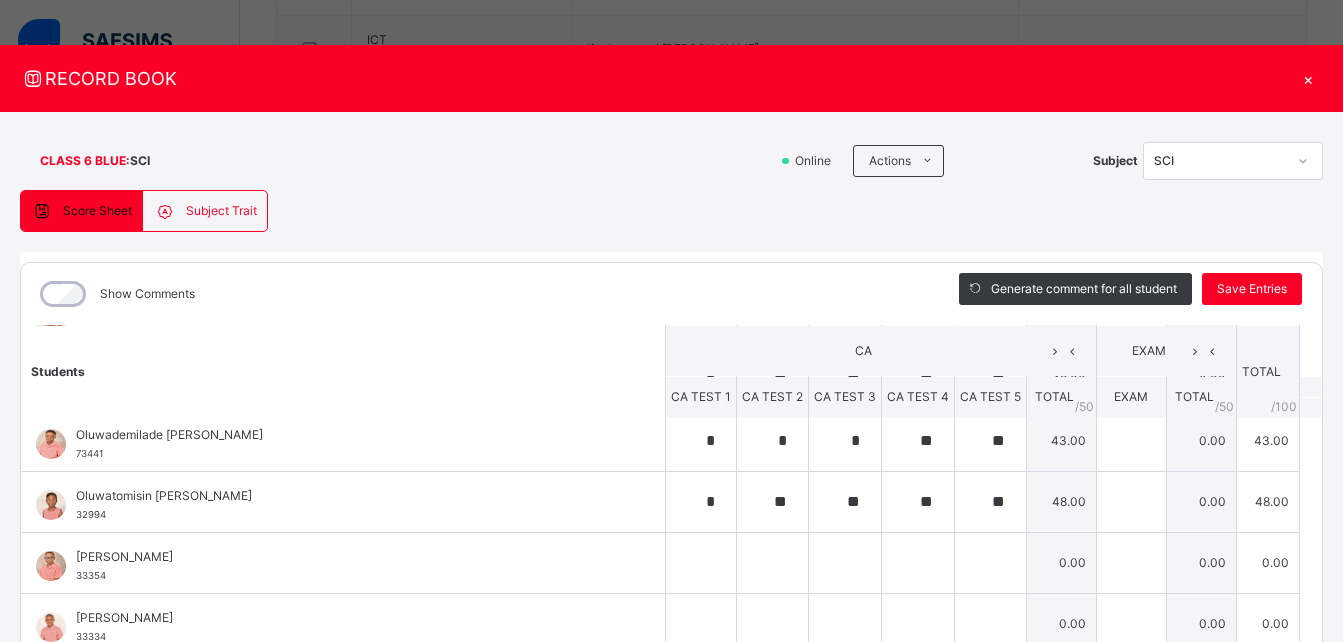 scroll, scrollTop: 570, scrollLeft: 0, axis: vertical 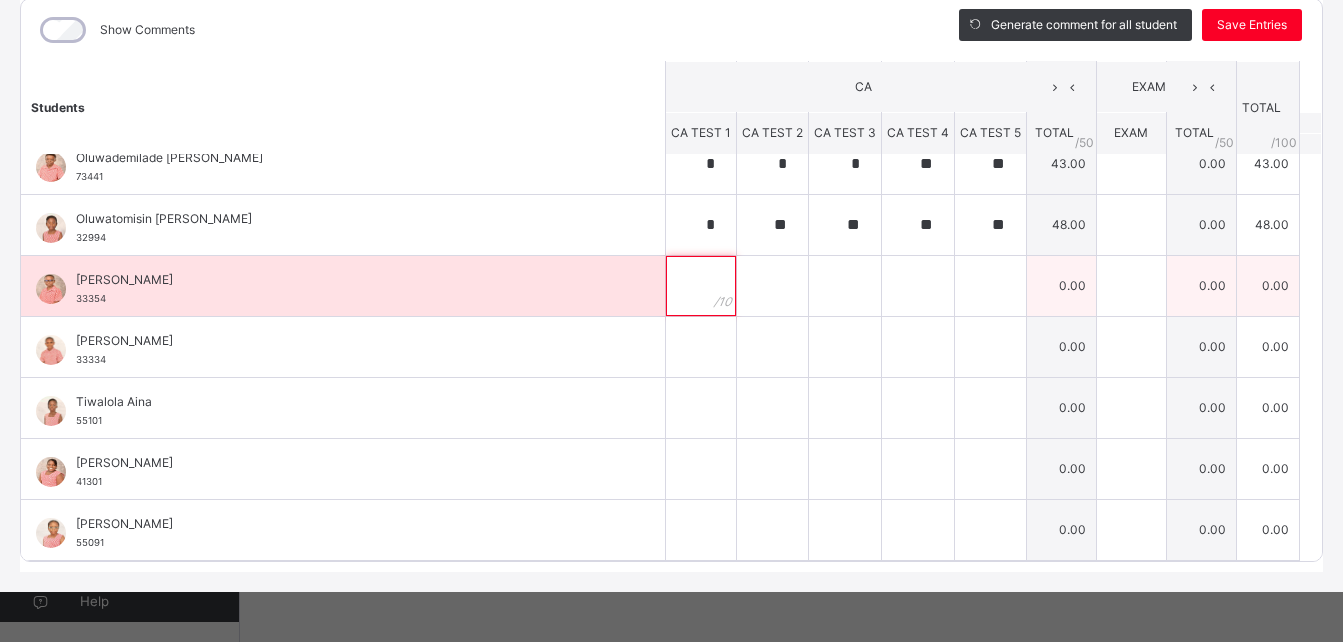click at bounding box center [701, 286] 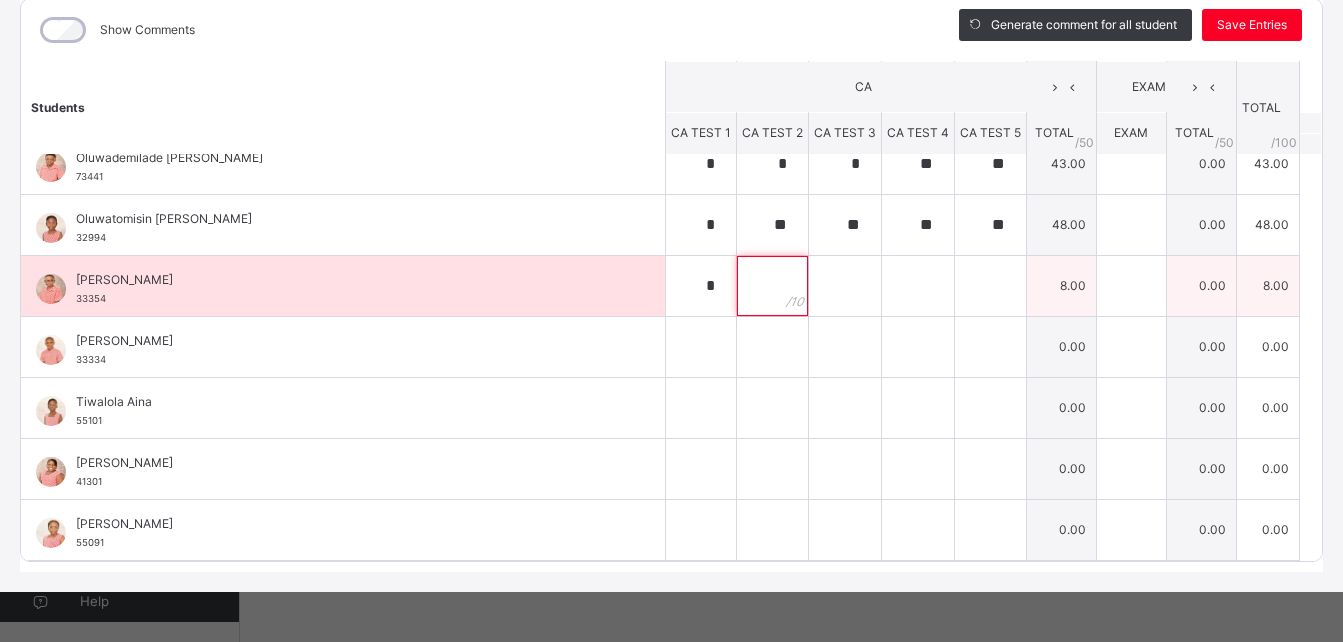 click at bounding box center [772, 286] 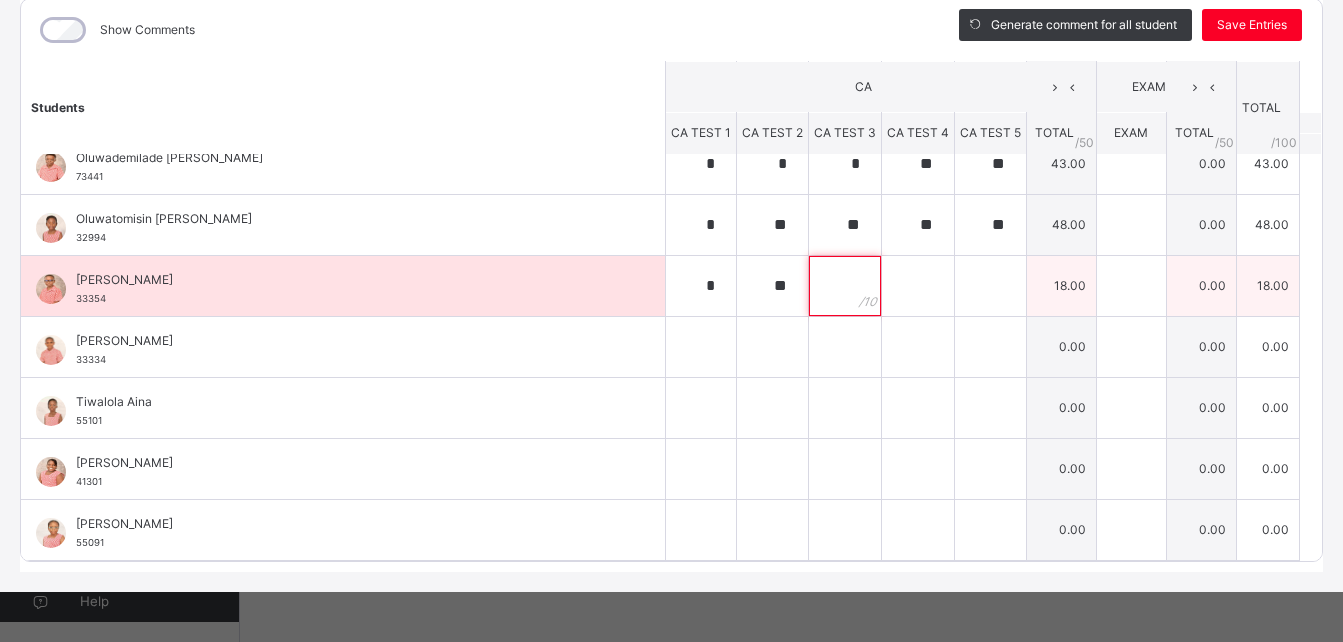 click at bounding box center (845, 286) 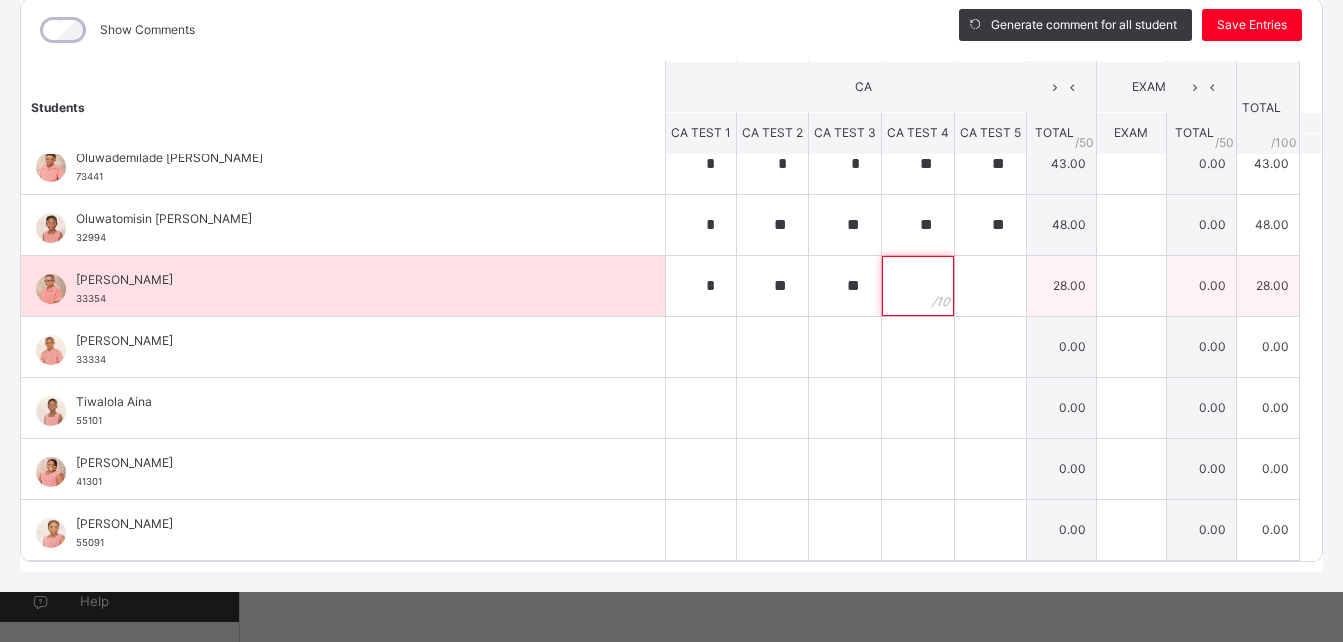 click at bounding box center (918, 286) 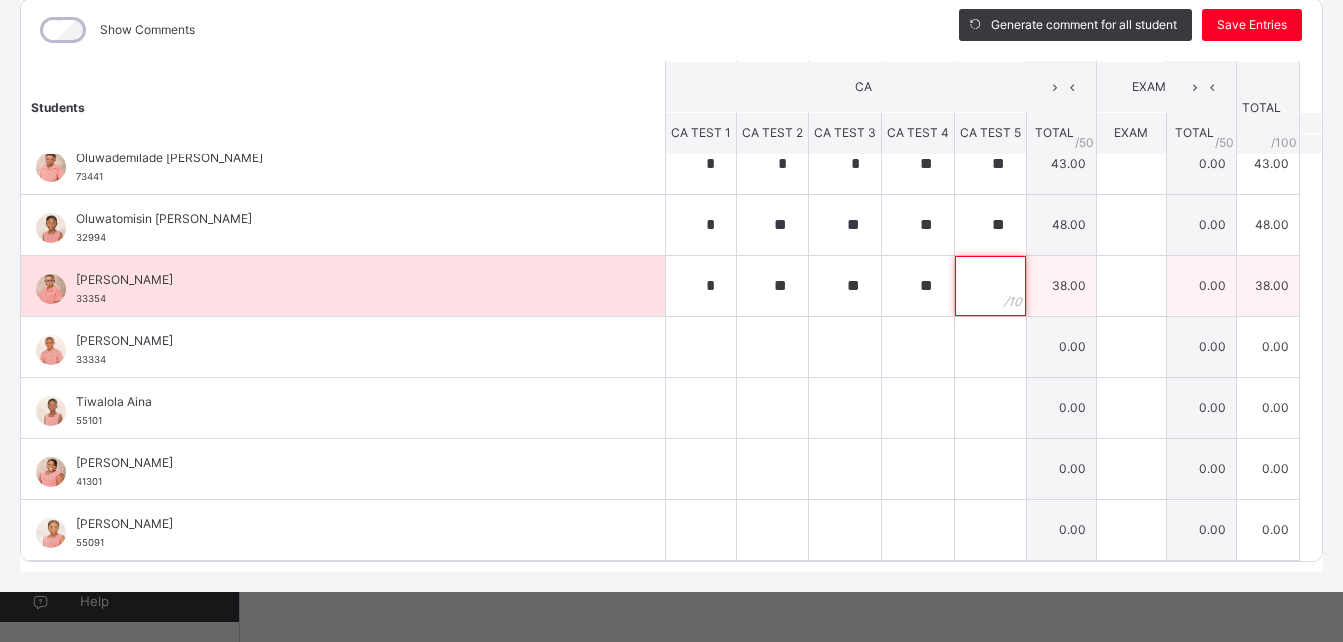 click at bounding box center (990, 286) 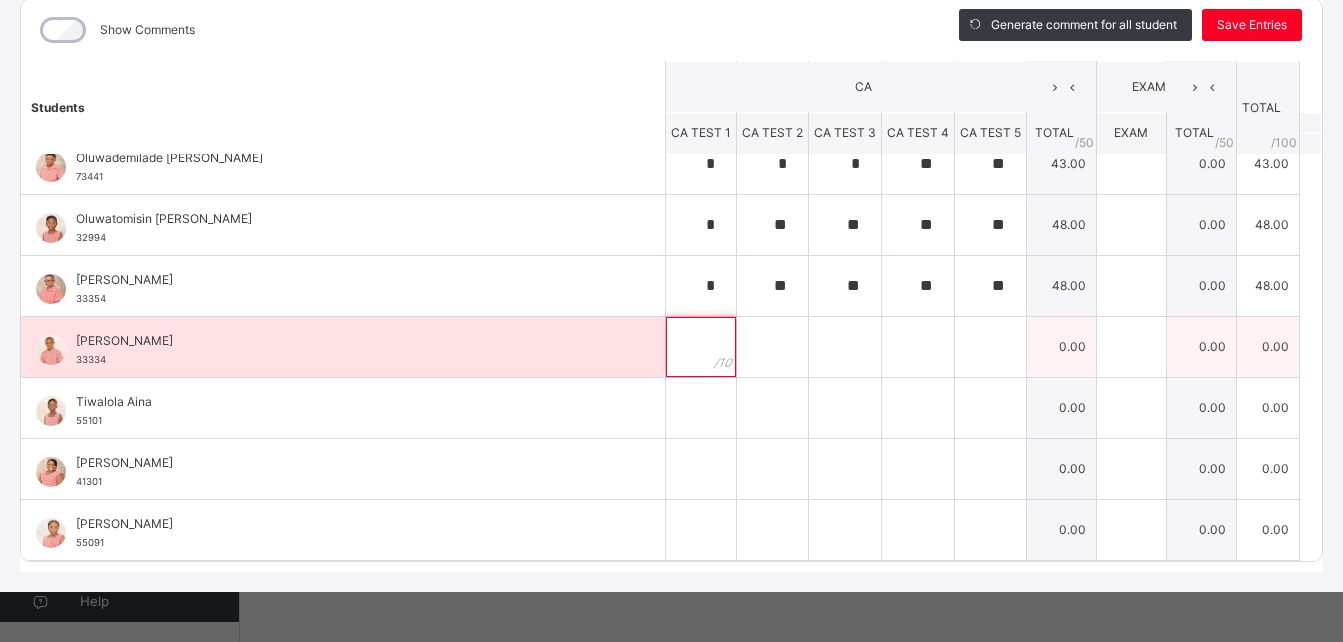 click at bounding box center [701, 347] 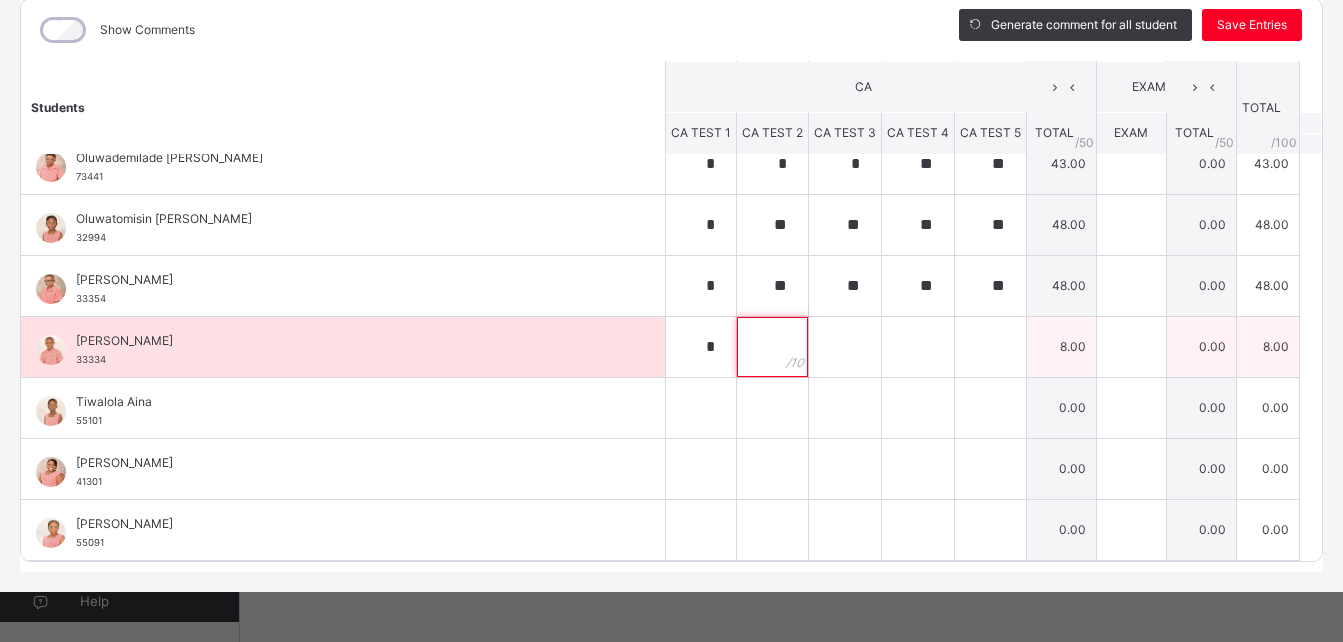 click at bounding box center [772, 347] 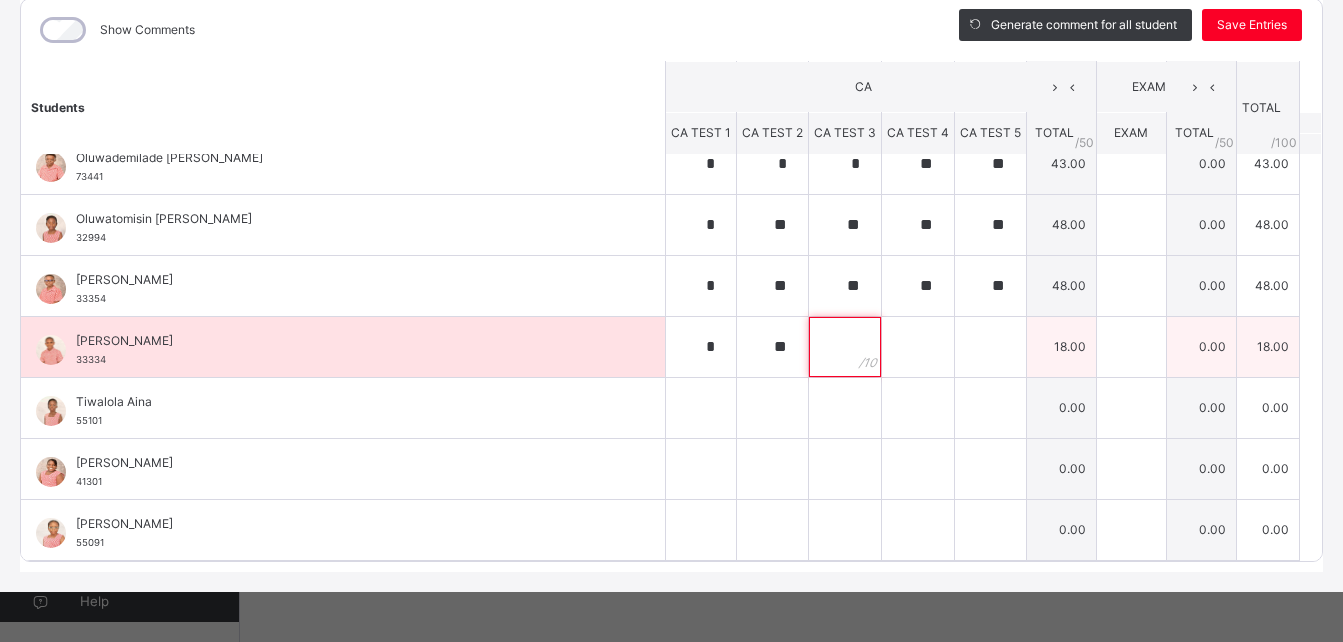 click at bounding box center [845, 347] 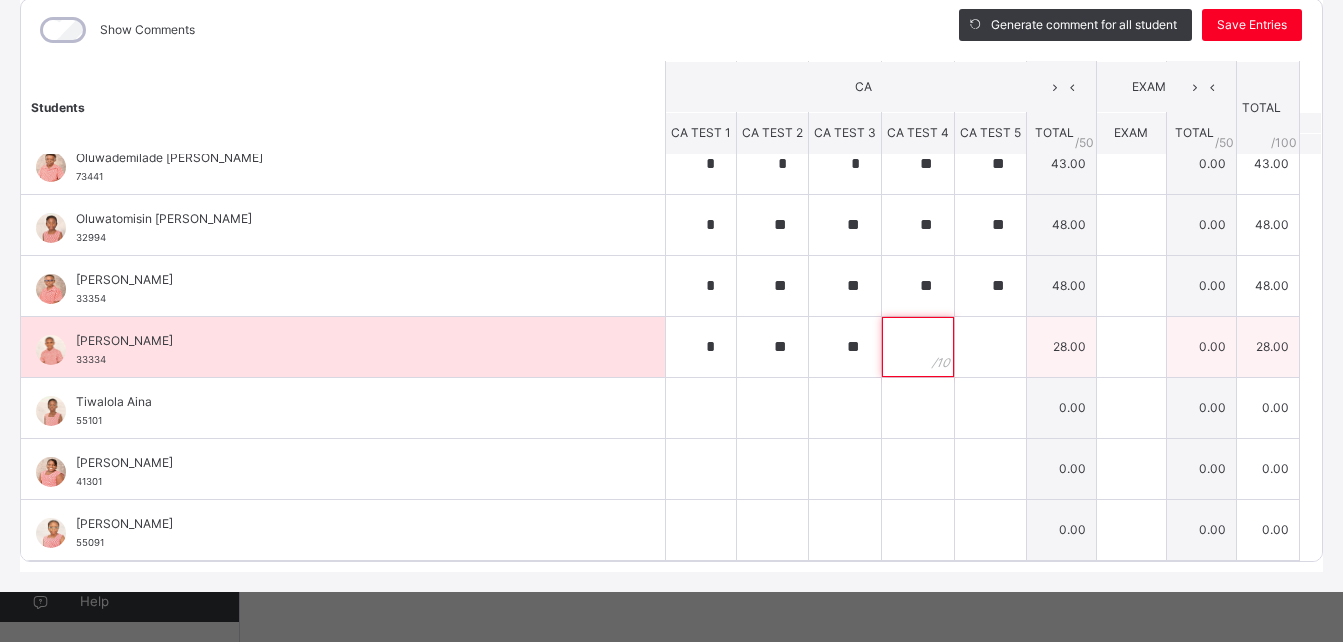 click at bounding box center [918, 347] 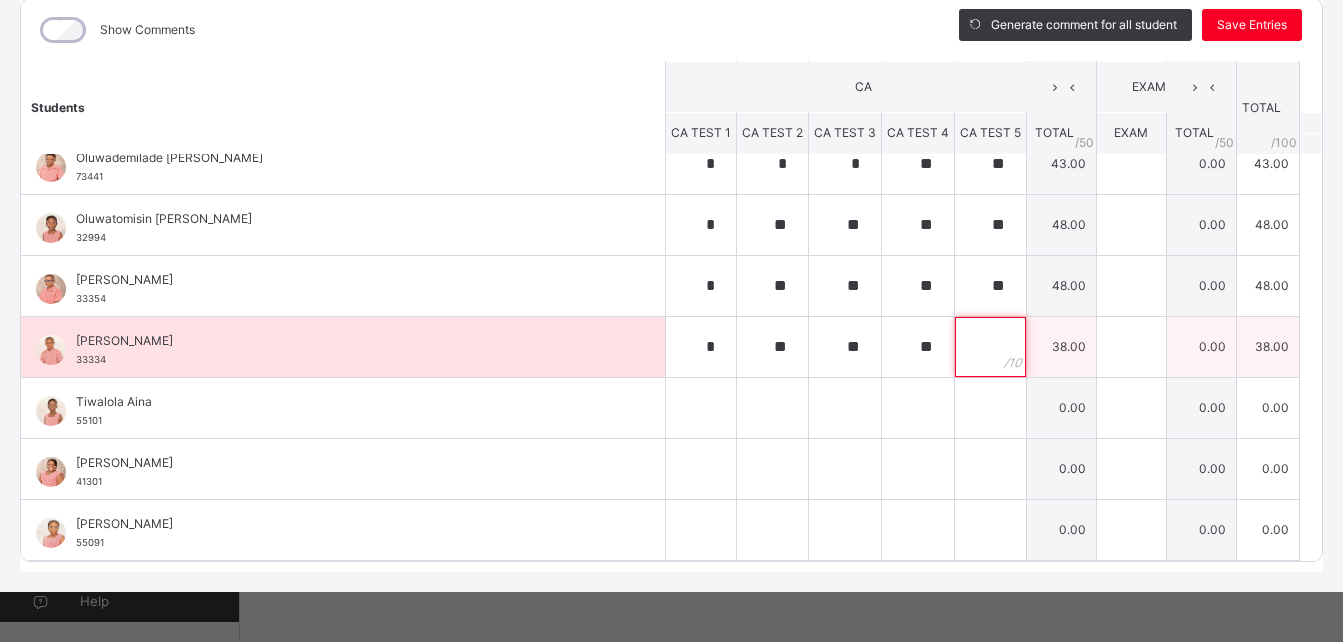 click at bounding box center [990, 347] 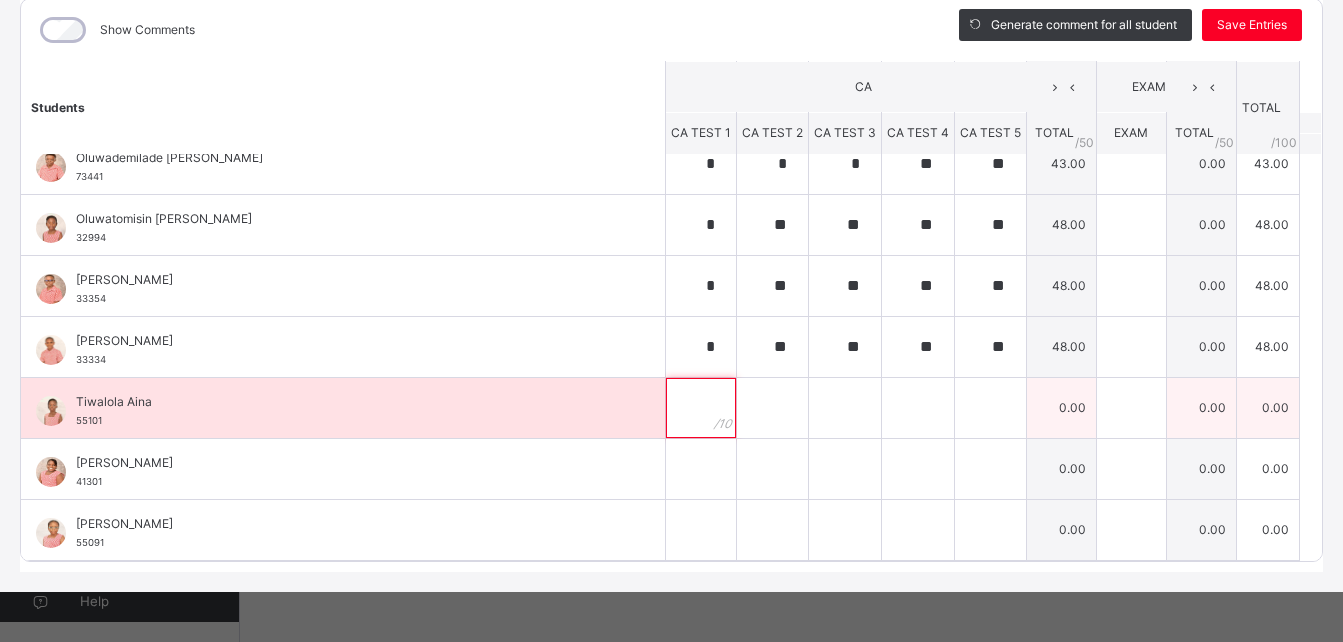 click at bounding box center [701, 408] 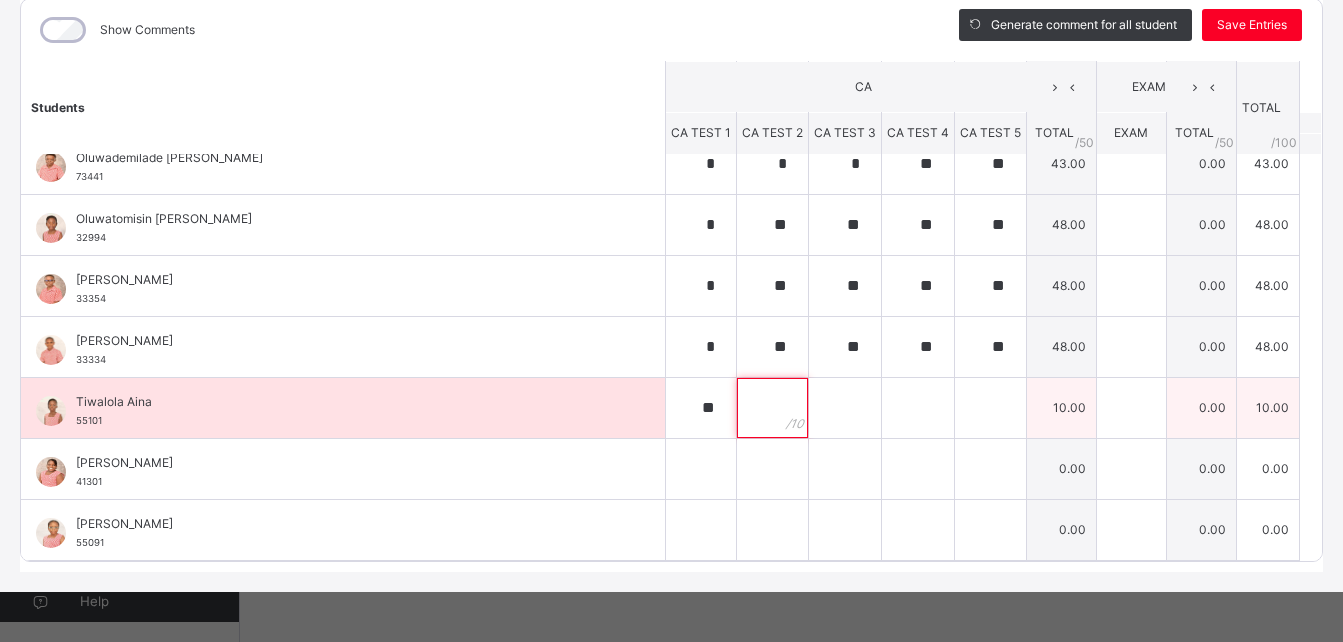 click at bounding box center [772, 408] 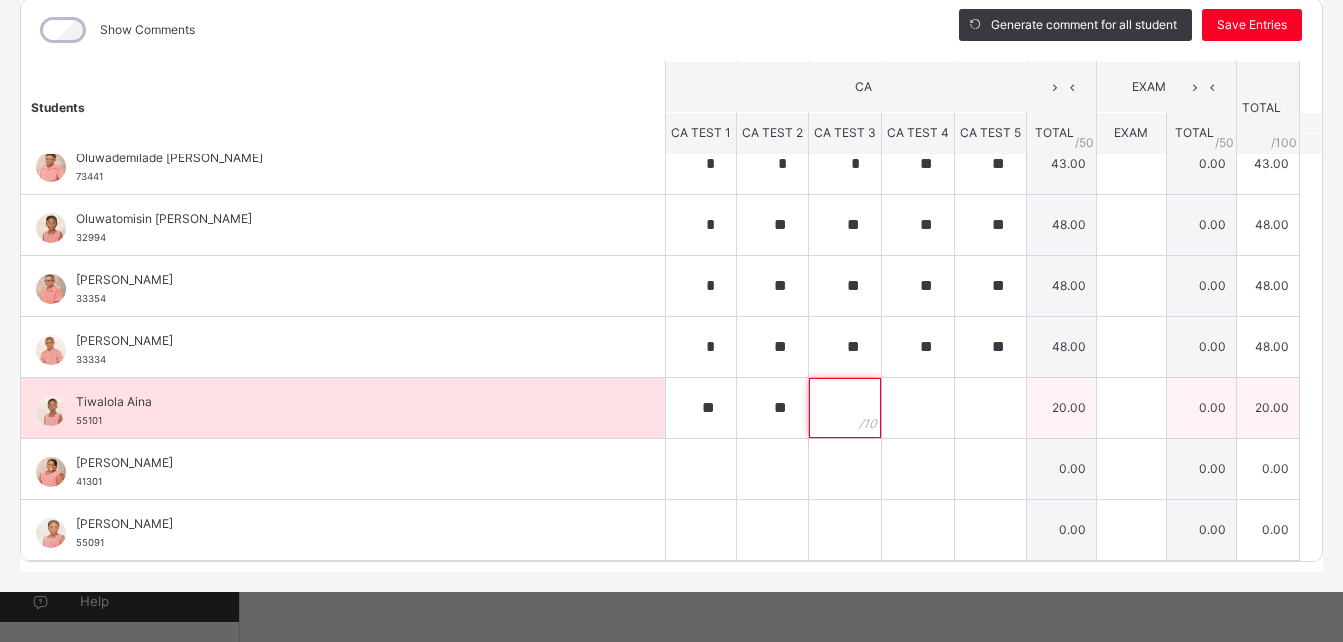 click at bounding box center [845, 408] 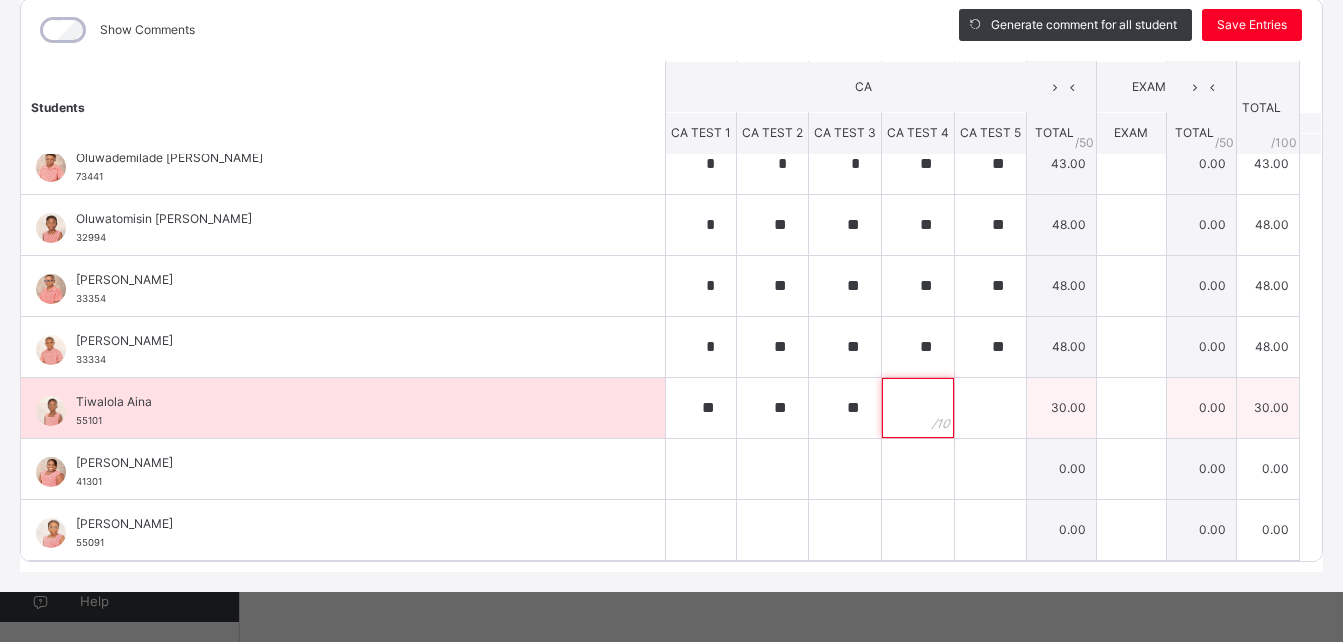 click at bounding box center [918, 408] 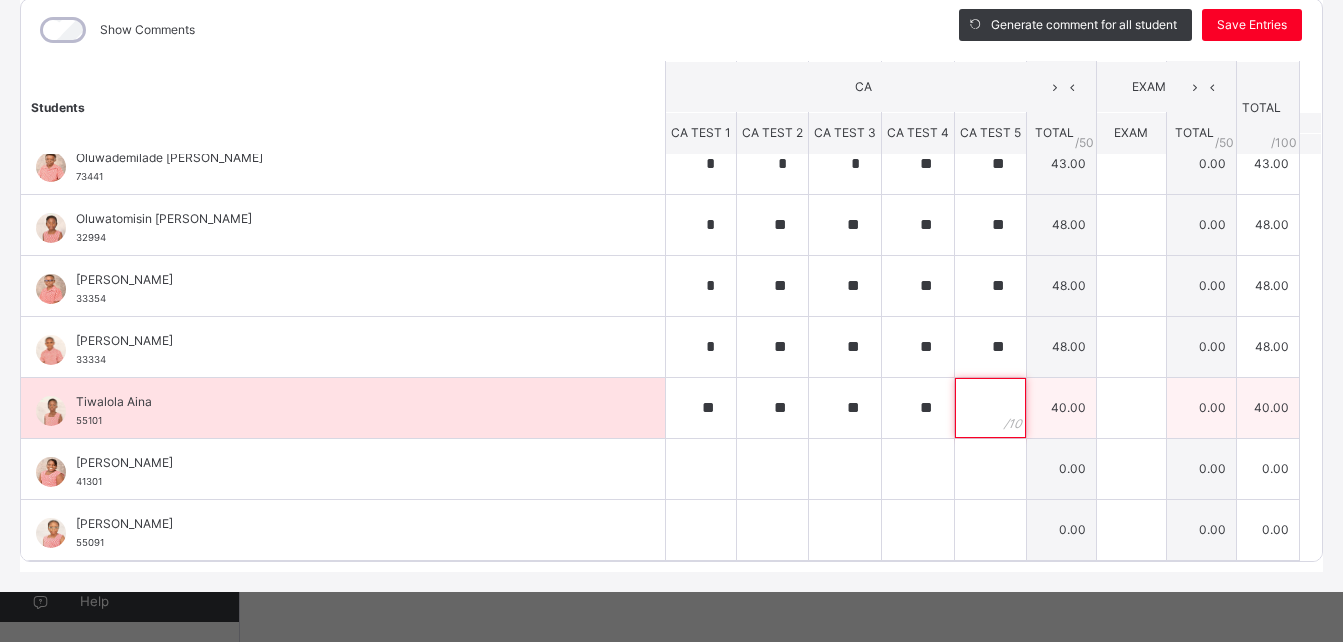 click at bounding box center [990, 408] 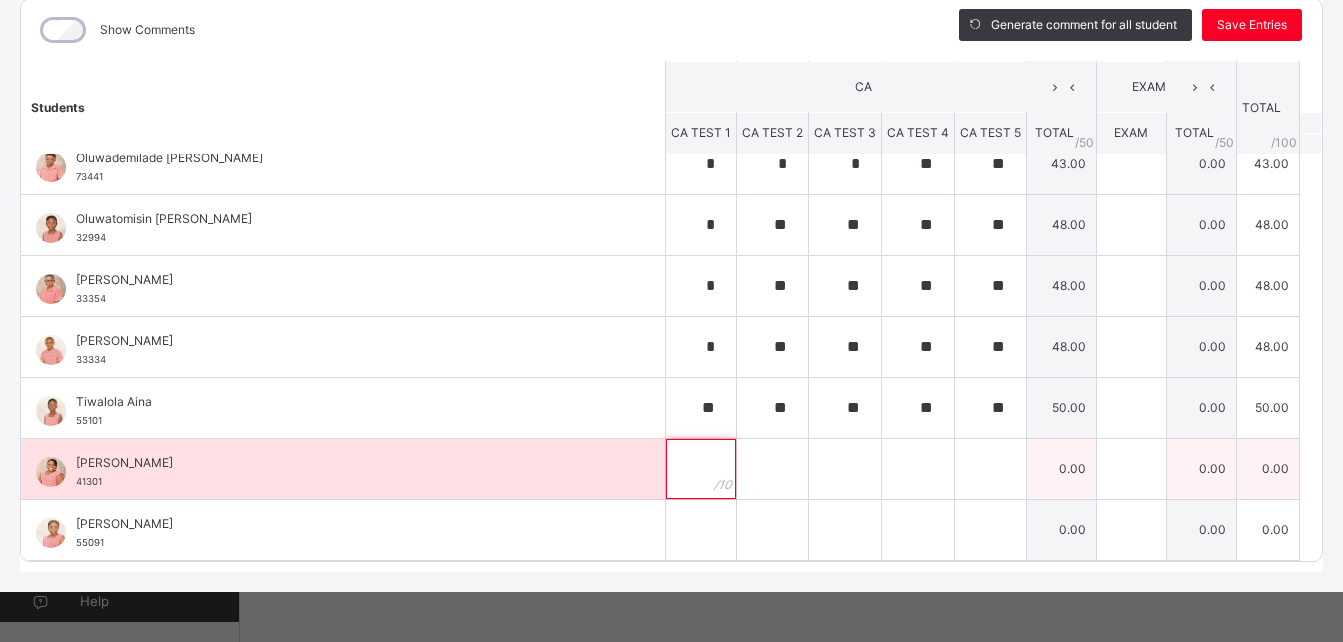 click at bounding box center (701, 469) 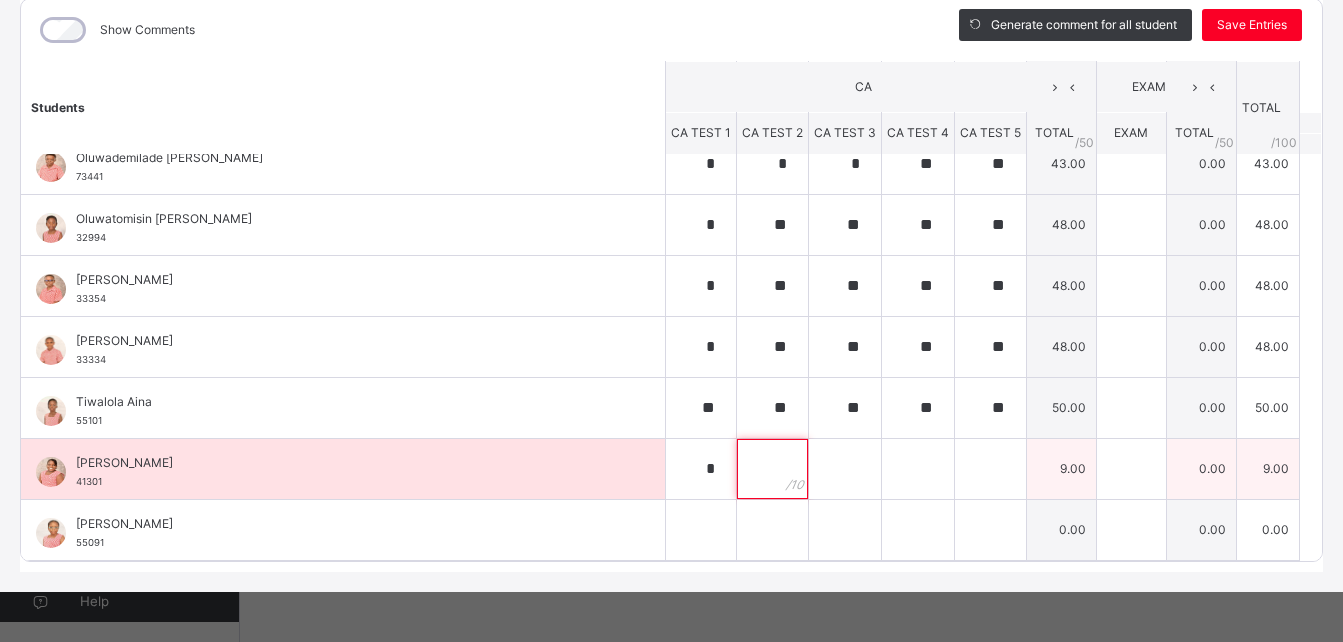 click at bounding box center [772, 469] 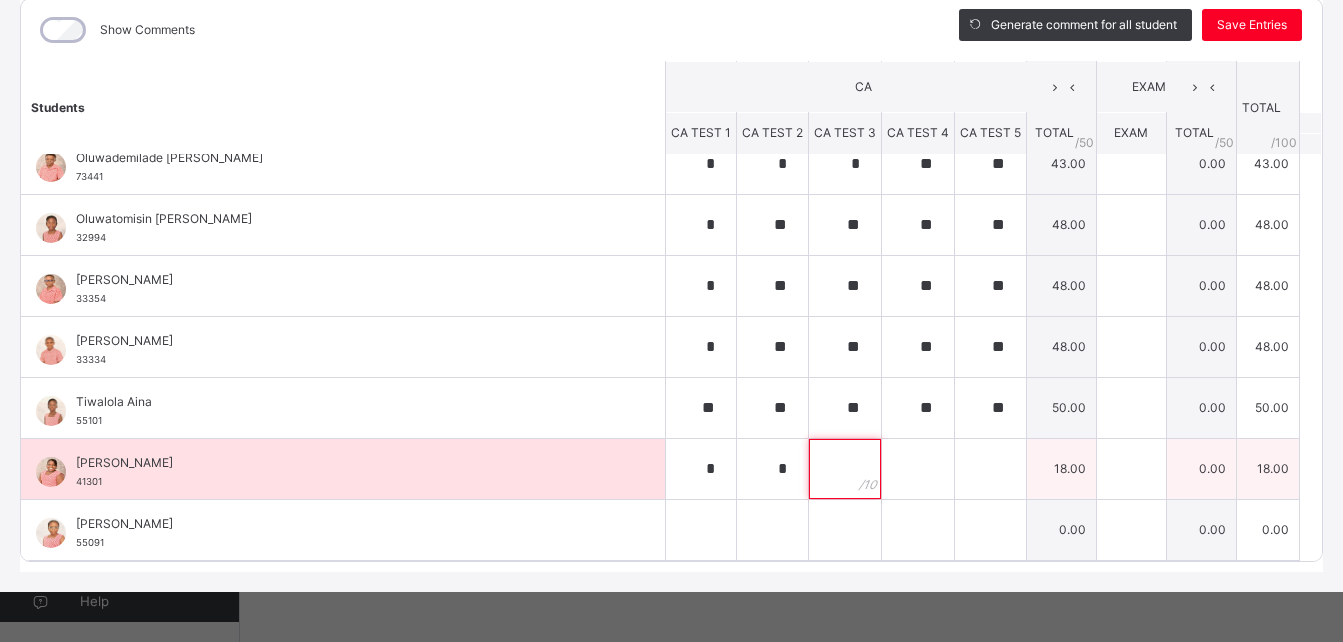click at bounding box center [845, 469] 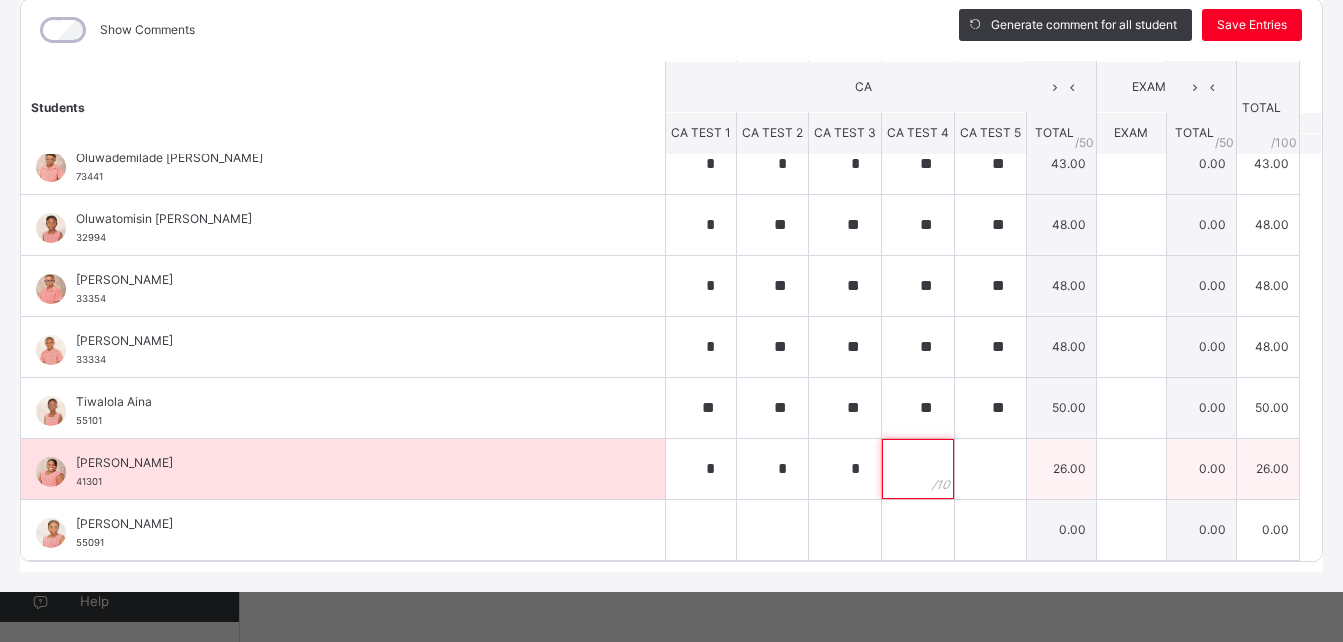 click at bounding box center (918, 469) 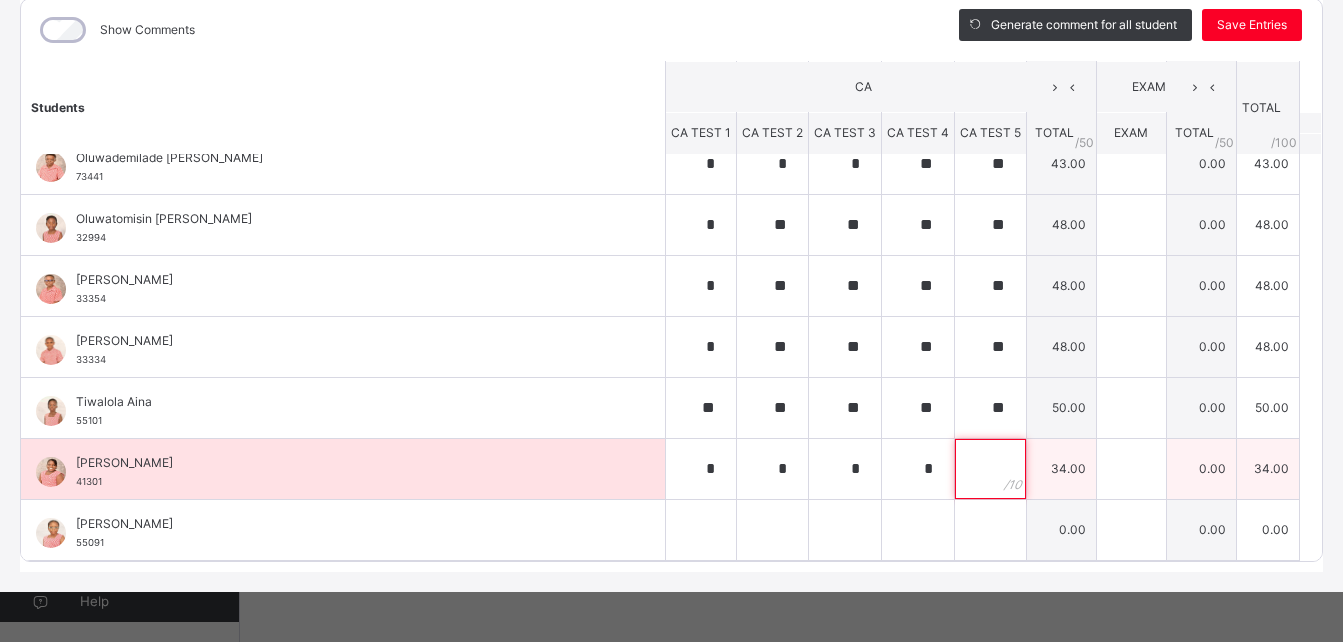 click at bounding box center (990, 469) 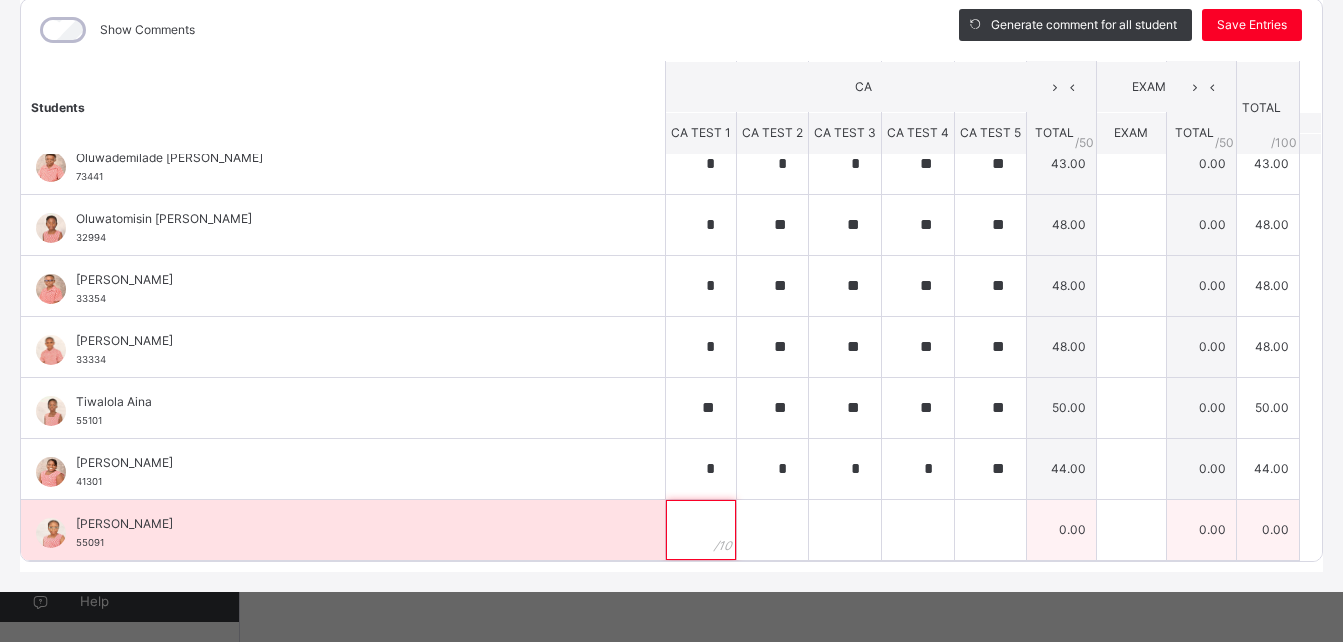 click at bounding box center (701, 530) 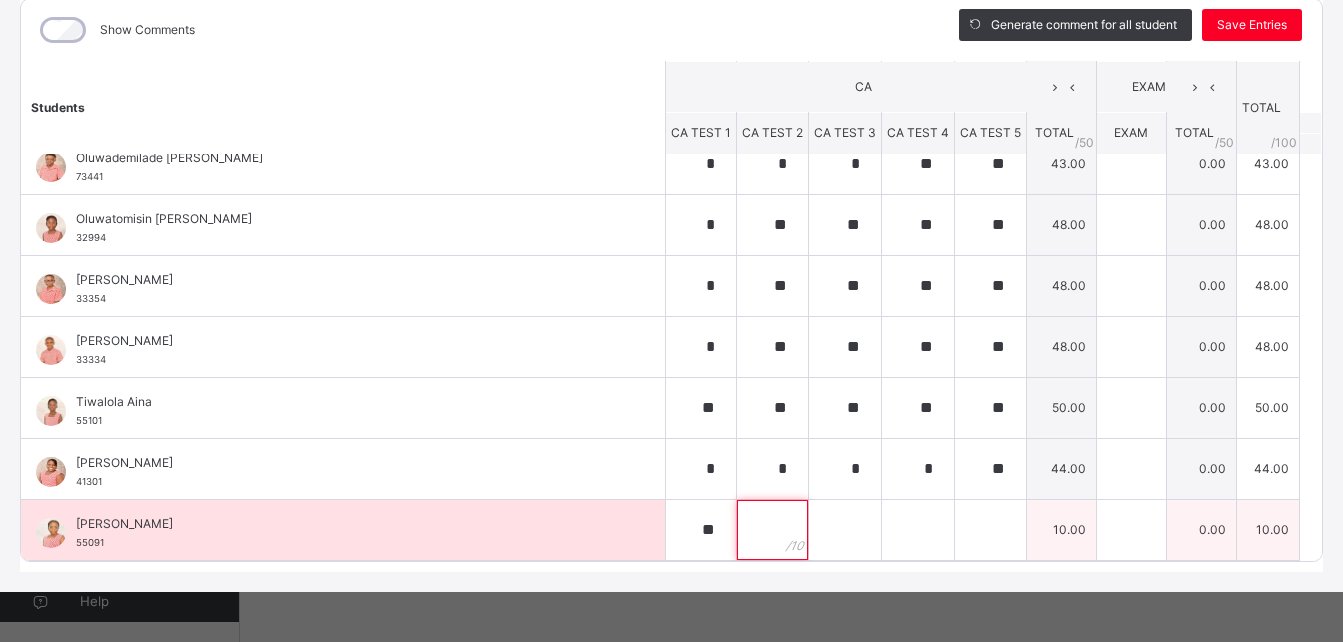 click at bounding box center (772, 530) 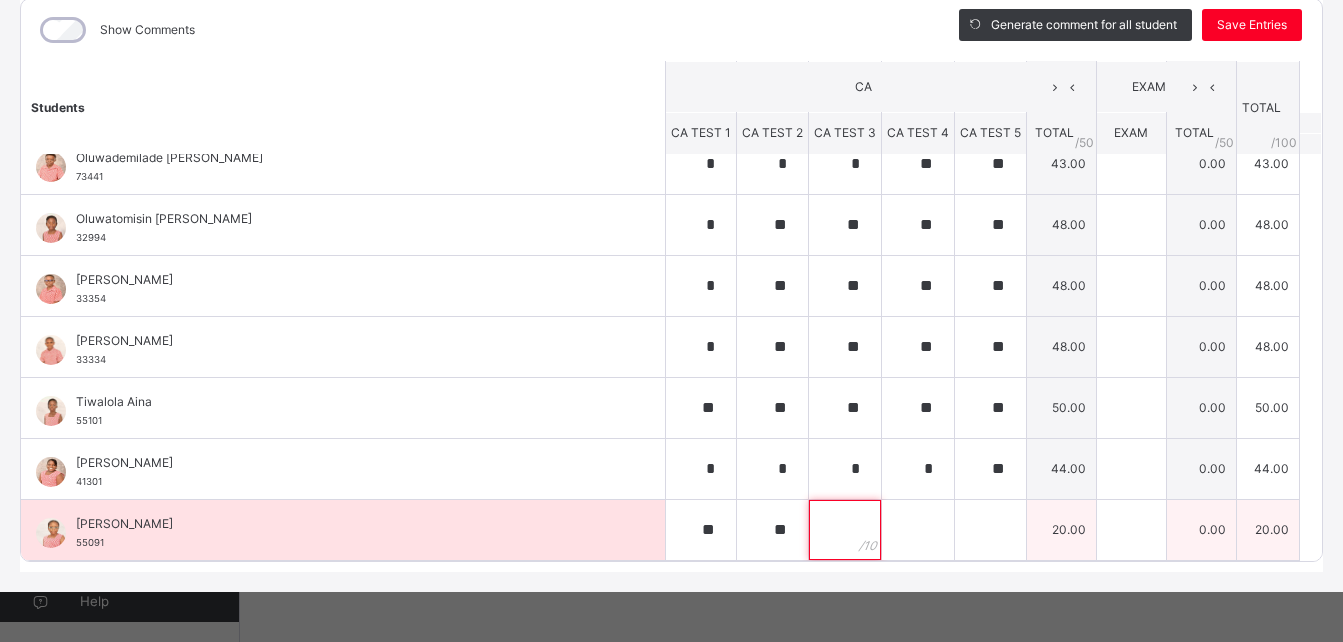 click at bounding box center [845, 530] 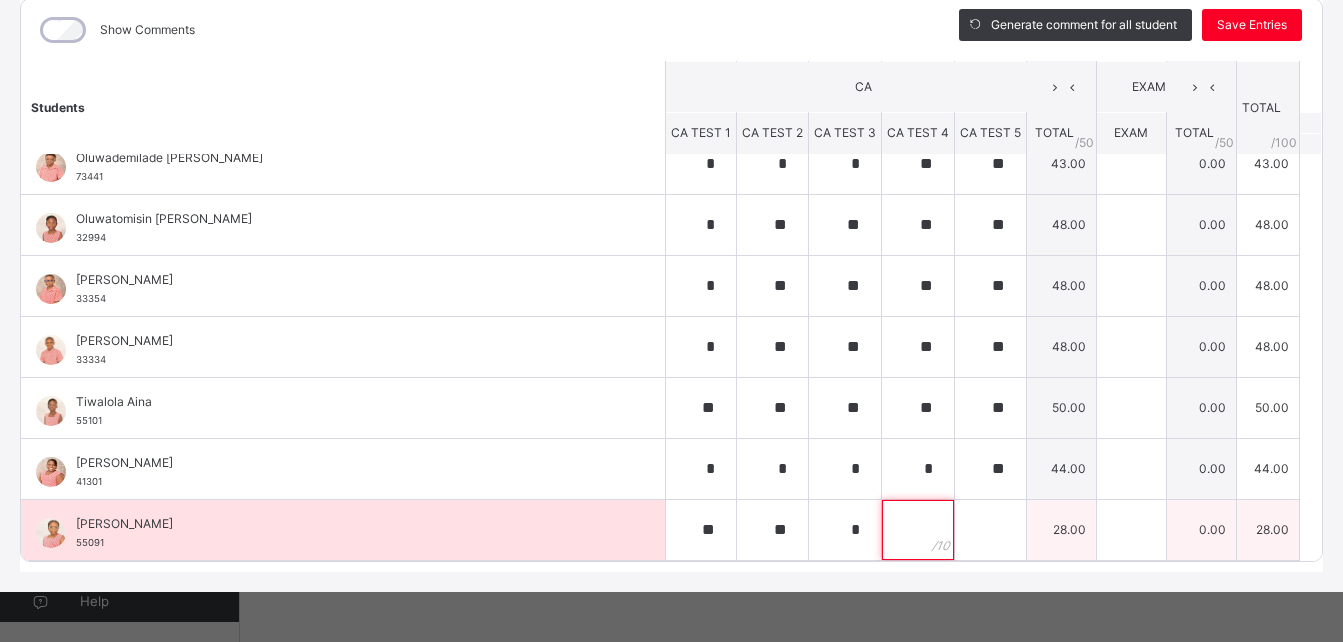 click at bounding box center [918, 530] 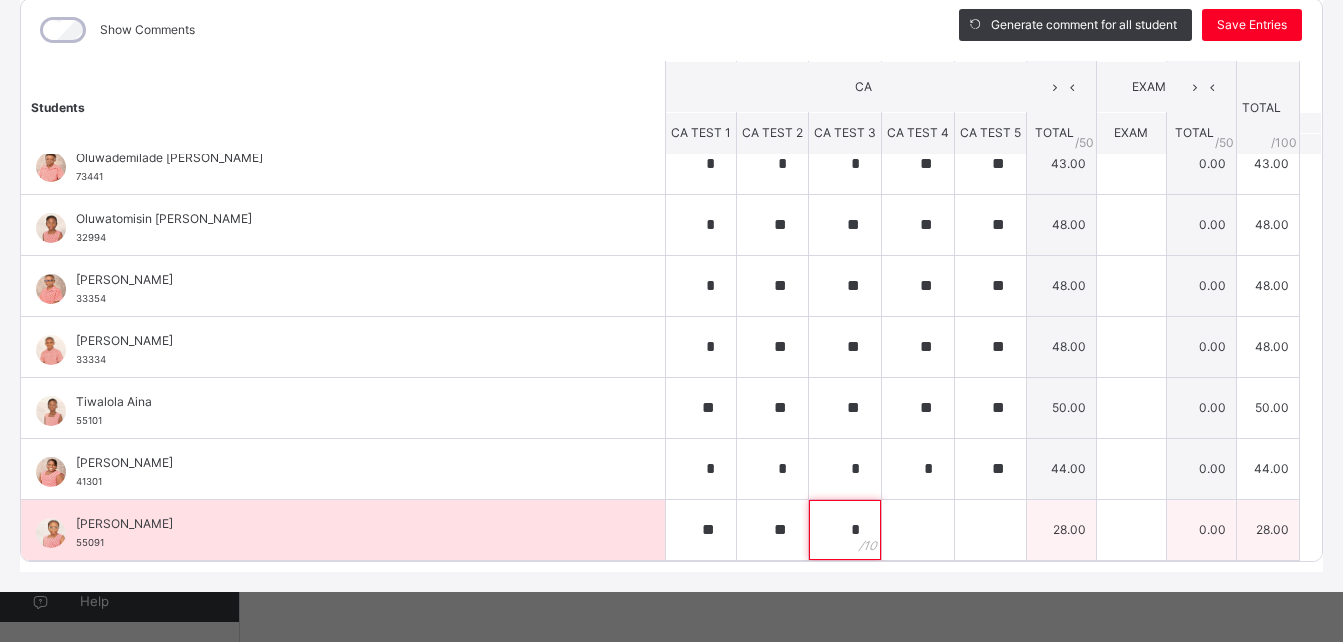 click on "*" at bounding box center [845, 530] 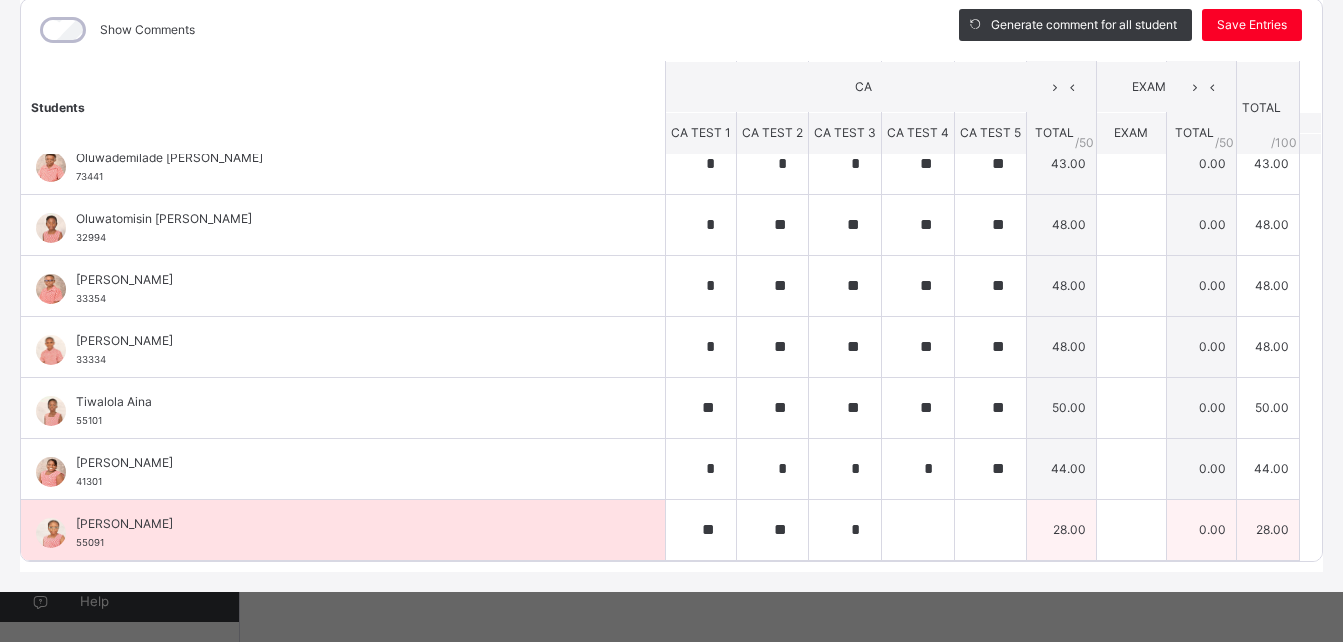 click on "*" at bounding box center [845, 530] 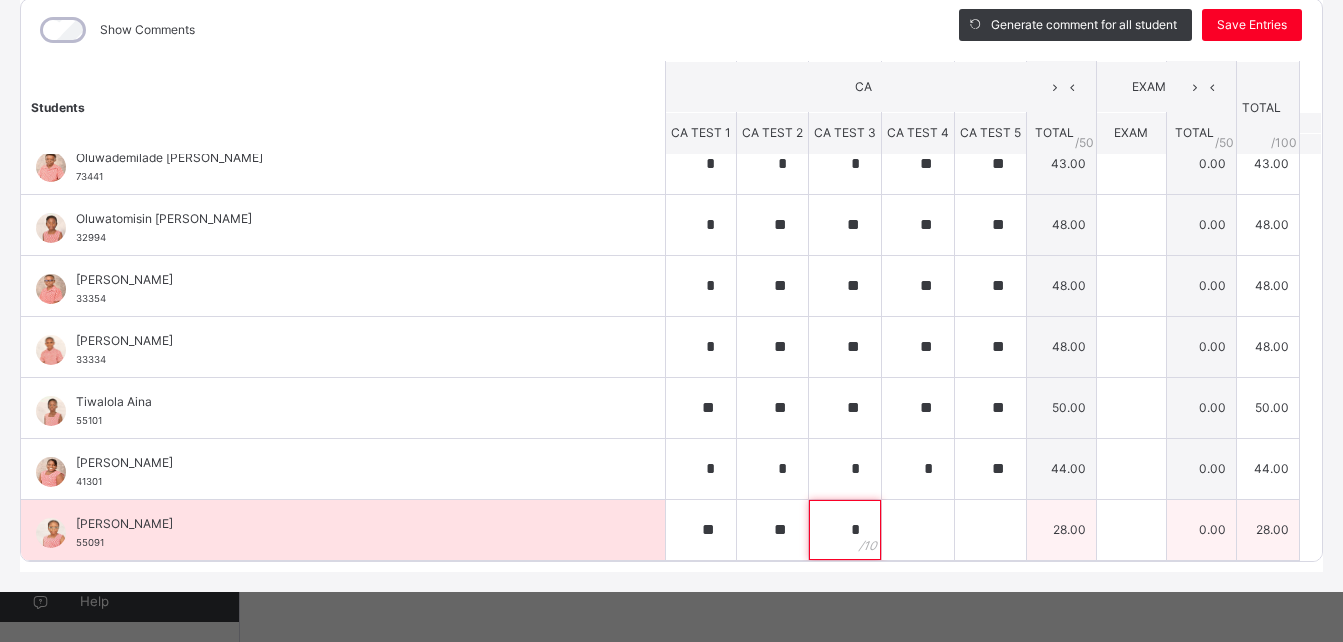 click on "*" at bounding box center [845, 530] 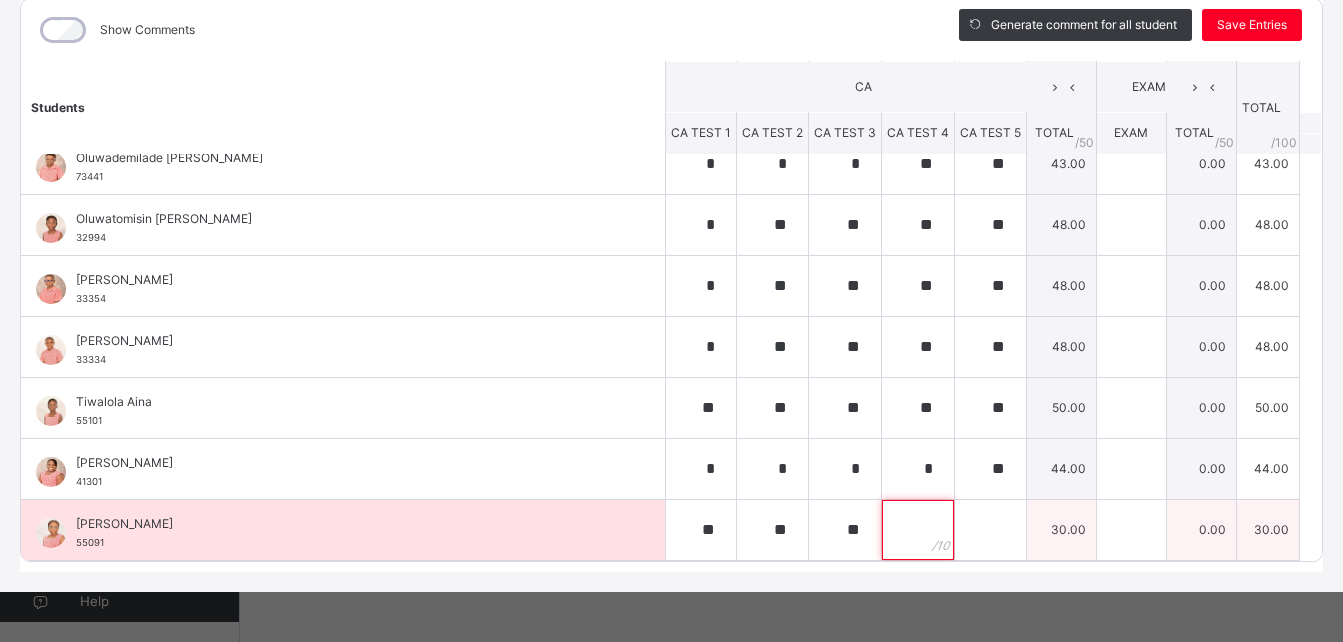 click at bounding box center (918, 530) 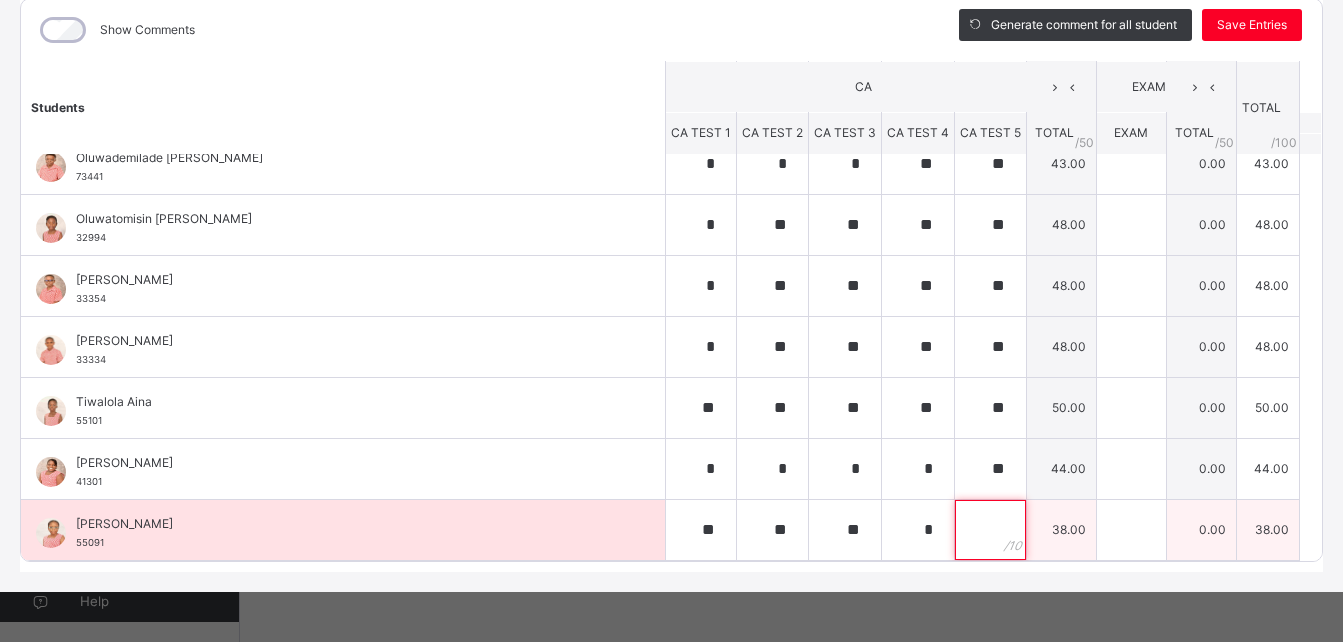 click at bounding box center [990, 530] 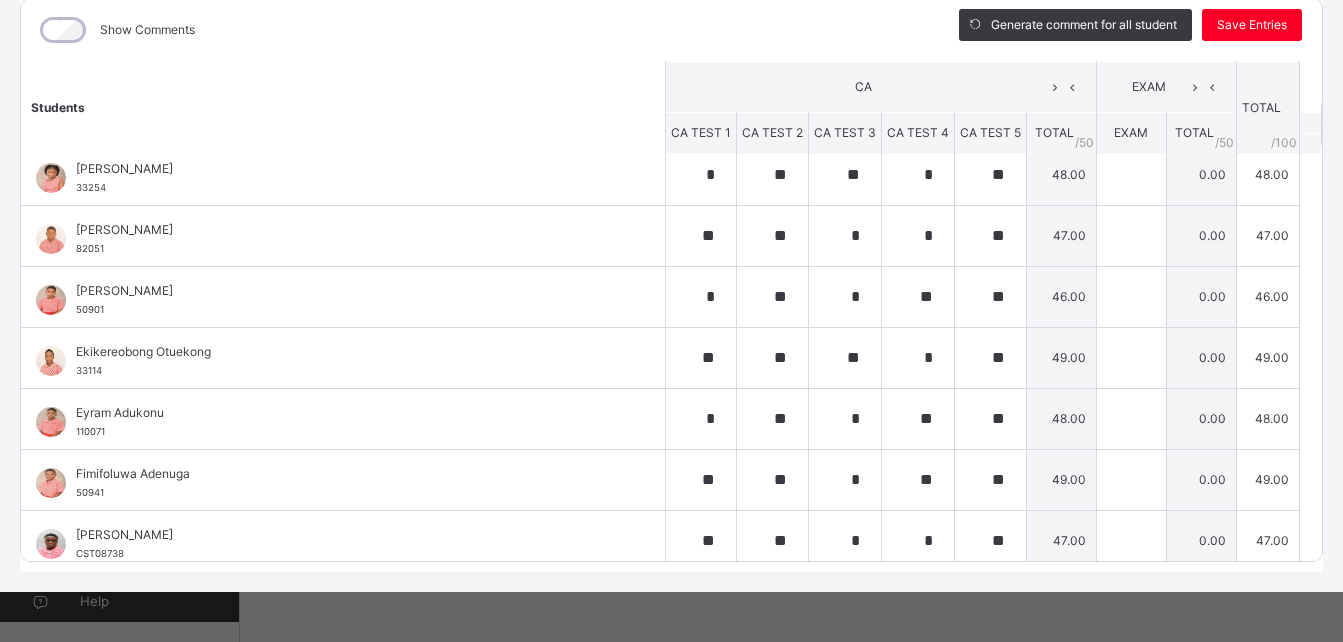 scroll, scrollTop: 0, scrollLeft: 0, axis: both 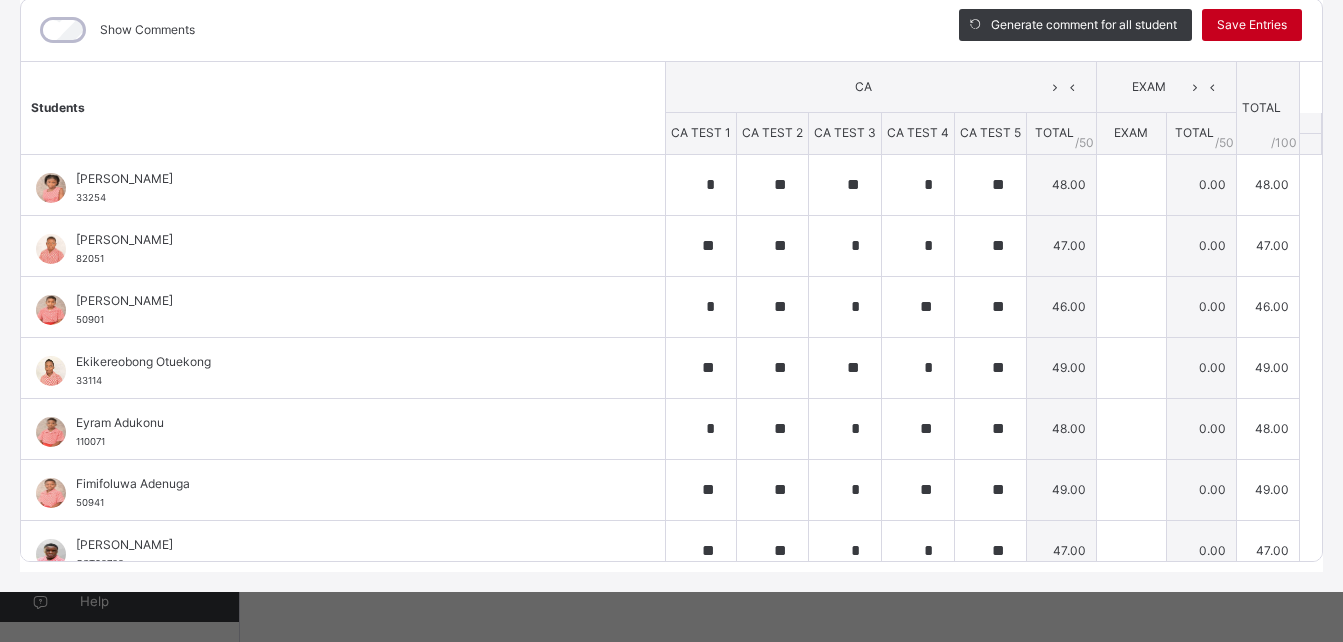 click on "Save Entries" at bounding box center [1252, 25] 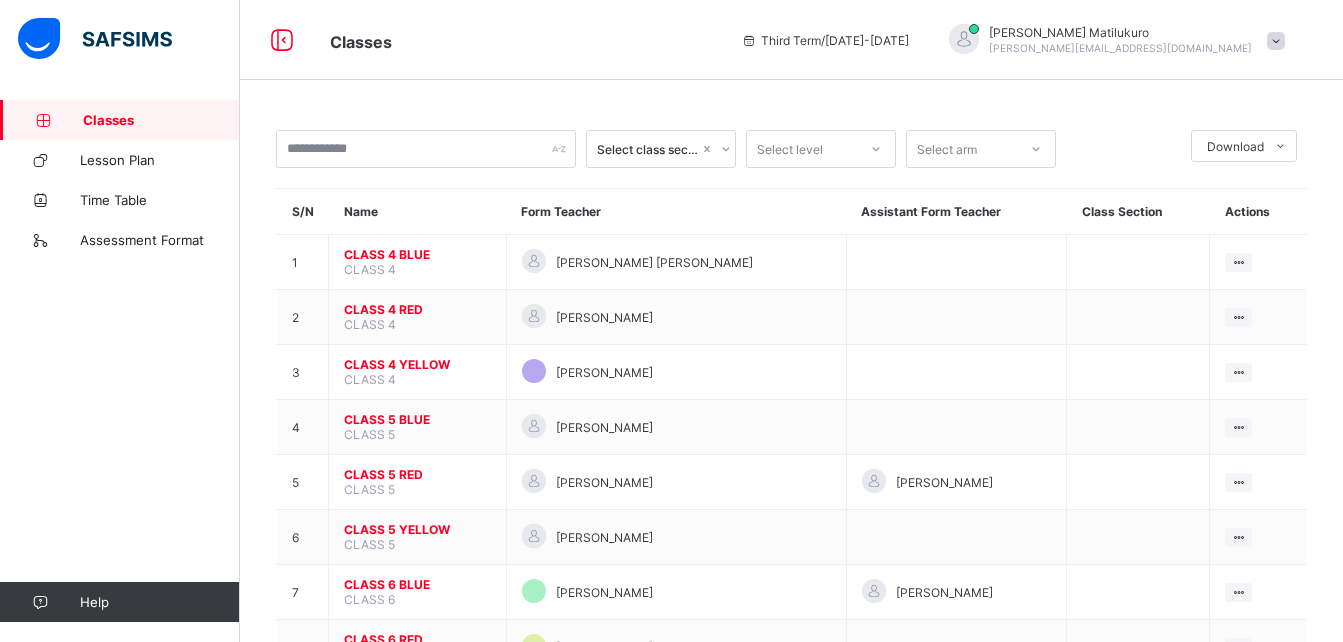 scroll, scrollTop: 138, scrollLeft: 0, axis: vertical 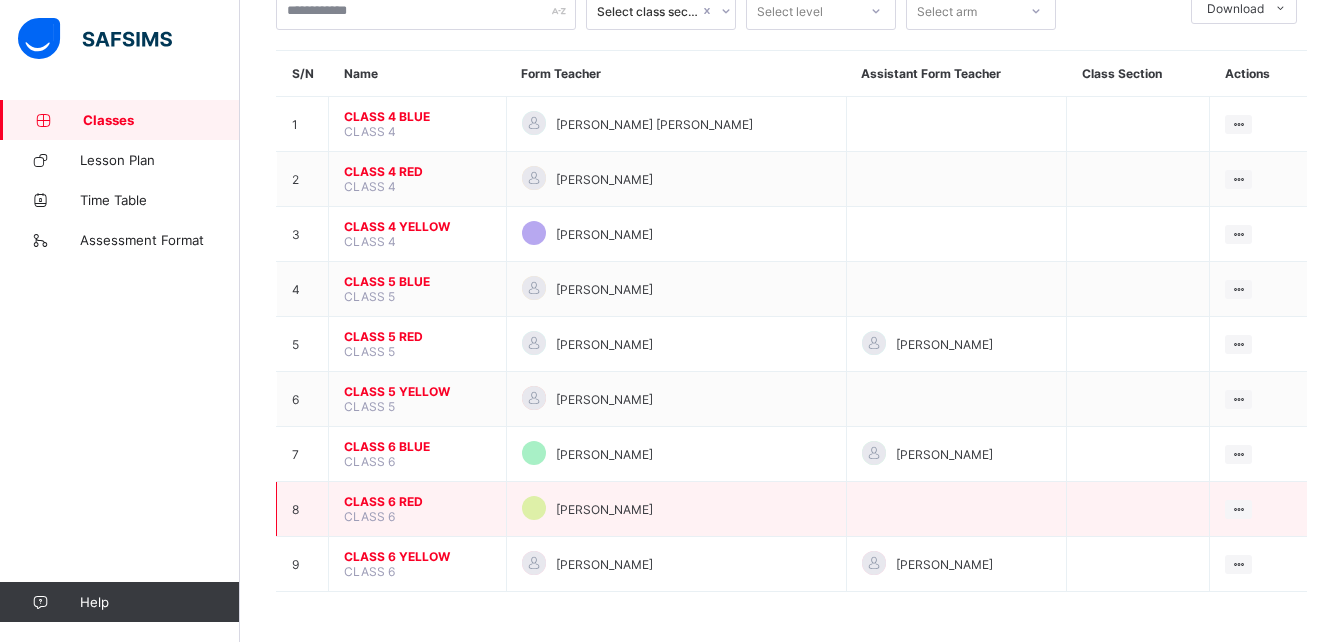 click on "CLASS 6   RED" at bounding box center [417, 501] 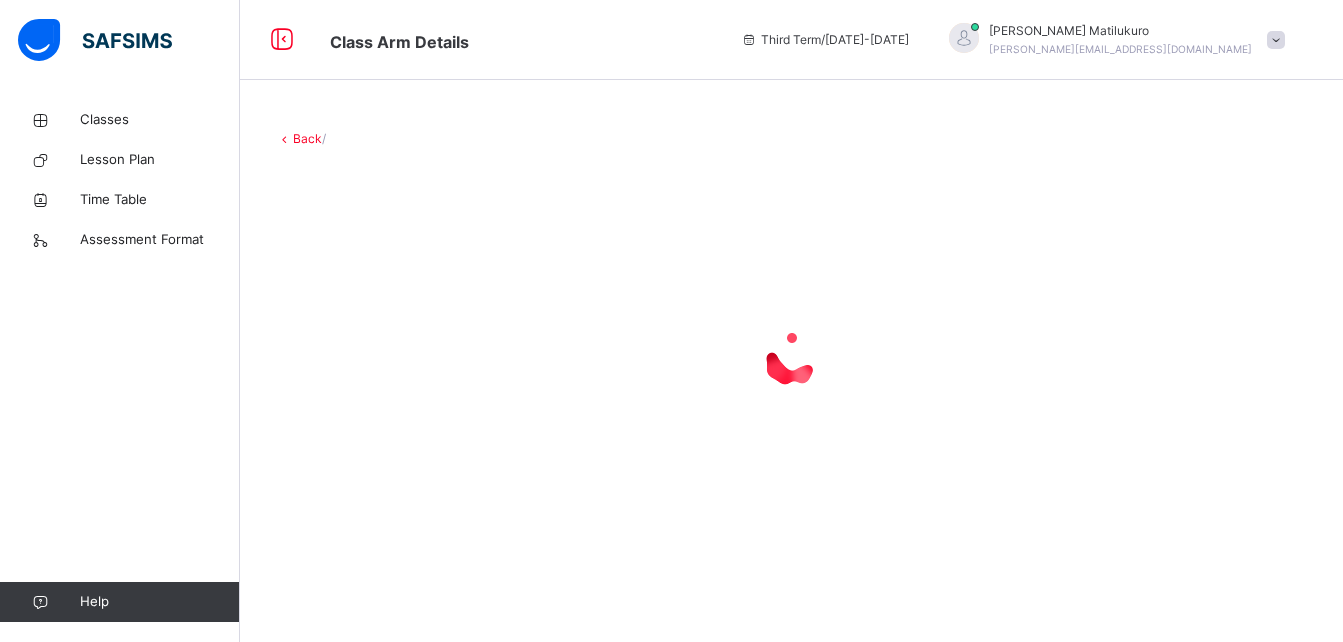 scroll, scrollTop: 0, scrollLeft: 0, axis: both 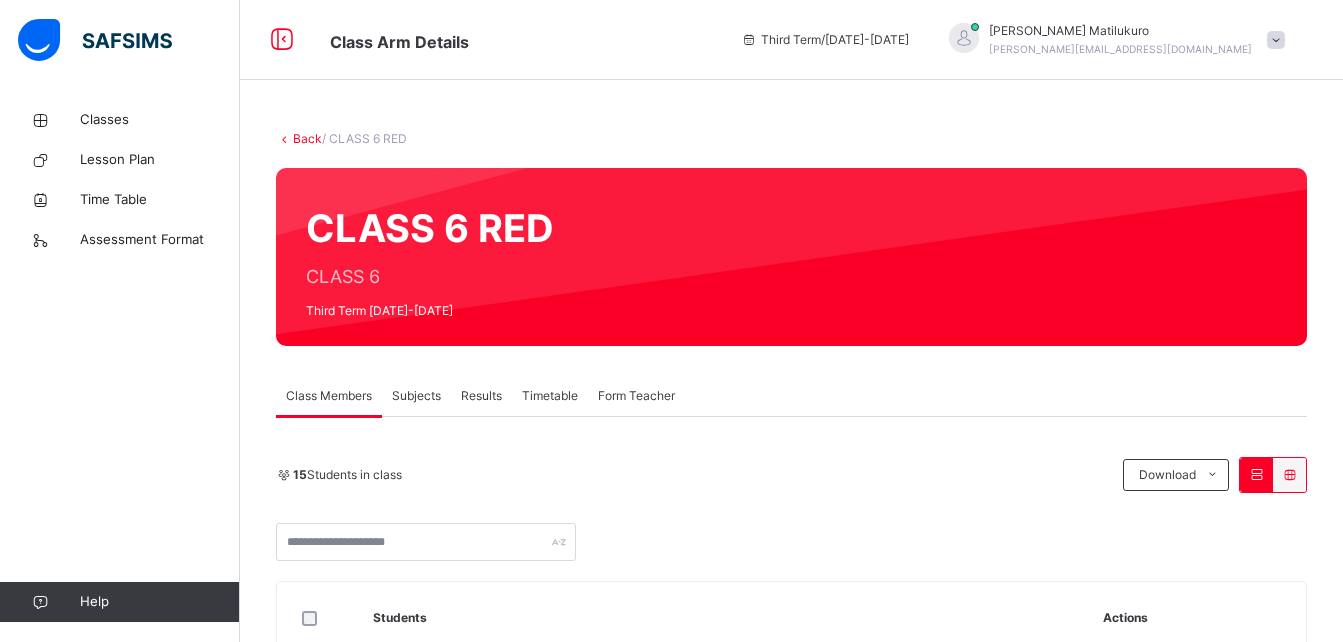 click on "Subjects" at bounding box center [416, 396] 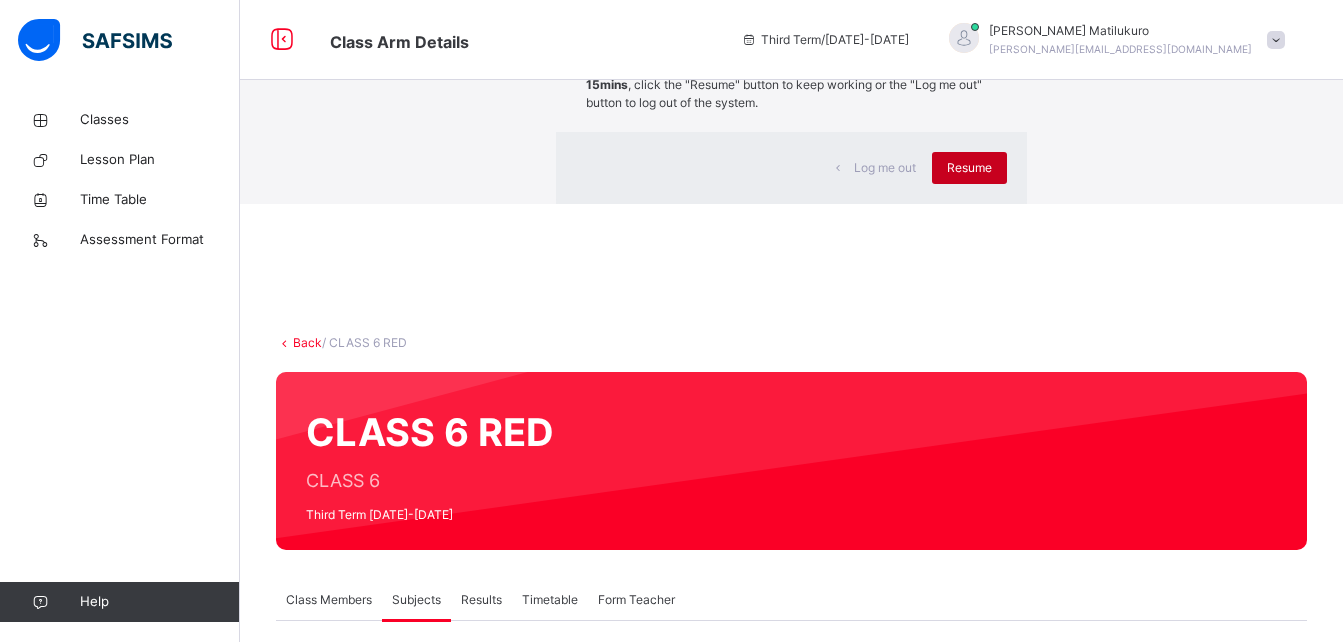 click on "Resume" at bounding box center [969, 168] 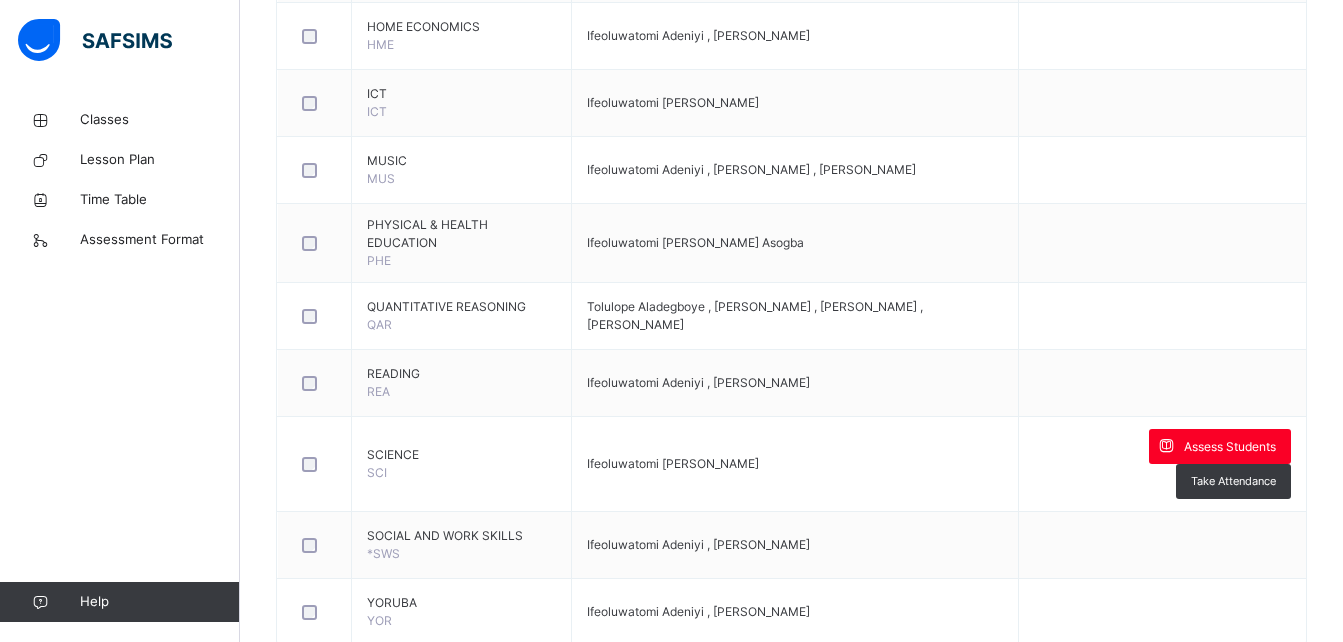 scroll, scrollTop: 1294, scrollLeft: 0, axis: vertical 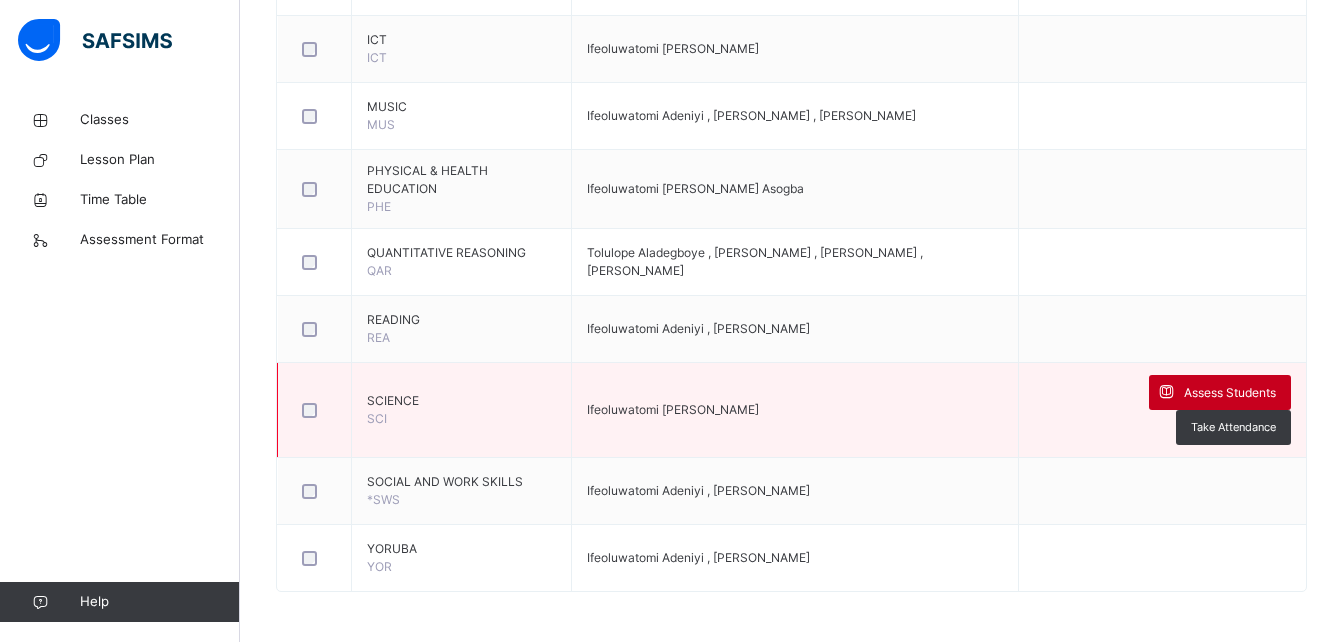click on "Assess Students" at bounding box center (1230, 393) 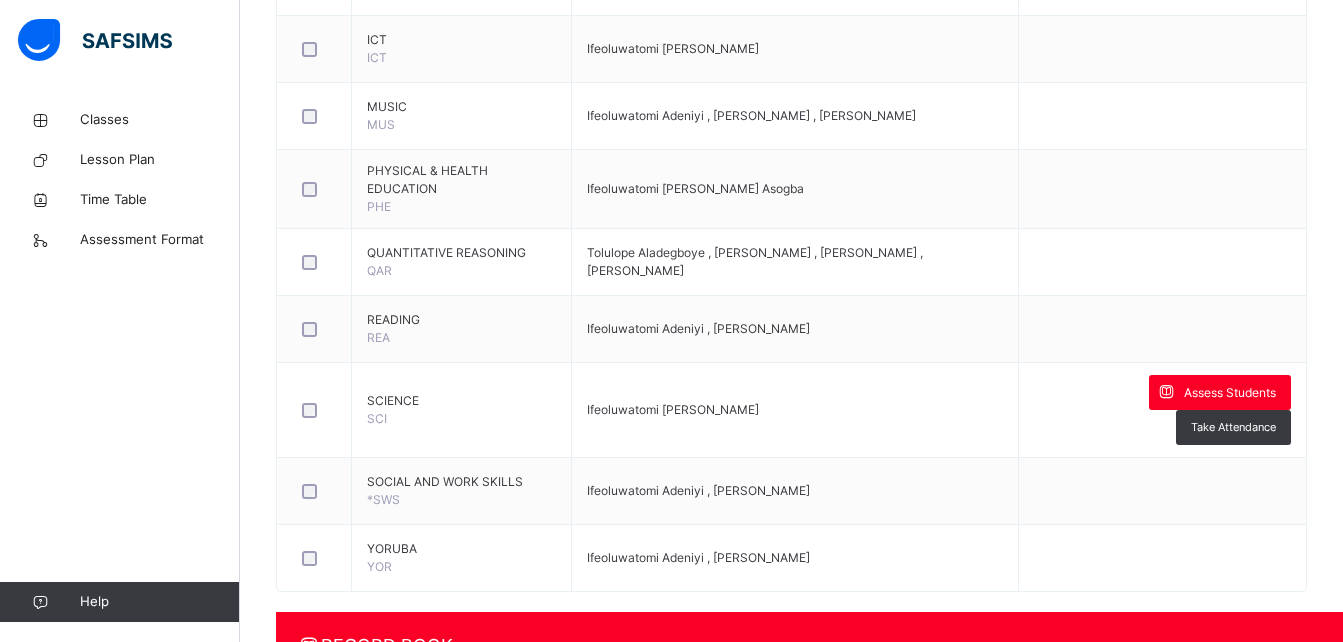click at bounding box center (965, 1024) 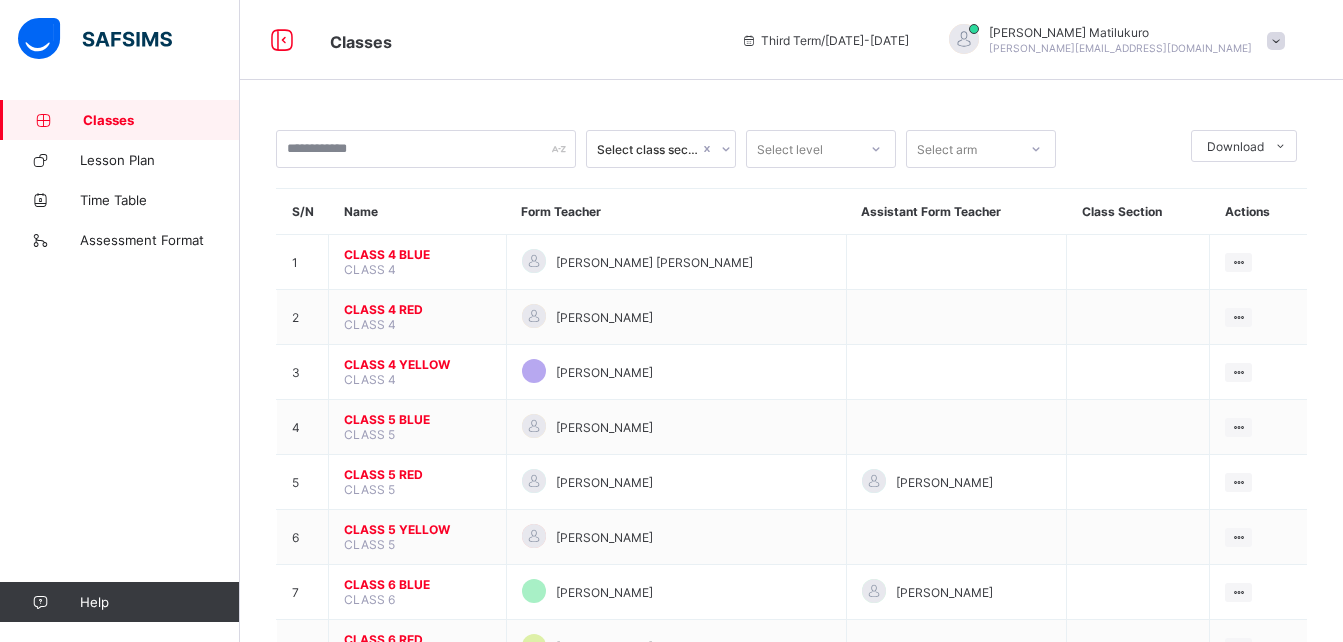 scroll, scrollTop: 138, scrollLeft: 0, axis: vertical 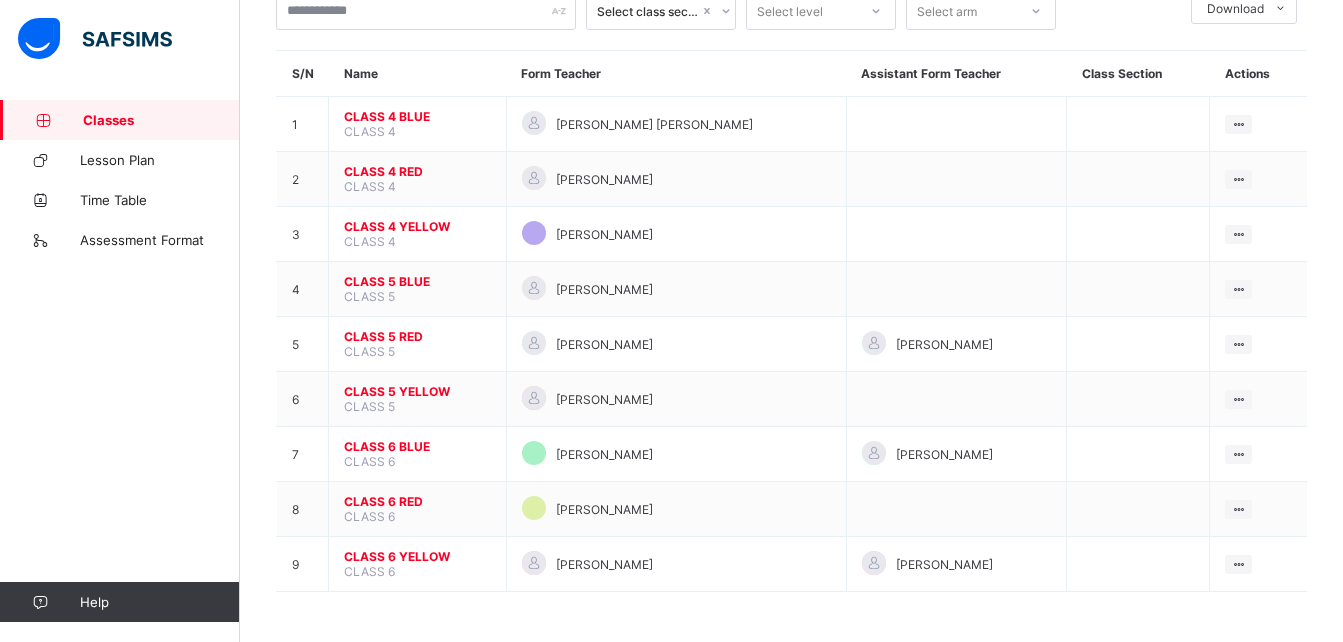 click on "CLASS 6   YELLOW" at bounding box center (417, 556) 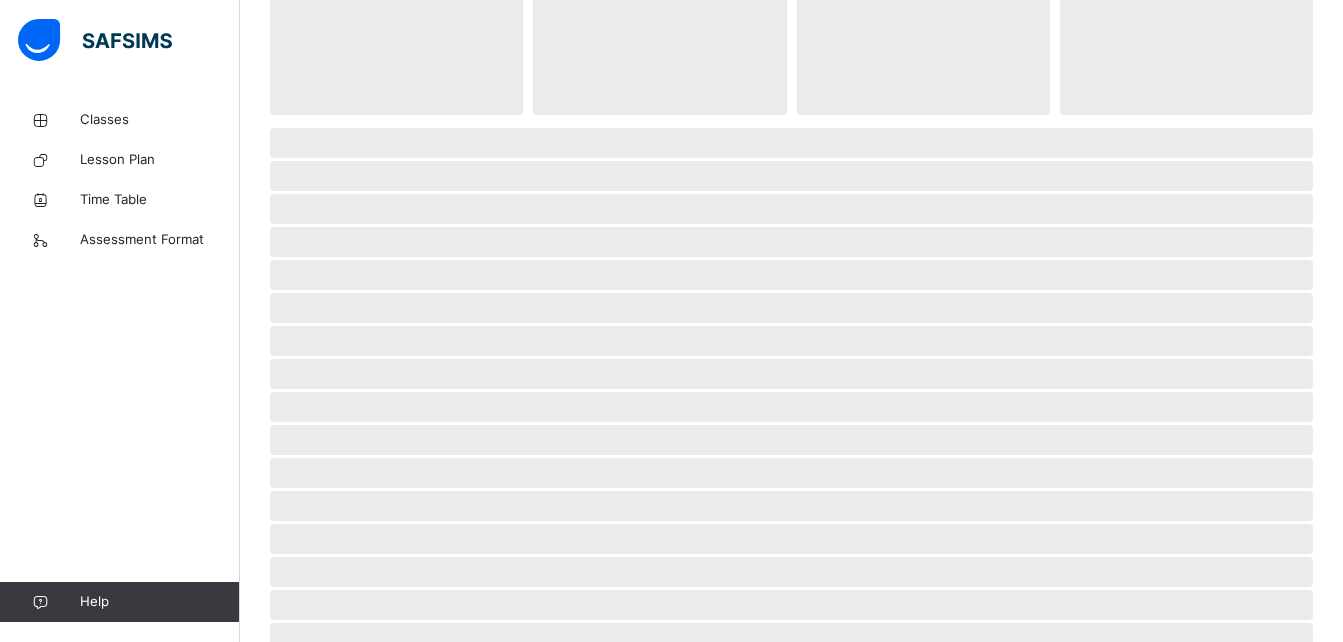 scroll, scrollTop: 0, scrollLeft: 0, axis: both 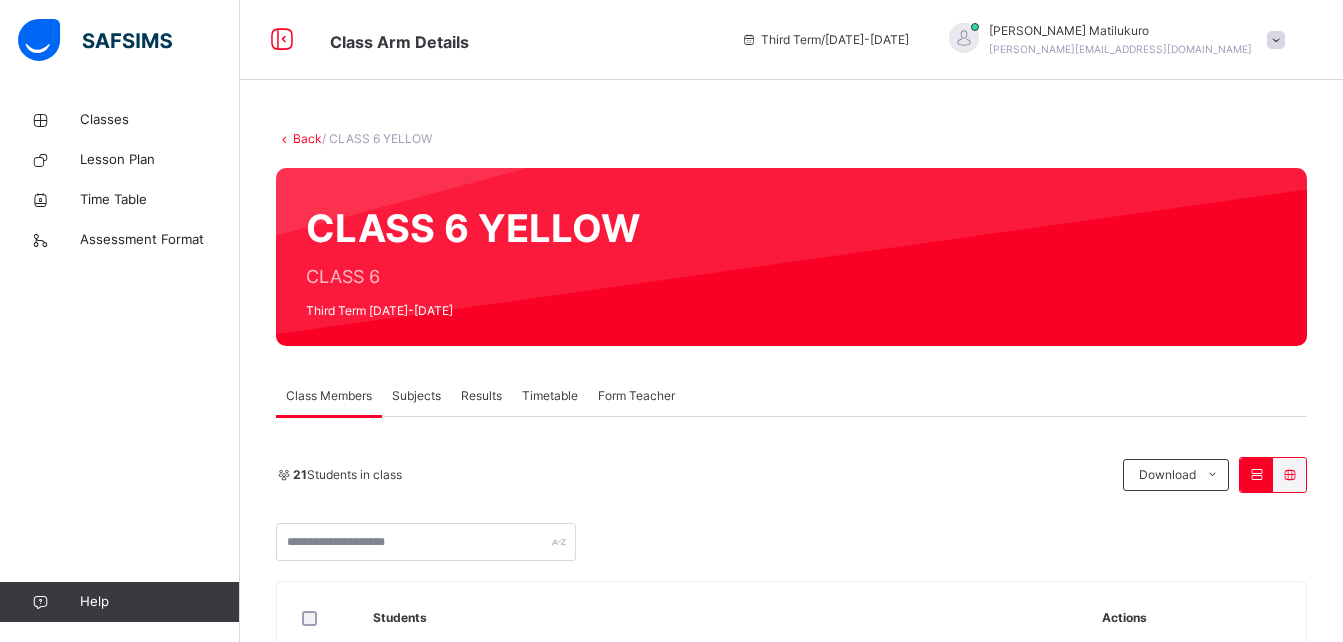 click on "Subjects" at bounding box center (416, 396) 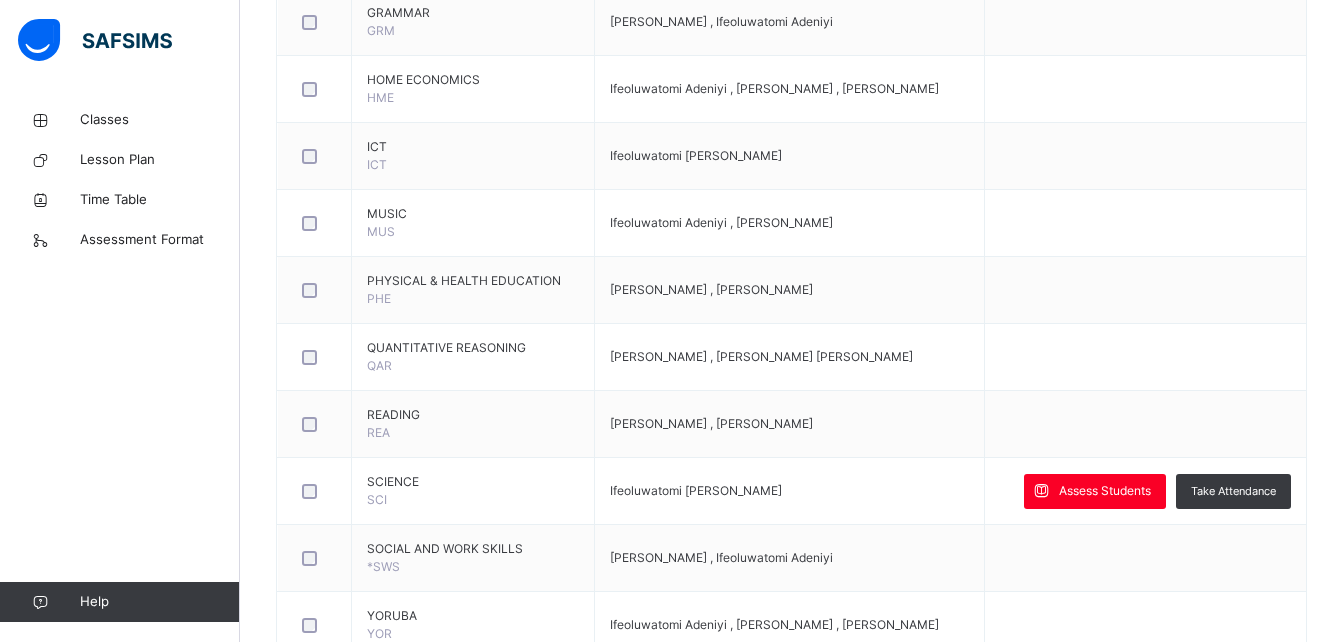 scroll, scrollTop: 1254, scrollLeft: 0, axis: vertical 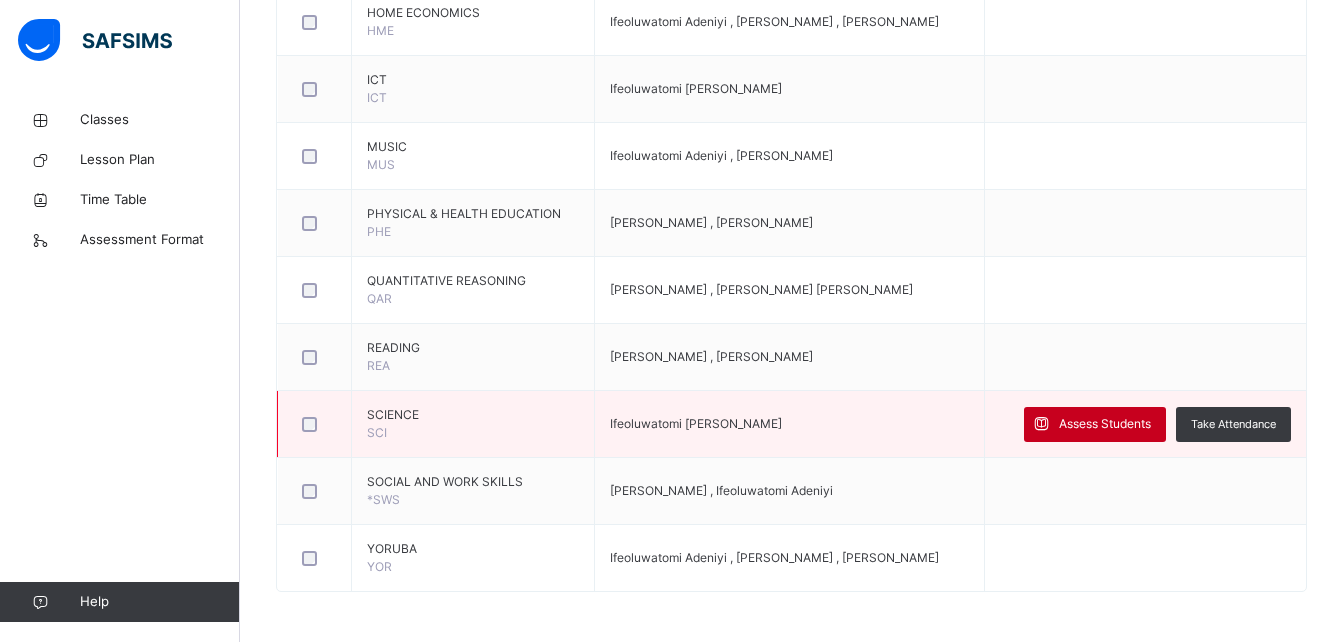 click on "Assess Students" at bounding box center [1105, 424] 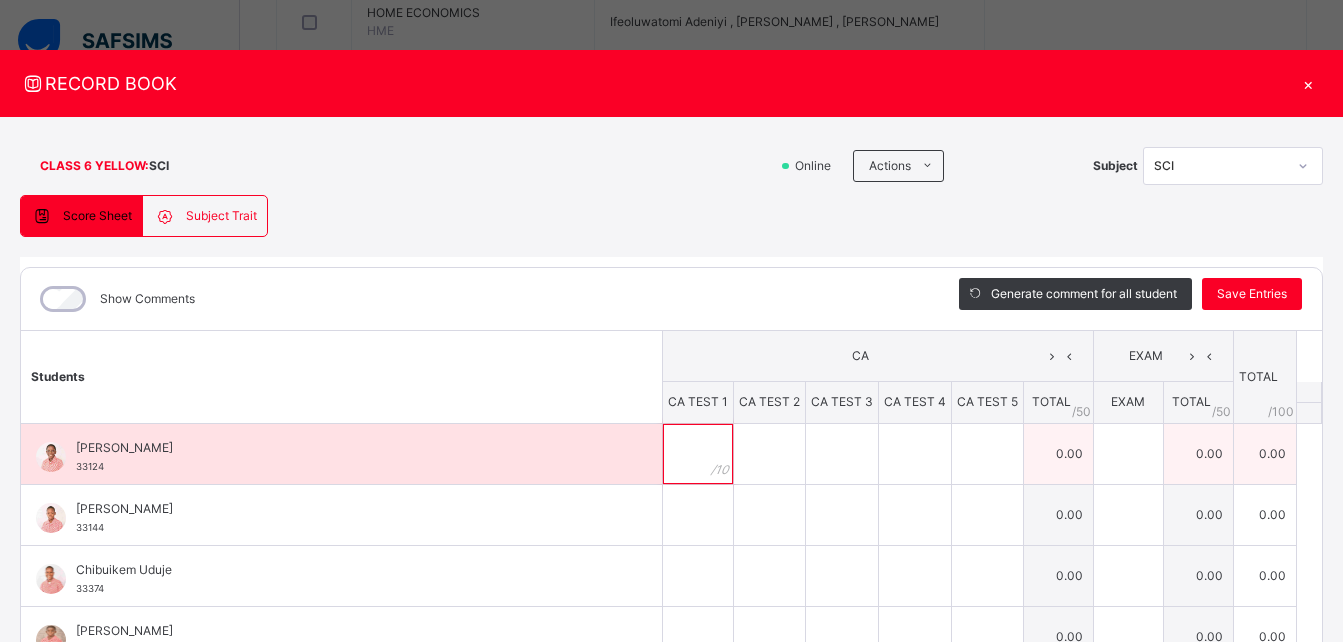 click at bounding box center [698, 454] 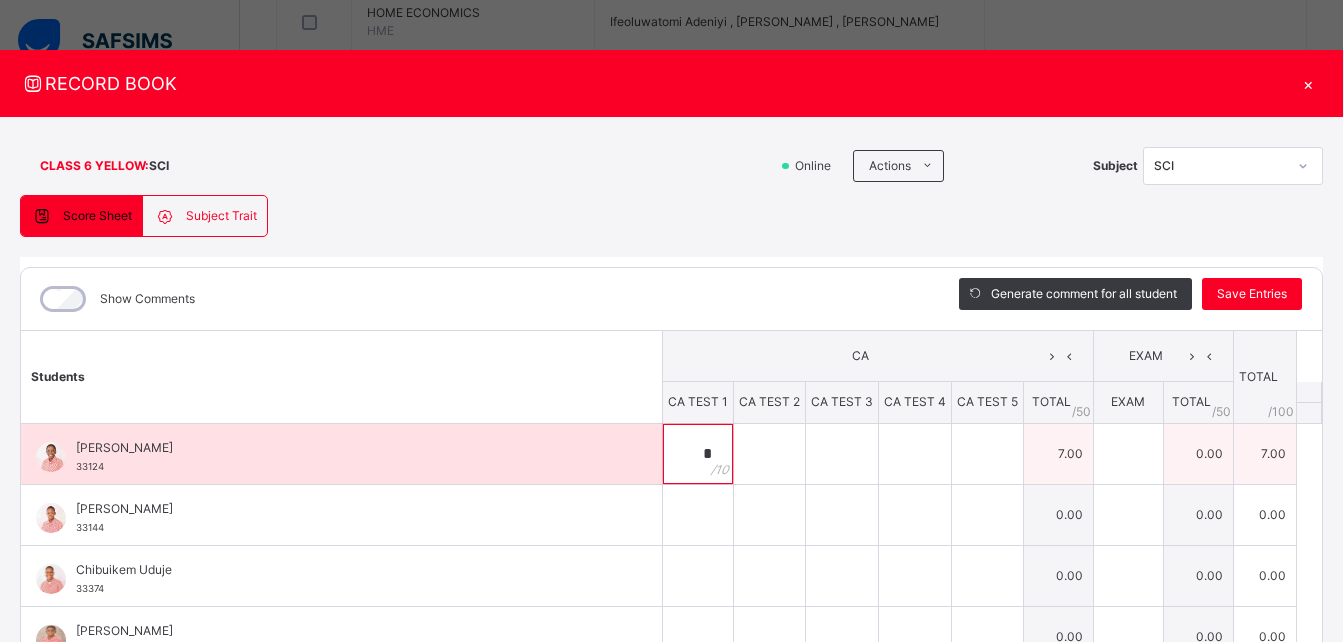 type on "*" 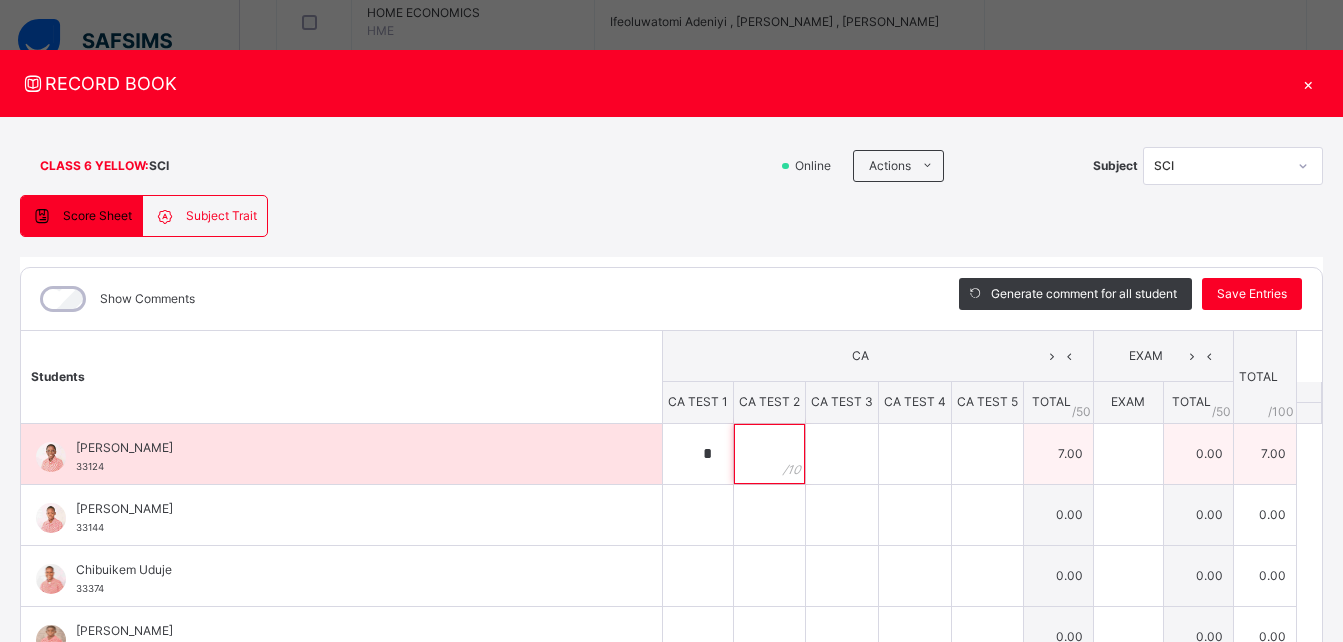 click at bounding box center [769, 454] 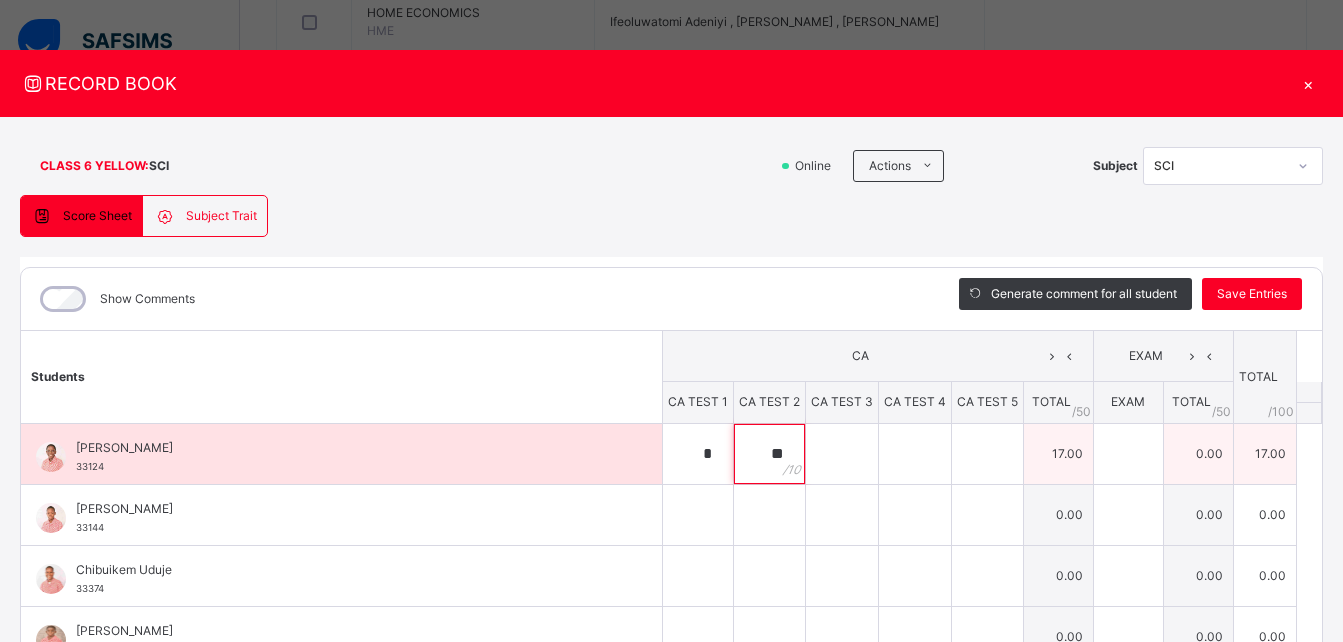 type on "**" 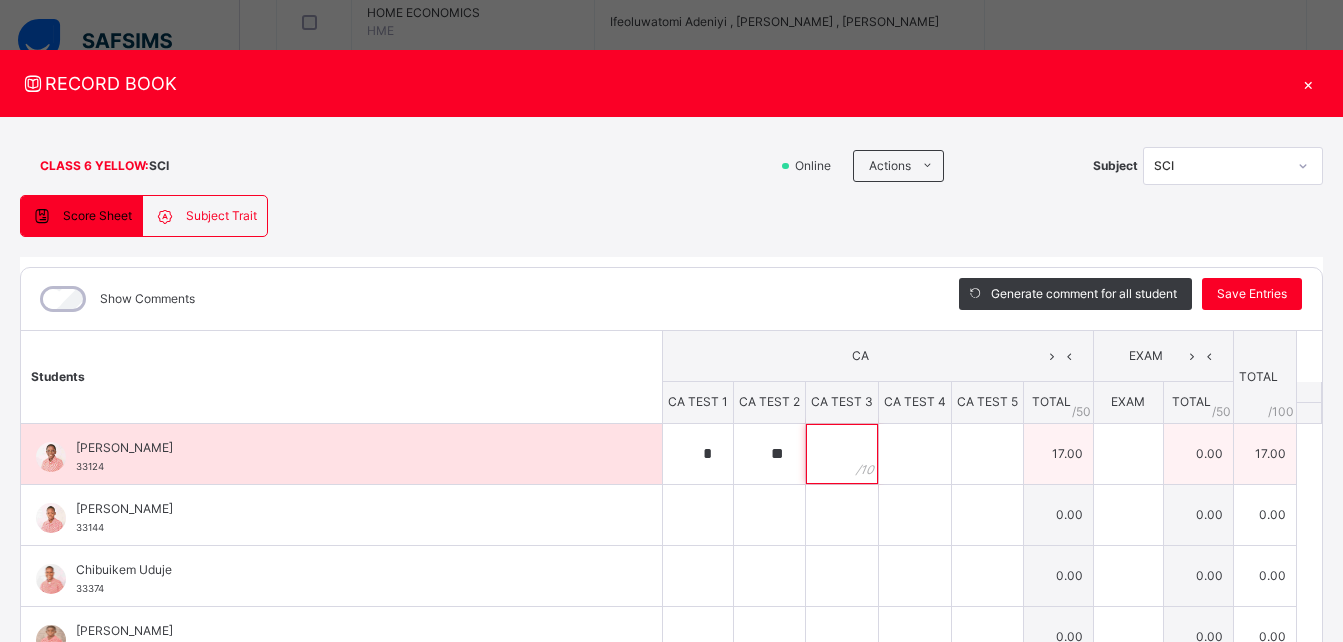 click at bounding box center (842, 454) 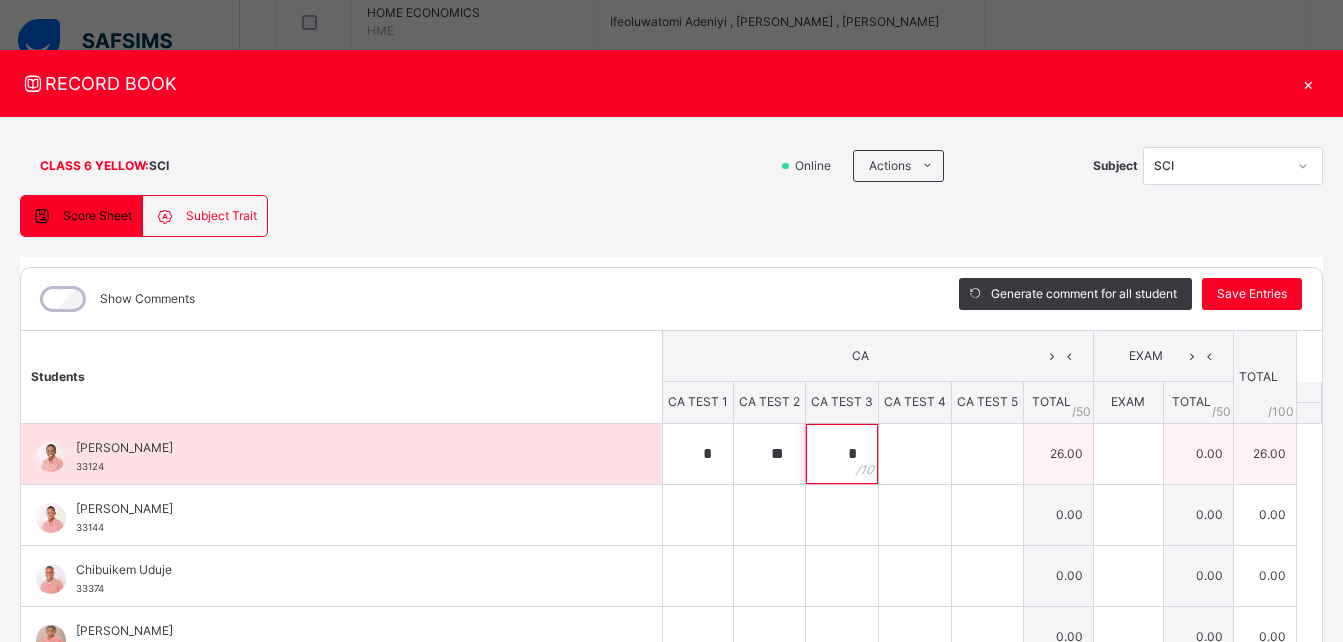 type on "*" 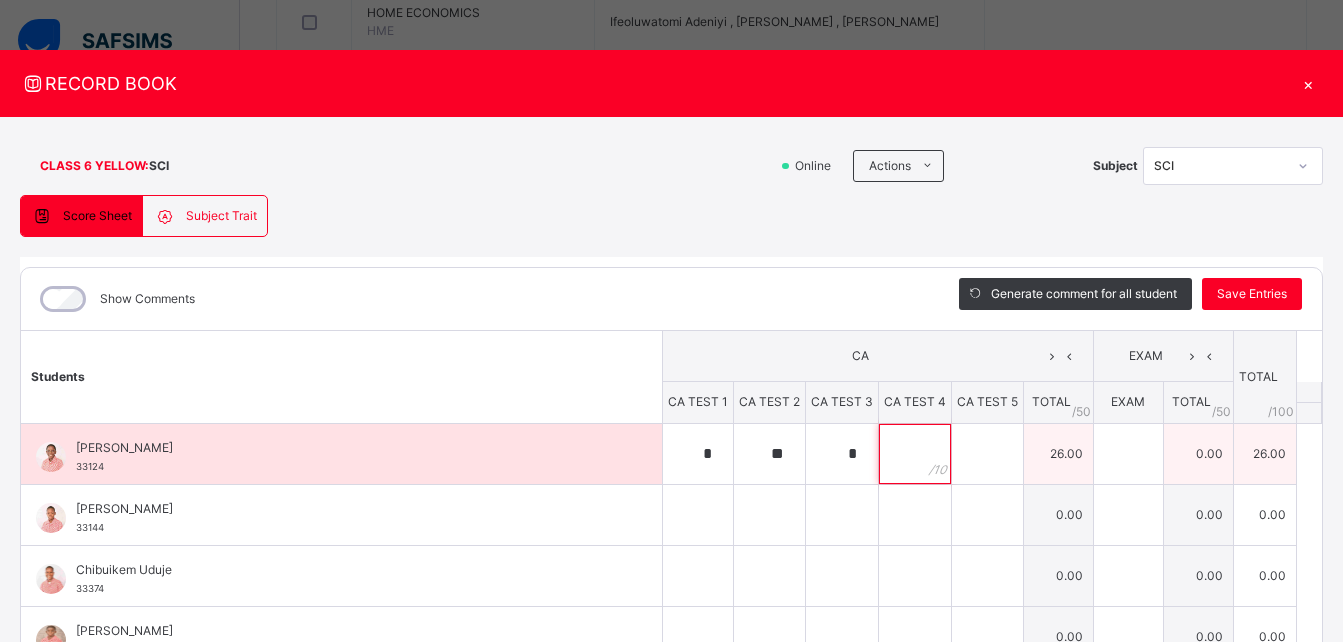 click at bounding box center [915, 454] 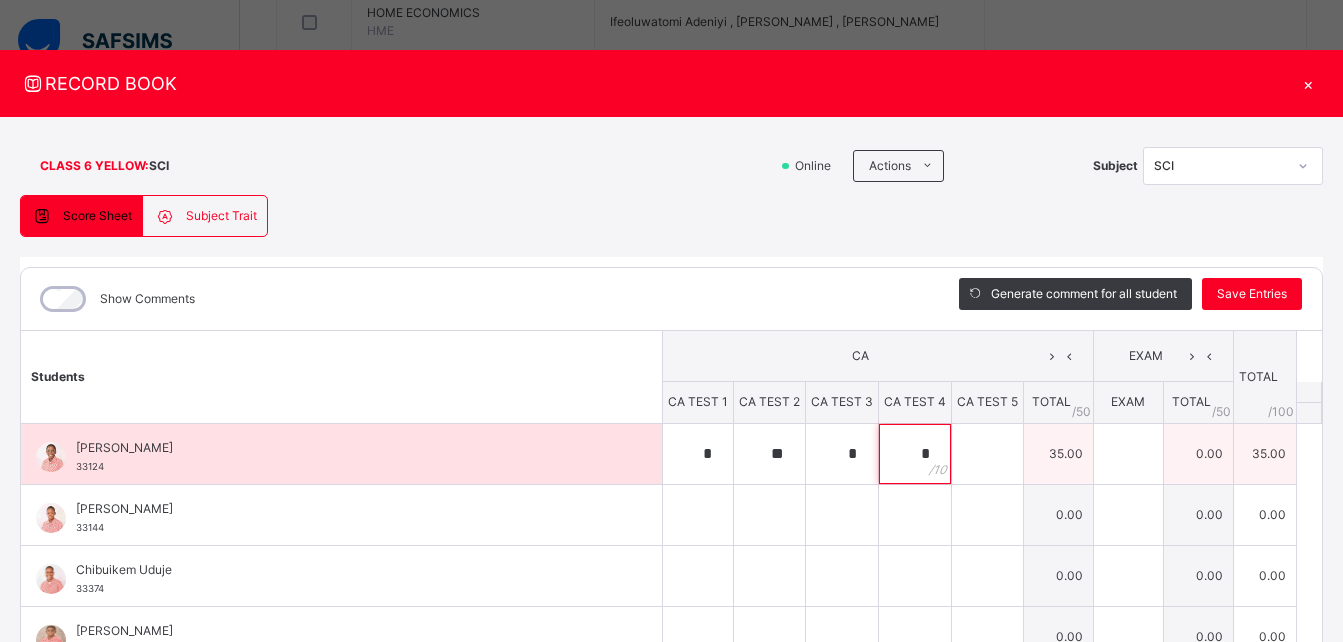 type on "*" 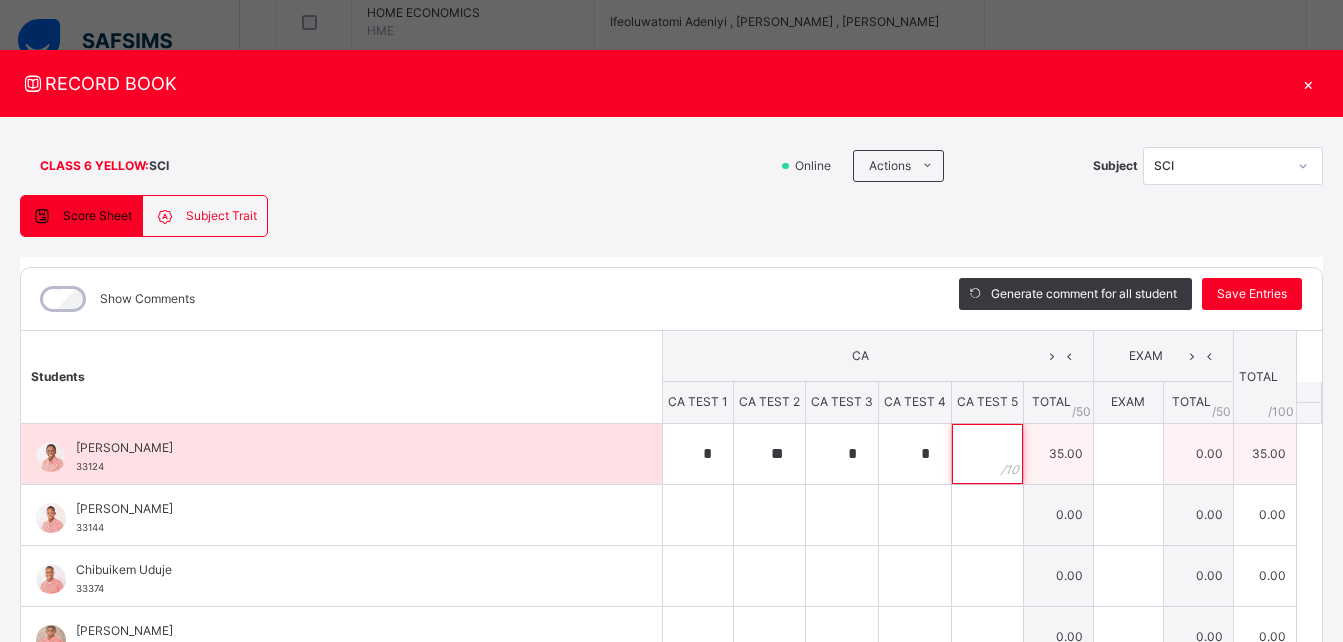 click at bounding box center (987, 454) 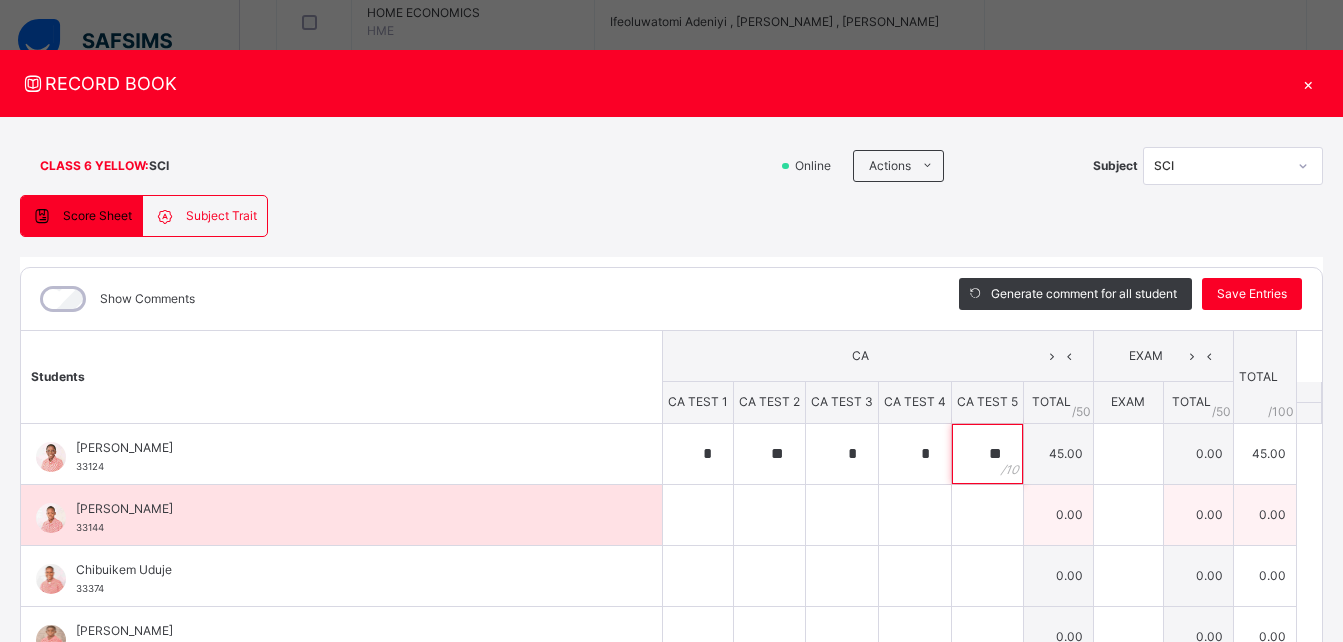 type on "**" 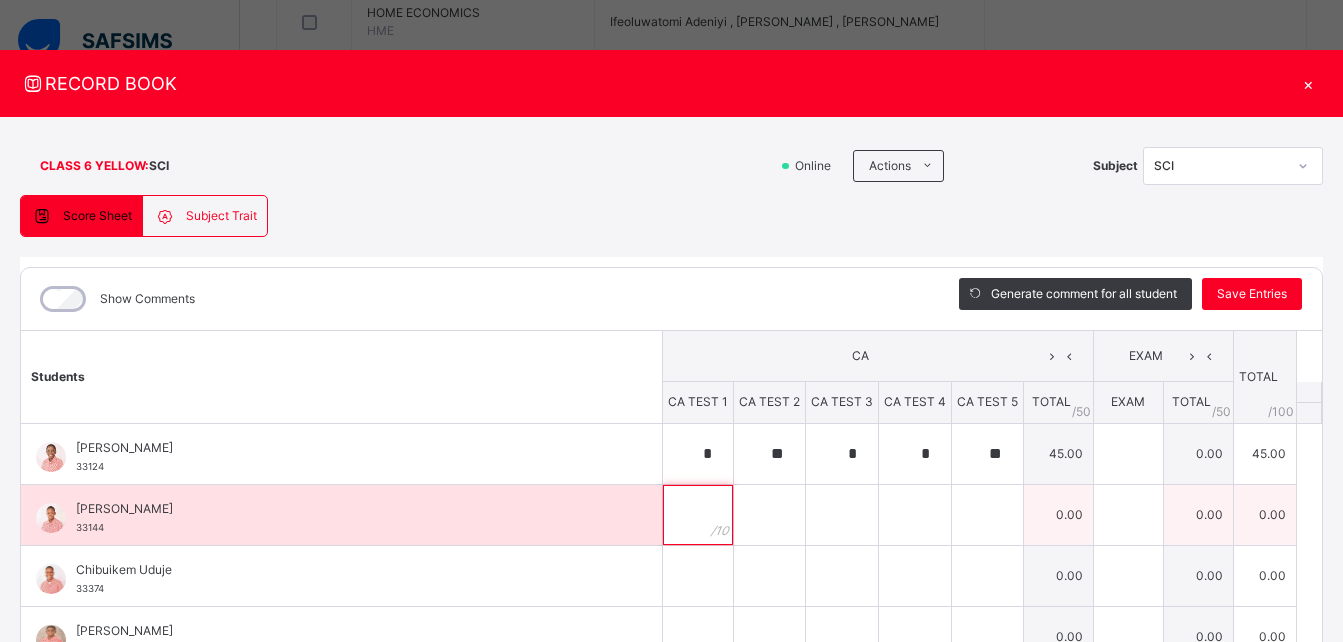 click at bounding box center (698, 515) 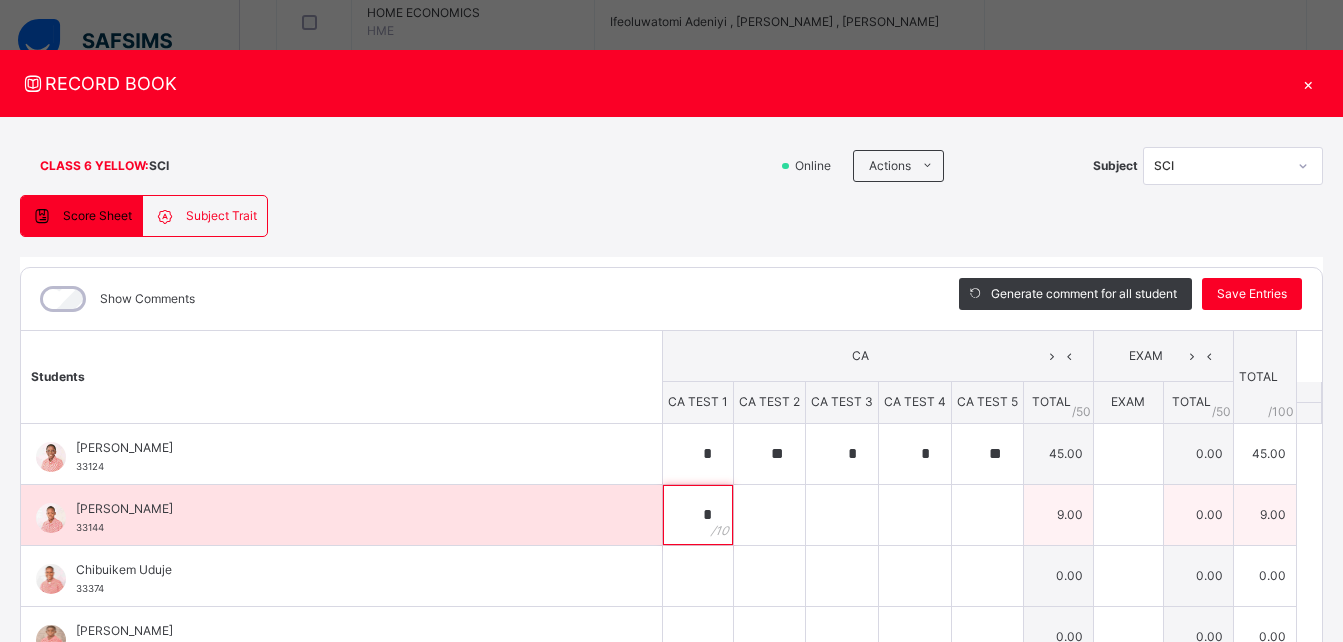 type on "*" 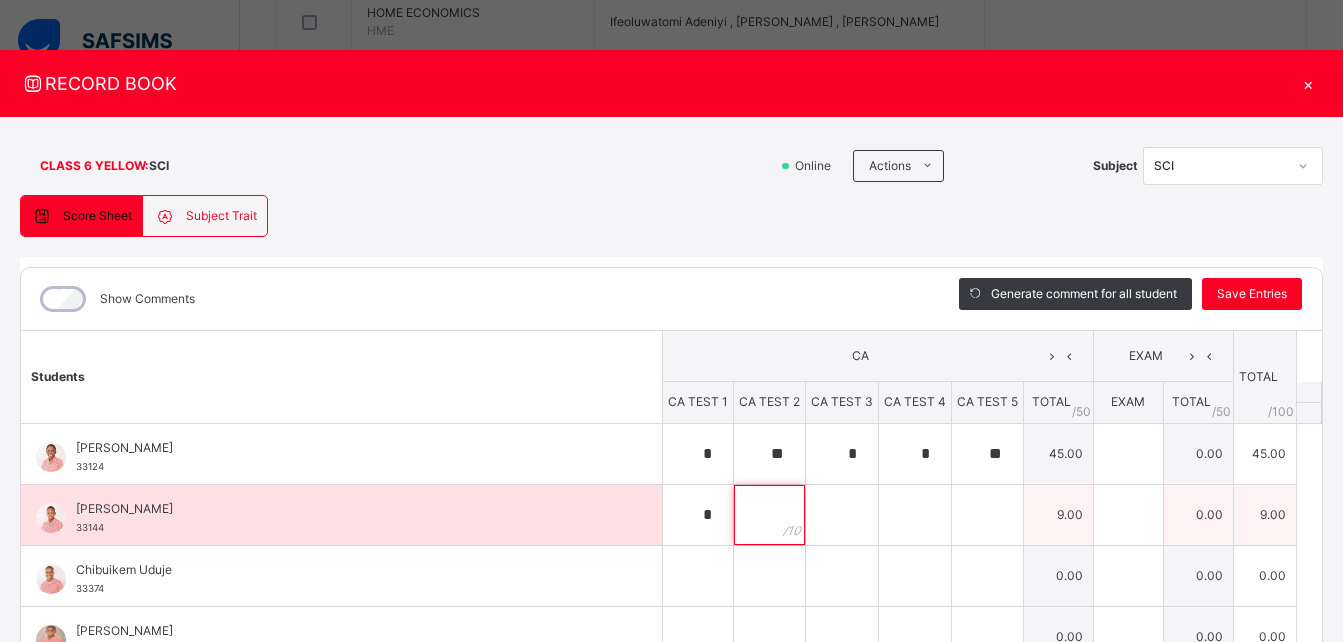 click at bounding box center (769, 515) 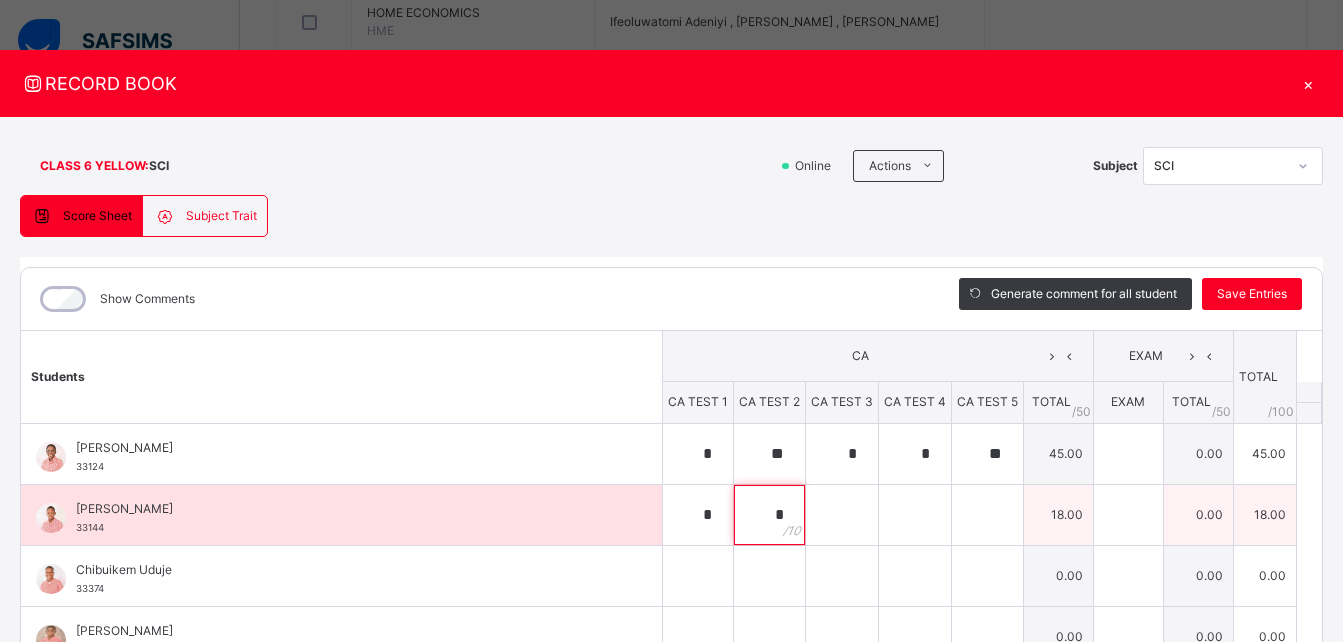 type on "*" 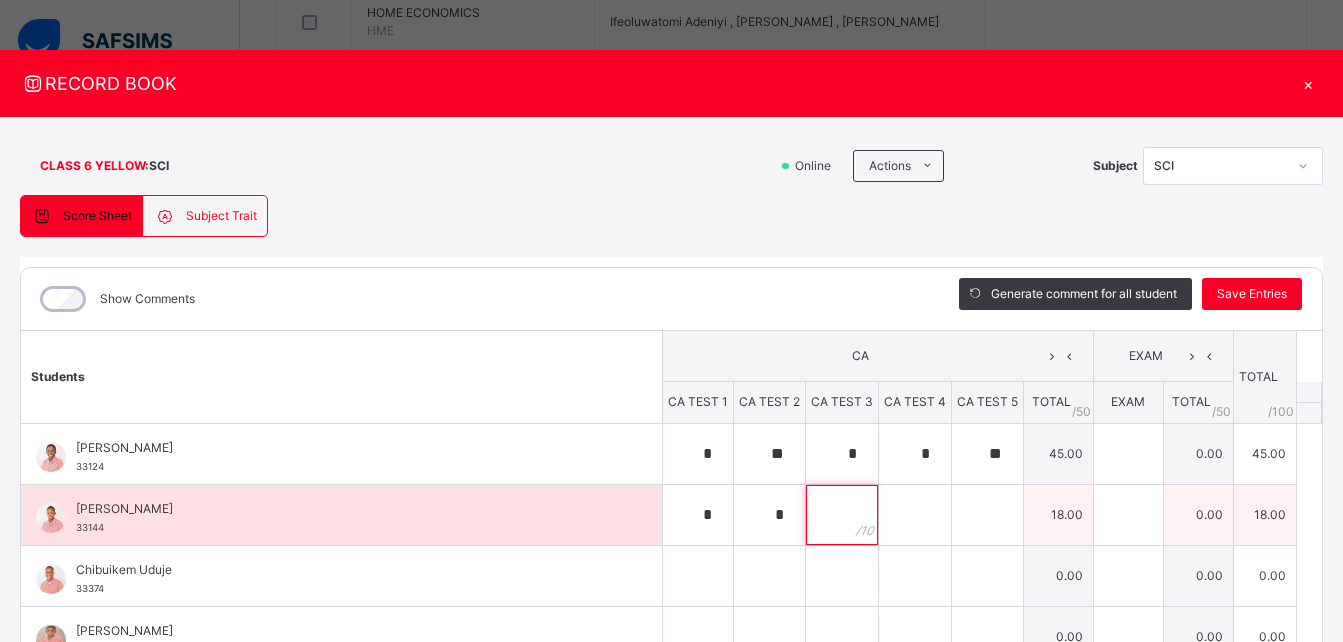 click at bounding box center [842, 515] 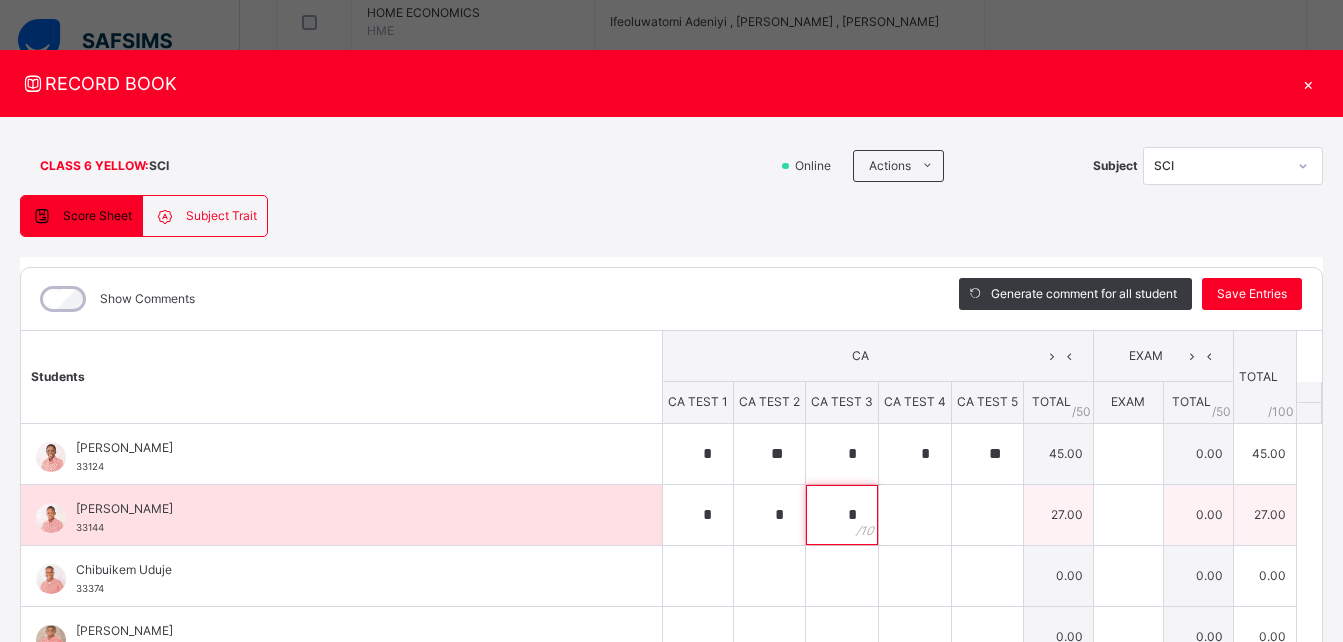 type on "*" 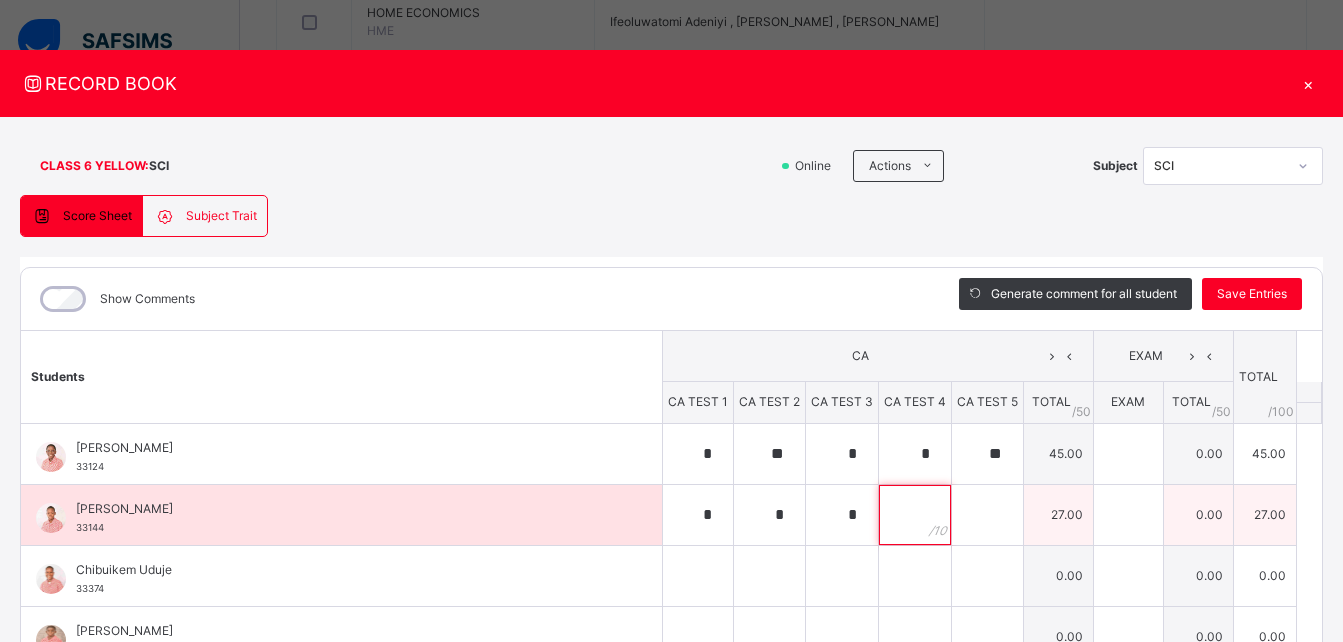 click at bounding box center [915, 515] 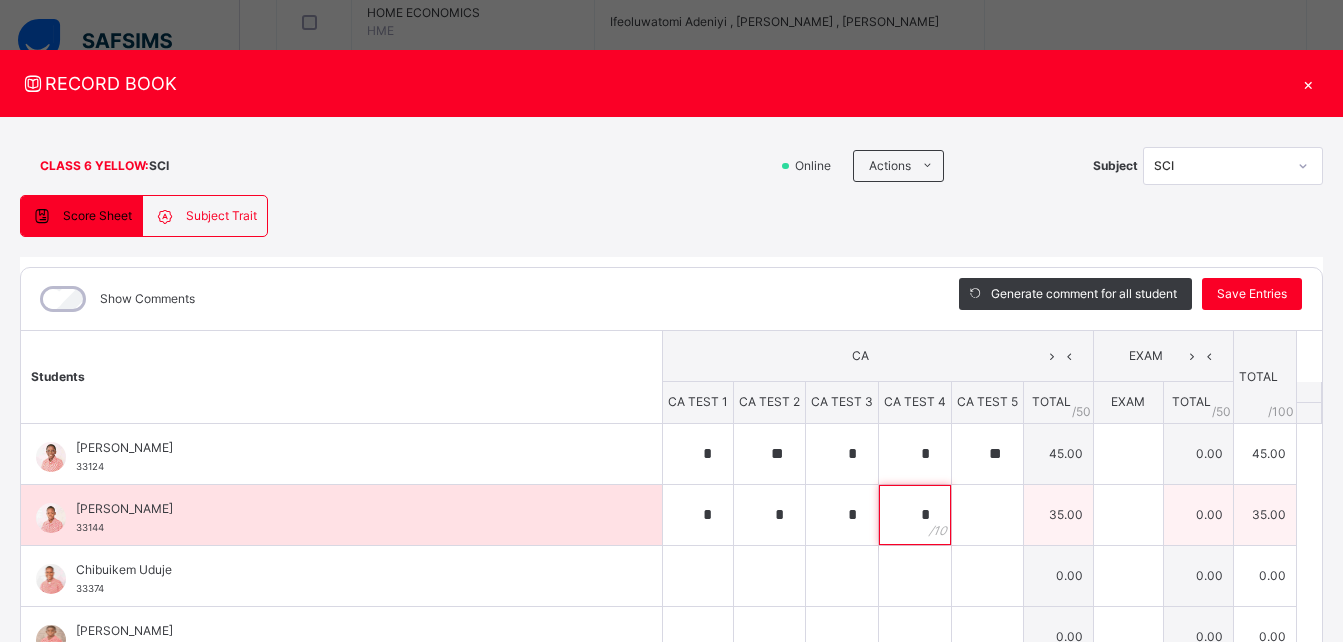 type on "*" 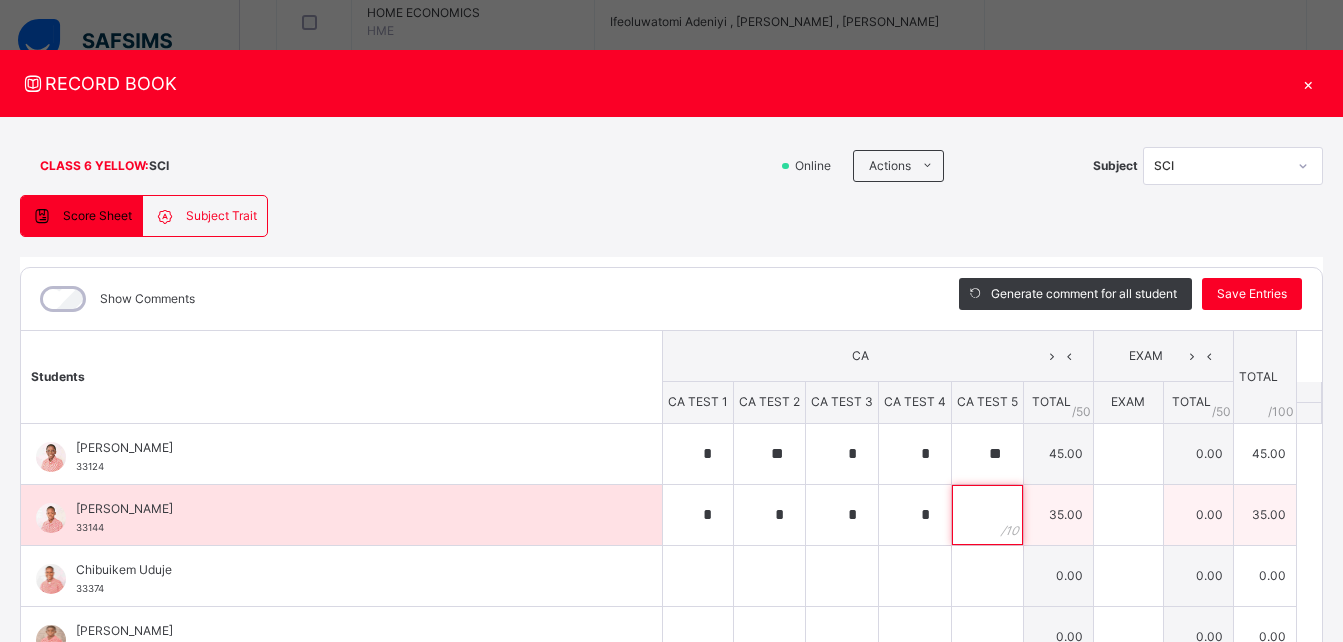 click at bounding box center [987, 515] 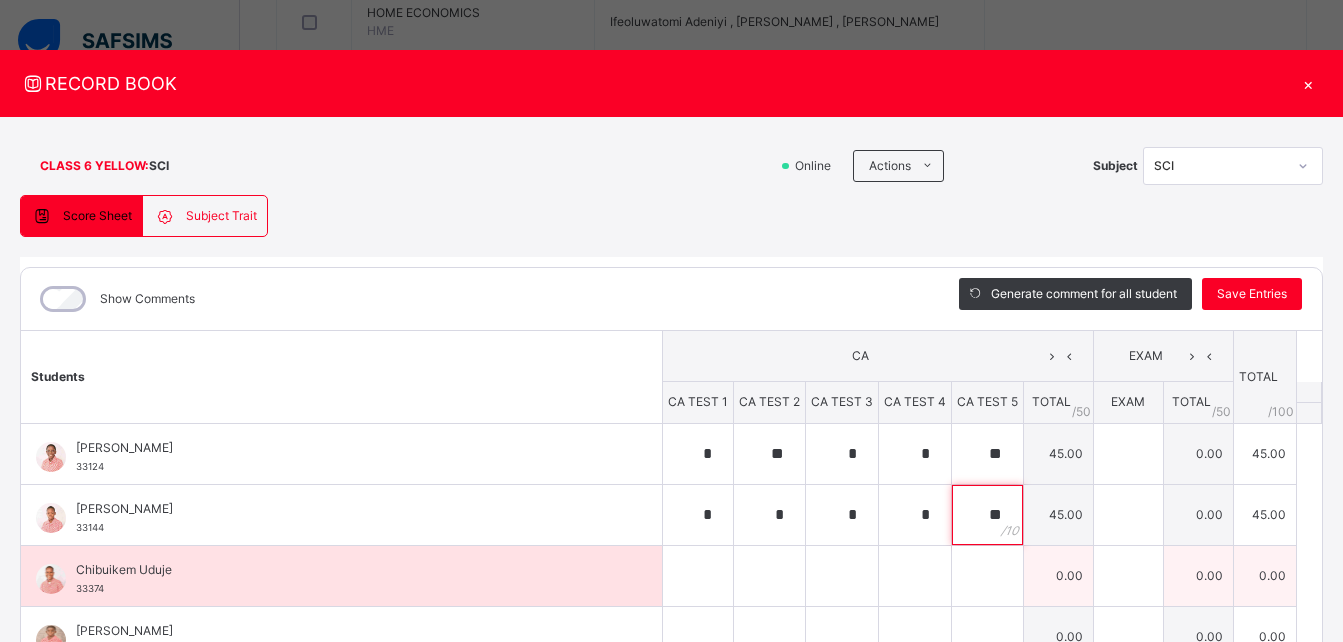type on "**" 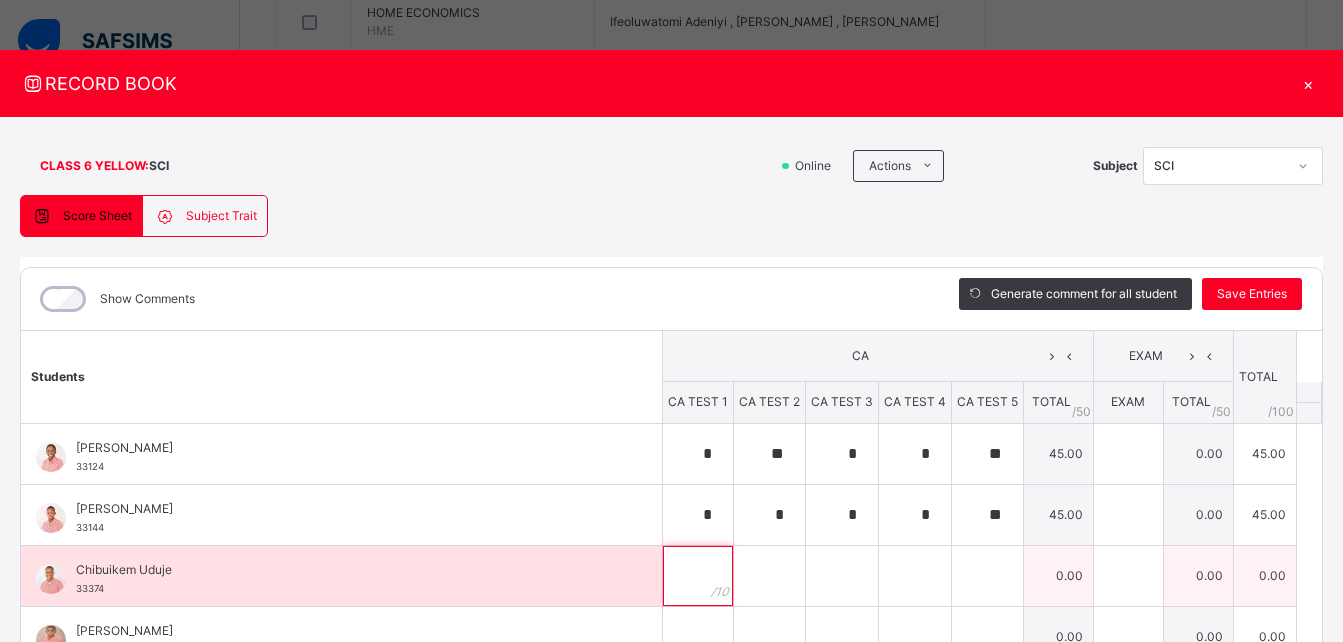 click at bounding box center (698, 576) 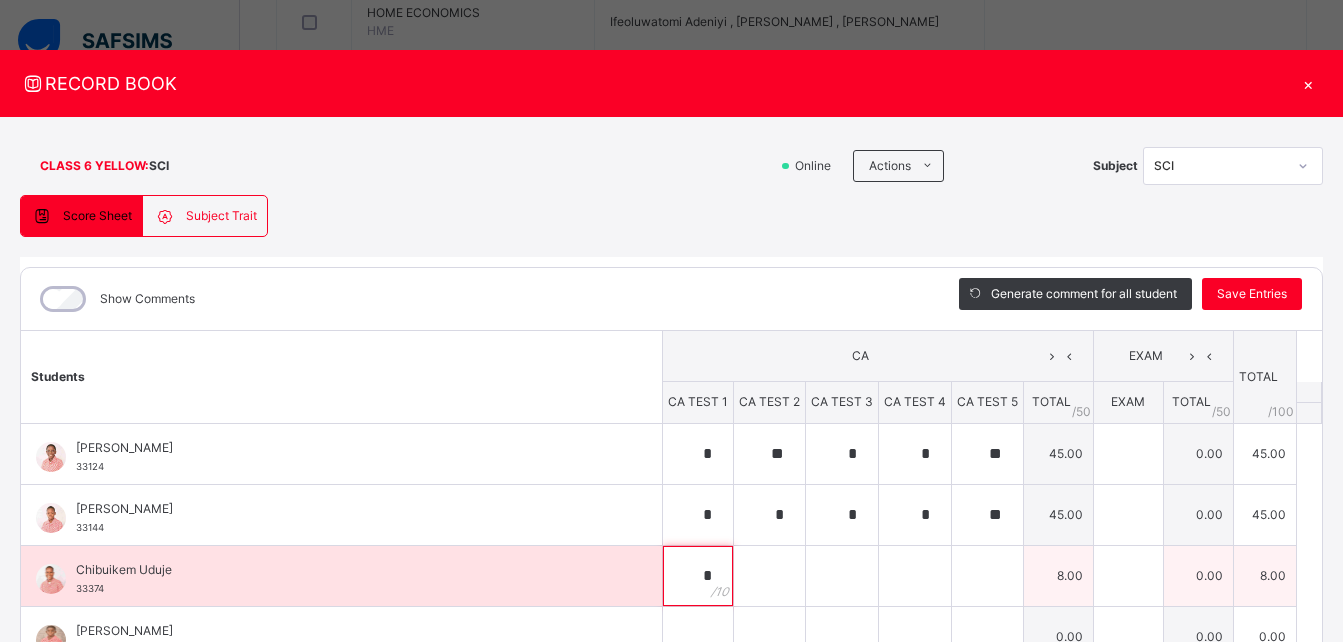 type on "*" 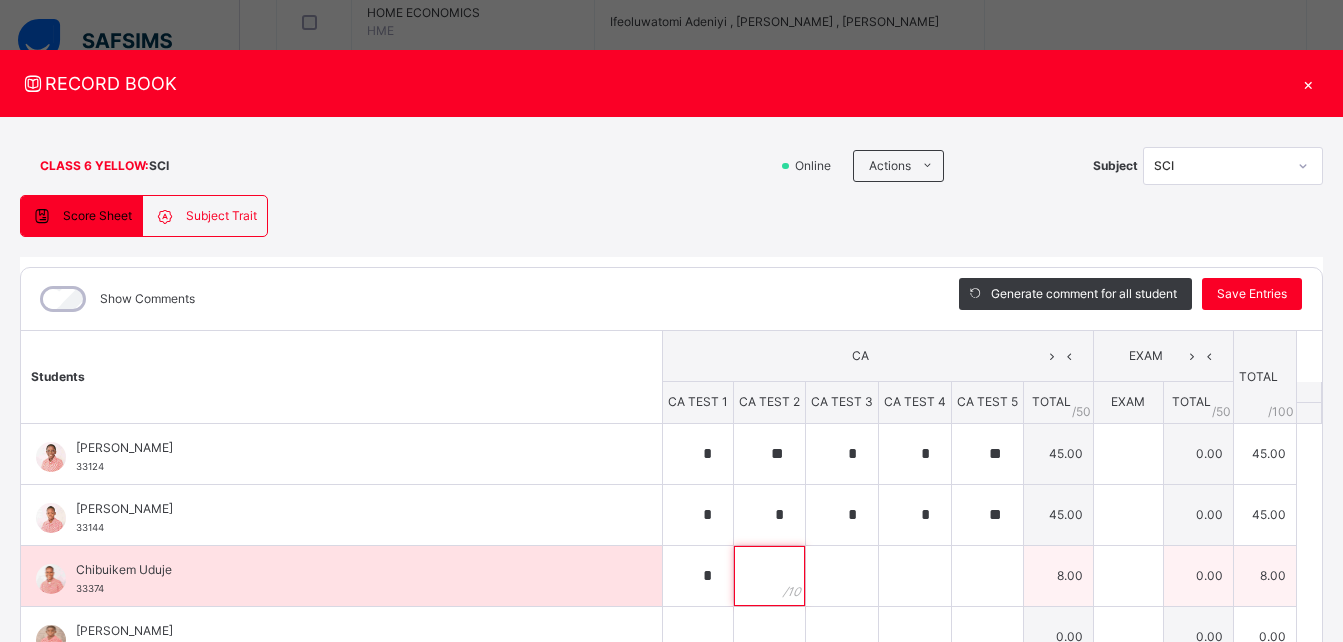 click at bounding box center [769, 576] 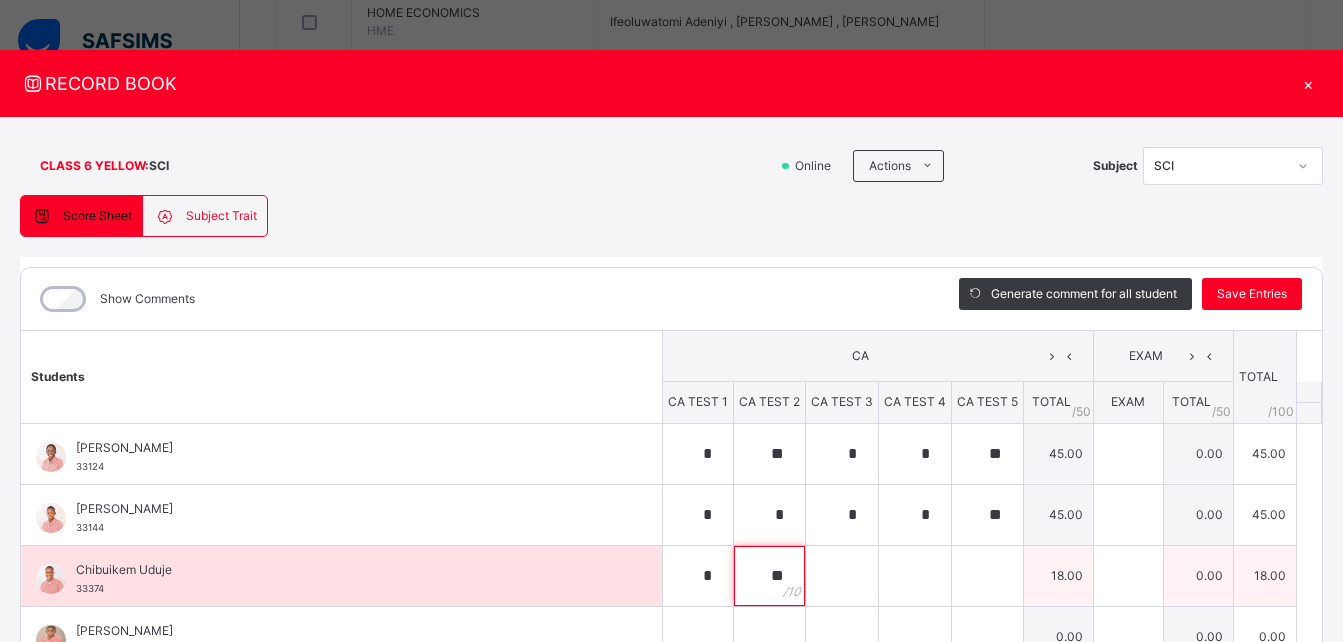 type on "**" 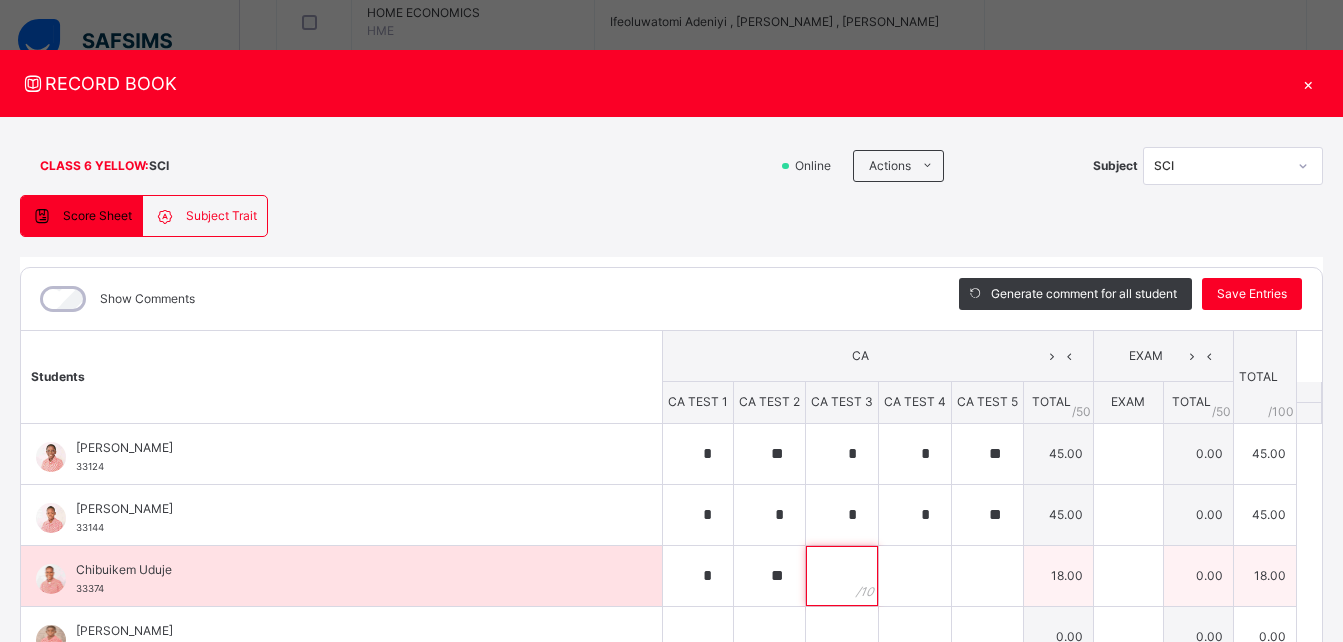 click at bounding box center (842, 576) 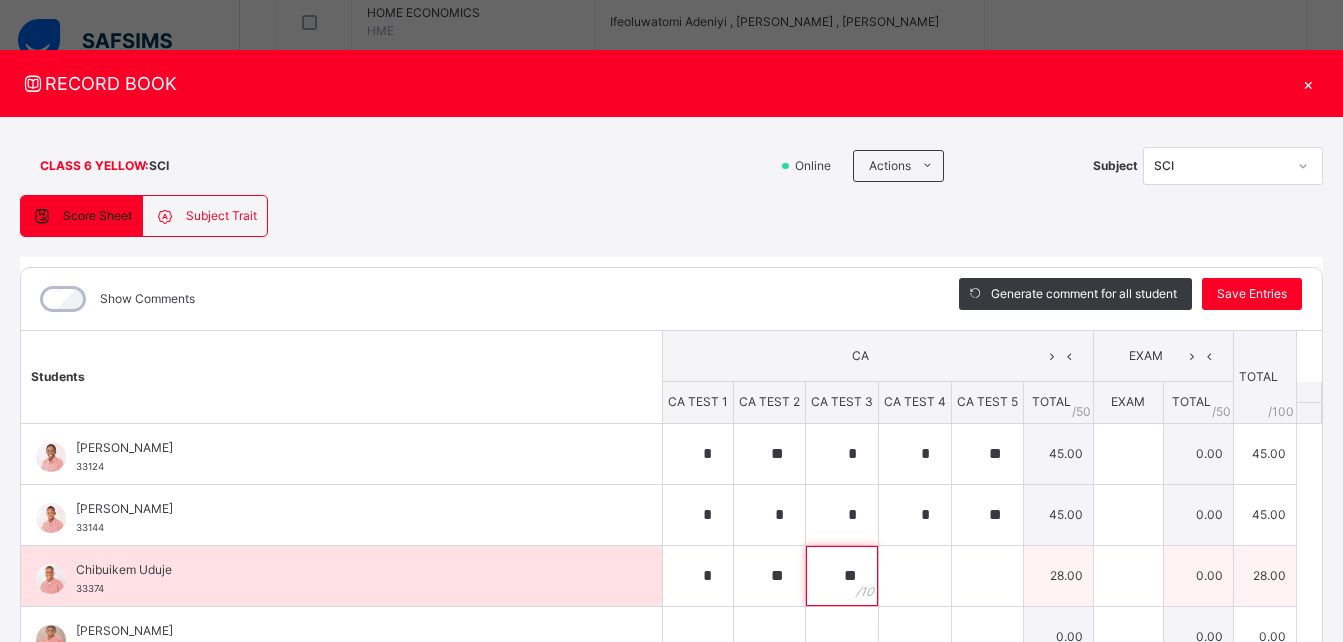 type on "**" 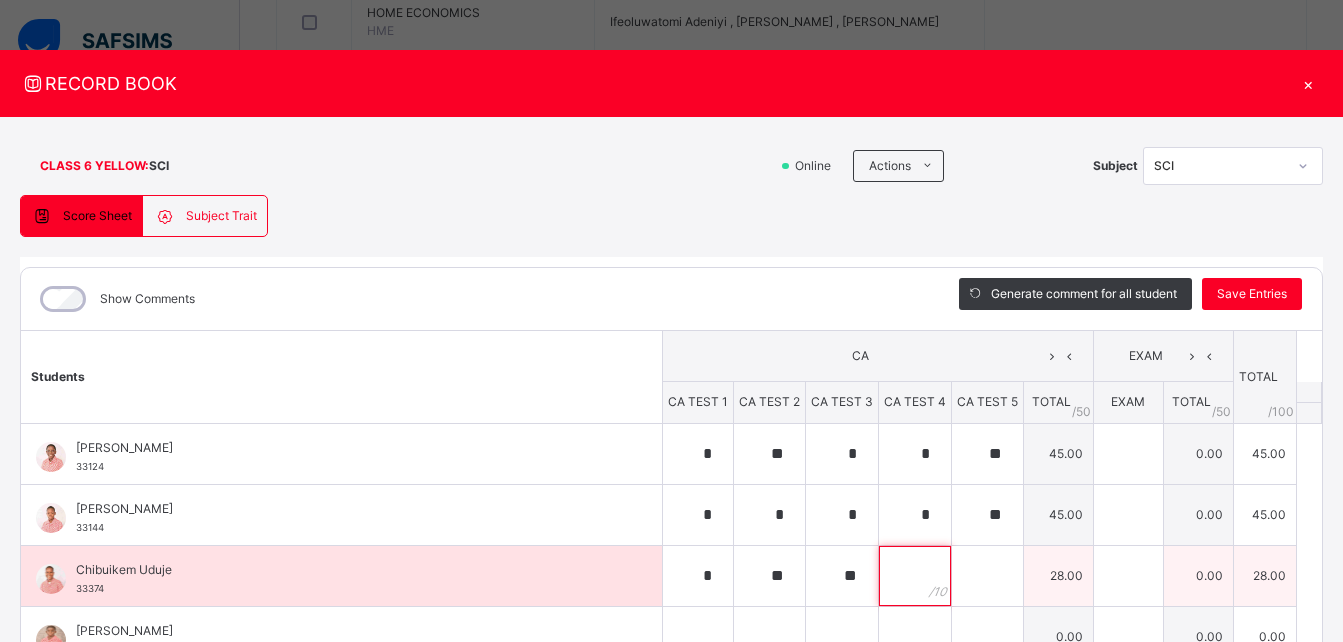click at bounding box center [915, 576] 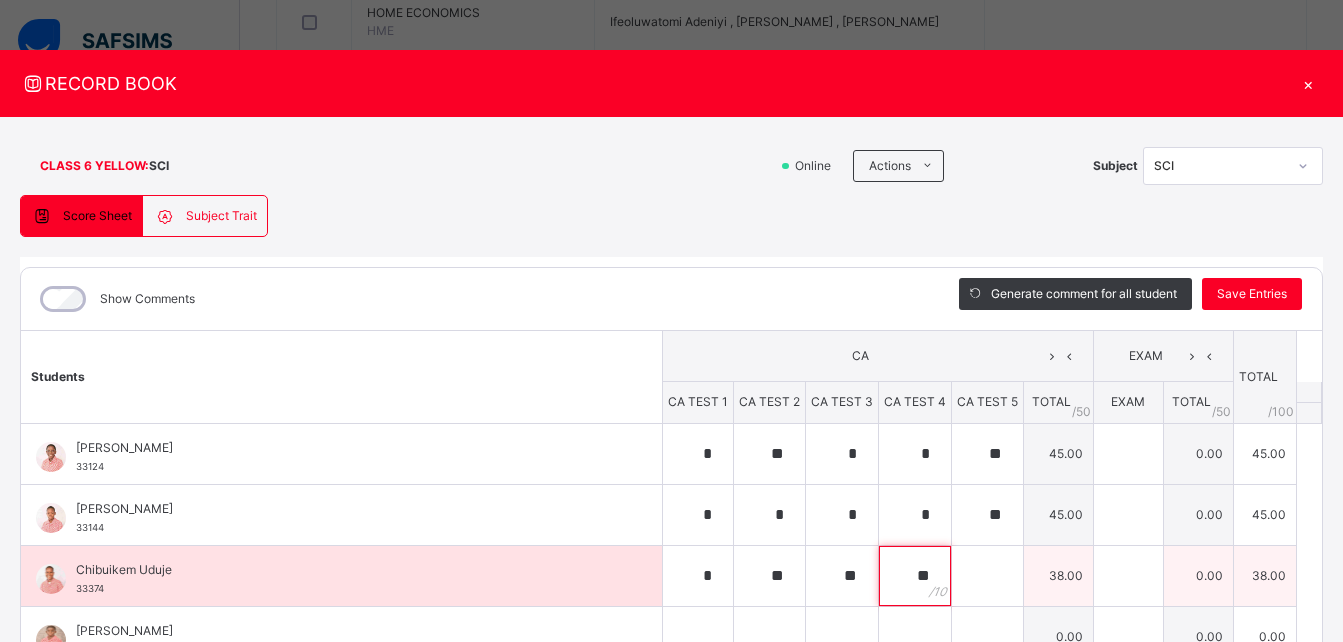 type on "**" 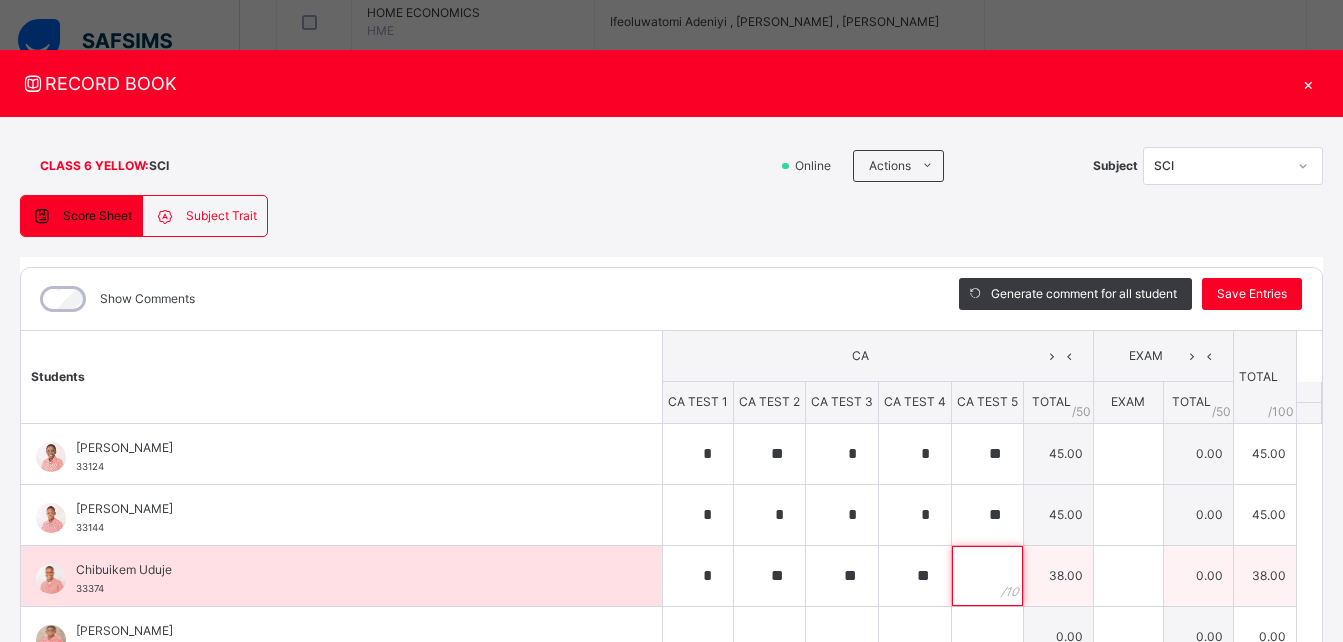 click at bounding box center [987, 576] 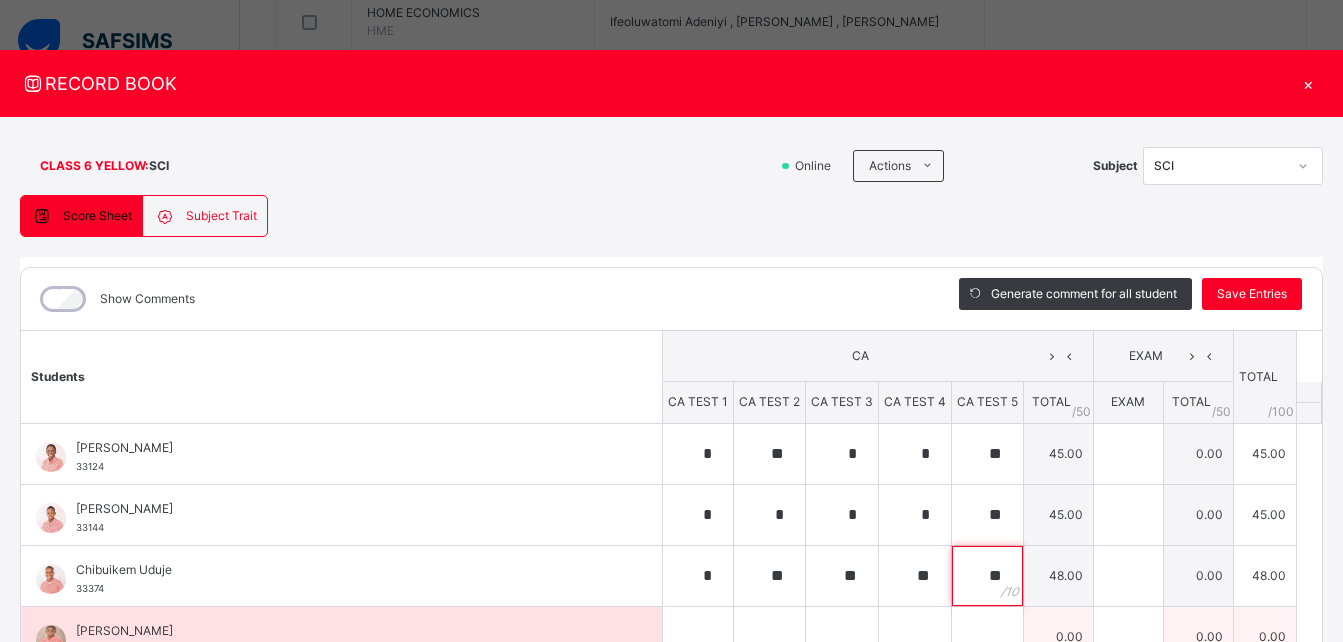 type on "**" 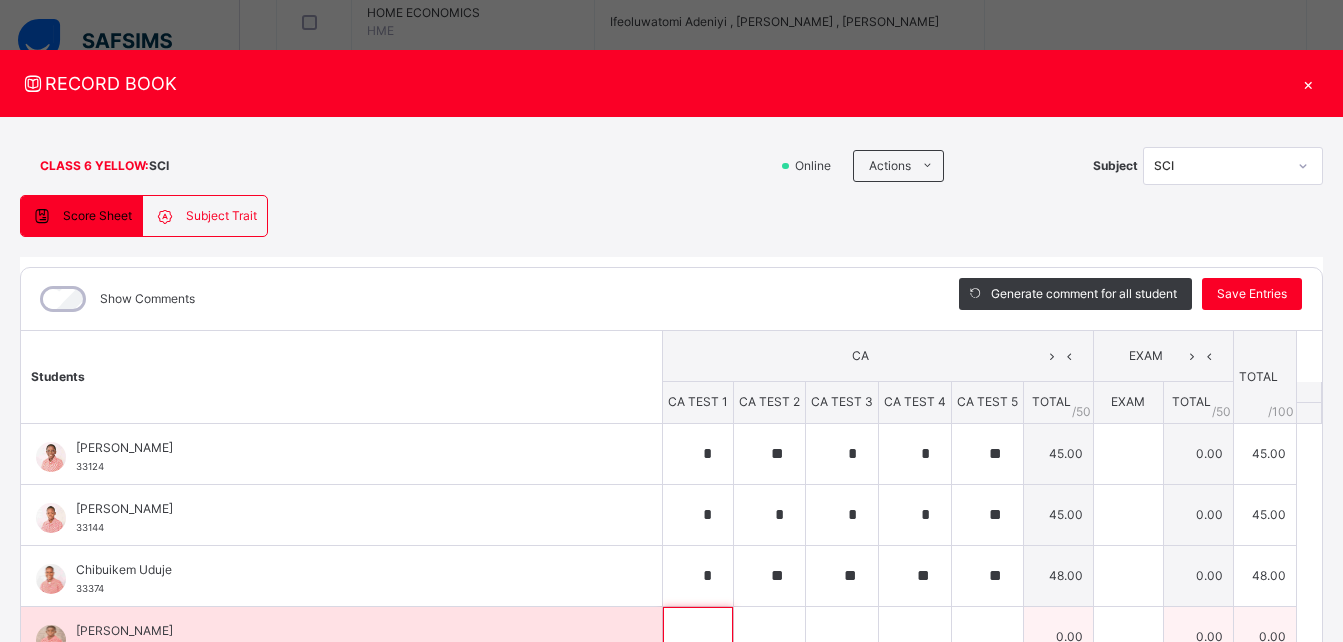 click at bounding box center (698, 637) 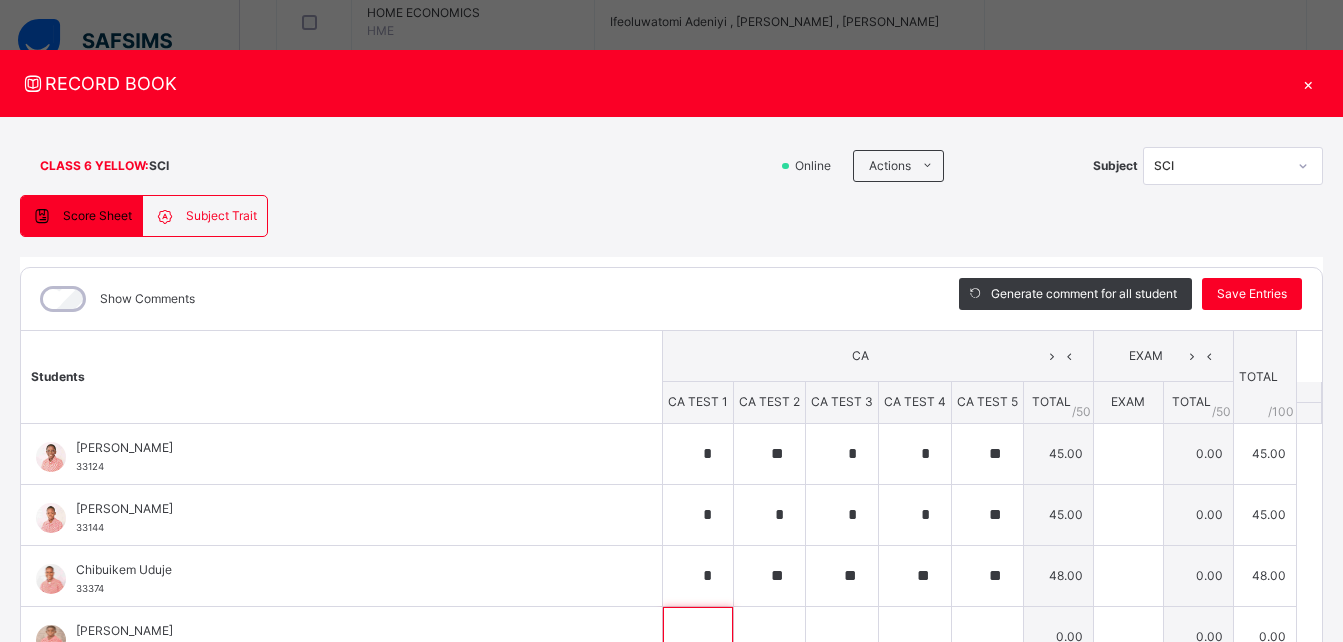scroll, scrollTop: 437, scrollLeft: 0, axis: vertical 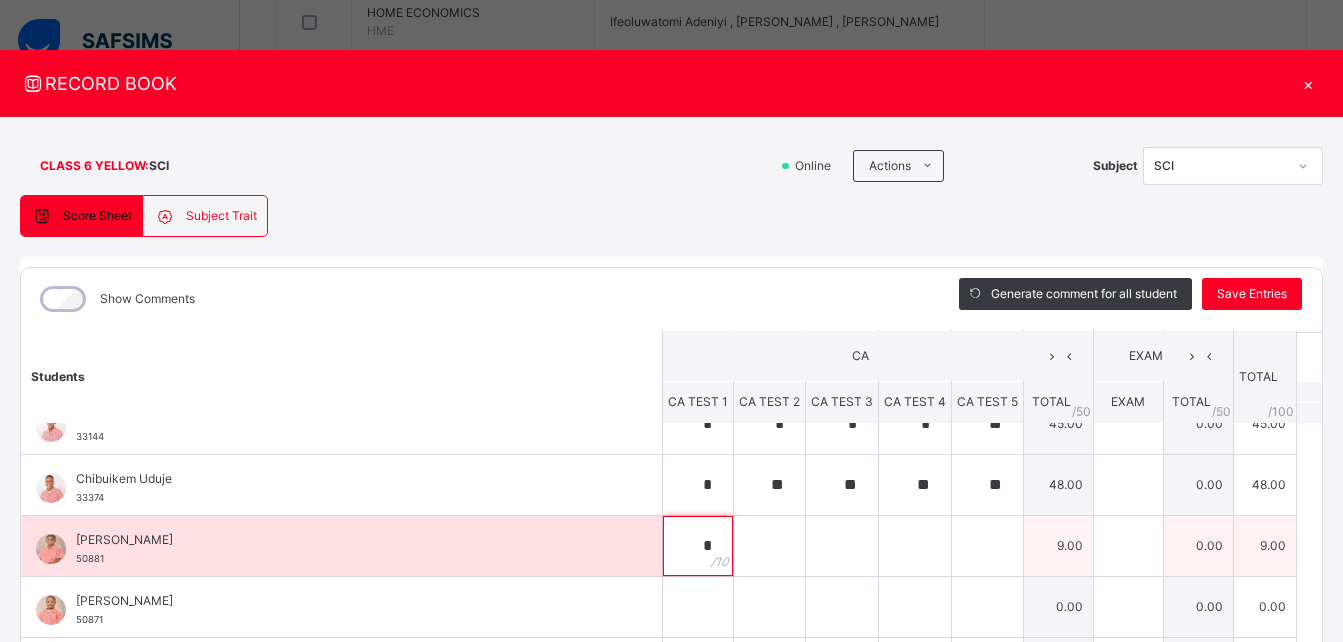 type on "*" 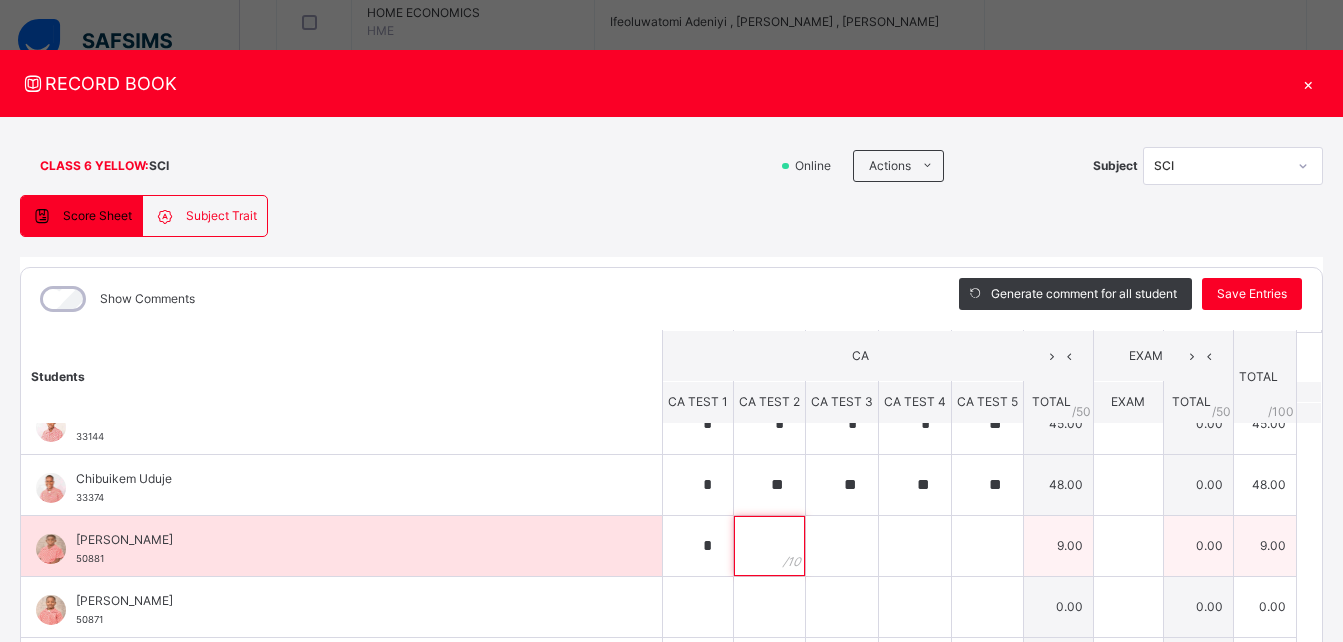 click at bounding box center [769, 546] 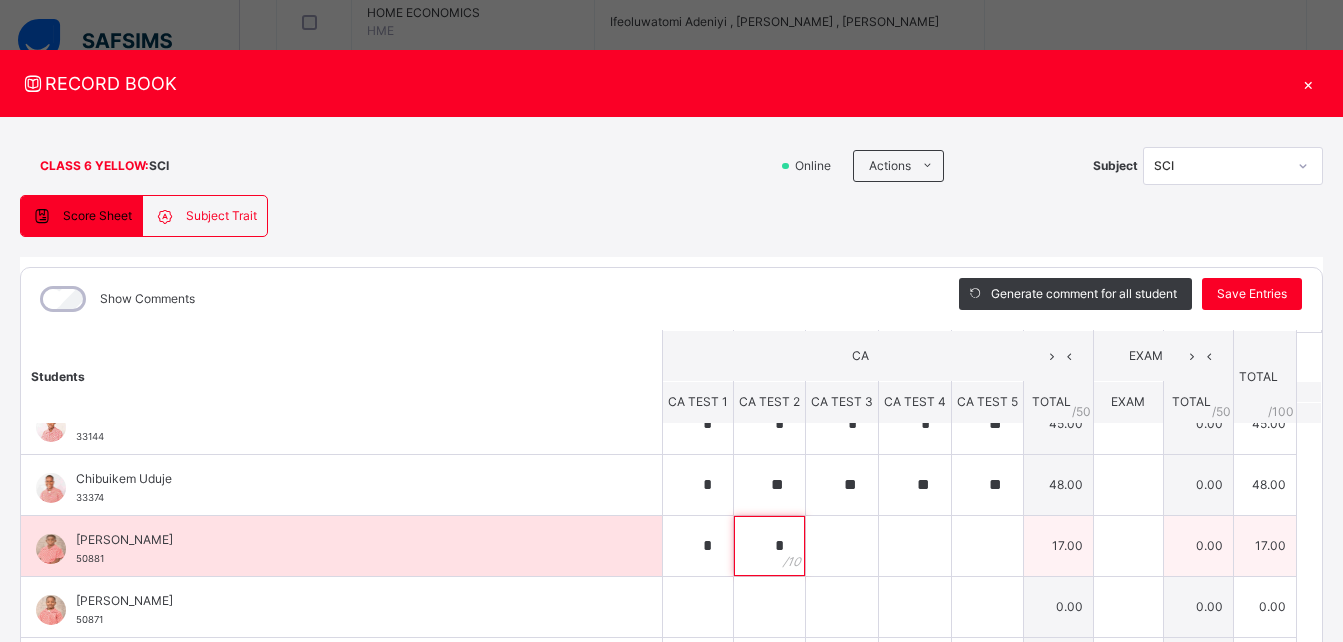 type on "*" 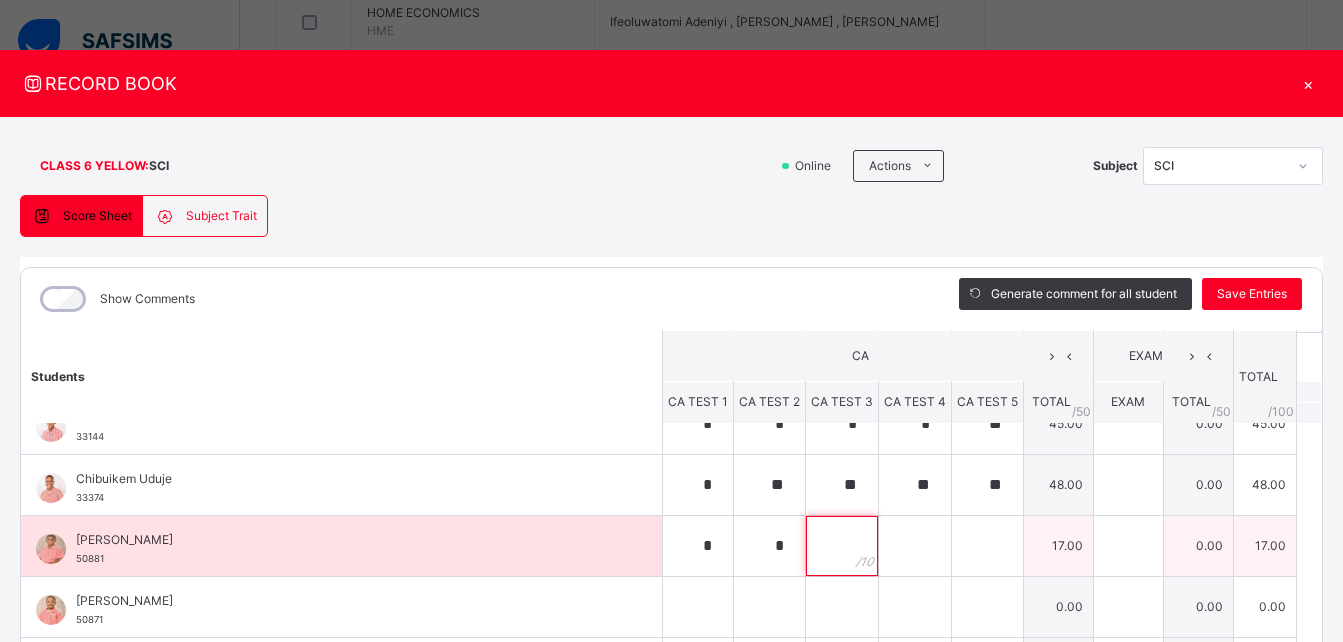 click at bounding box center (842, 546) 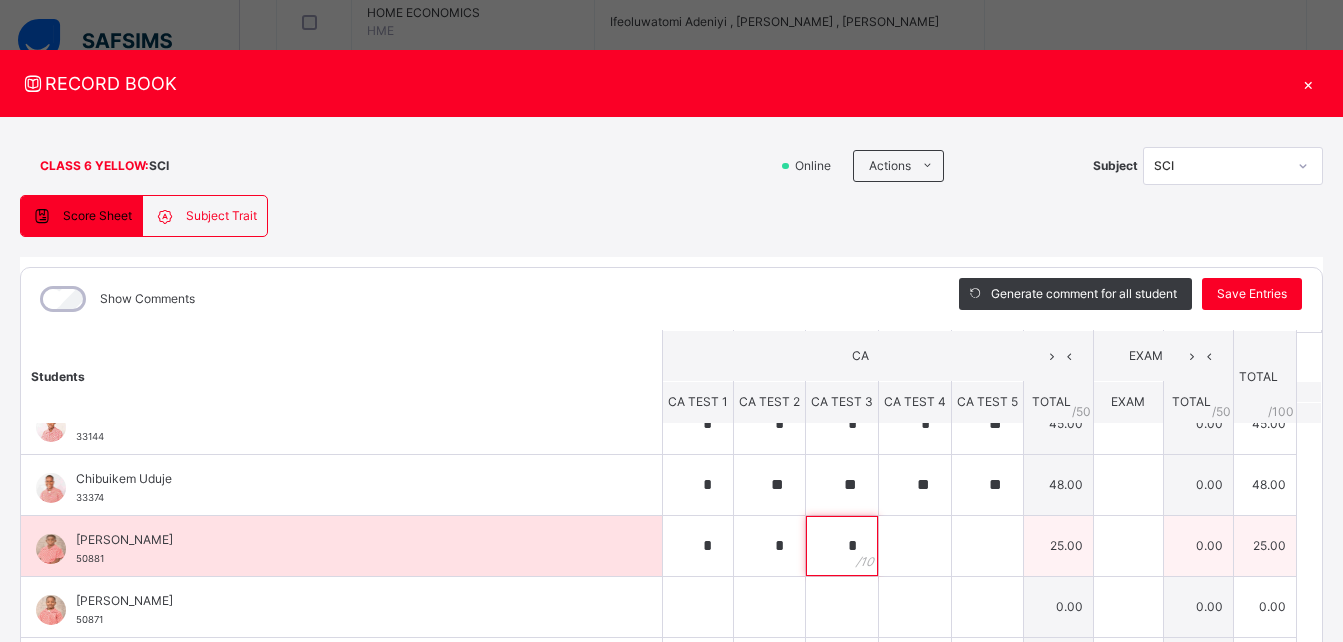 type on "*" 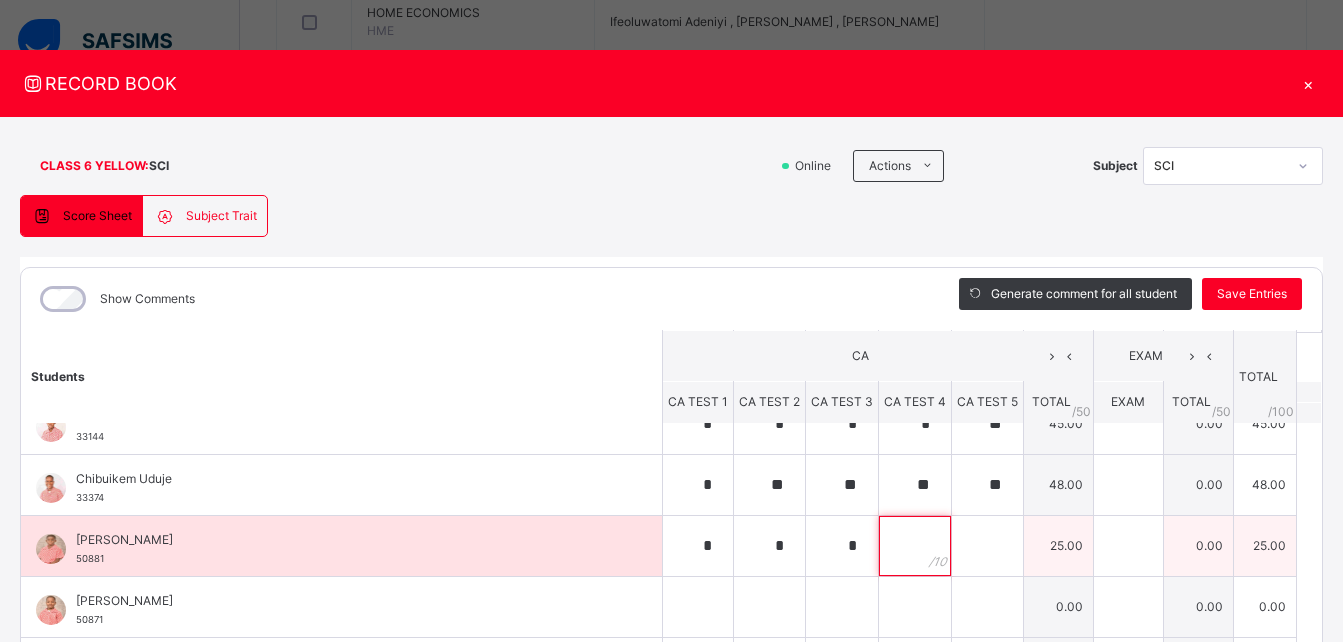click at bounding box center (915, 546) 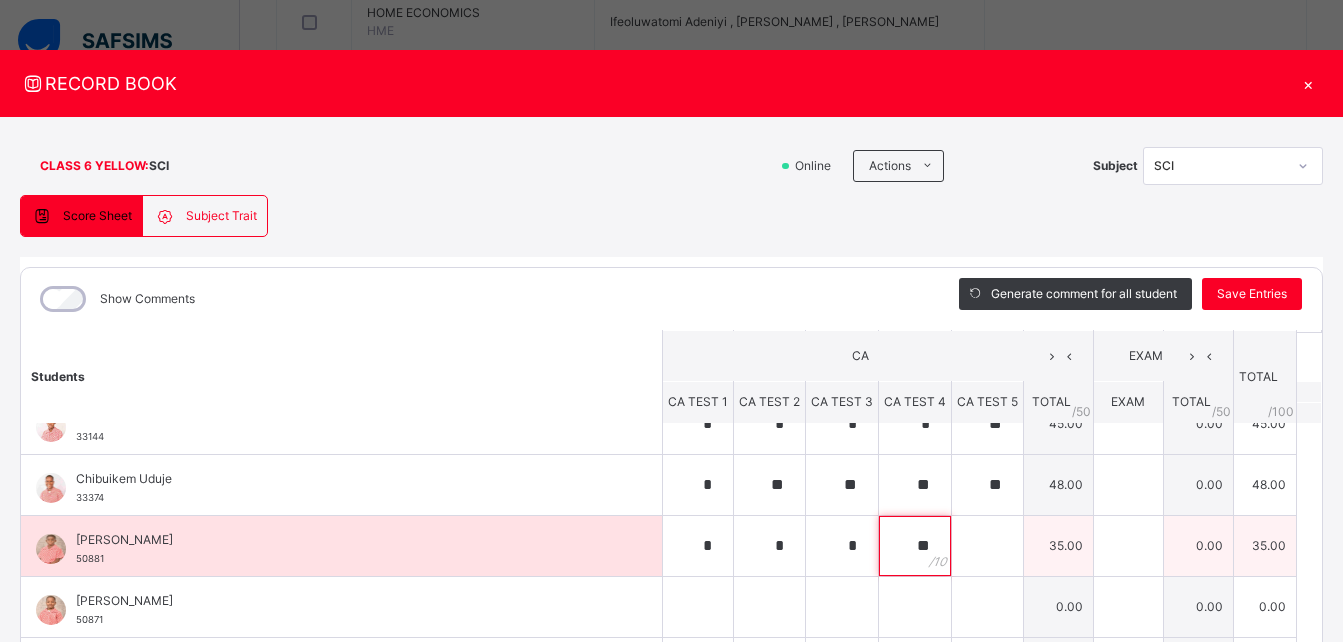 type on "**" 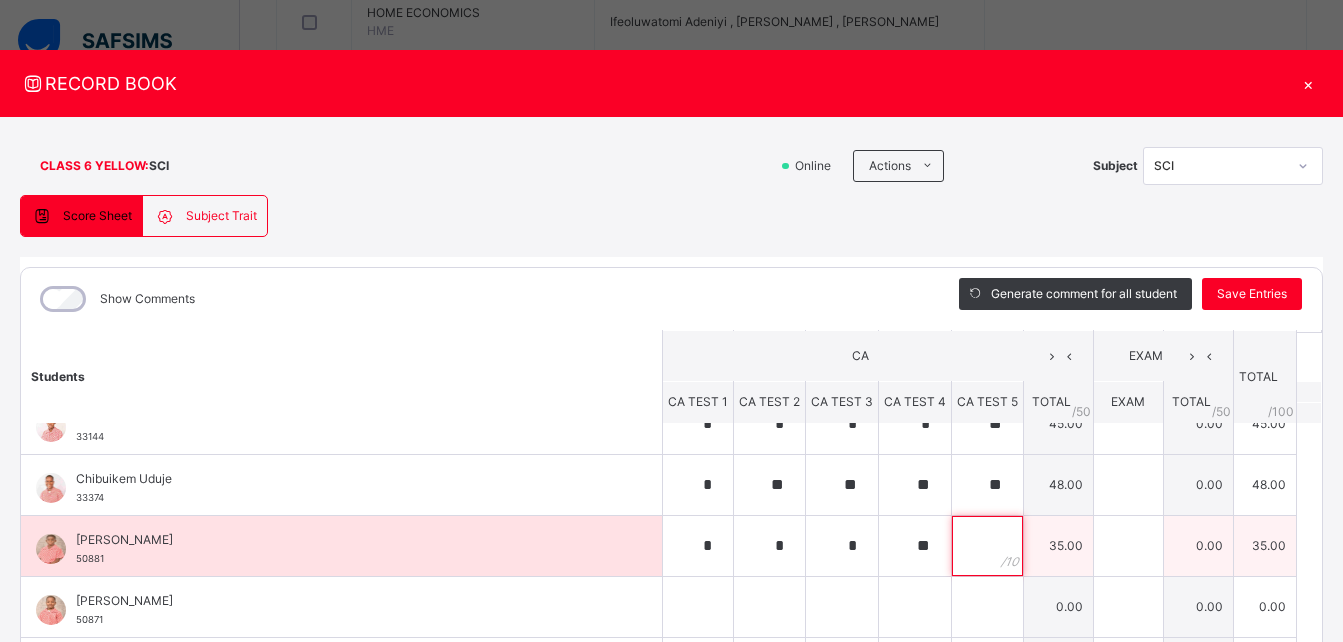 click at bounding box center (987, 546) 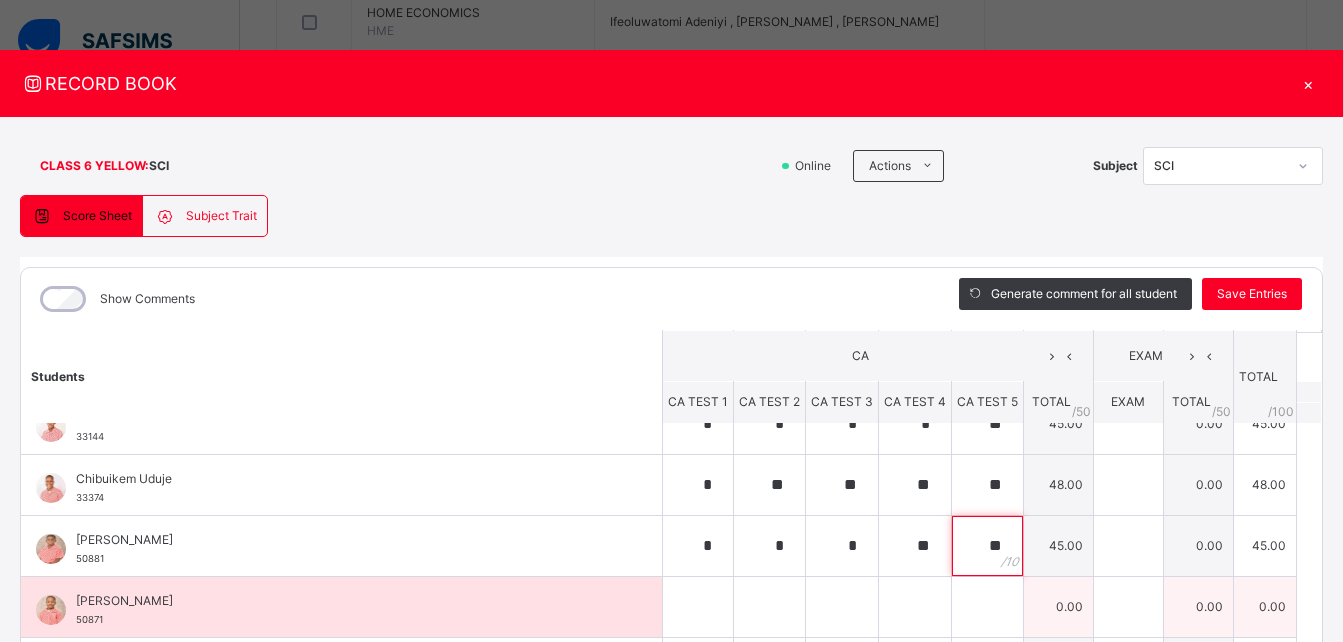 type on "**" 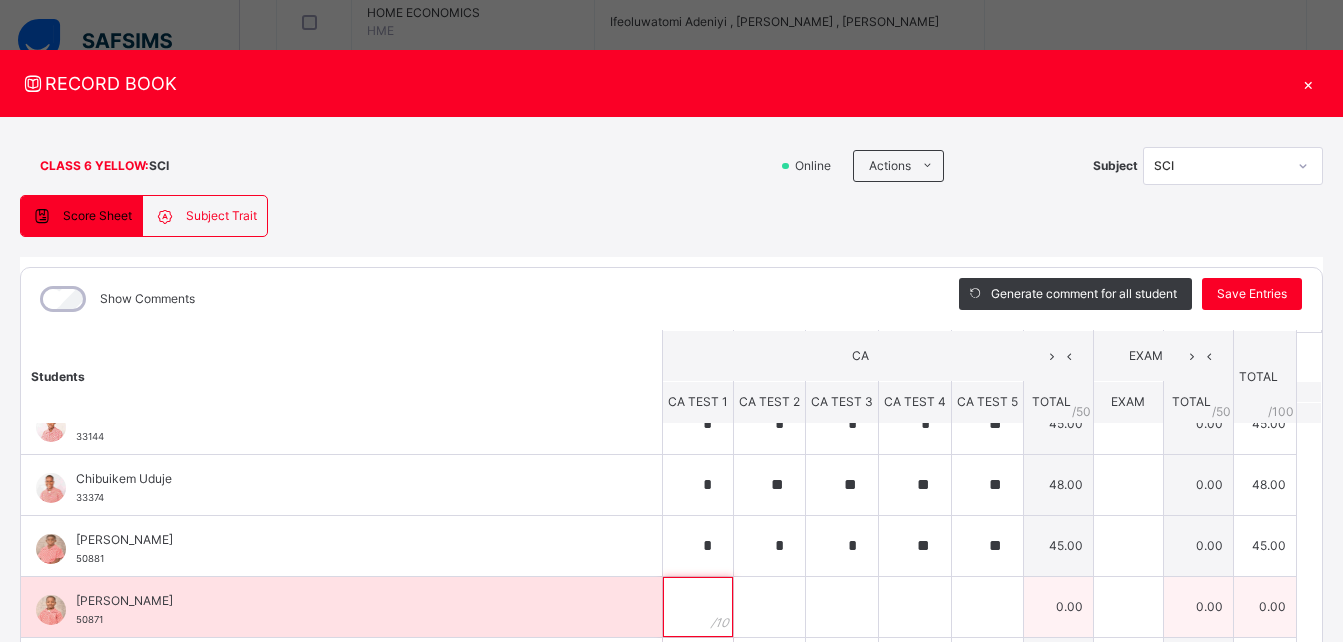 click at bounding box center [698, 607] 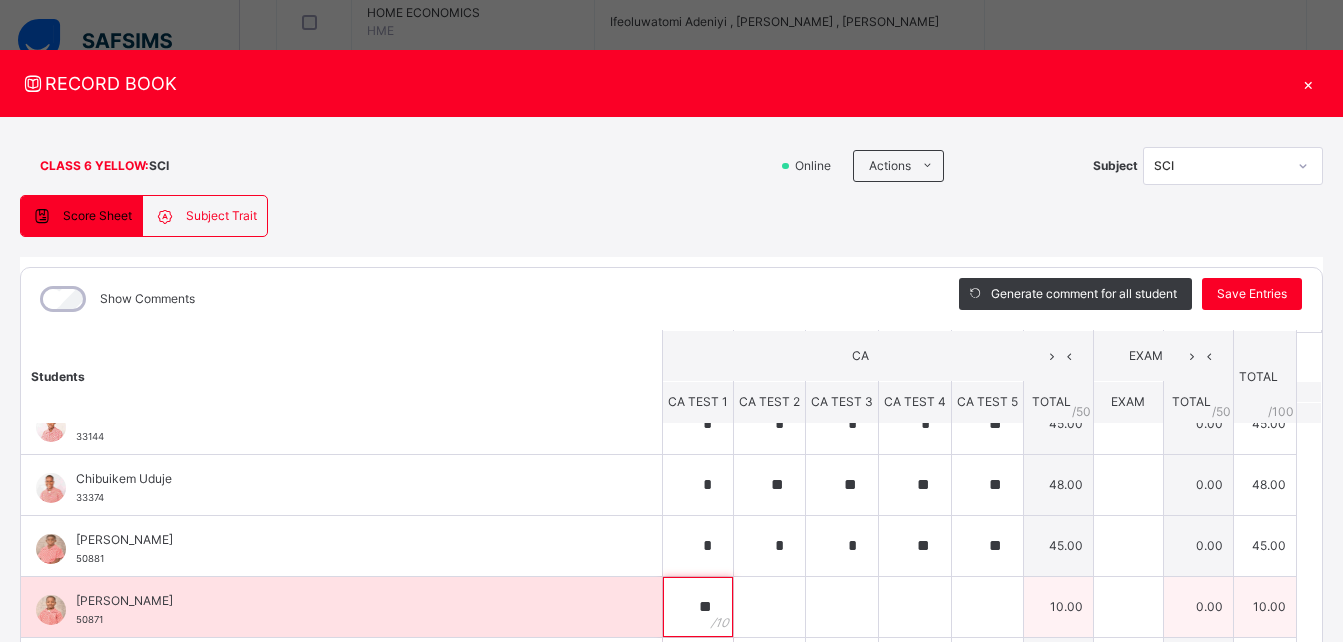 type on "**" 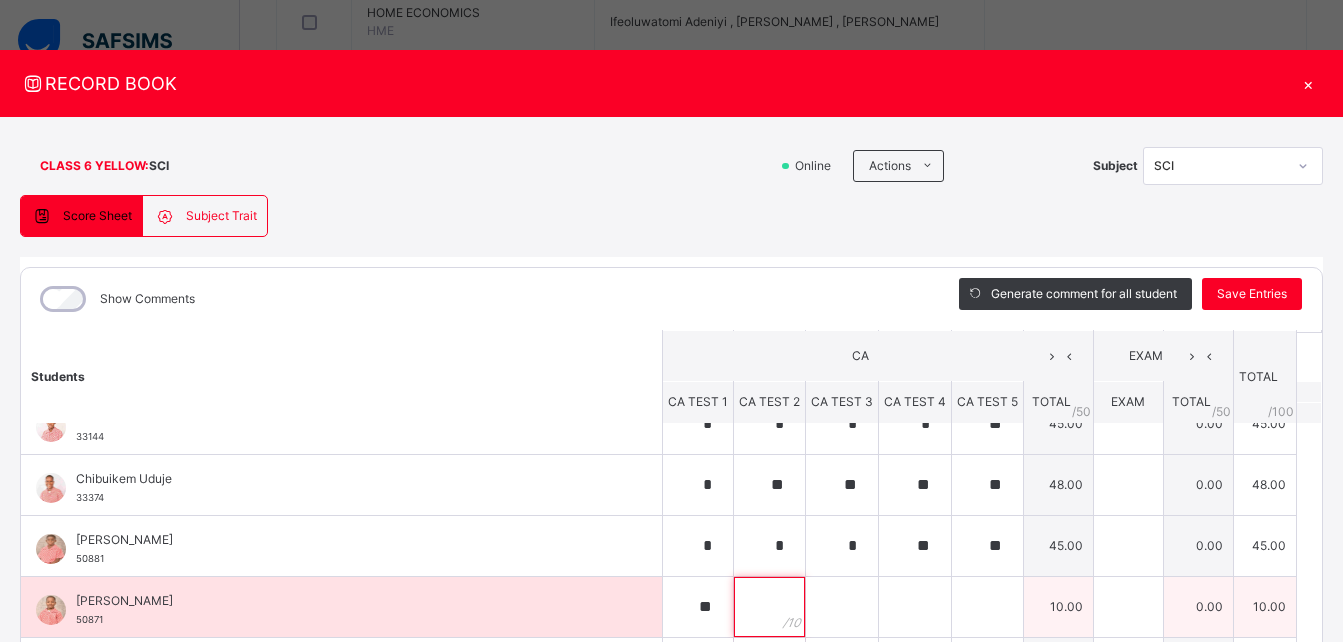 click at bounding box center (769, 607) 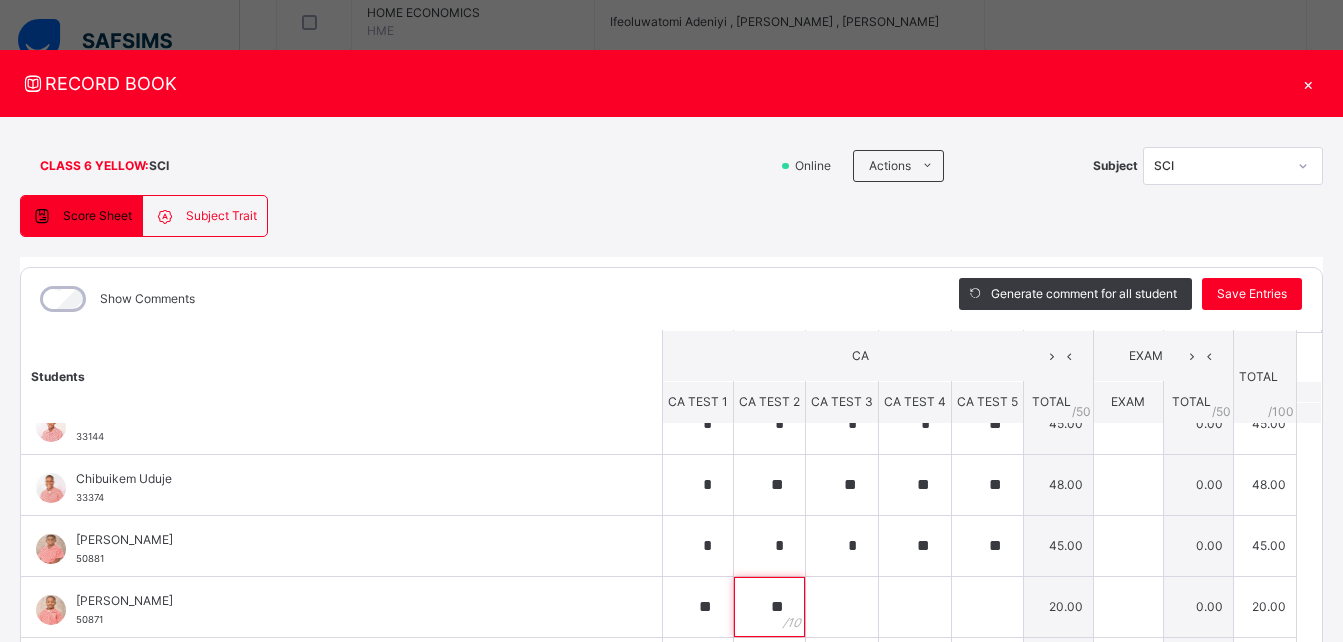 type on "**" 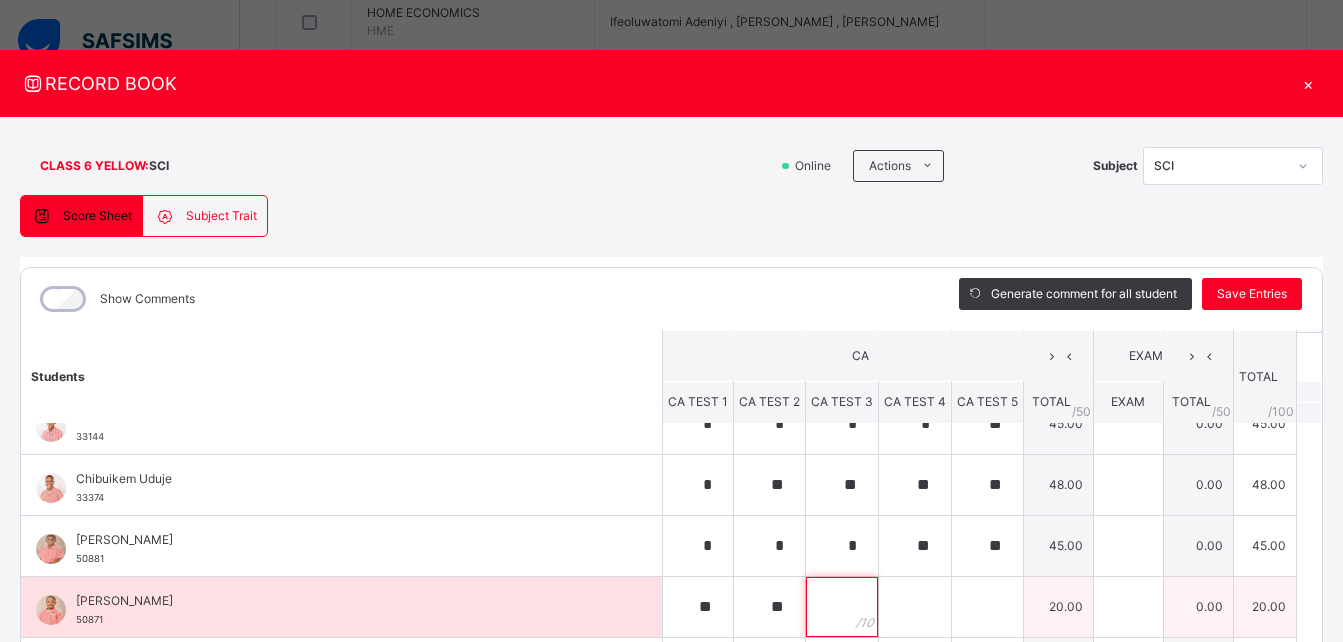 click at bounding box center (842, 607) 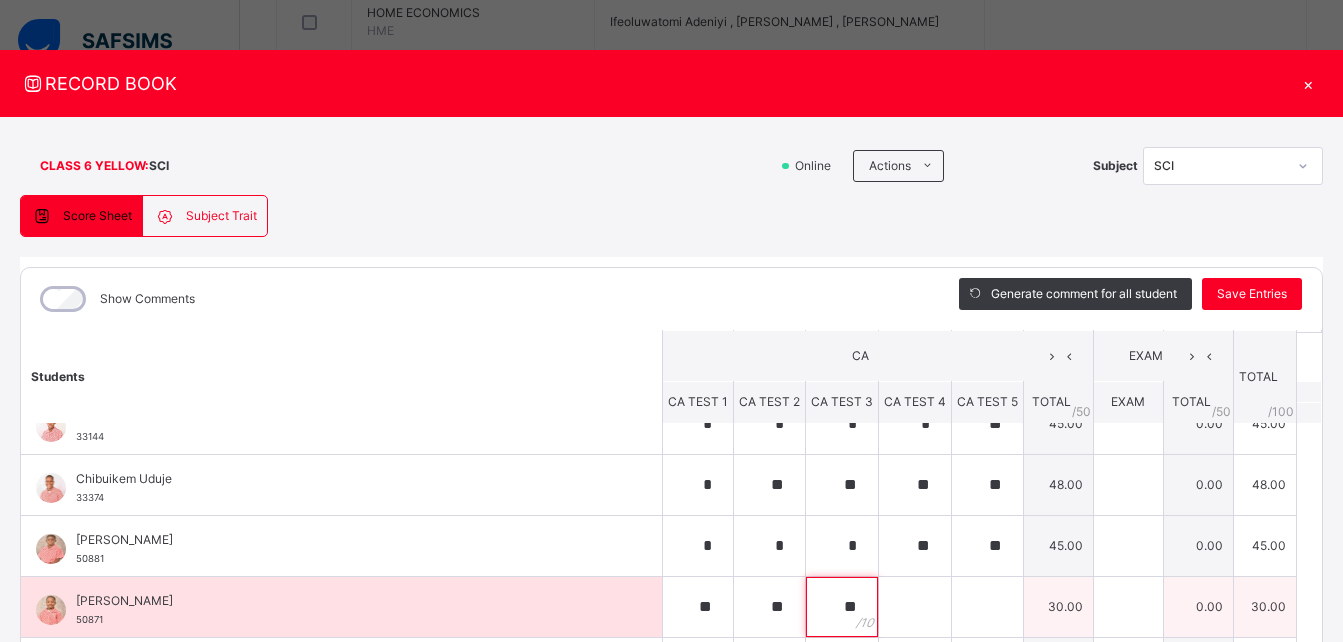 type on "**" 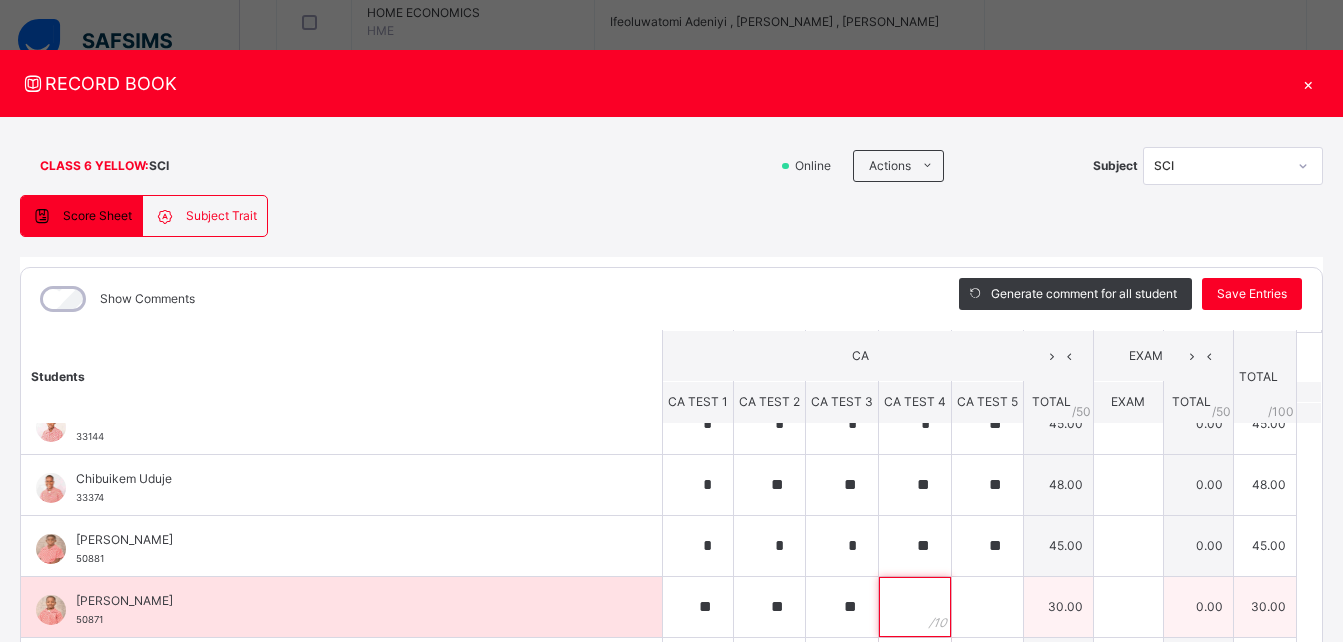 click at bounding box center [915, 607] 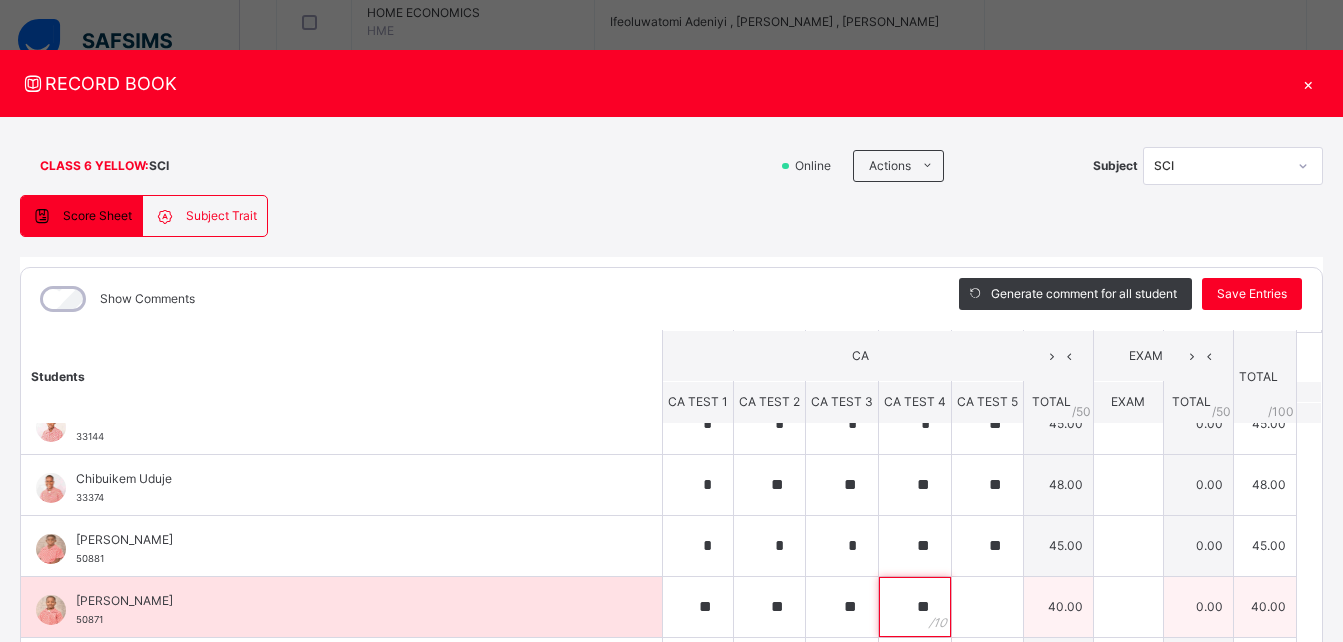 type on "**" 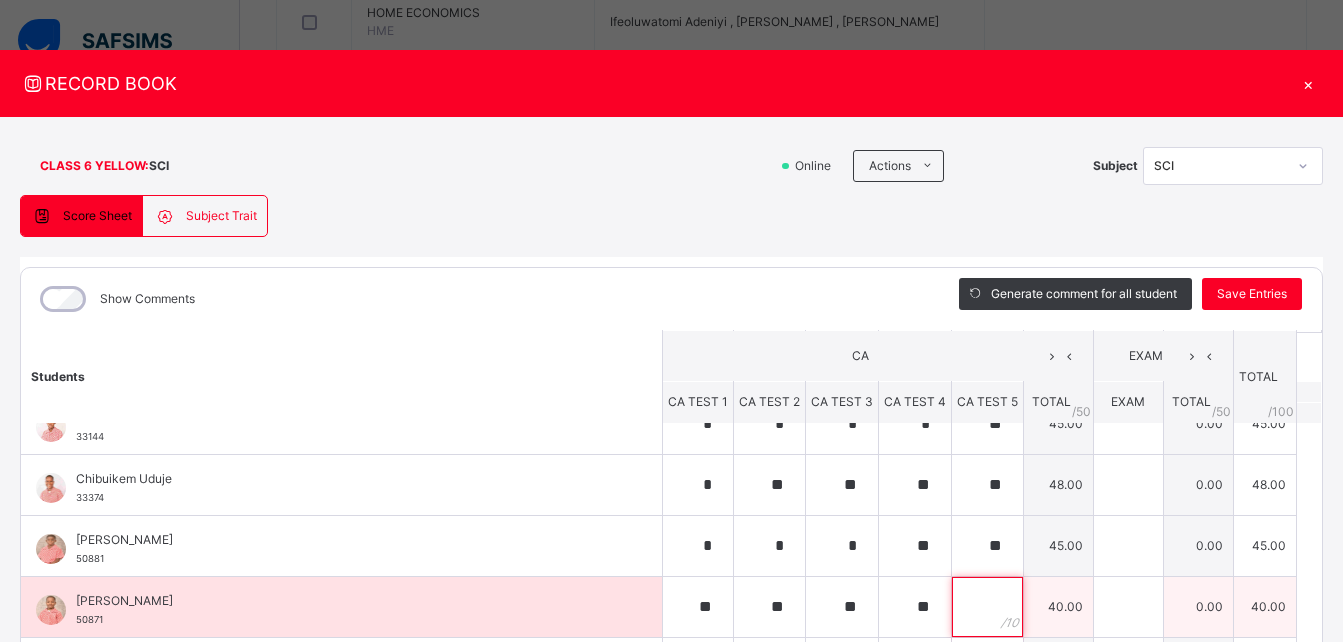 click at bounding box center [987, 607] 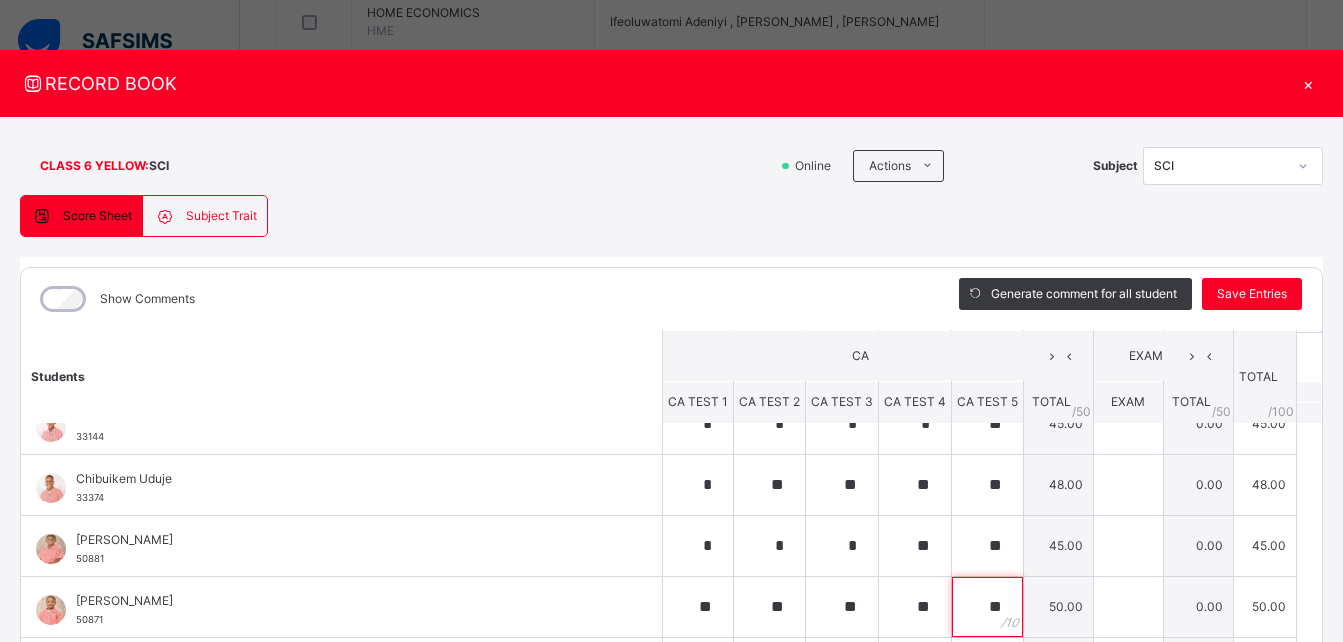 scroll, scrollTop: 528, scrollLeft: 0, axis: vertical 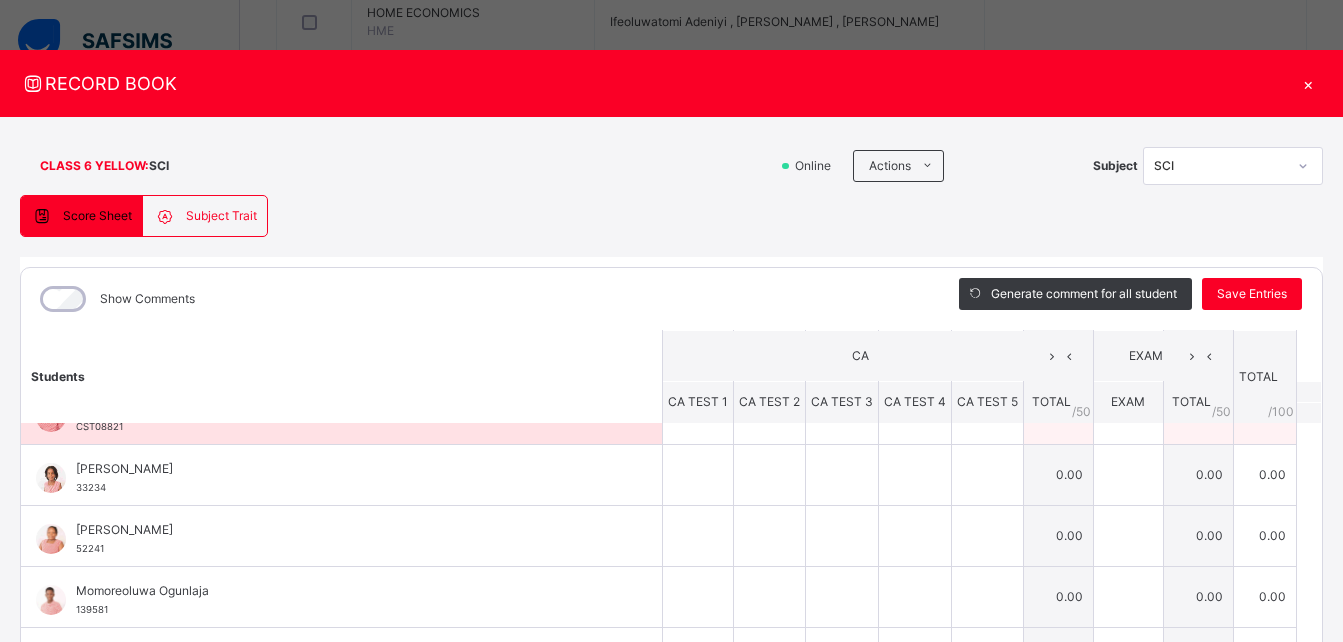 type on "**" 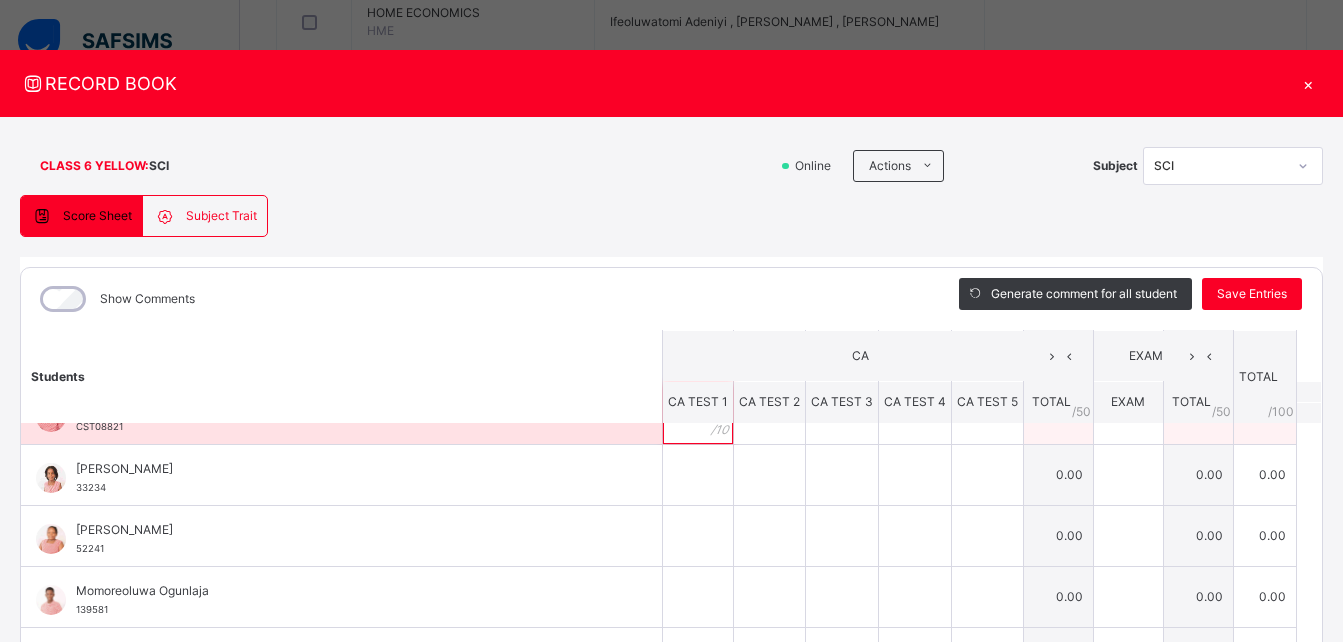 click at bounding box center (698, 414) 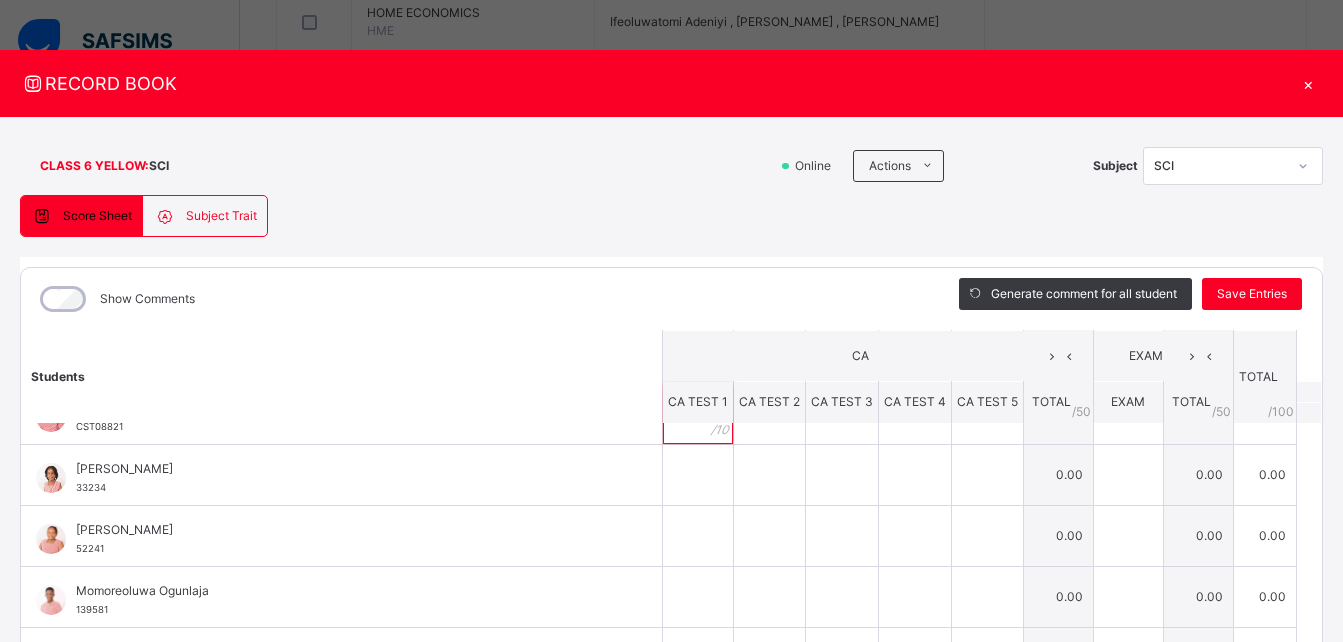 scroll, scrollTop: 488, scrollLeft: 0, axis: vertical 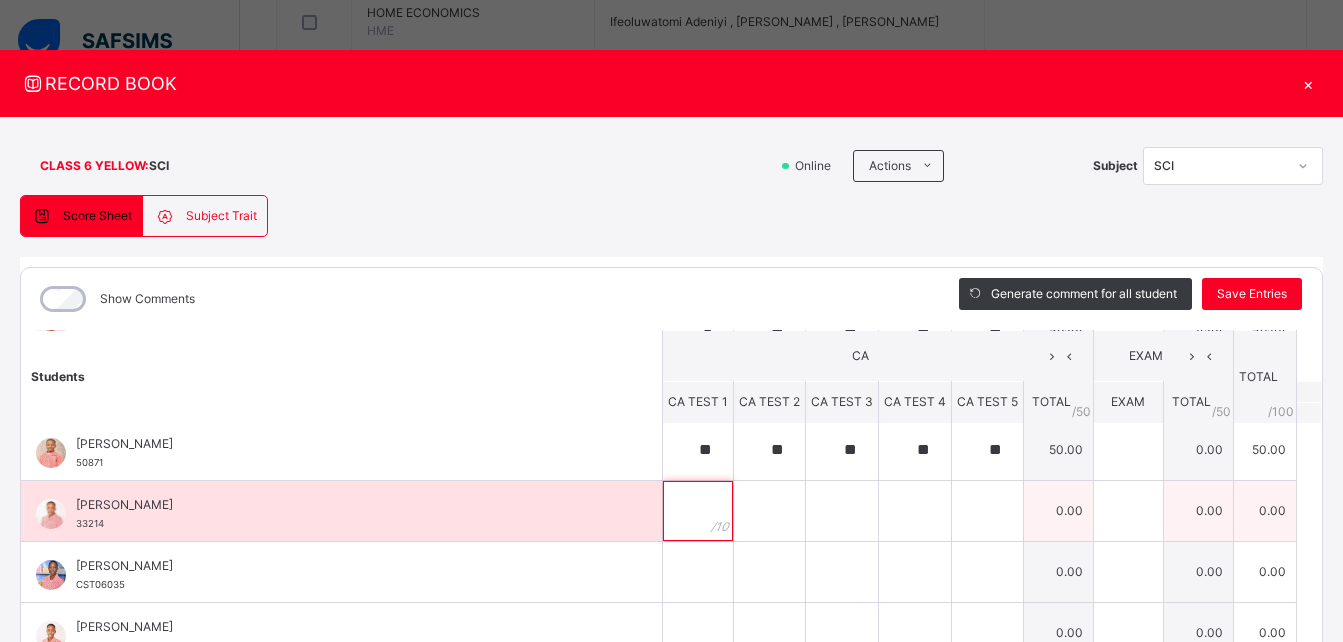 click at bounding box center [698, 511] 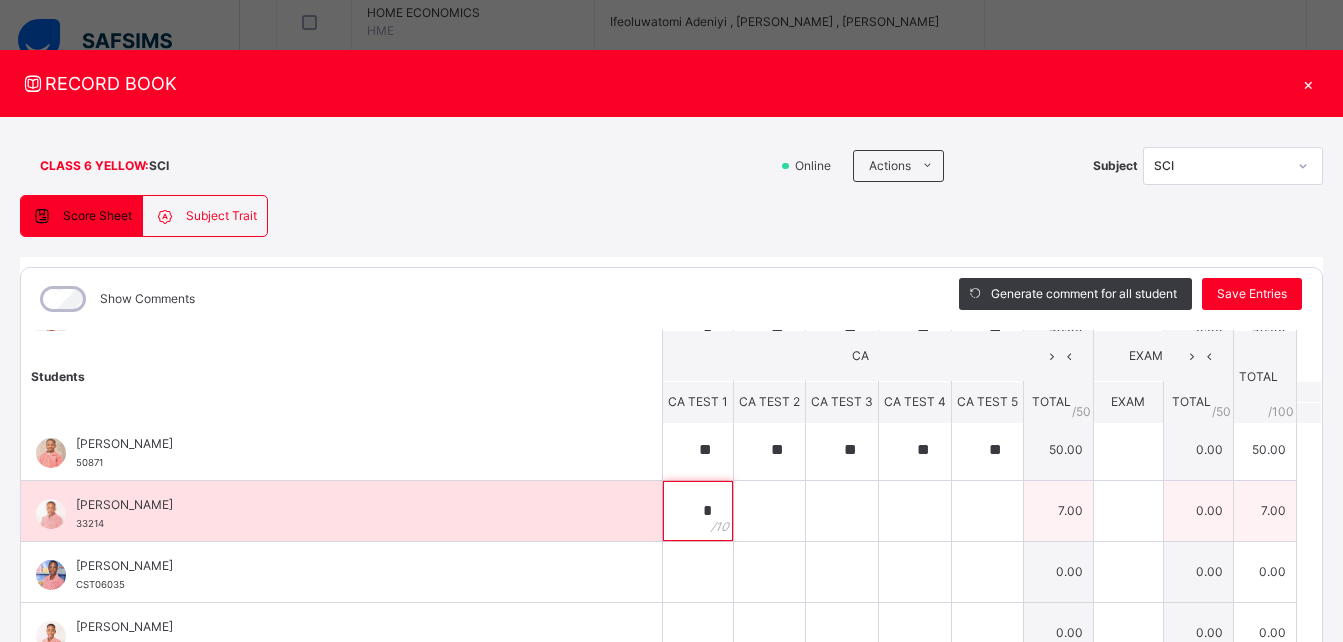 type on "*" 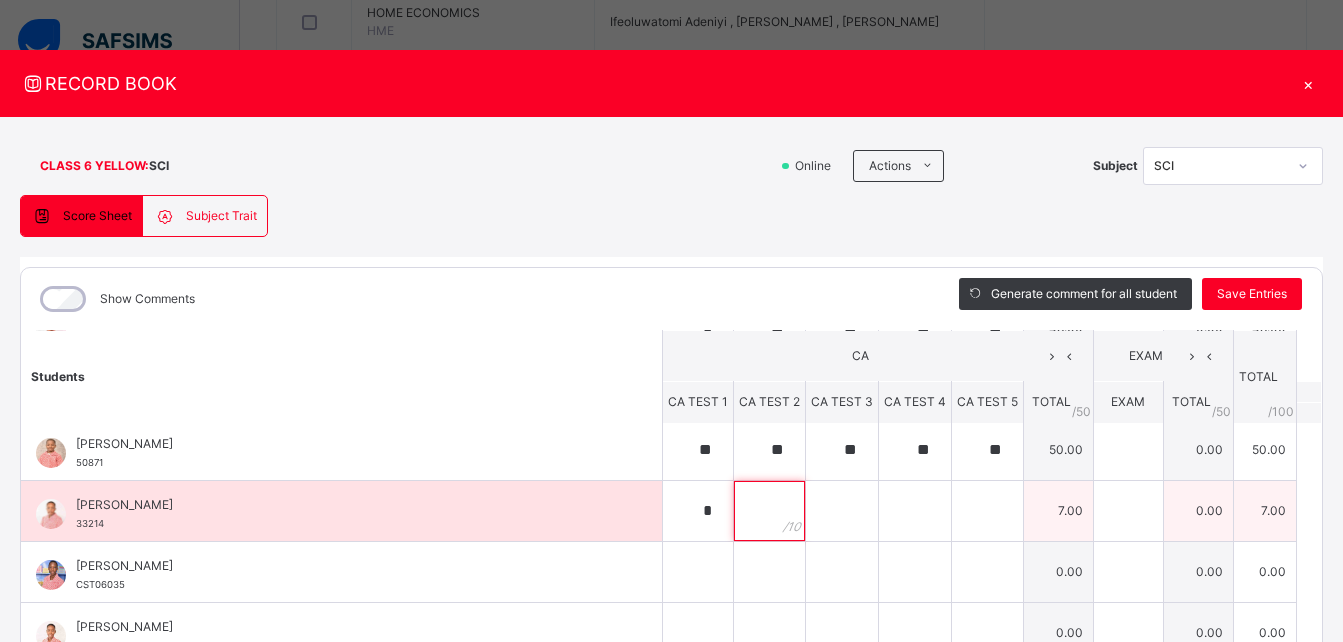 click at bounding box center [769, 511] 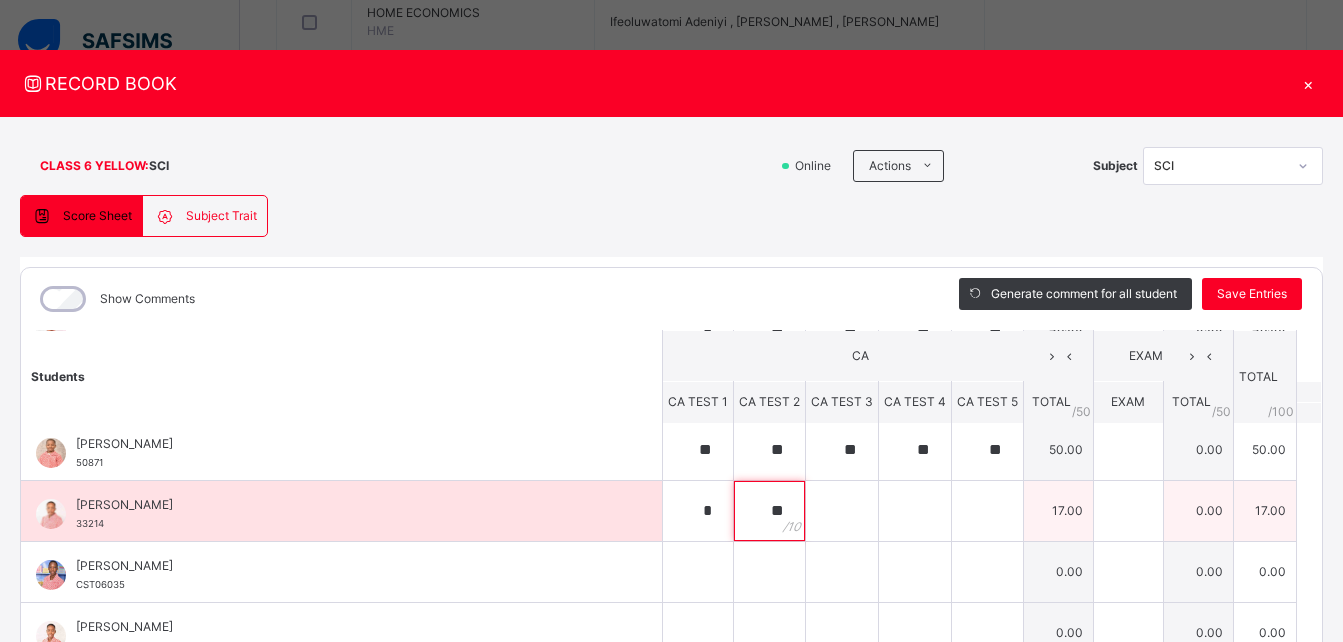 type on "**" 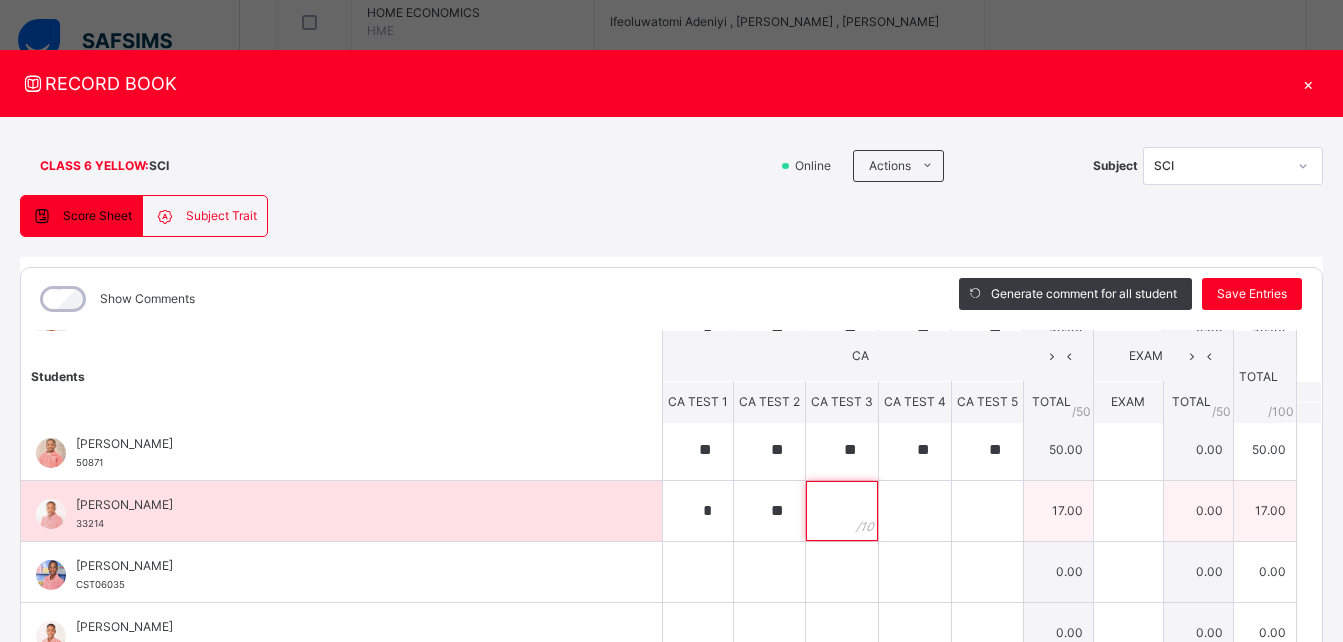 click at bounding box center (842, 511) 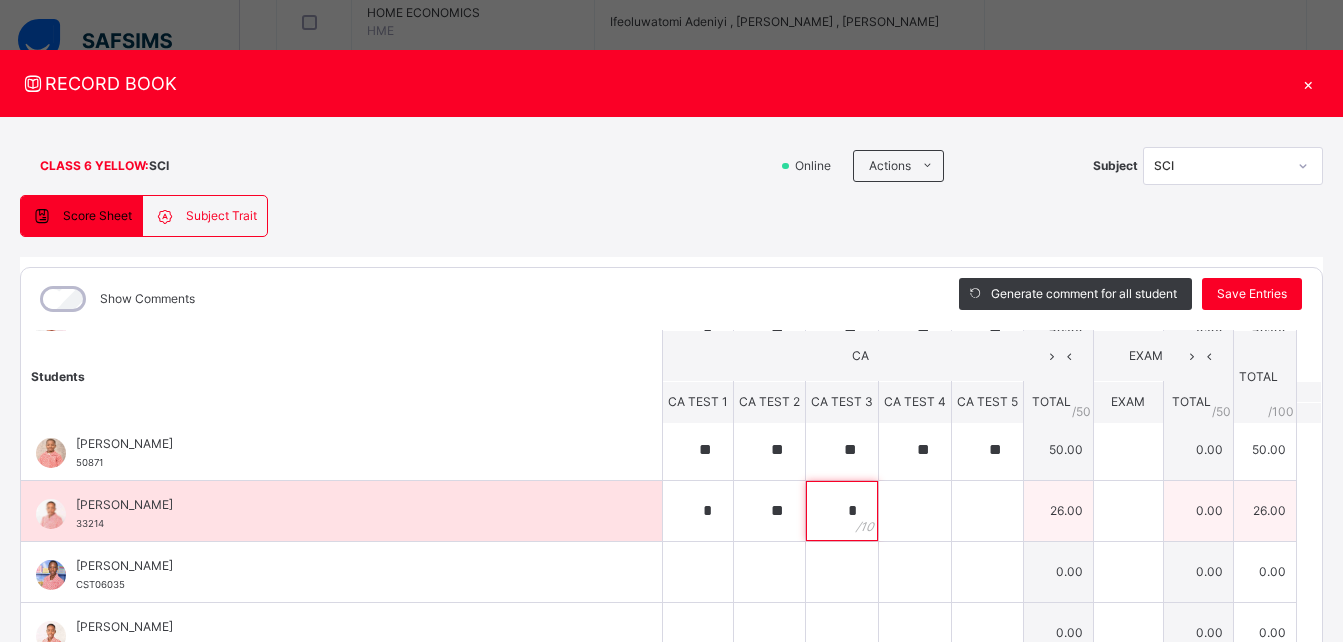 type on "*" 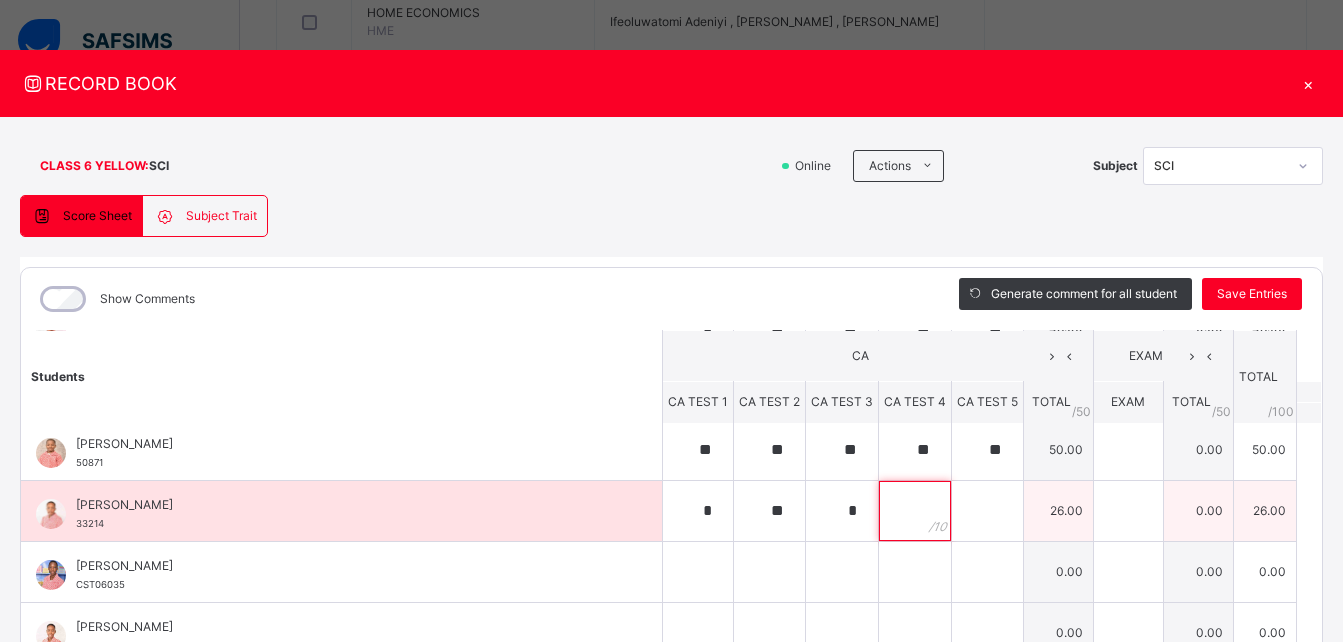 click at bounding box center [915, 511] 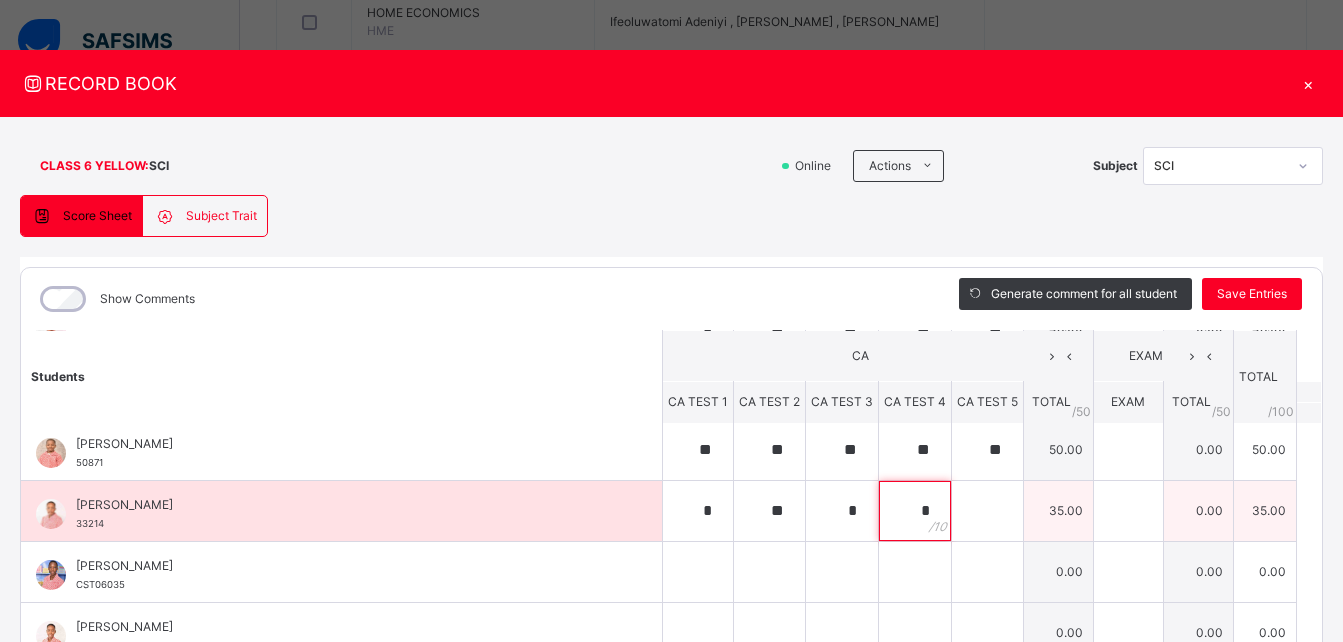type on "*" 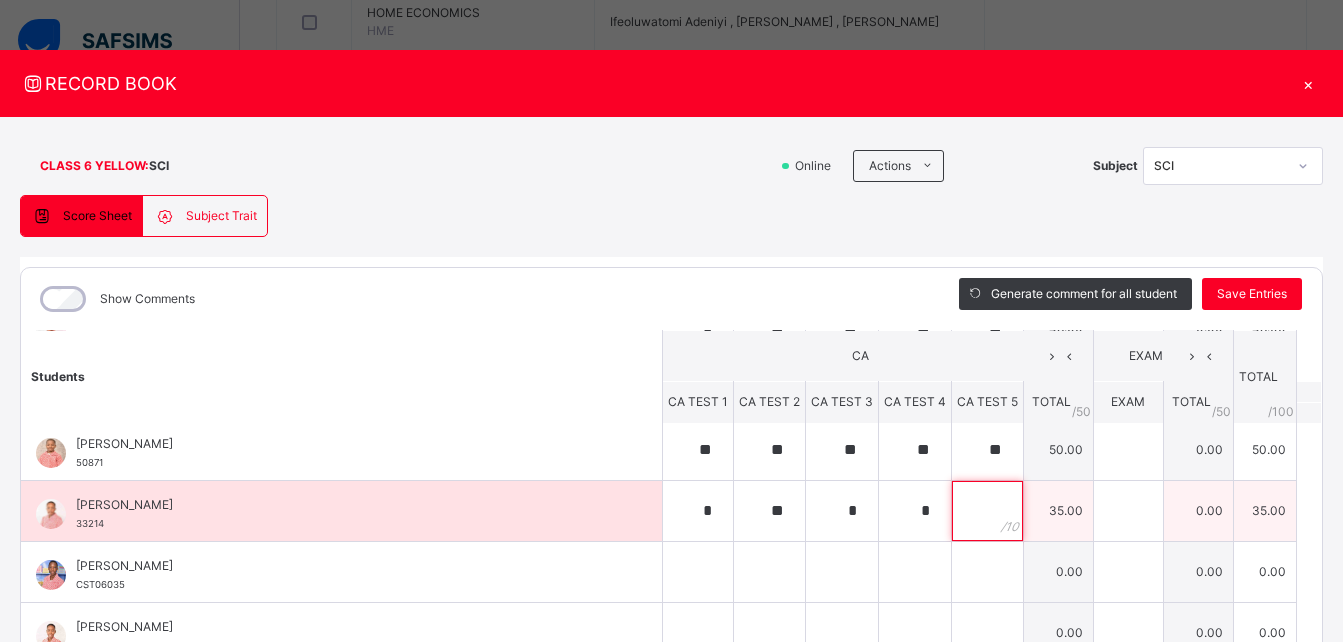 click at bounding box center [987, 511] 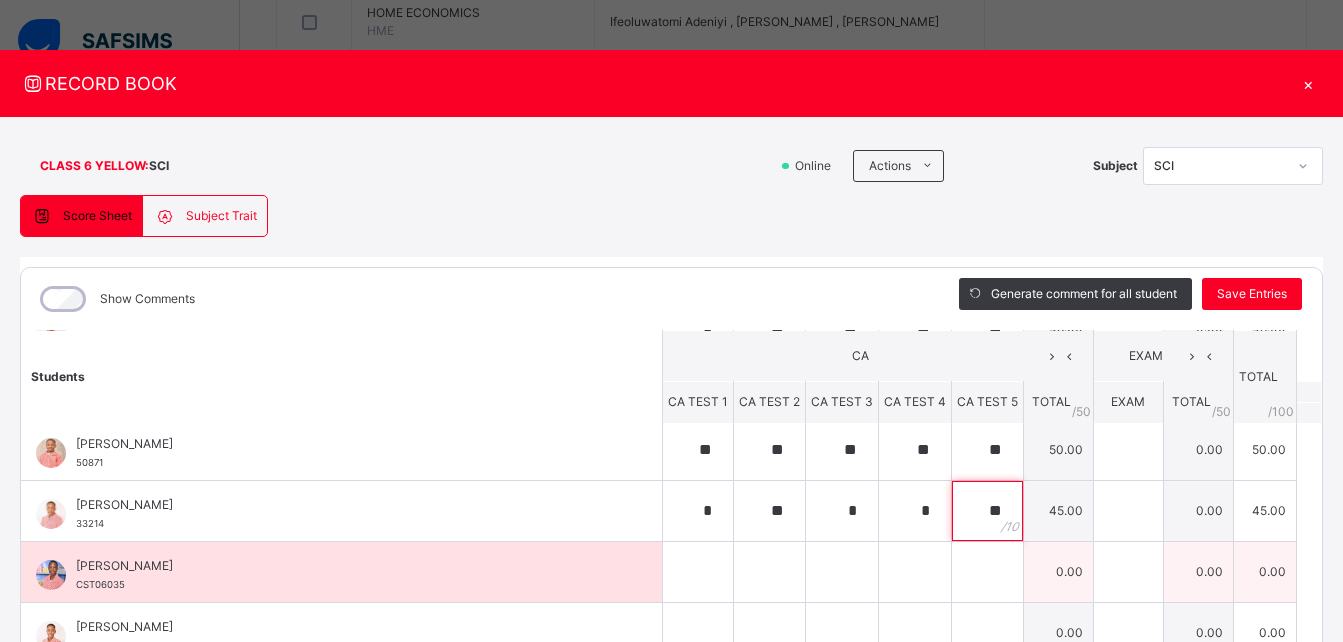 type on "**" 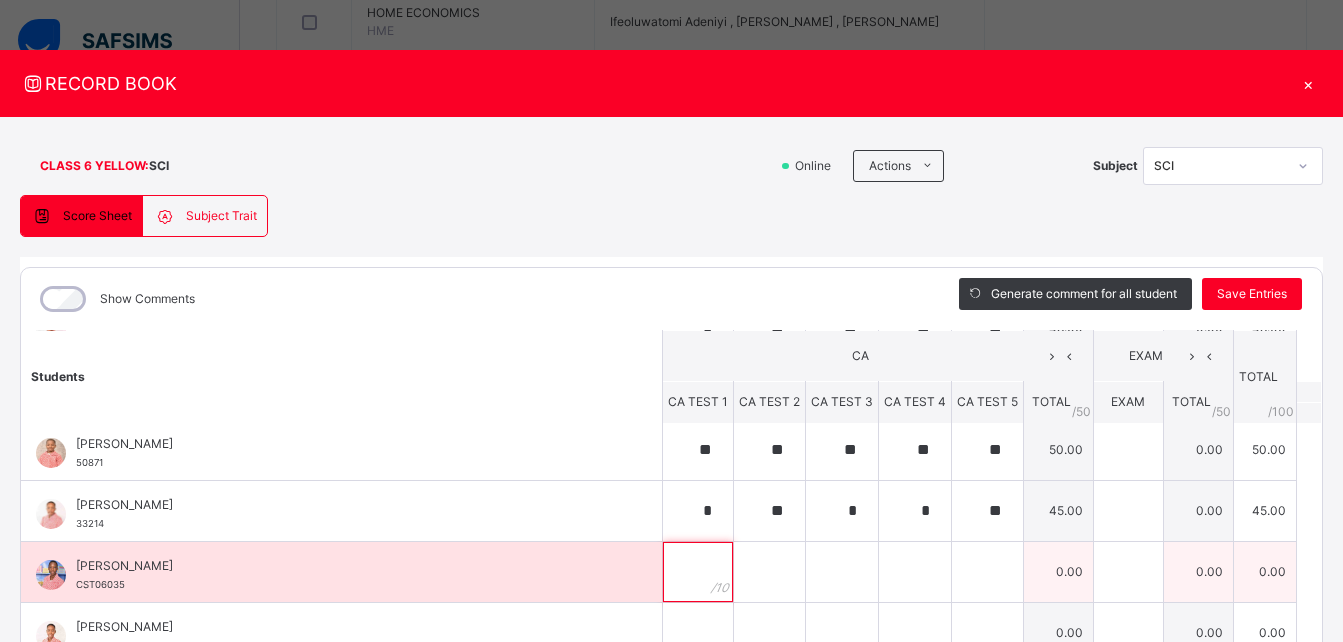 click at bounding box center [698, 572] 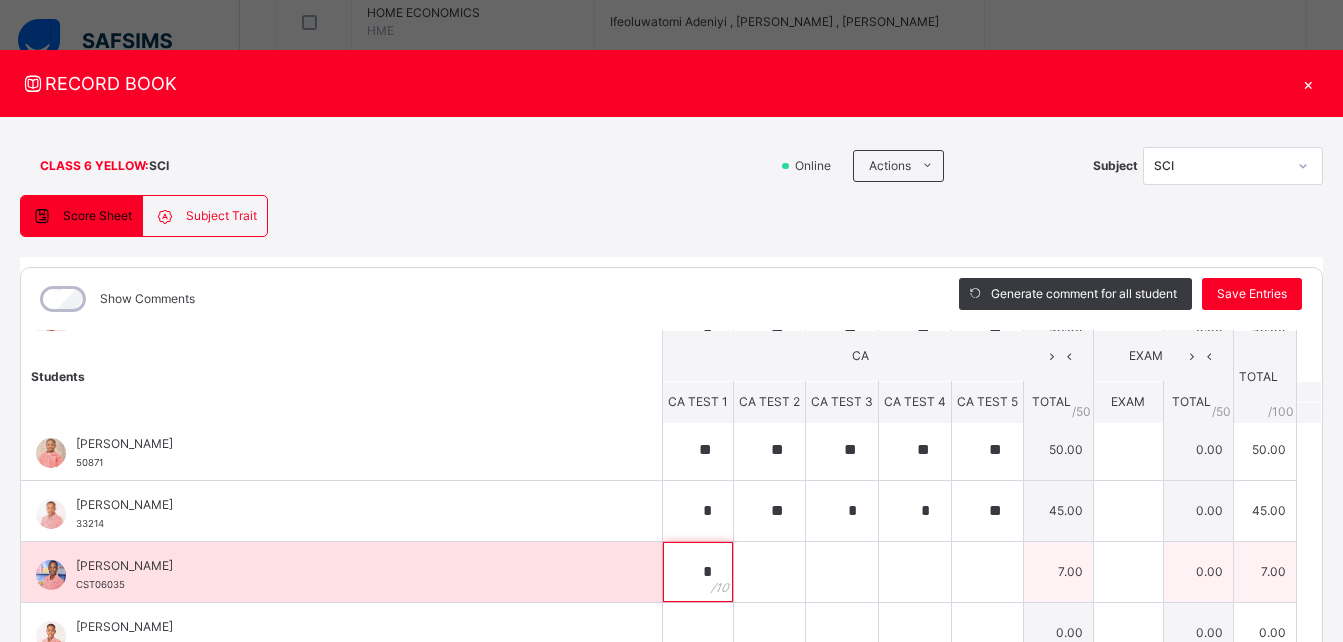 type on "*" 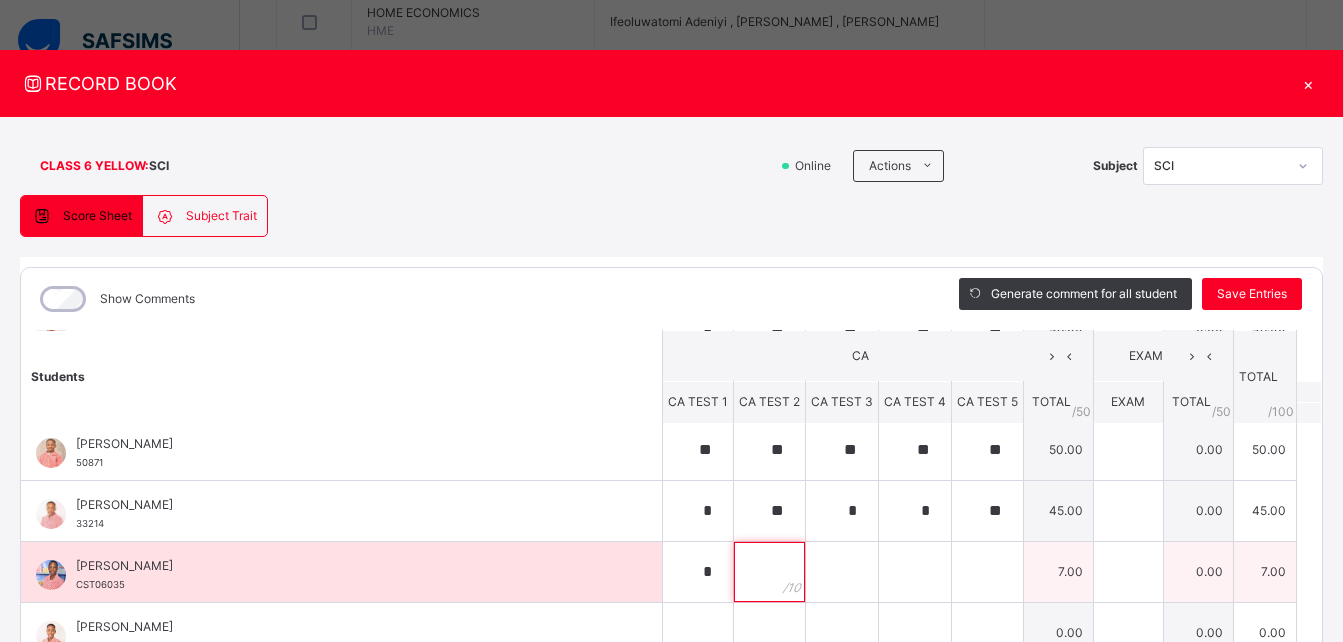 click at bounding box center [769, 572] 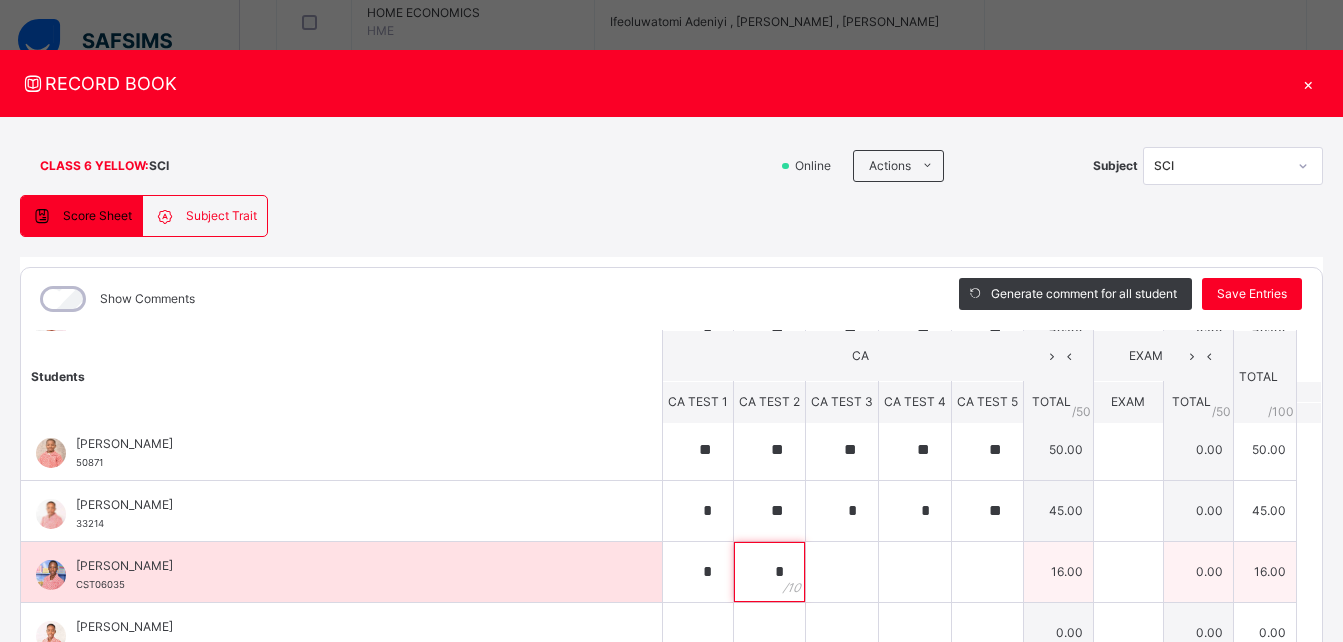 type on "*" 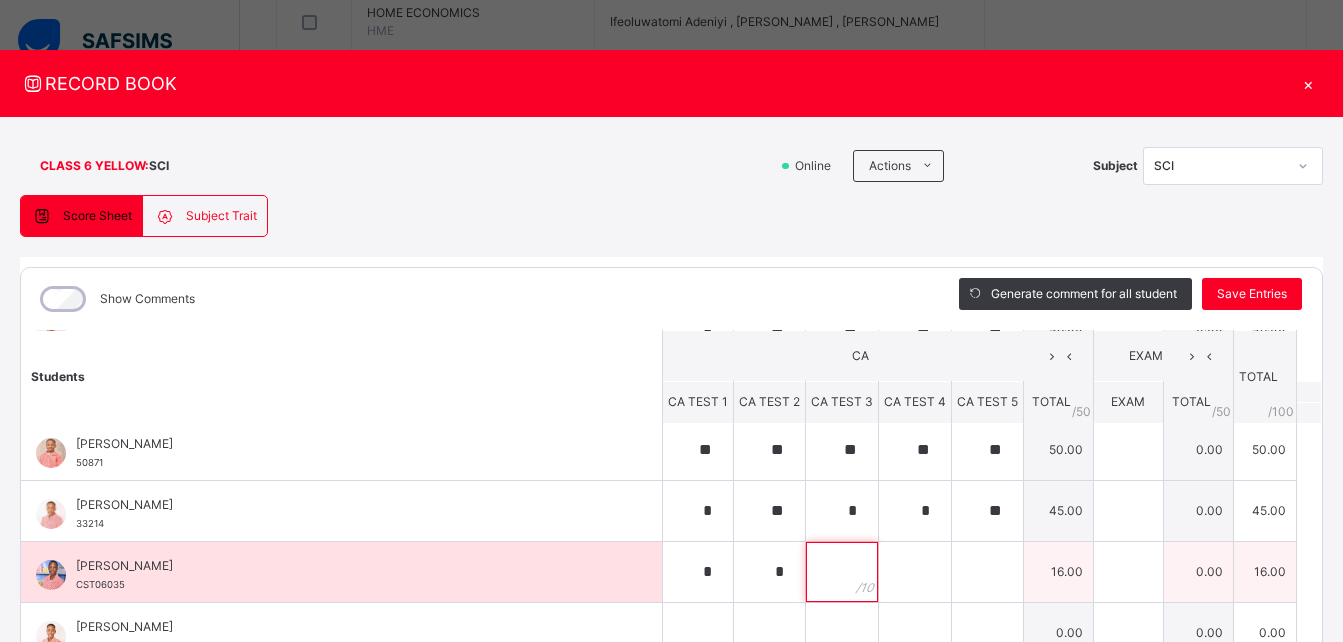 click at bounding box center (842, 572) 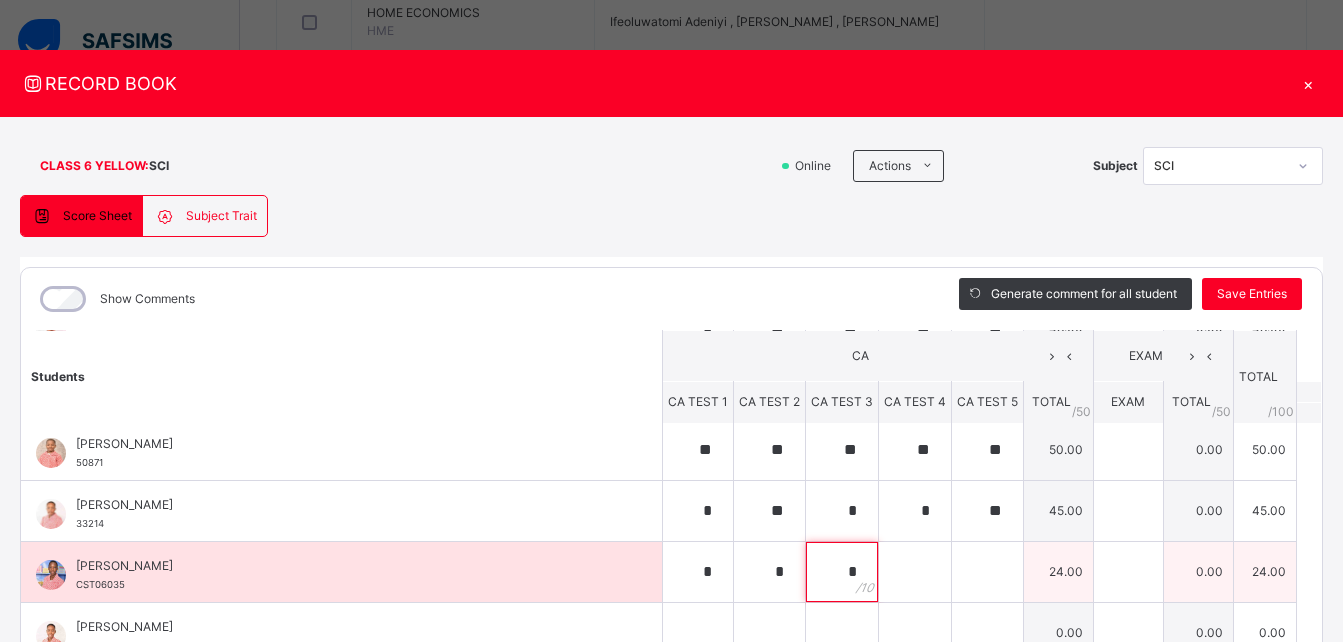 type on "*" 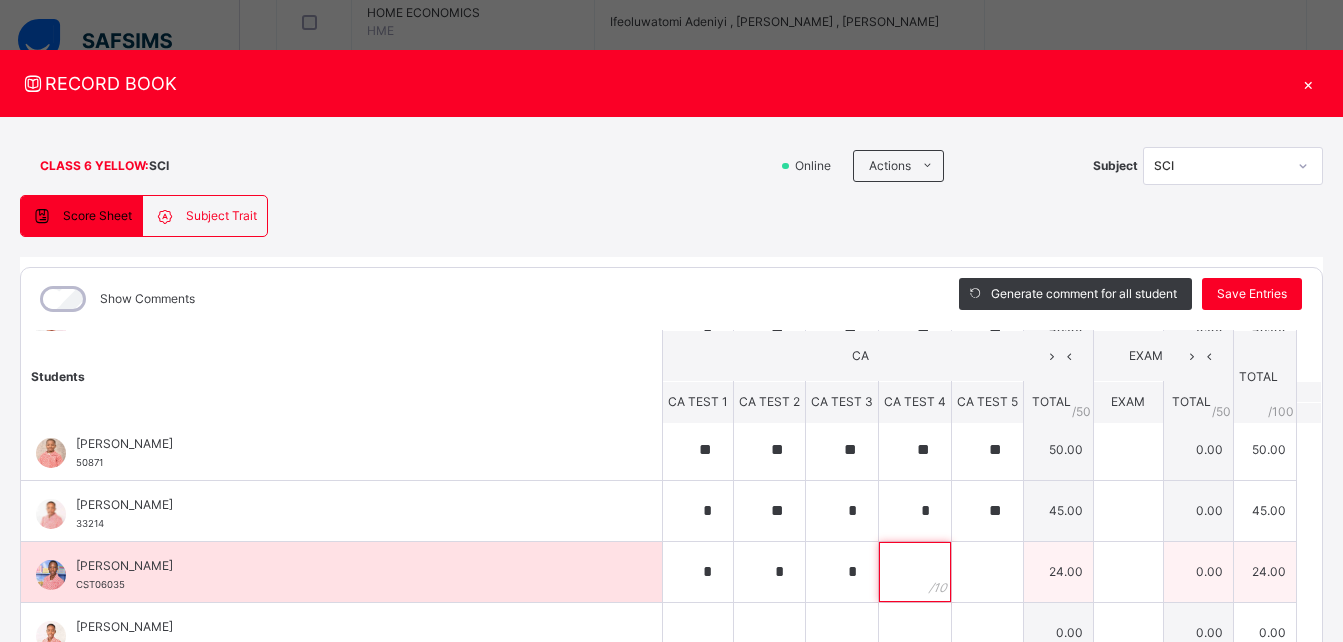 click at bounding box center (915, 572) 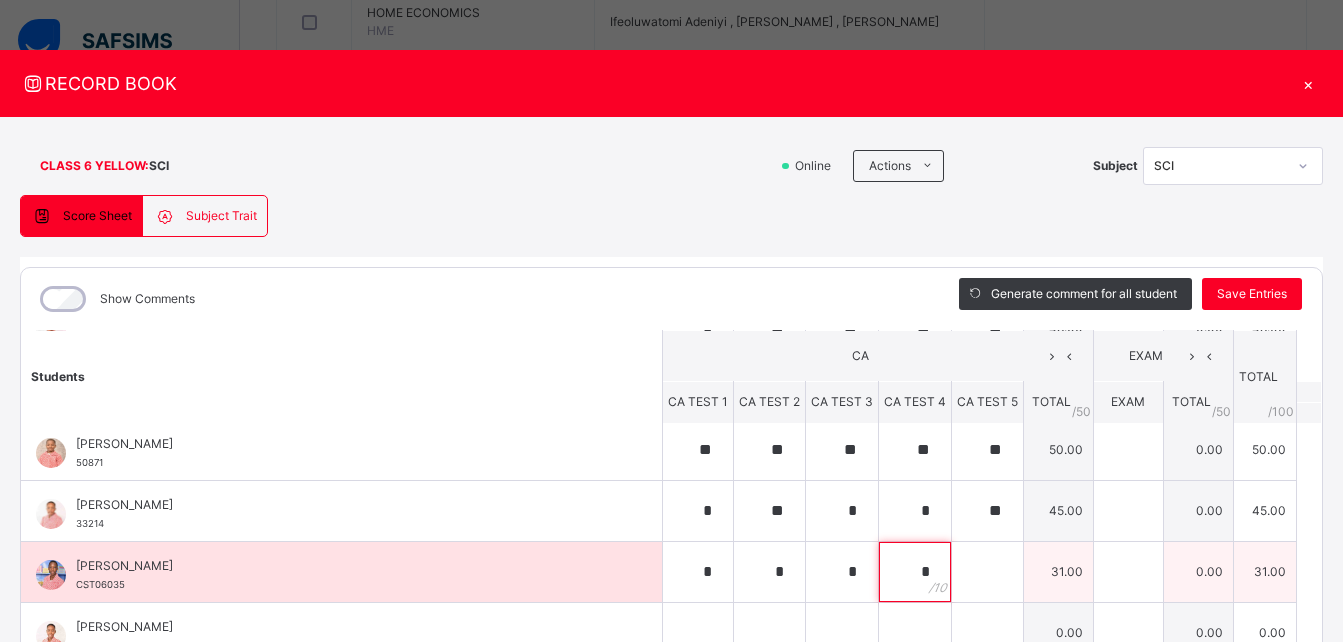 type on "*" 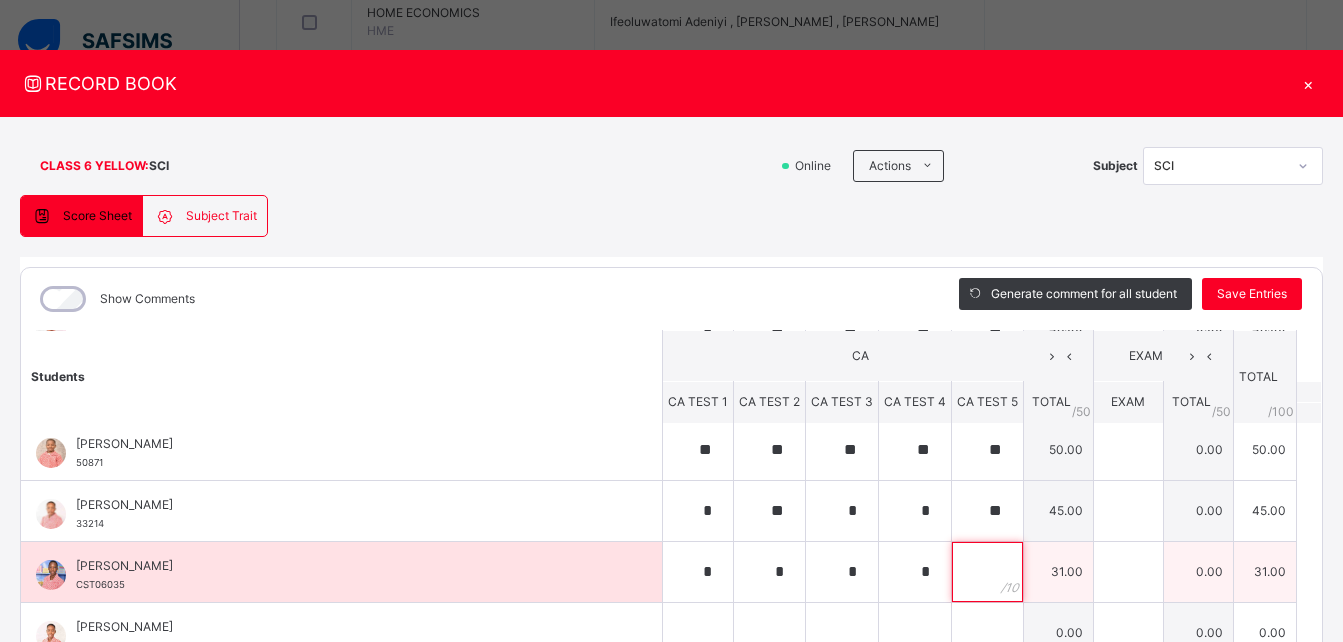 click at bounding box center [987, 572] 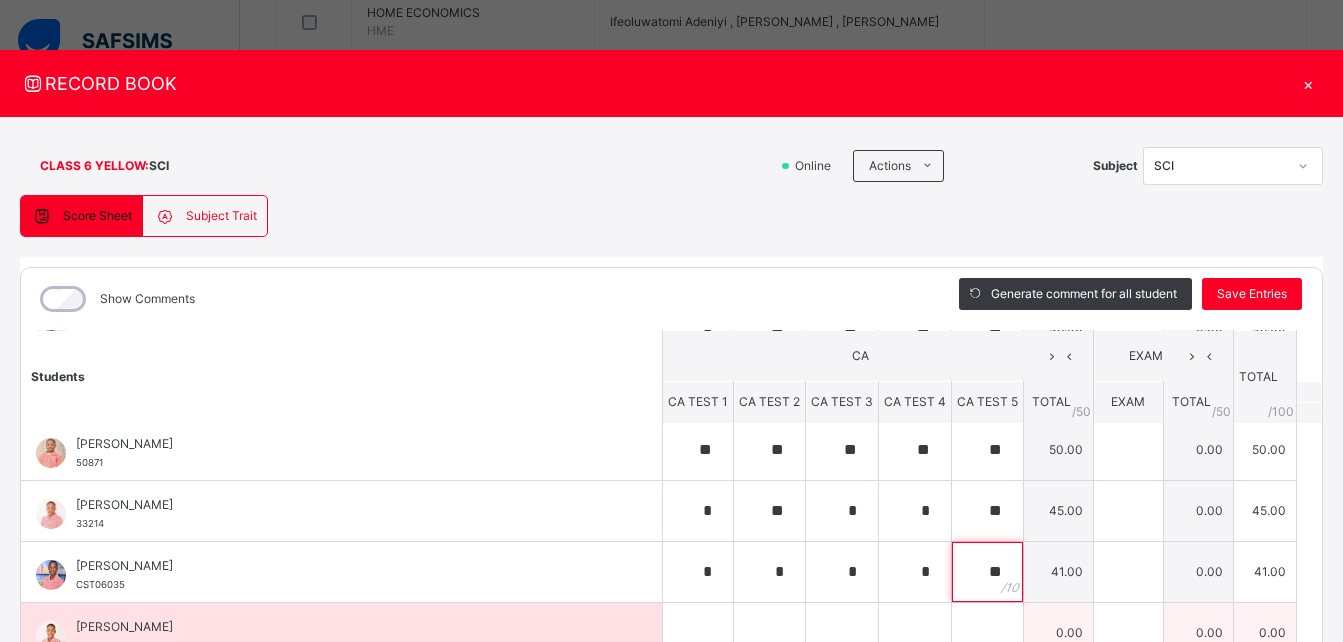 type on "**" 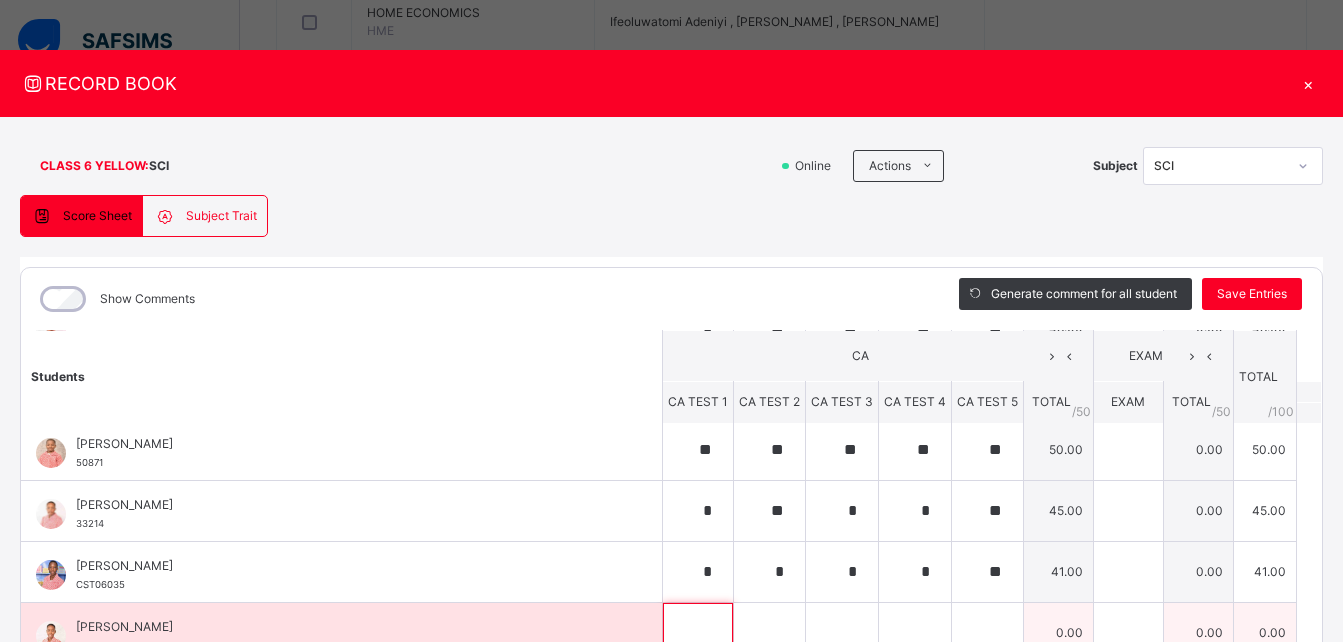 click at bounding box center [698, 633] 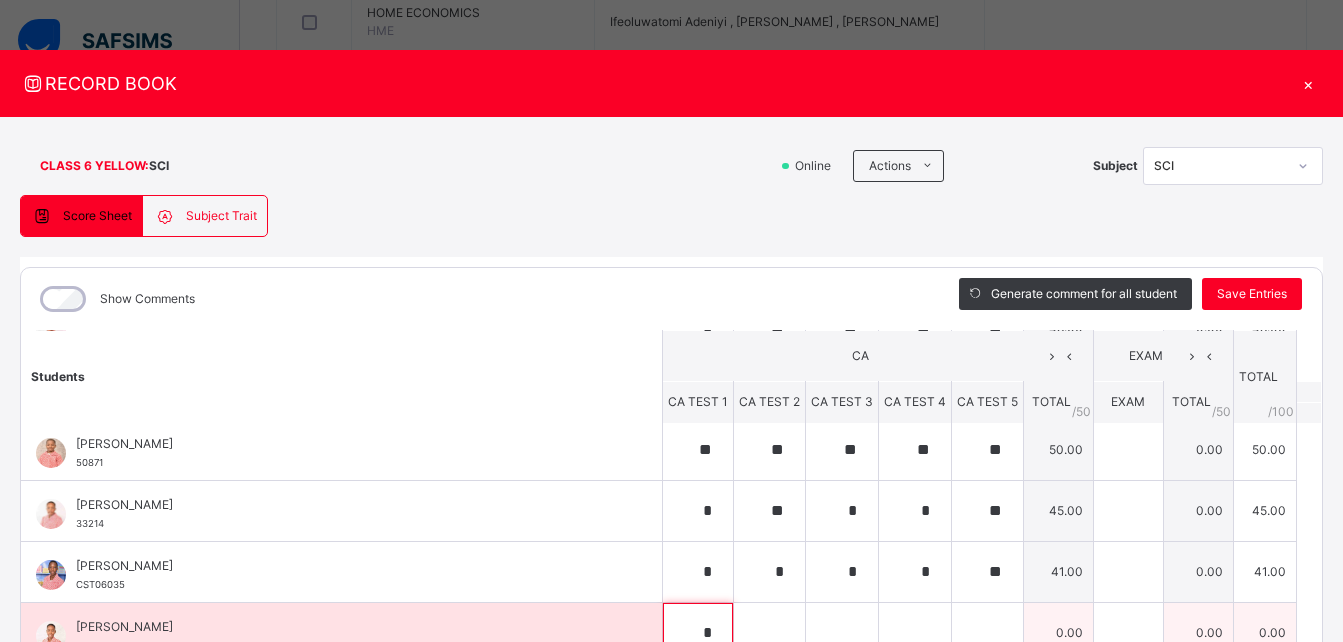 scroll, scrollTop: 1, scrollLeft: 0, axis: vertical 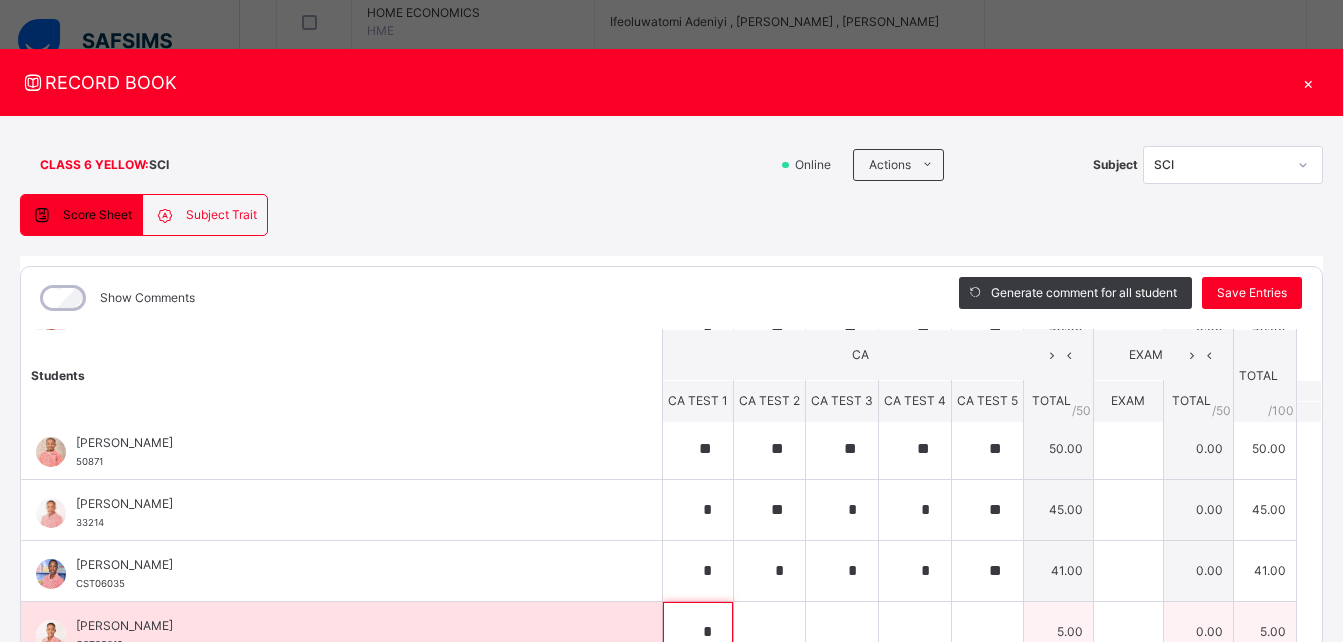 type on "*" 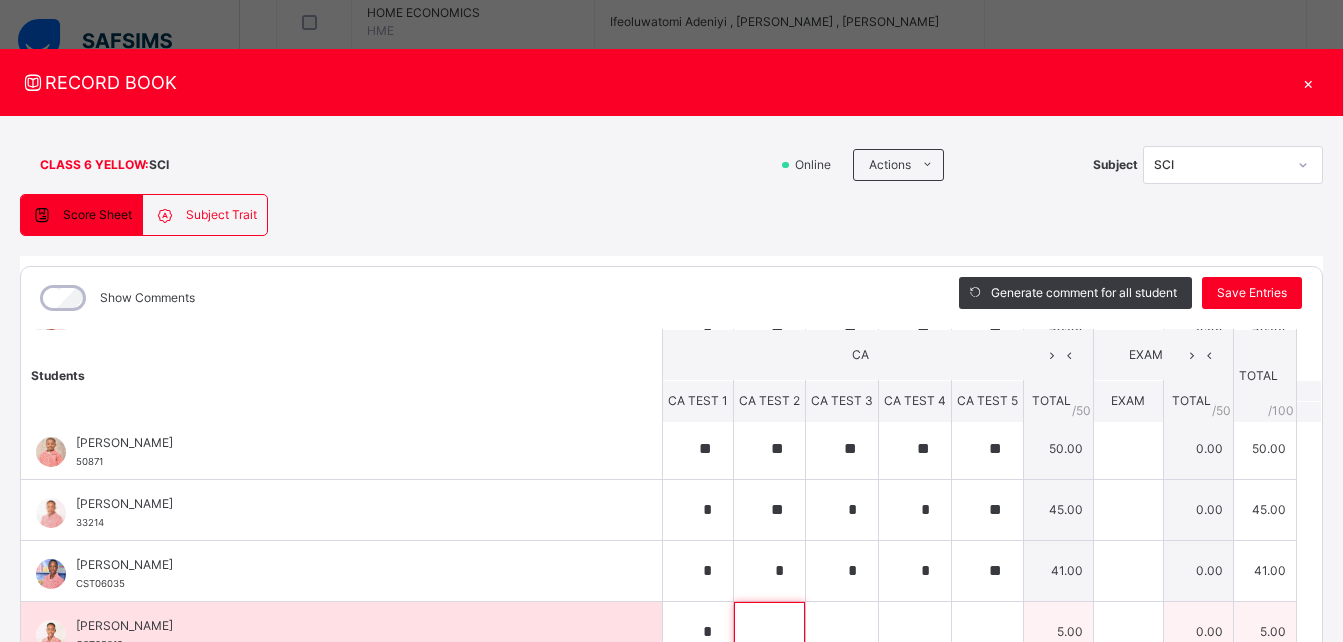 click at bounding box center [769, 632] 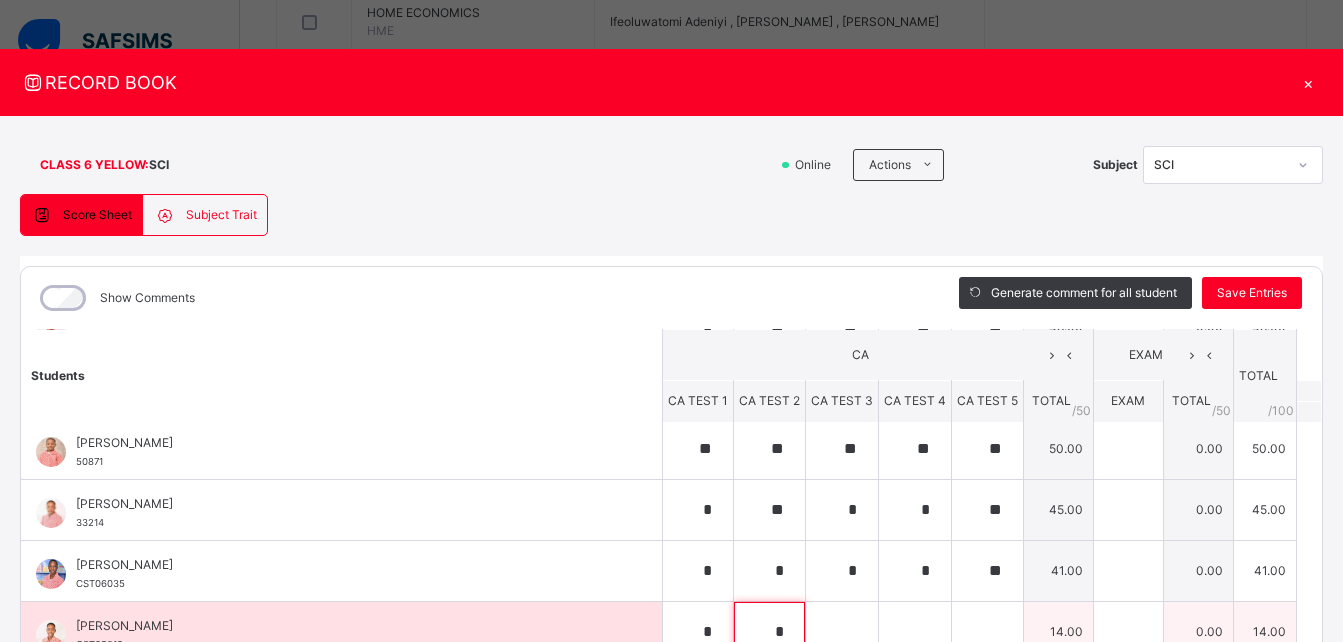 type on "*" 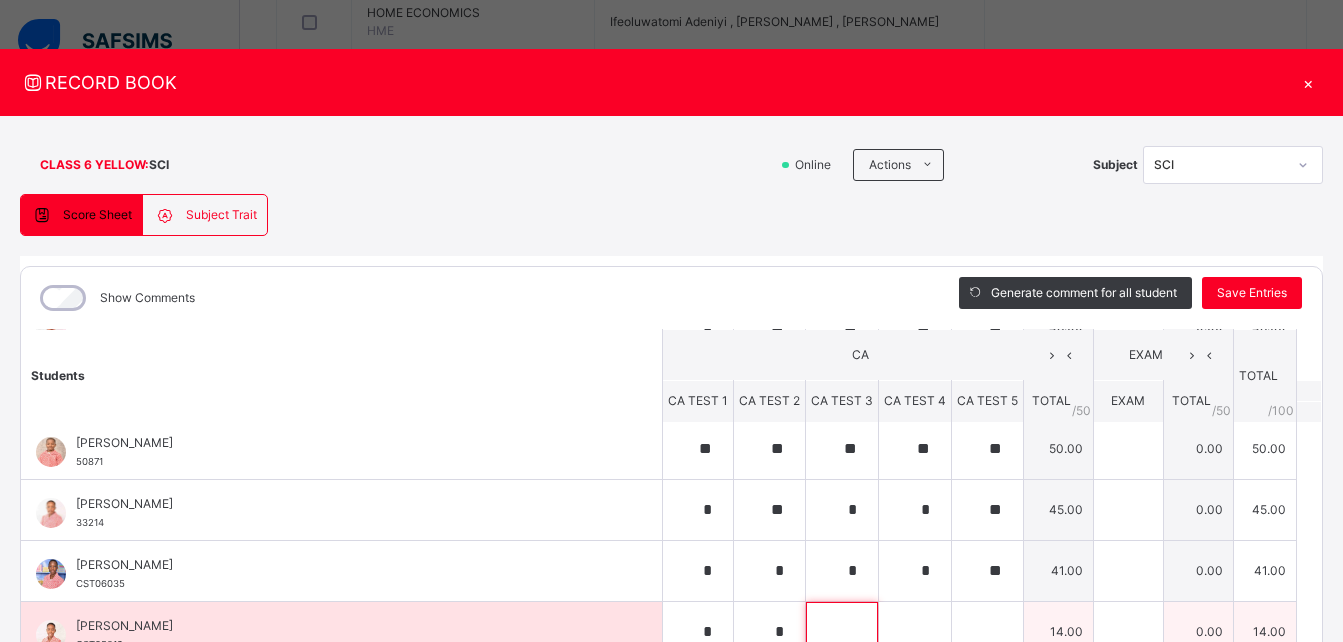 click at bounding box center [842, 632] 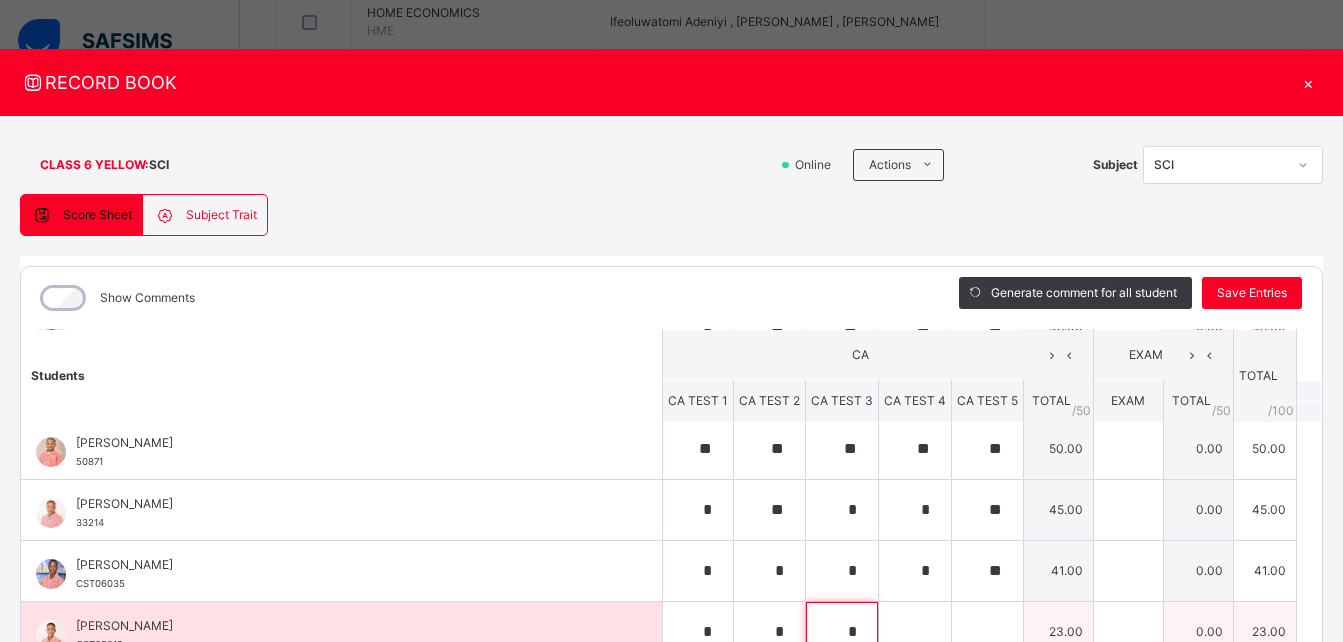 type on "*" 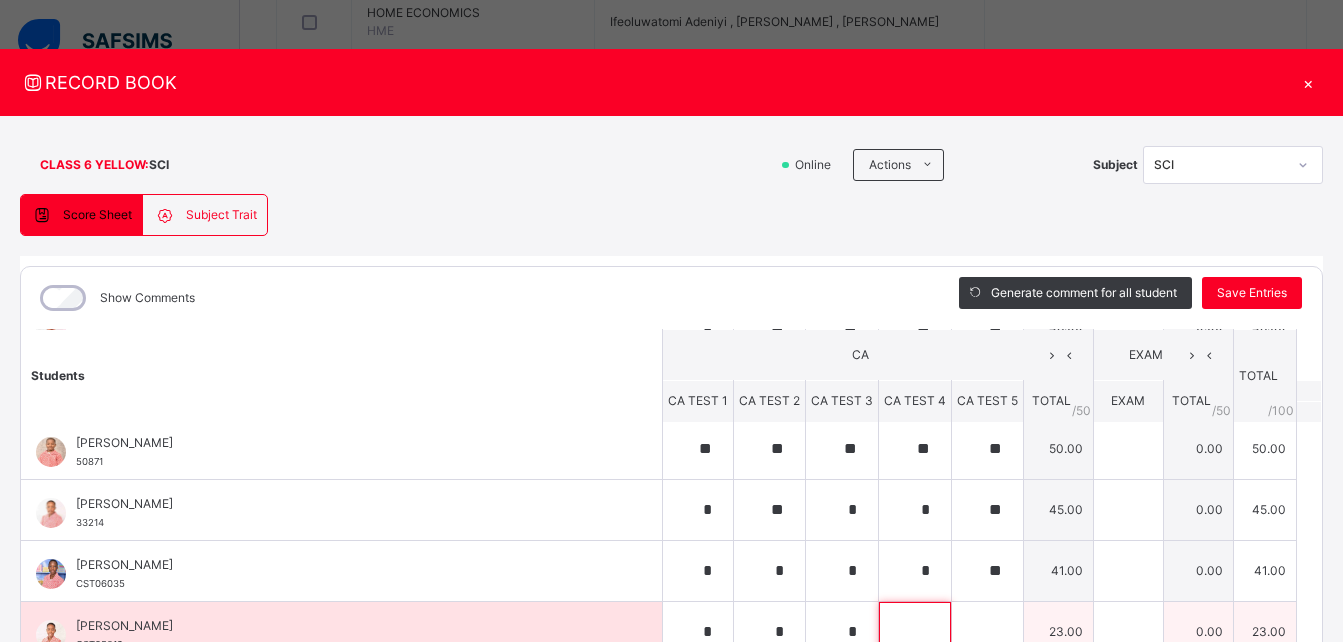 click at bounding box center (915, 632) 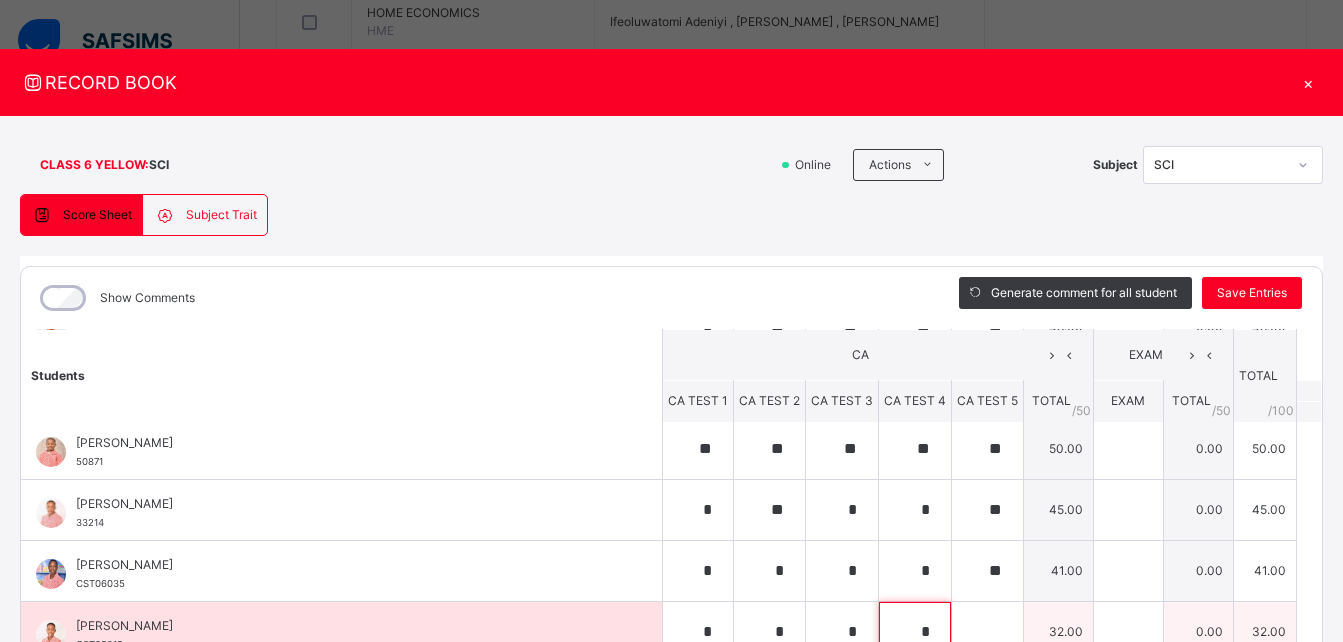 type on "*" 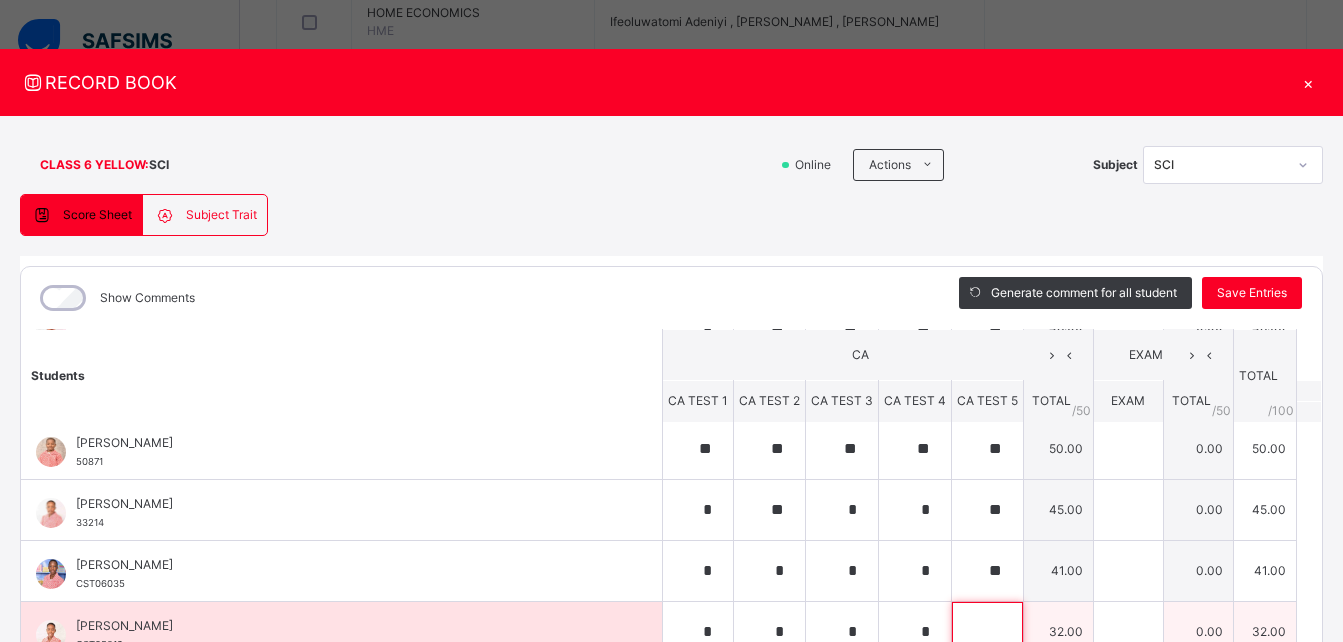 click at bounding box center (987, 632) 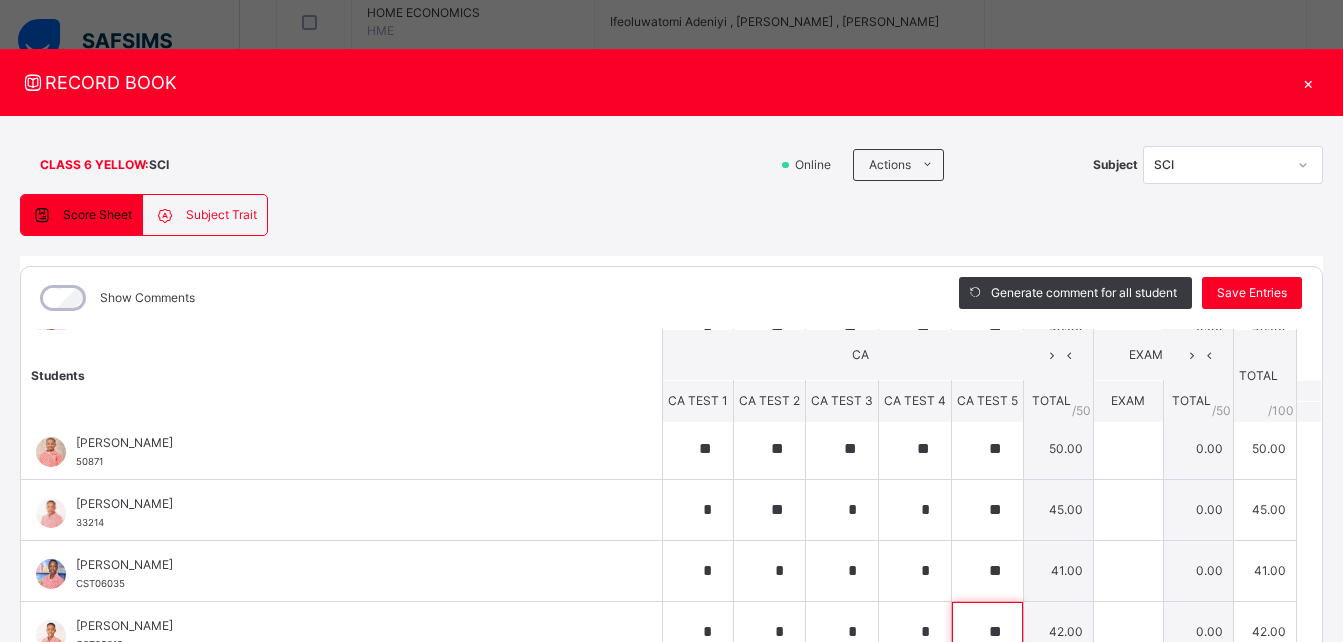 type on "**" 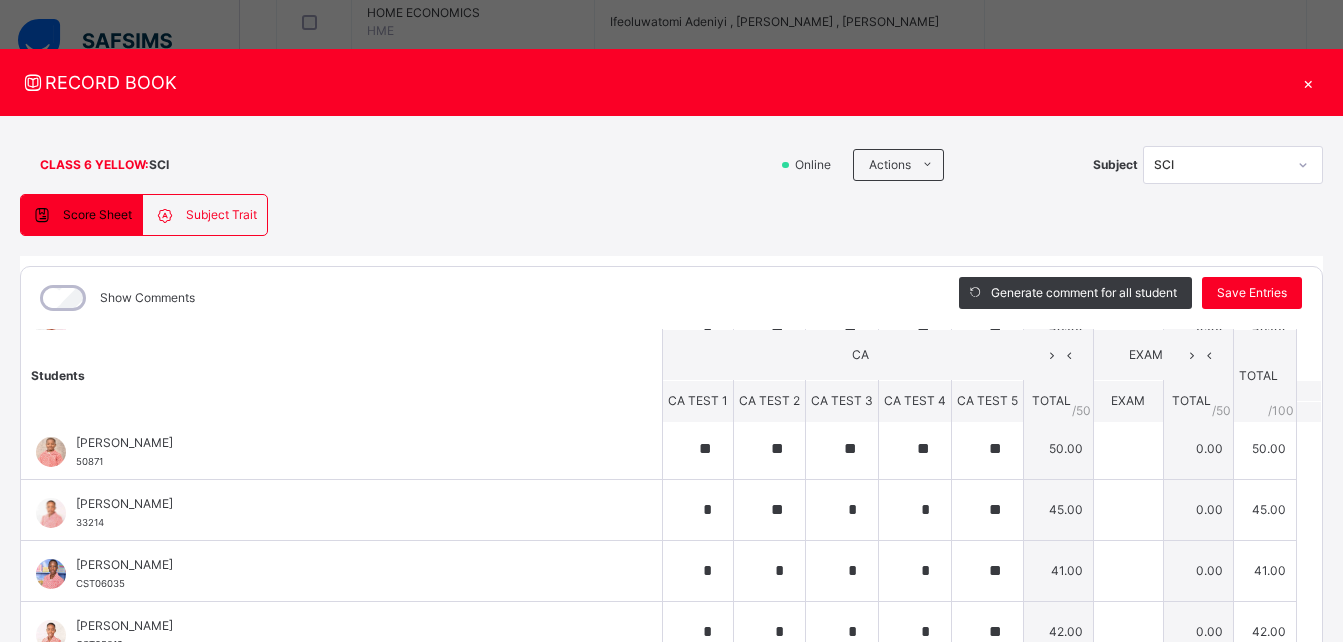 click on "Students CA  EXAM TOTAL /100 Comment CA TEST 1 CA TEST 2 CA TEST 3 CA TEST 4 CA TEST 5 TOTAL / 50 EXAM TOTAL / 50 [PERSON_NAME] 33124 [PERSON_NAME] 33124 * ** * * ** 45.00 0.00 45.00 Generate comment 0 / 250   ×   Subject Teacher’s Comment Generate and see in full the comment developed by the AI with an option to regenerate the comment [PERSON_NAME]   33124   Total 45.00  / 100.00 [PERSON_NAME] Bot   Regenerate     Use this comment   Boluwatiwi  Adefeko 33144 Boluwatiwi  Adefeko 33144 * * * * ** 45.00 0.00 45.00 Generate comment 0 / 250   ×   Subject Teacher’s Comment Generate and see in full the comment developed by the AI with an option to regenerate the comment JS Boluwatiwi  Adefeko   33144   Total 45.00  / 100.00 [PERSON_NAME] Bot   Regenerate     Use this comment   Chibuikem  Uduje 33374 [PERSON_NAME] 33374 * ** ** ** ** 48.00 0.00 48.00 Generate comment 0 / 250   ×   Subject Teacher’s Comment Generate and see in full the comment developed by the AI with an option to regenerate the comment JS   33374" at bounding box center [671, 768] 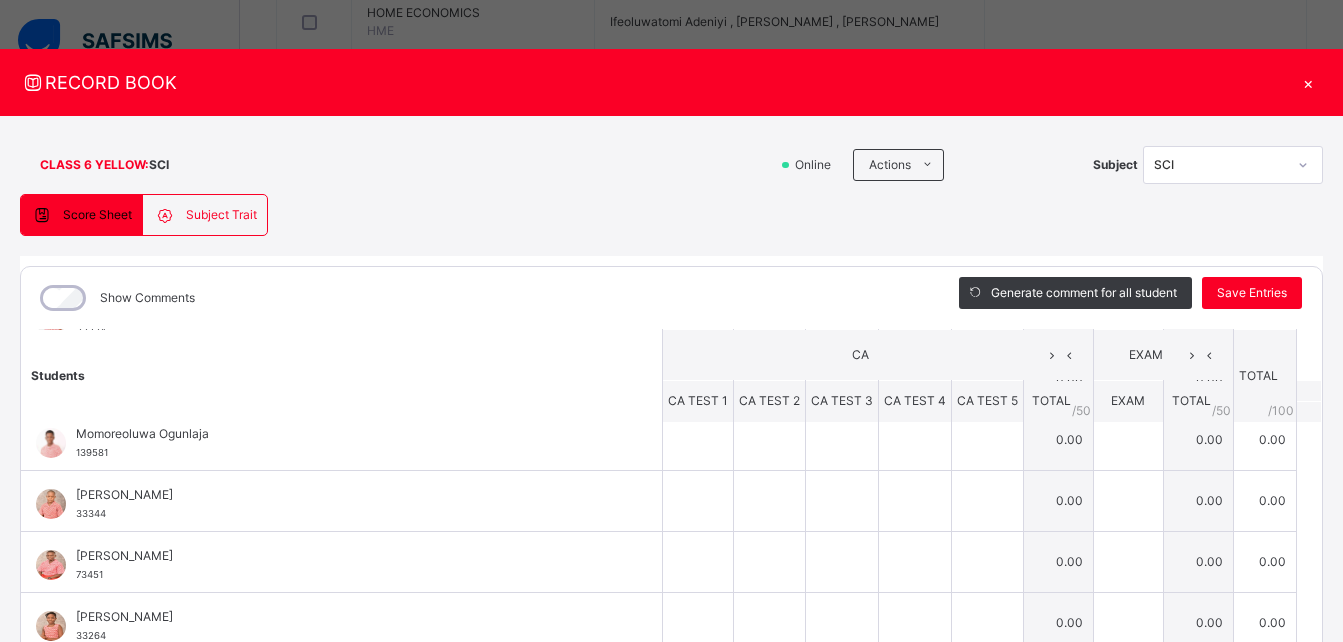 scroll, scrollTop: 685, scrollLeft: 0, axis: vertical 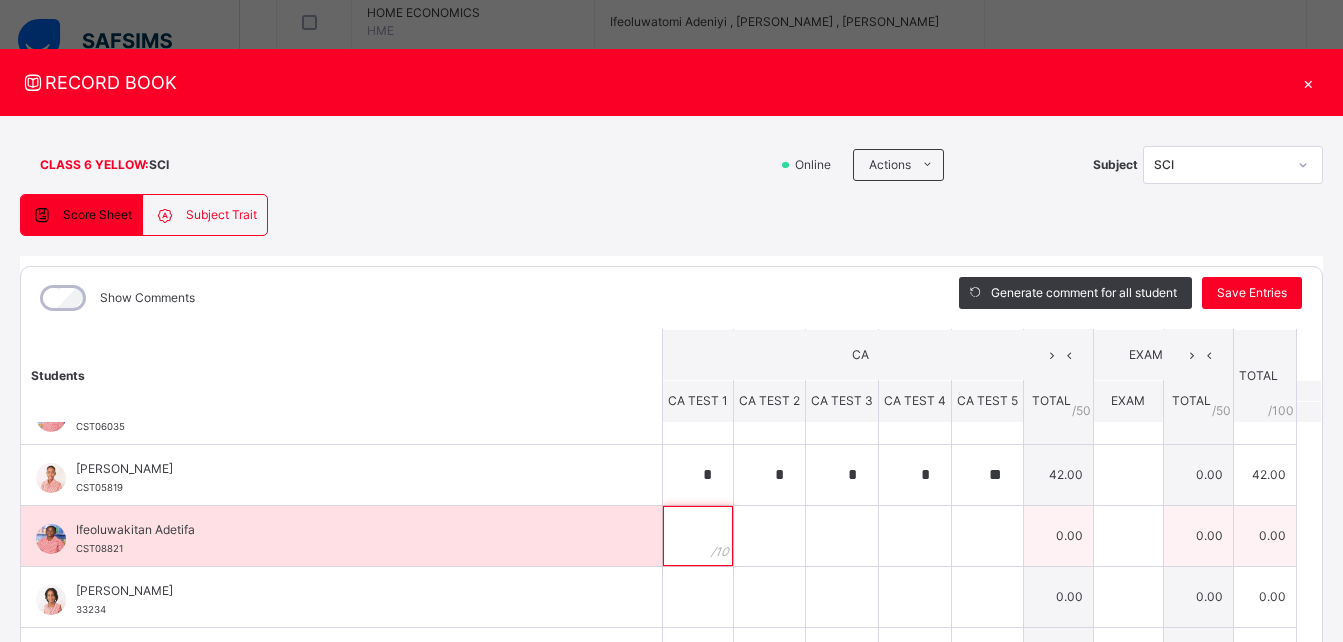 click at bounding box center [698, 536] 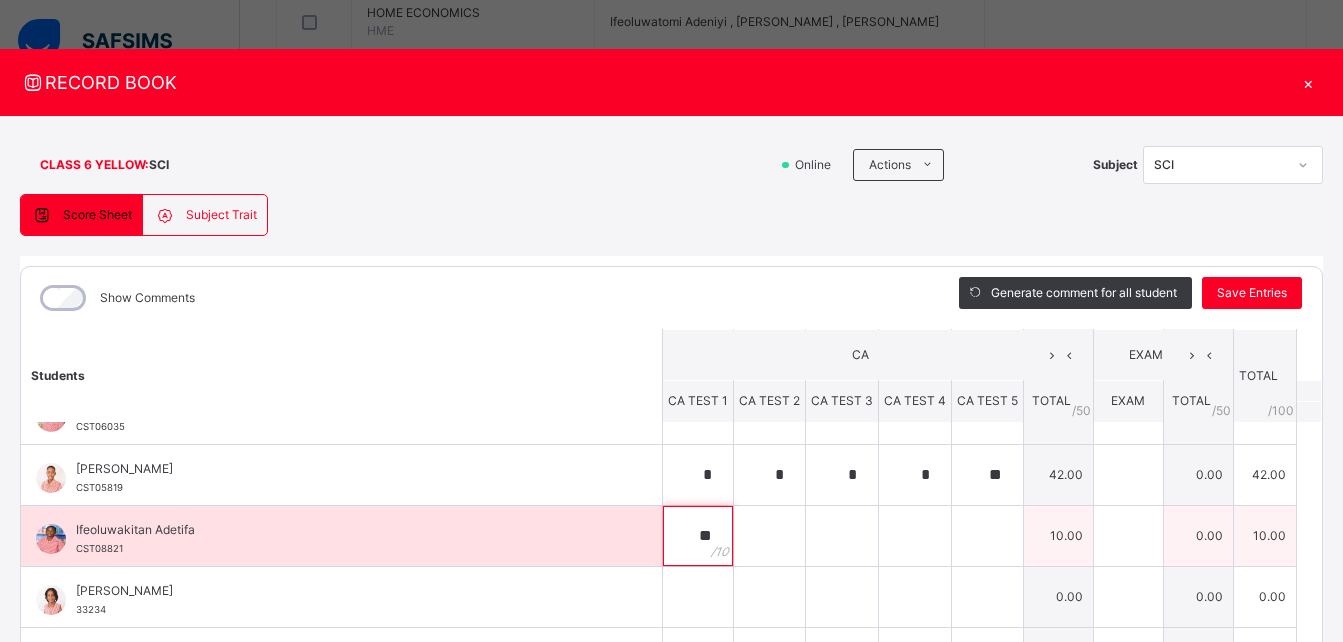 type on "**" 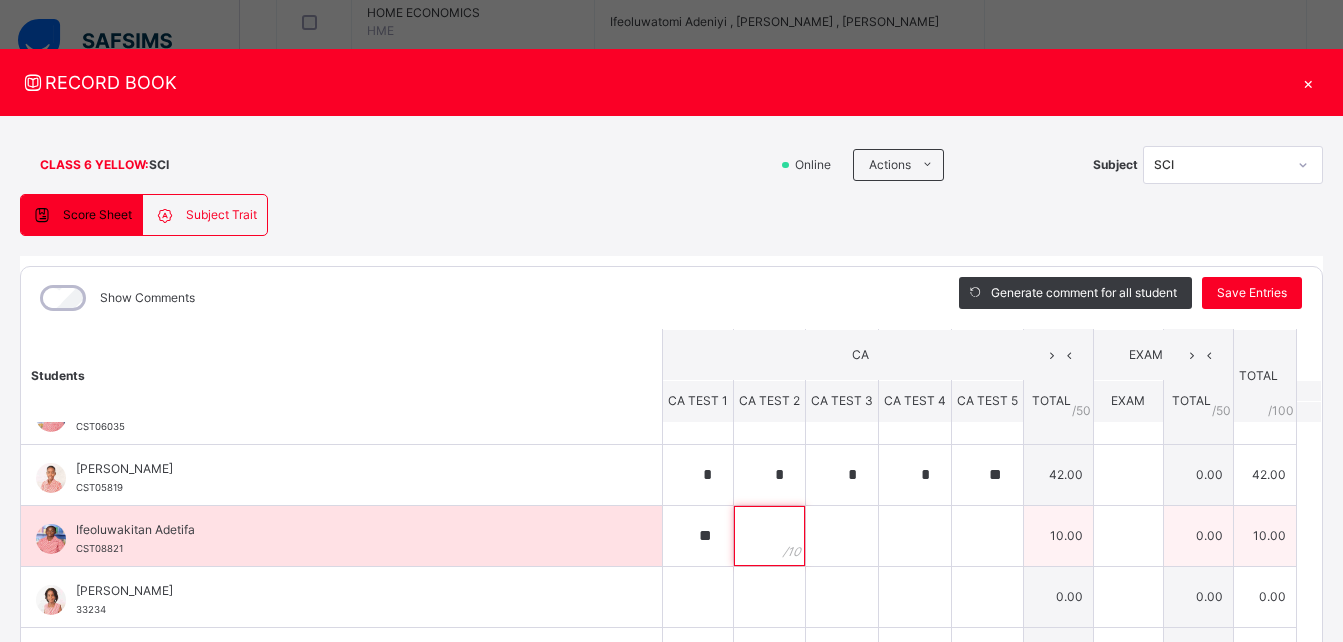 click at bounding box center (769, 536) 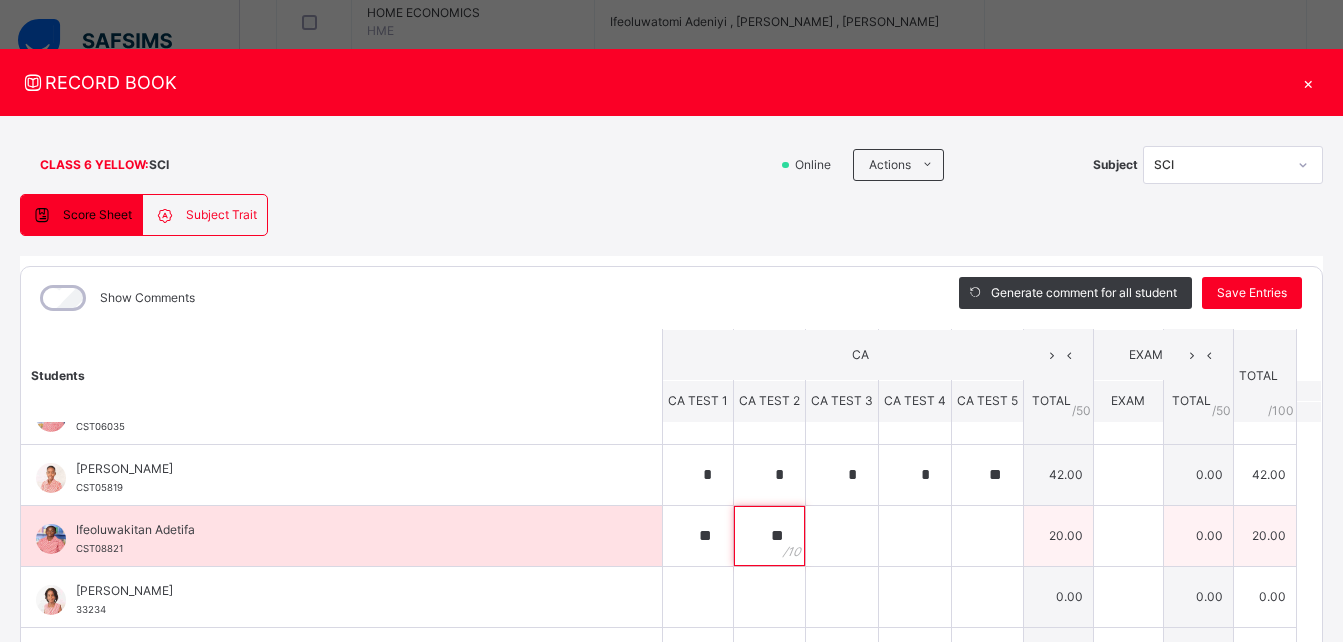 type on "**" 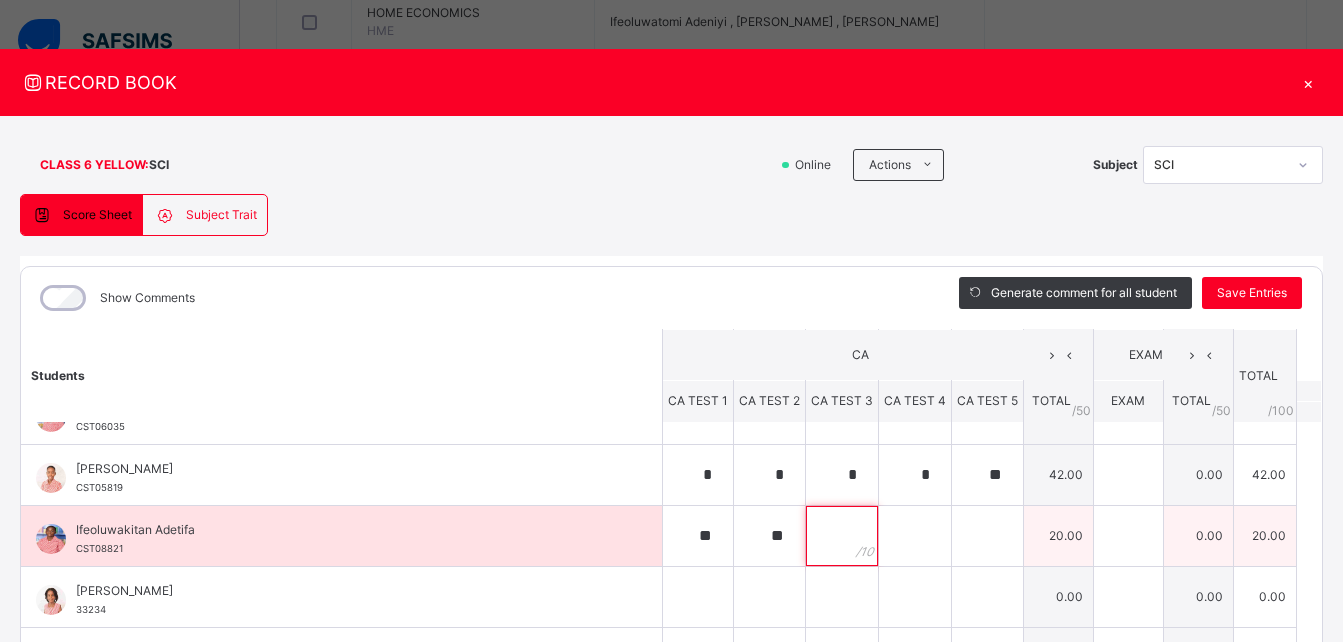 click at bounding box center (842, 536) 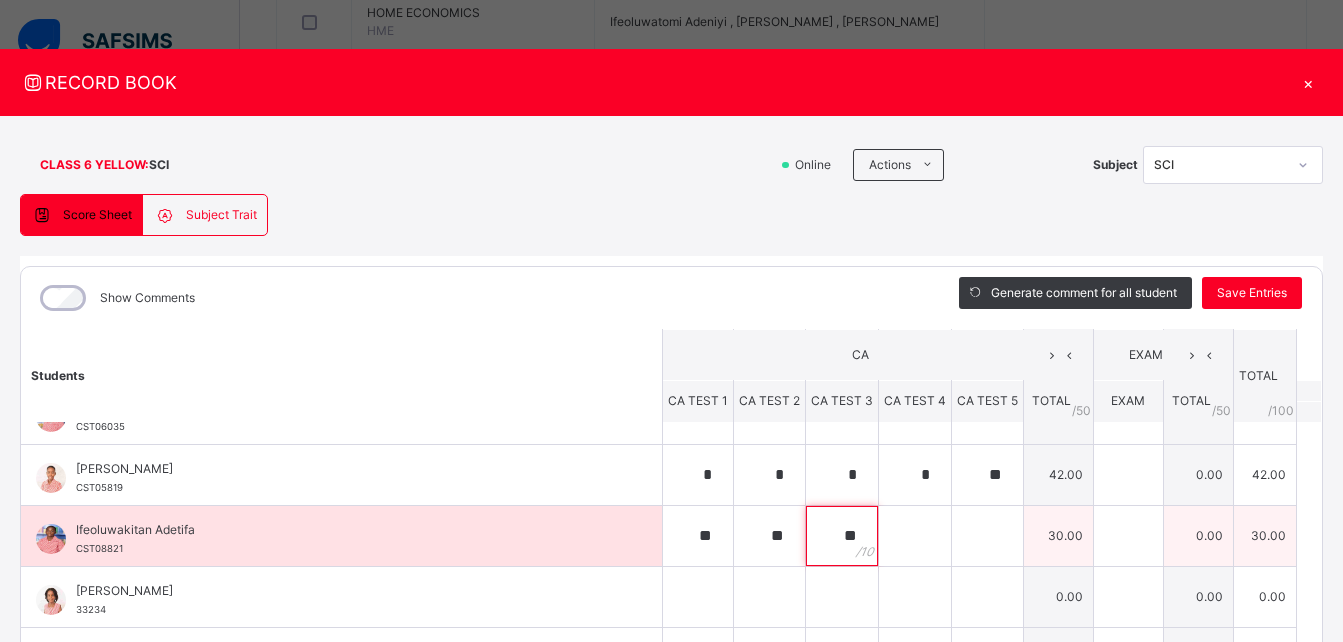 type on "**" 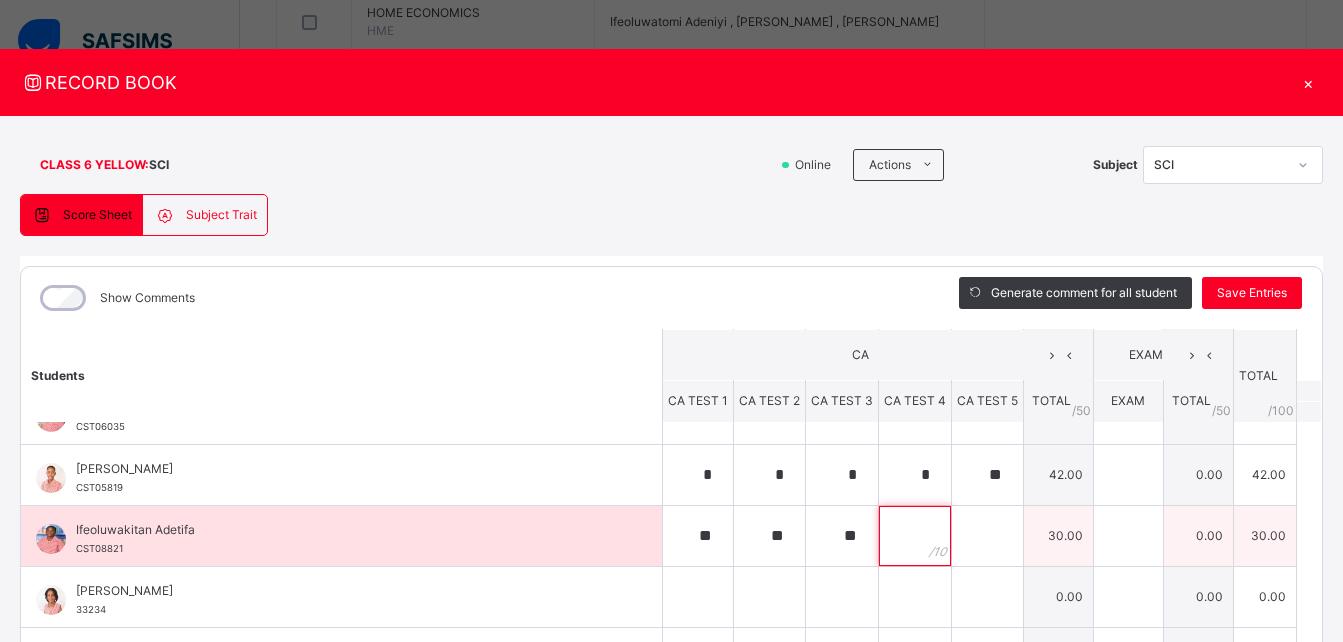 click at bounding box center [915, 536] 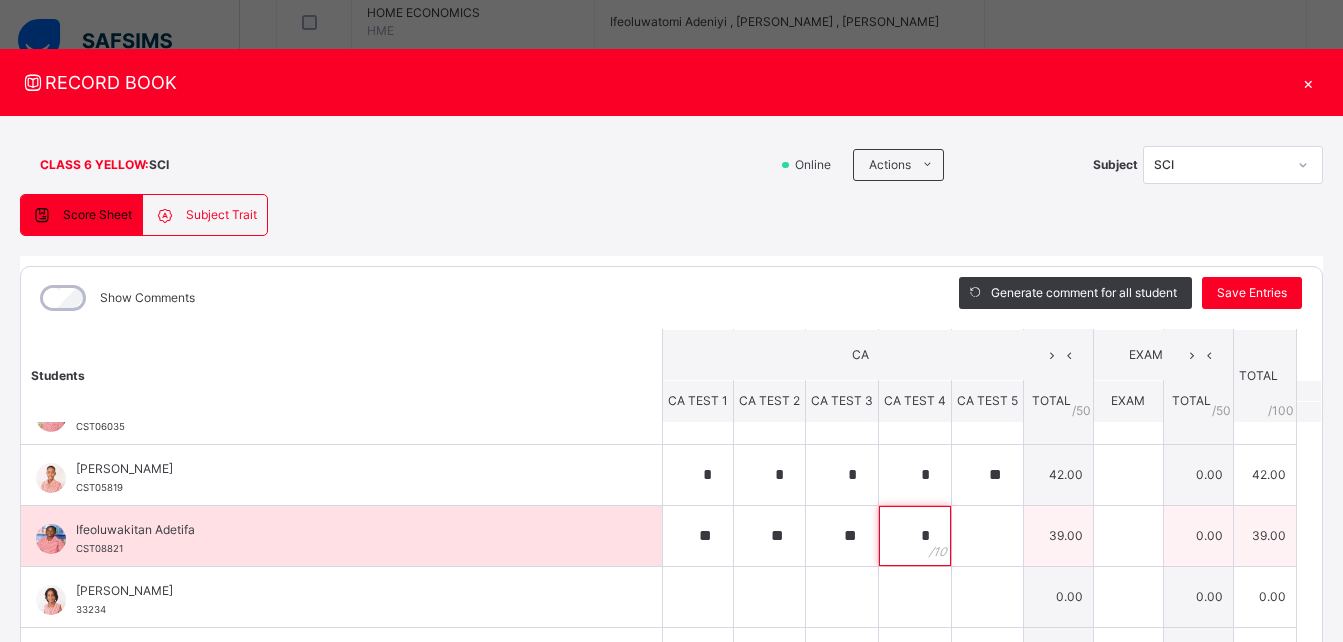 type on "*" 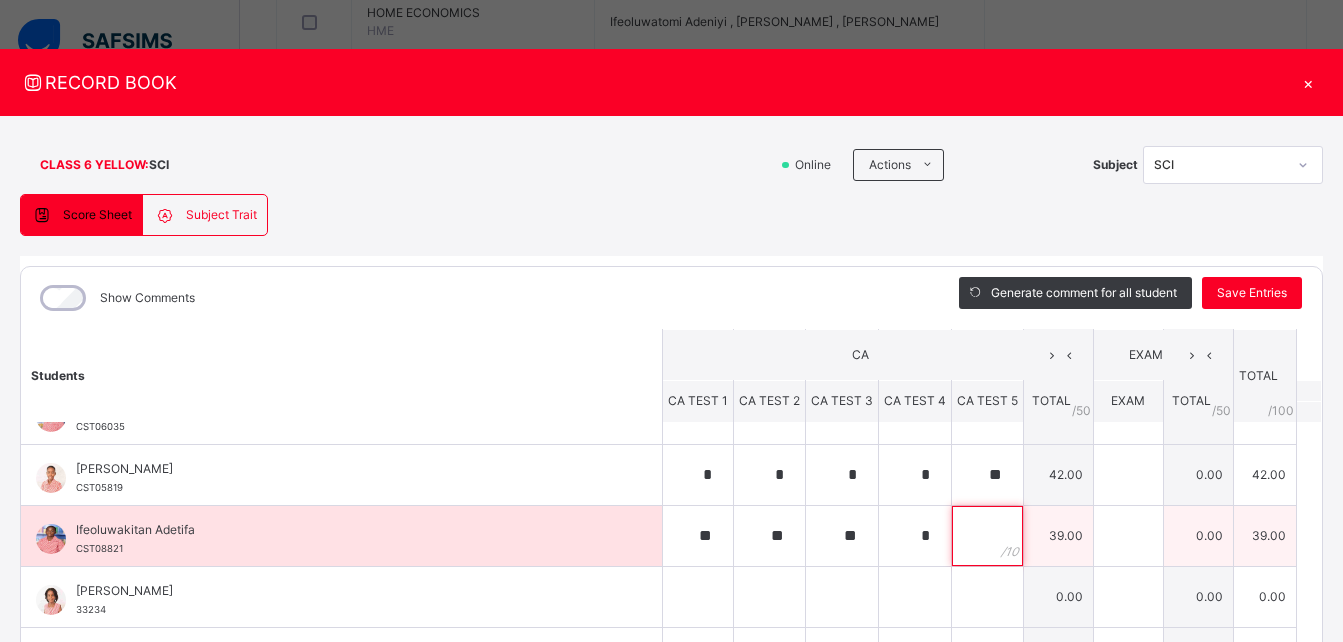 click at bounding box center [987, 536] 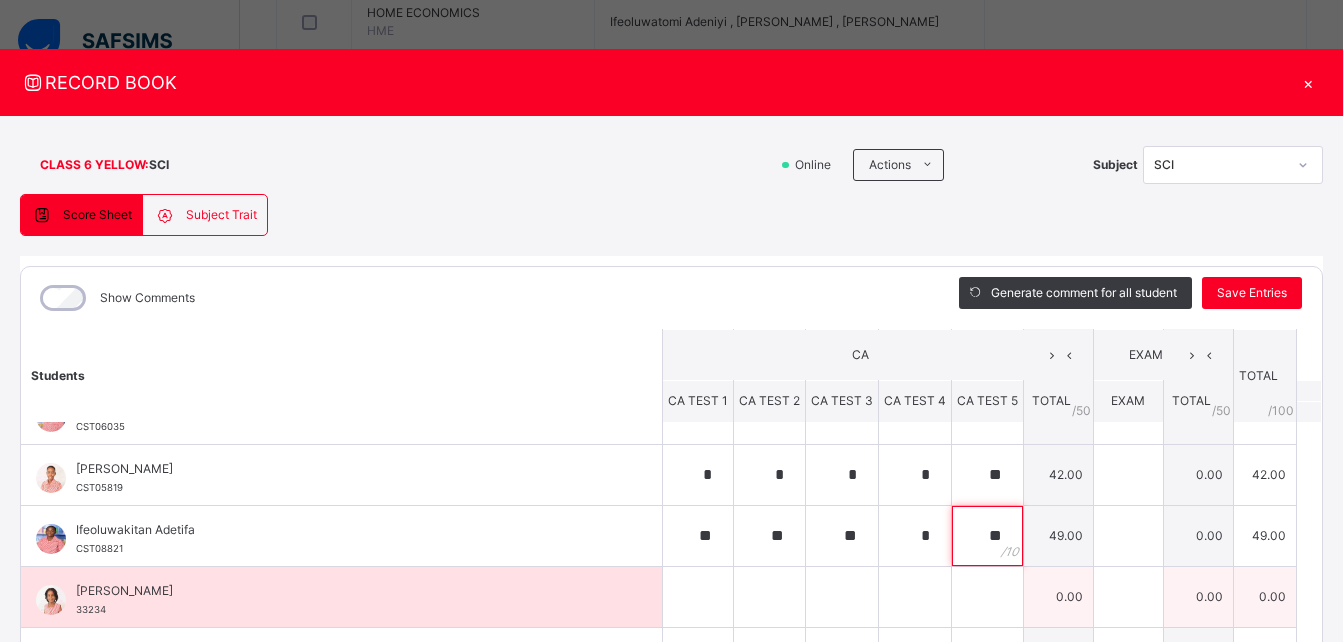 type on "**" 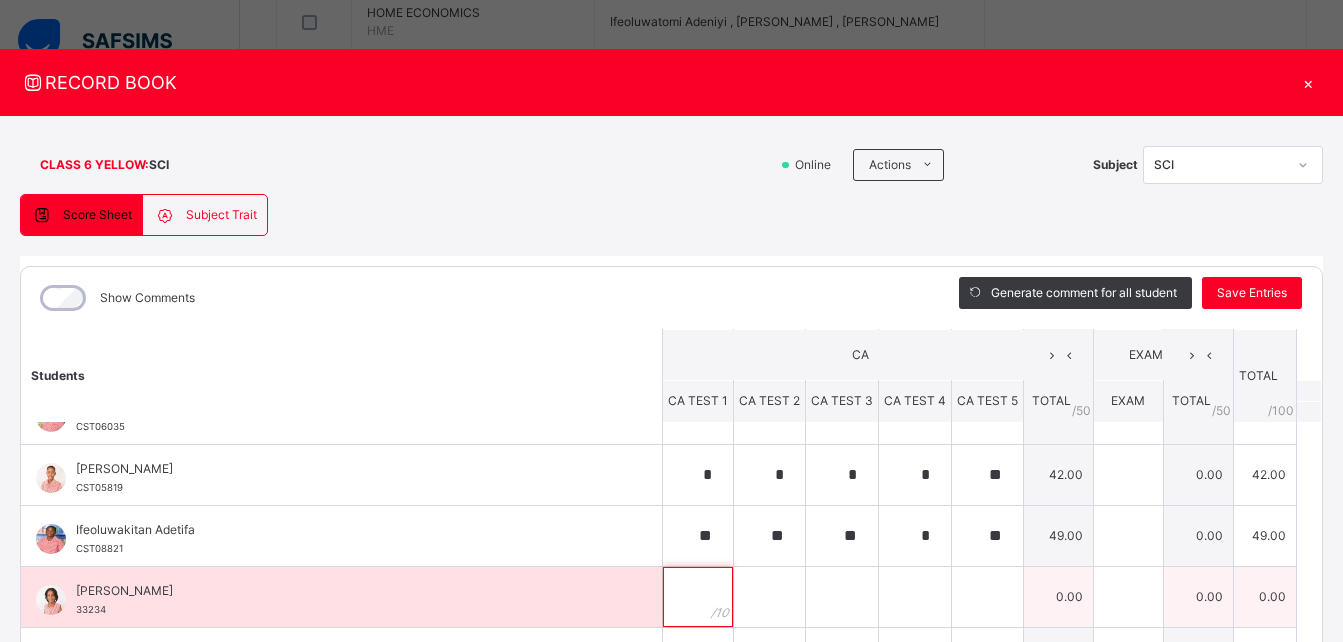click at bounding box center (698, 597) 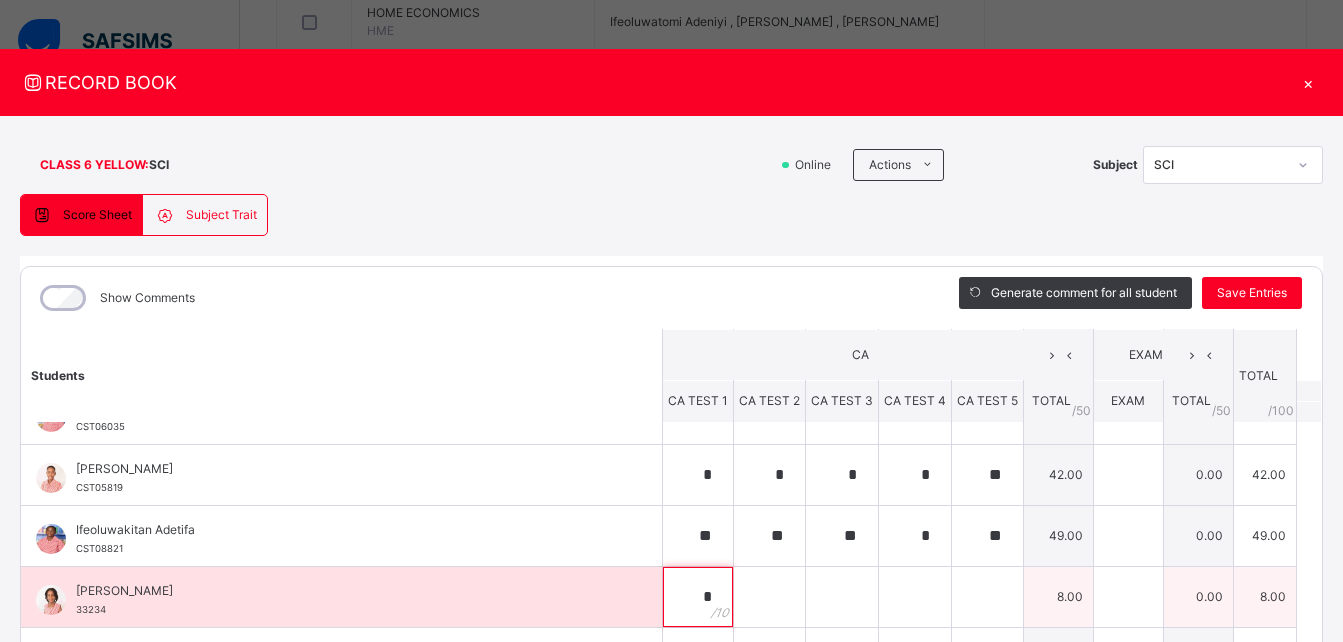 type on "*" 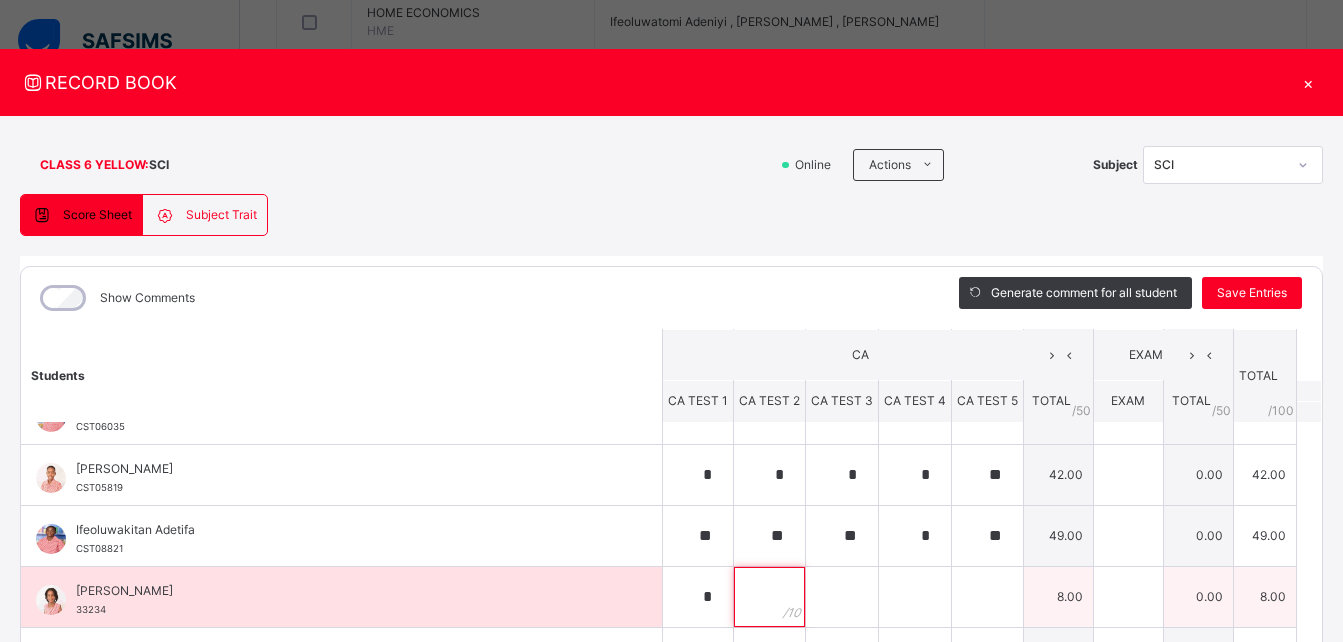 click at bounding box center [769, 597] 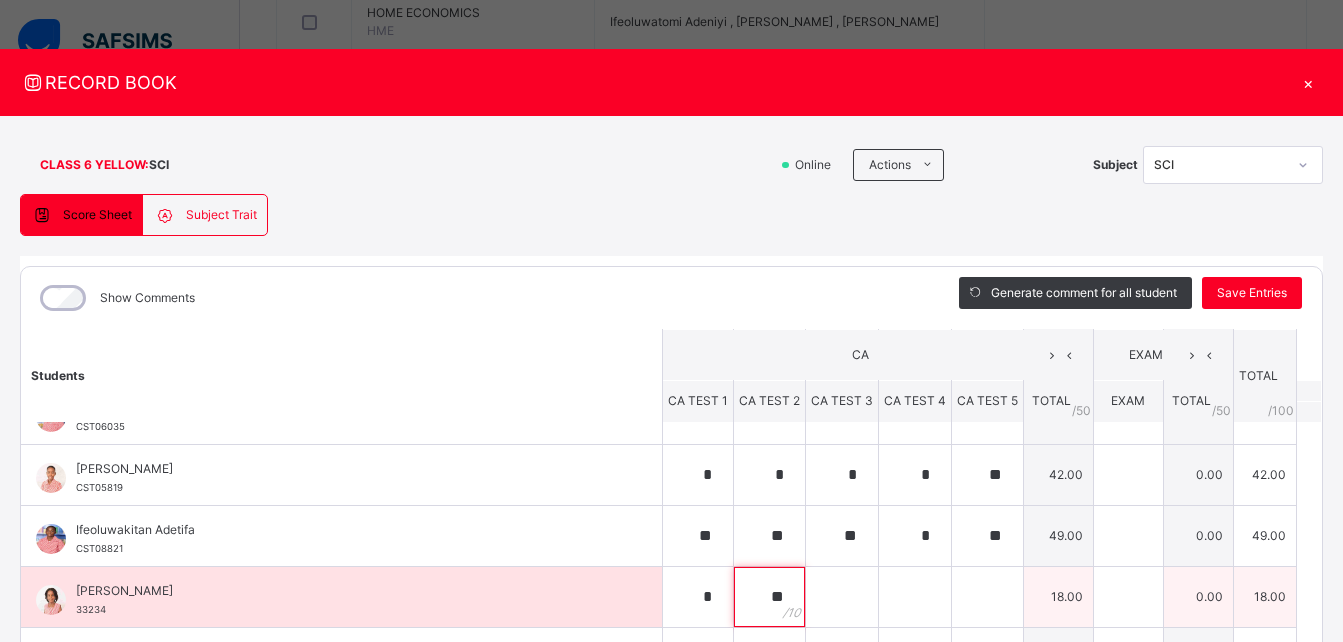 type on "**" 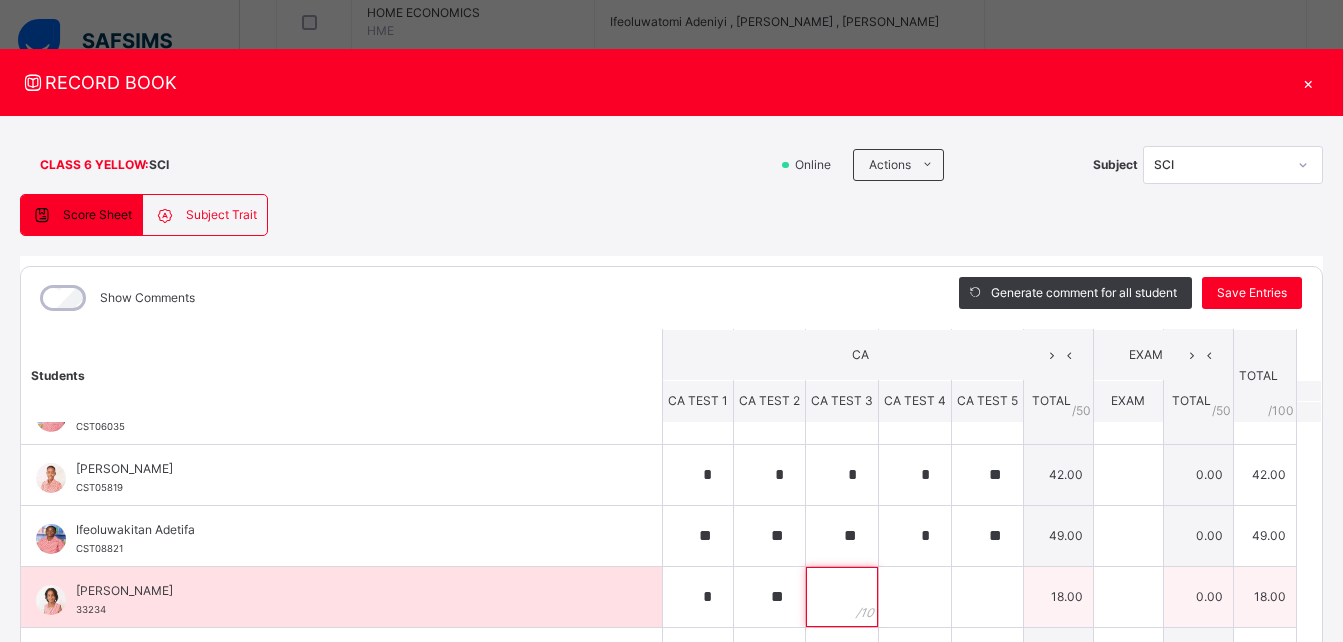 click at bounding box center (842, 597) 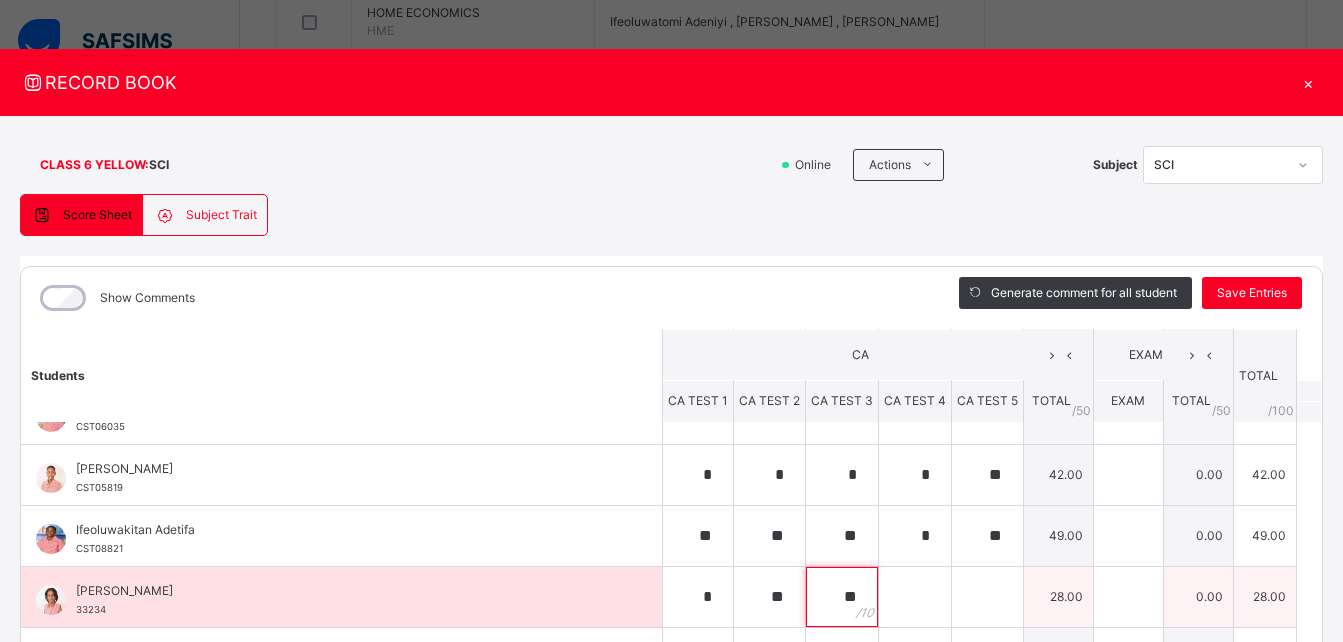 type on "**" 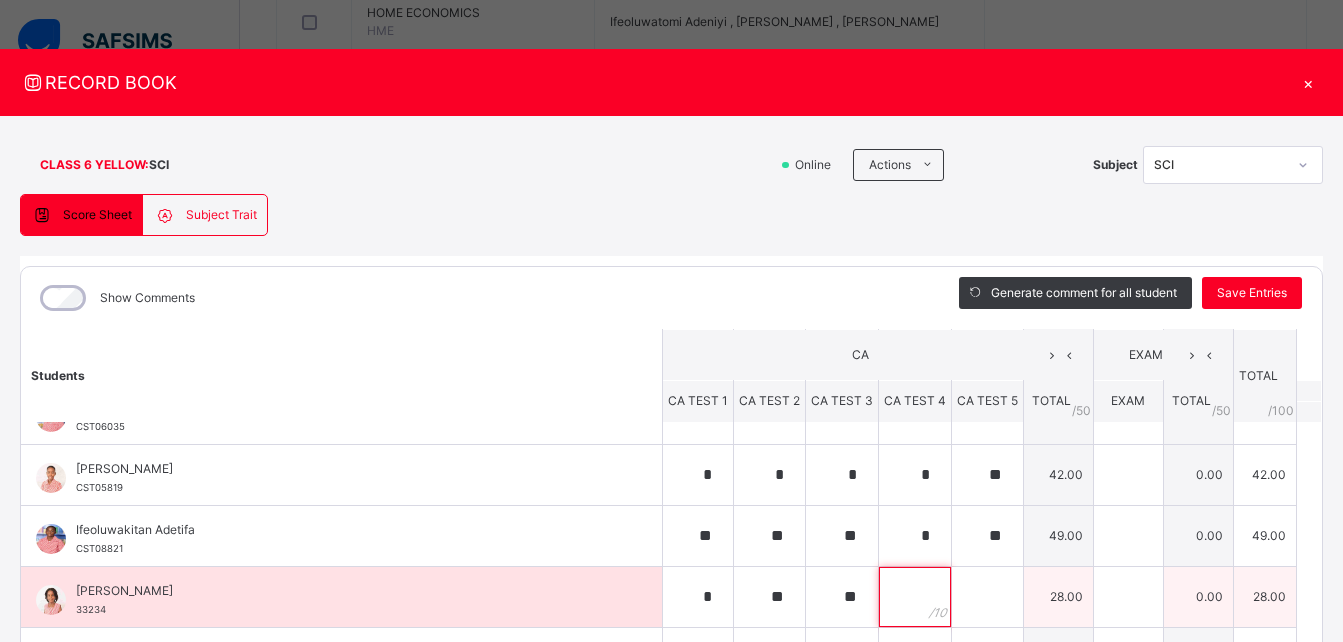click at bounding box center (915, 597) 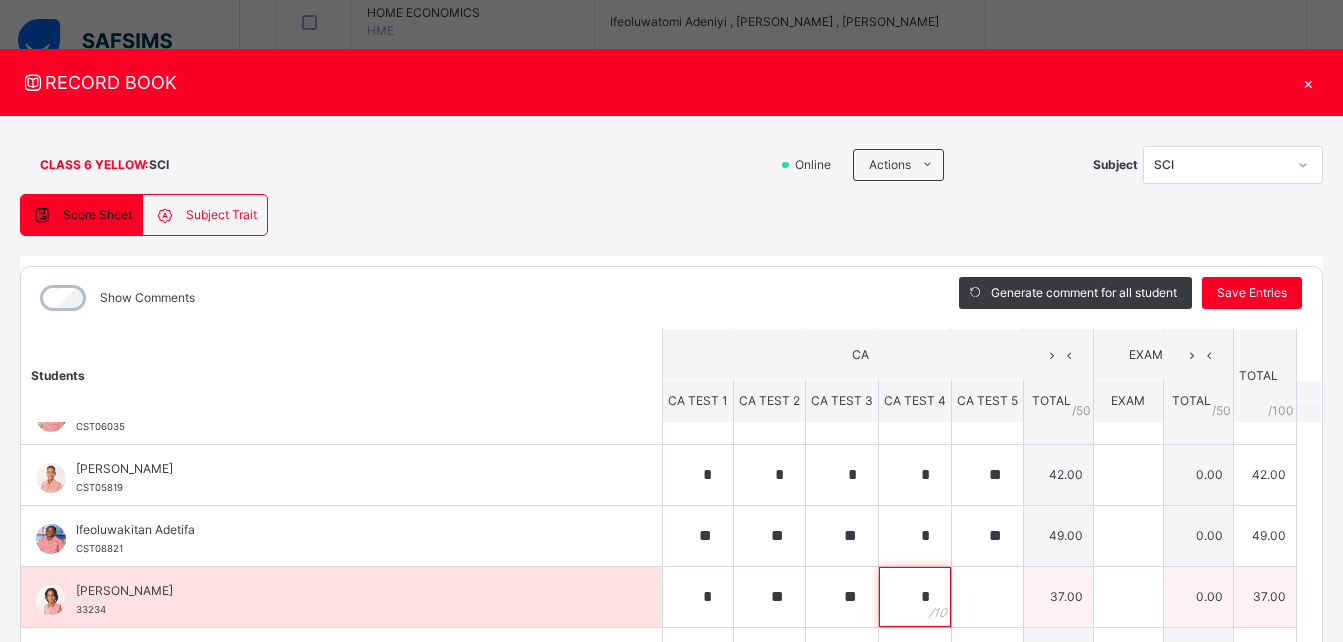 type on "*" 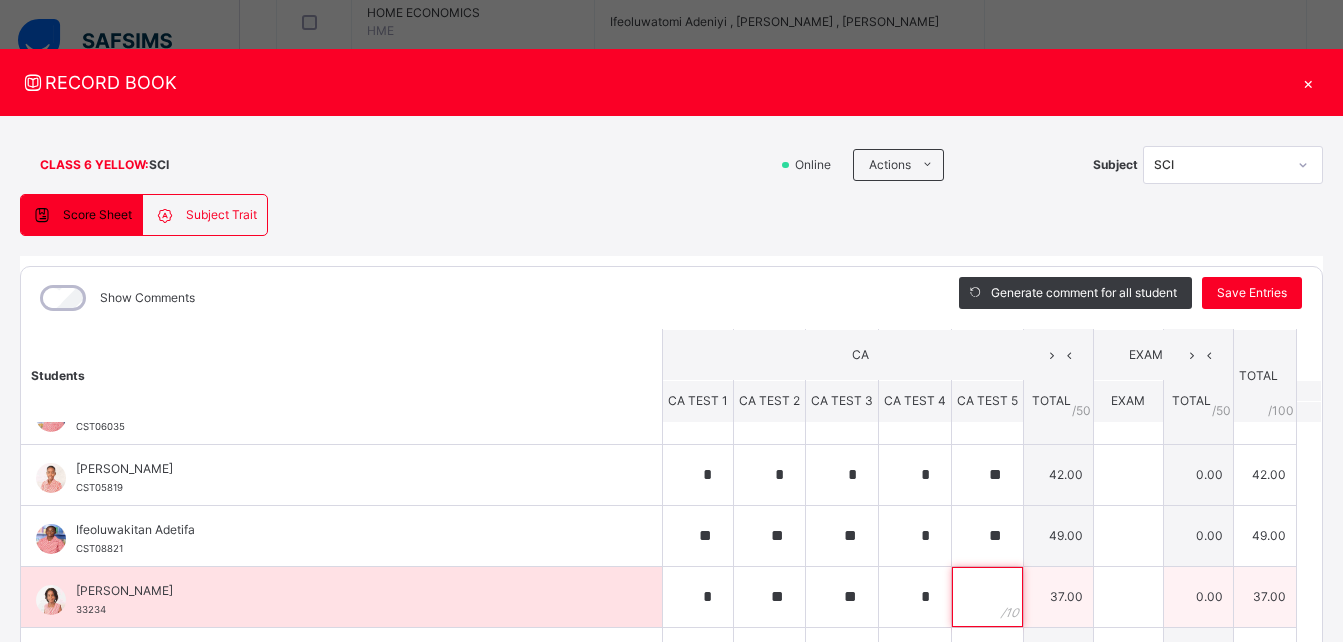 click at bounding box center (987, 597) 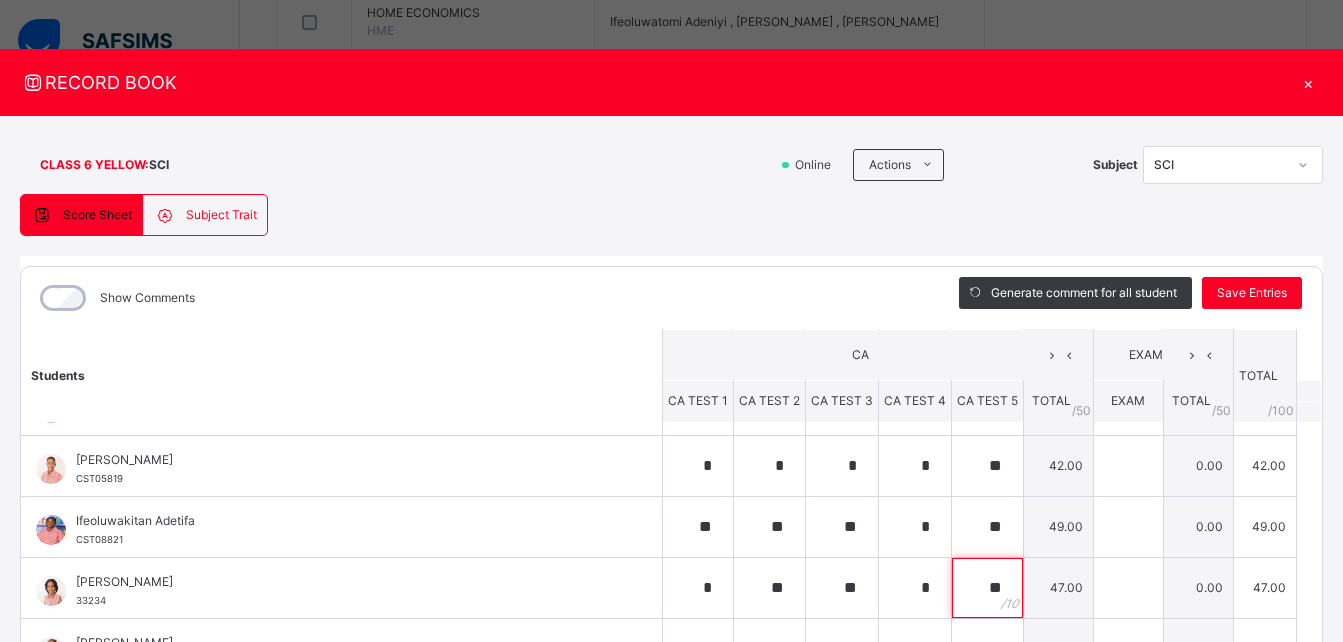 scroll, scrollTop: 397, scrollLeft: 0, axis: vertical 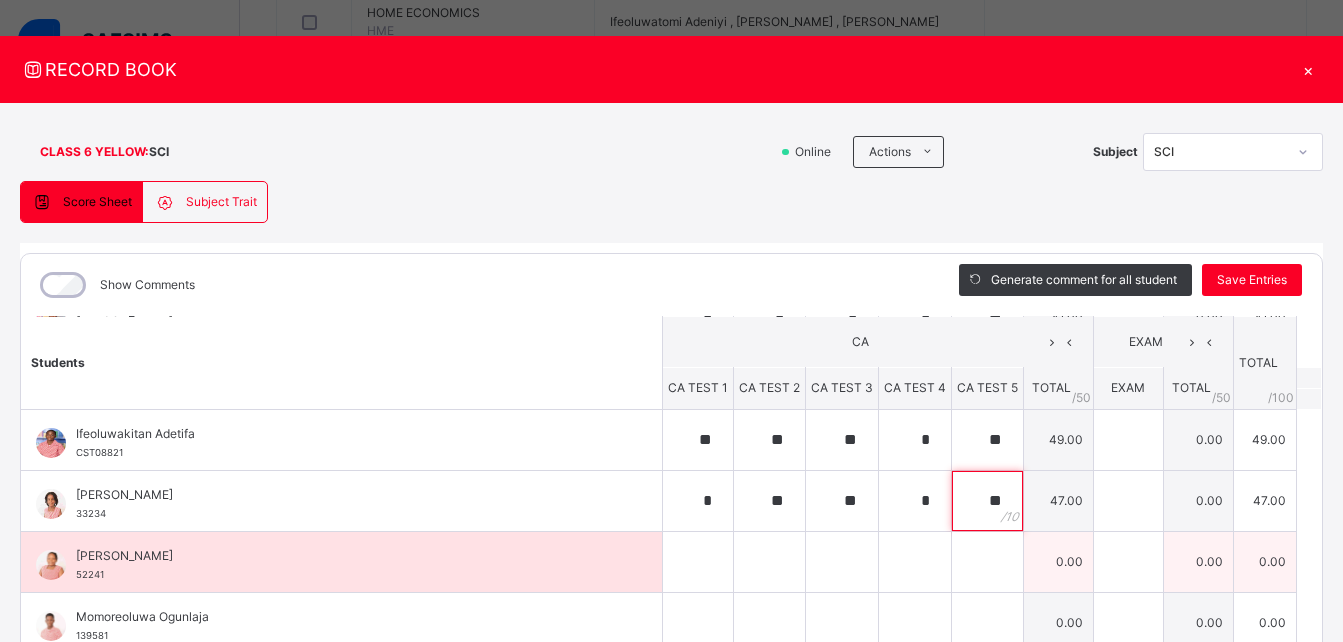 type on "**" 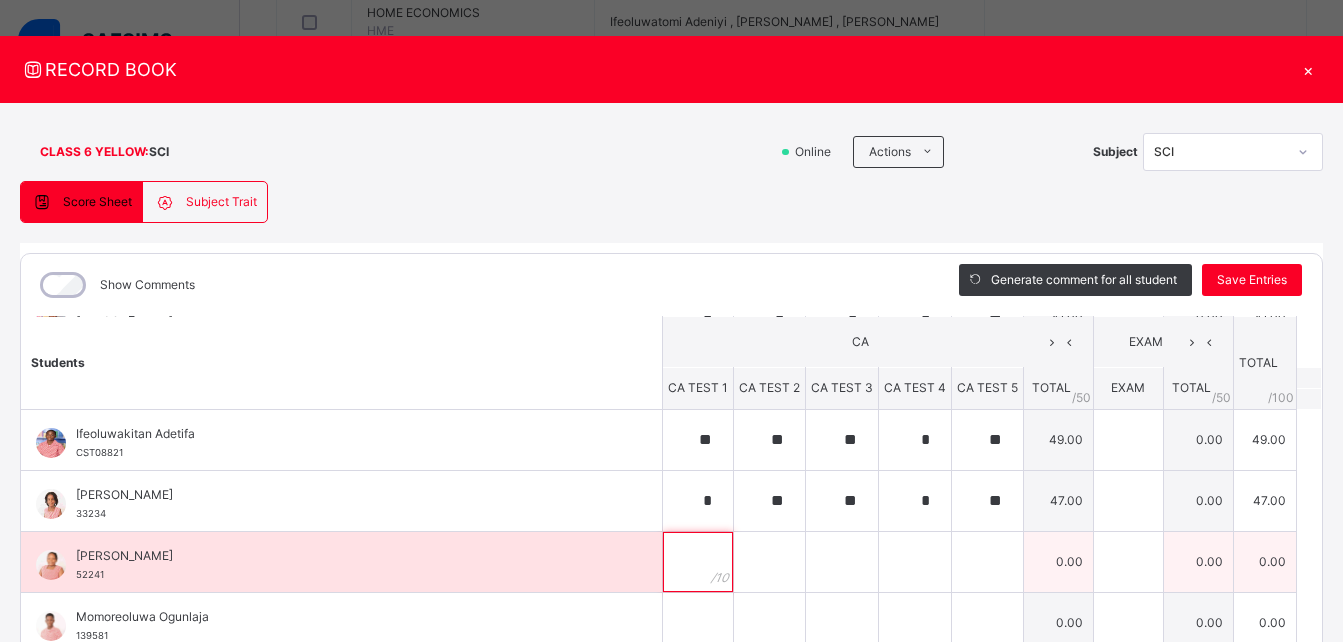 click at bounding box center (698, 562) 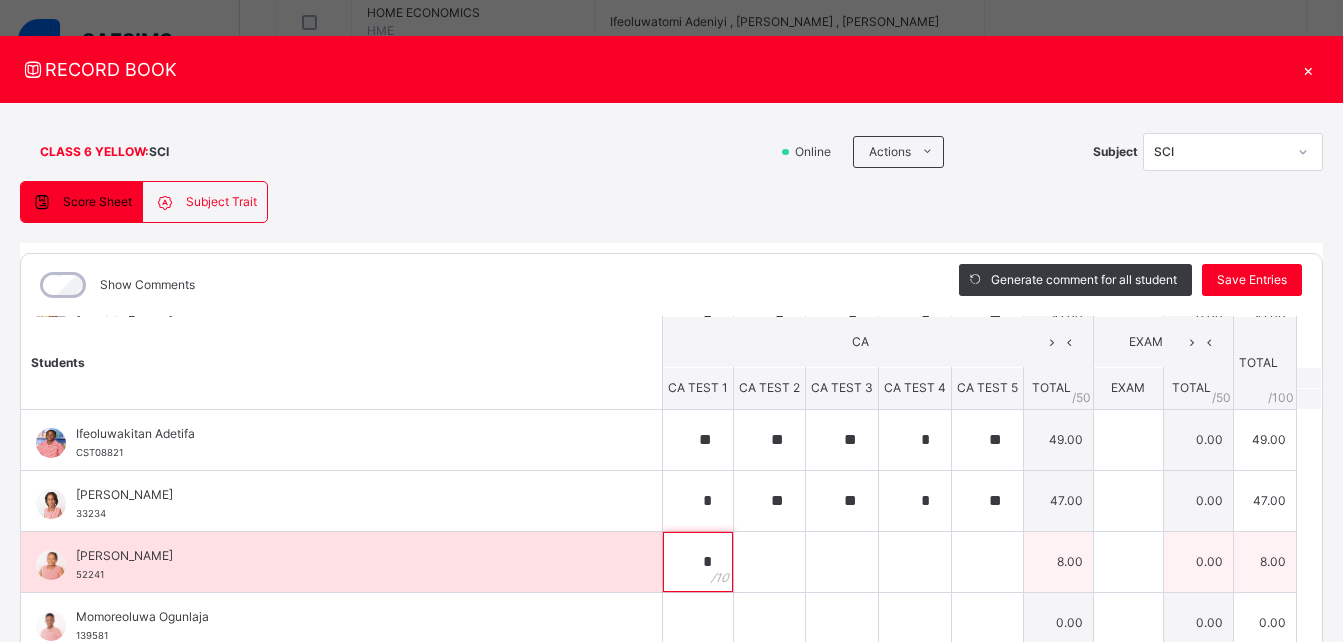 type on "*" 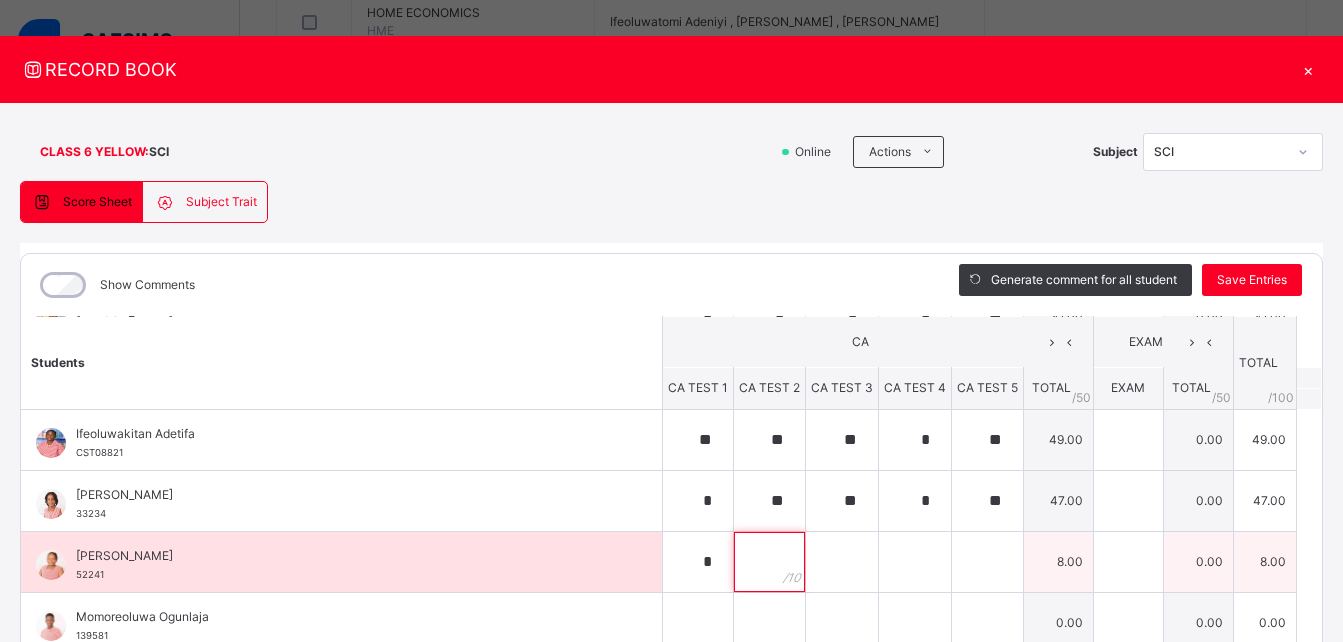 click at bounding box center (769, 562) 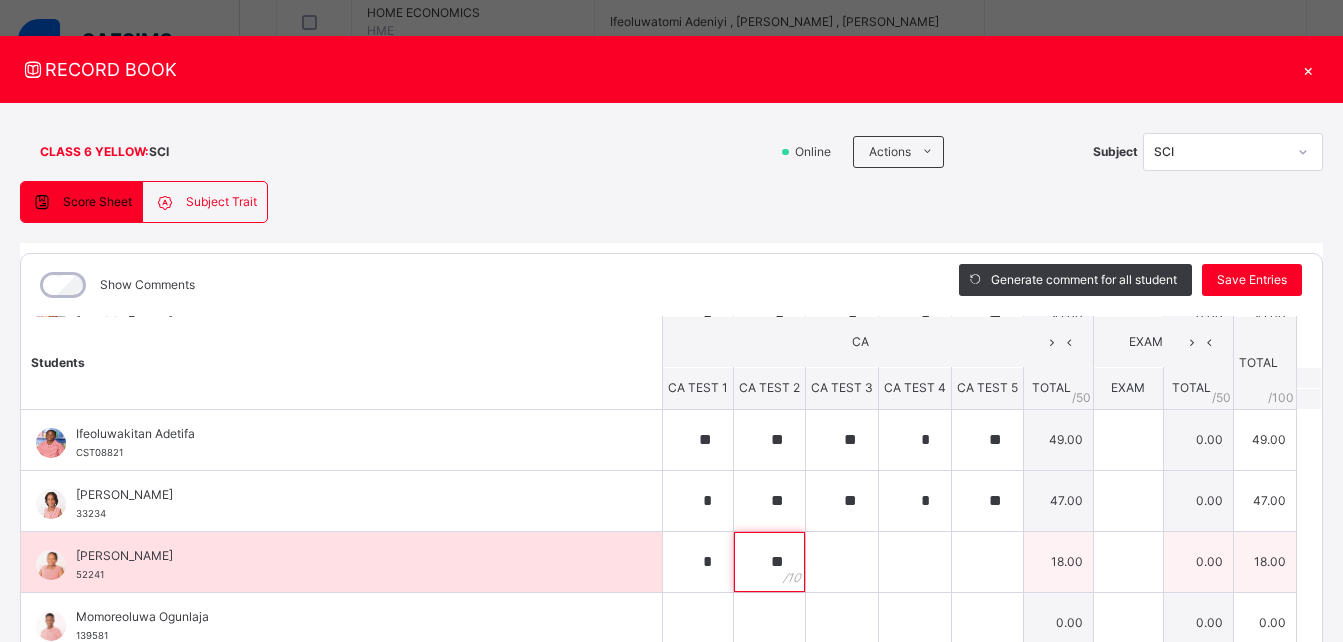 type on "**" 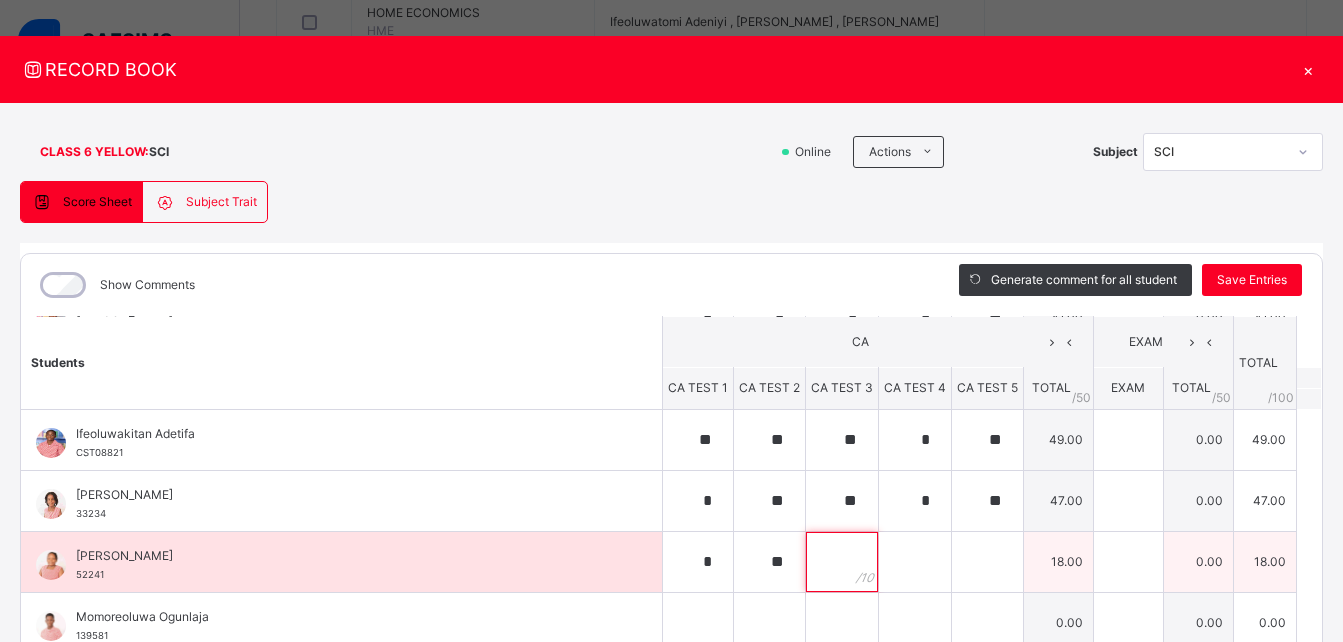 click at bounding box center (842, 562) 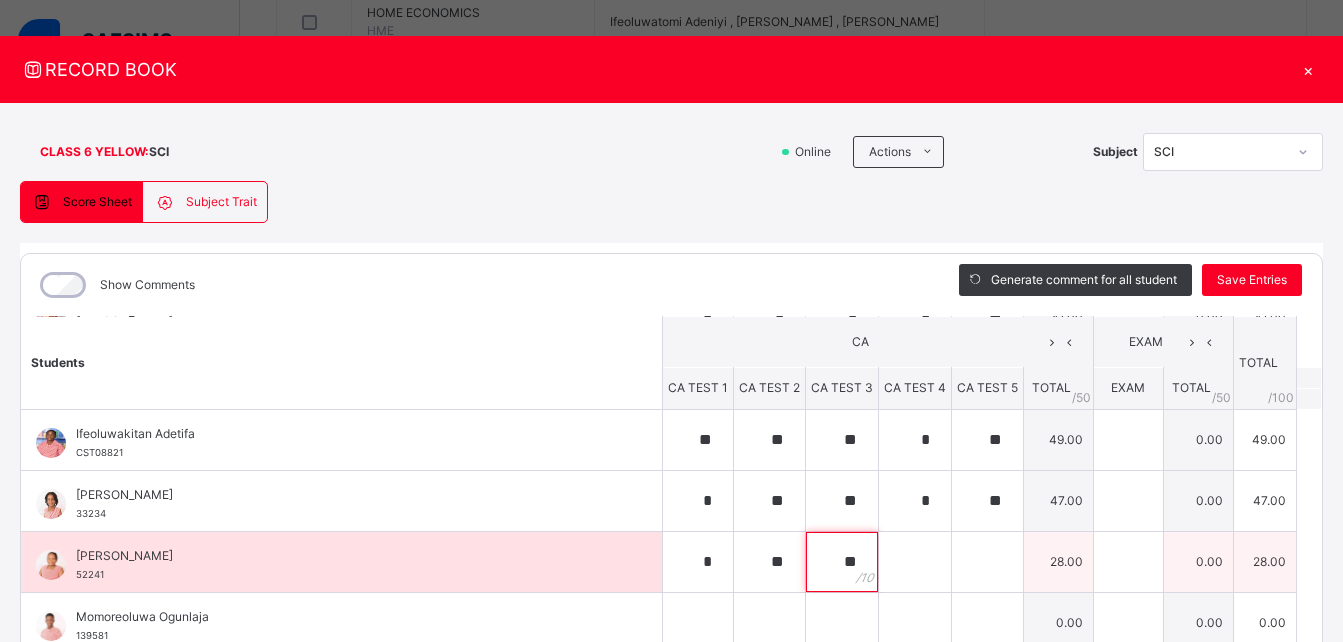 type on "**" 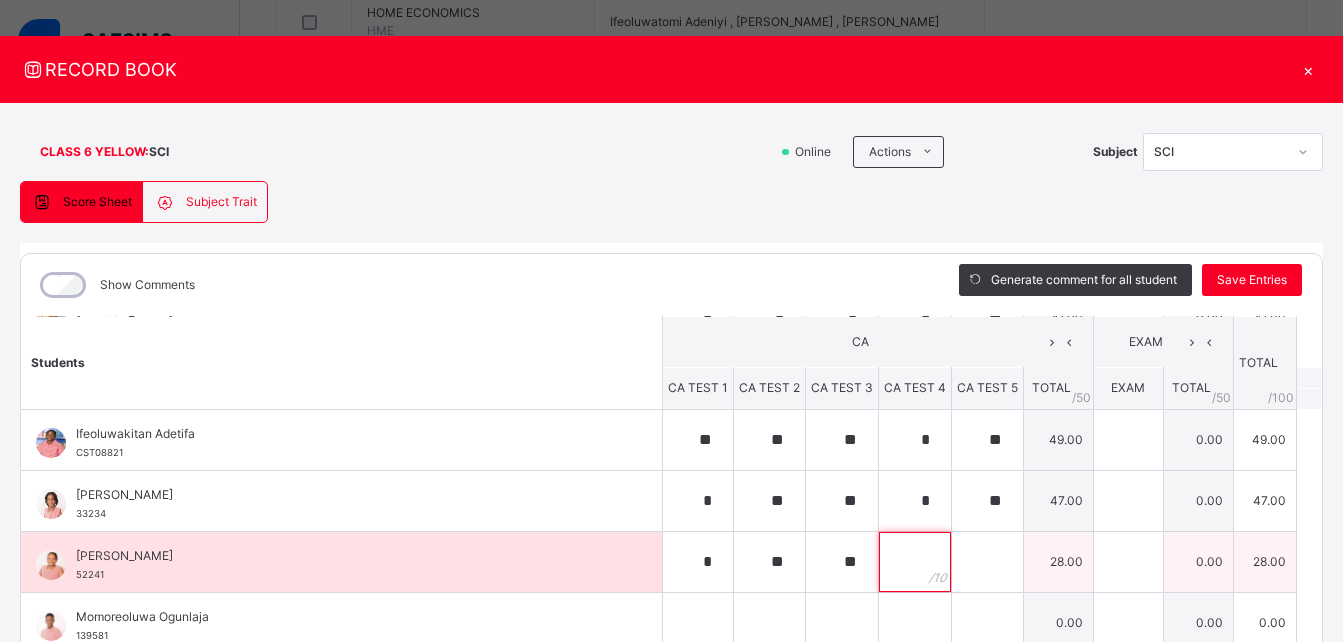 click at bounding box center (915, 562) 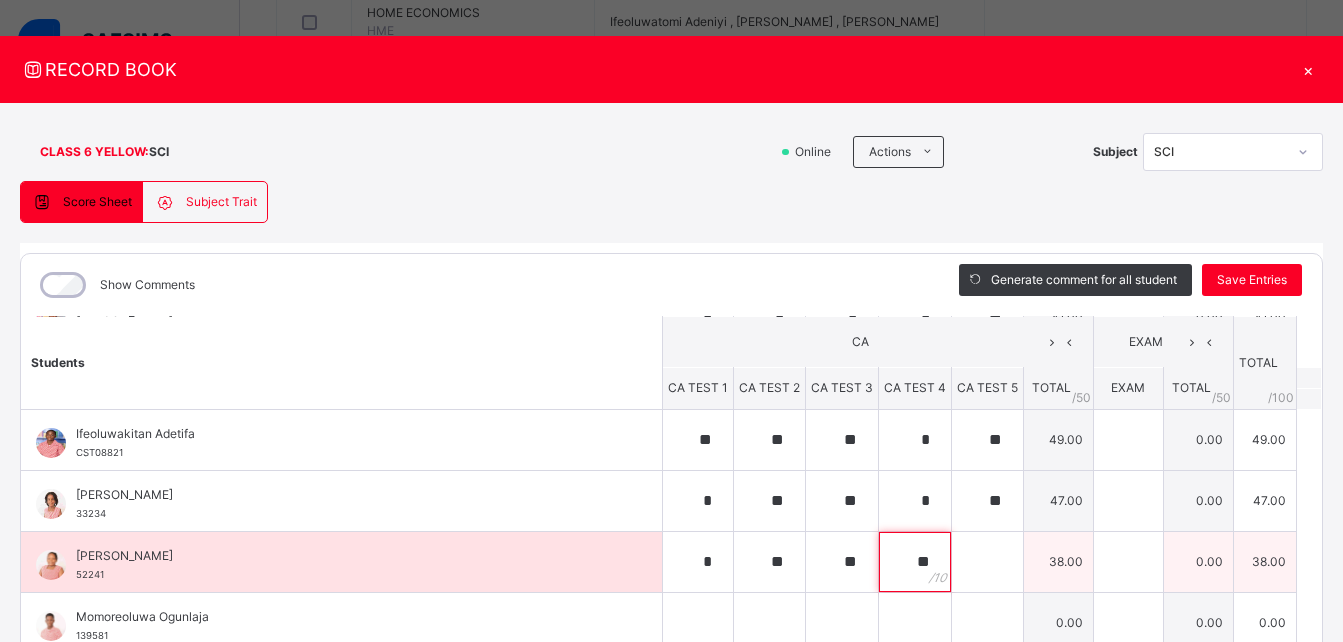 type on "**" 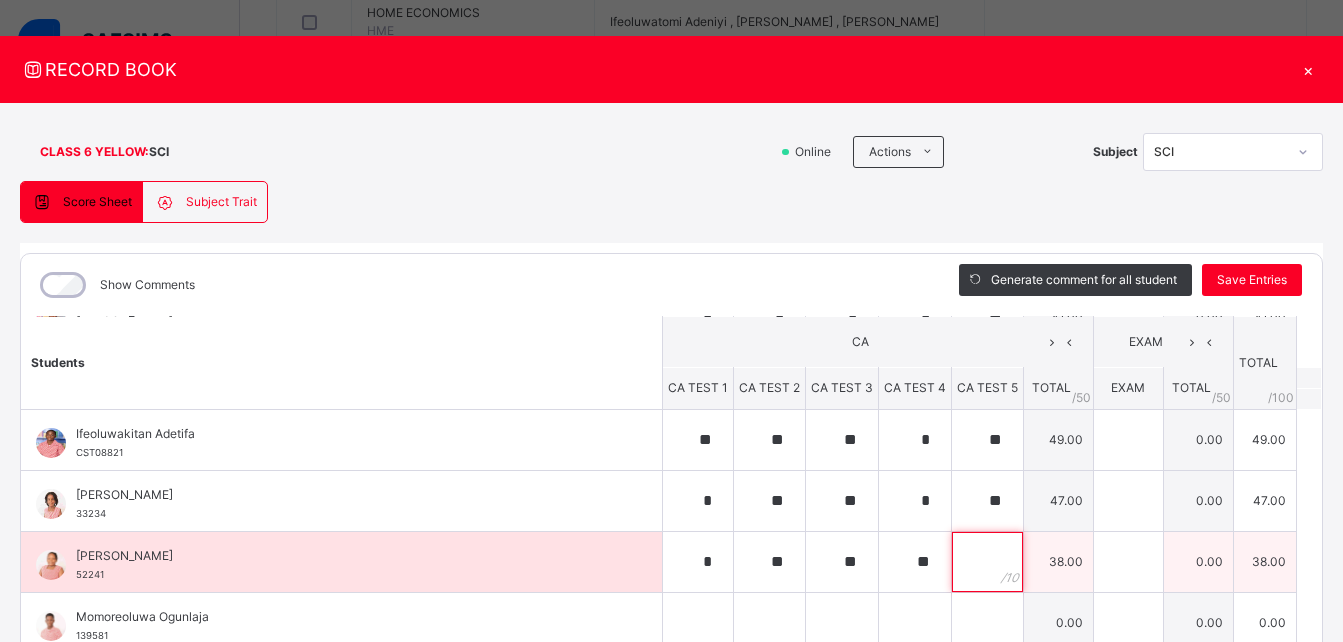 click at bounding box center (987, 562) 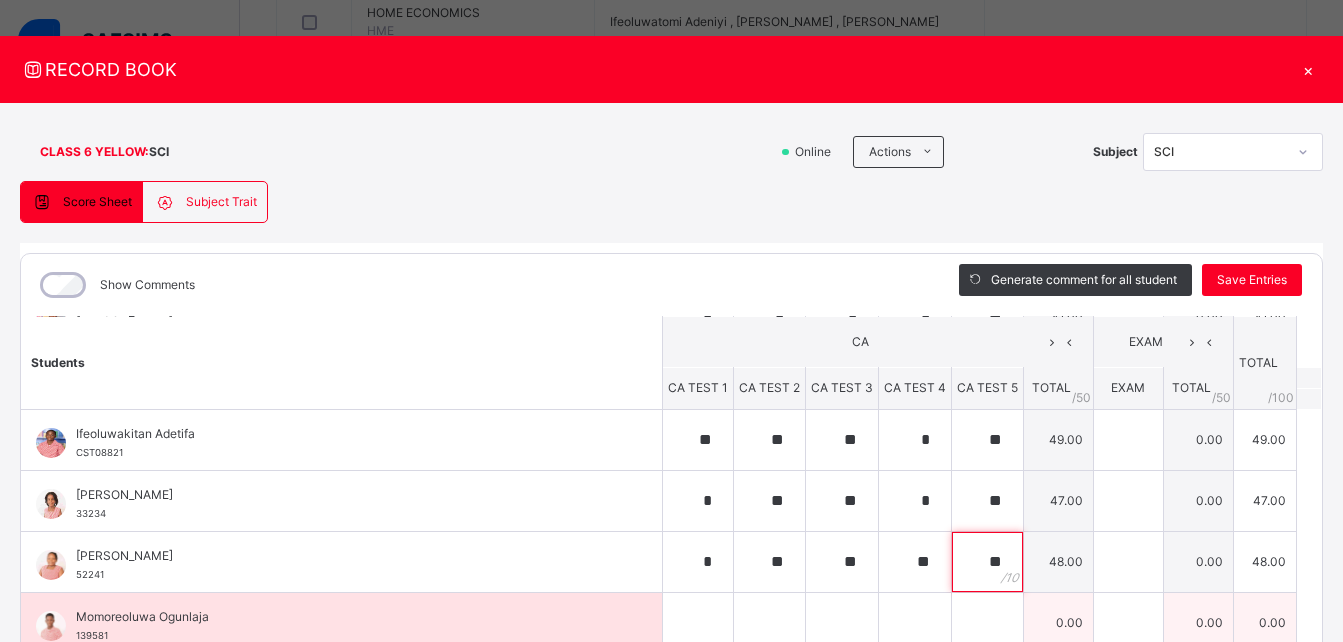 type on "**" 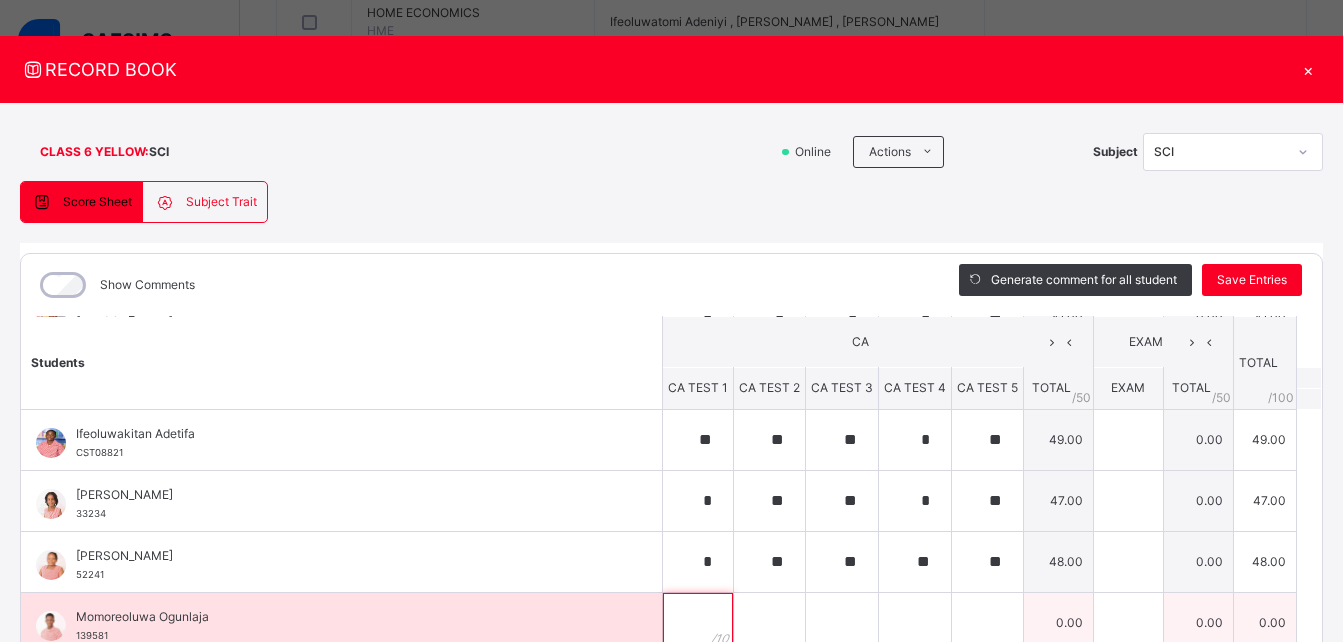 click at bounding box center (698, 623) 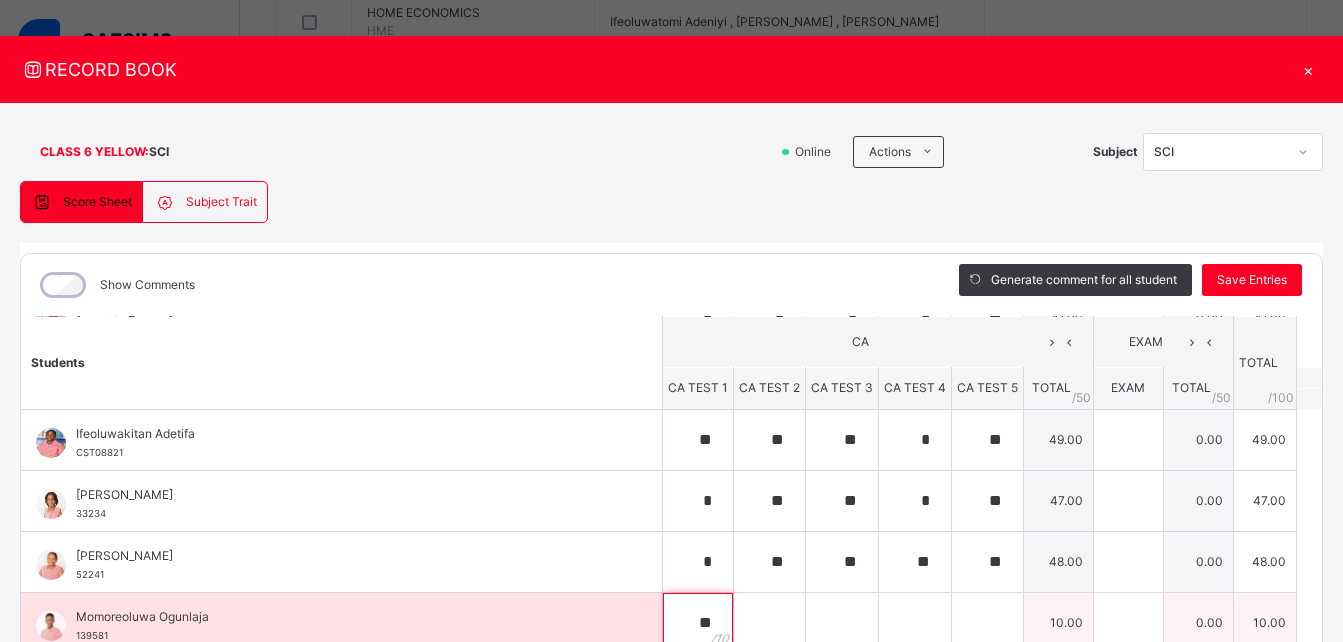 type on "**" 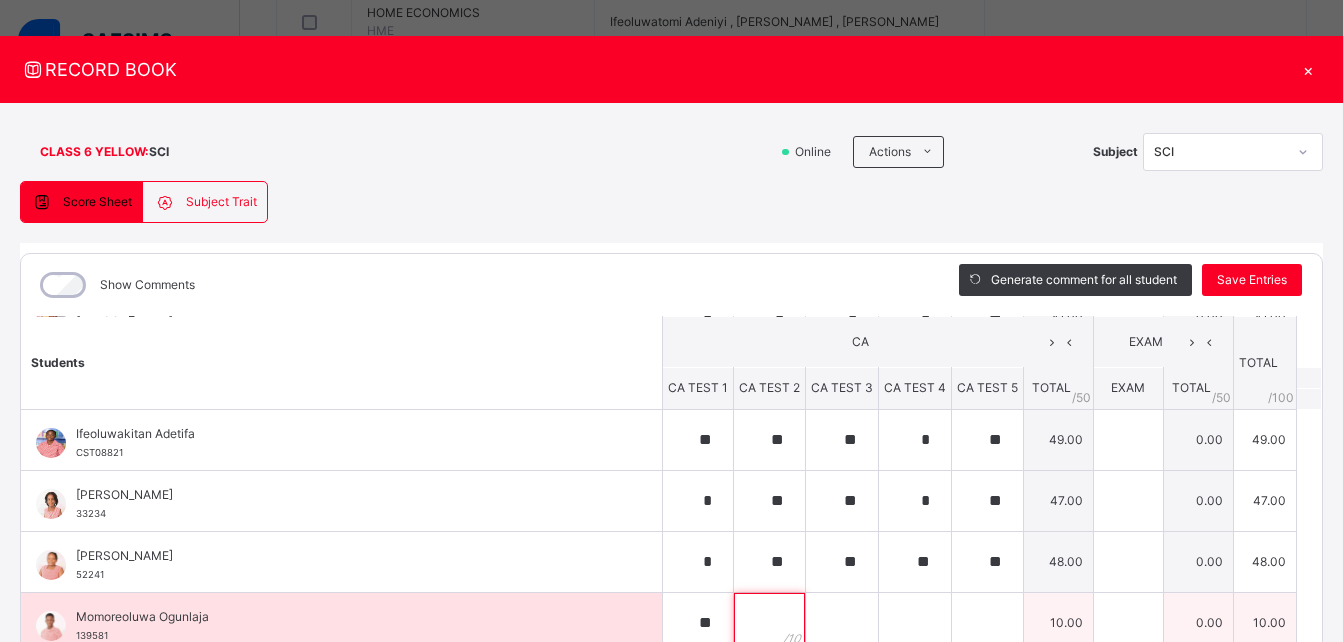 click at bounding box center [769, 623] 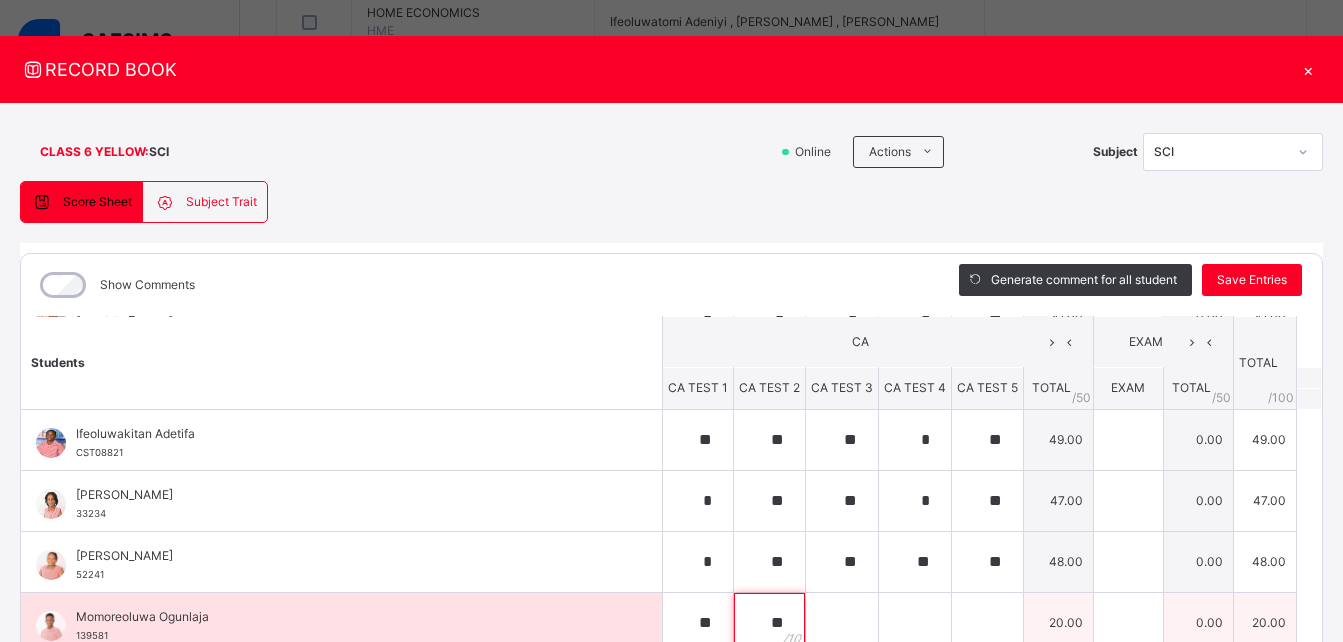 type on "**" 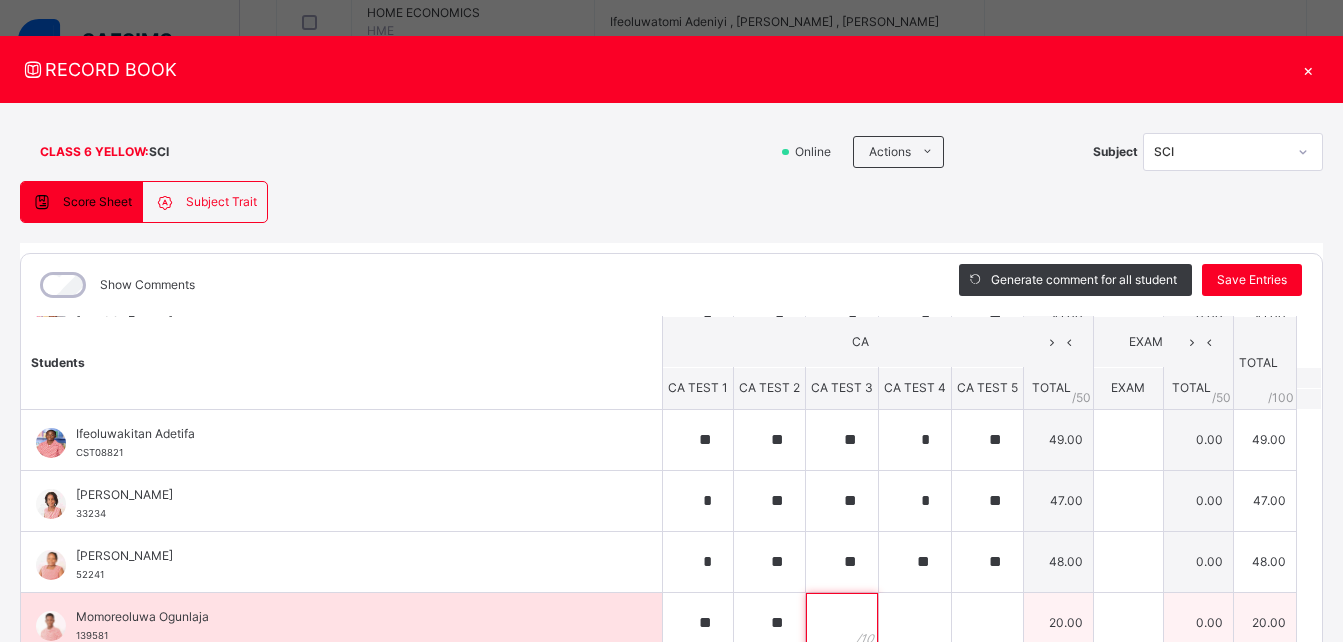 click at bounding box center (842, 623) 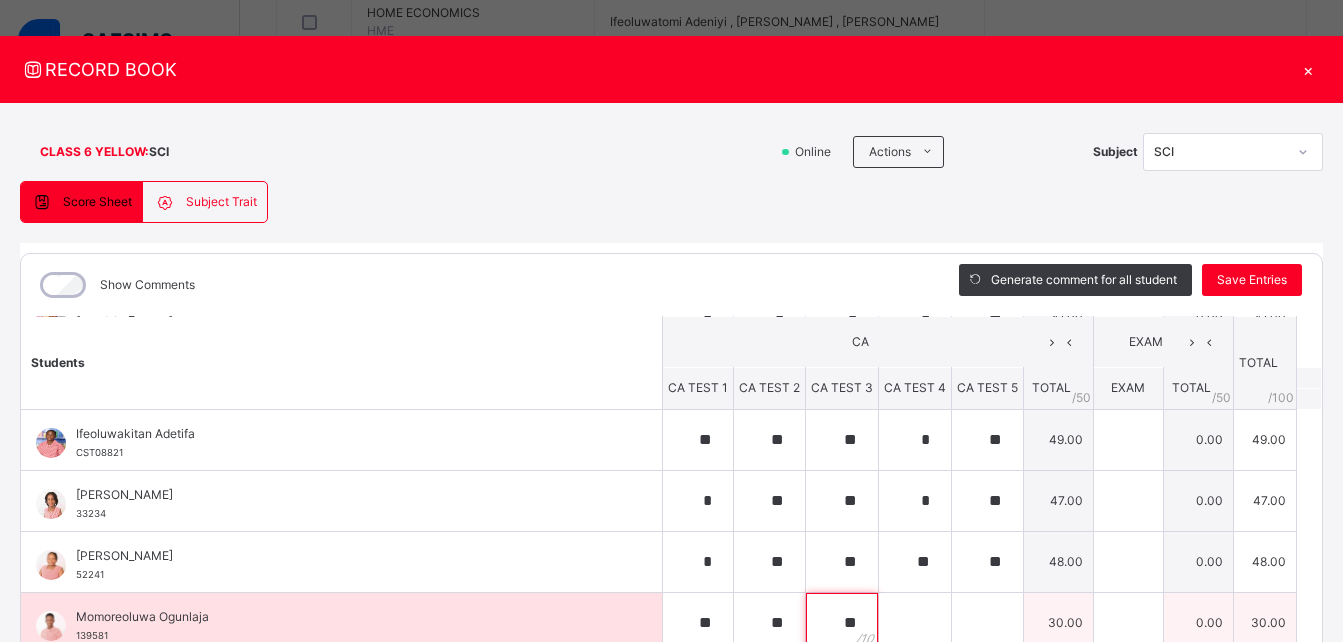 type on "**" 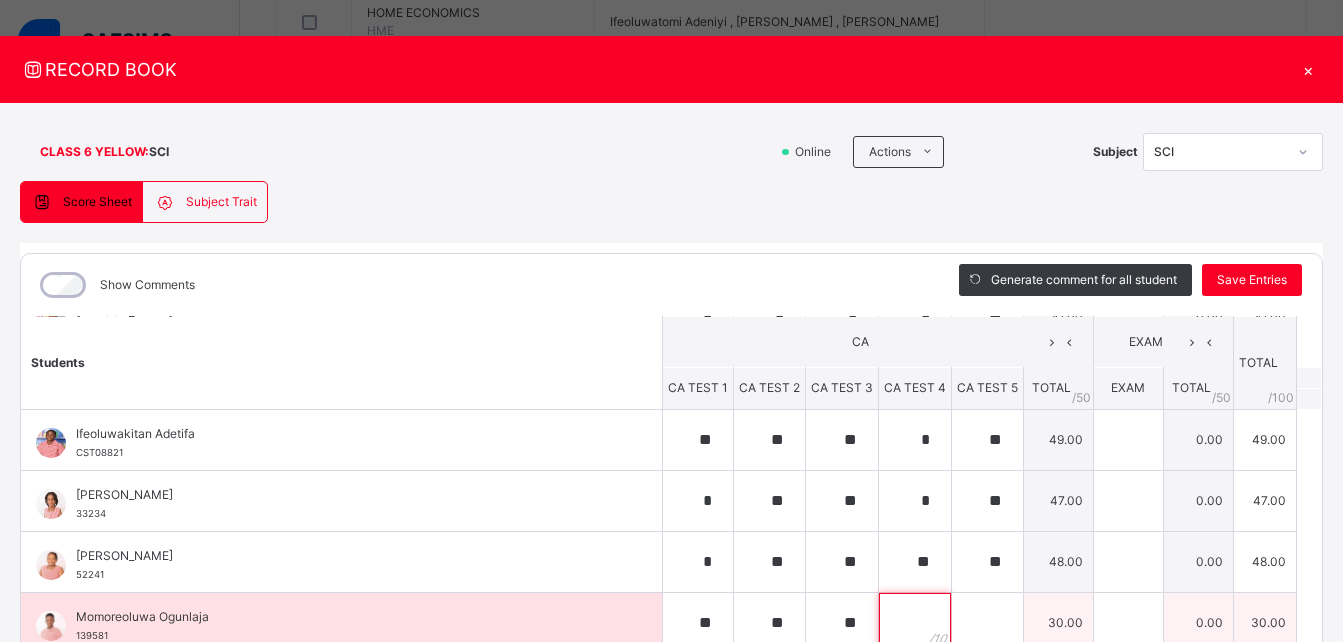 click at bounding box center (915, 623) 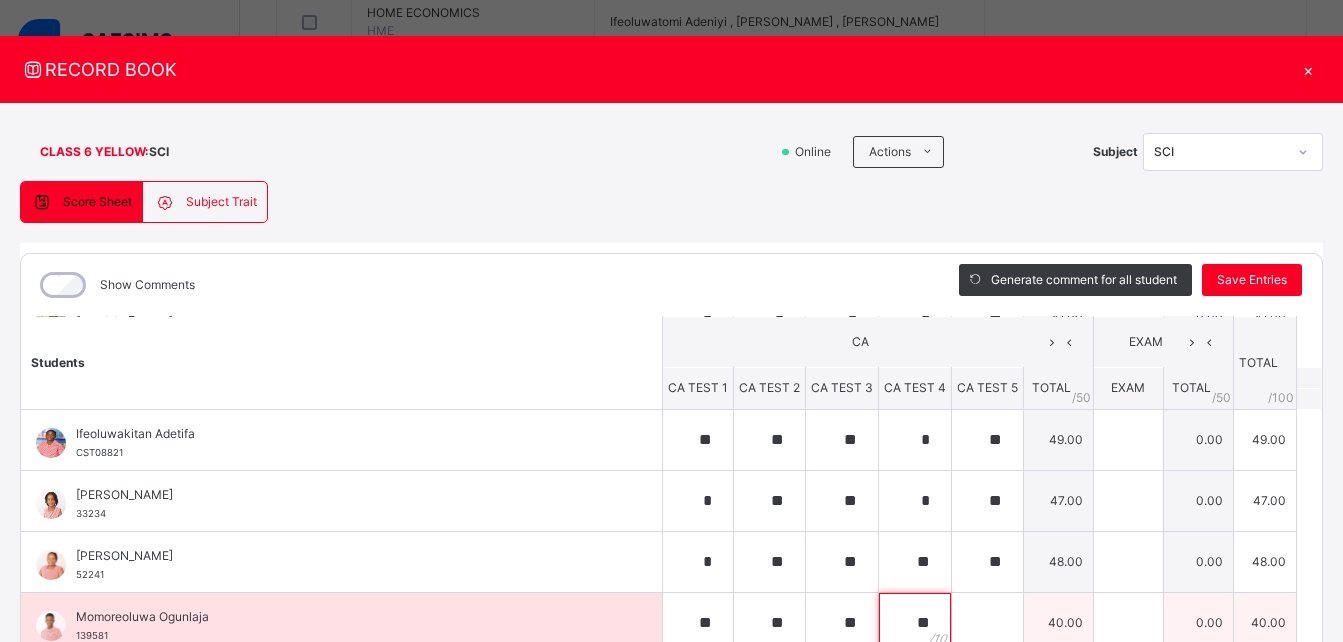type on "**" 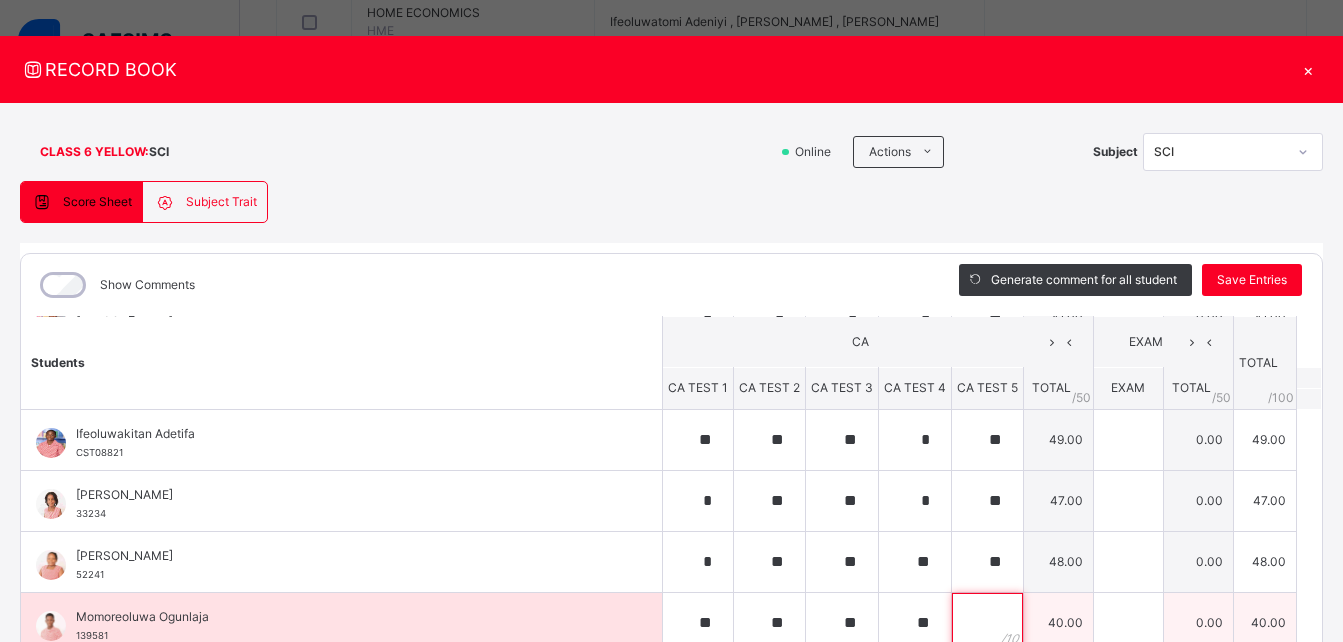 click at bounding box center [987, 623] 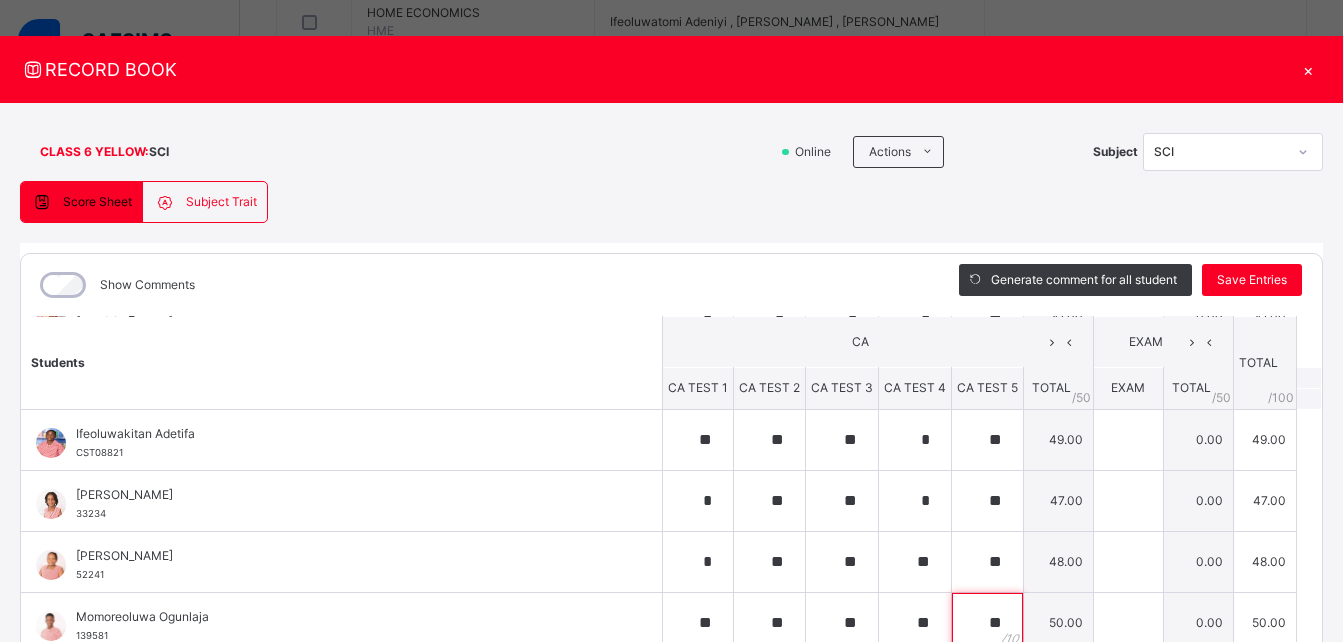 type on "**" 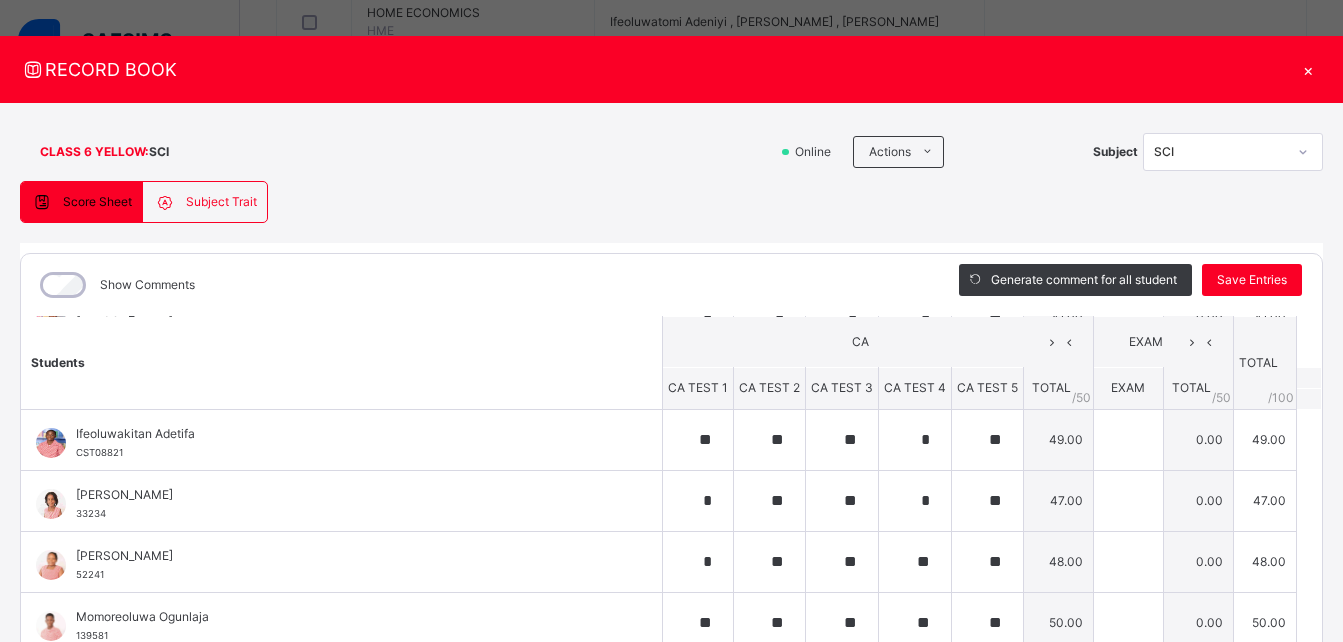 click on "CLASS 6   YELLOW :   SCI Online Actions  Download Empty Score Sheet  Upload/map score sheet Subject  SCI [GEOGRAPHIC_DATA] [GEOGRAPHIC_DATA]	 Date: [DATE] 9:07:45 pm Score Sheet Subject Trait Score Sheet Subject Trait Show Comments   Generate comment for all student   Save Entries Class Level:  CLASS 6   YELLOW Subject:  SCI Session:  2024/2025 Session Session:  Third Term Students CA  EXAM TOTAL /100 Comment CA TEST 1 CA TEST 2 CA TEST 3 CA TEST 4 CA TEST 5 TOTAL / 50 EXAM TOTAL / 50 [PERSON_NAME] 33124 [PERSON_NAME] 33124 * ** * * ** 45.00 0.00 45.00 Generate comment 0 / 250   ×   Subject Teacher’s Comment Generate and see in full the comment developed by the AI with an option to regenerate the comment [PERSON_NAME]   33124   Total 45.00  / 100.00 [PERSON_NAME] Bot   Regenerate     Use this comment   Boluwatiwi  Adefeko 33144 Boluwatiwi  Adefeko 33144 * * * * ** 45.00 0.00 45.00 Generate comment 0 / 250   ×   Subject Teacher’s Comment JS Boluwatiwi  Adefeko   33144   Total 45.00  / 100.00 [PERSON_NAME] Bot" at bounding box center (671, 475) 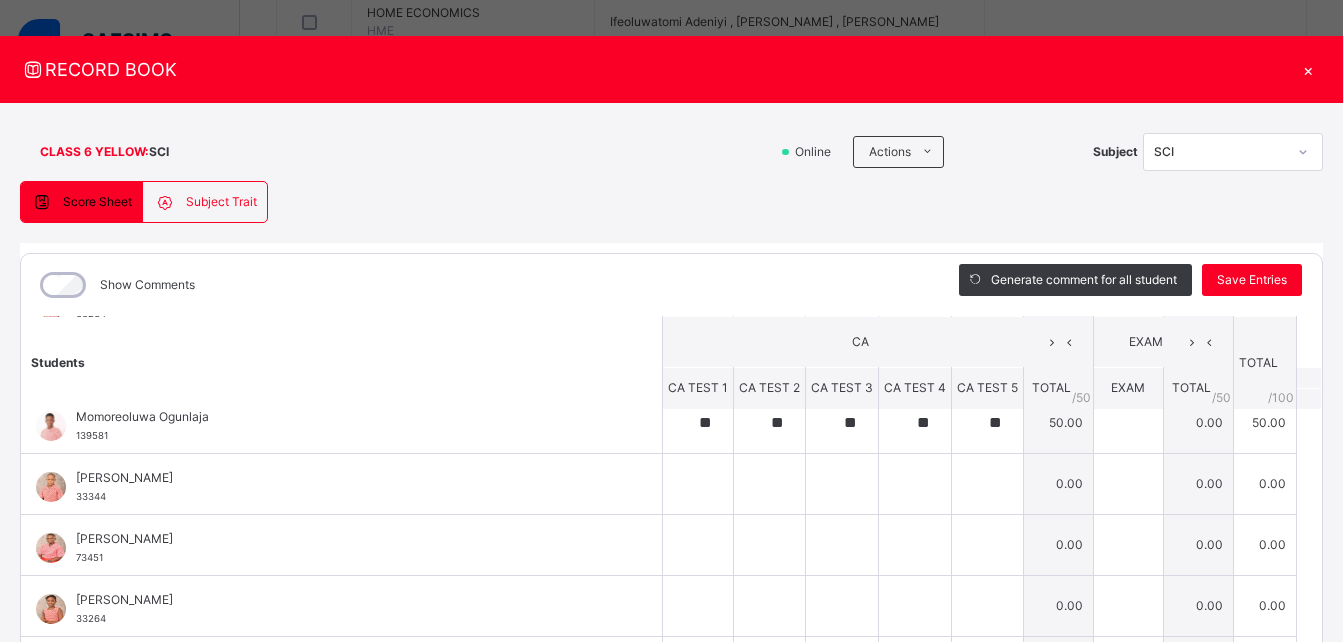 scroll, scrollTop: 728, scrollLeft: 0, axis: vertical 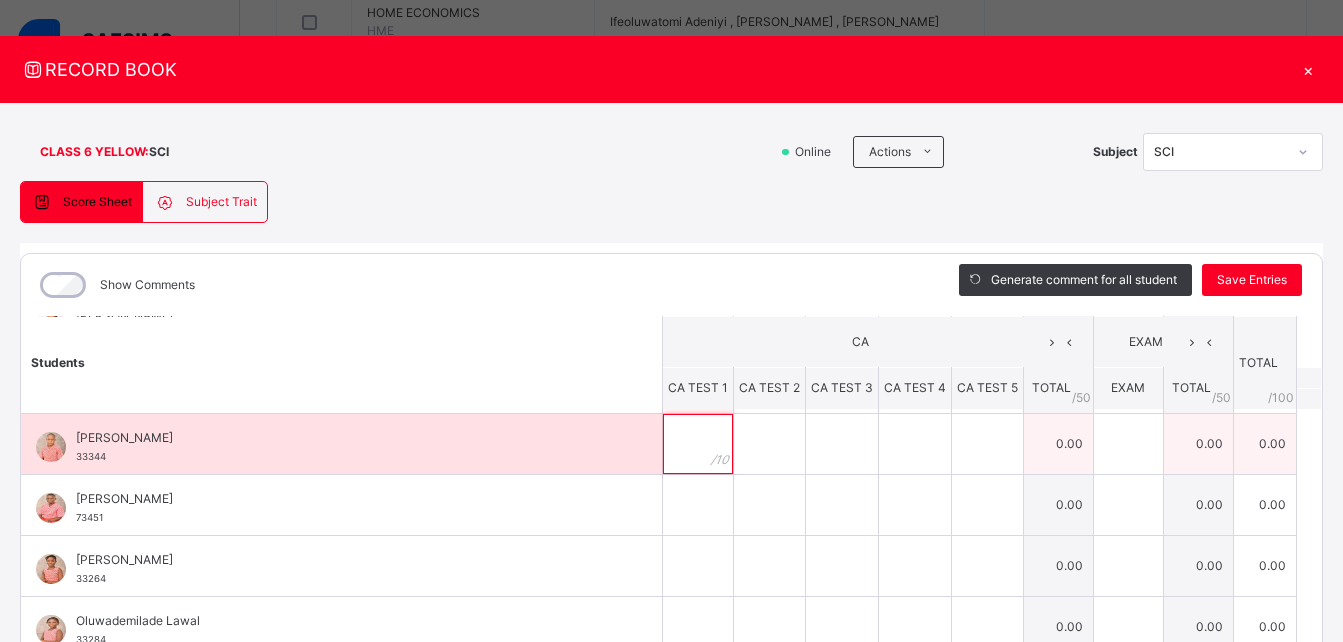 click at bounding box center (698, 444) 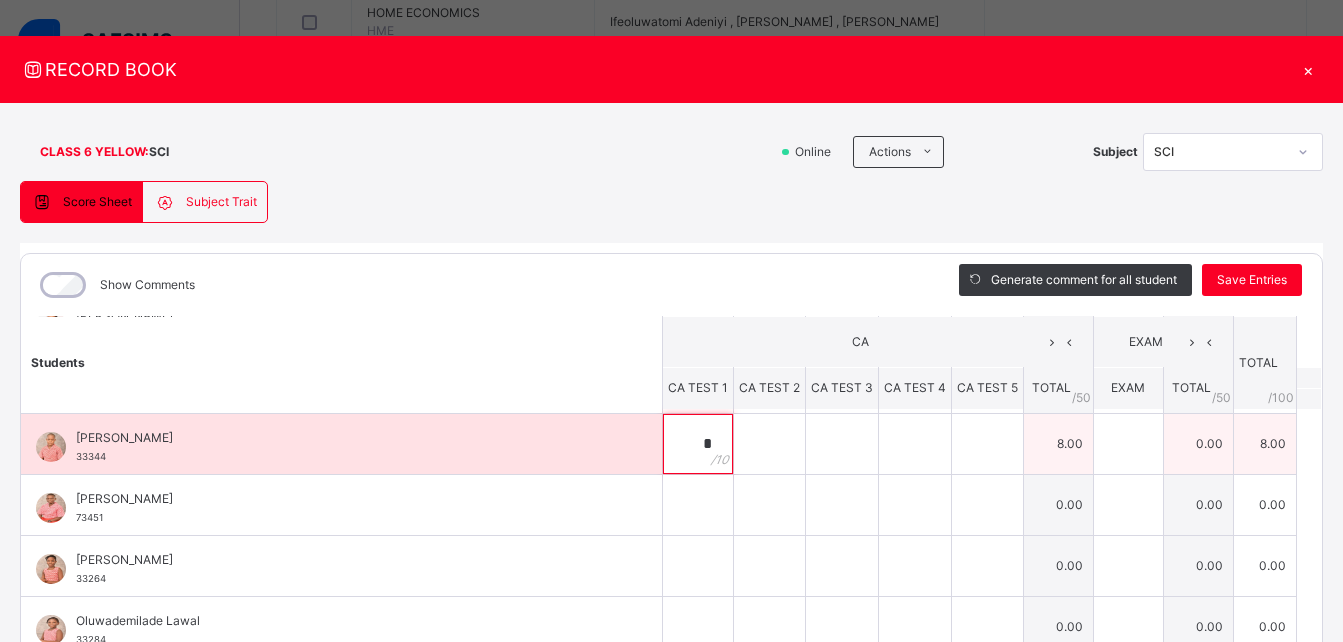 type on "*" 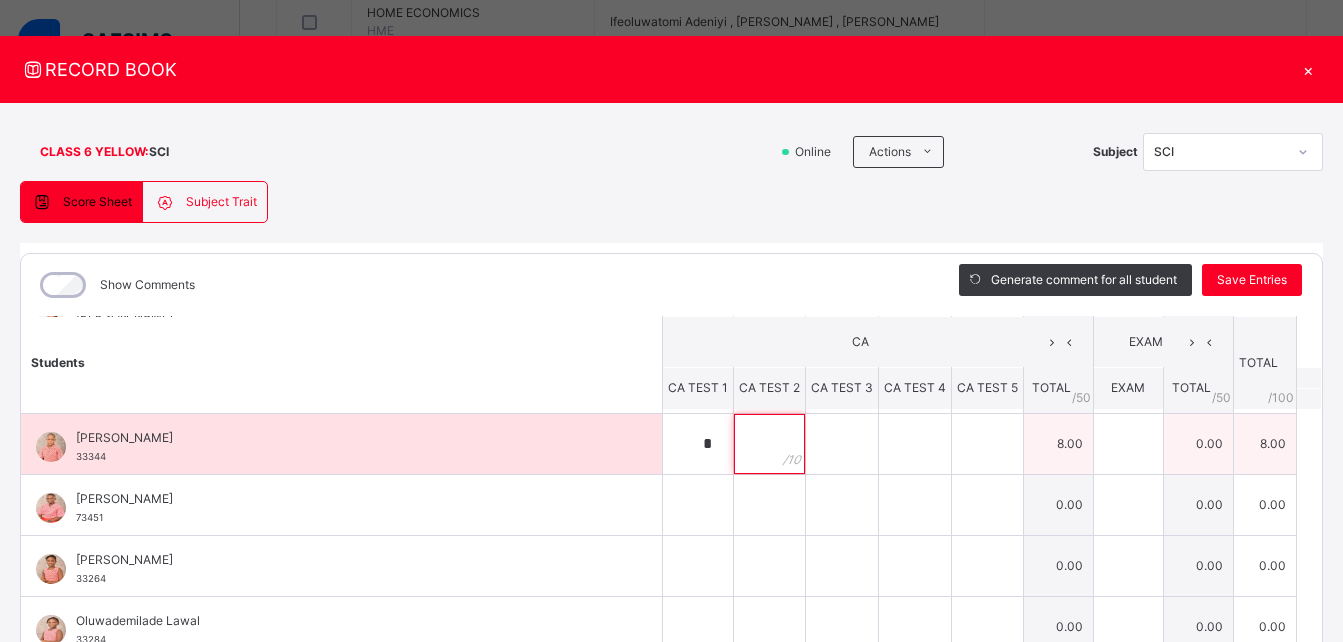 click at bounding box center (769, 444) 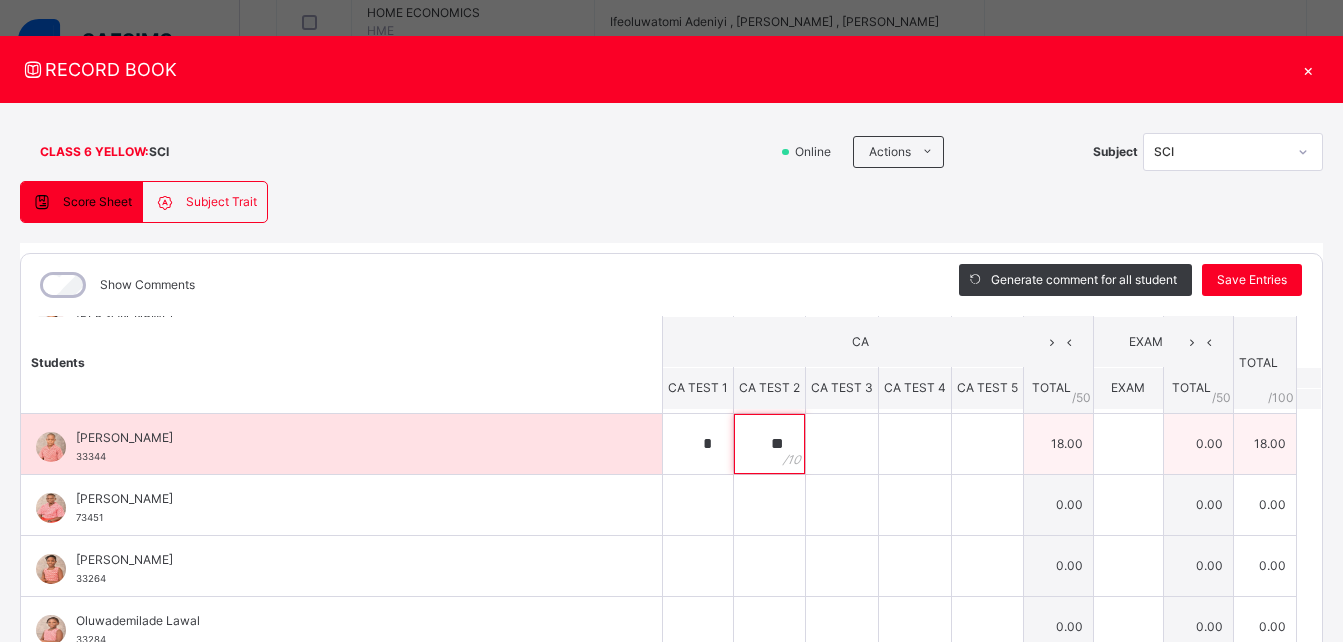type on "**" 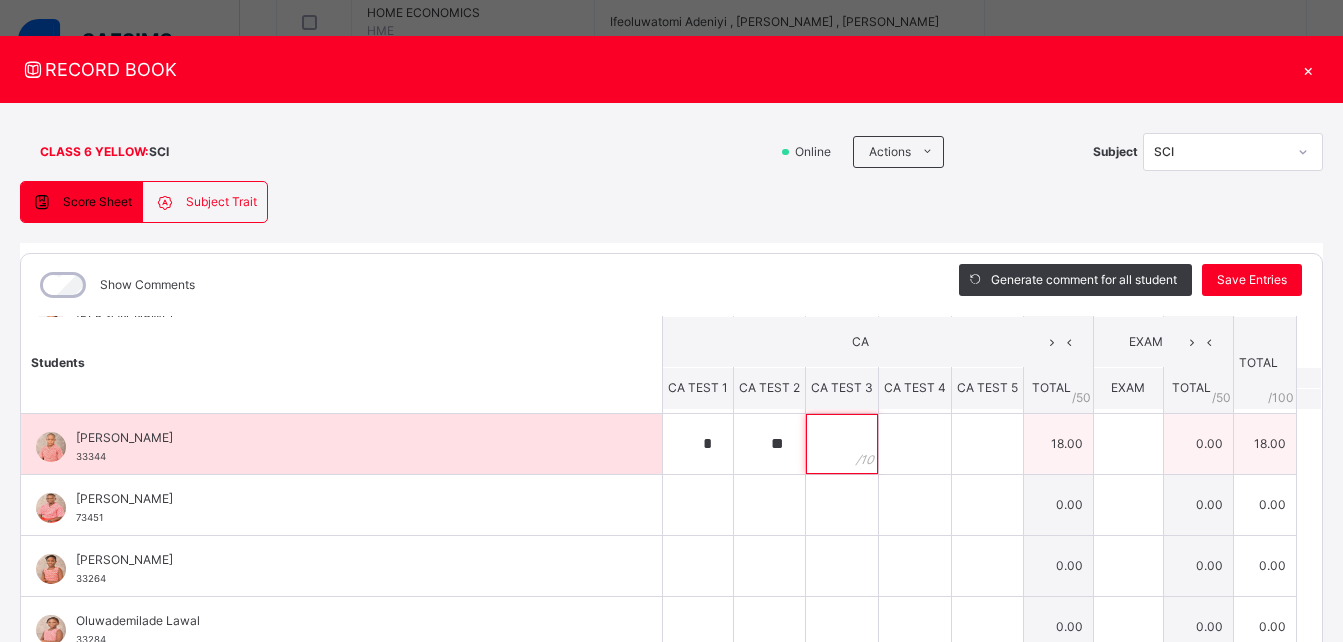 click at bounding box center (842, 444) 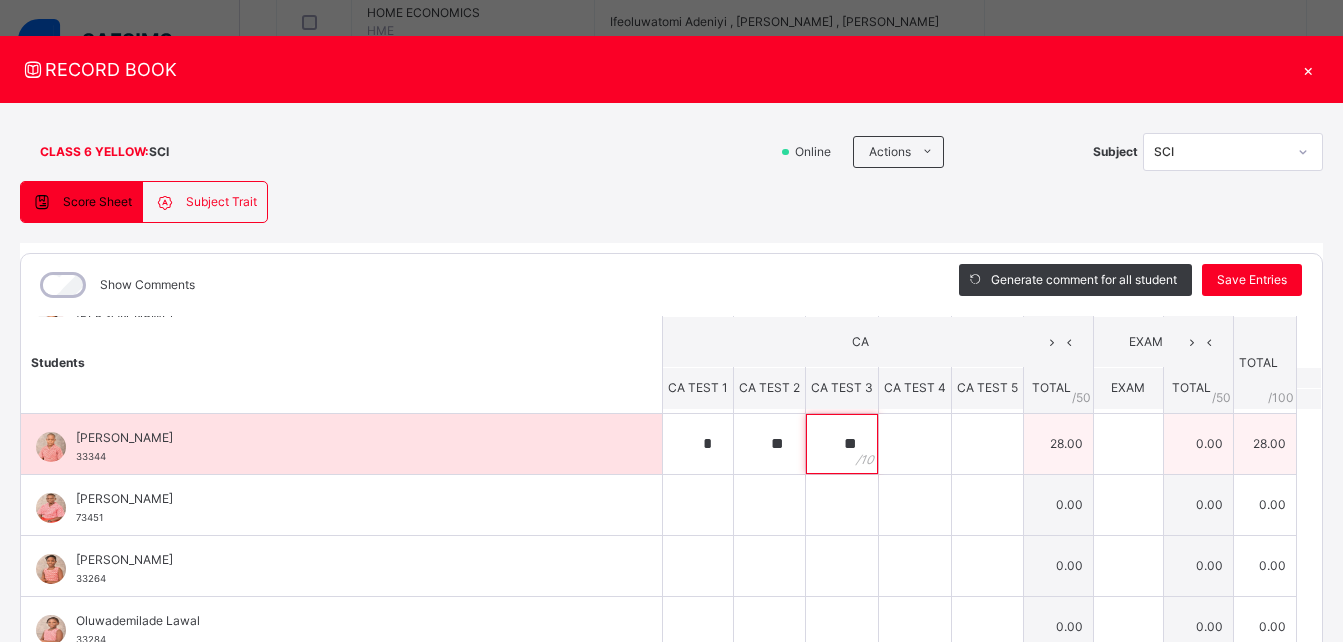 type on "**" 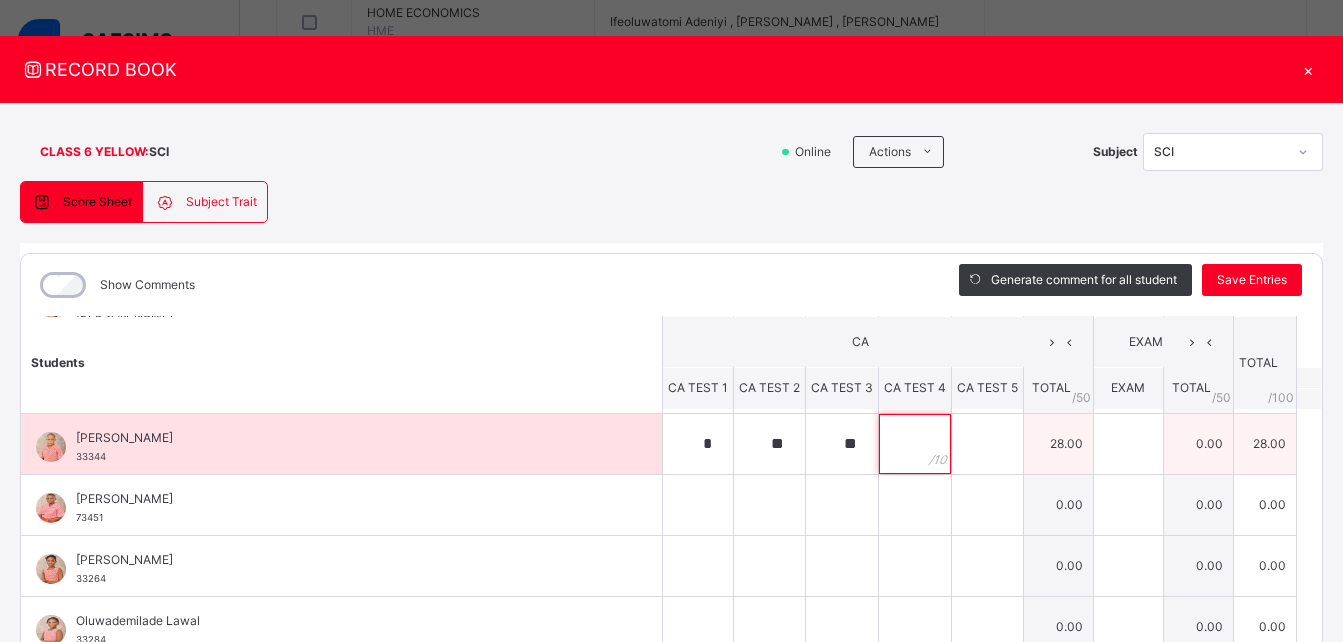 click at bounding box center (915, 444) 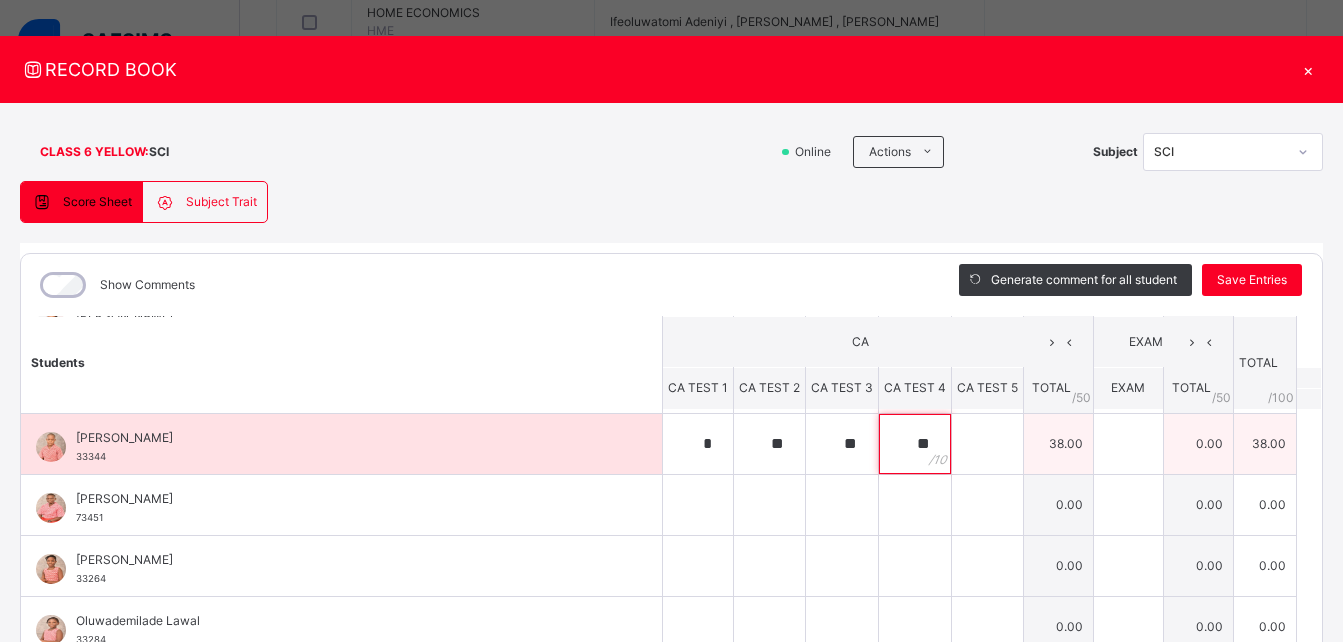 type on "**" 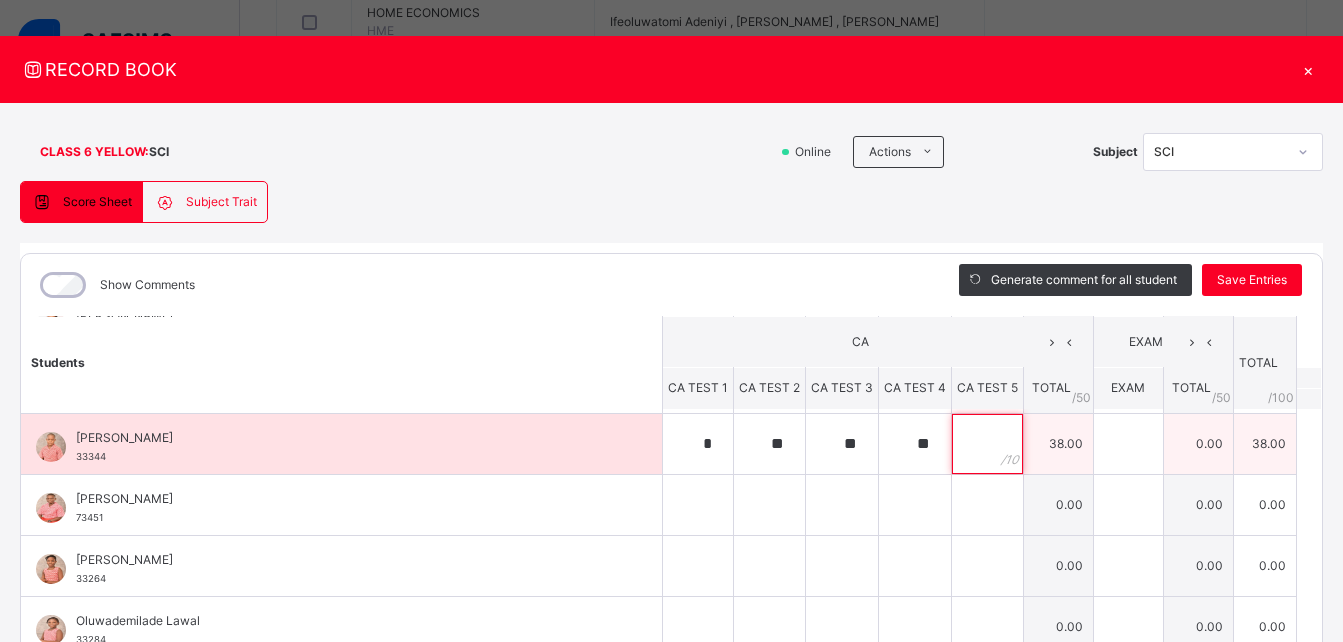 click at bounding box center [987, 444] 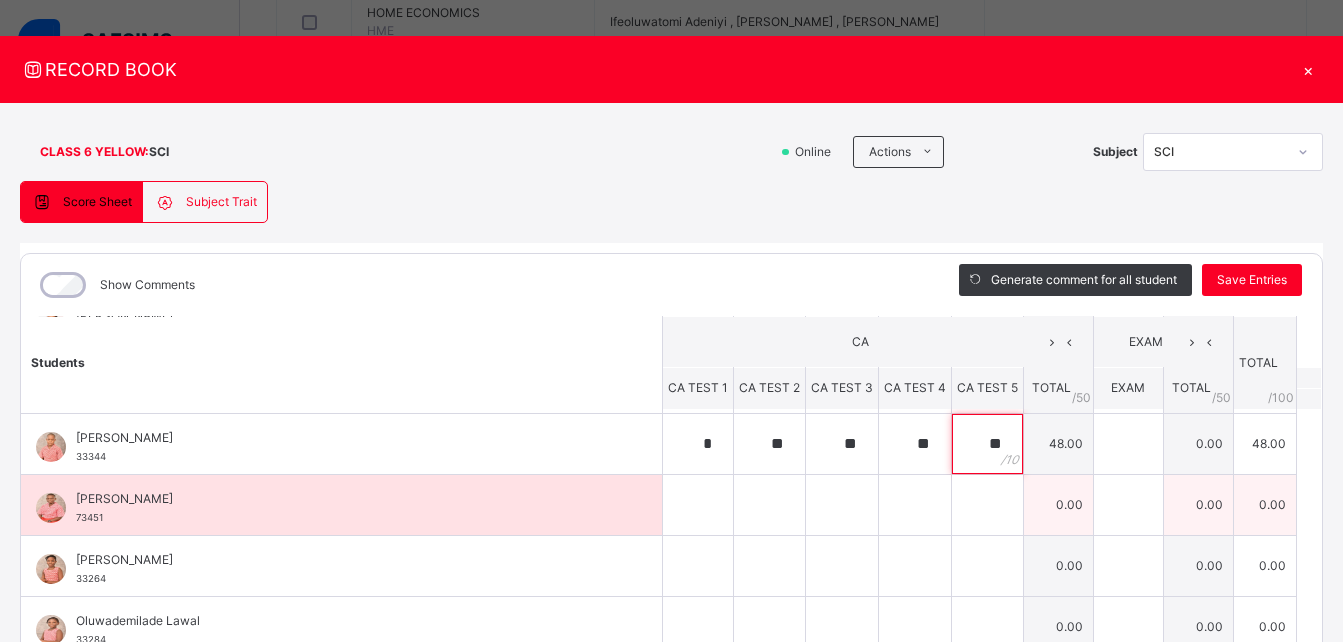 type on "**" 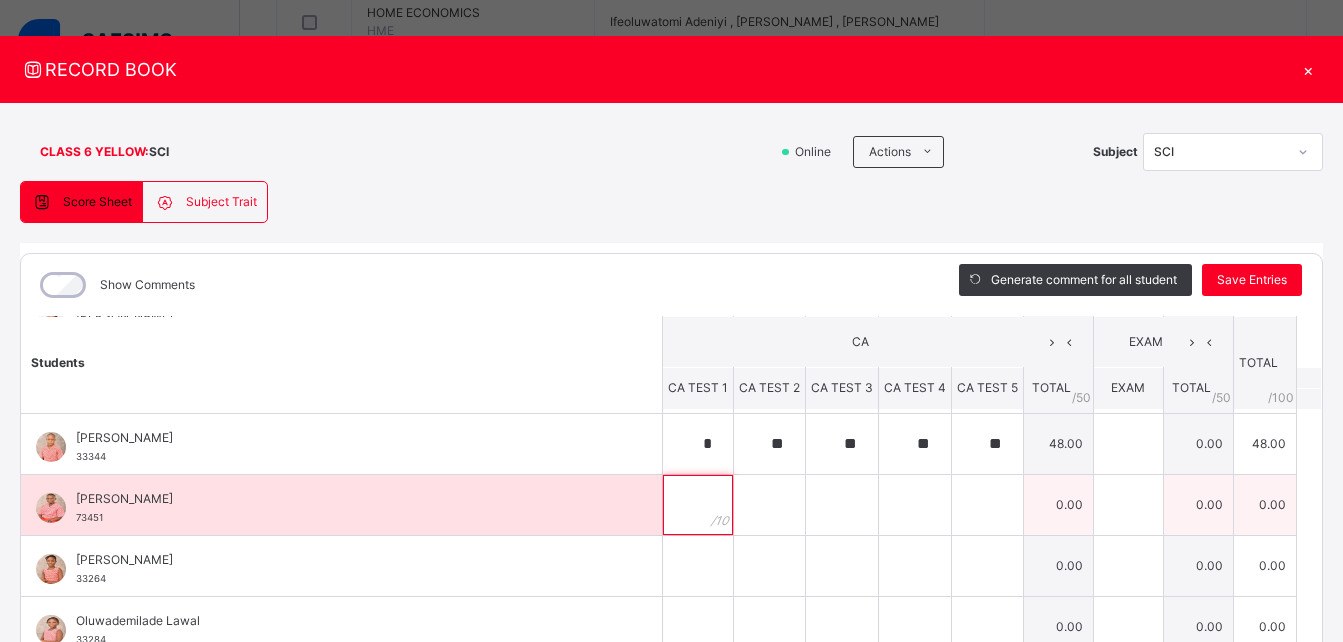 click at bounding box center [698, 505] 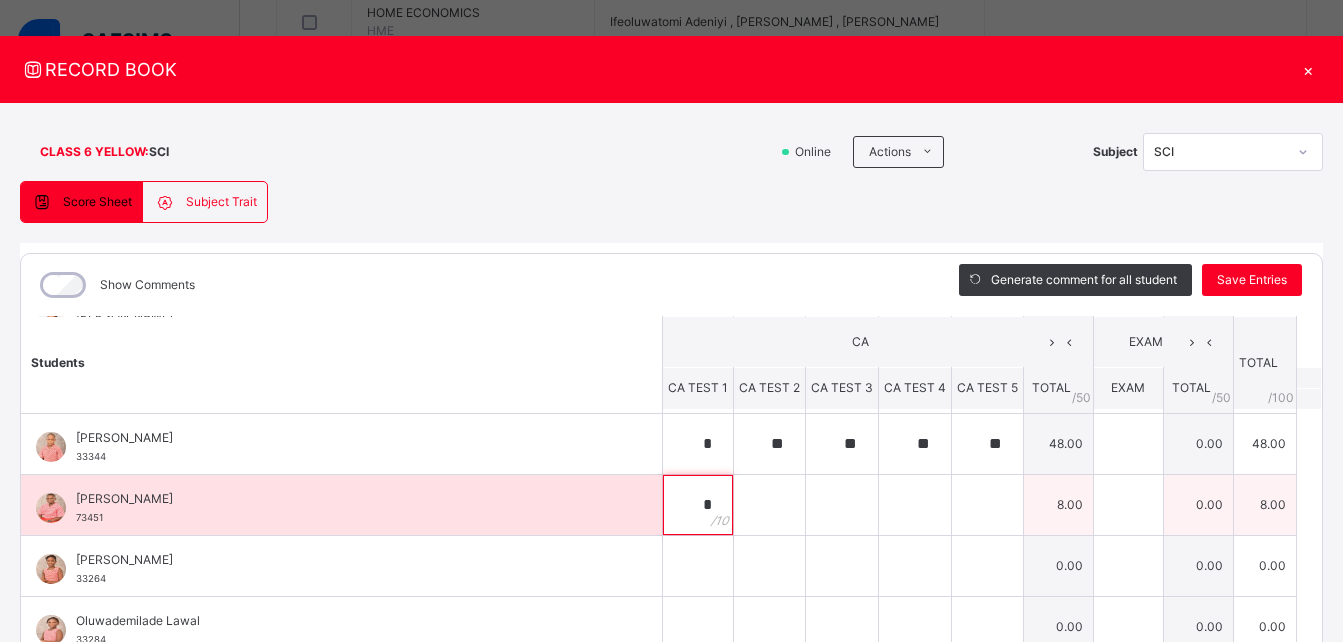 type on "*" 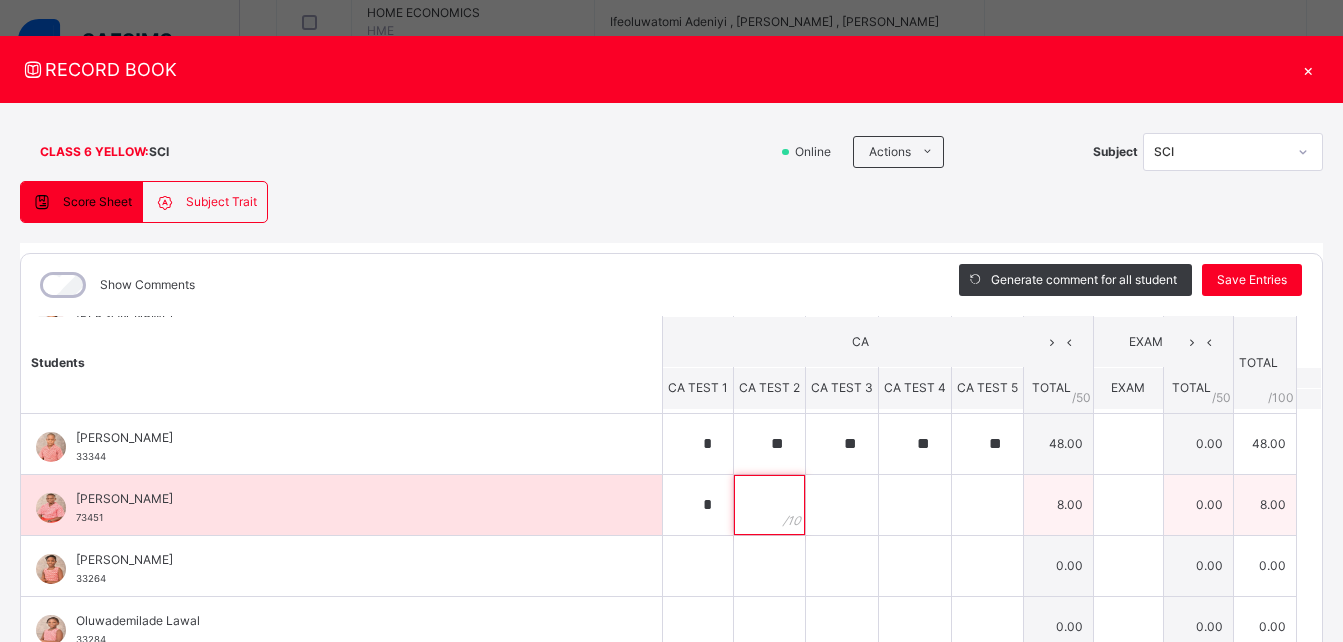 click at bounding box center (769, 505) 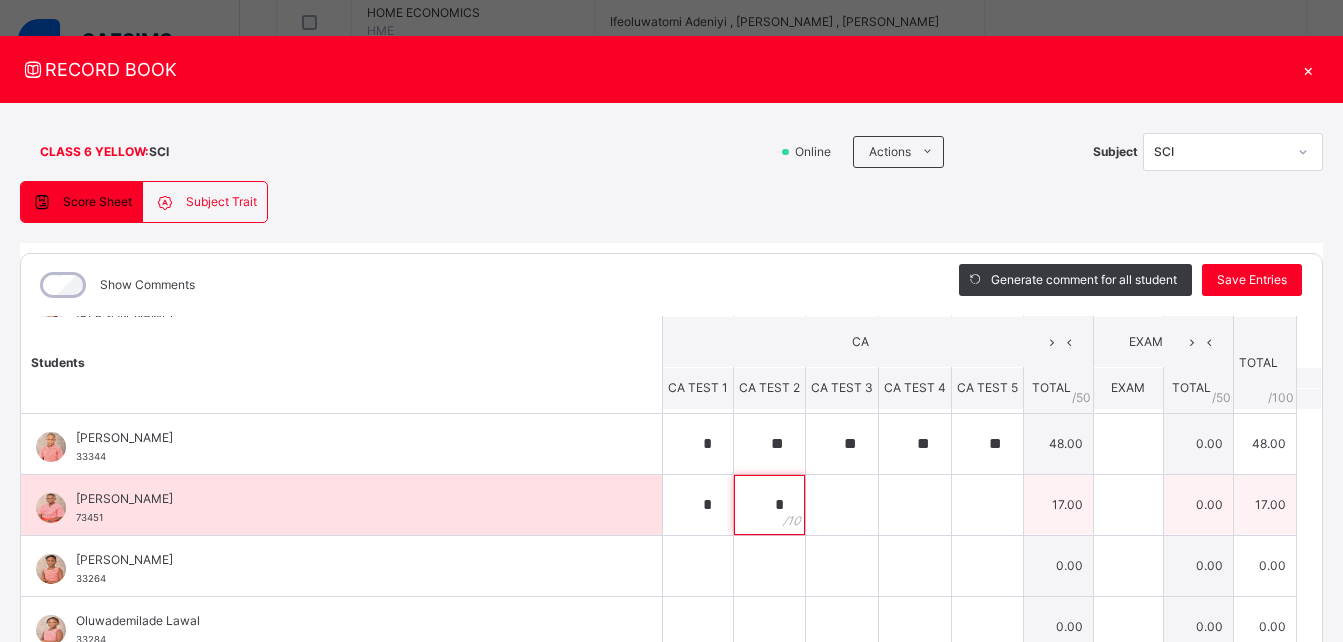 type on "*" 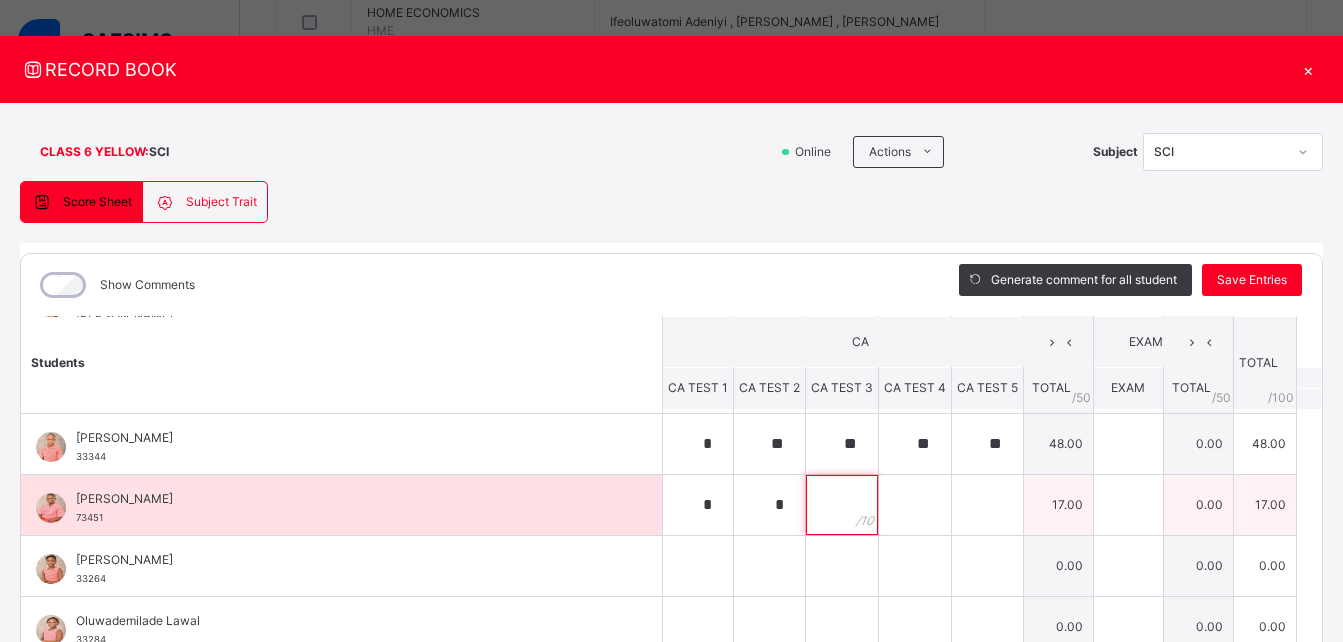 click at bounding box center (842, 505) 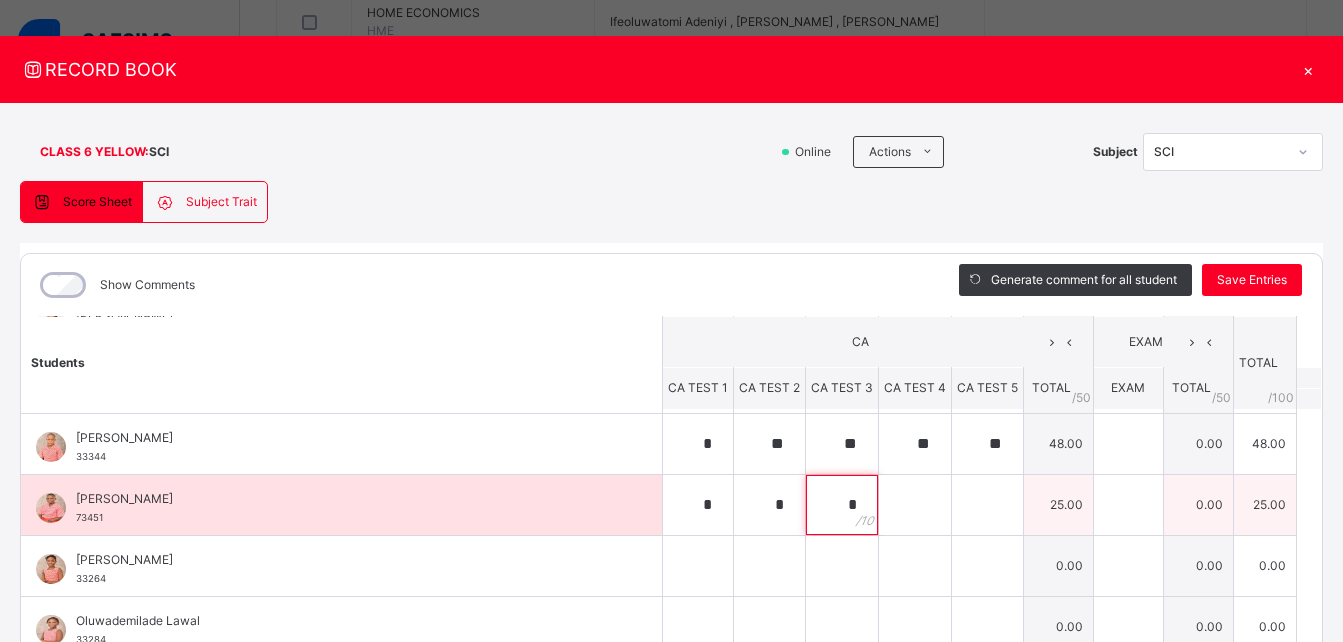 type on "*" 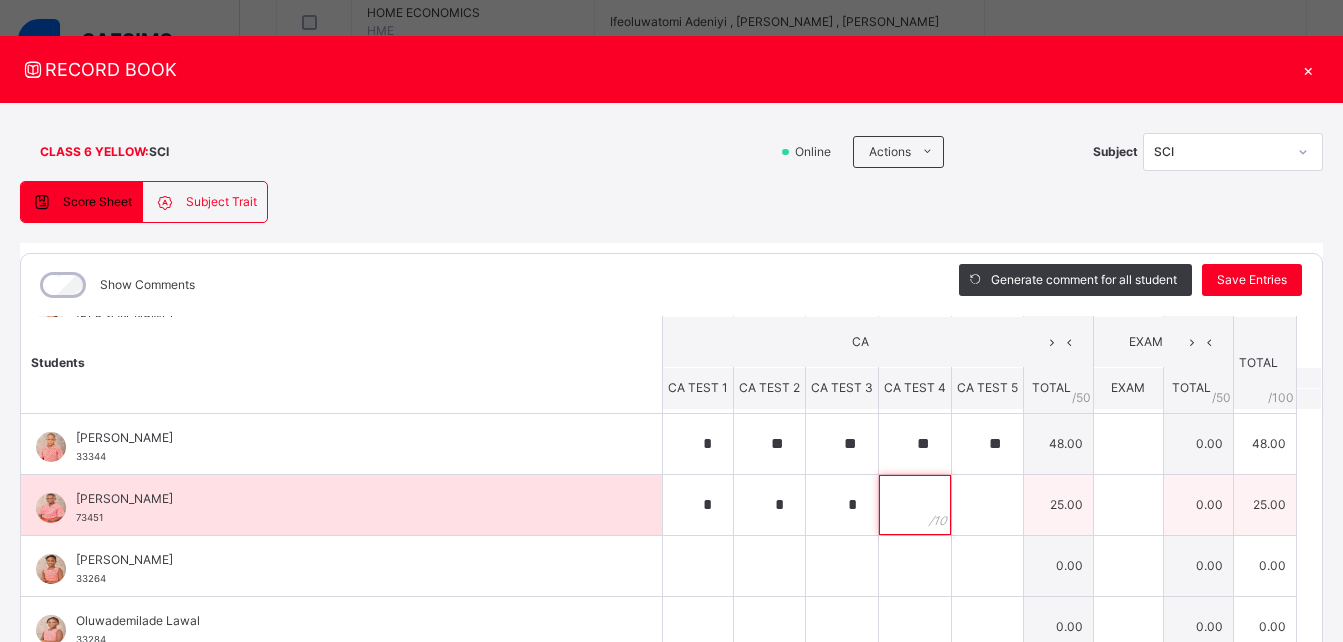 click at bounding box center [915, 505] 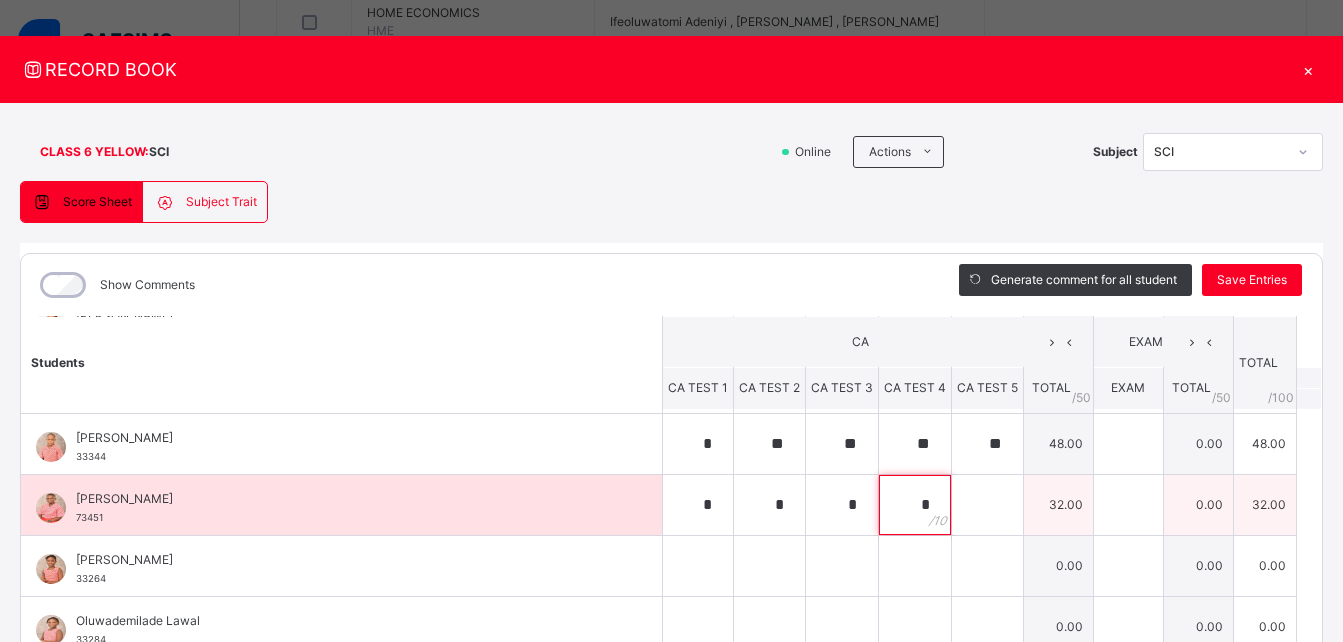 type on "*" 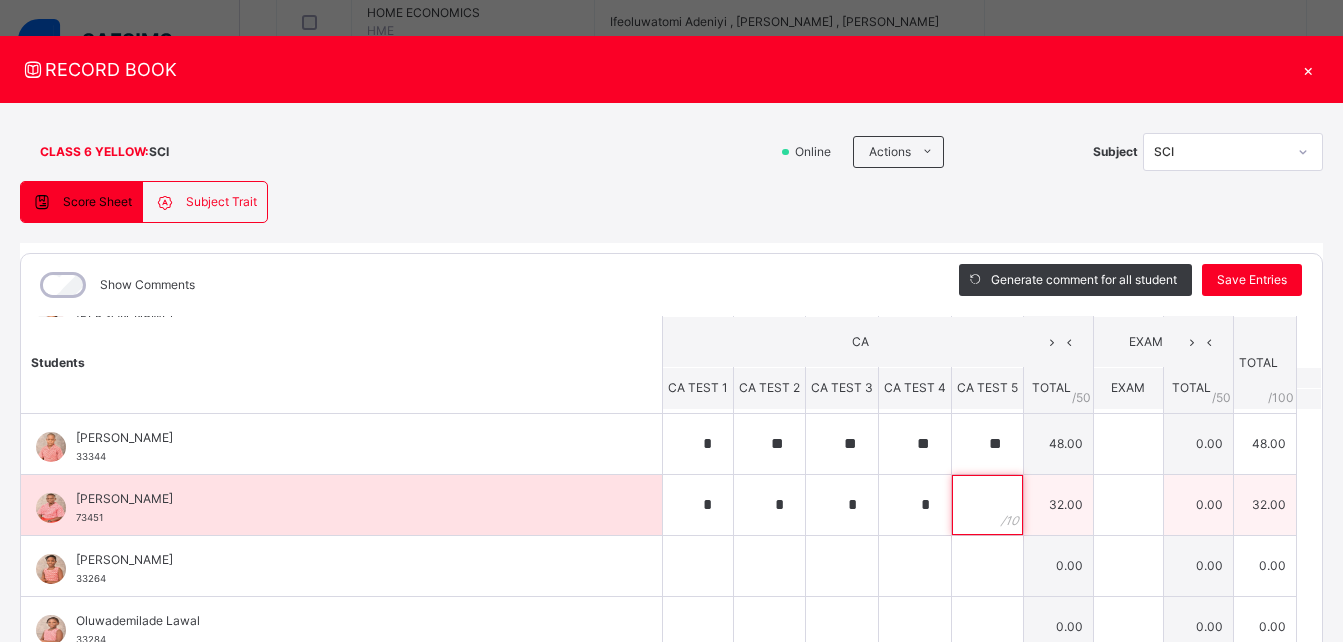 click at bounding box center [987, 505] 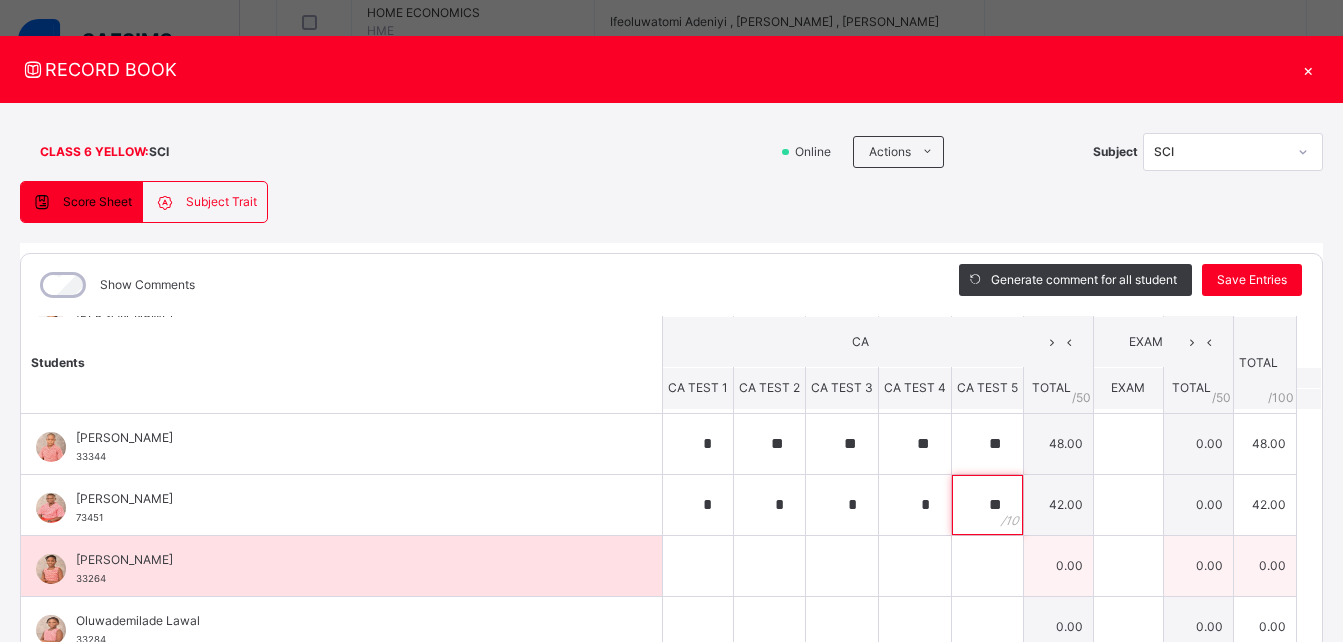 type on "**" 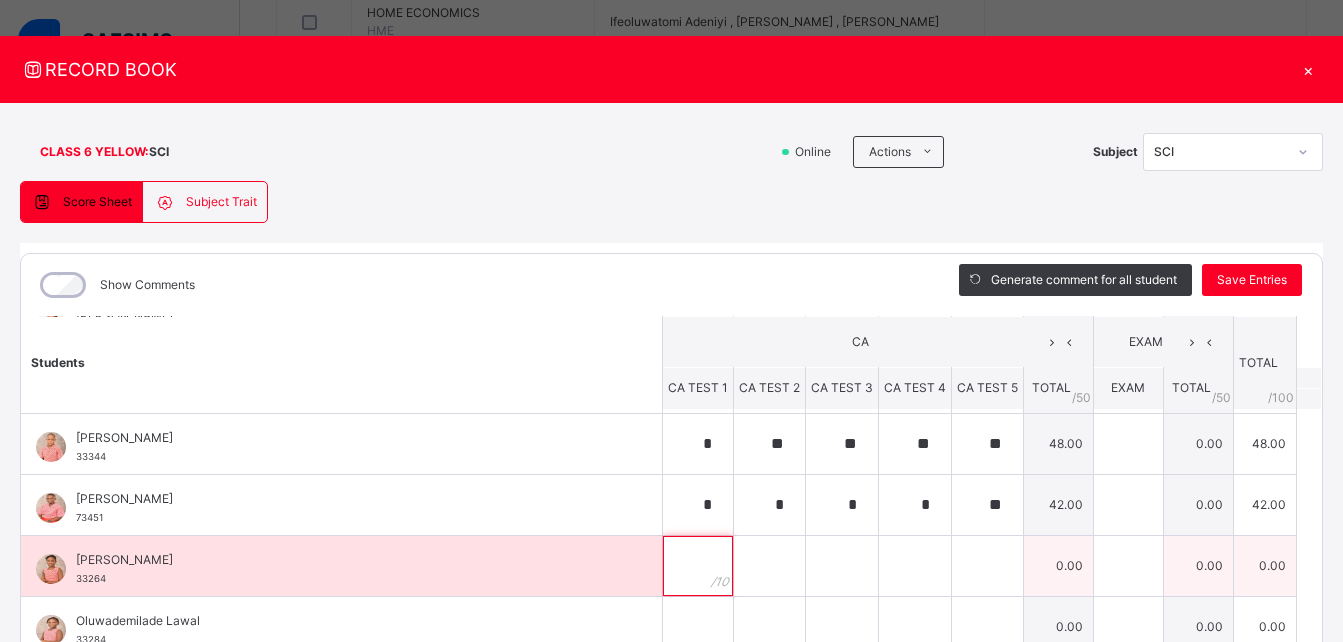 click at bounding box center [698, 566] 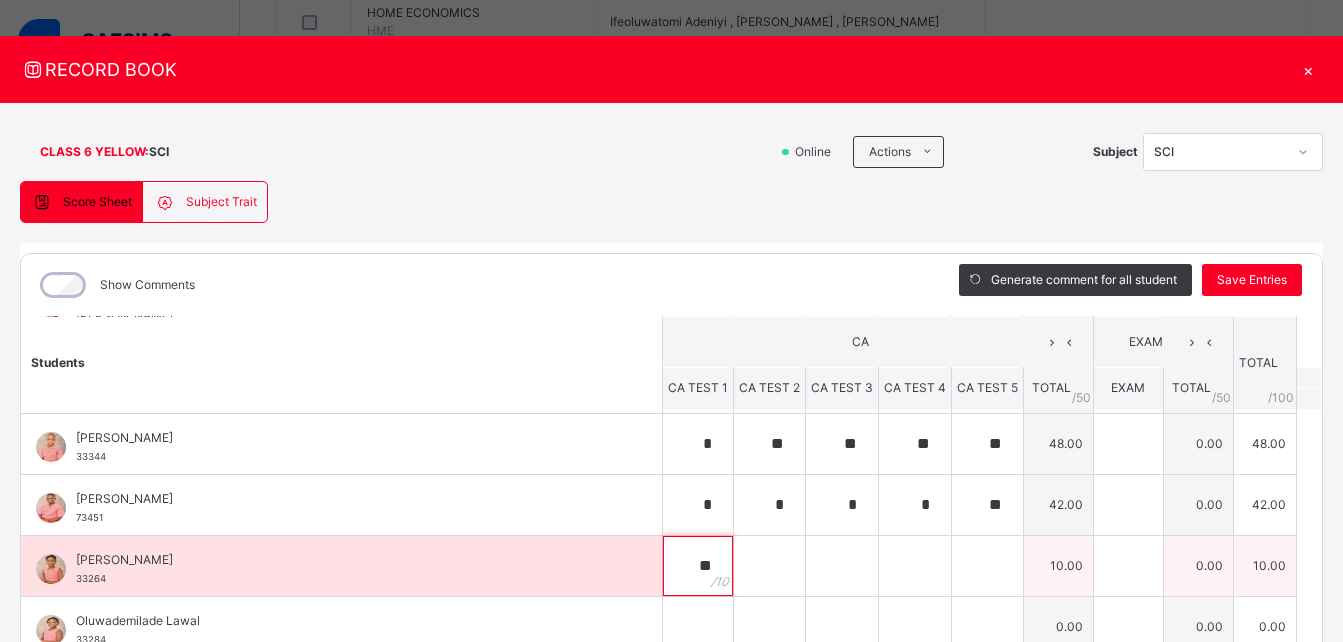 type on "**" 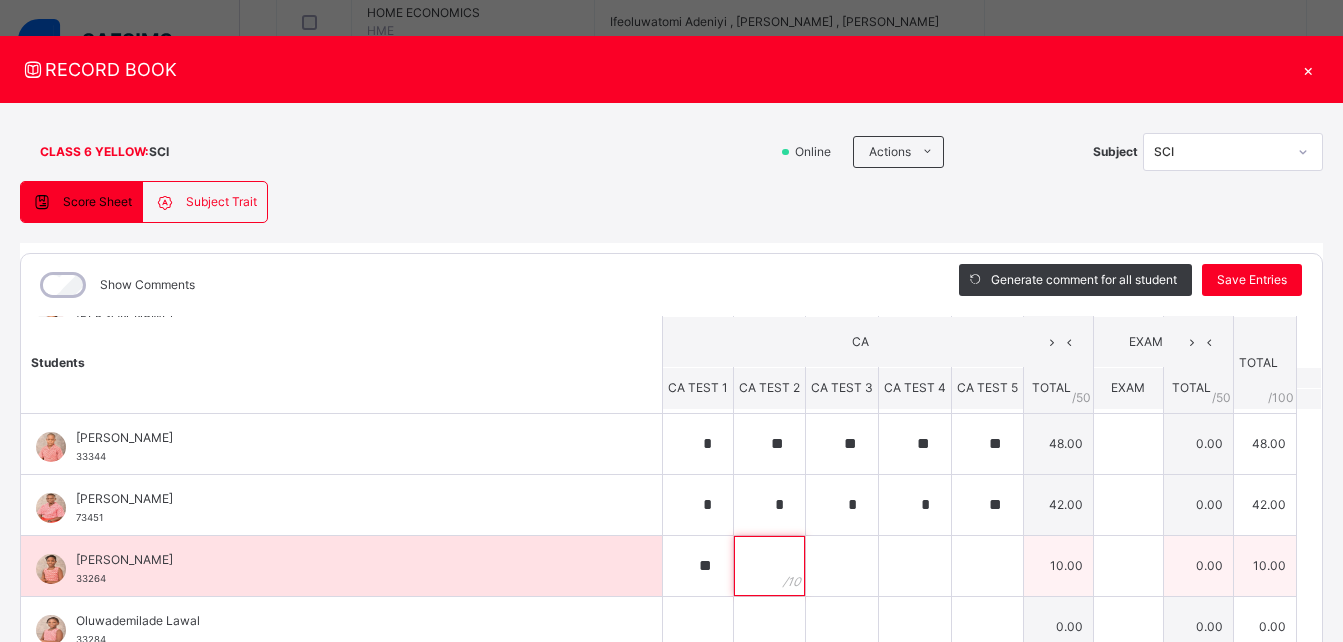 click at bounding box center (769, 566) 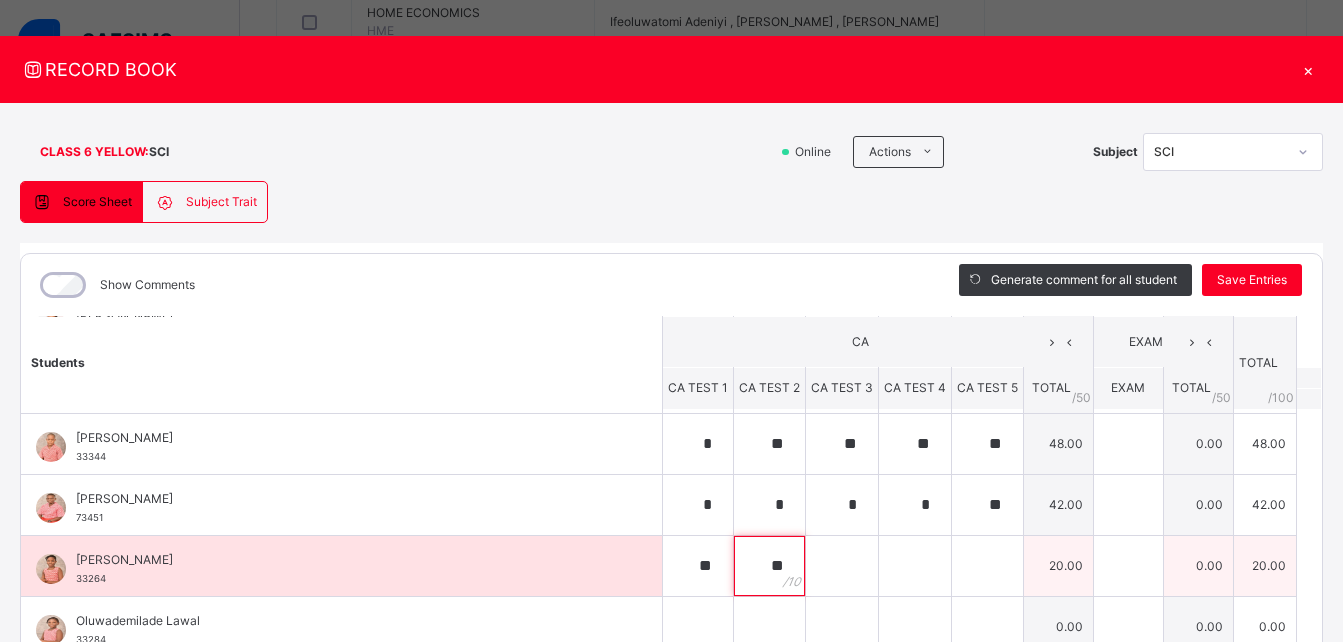 type on "**" 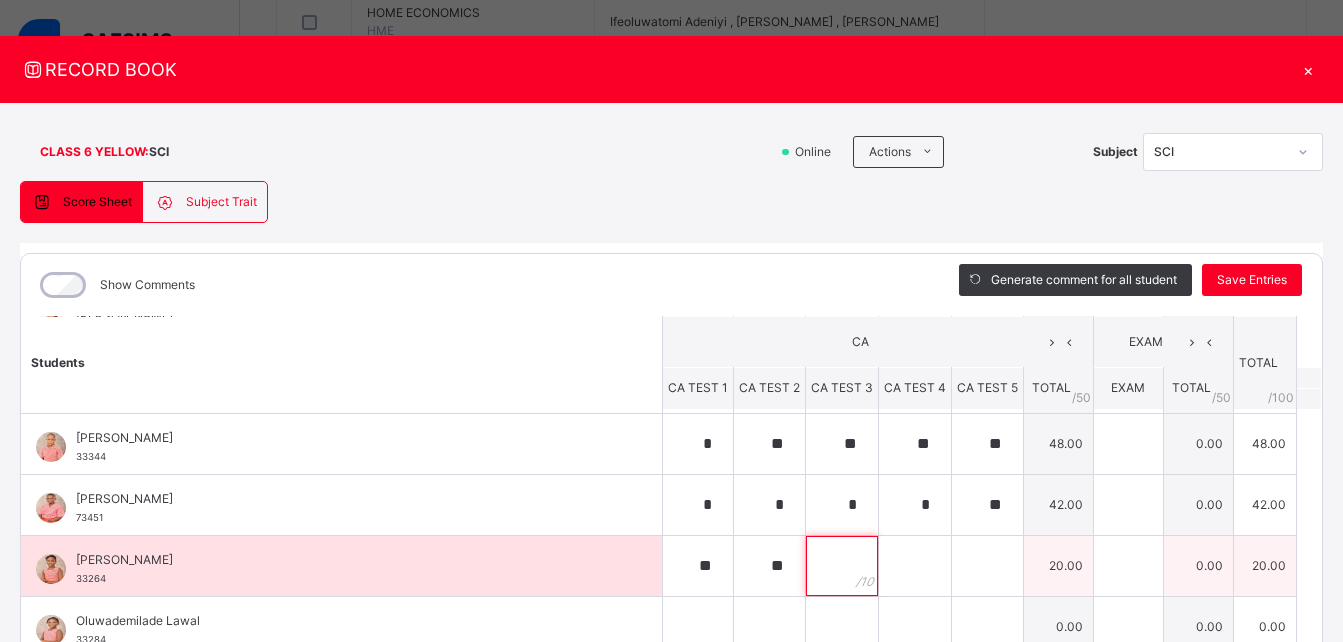 click at bounding box center [842, 566] 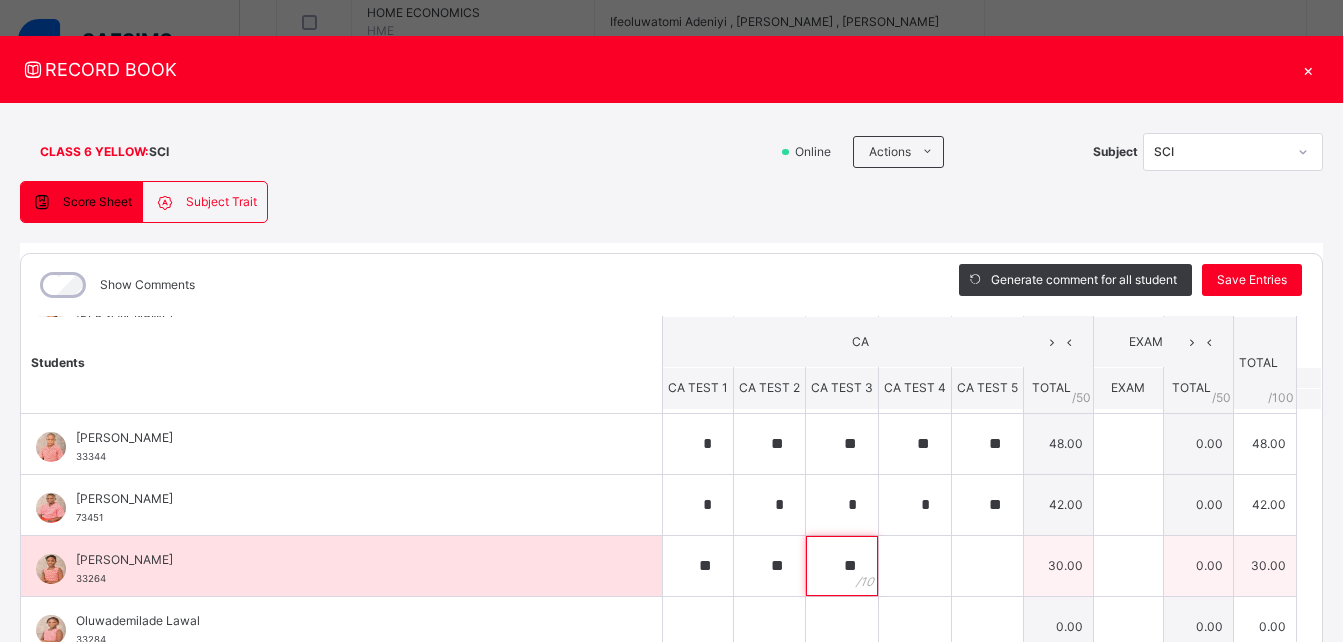 type on "**" 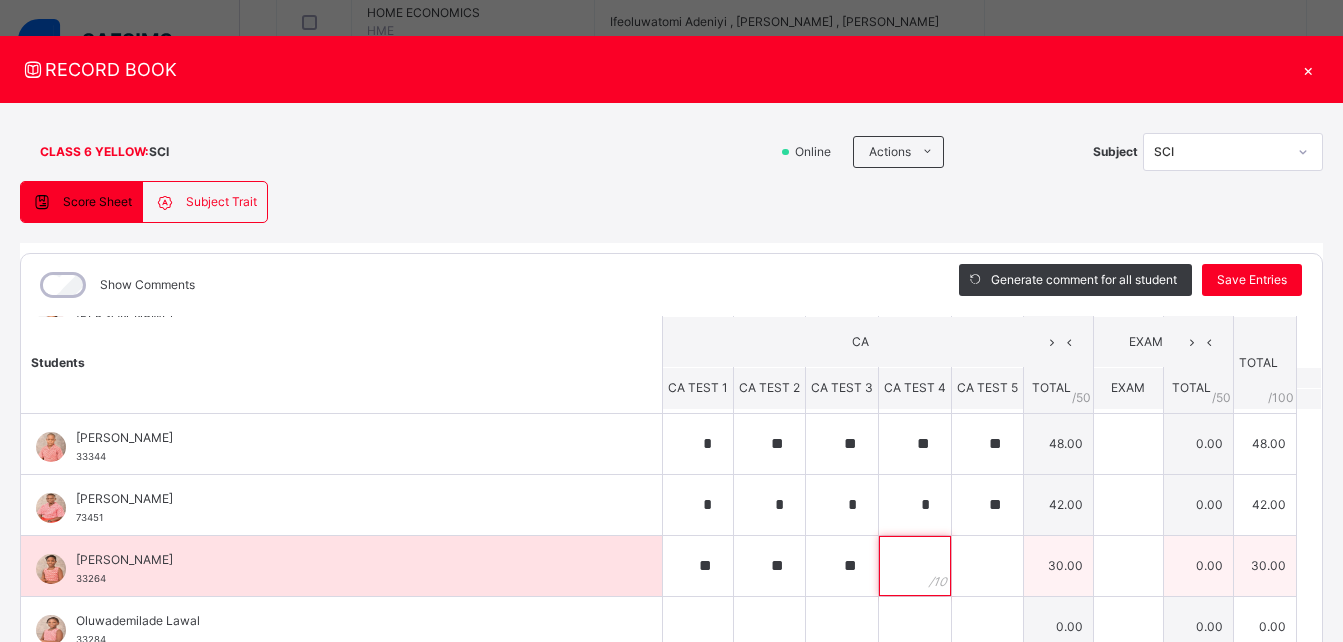 click at bounding box center [915, 566] 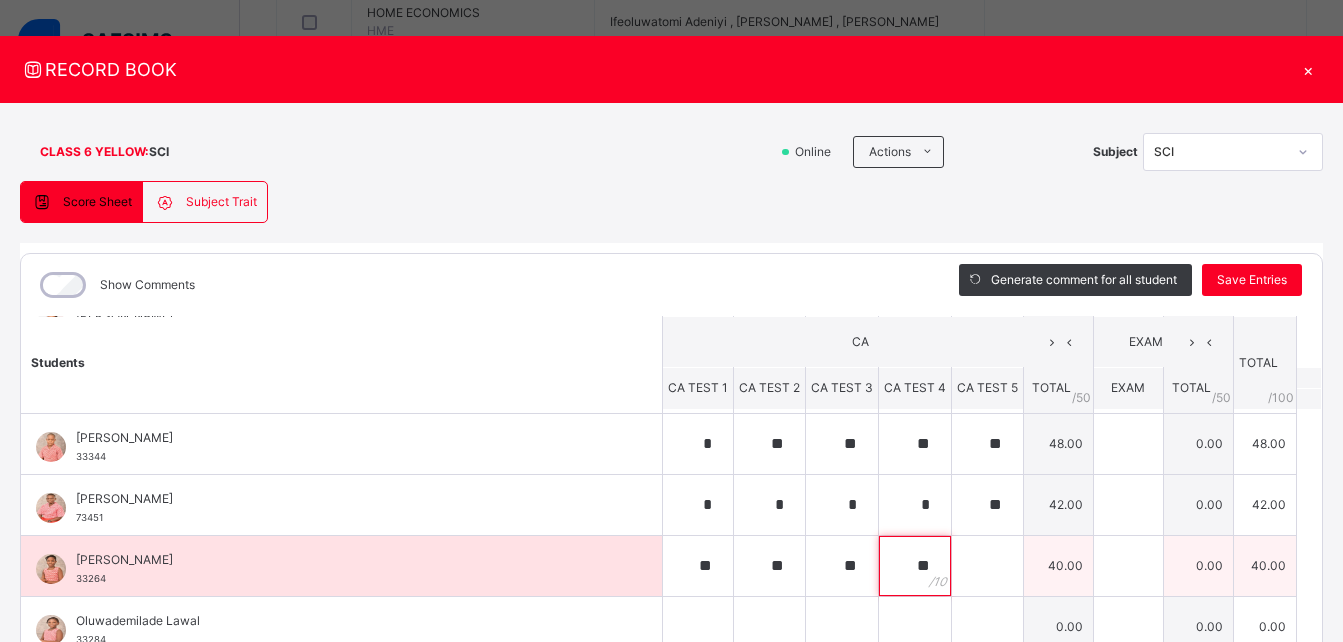 type on "**" 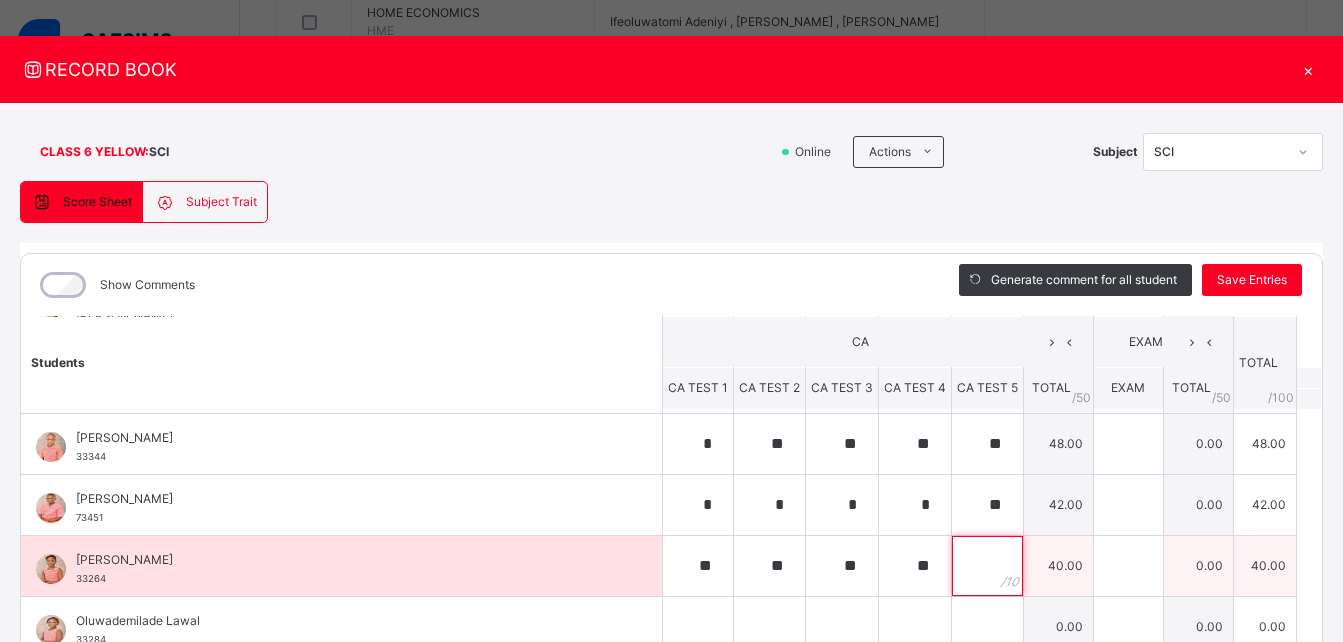 click at bounding box center [987, 566] 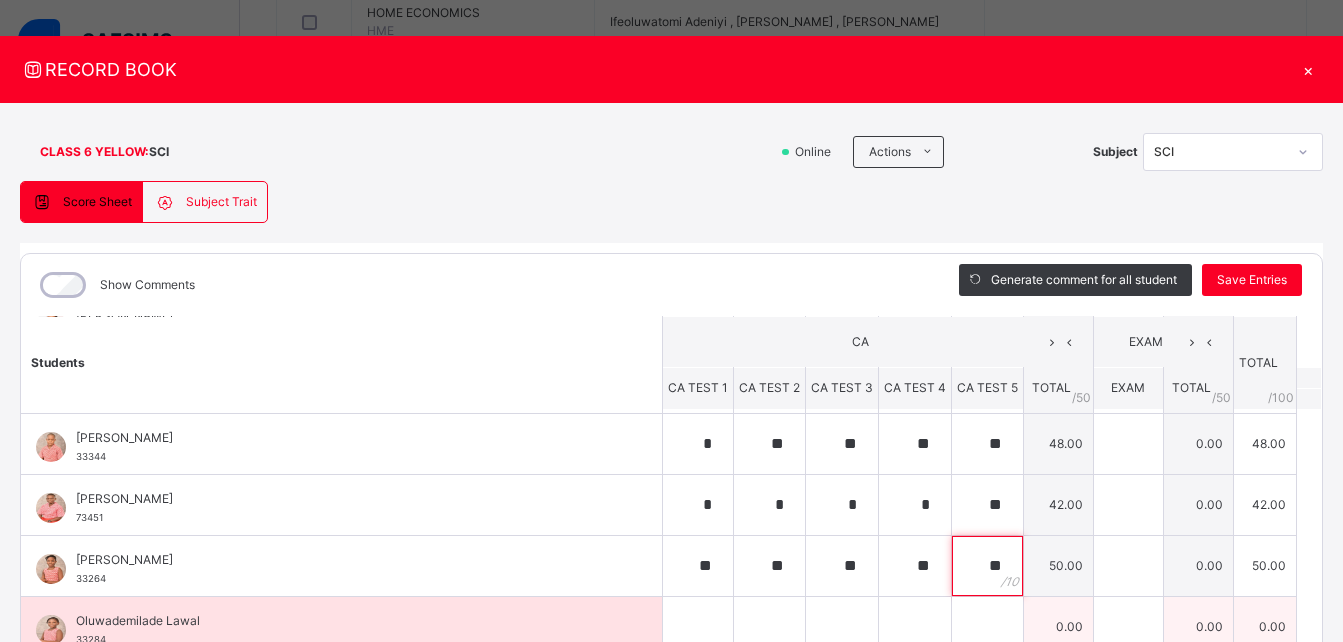 type on "**" 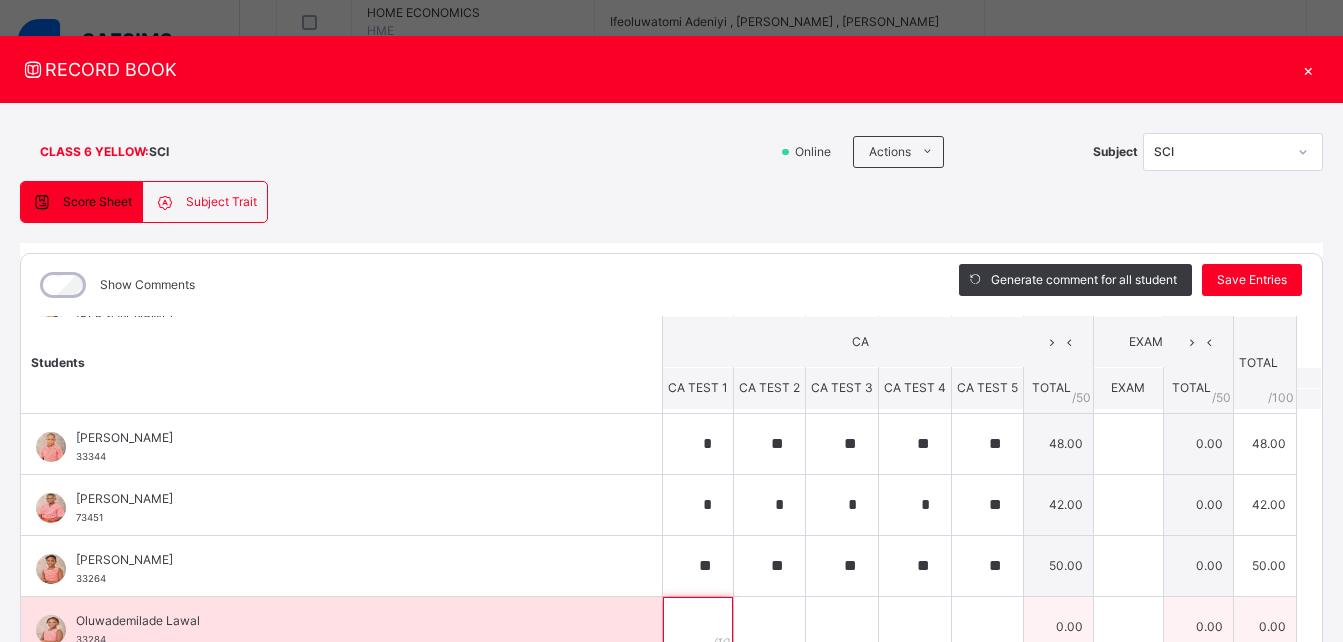click at bounding box center [698, 627] 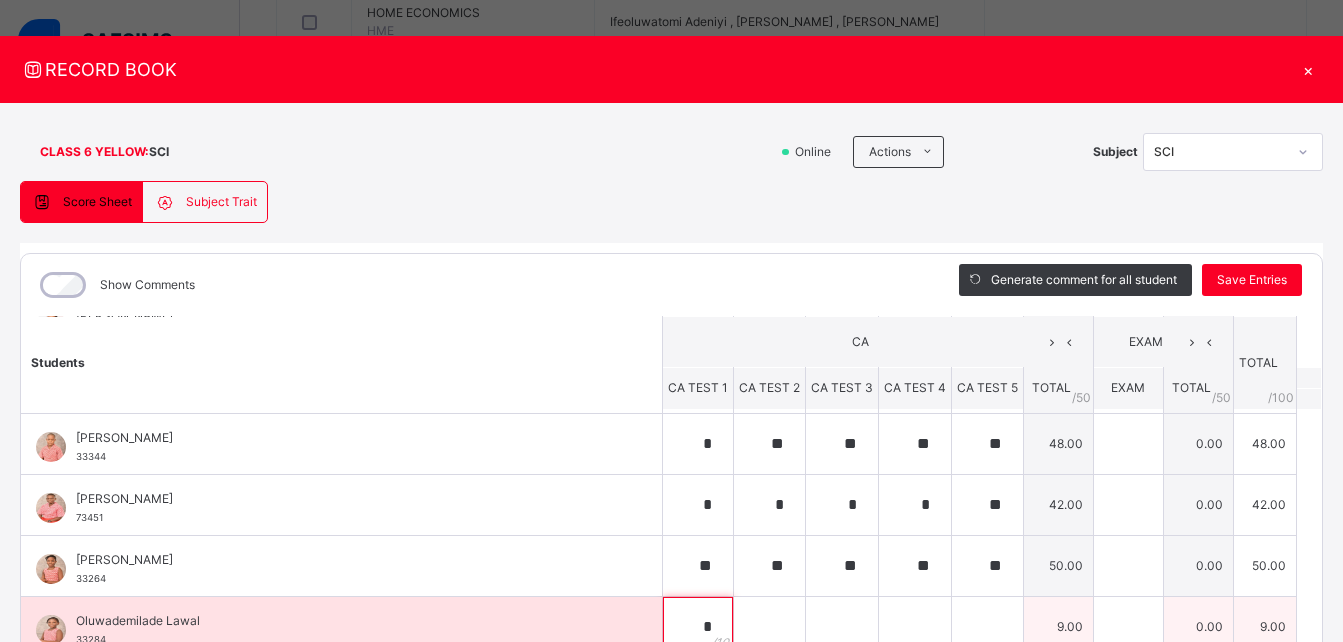 type on "*" 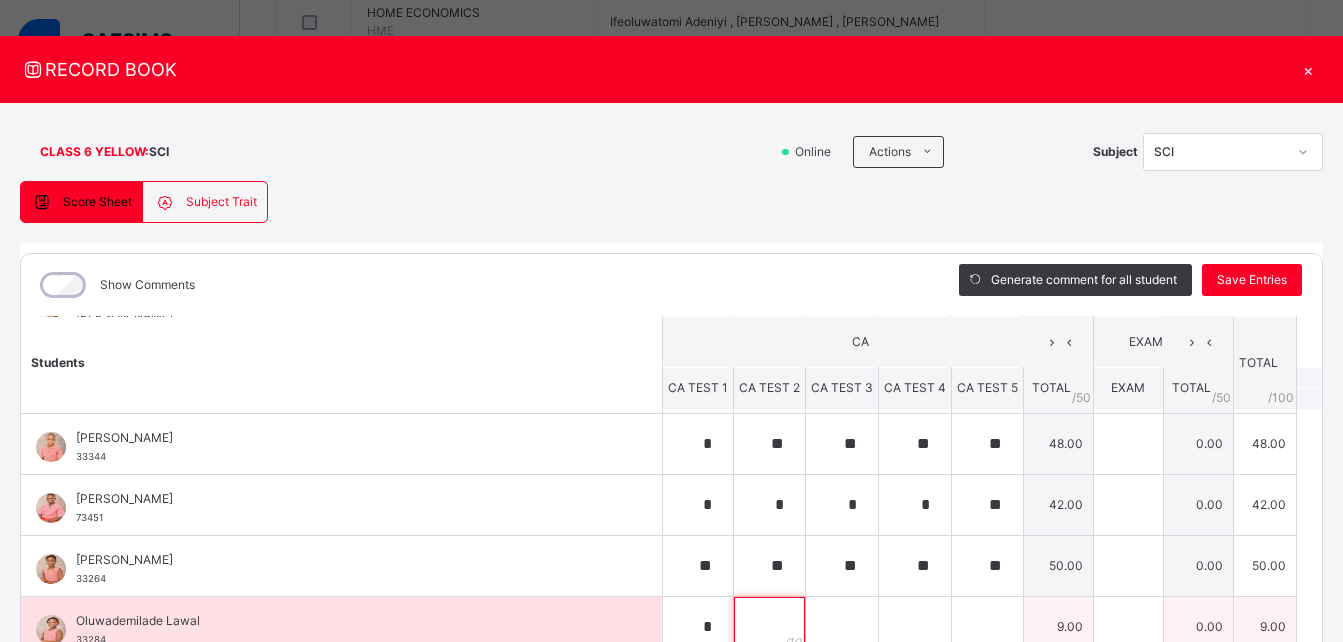 click at bounding box center (769, 627) 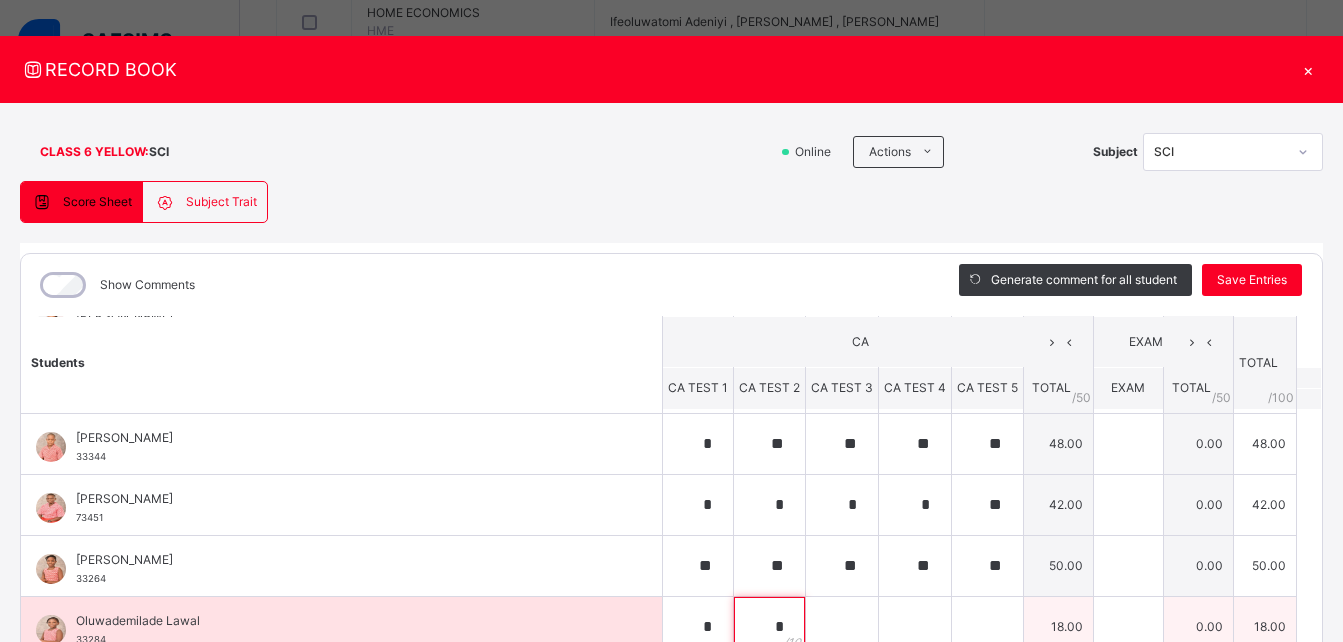 type on "*" 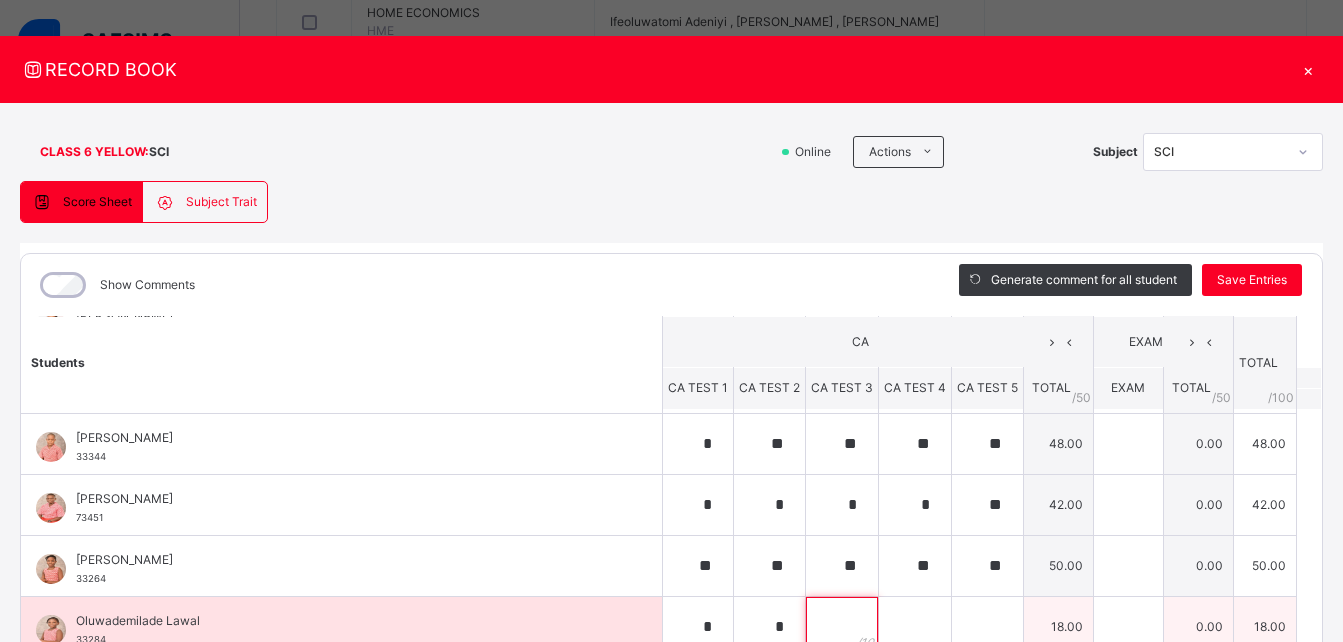 click at bounding box center [842, 627] 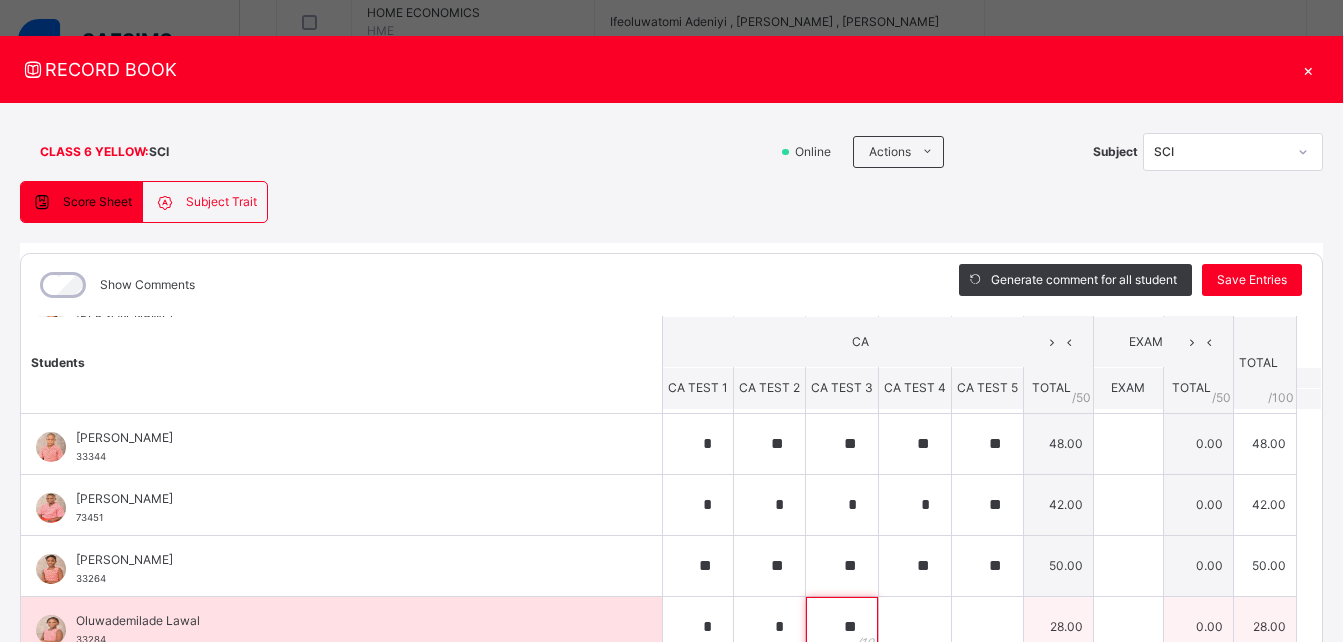 type on "**" 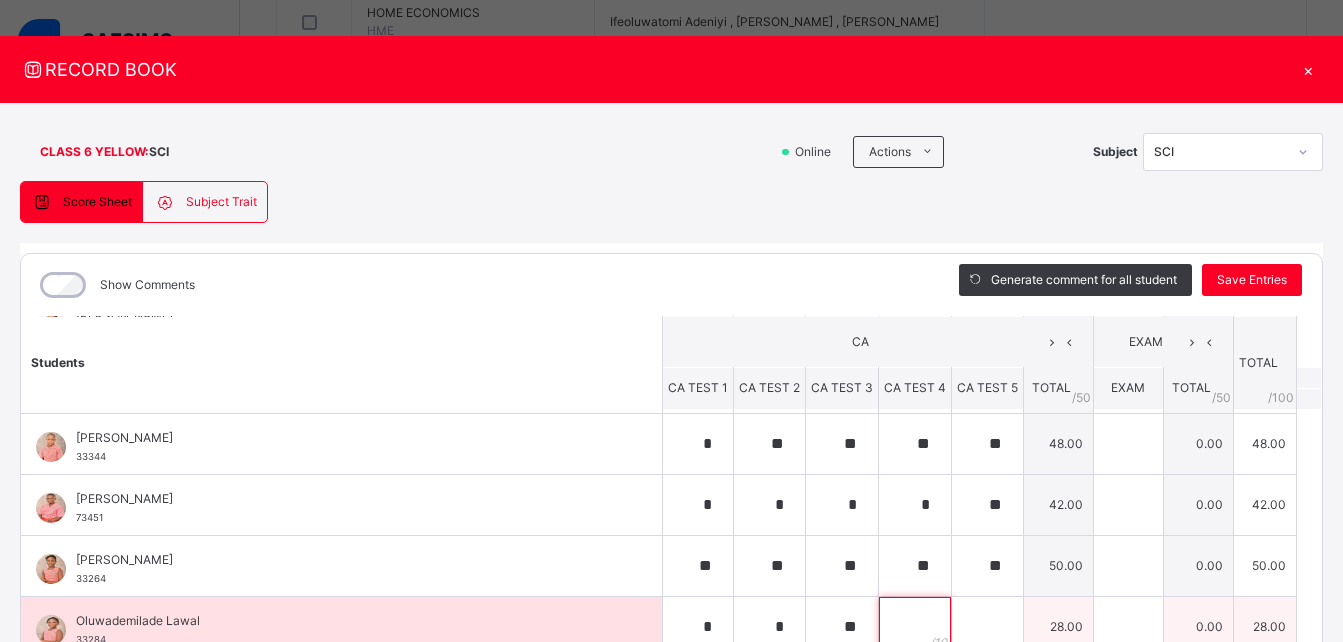 click at bounding box center (915, 627) 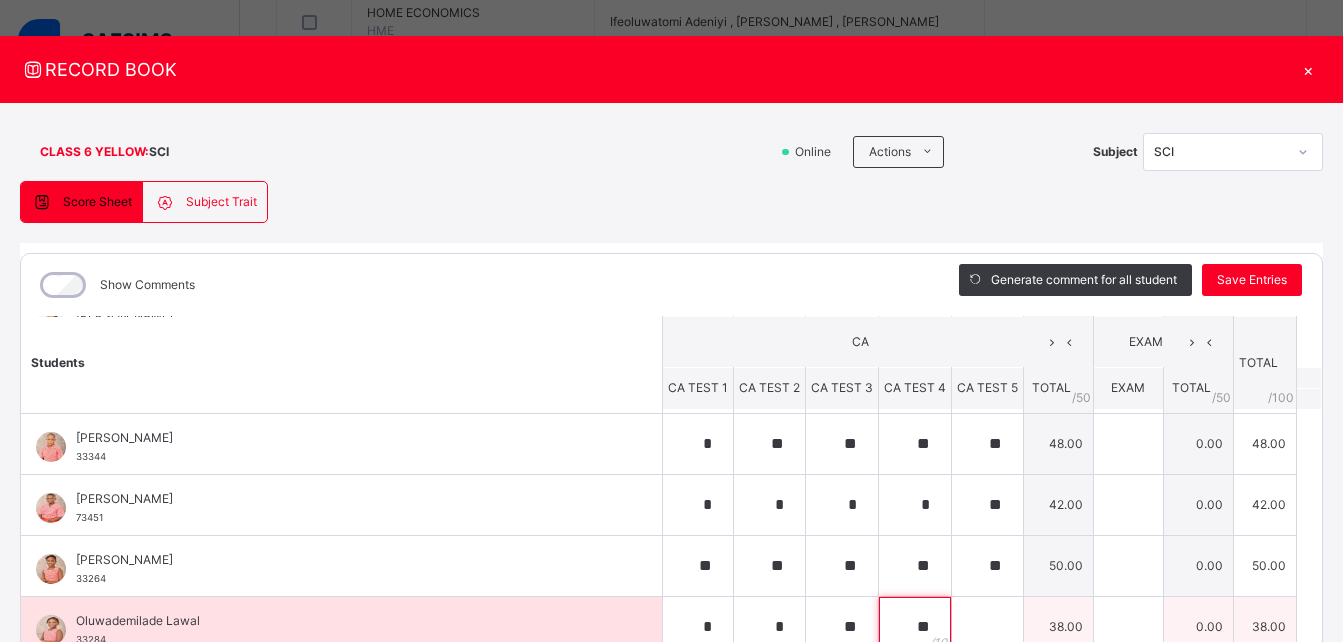 type on "**" 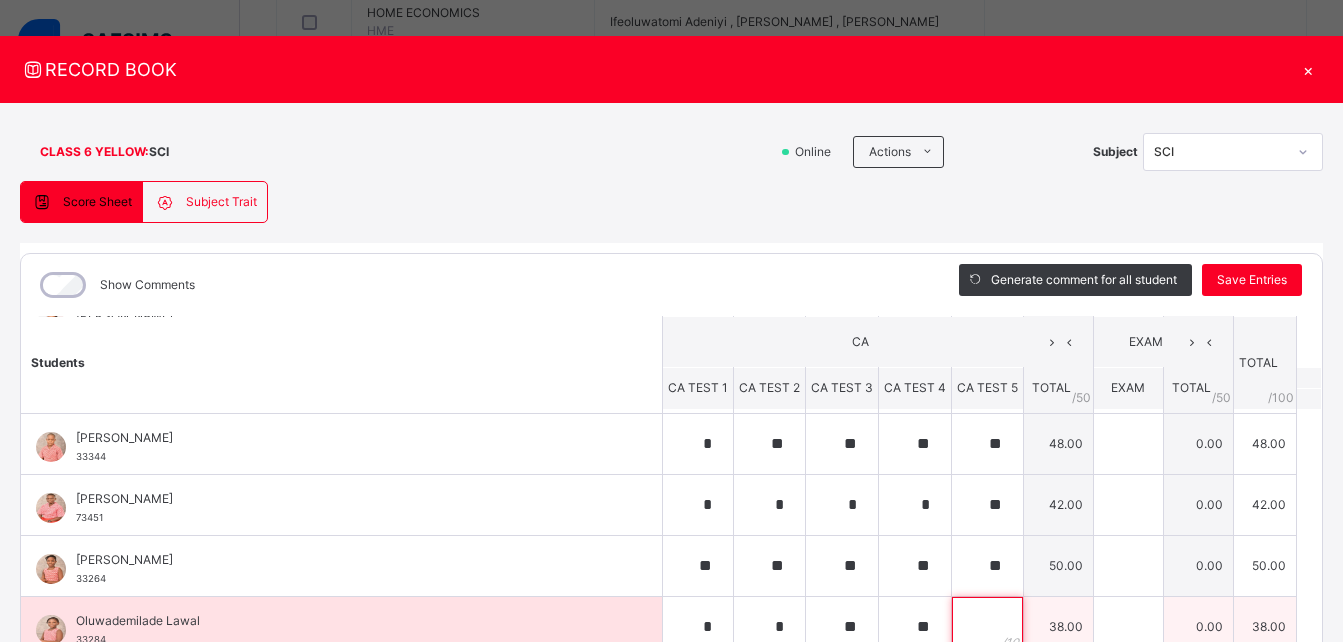 click at bounding box center [987, 627] 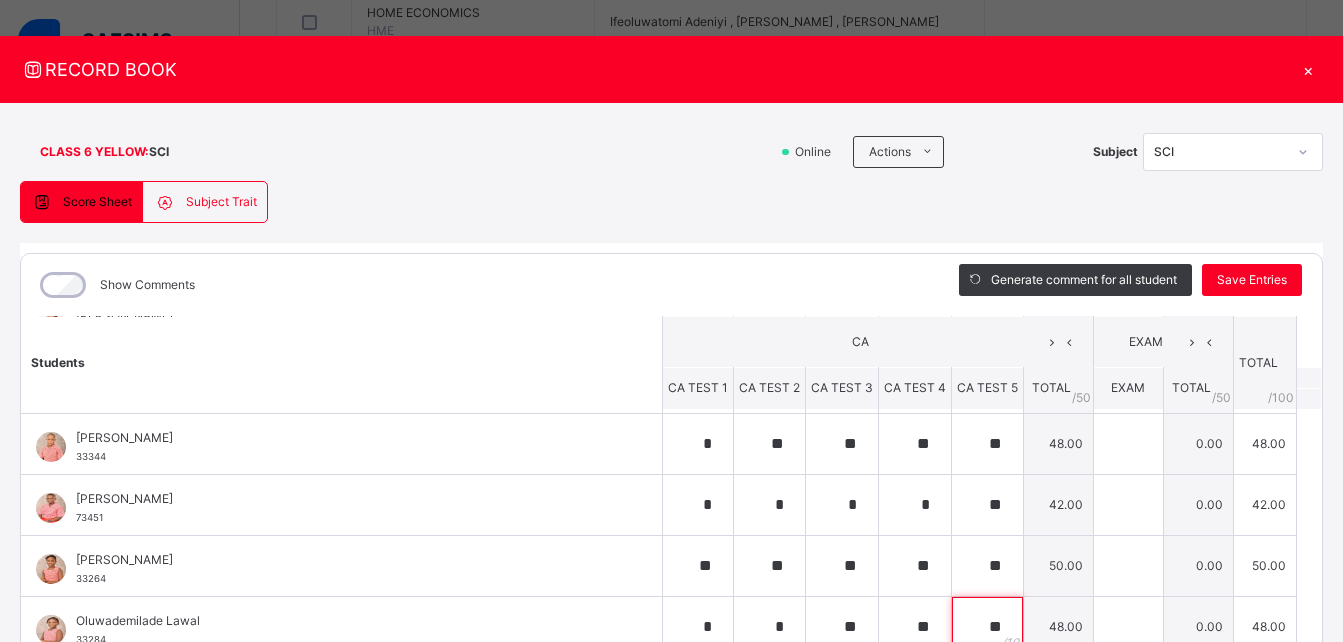 scroll, scrollTop: 269, scrollLeft: 0, axis: vertical 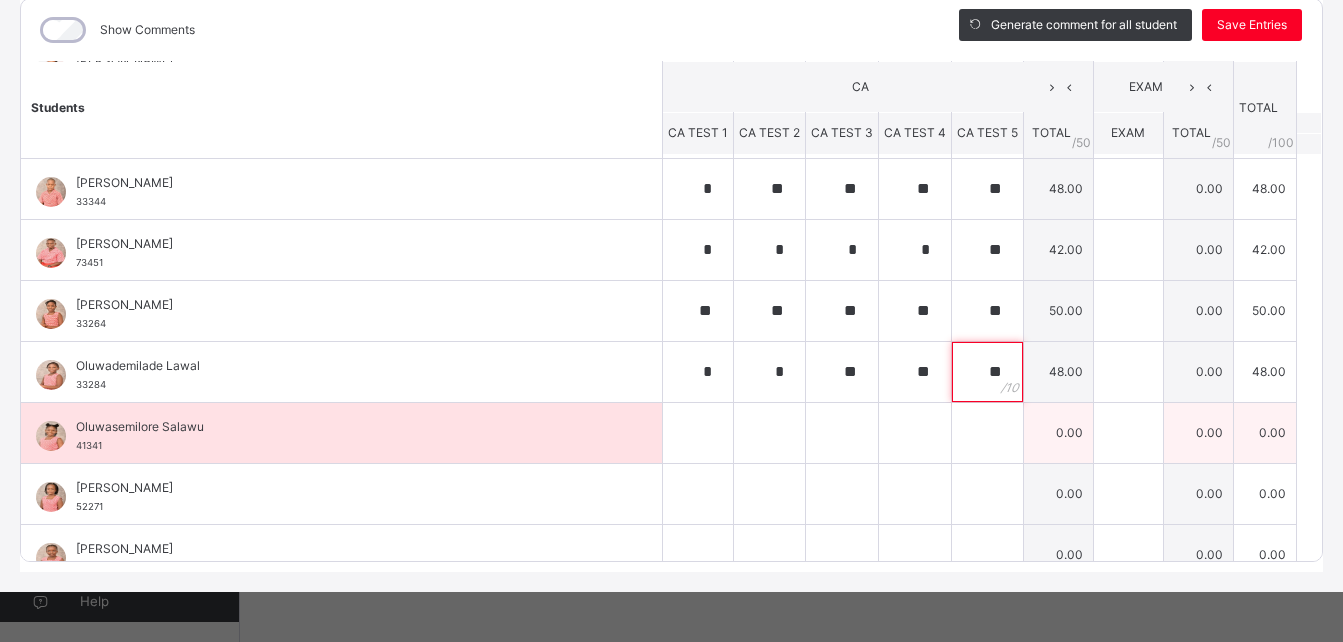 type on "**" 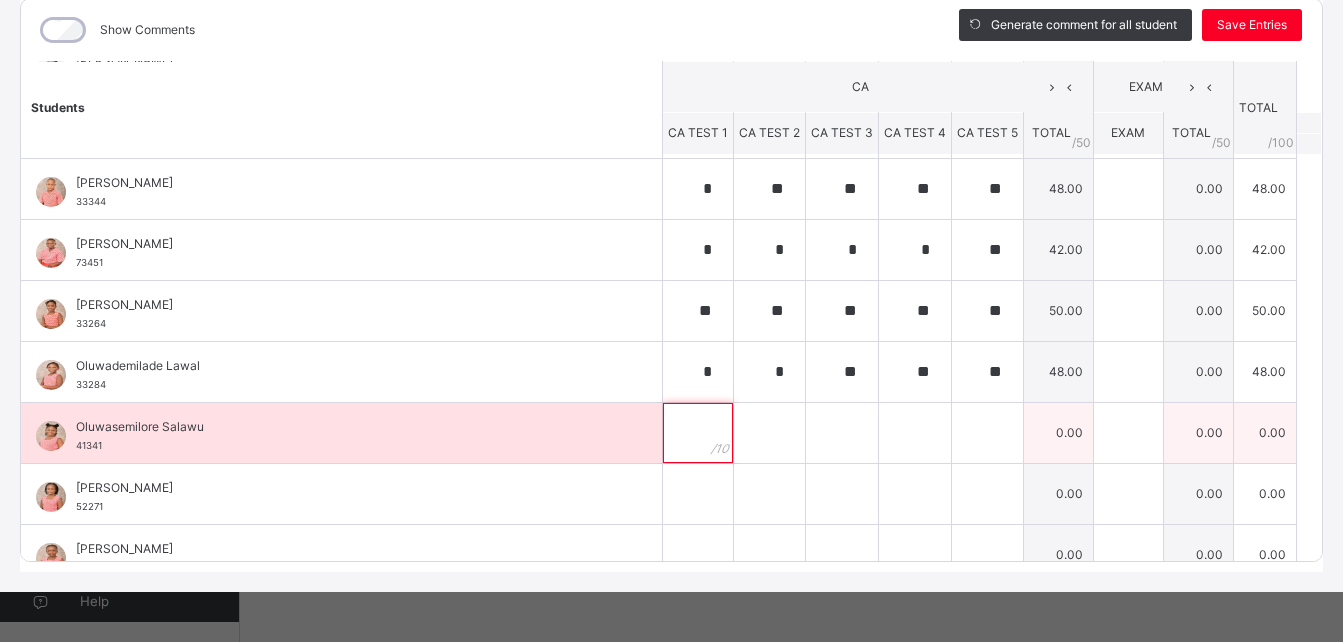 click at bounding box center (698, 433) 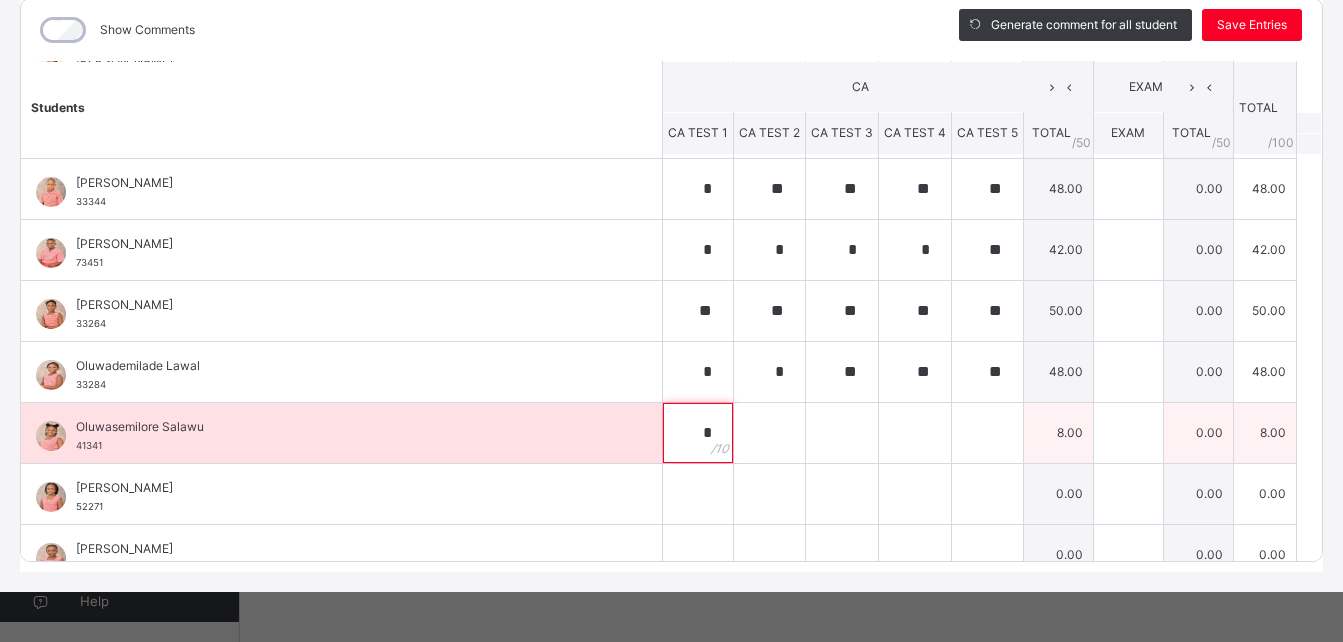 type on "*" 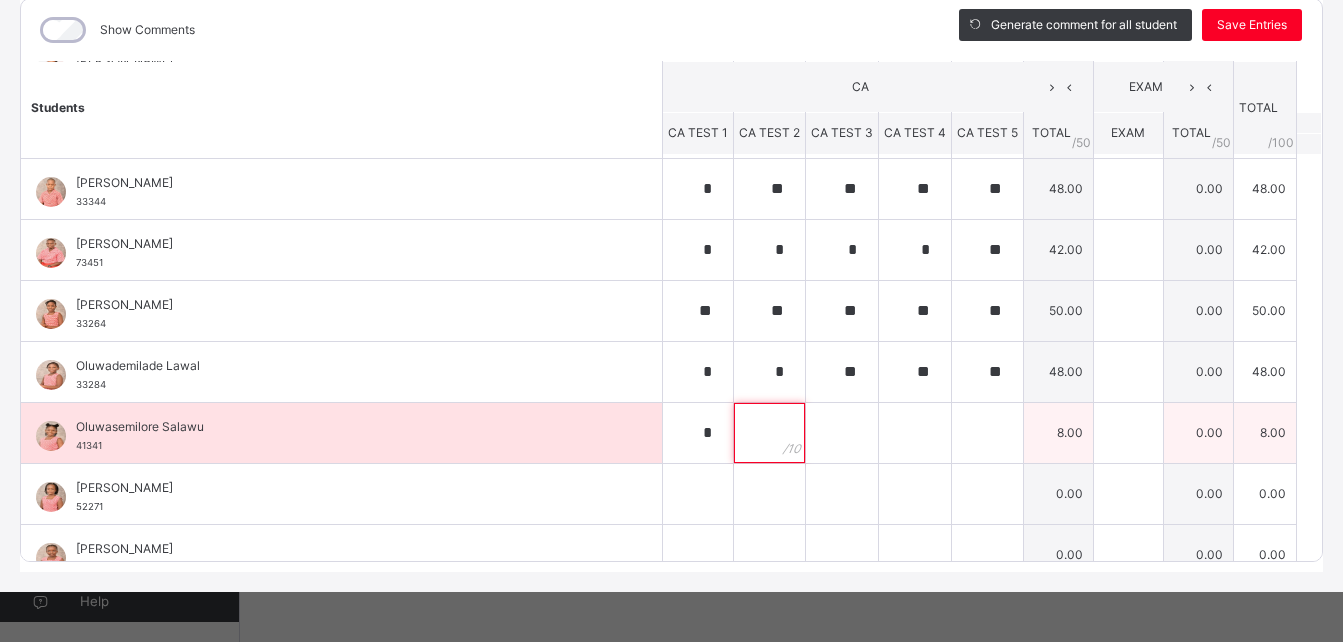 click at bounding box center (769, 433) 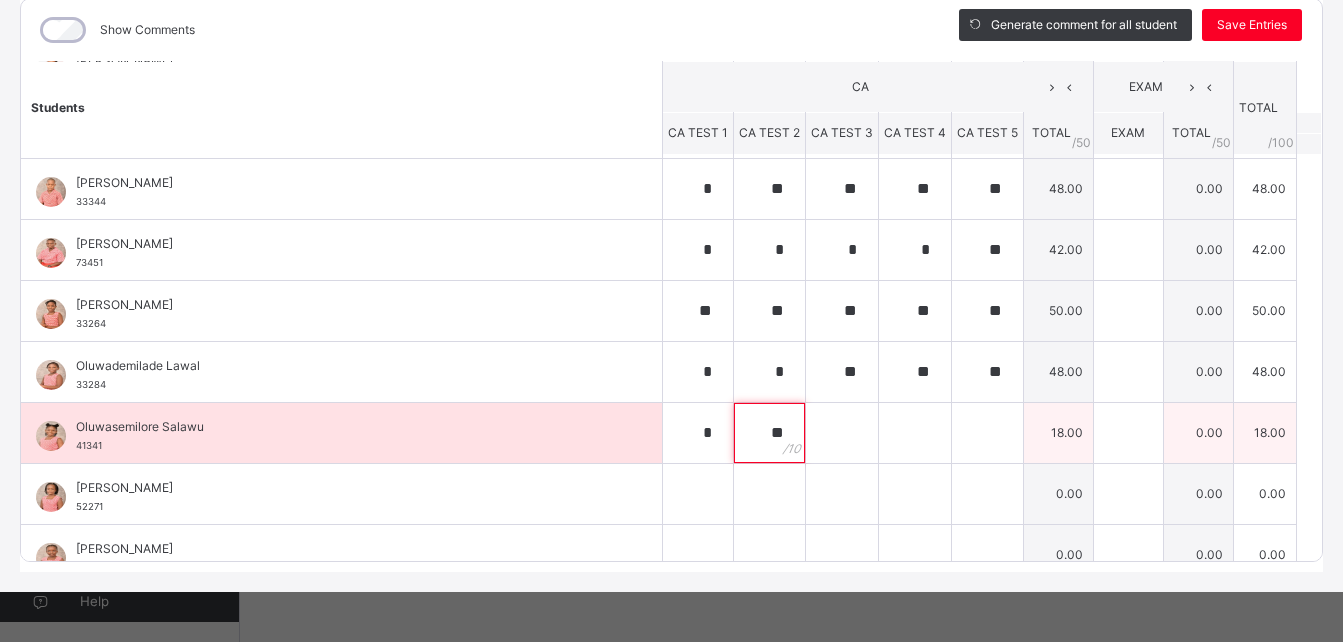 type on "**" 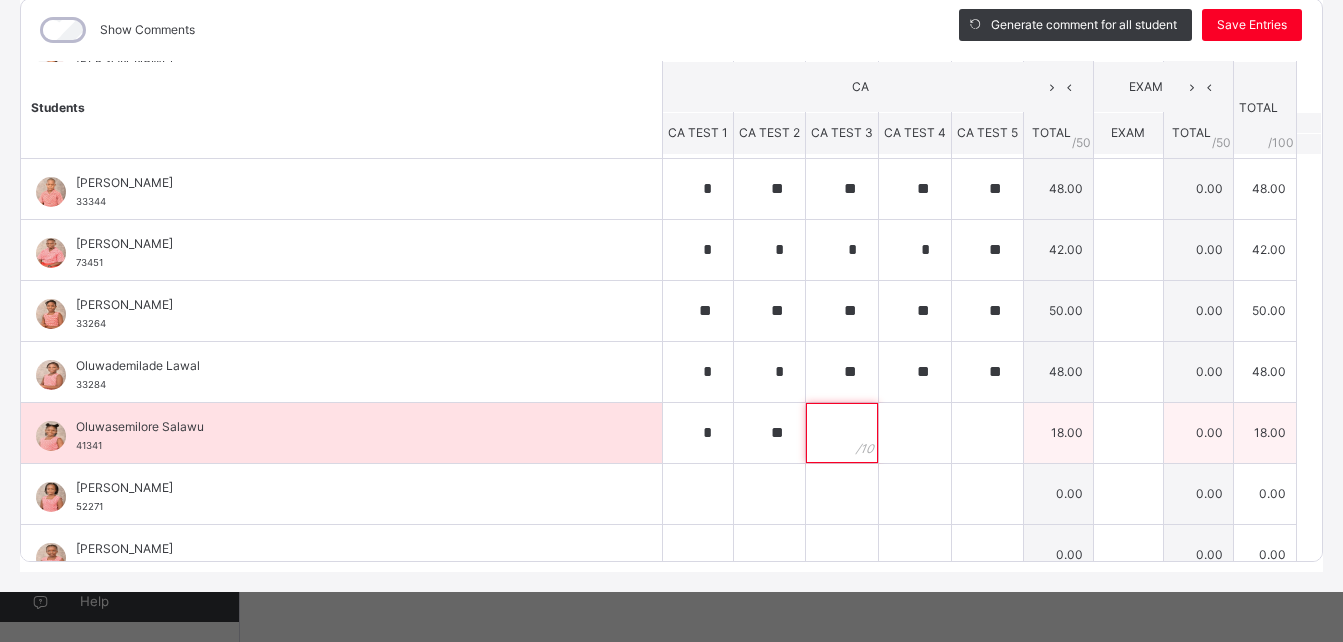 click at bounding box center (842, 433) 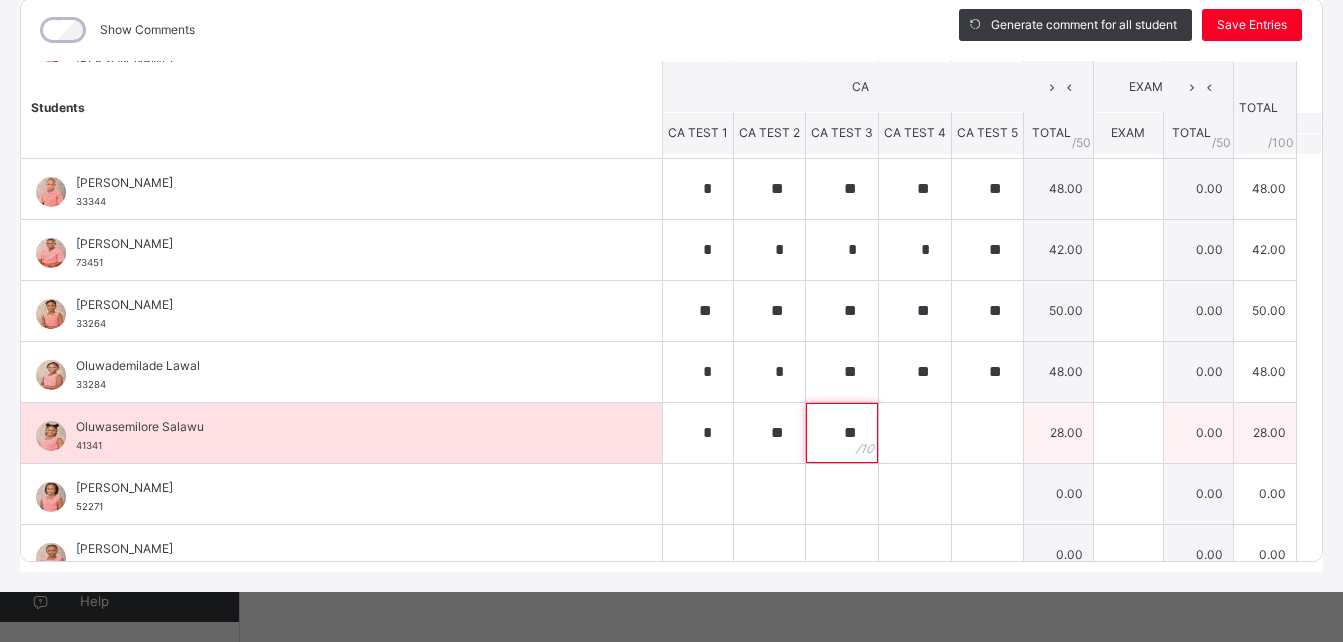 type on "**" 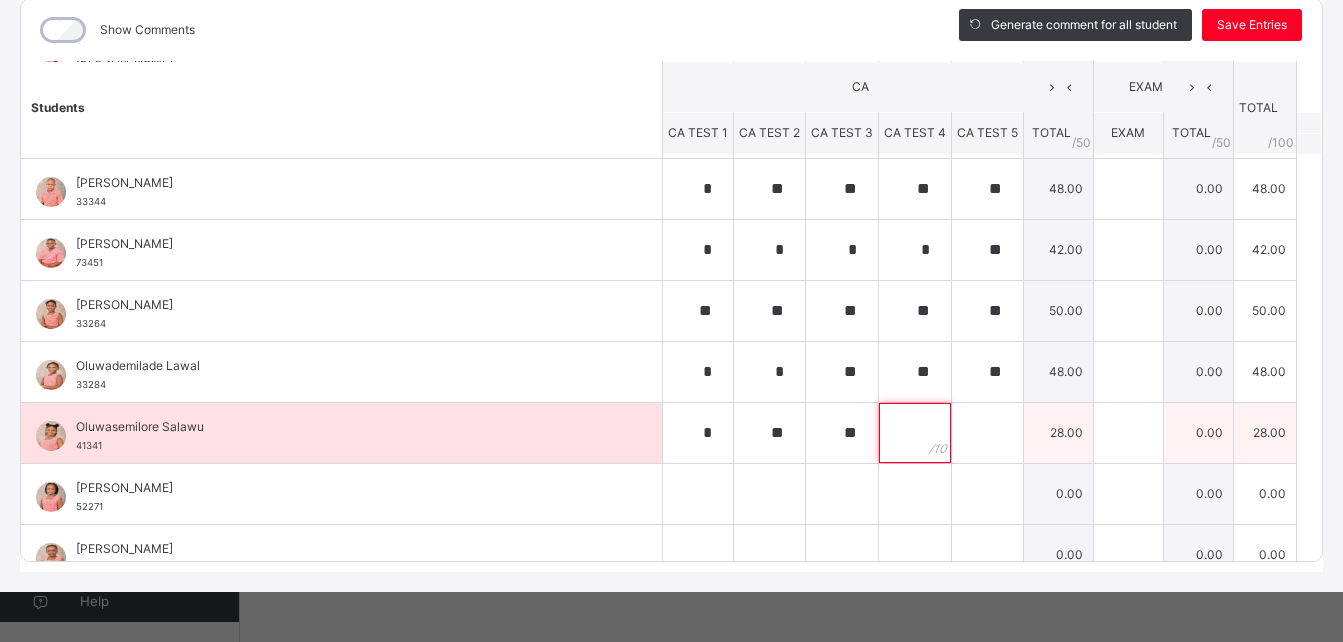 click at bounding box center (915, 433) 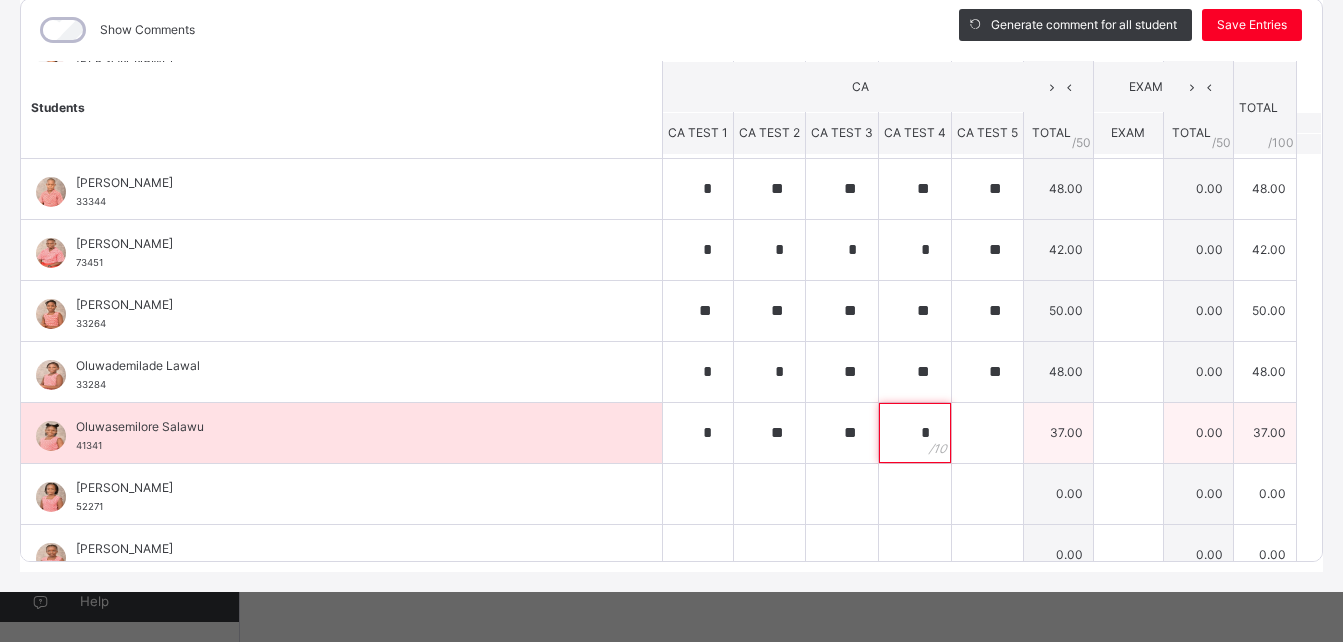 type on "*" 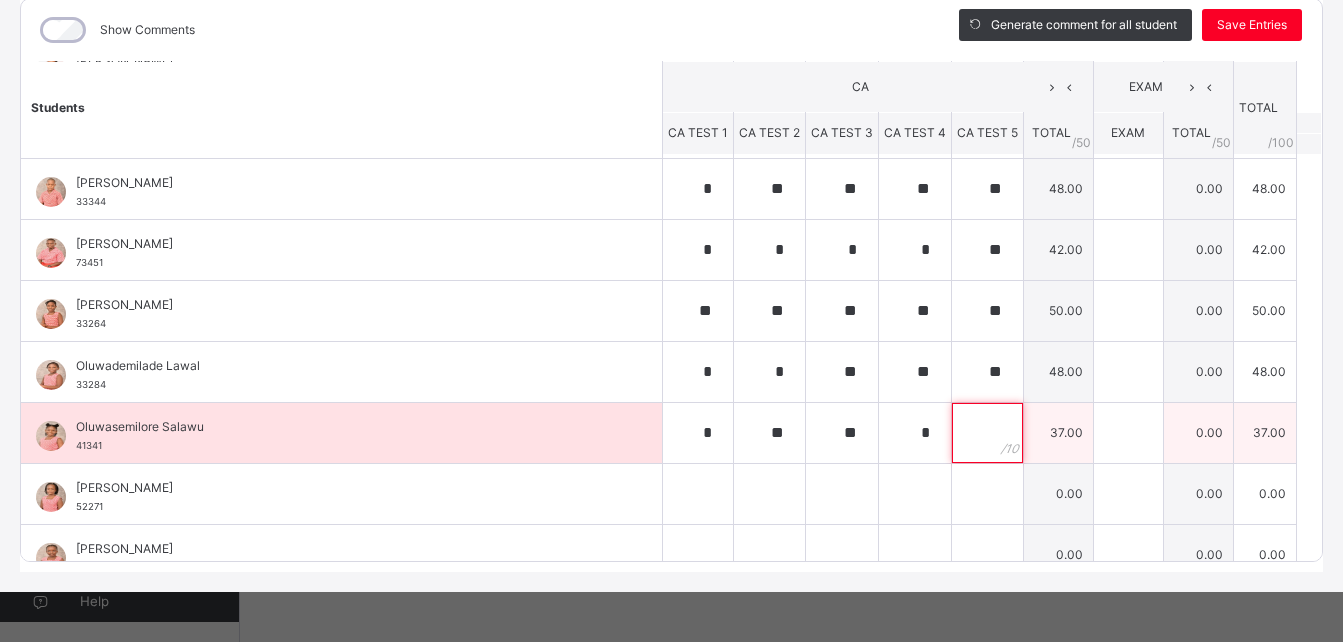 click at bounding box center [987, 433] 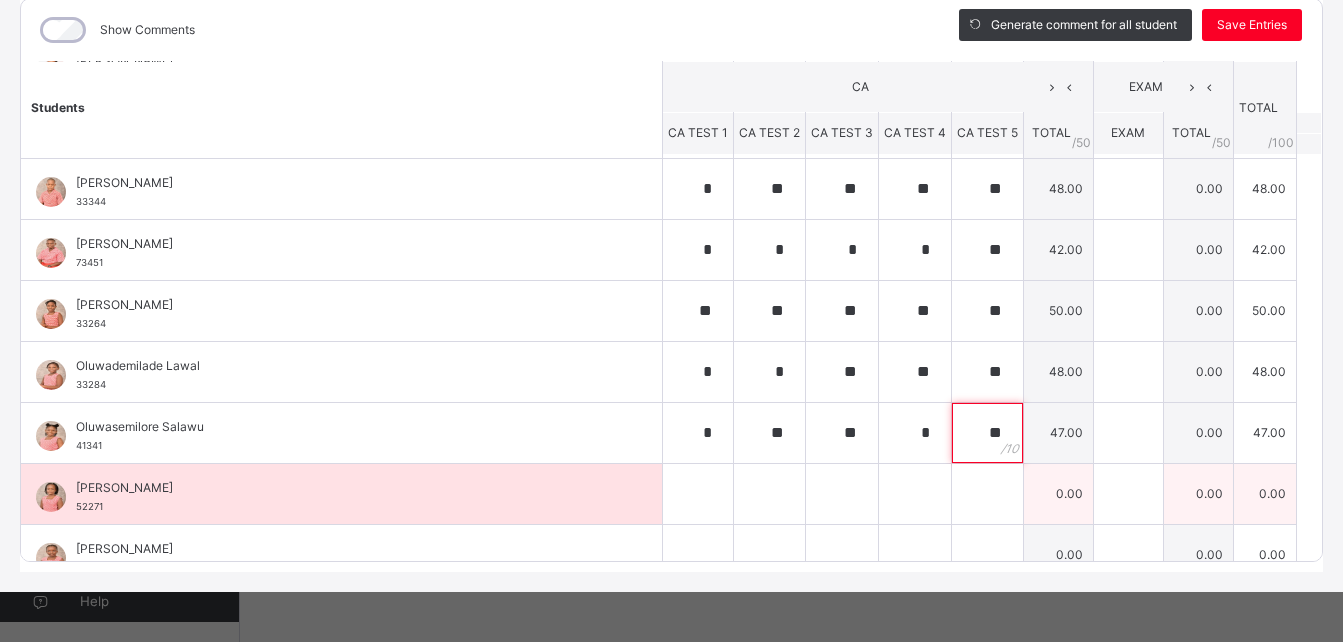 type on "**" 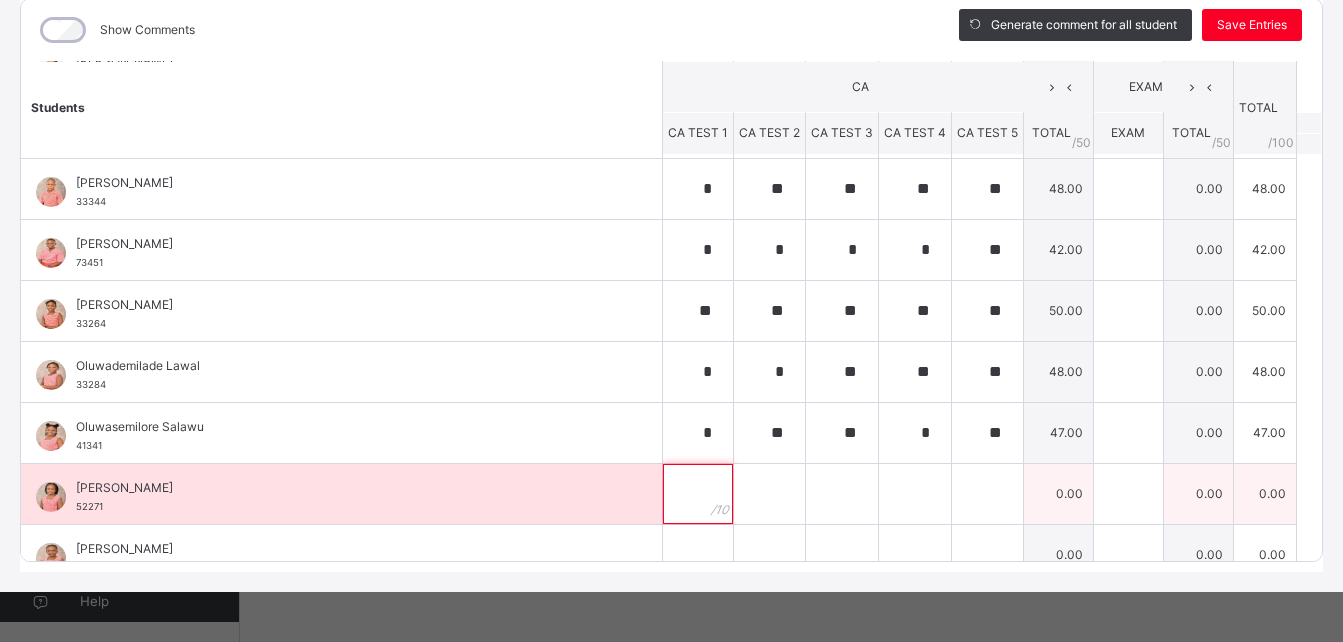 click at bounding box center (698, 494) 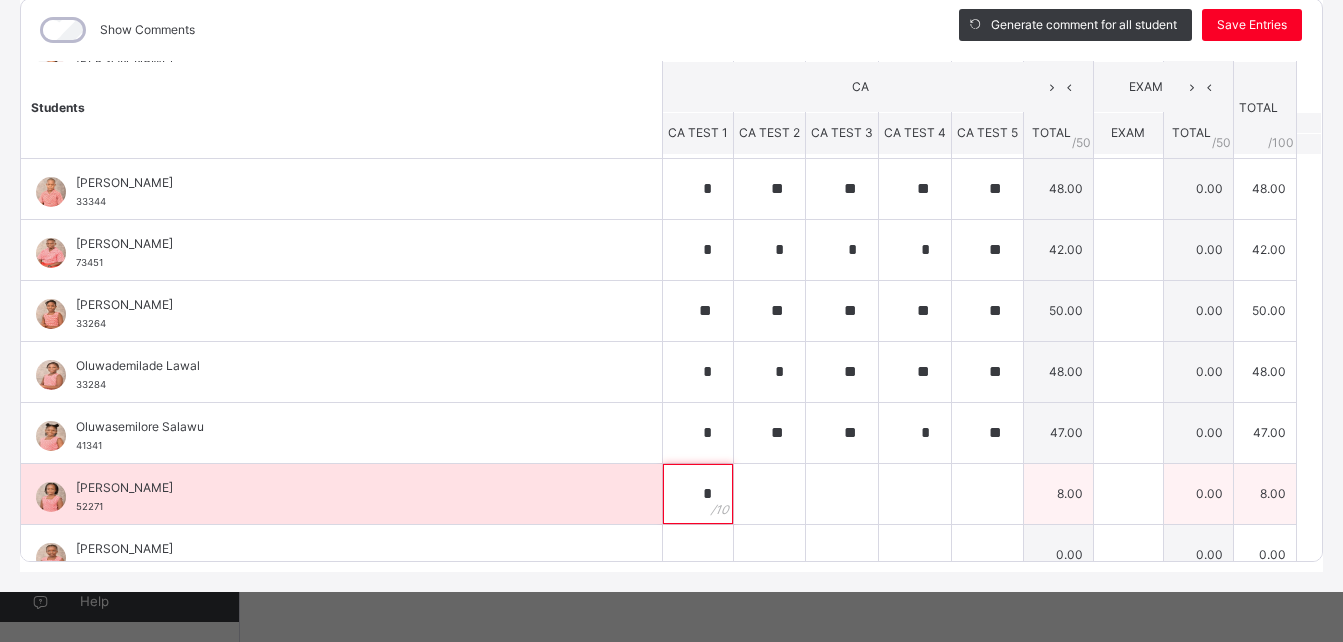 type on "*" 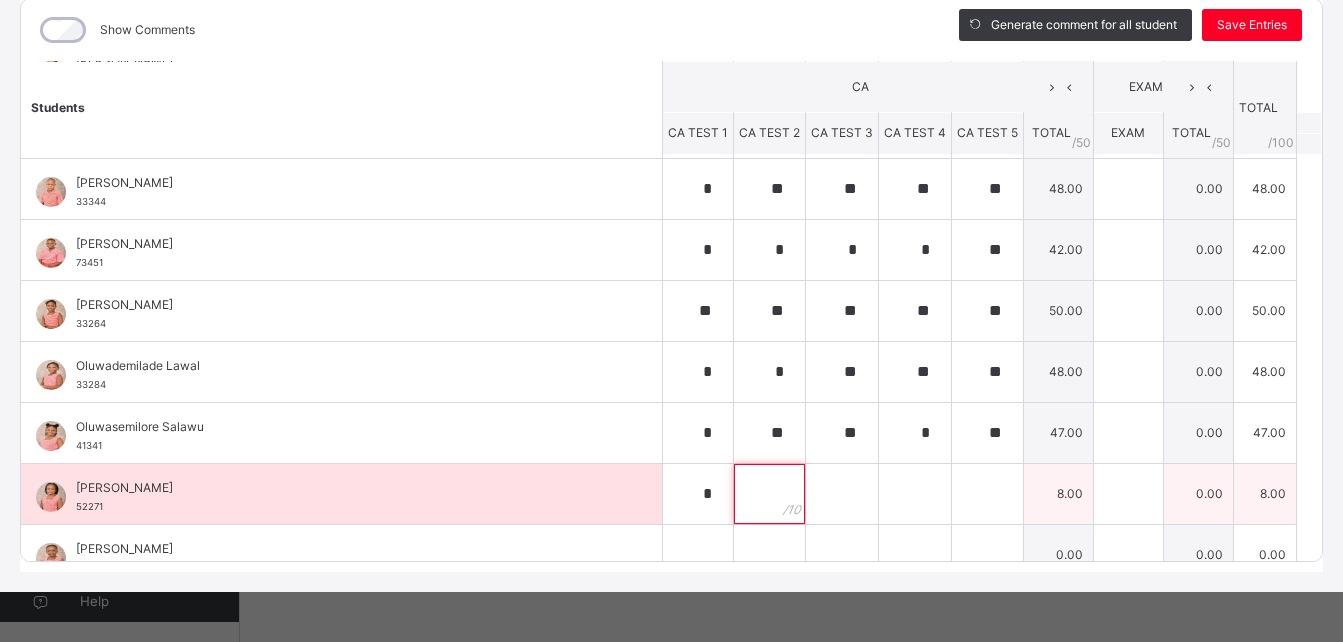 click at bounding box center [769, 494] 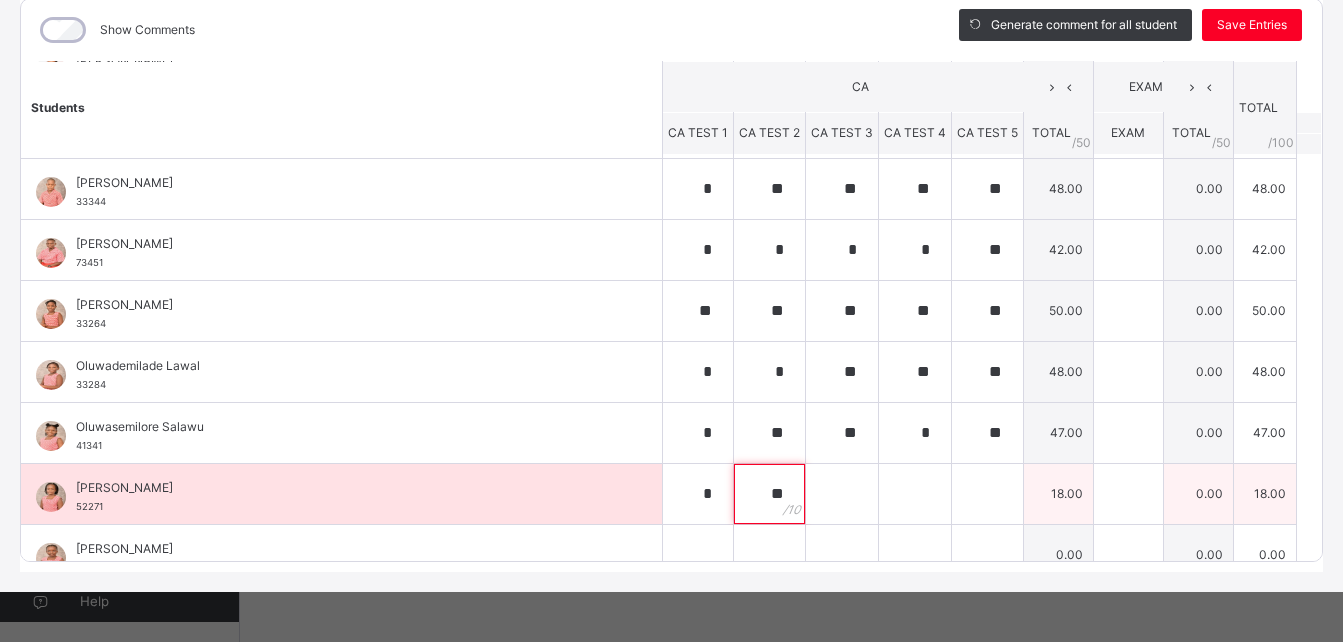 type on "**" 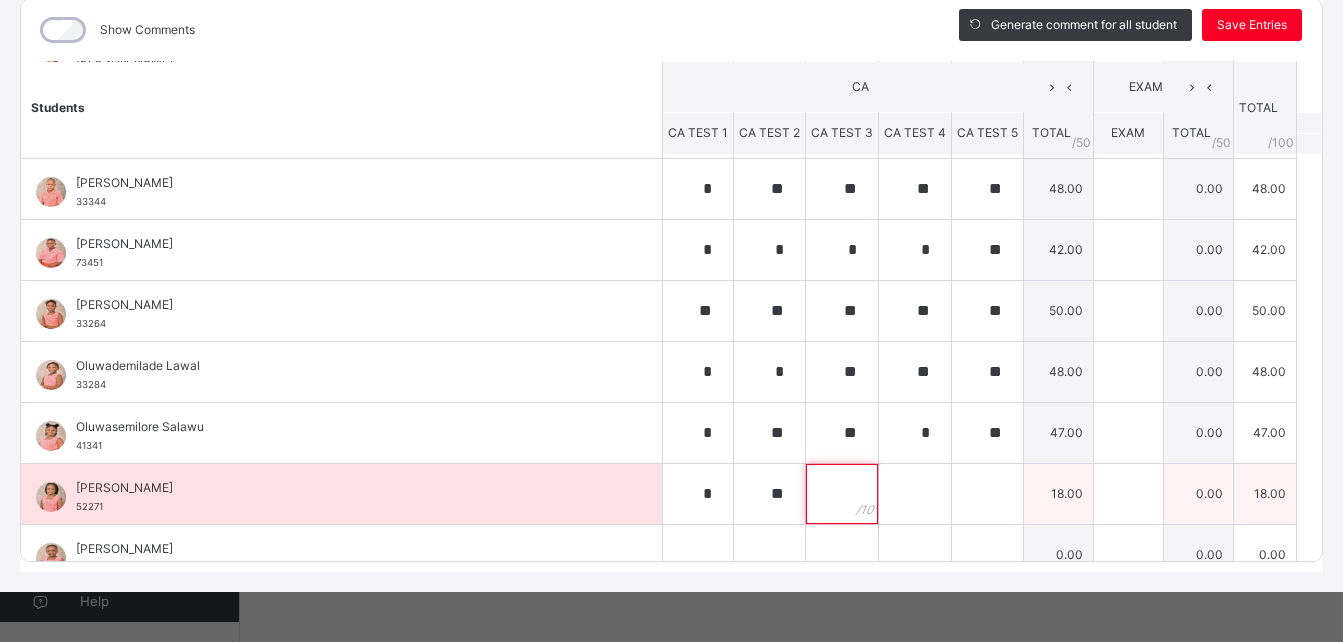 click at bounding box center [842, 494] 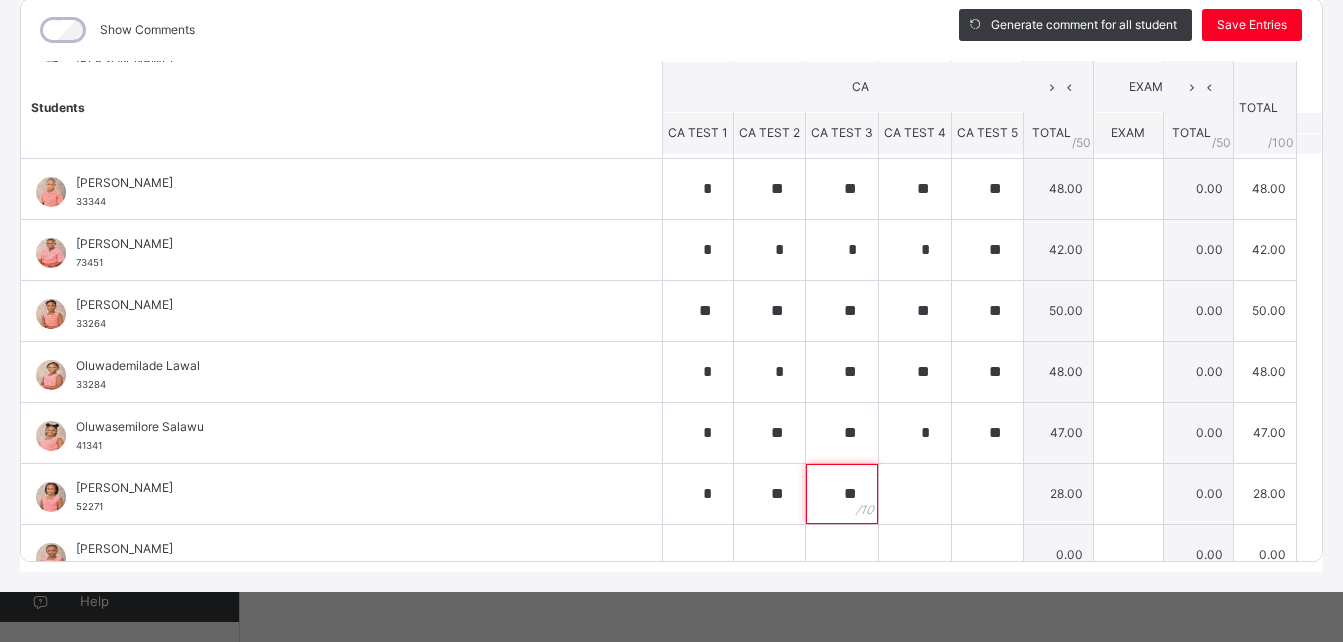 type on "**" 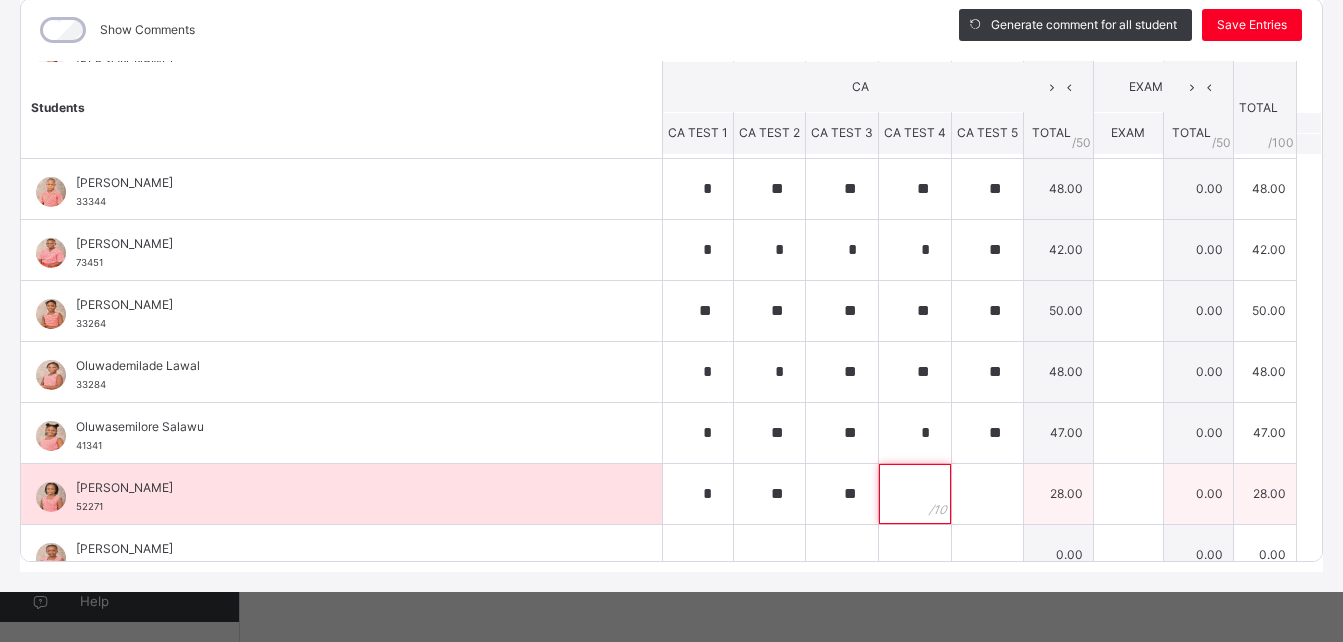 click at bounding box center [915, 494] 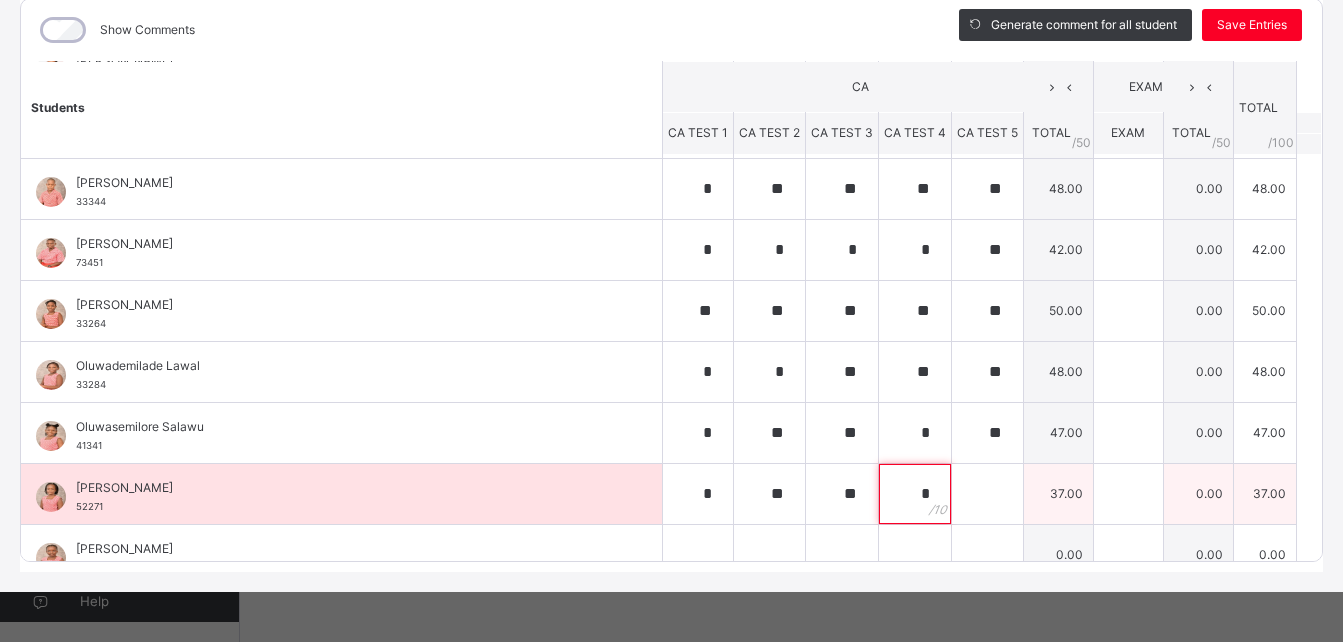 type on "*" 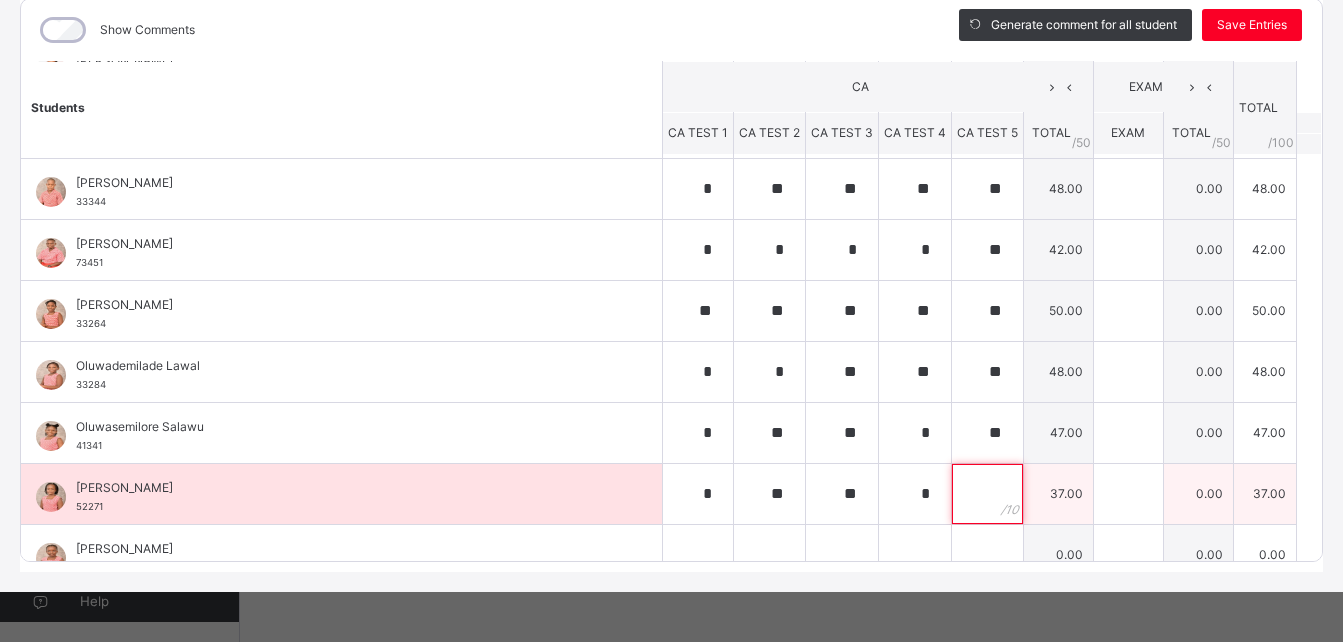 click at bounding box center [987, 494] 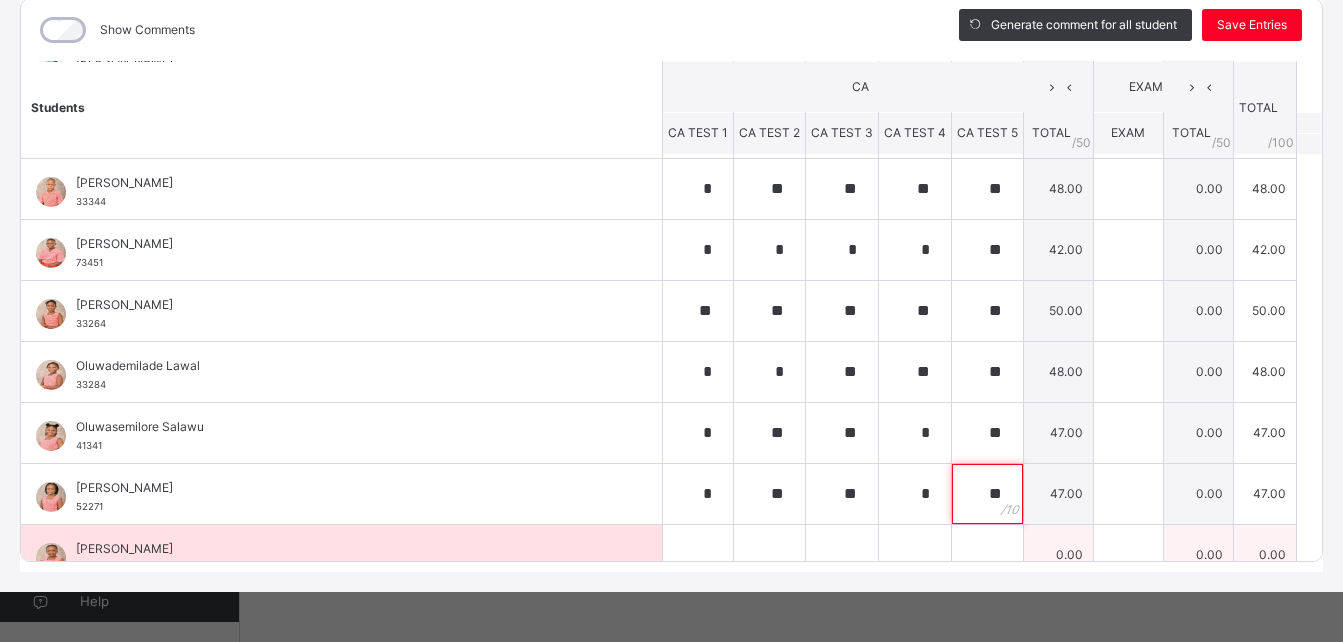 type on "**" 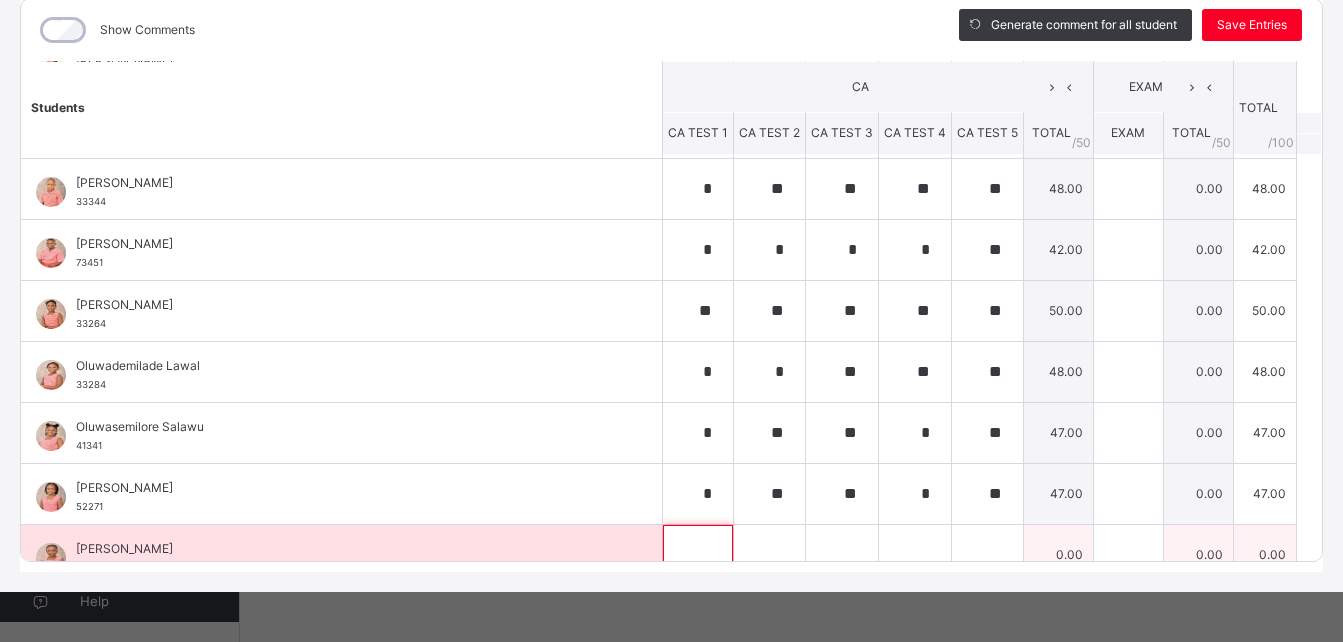 click at bounding box center (698, 555) 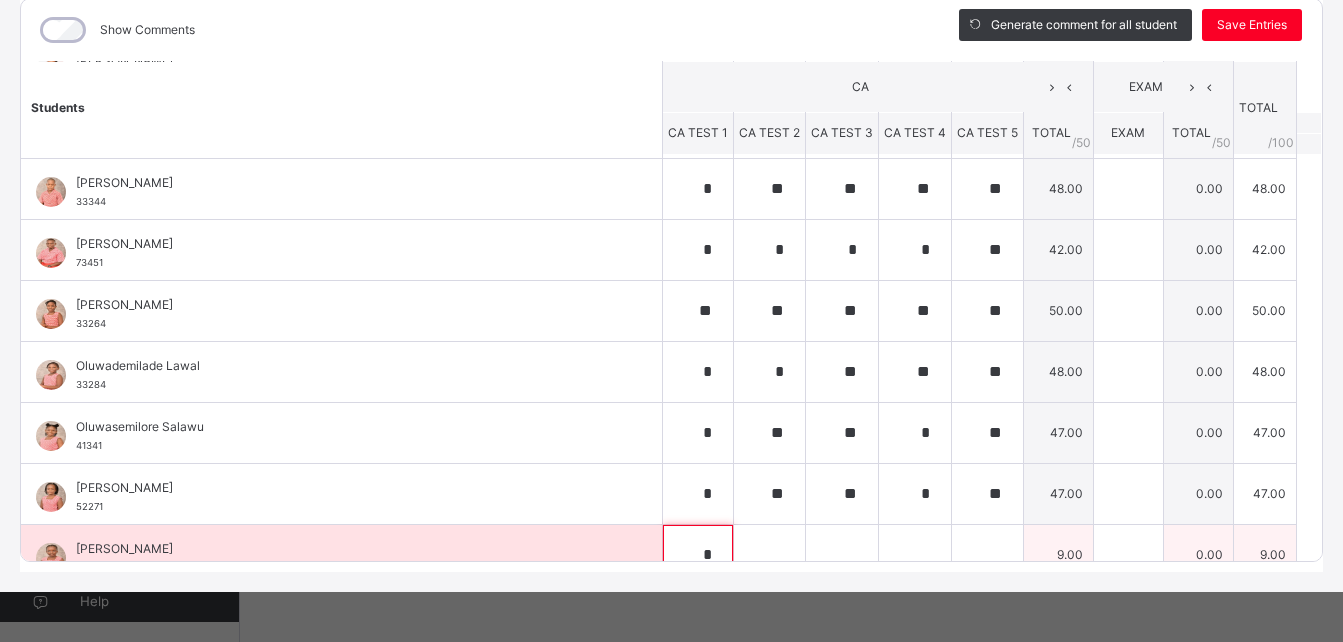 scroll, scrollTop: 732, scrollLeft: 0, axis: vertical 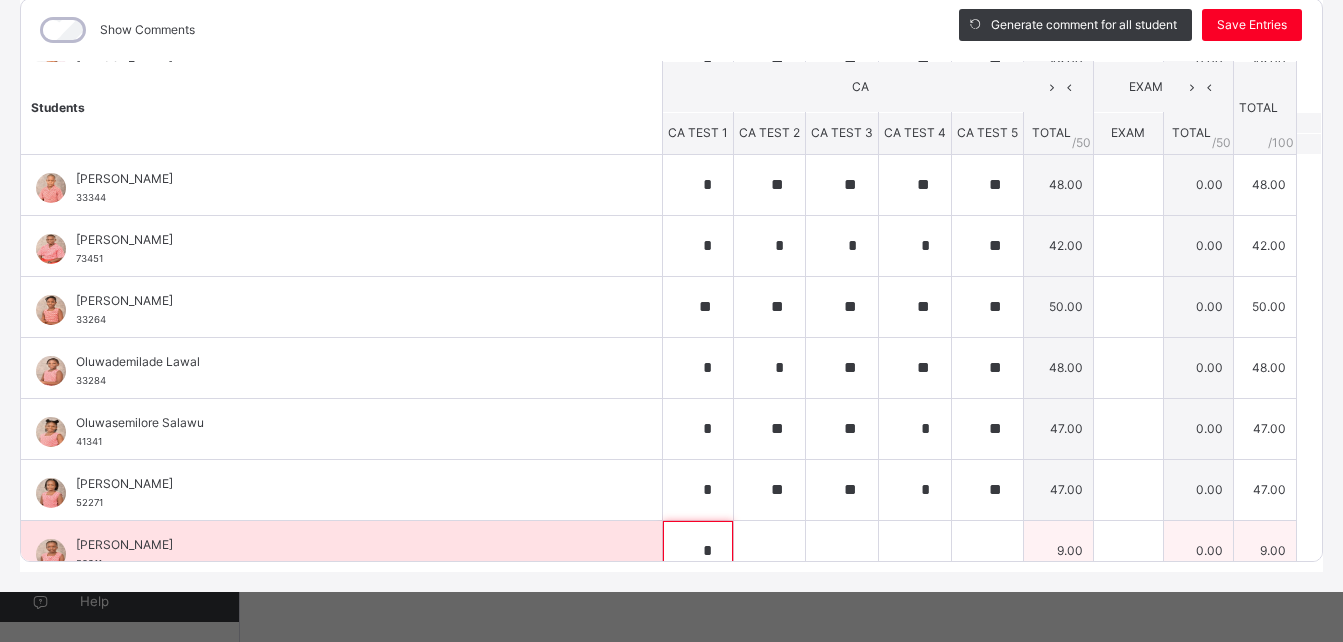 type on "*" 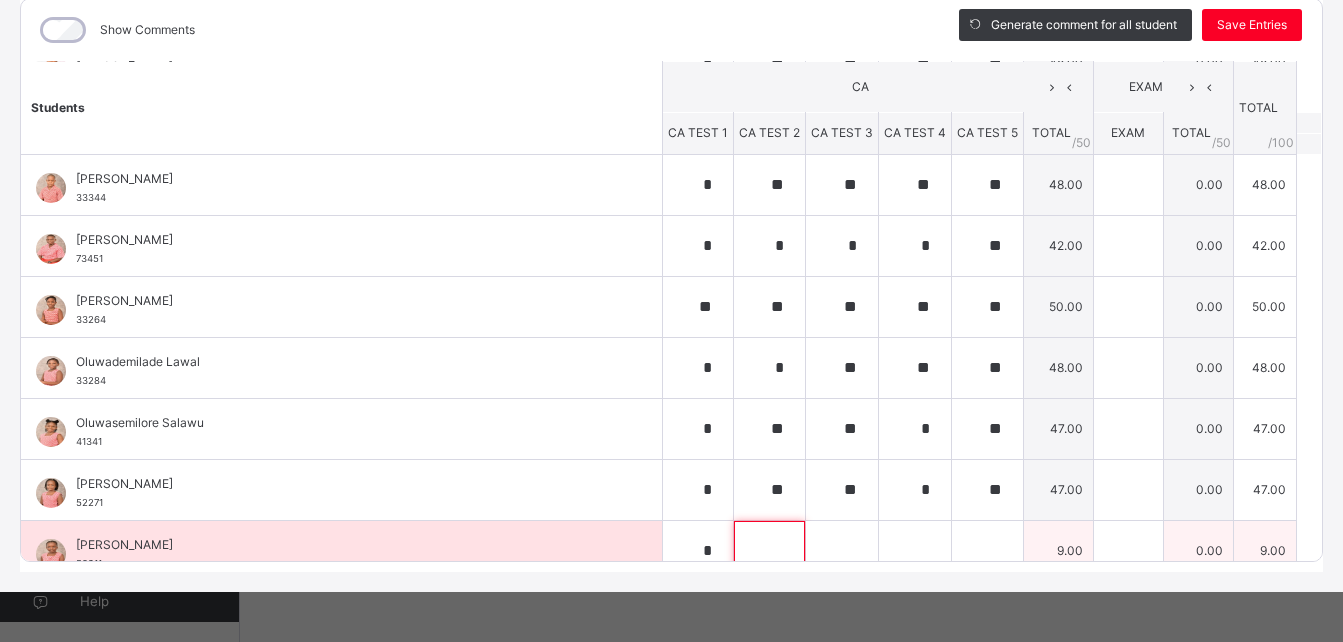click at bounding box center (769, 551) 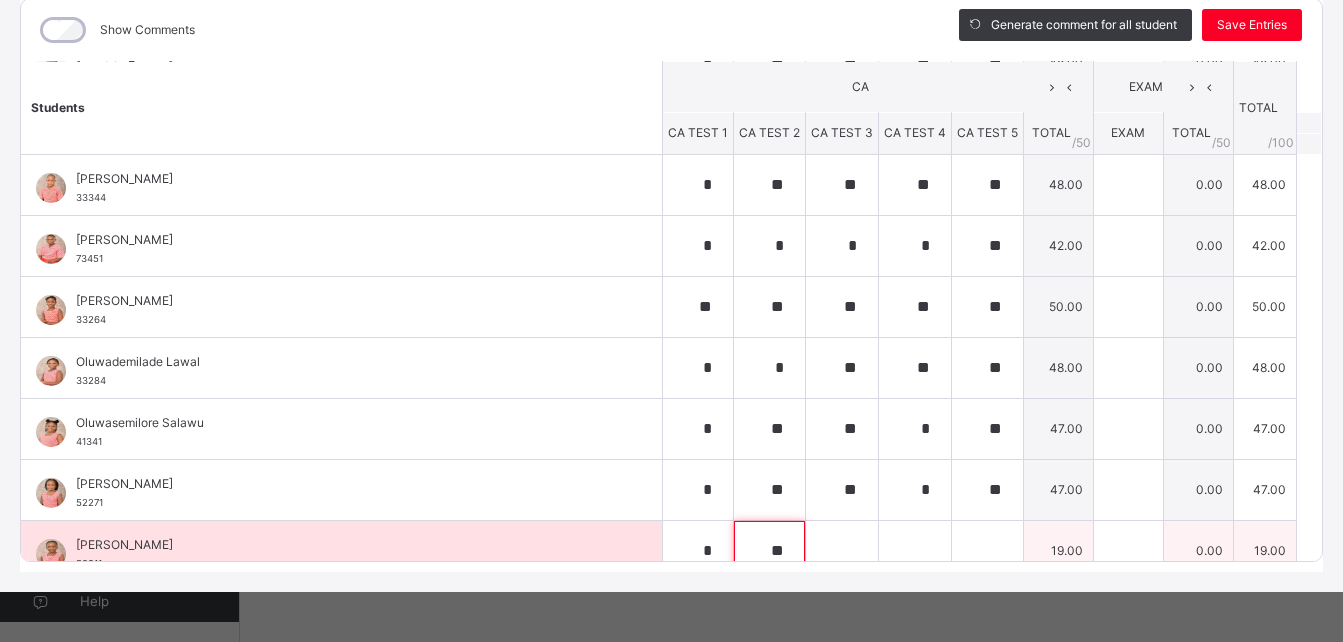type on "**" 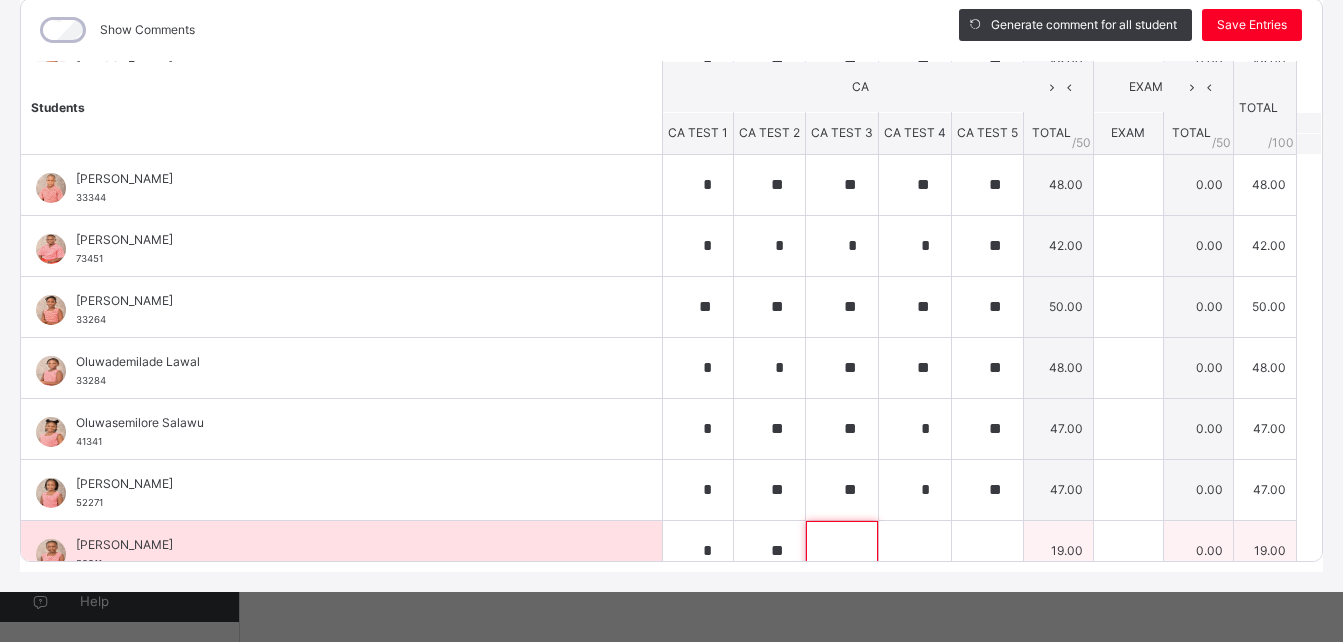 click at bounding box center [842, 551] 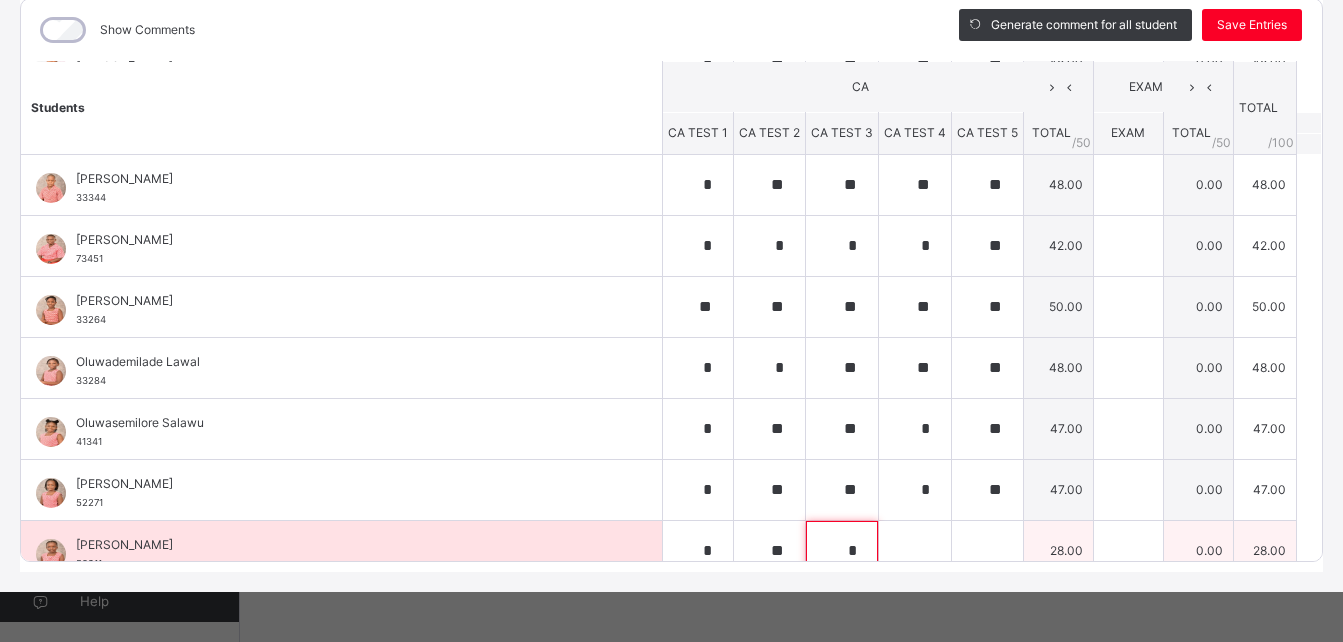 type on "*" 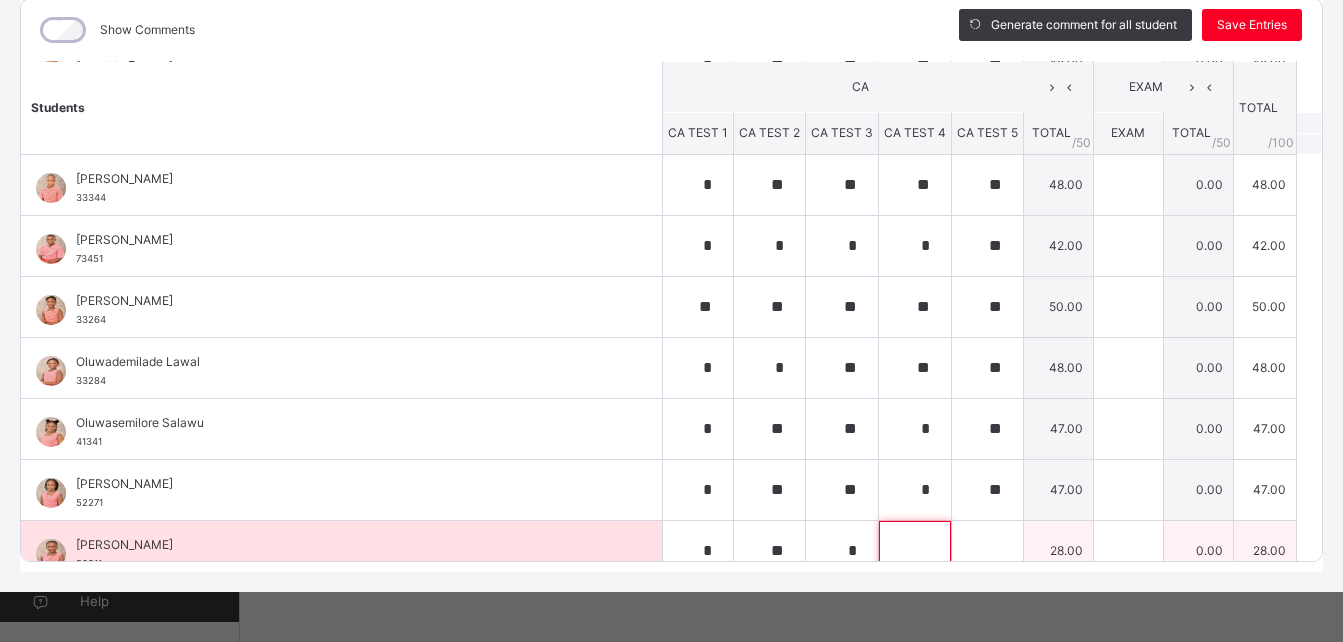 click at bounding box center [915, 551] 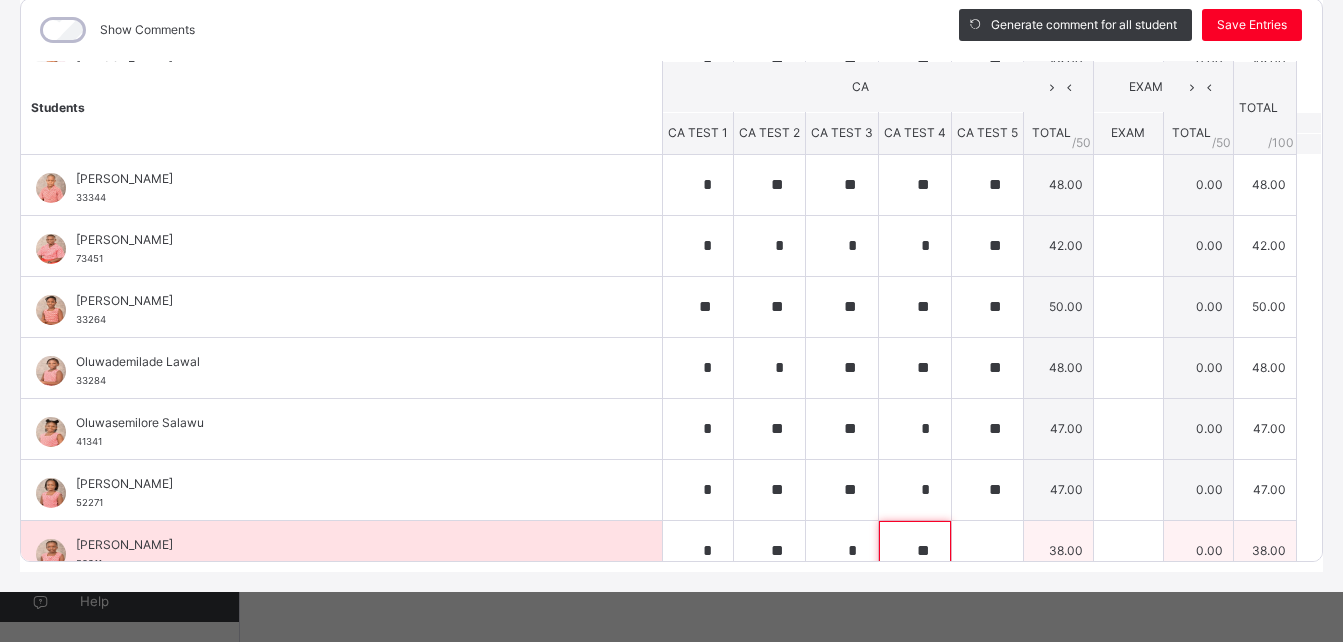 type on "**" 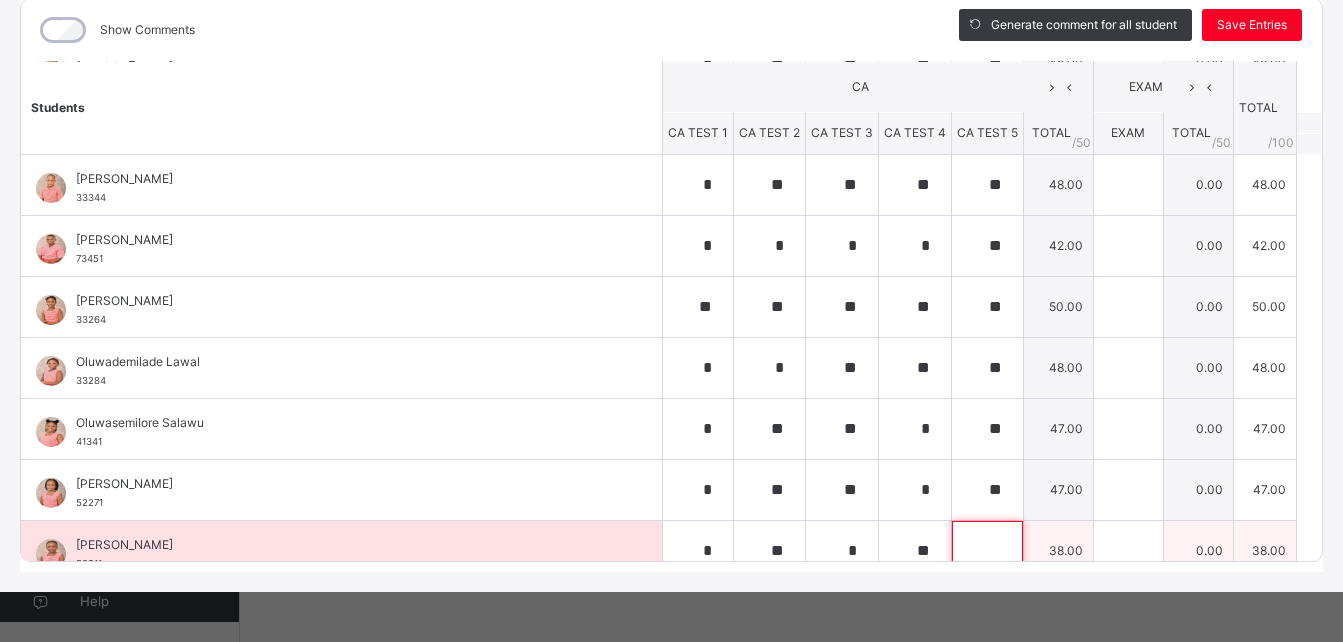 click at bounding box center [987, 551] 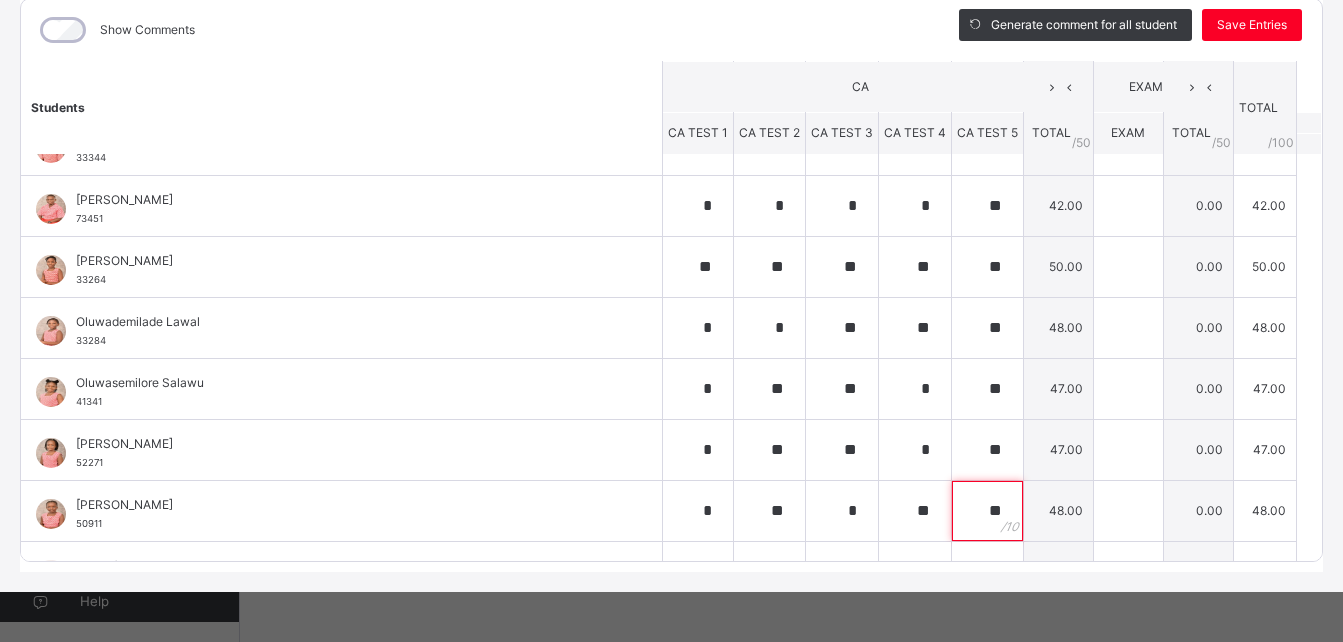 scroll, scrollTop: 875, scrollLeft: 0, axis: vertical 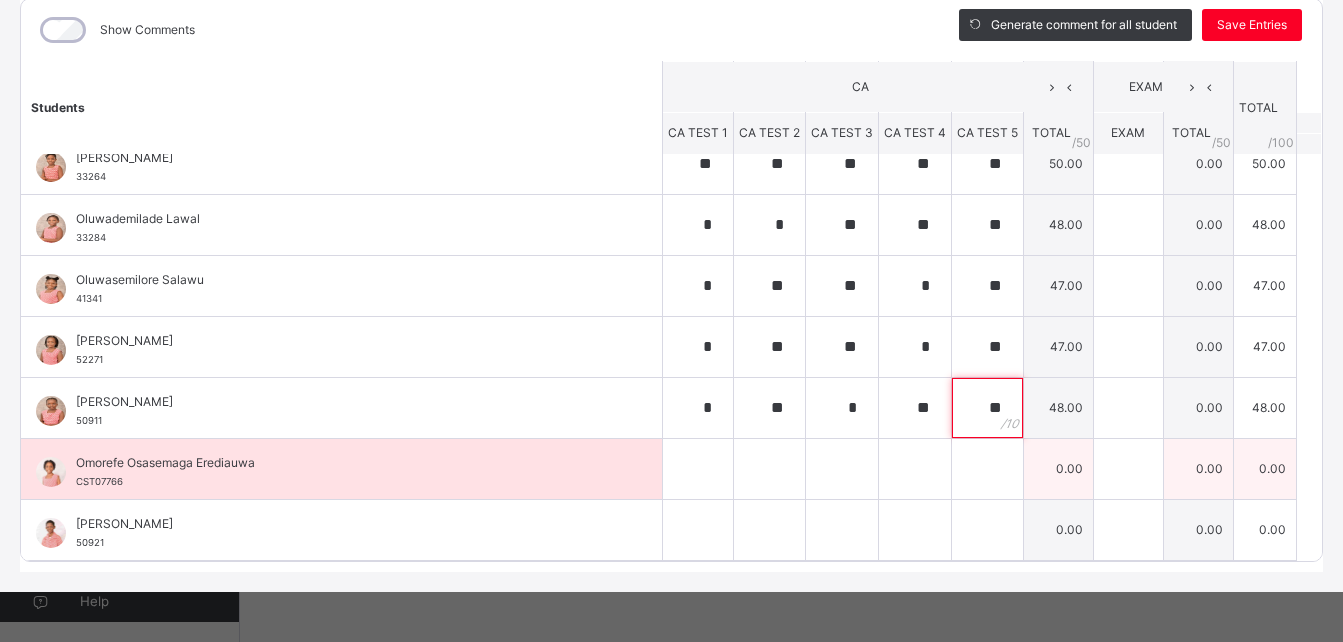type on "**" 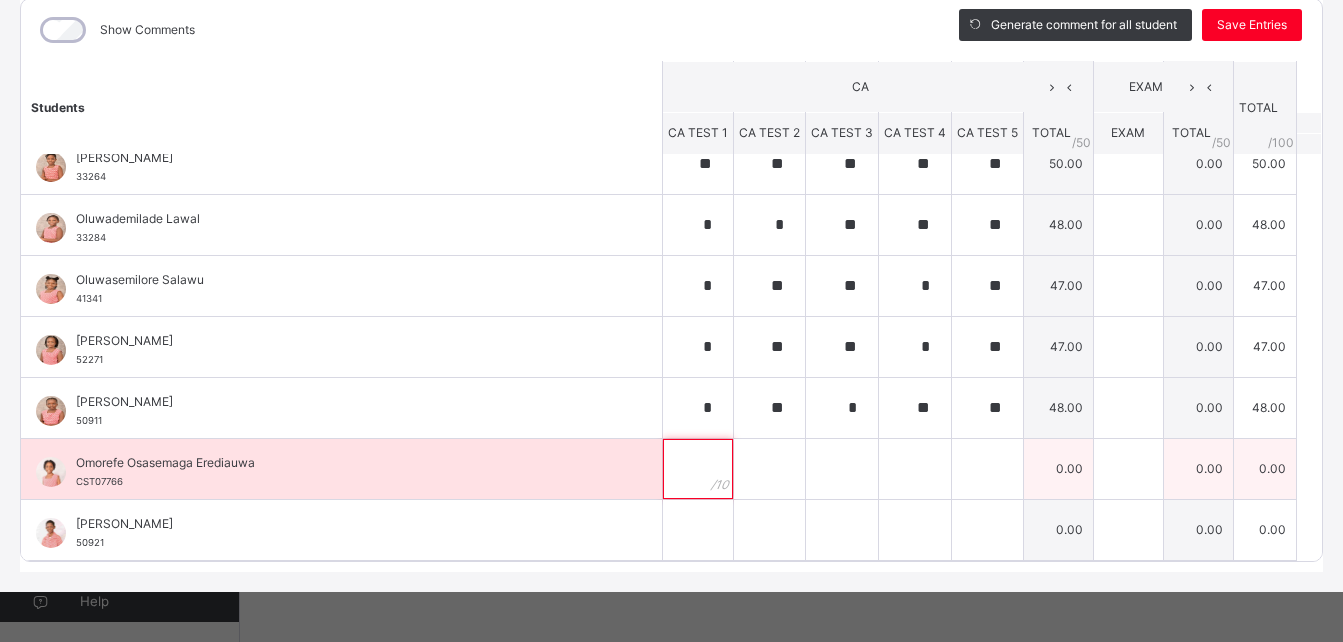 click at bounding box center [698, 469] 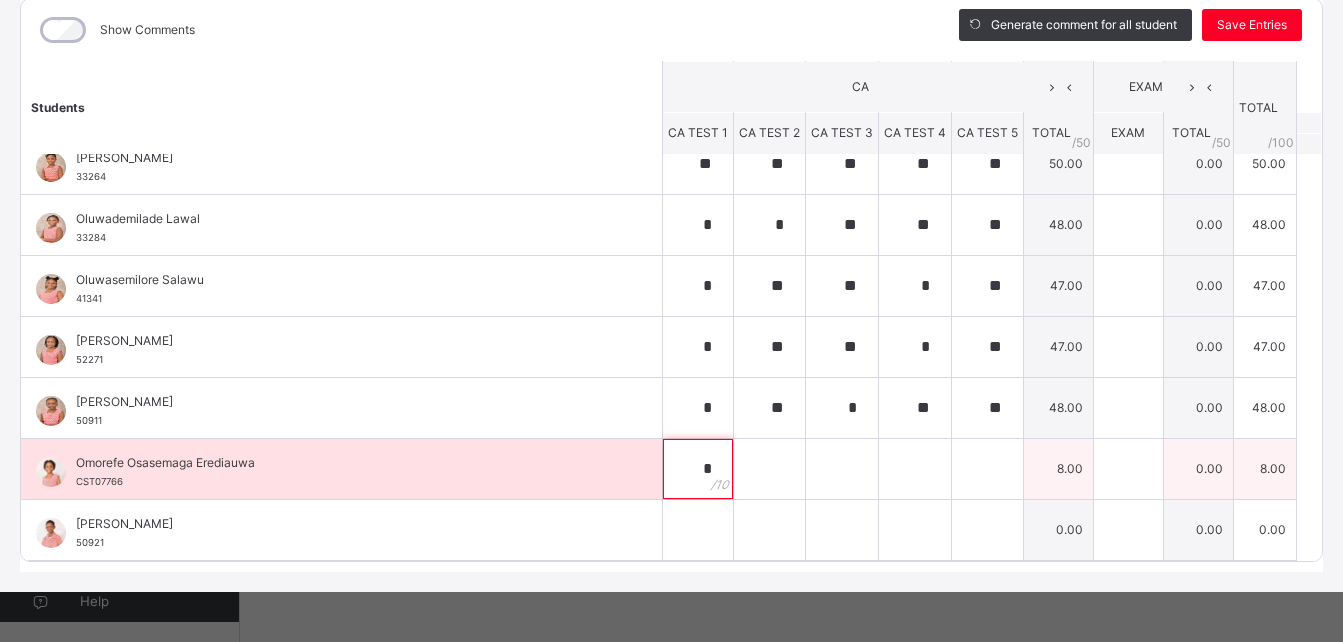 type on "*" 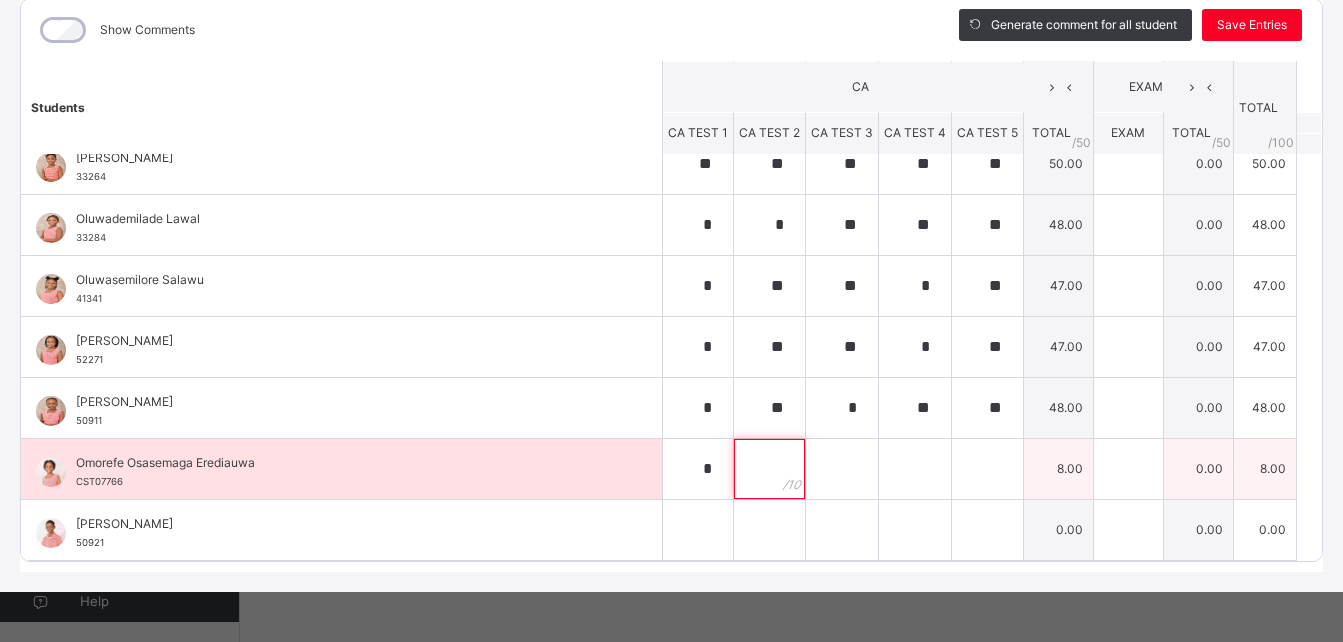 click at bounding box center [769, 469] 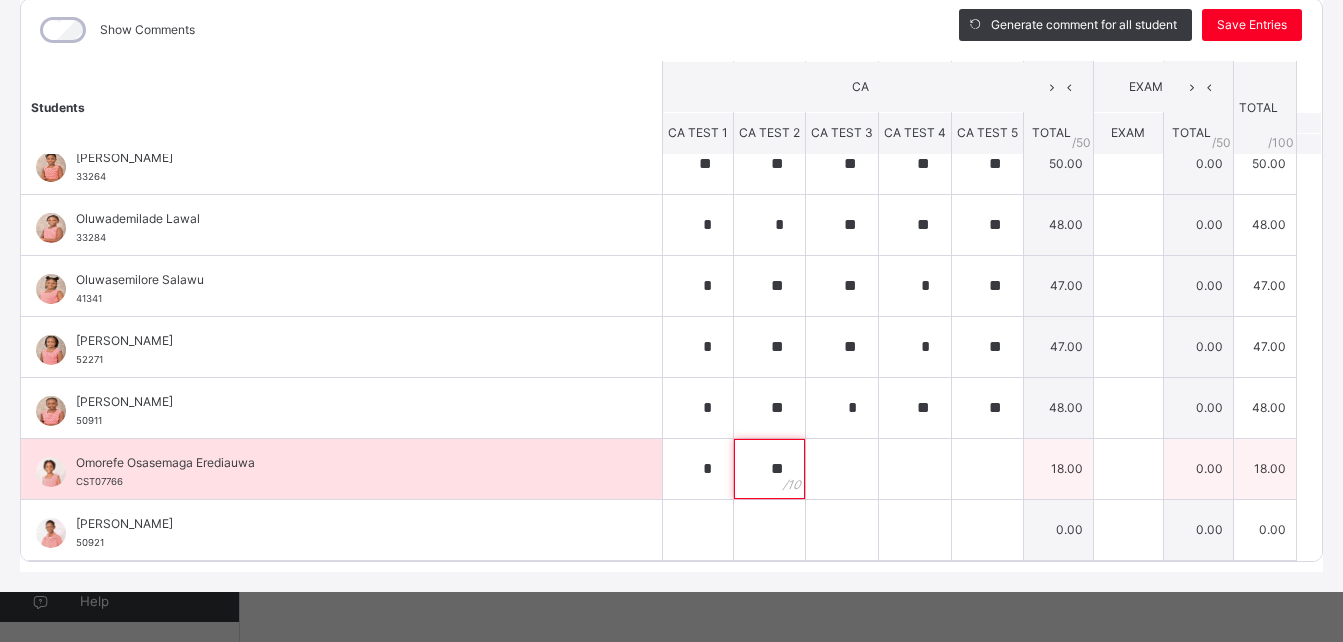 type on "**" 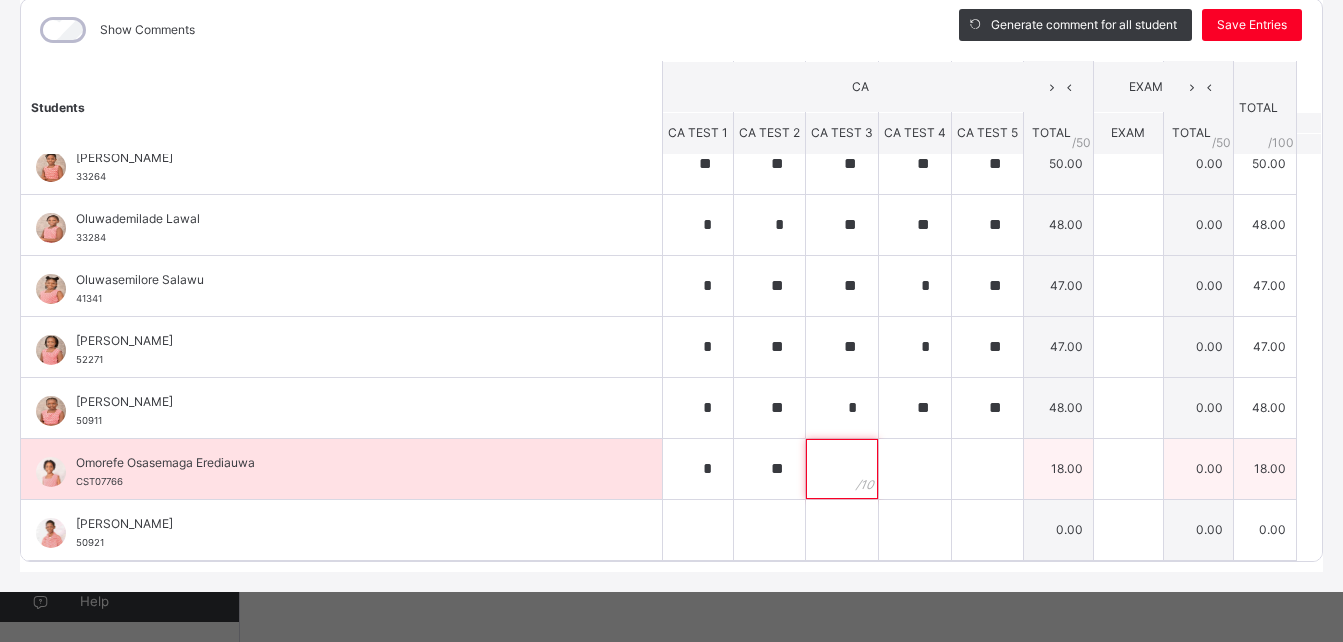 click at bounding box center [842, 469] 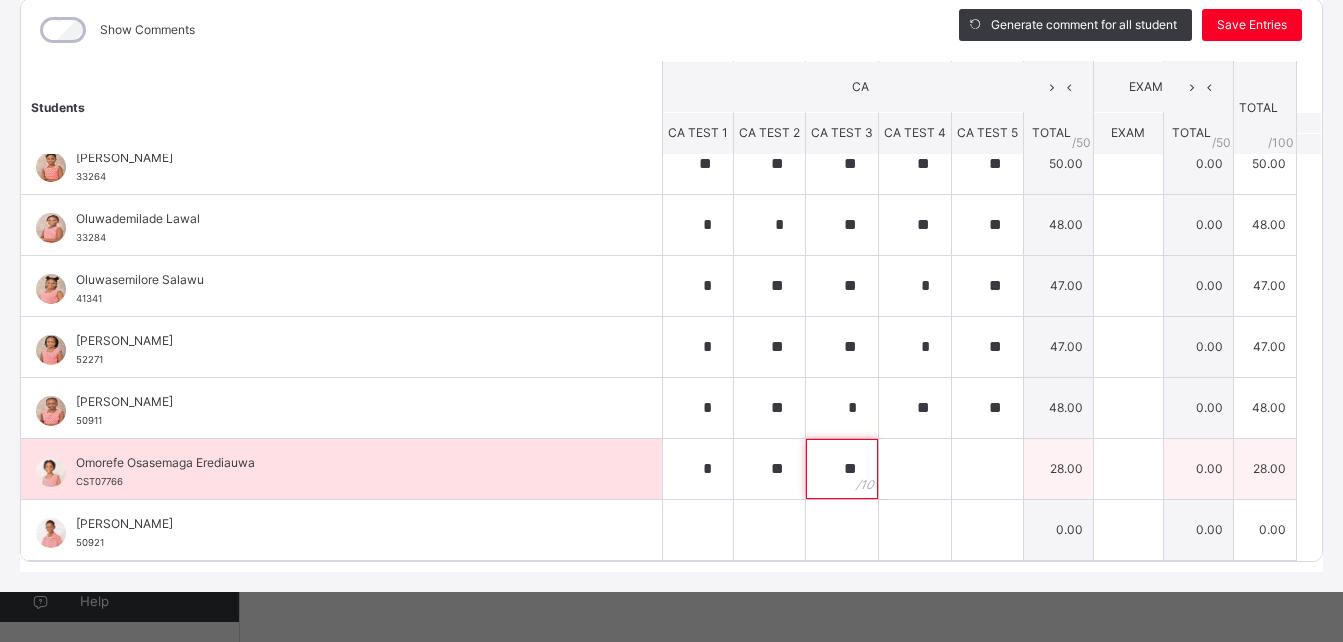type on "**" 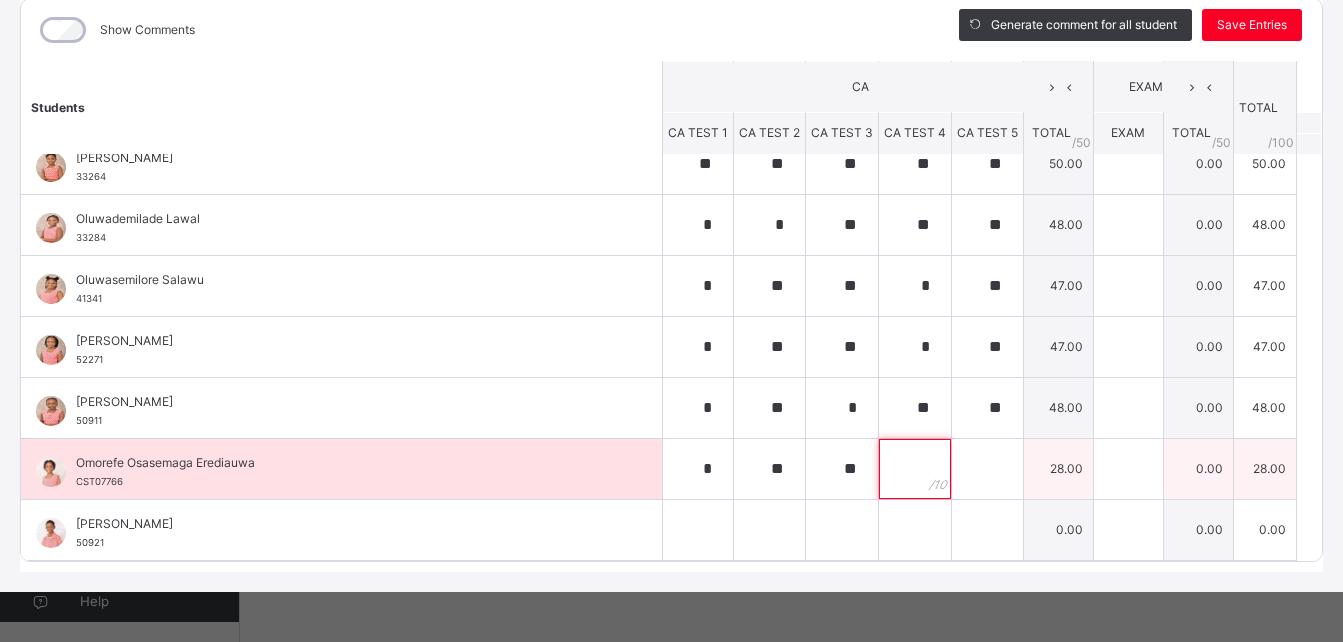 click at bounding box center (915, 469) 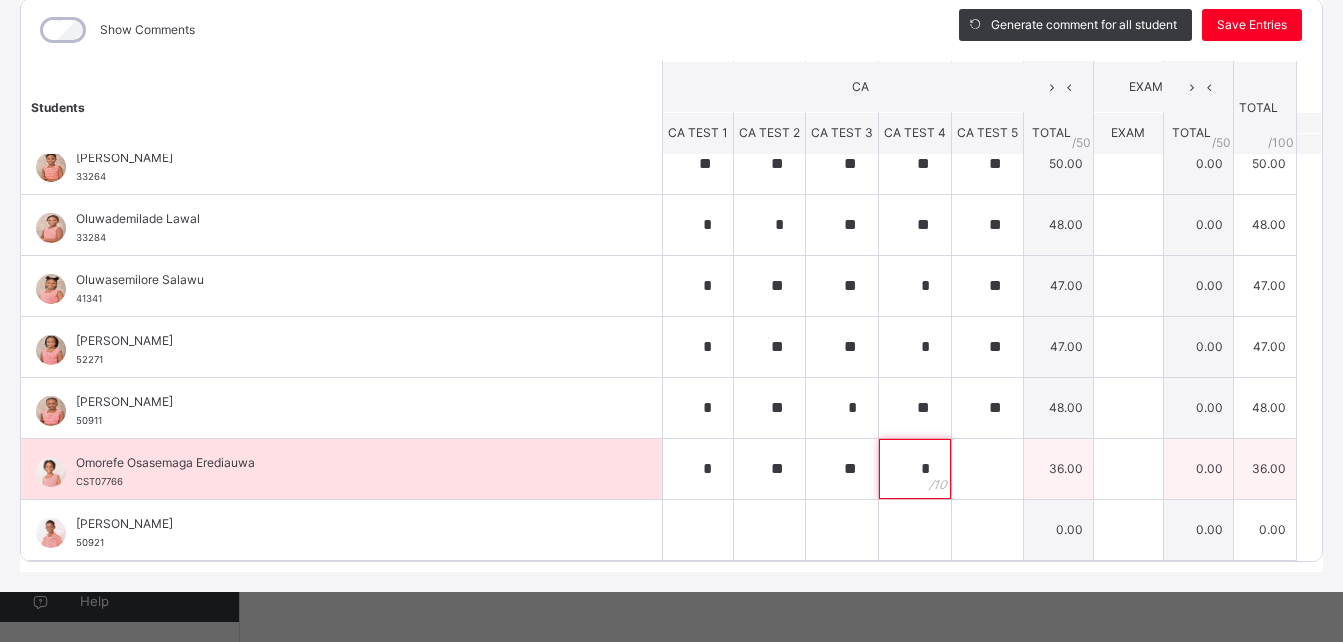 type on "*" 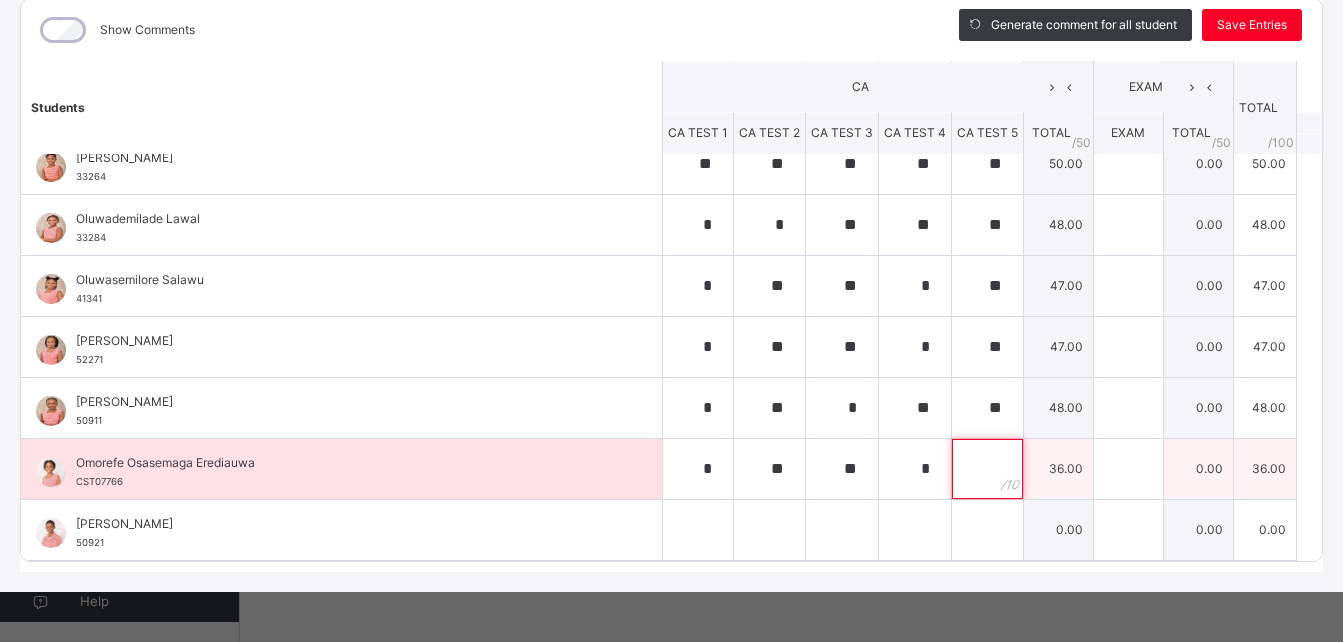 click at bounding box center (987, 469) 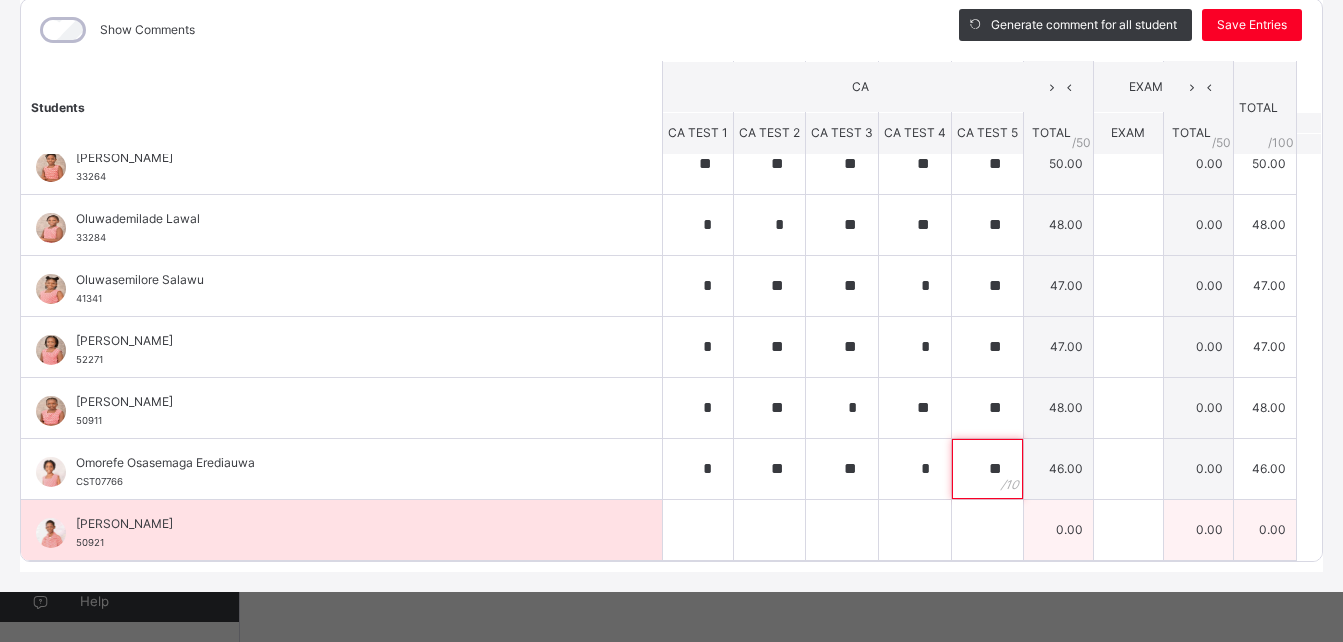 type on "**" 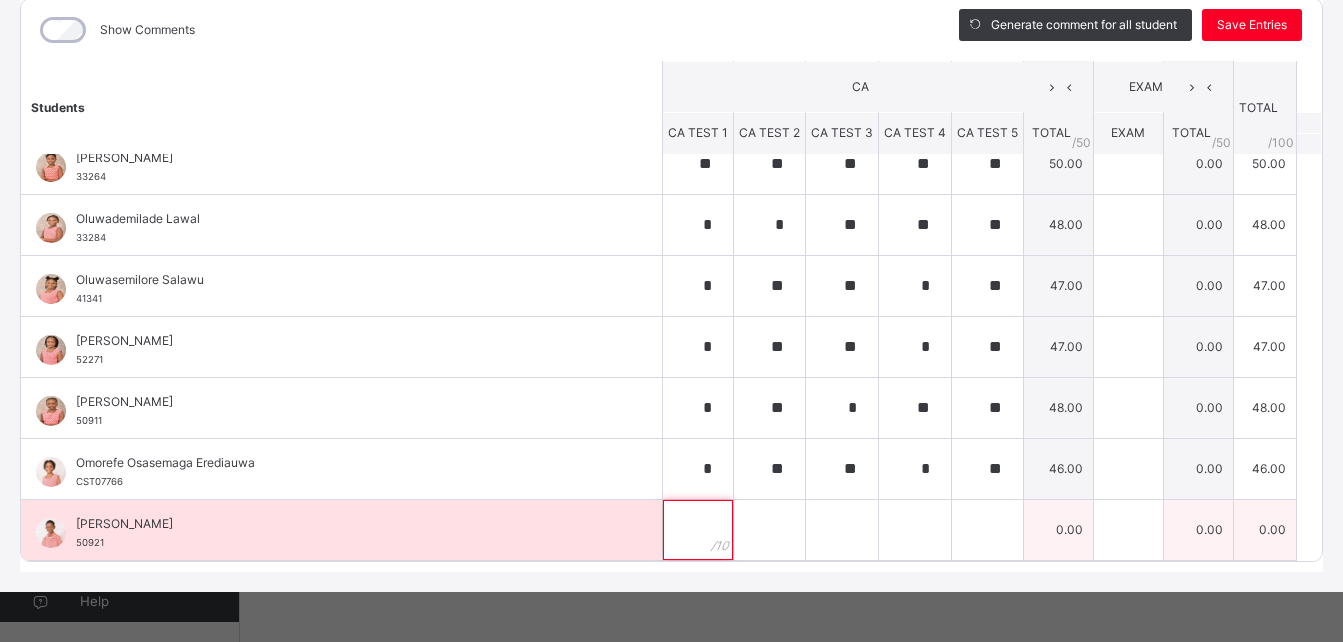 click at bounding box center (698, 530) 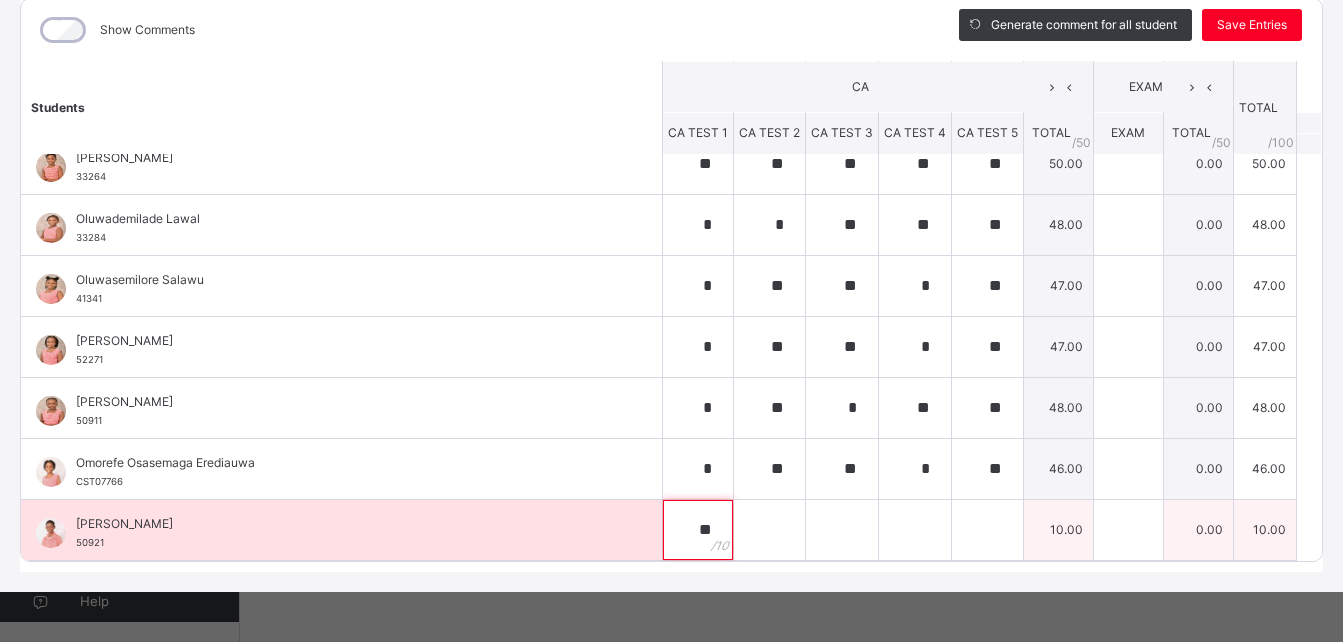 type on "**" 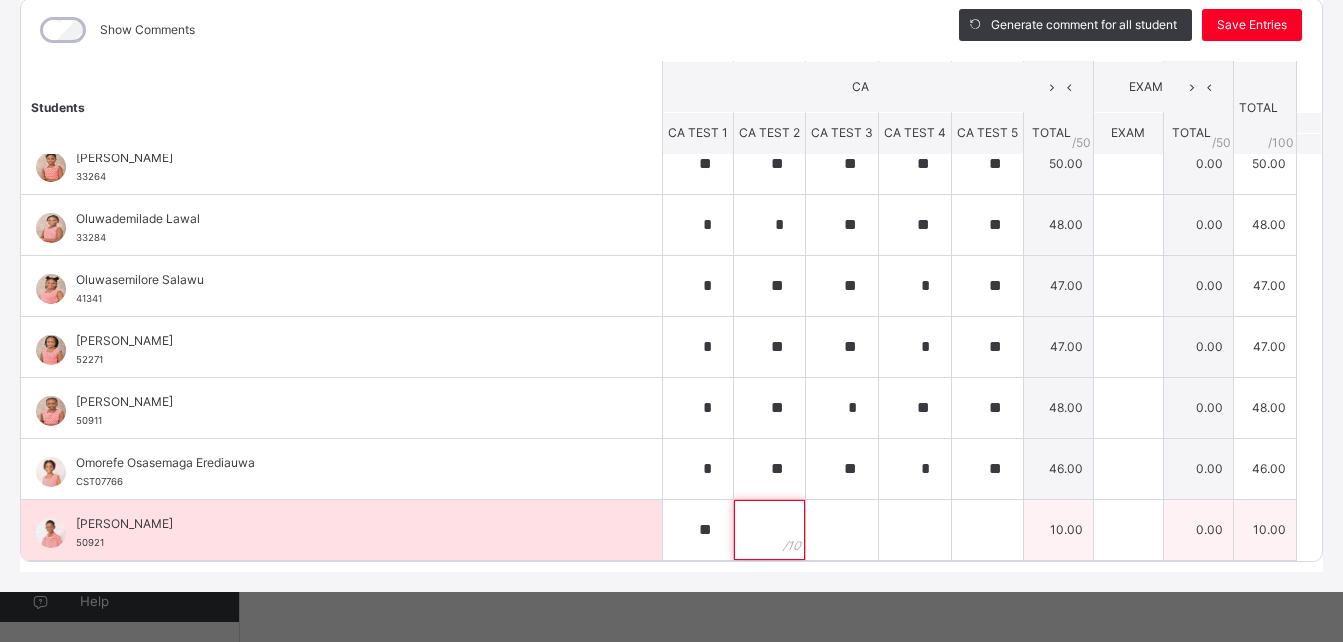 click at bounding box center (769, 530) 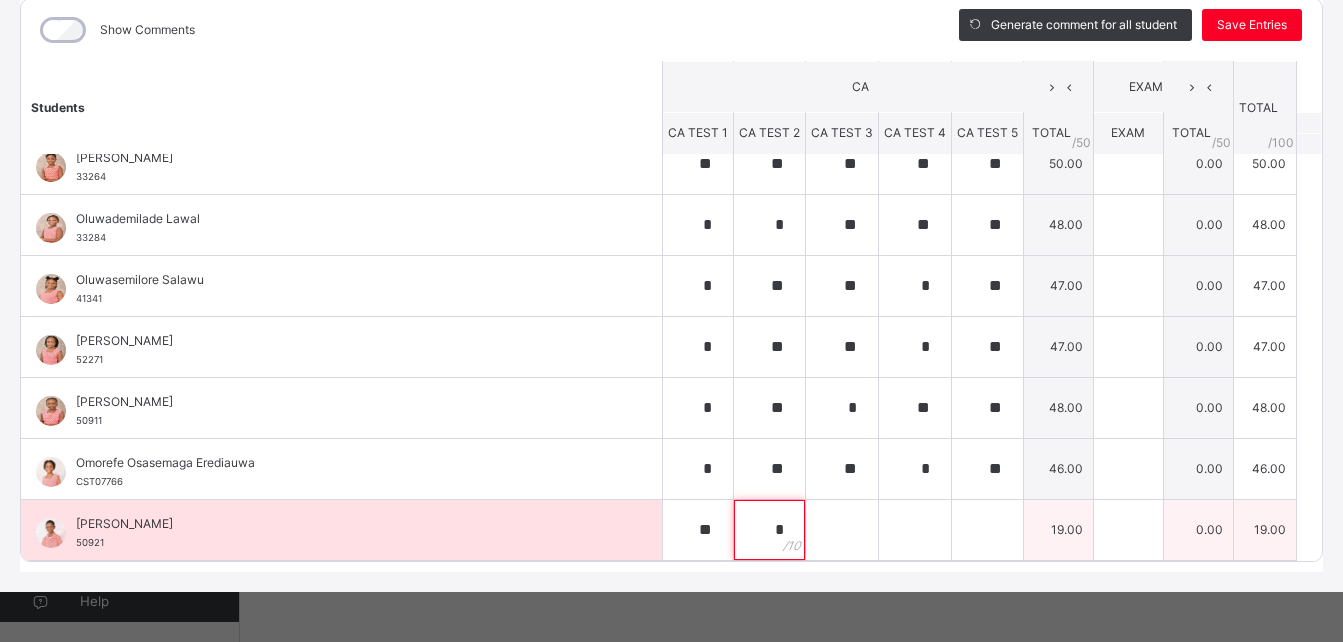 type on "*" 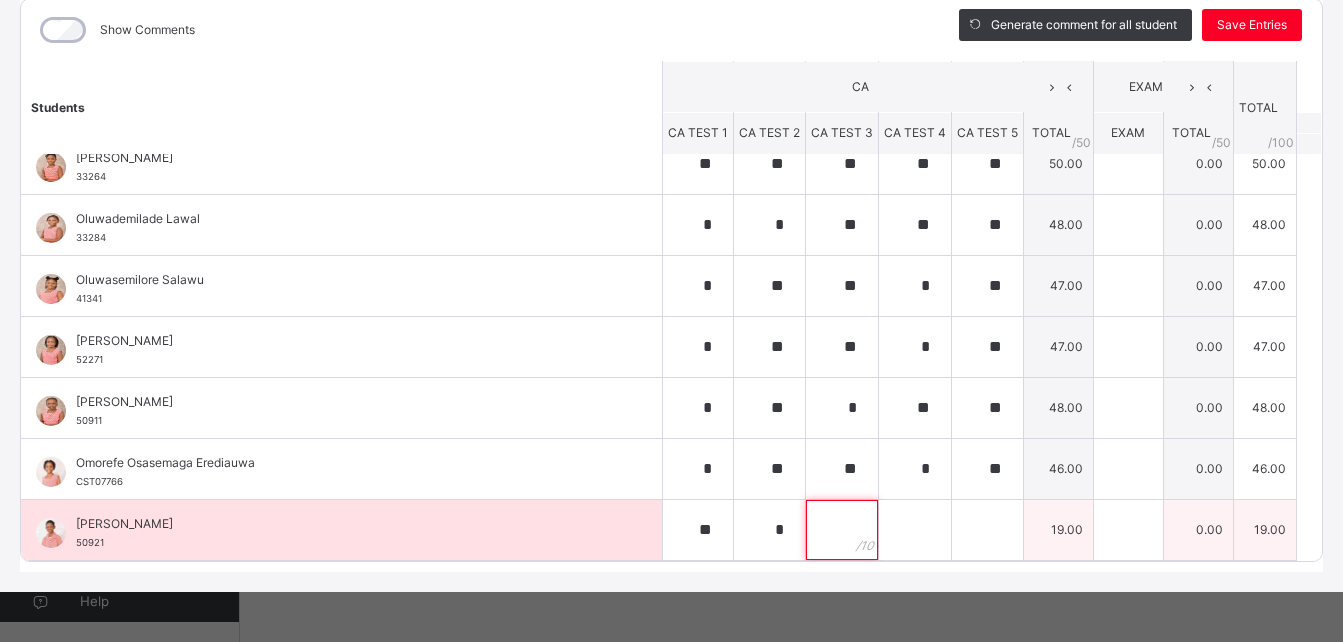 click at bounding box center [842, 530] 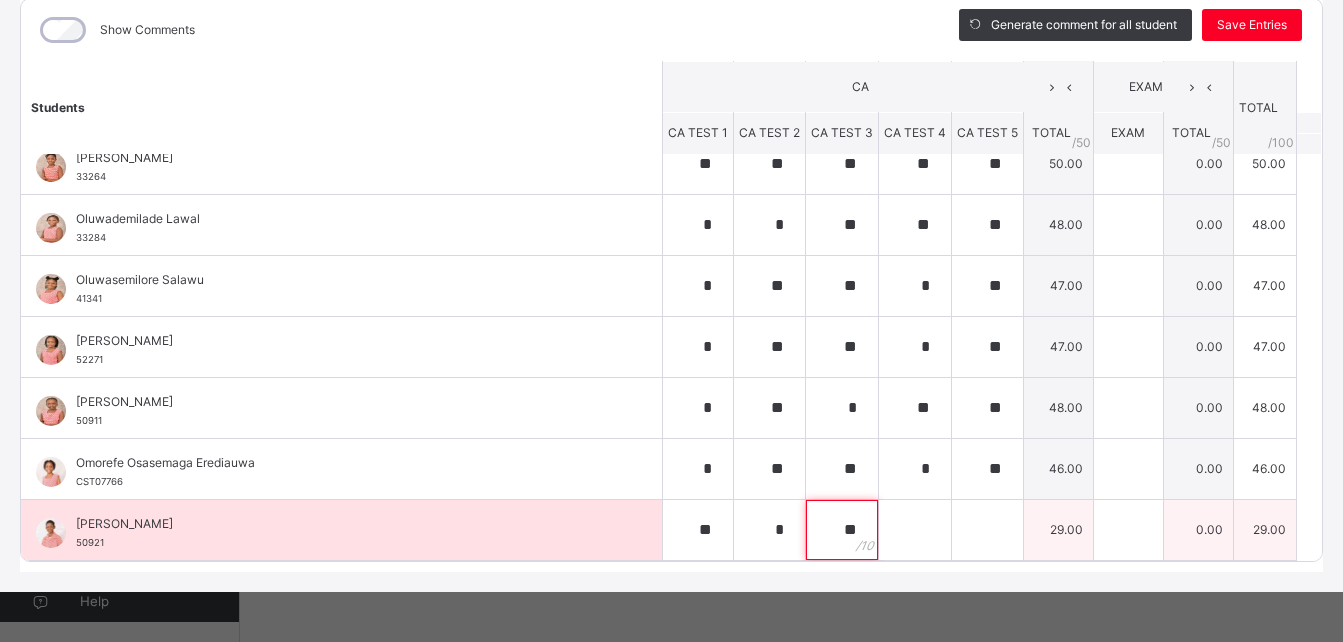 type on "**" 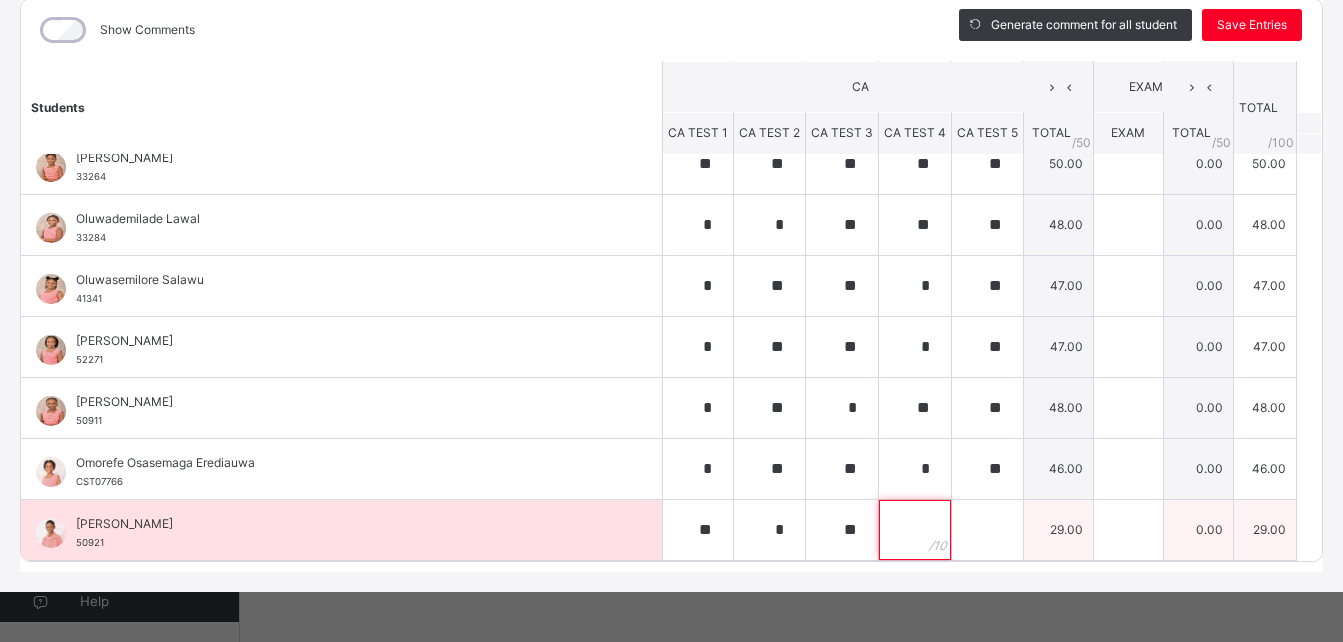 click at bounding box center (915, 530) 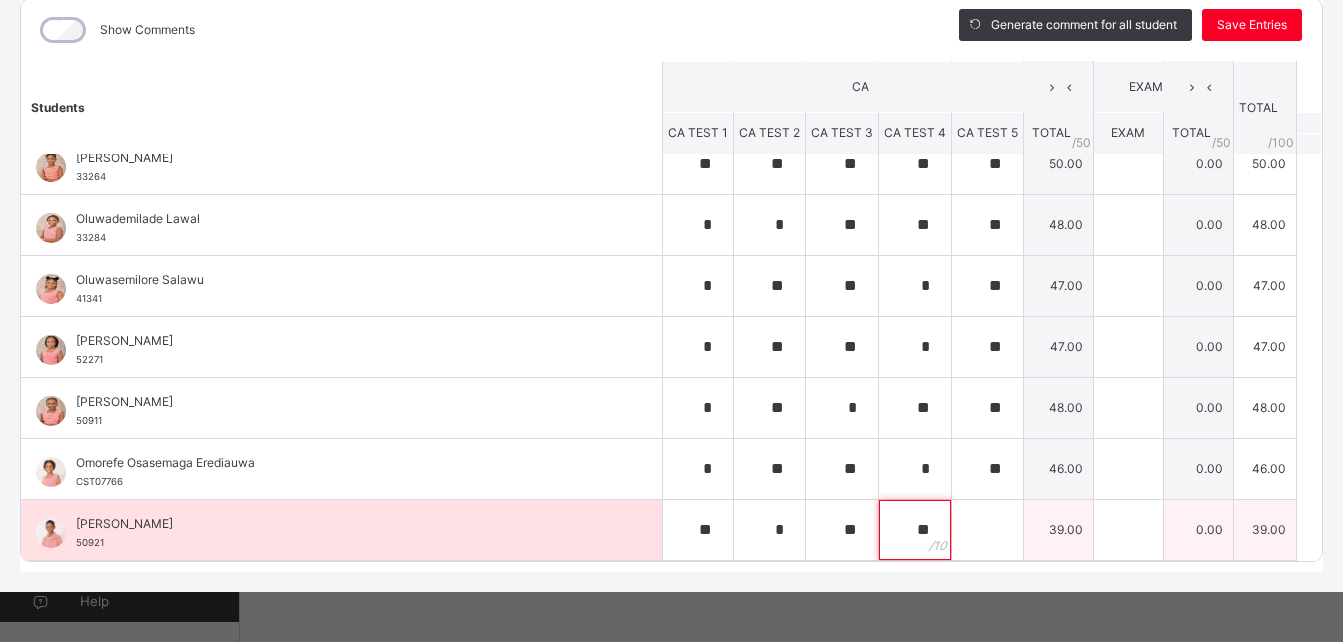 type on "**" 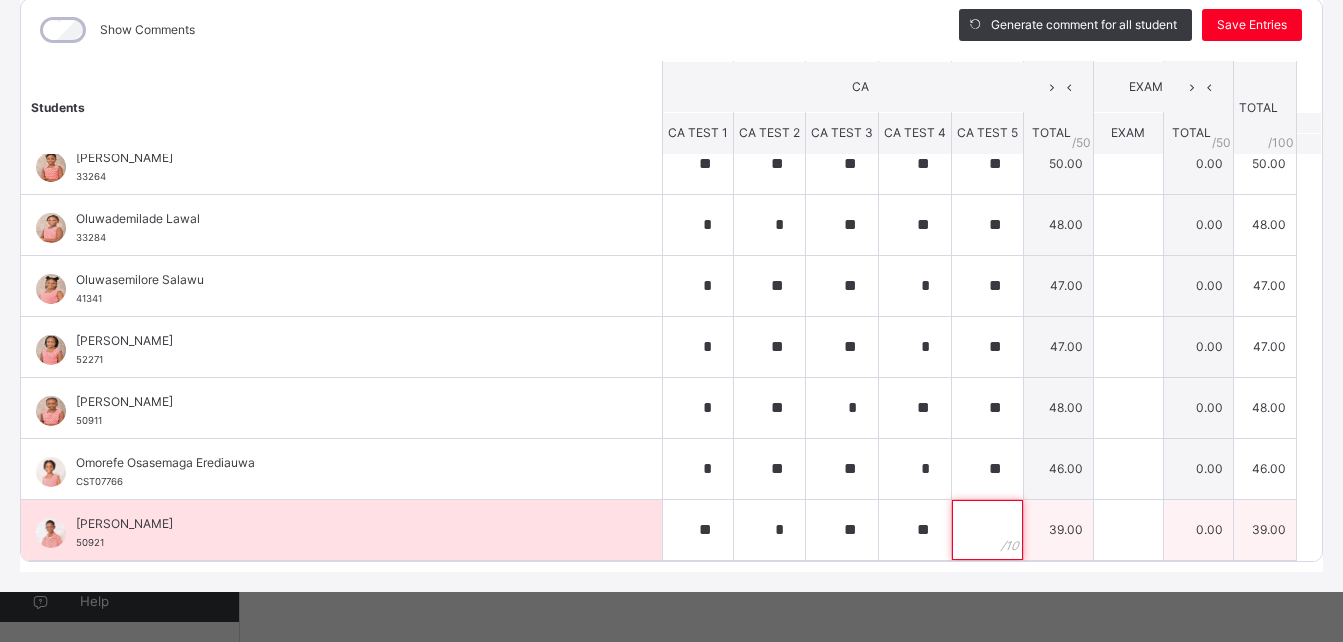 click at bounding box center [987, 530] 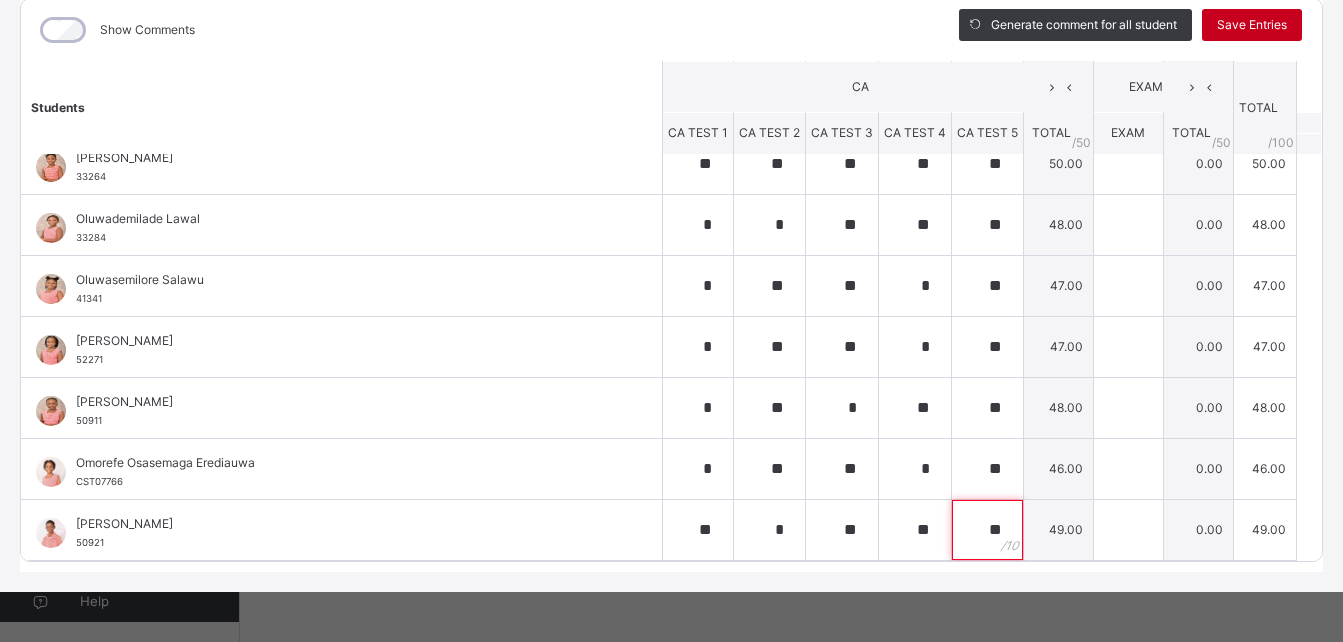 type on "**" 